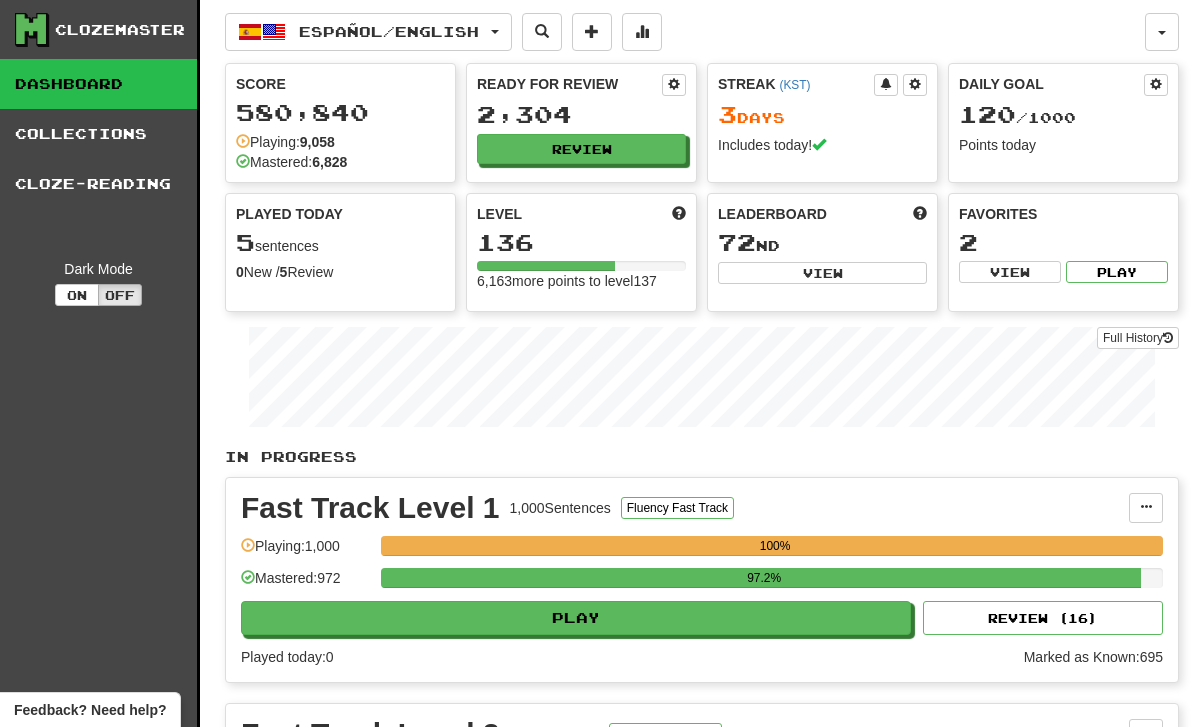 scroll, scrollTop: 0, scrollLeft: 0, axis: both 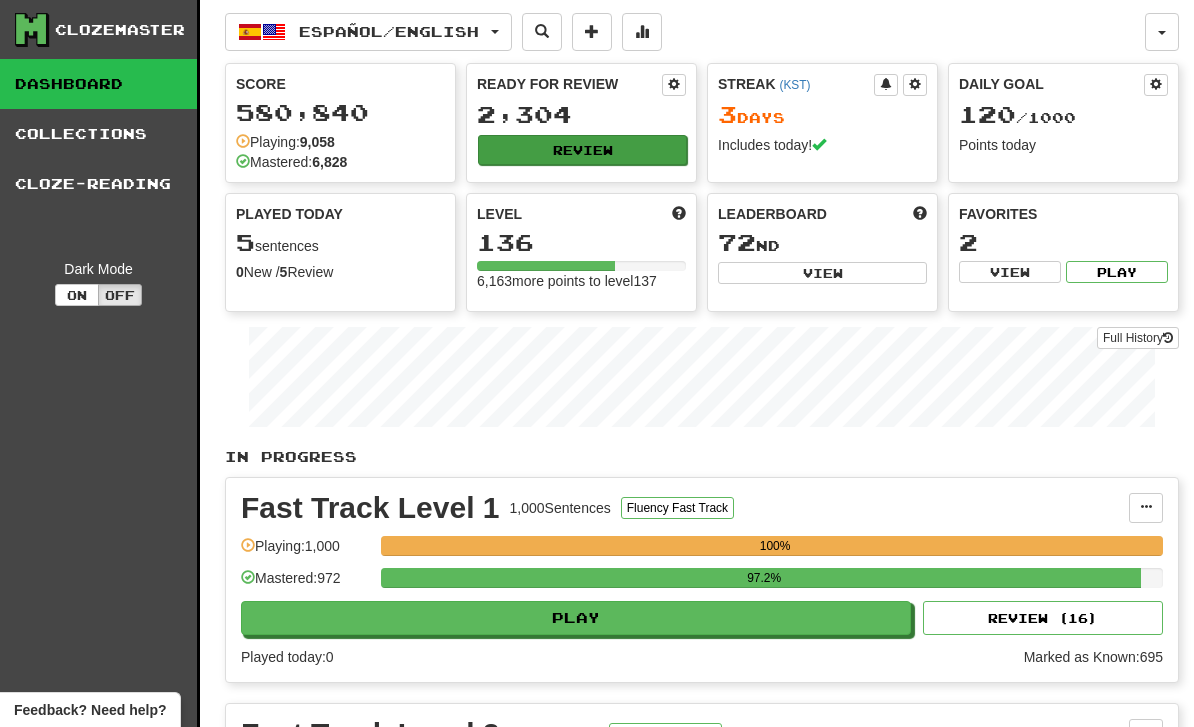 click on "Review" at bounding box center [582, 150] 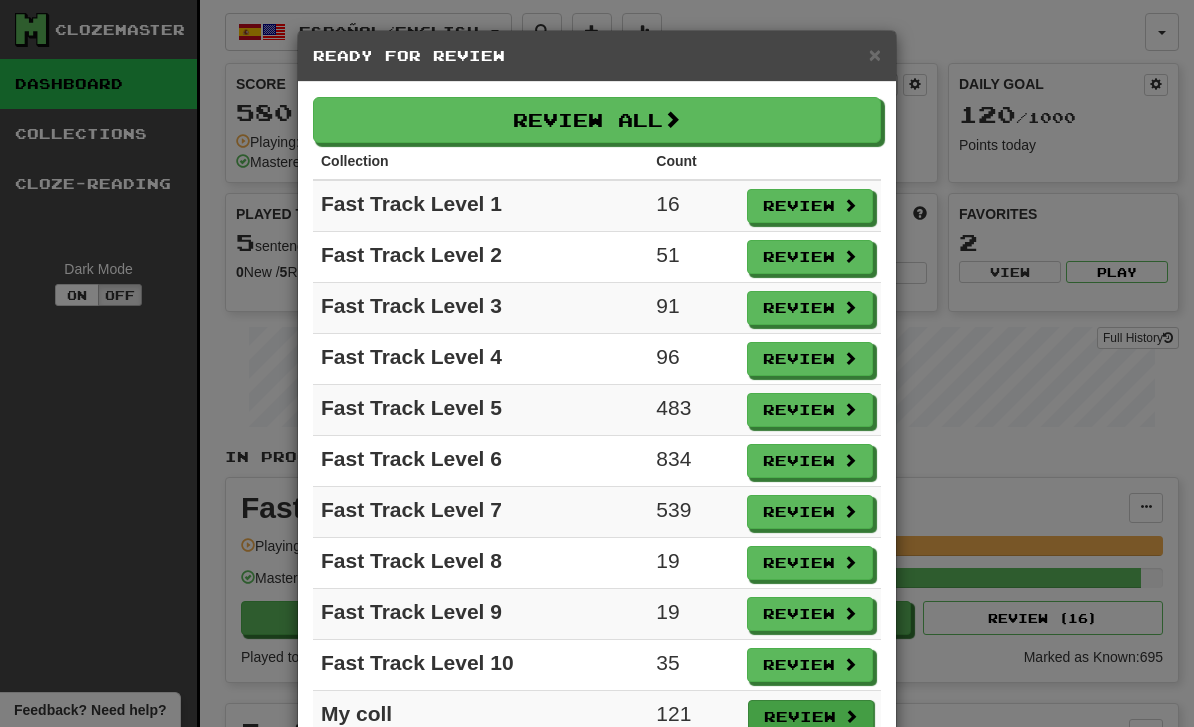 click on "Review" at bounding box center (811, 717) 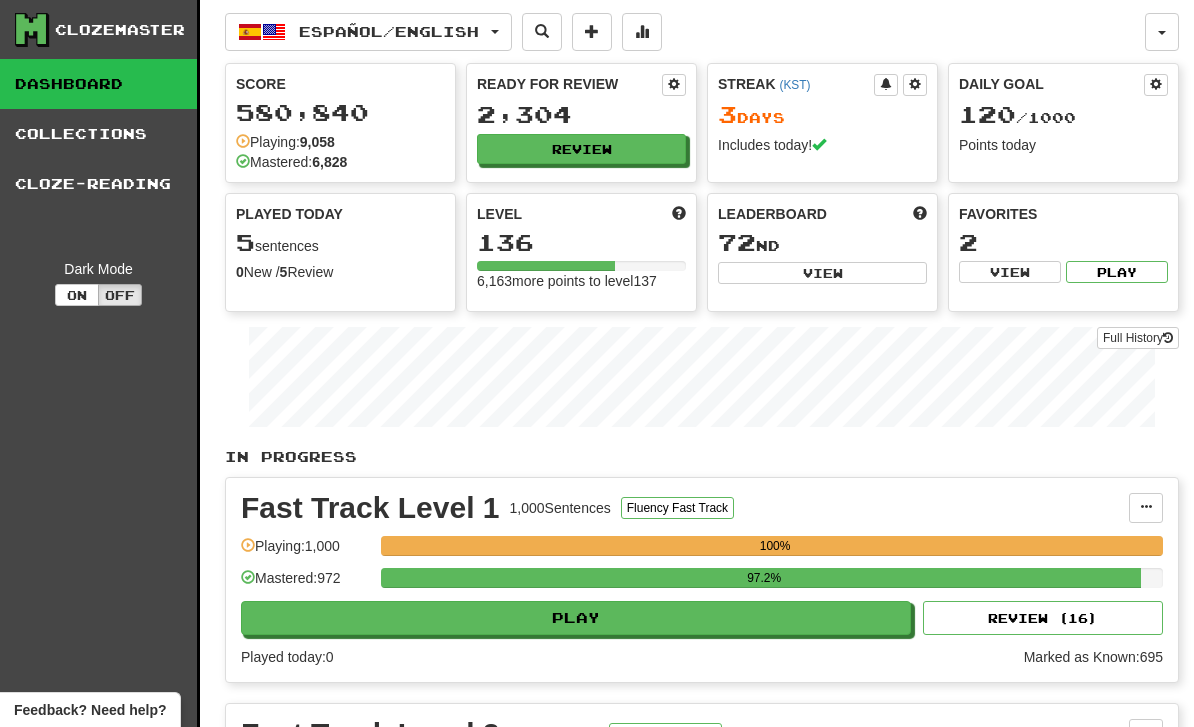 select on "********" 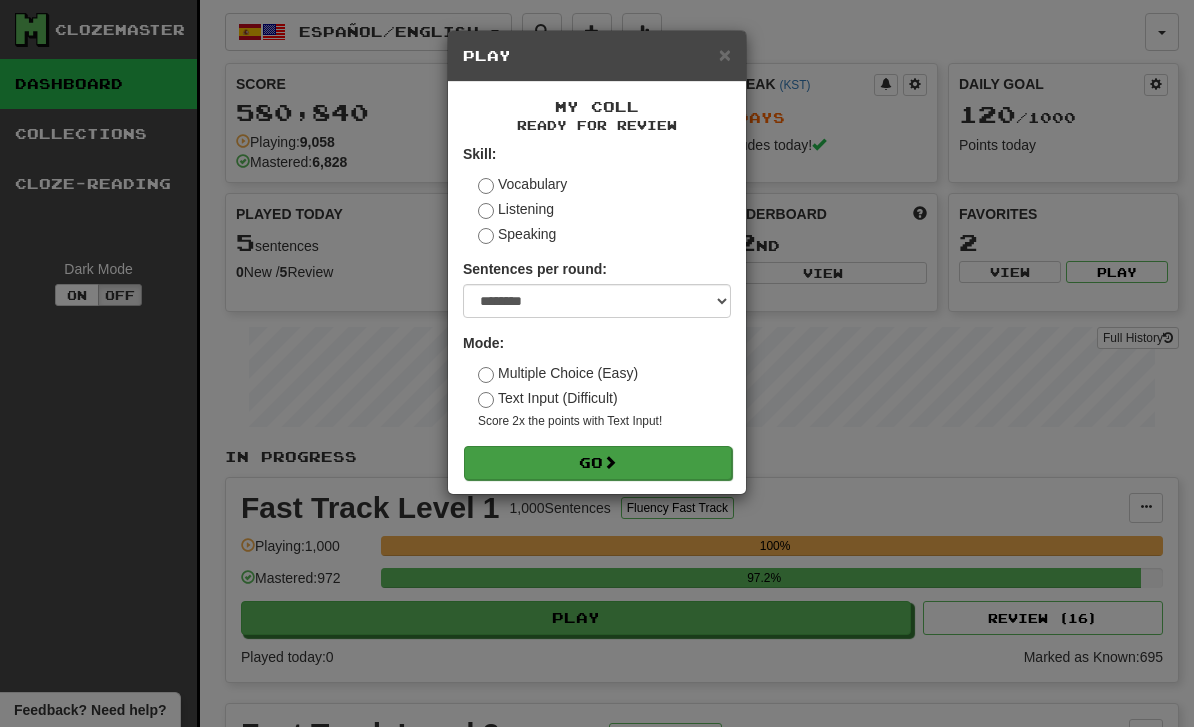click on "Go" at bounding box center (598, 463) 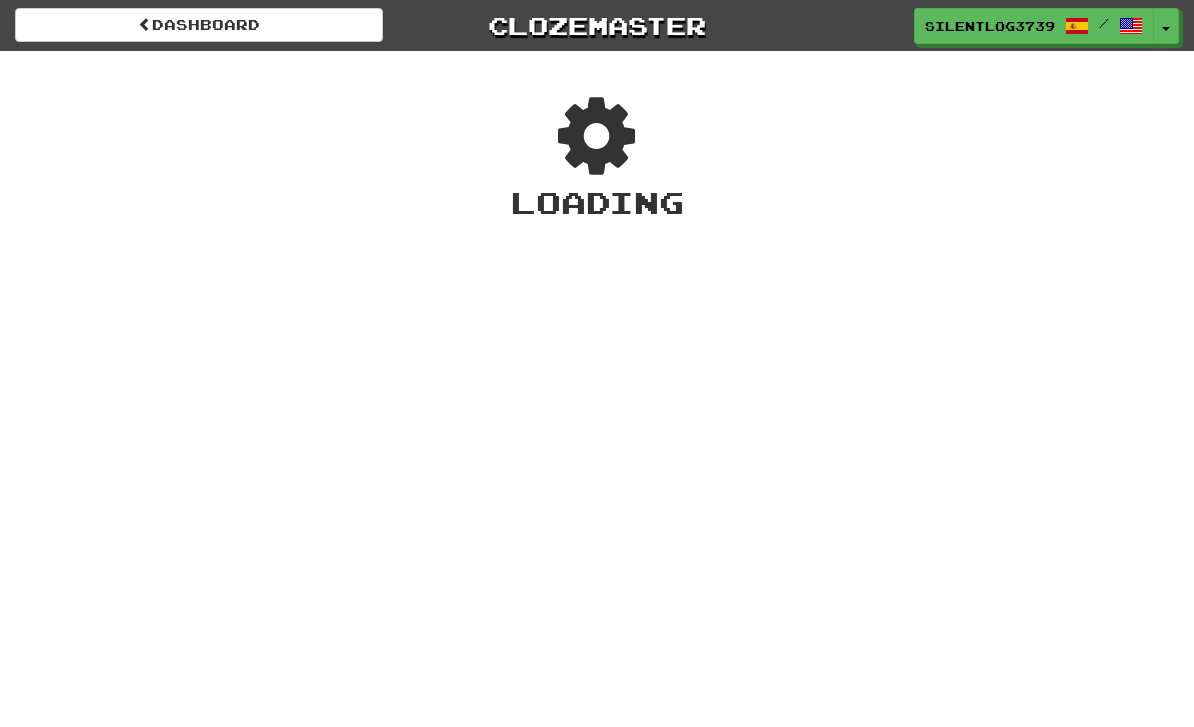 scroll, scrollTop: 0, scrollLeft: 0, axis: both 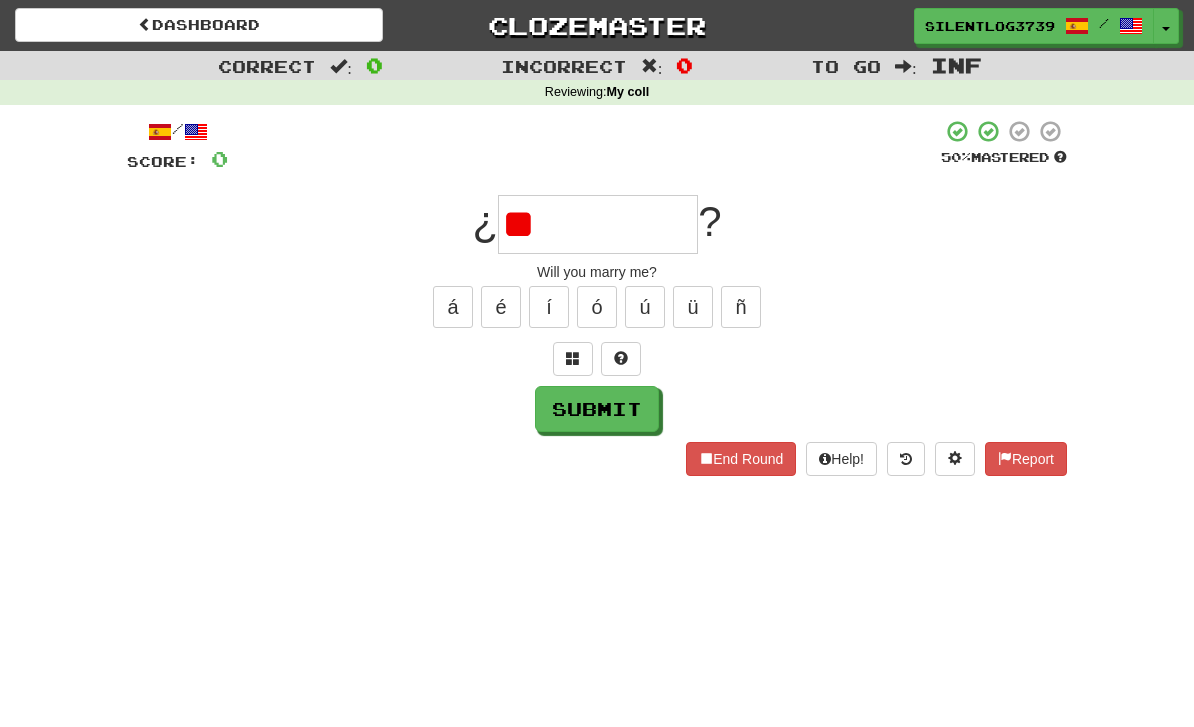 type on "*" 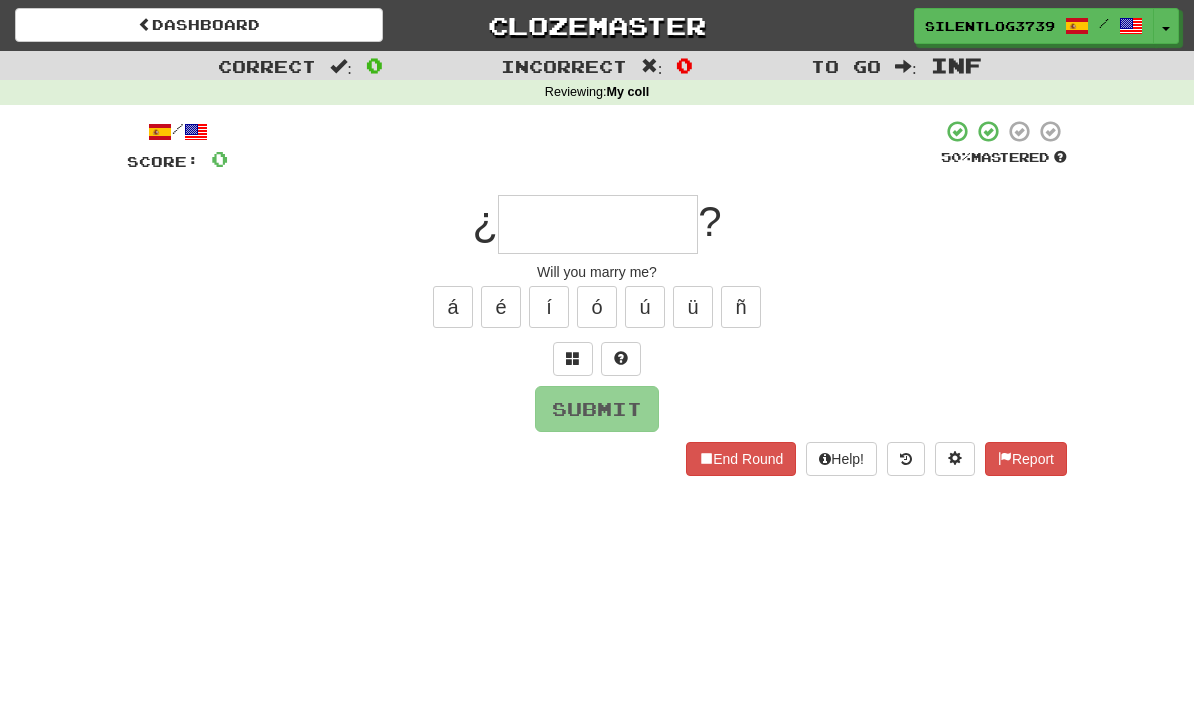 type on "*" 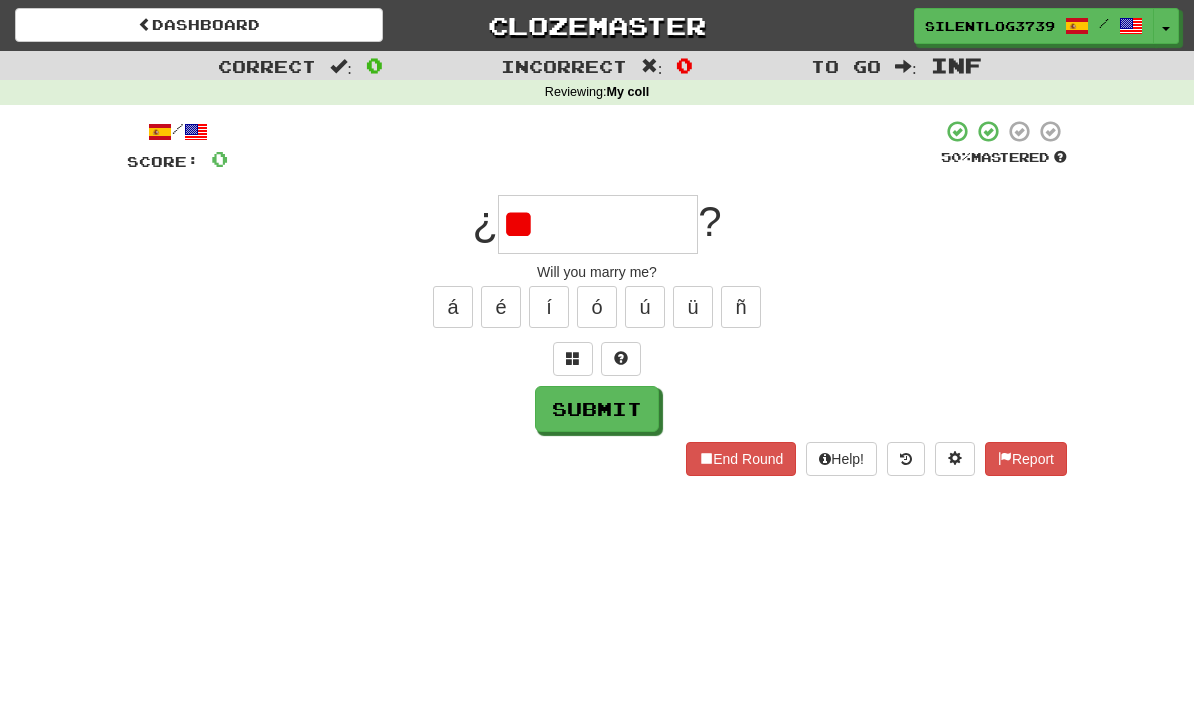 type on "*" 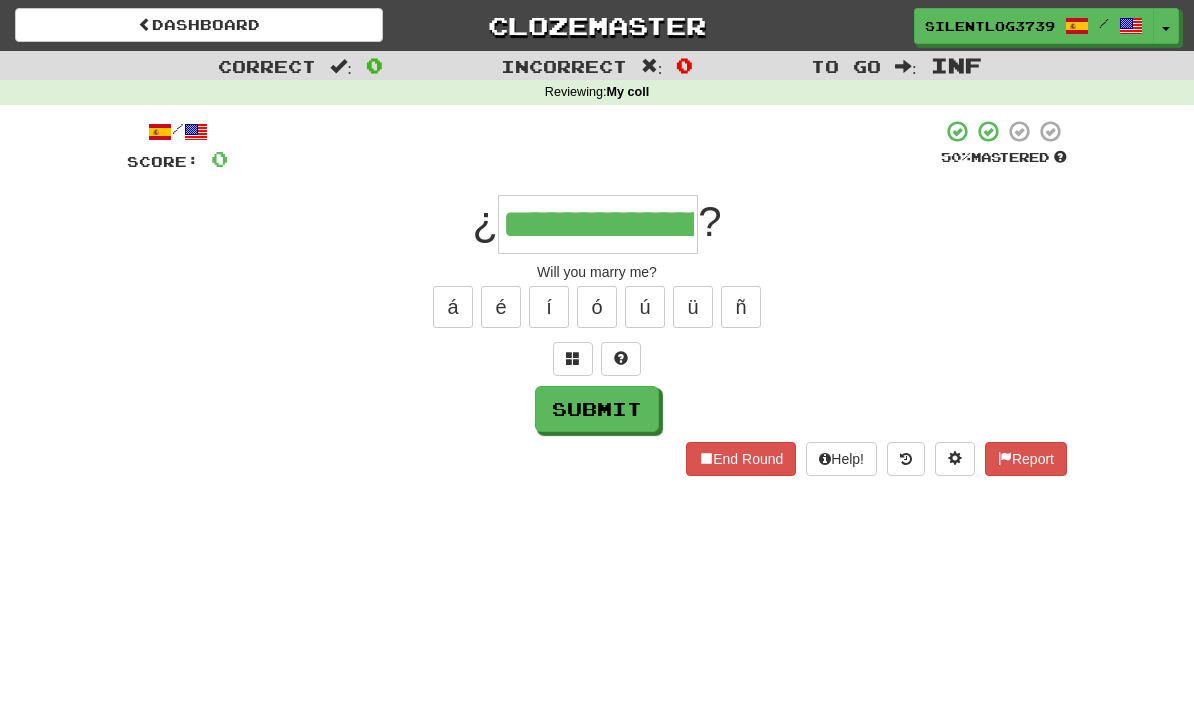 type on "**********" 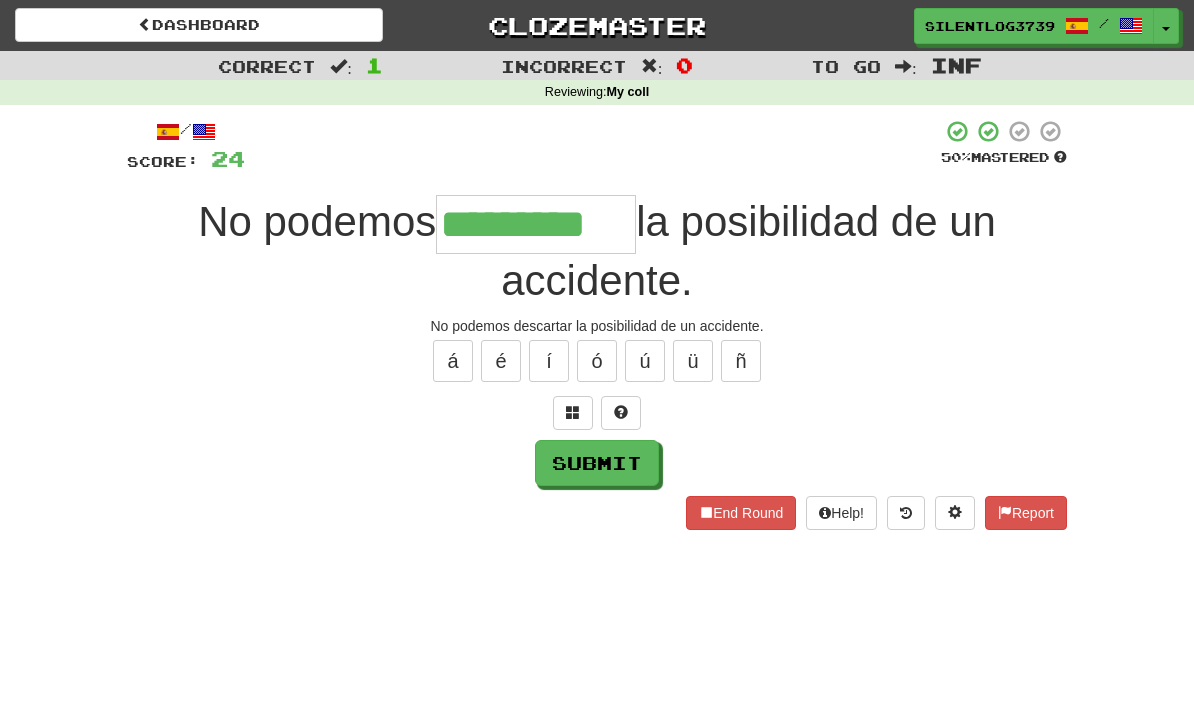 type on "*********" 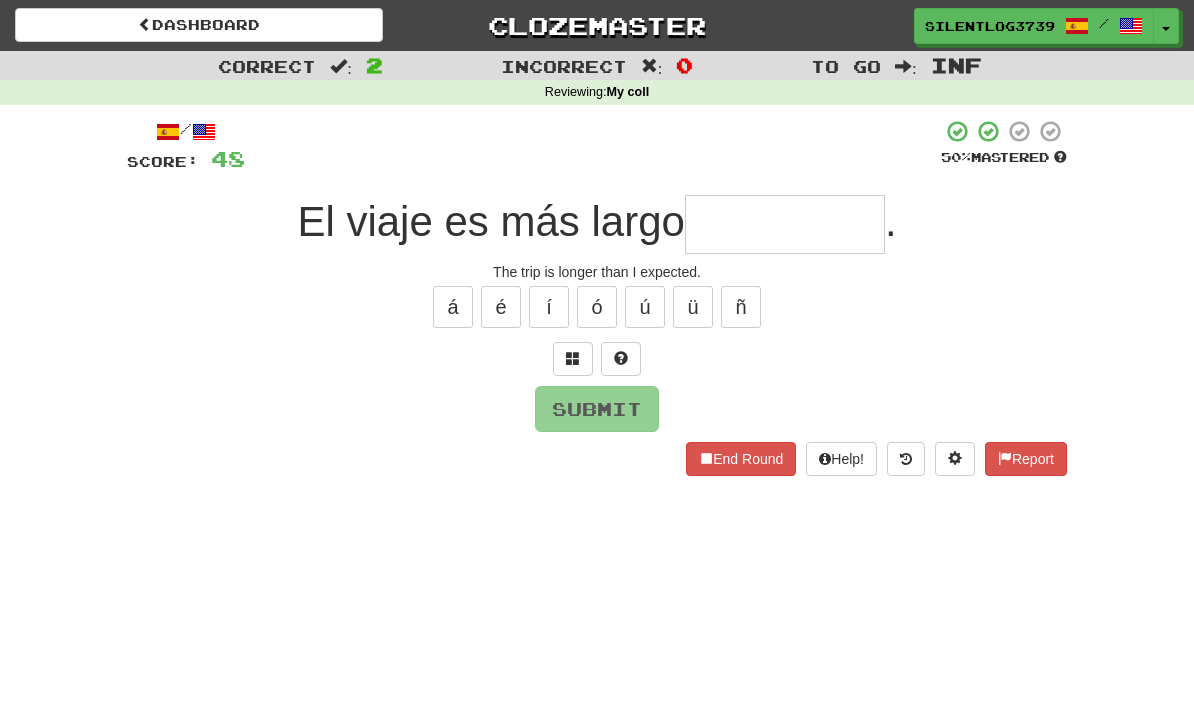 type on "*" 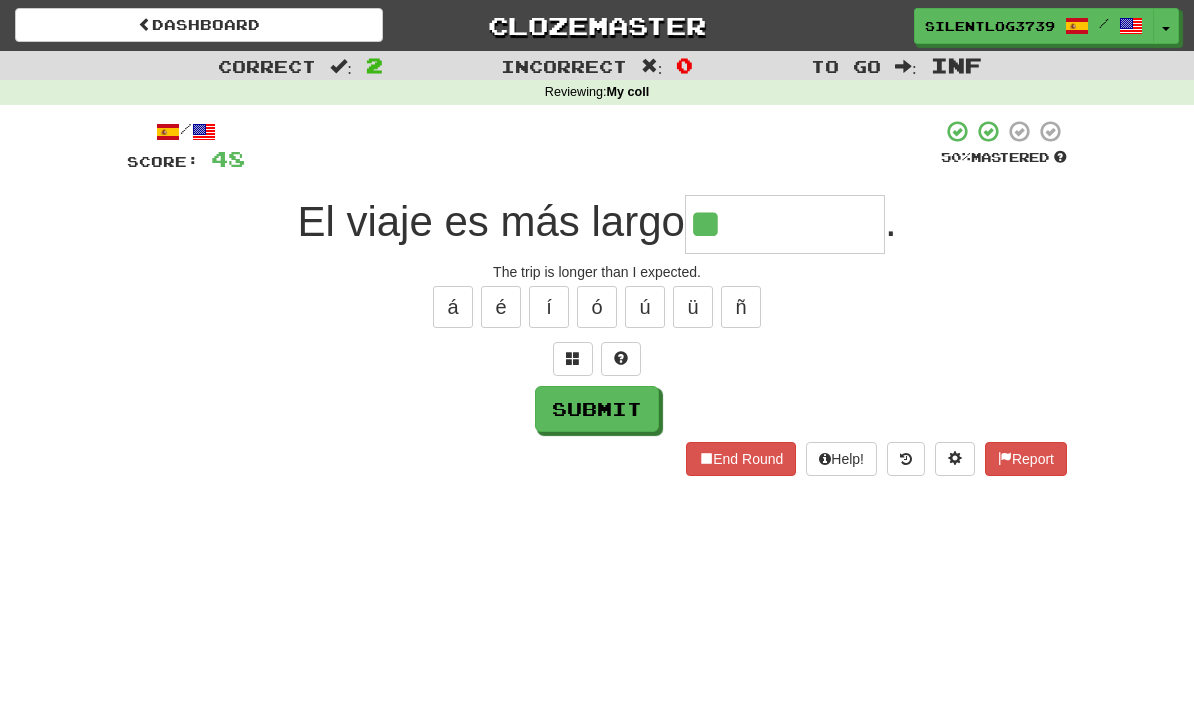 type on "*" 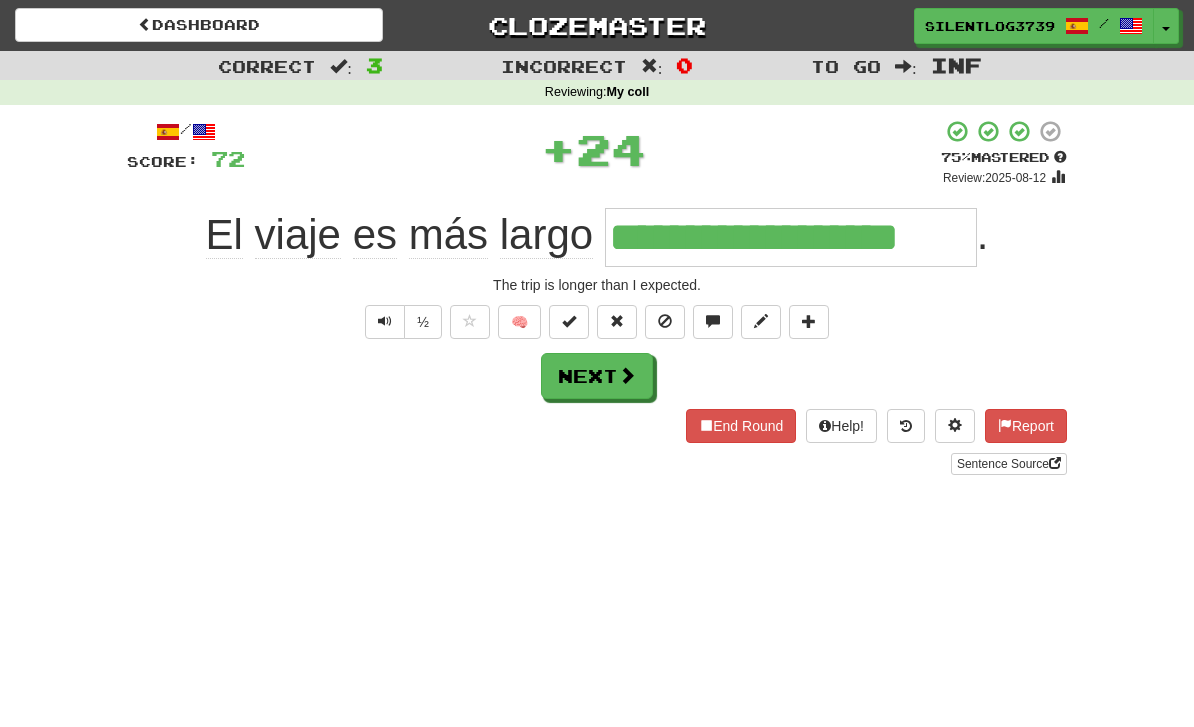 type on "**********" 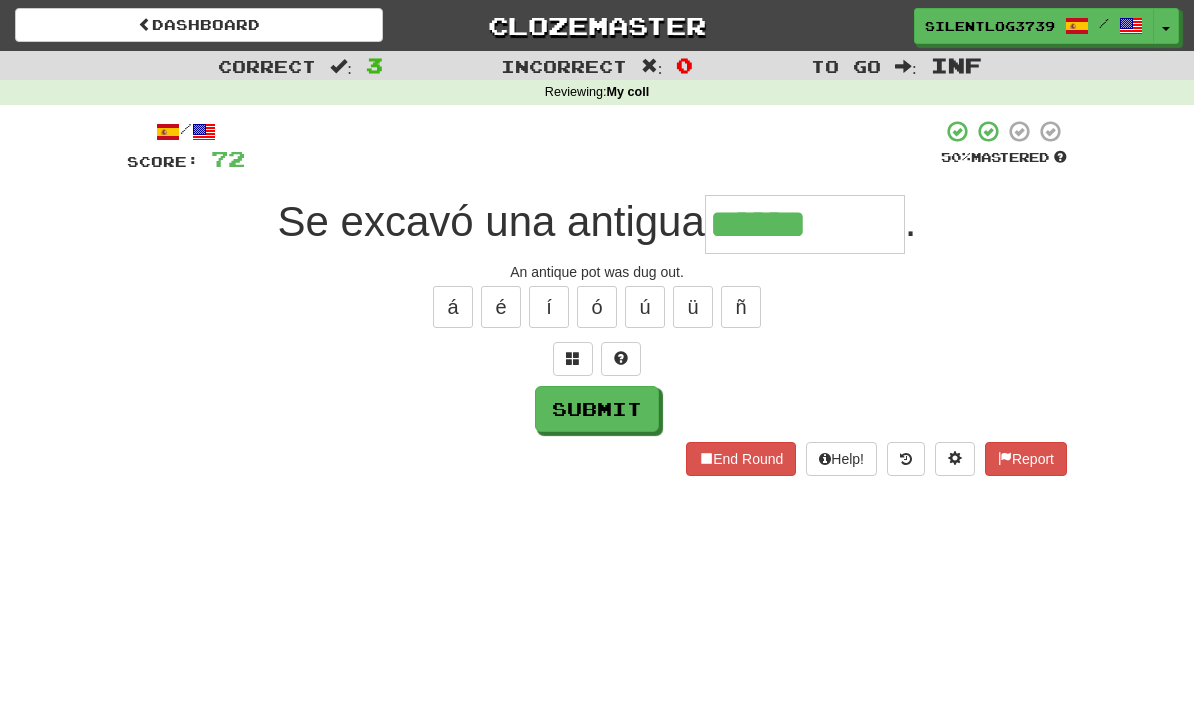 type on "******" 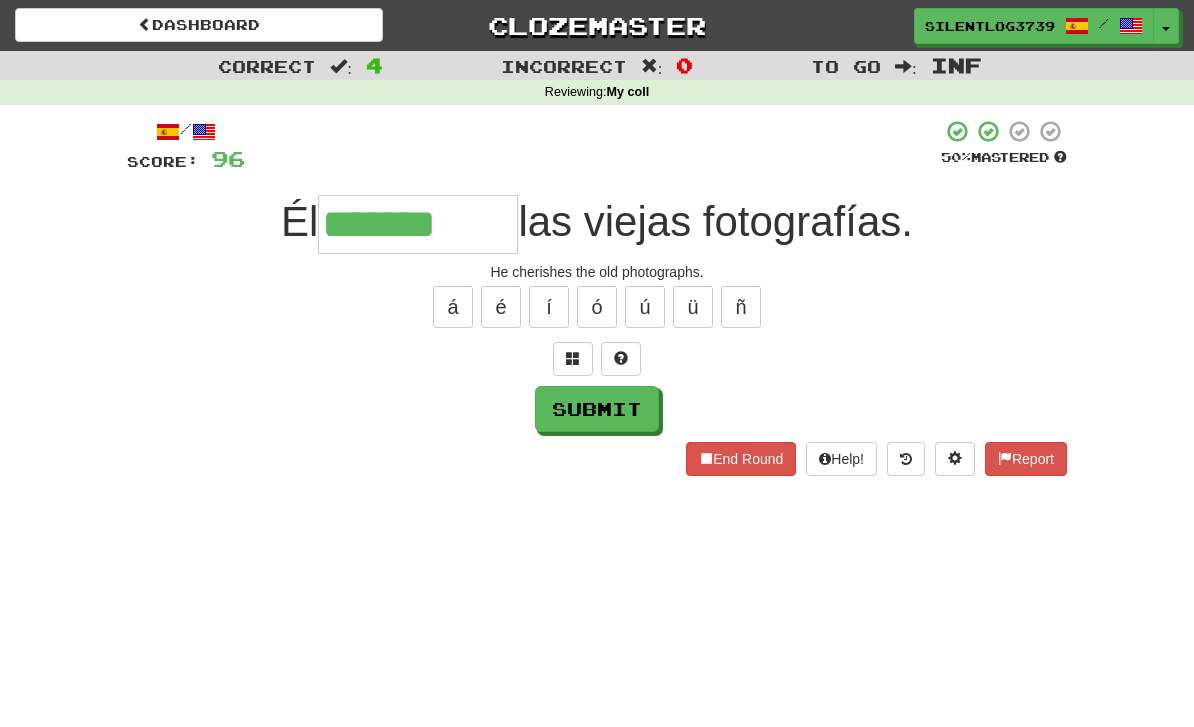 type on "*******" 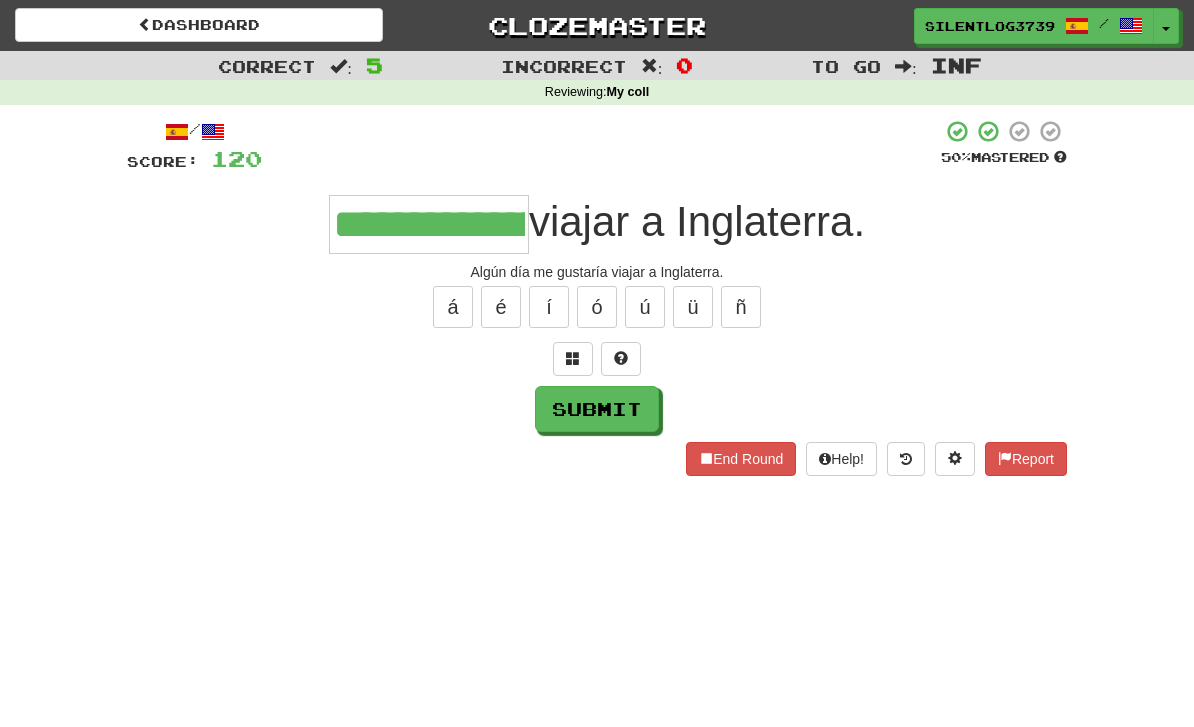 type on "**********" 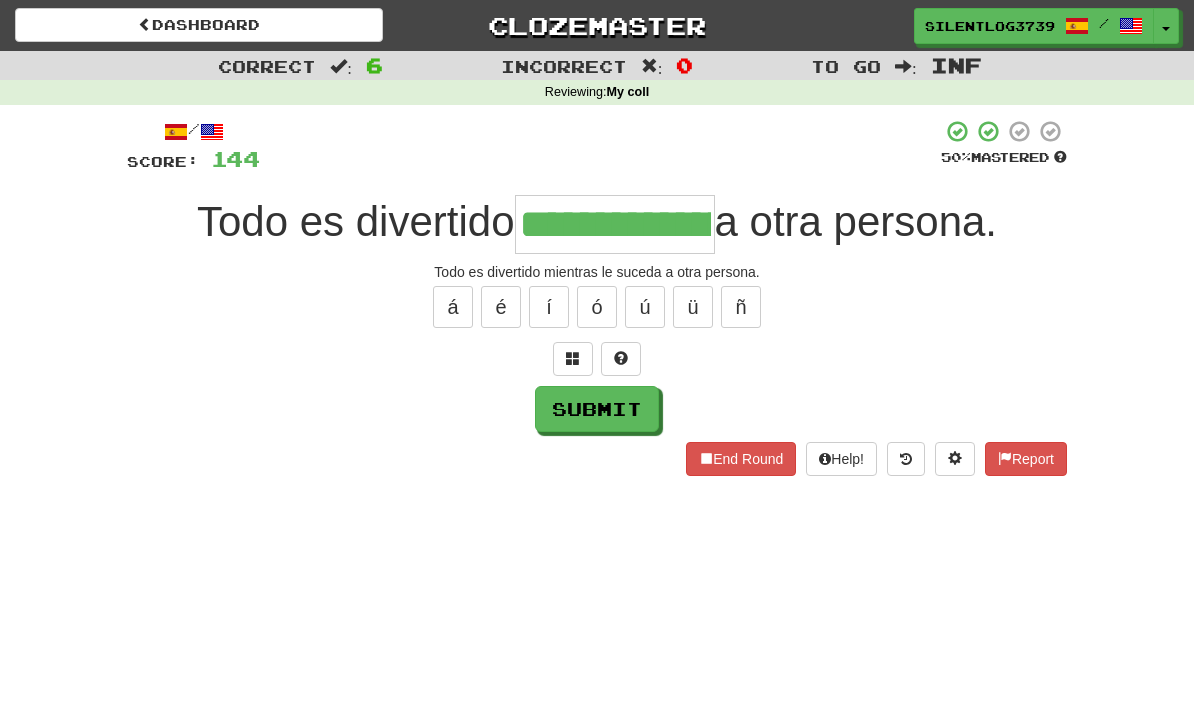 type on "**********" 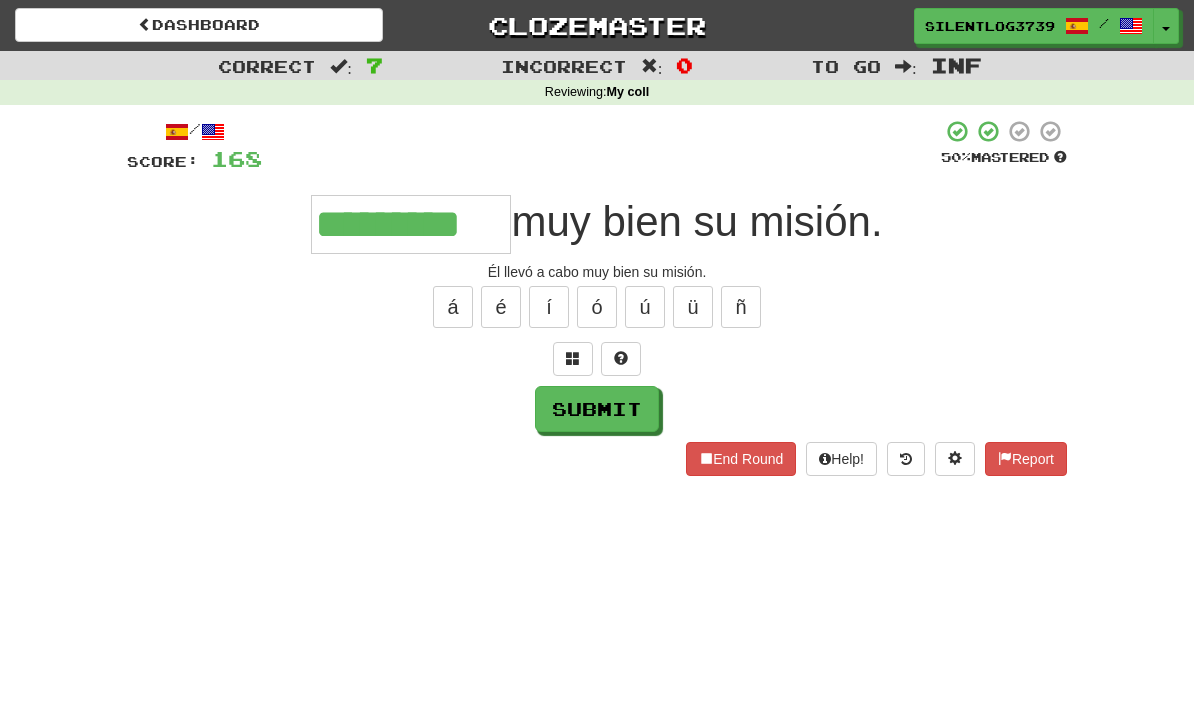 type on "*********" 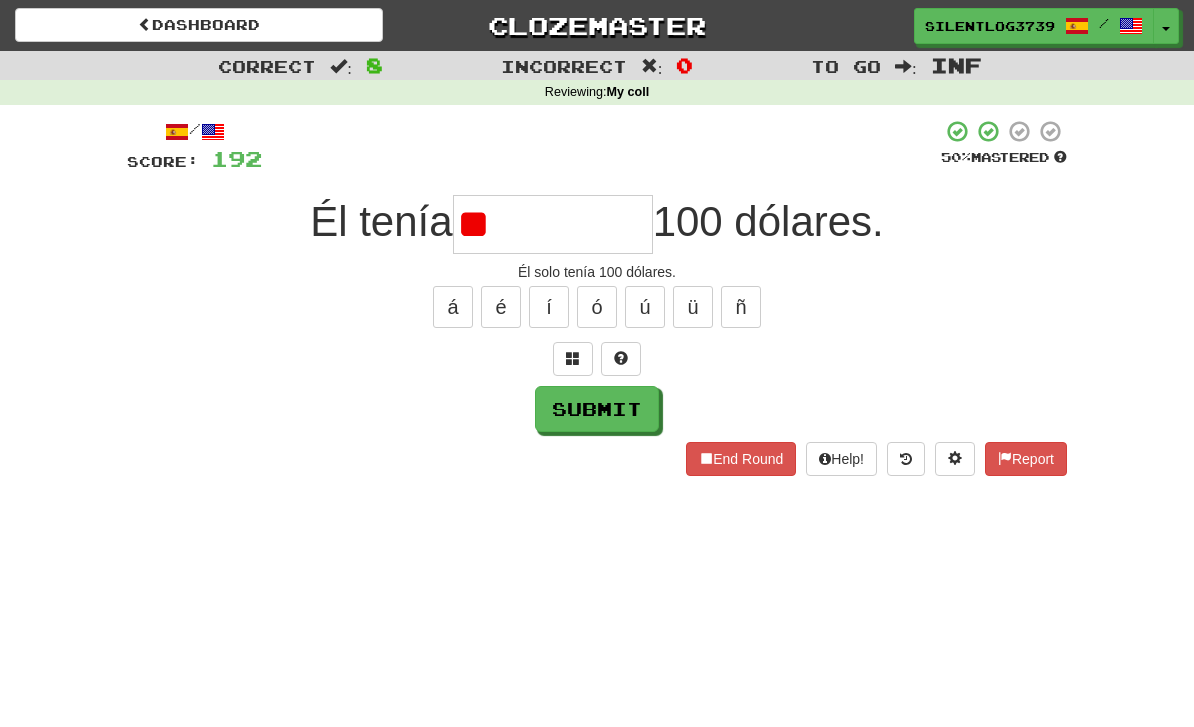 type on "*" 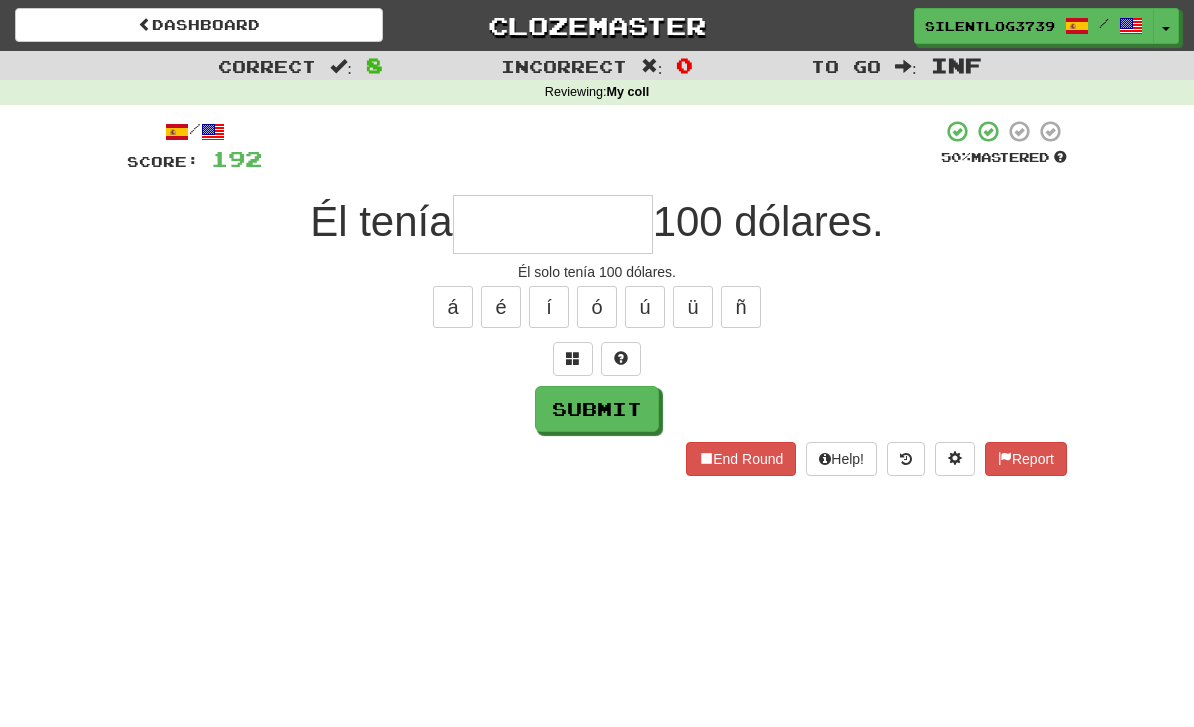 type on "*" 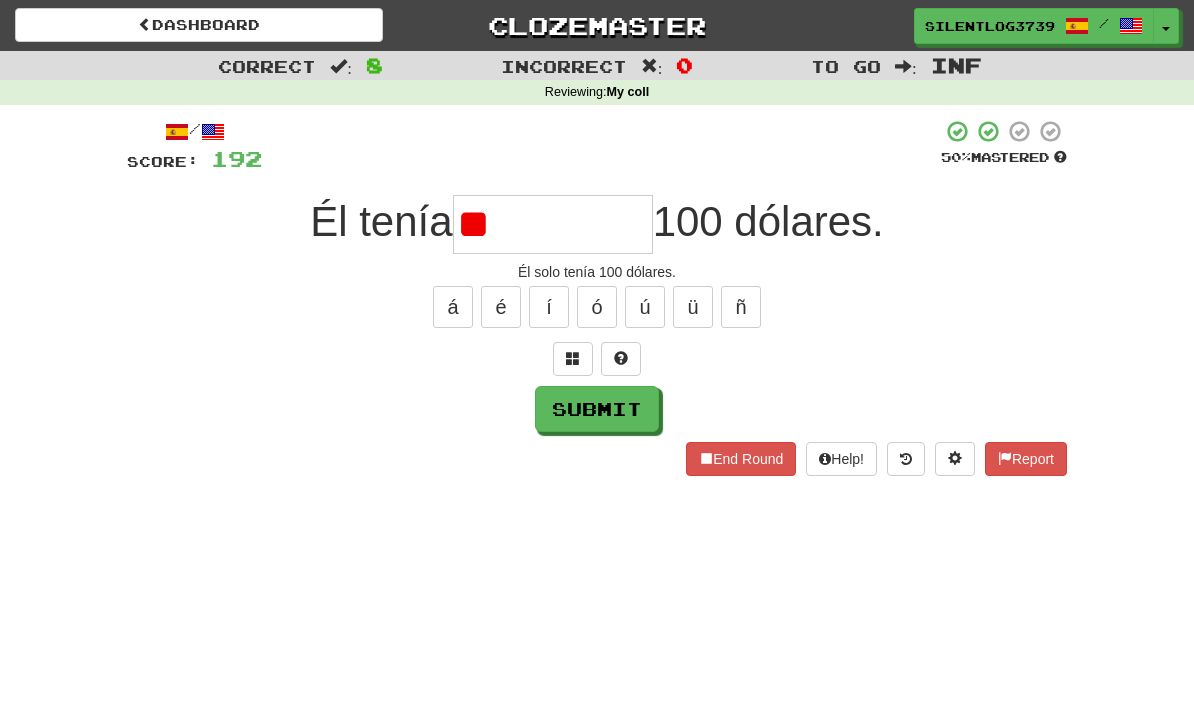 type on "*" 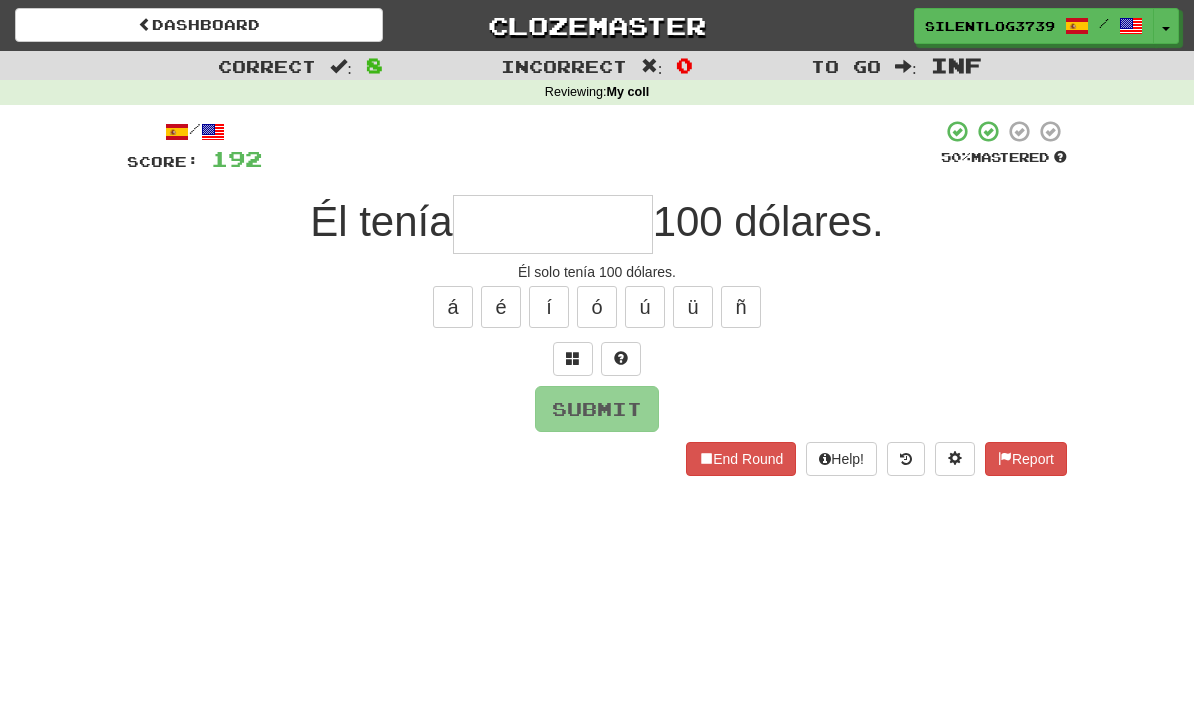 type on "*" 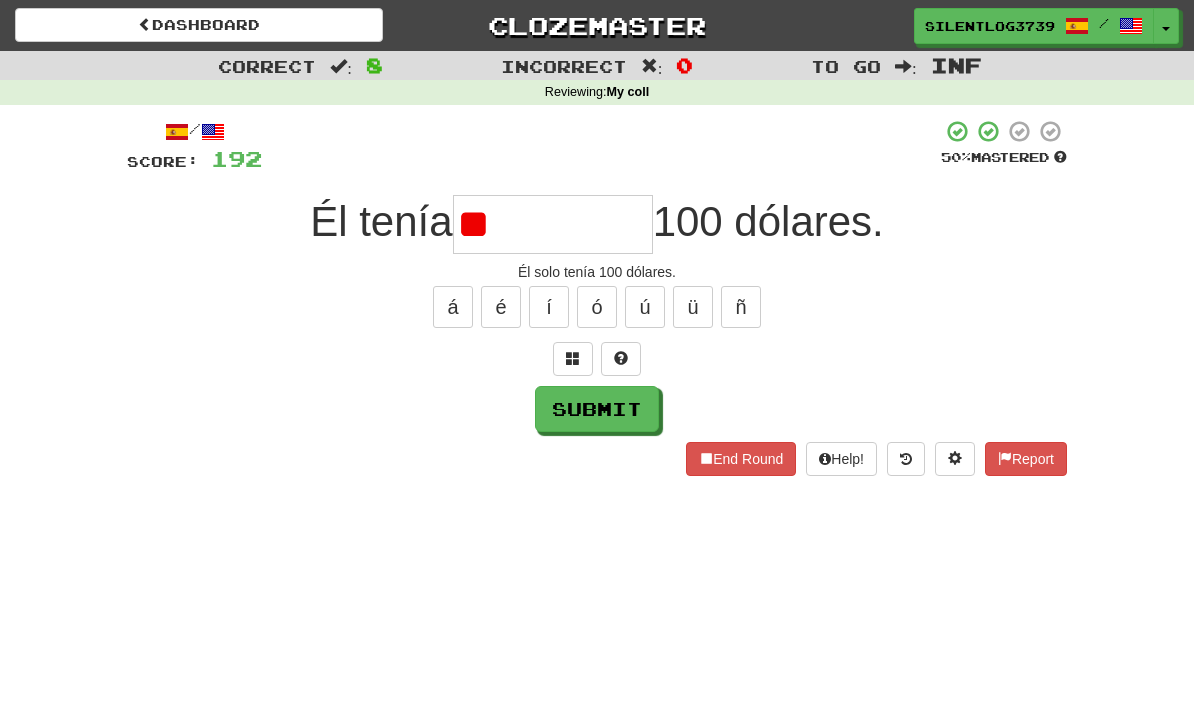 type on "*" 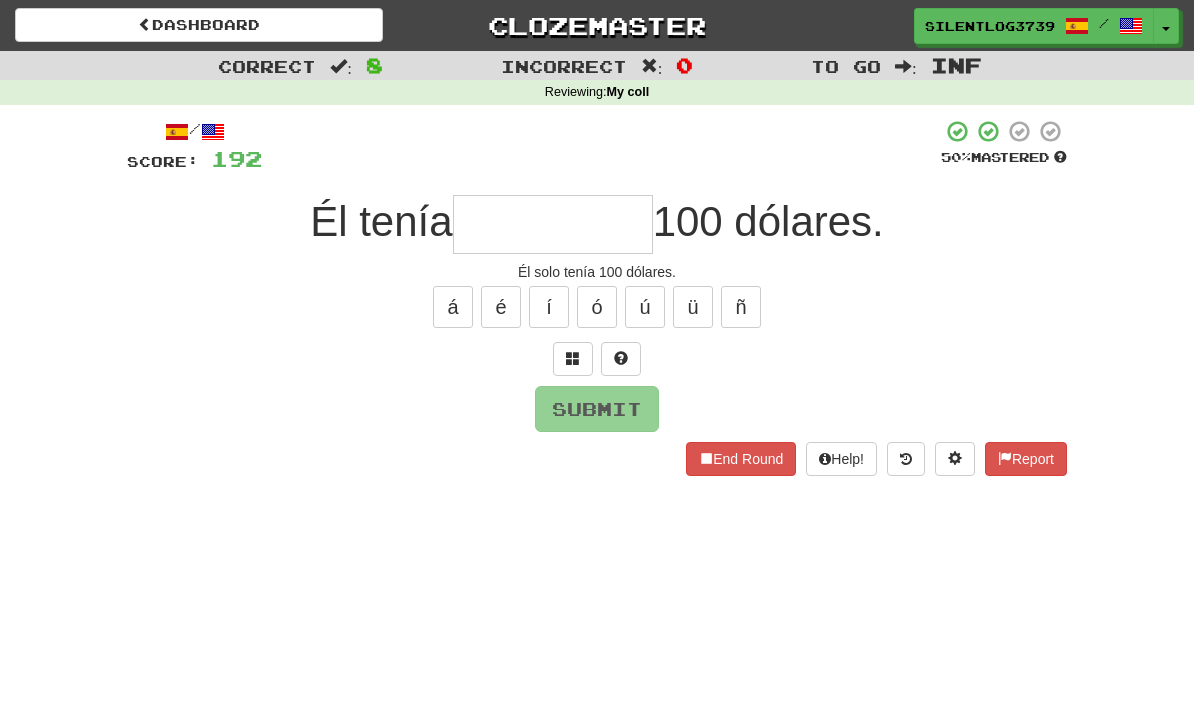 type on "*" 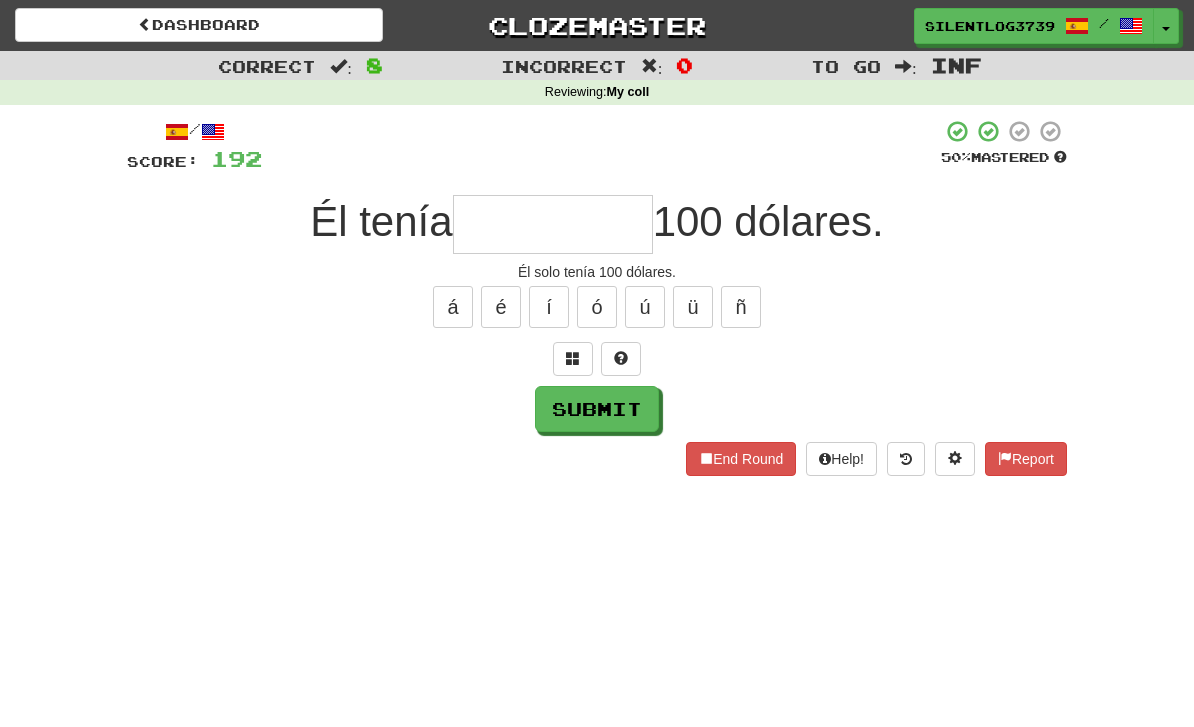 type on "*" 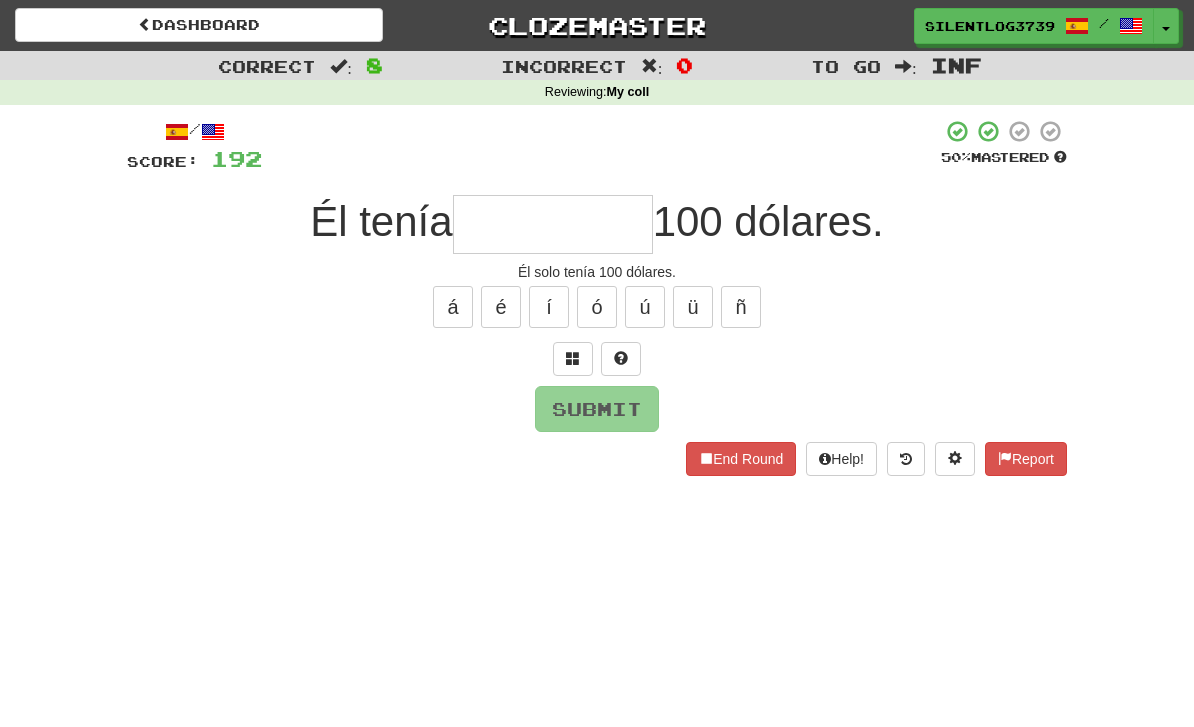 type on "*" 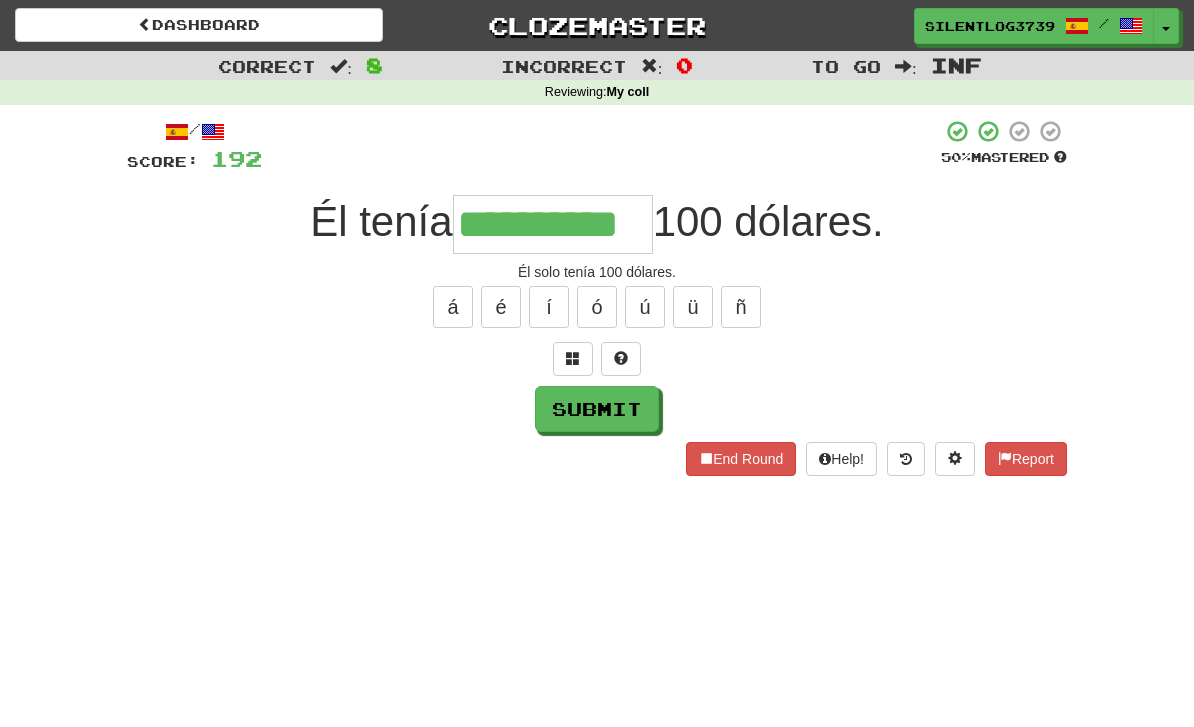 type on "**********" 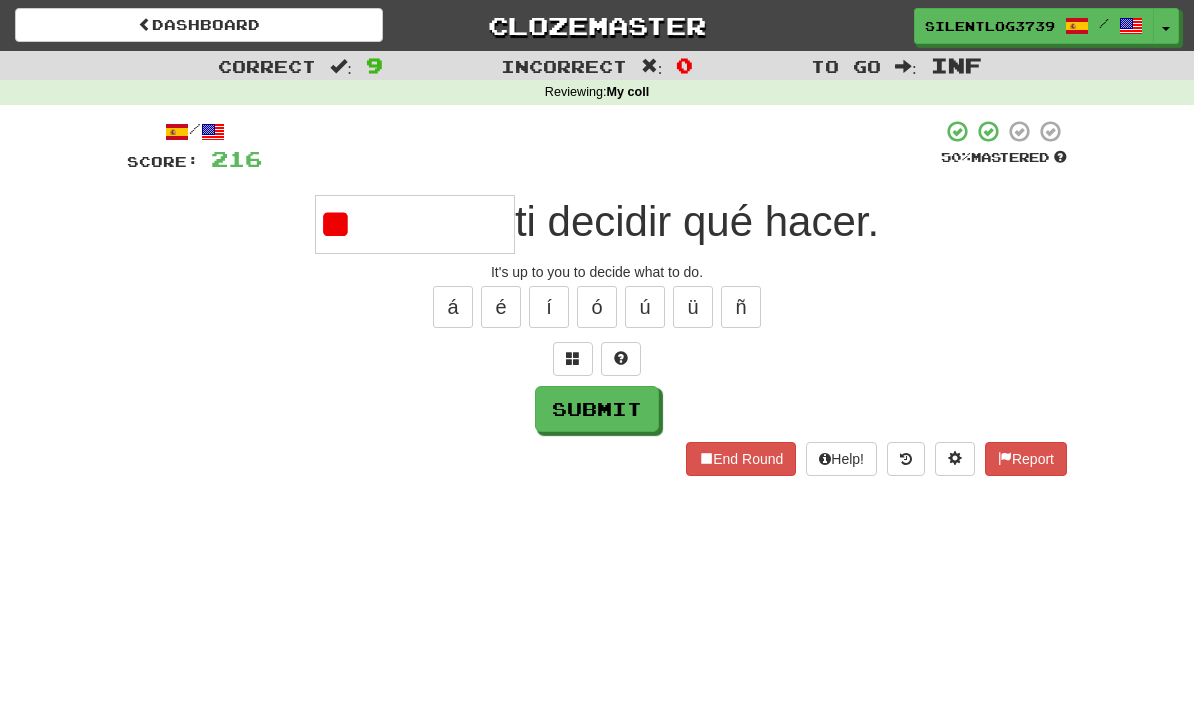 type on "*" 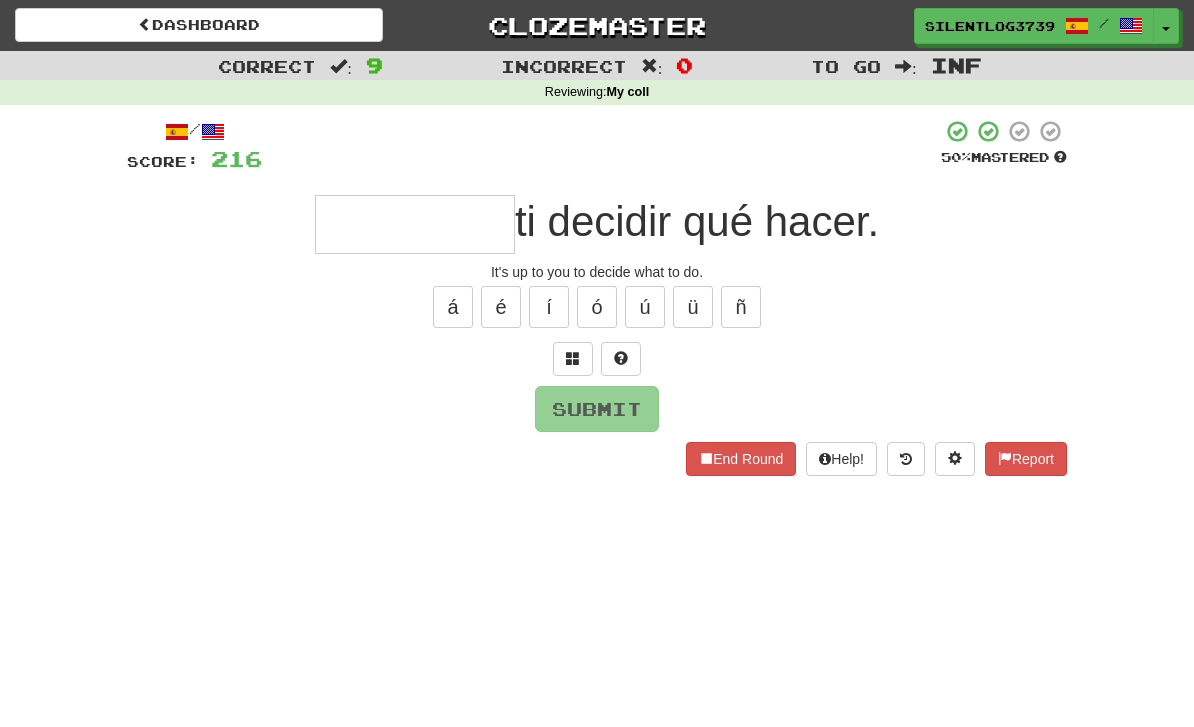 type on "*" 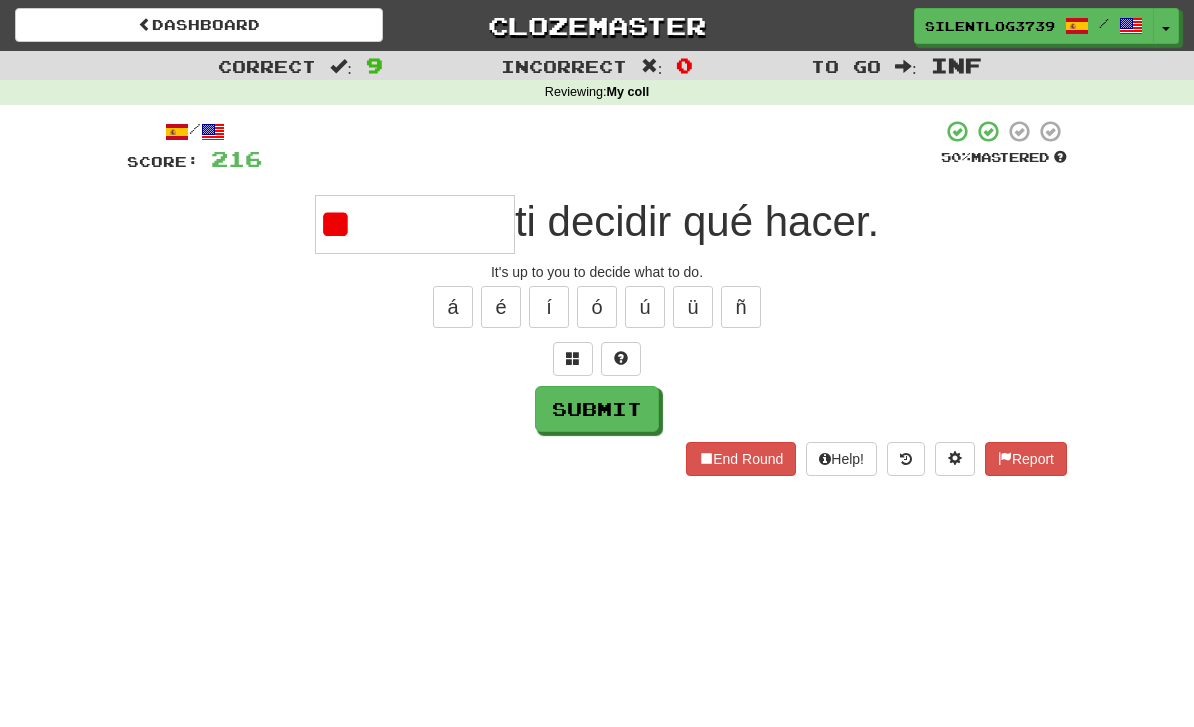type on "*" 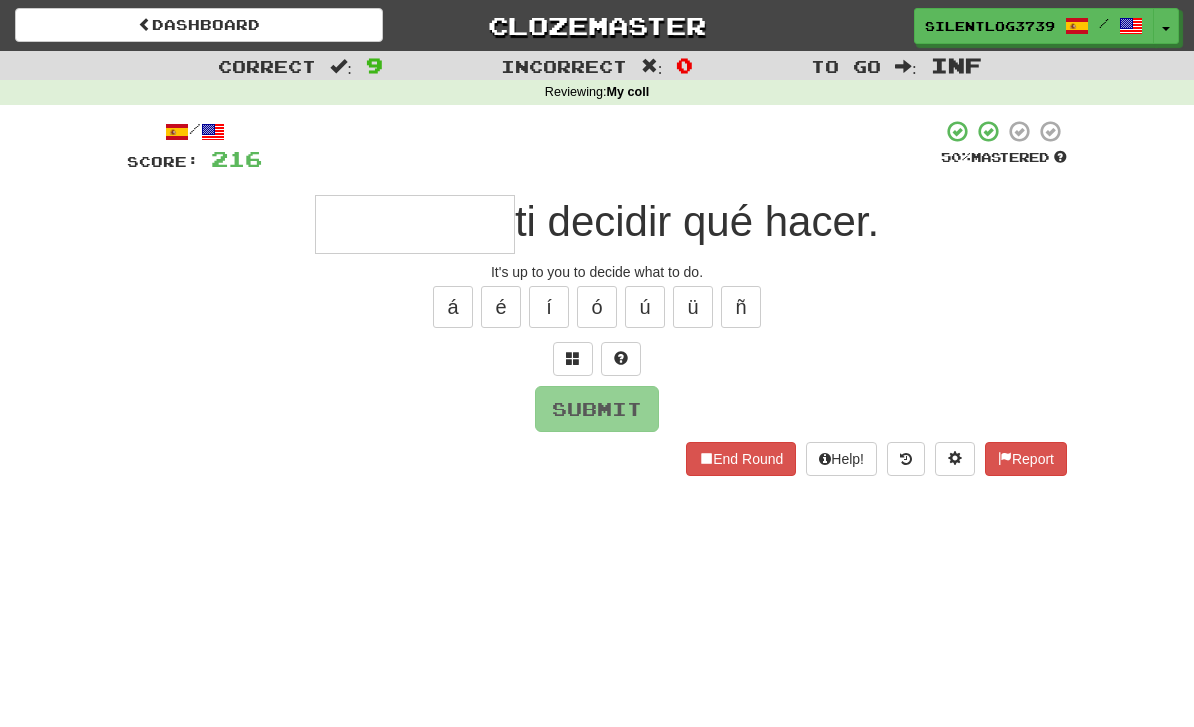 type on "*" 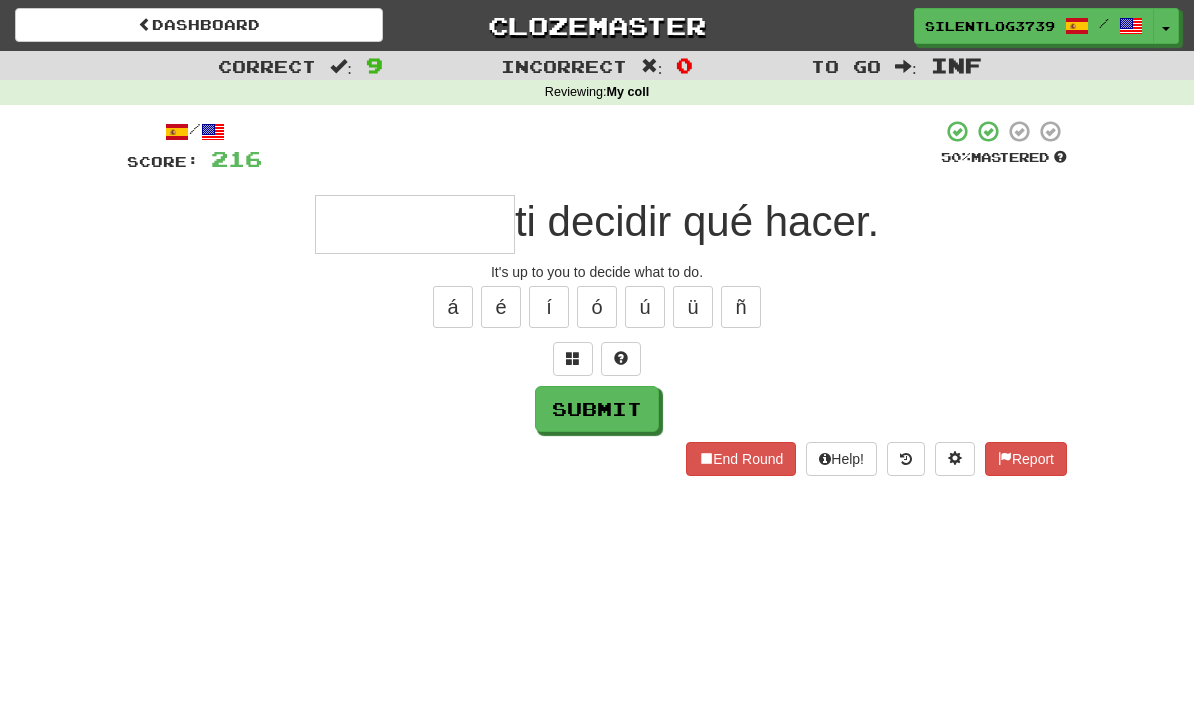 type on "*" 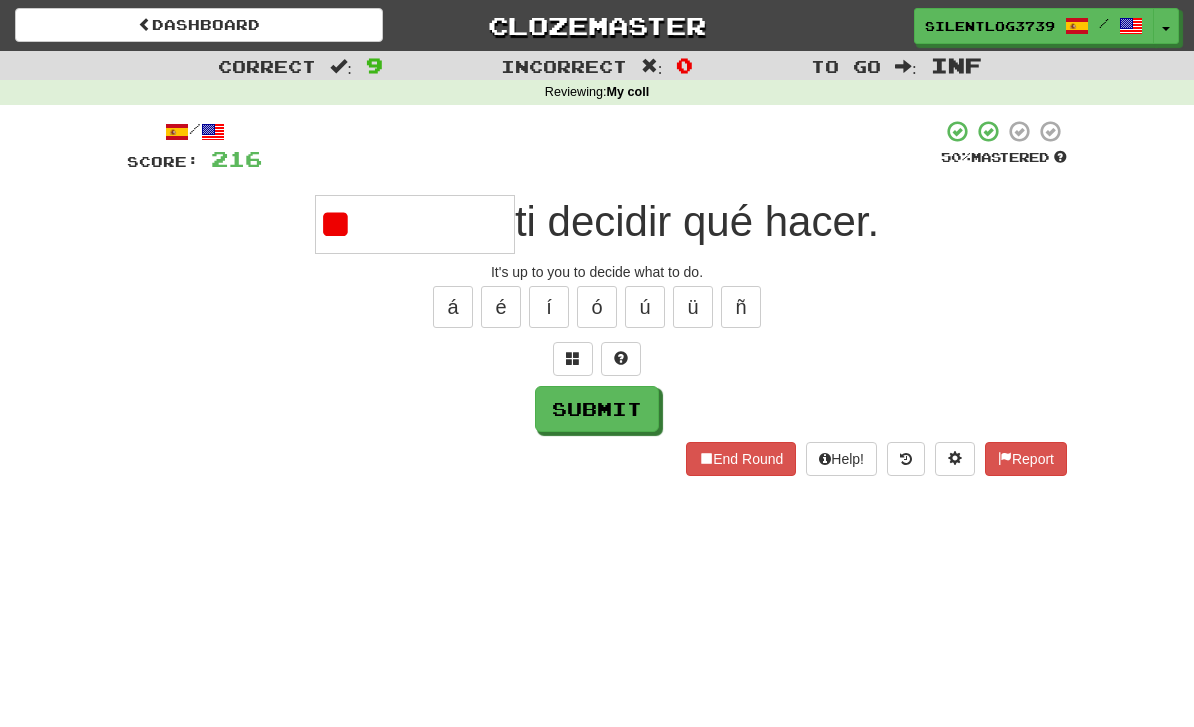 type on "*" 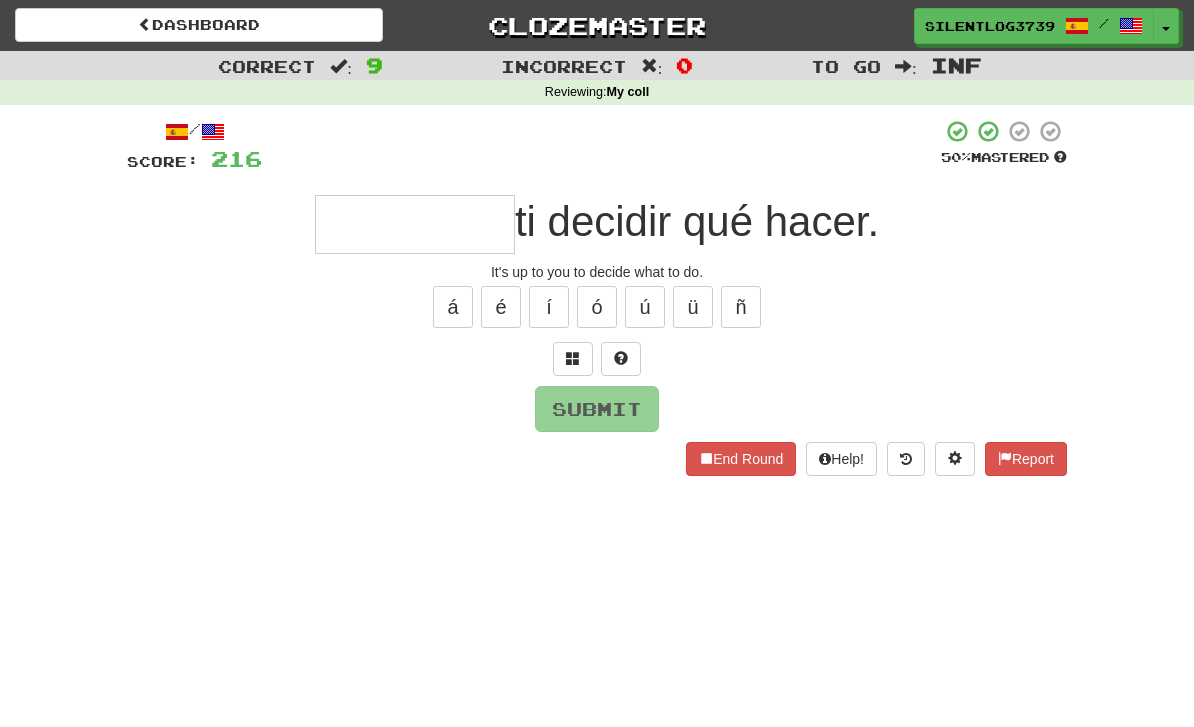 type on "*" 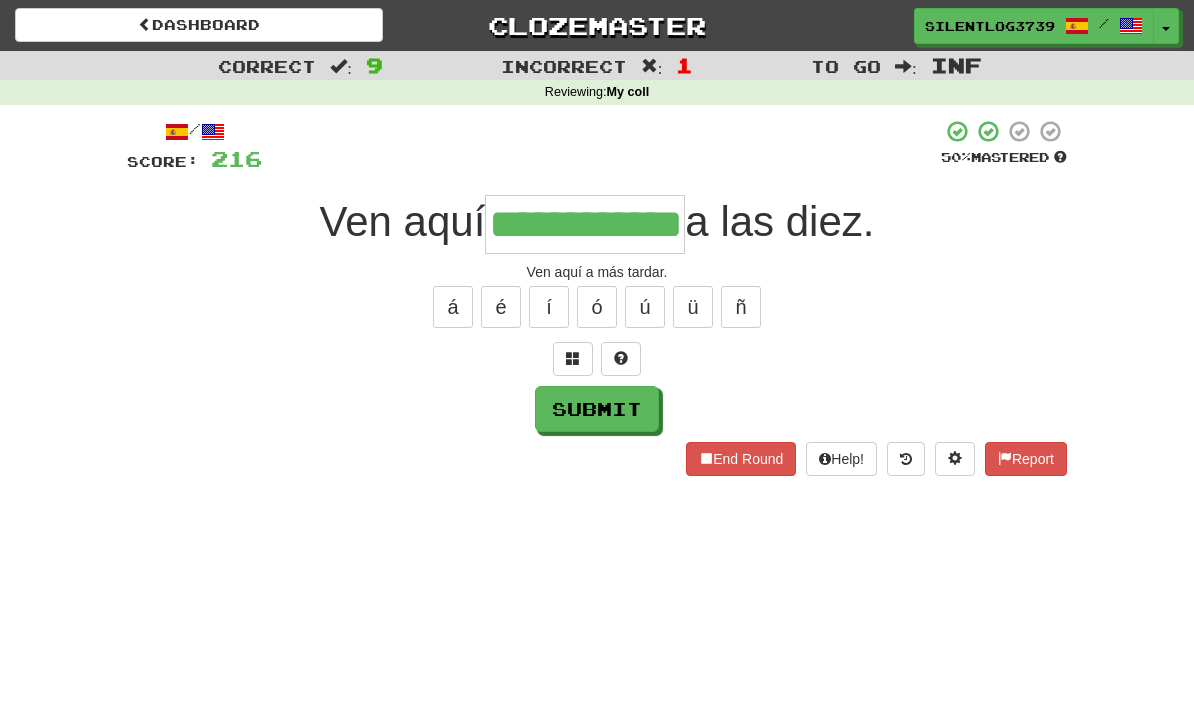 type on "**********" 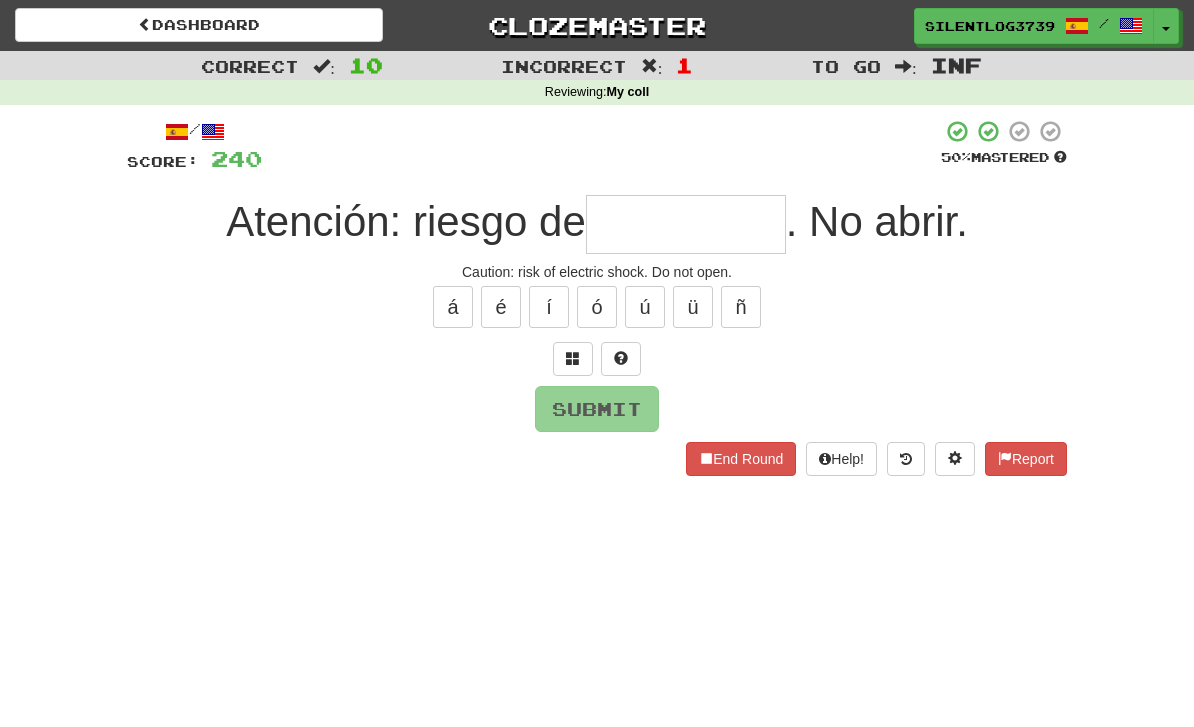 type on "**********" 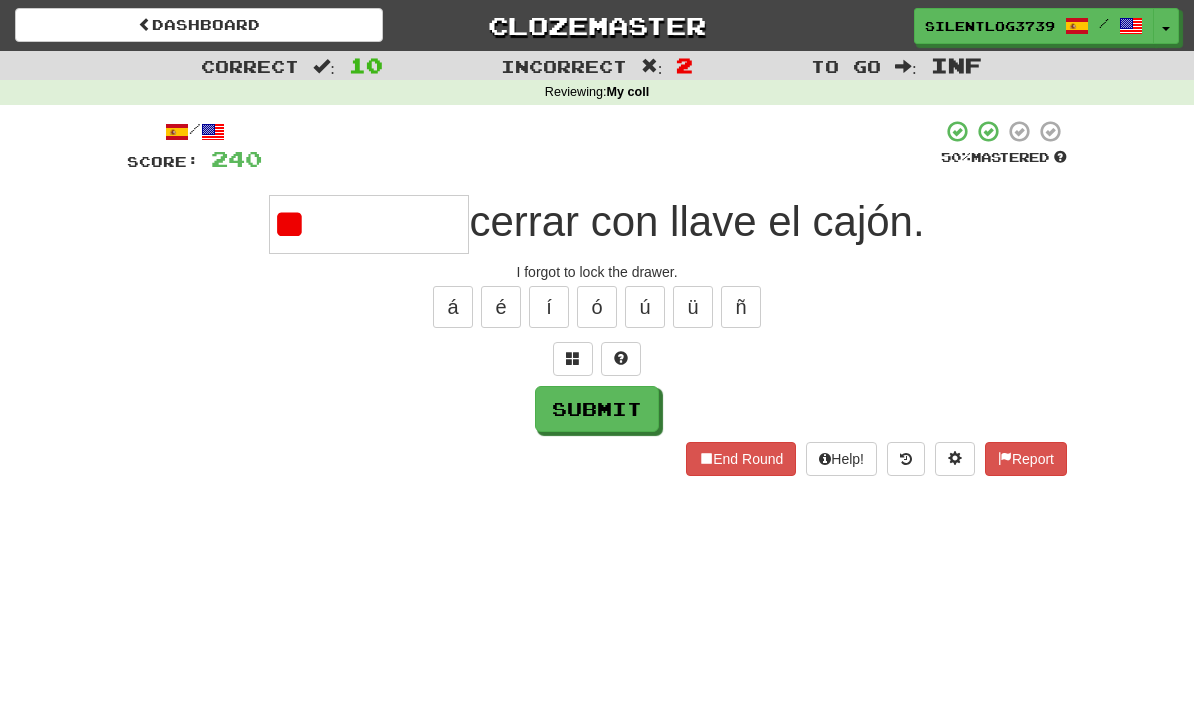 type on "*" 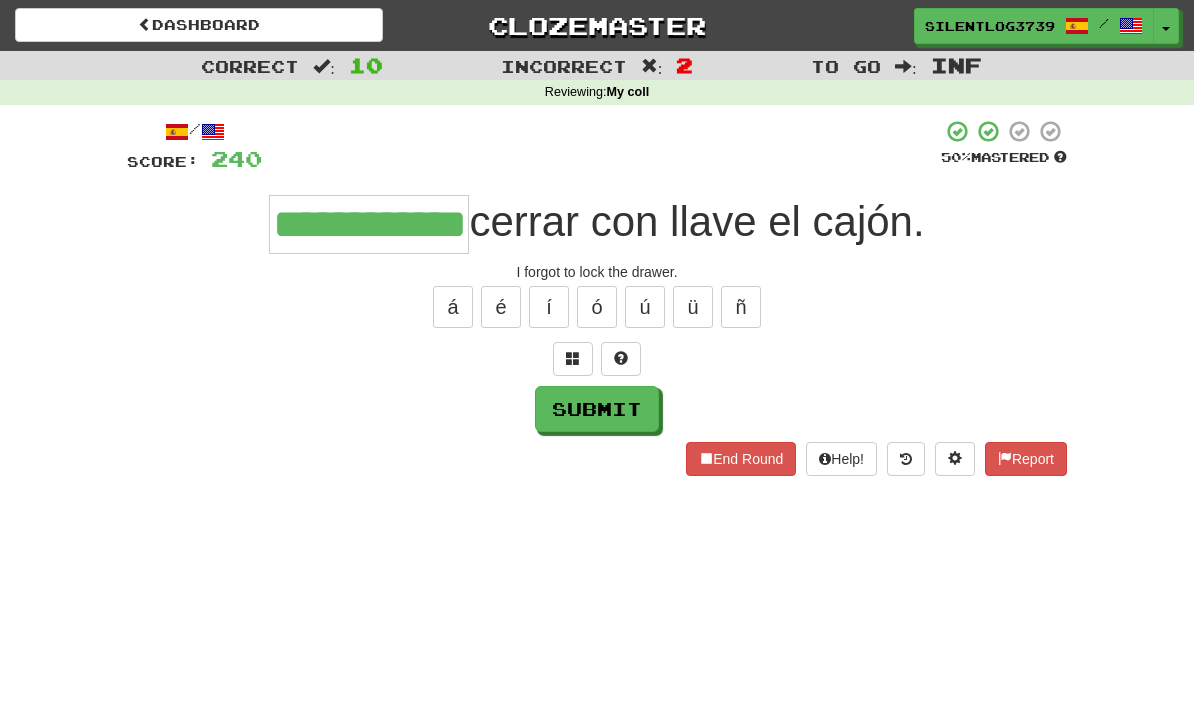 type on "**********" 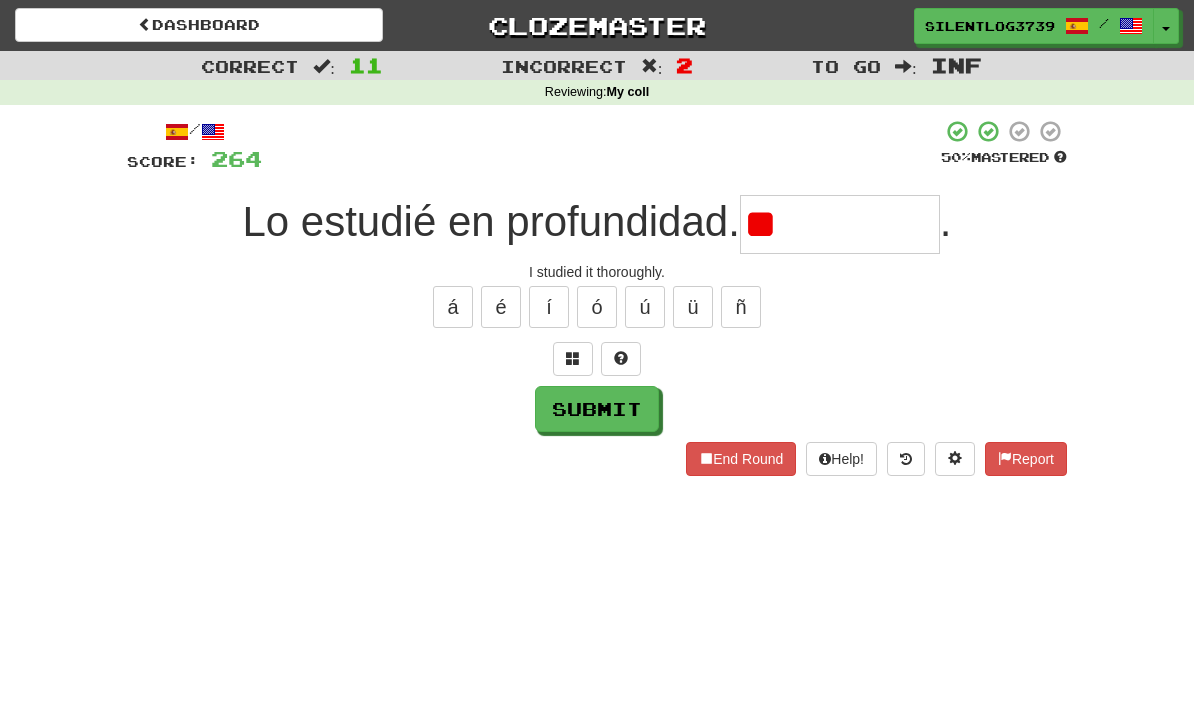type on "*" 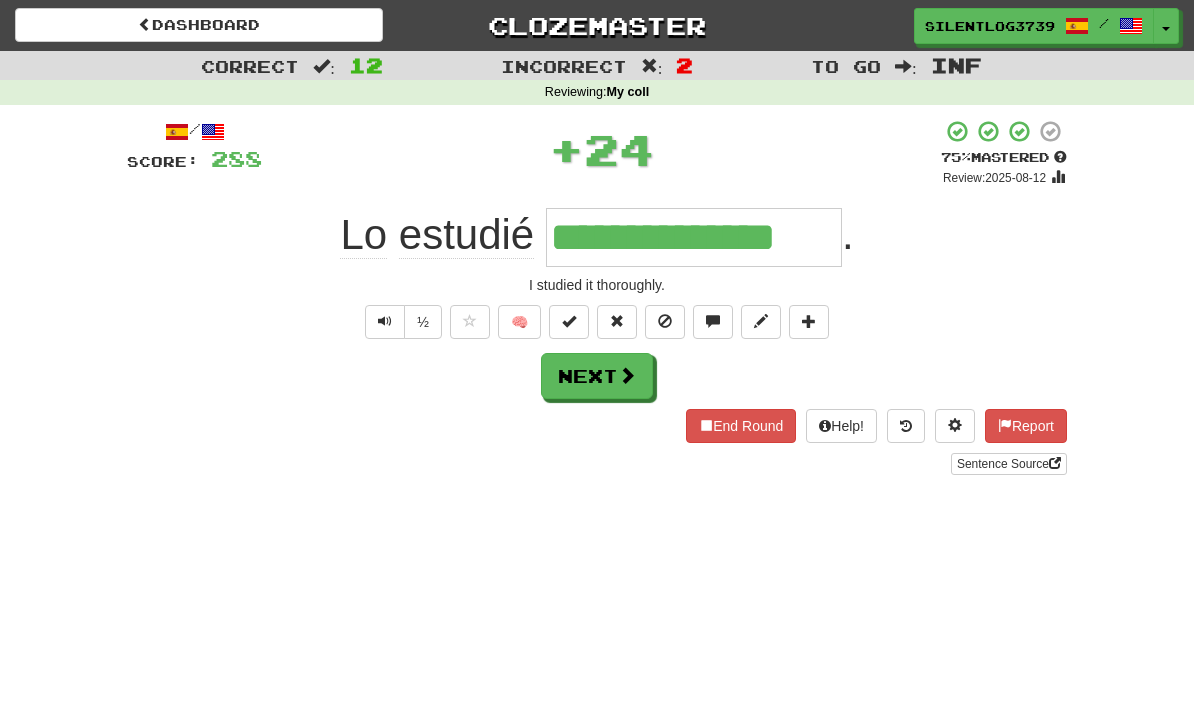 type on "**********" 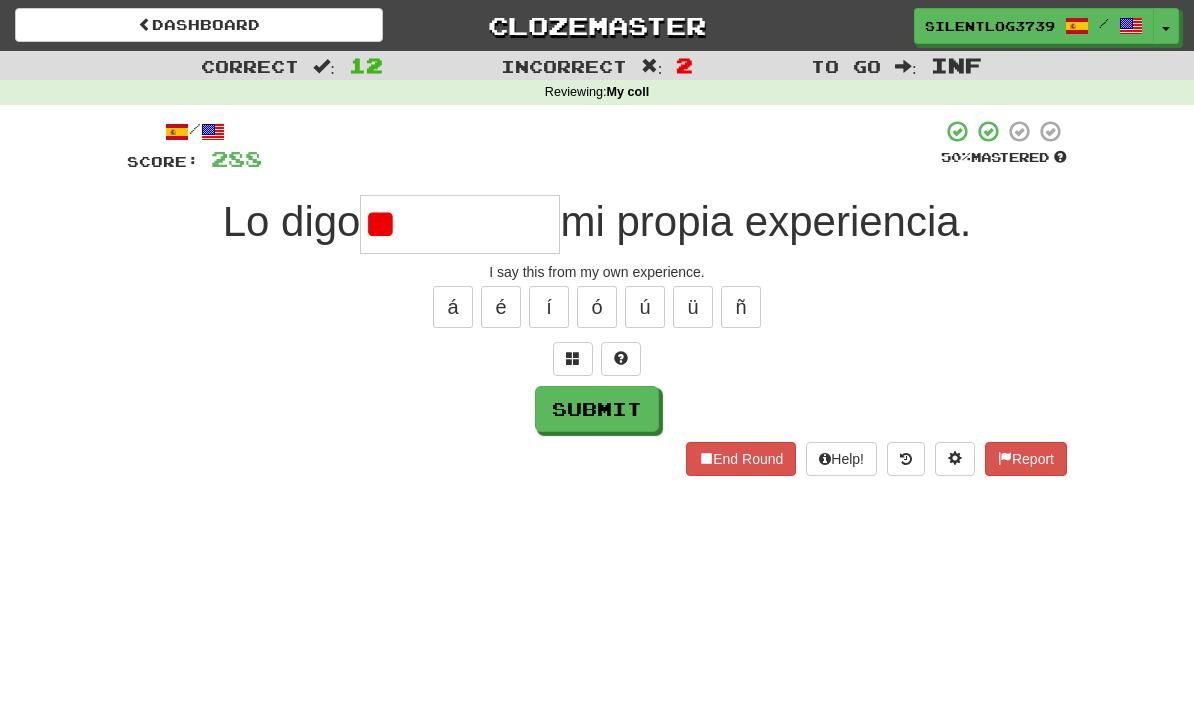 type on "*" 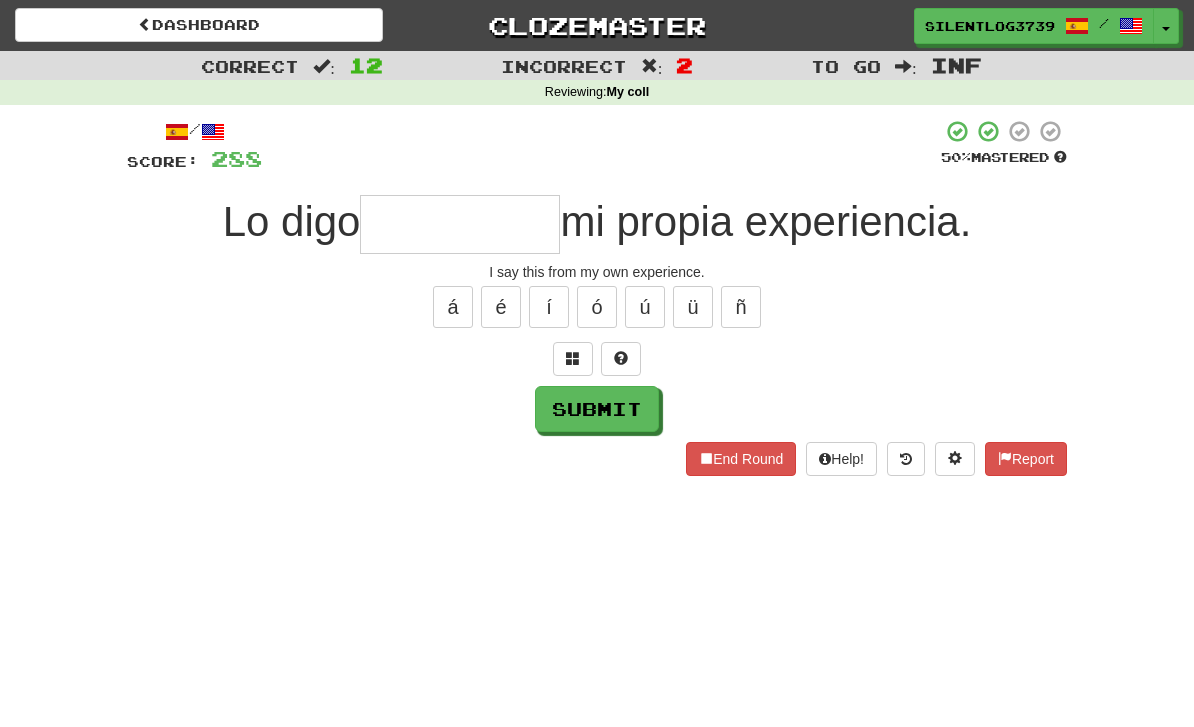 type on "*" 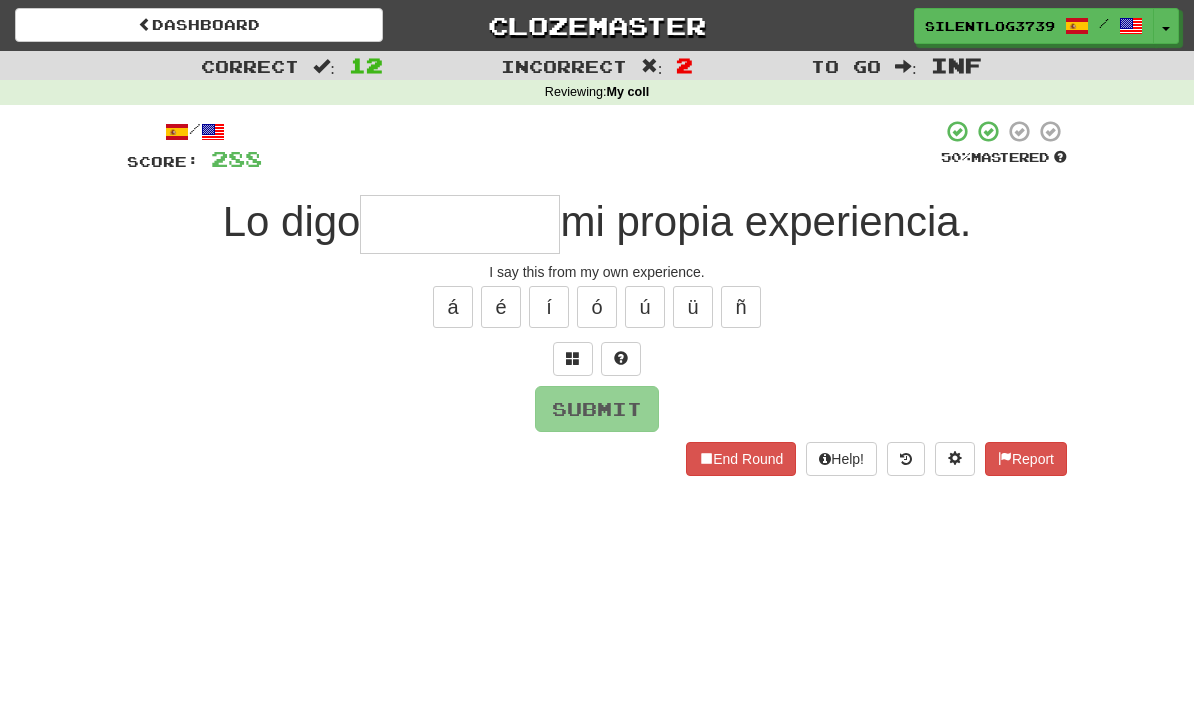 type on "*" 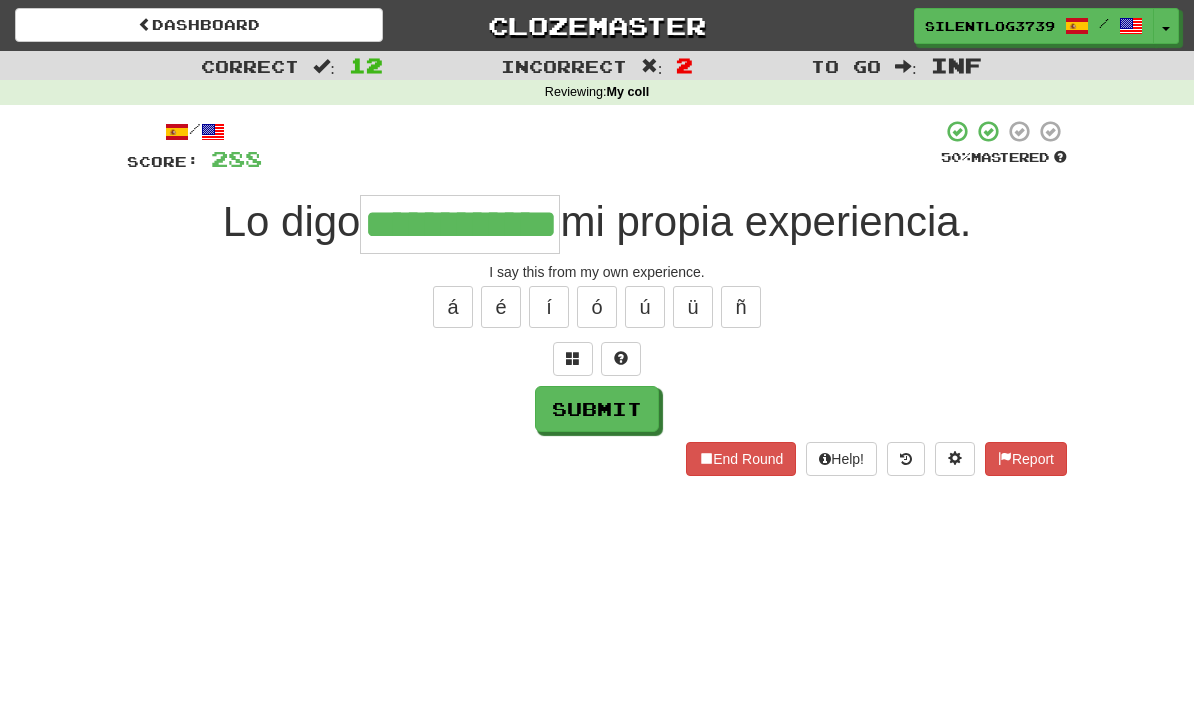 type on "**********" 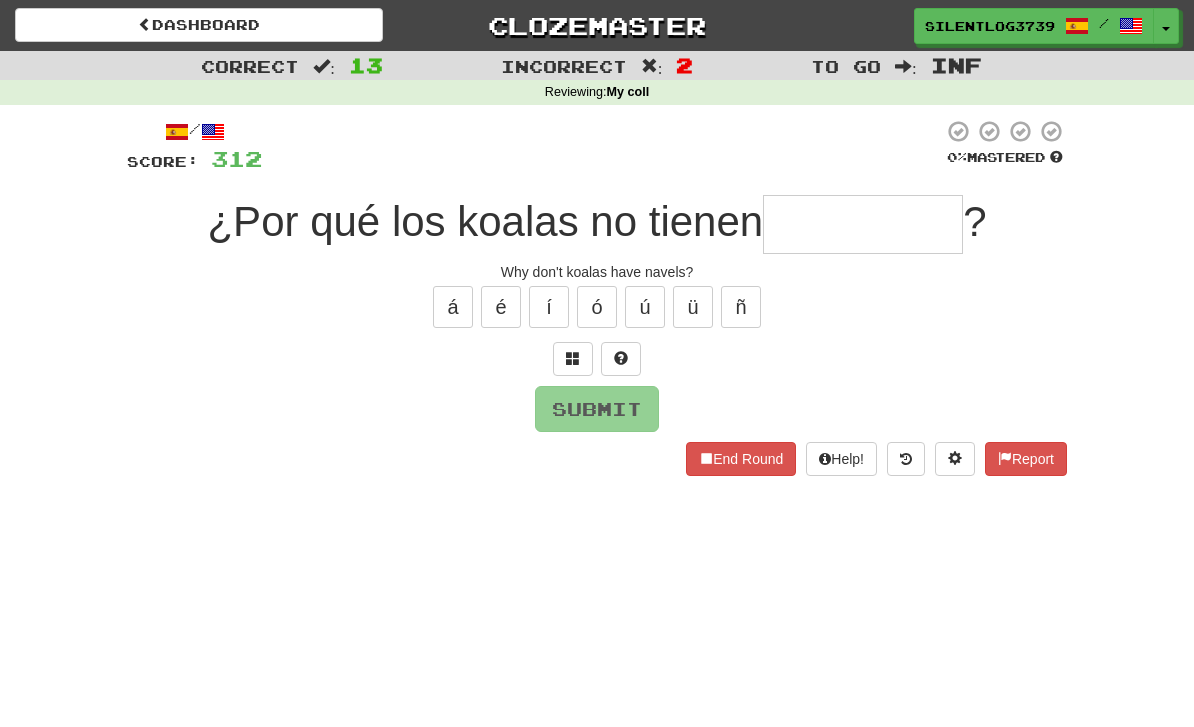 type on "*******" 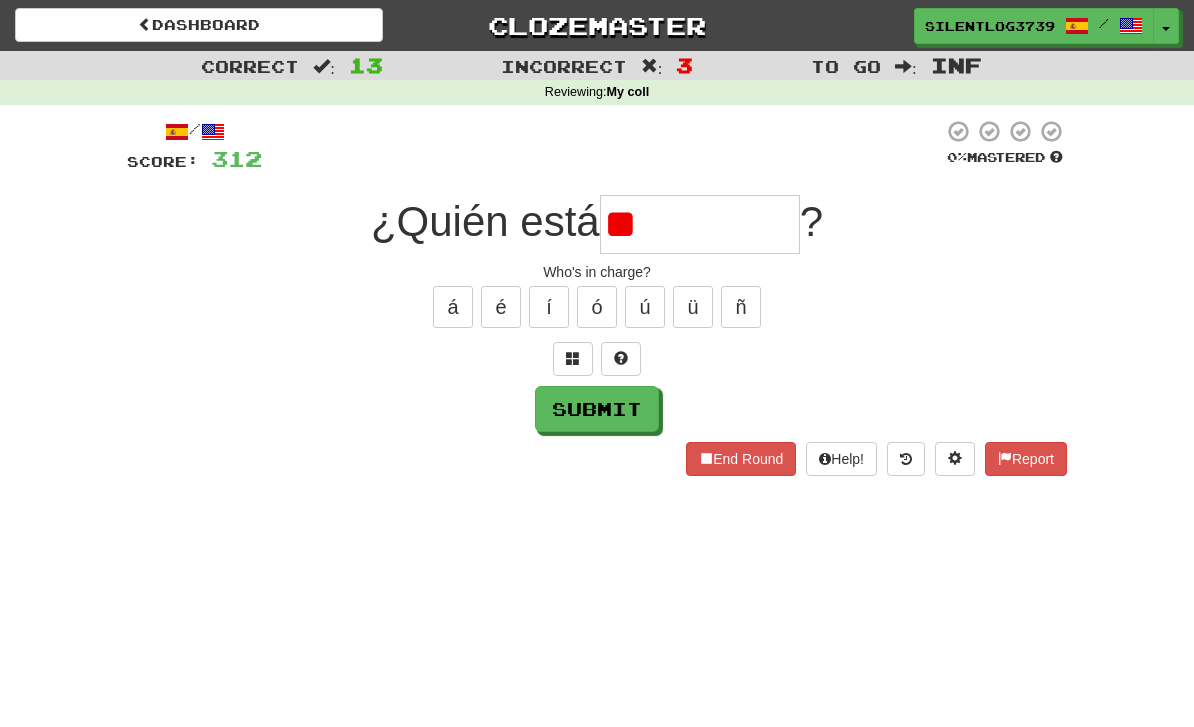 type on "*" 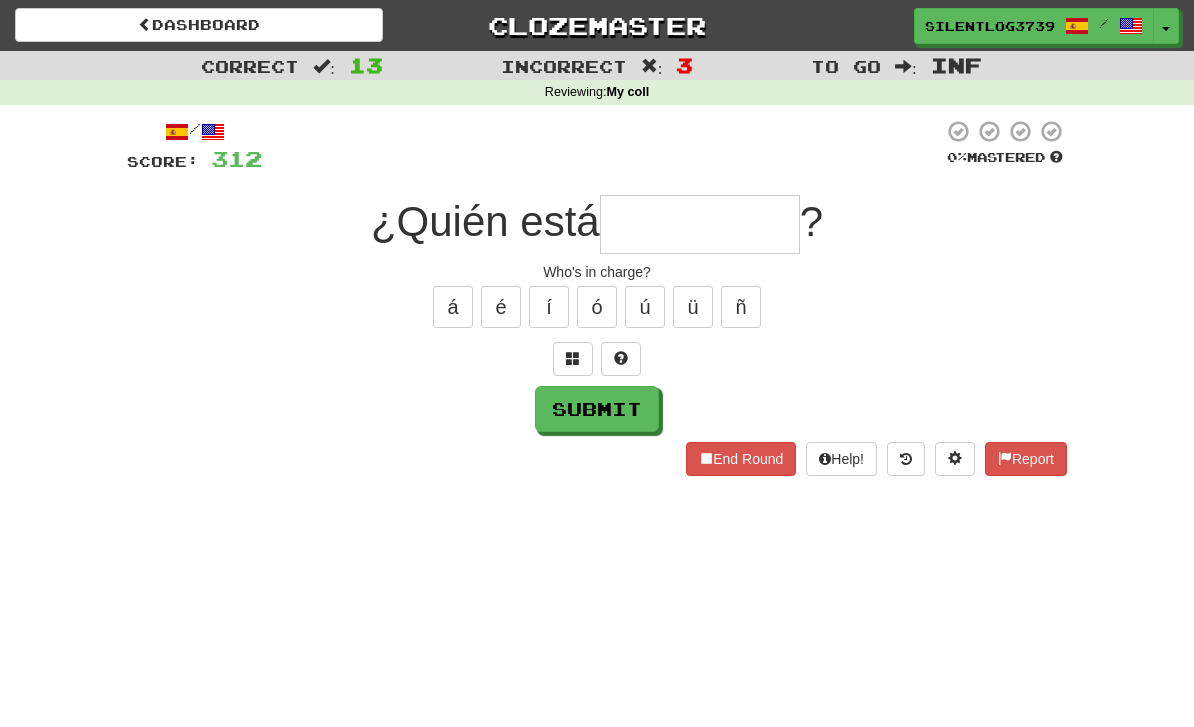 type on "*" 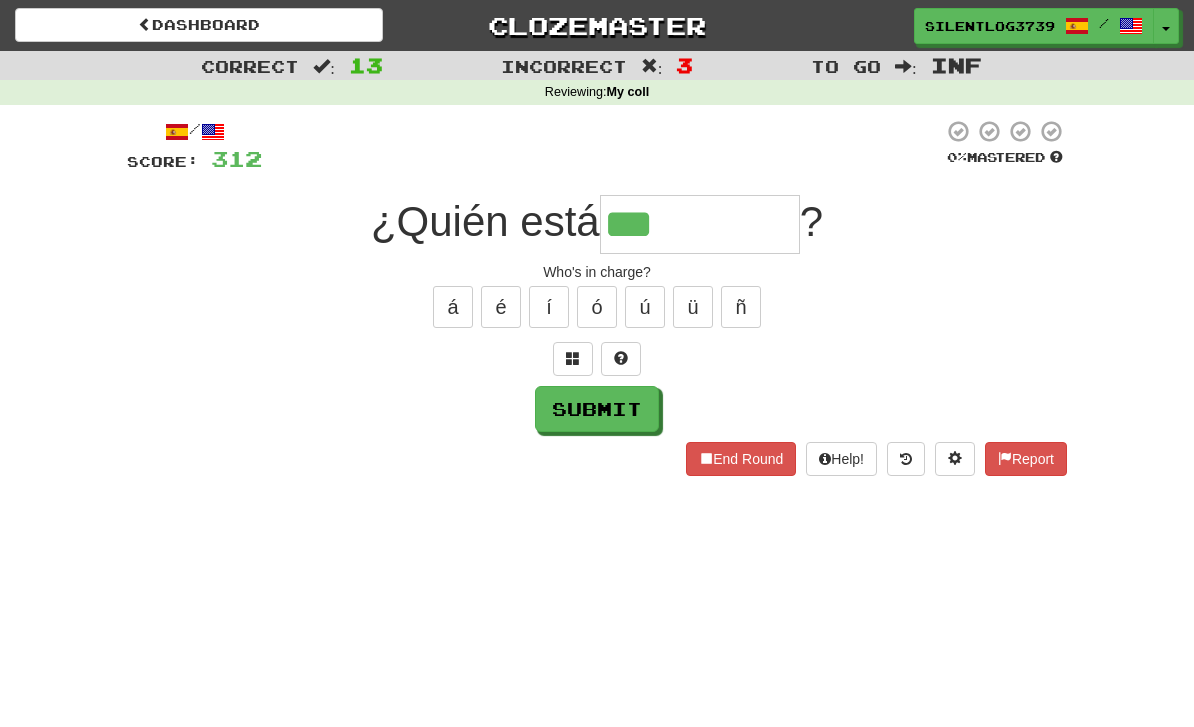 type on "********" 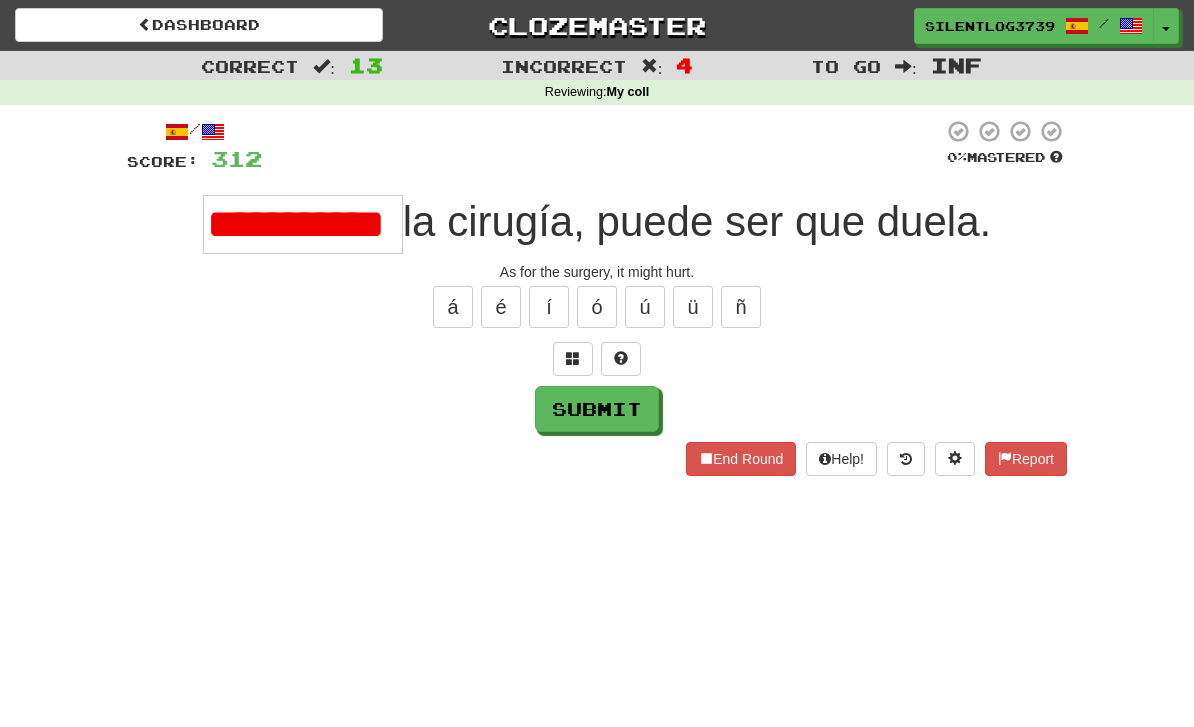 type on "**********" 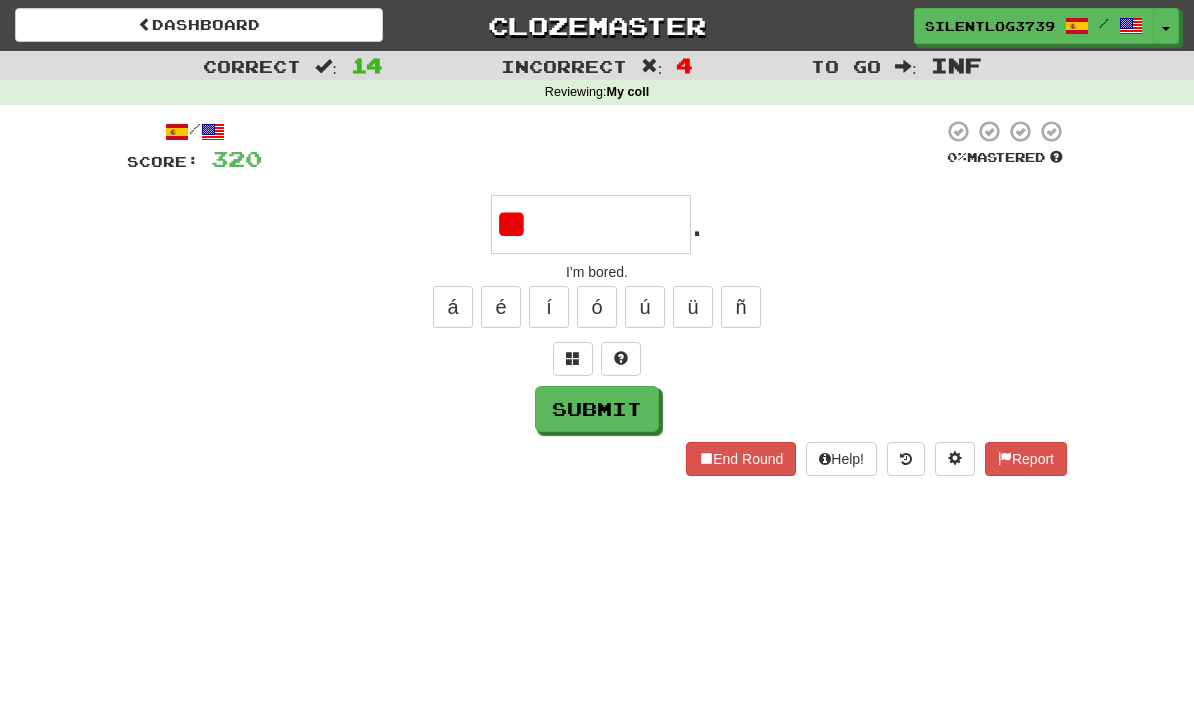 type on "*" 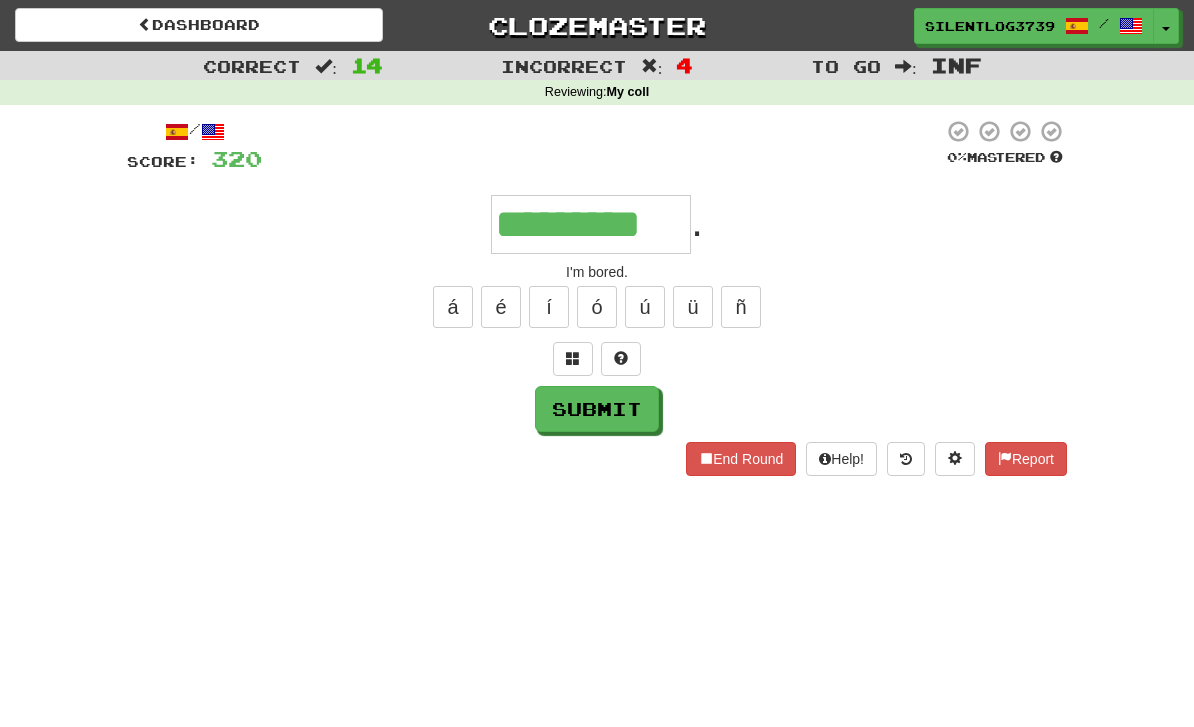 type on "*********" 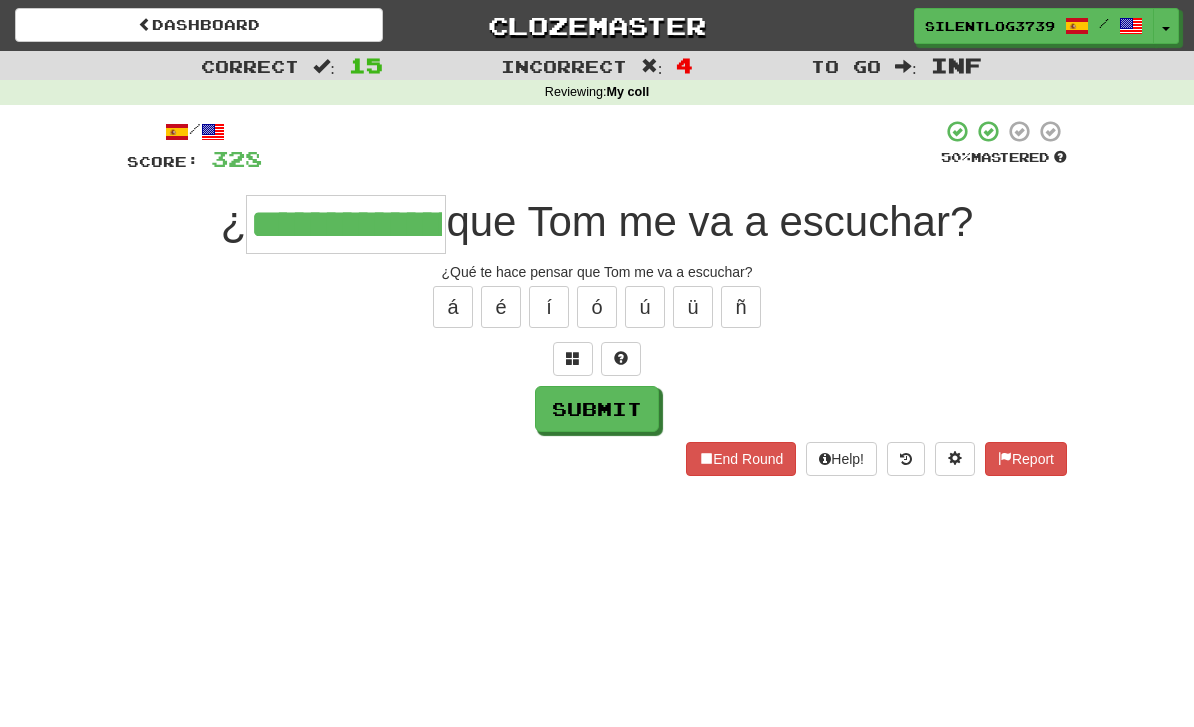 type on "**********" 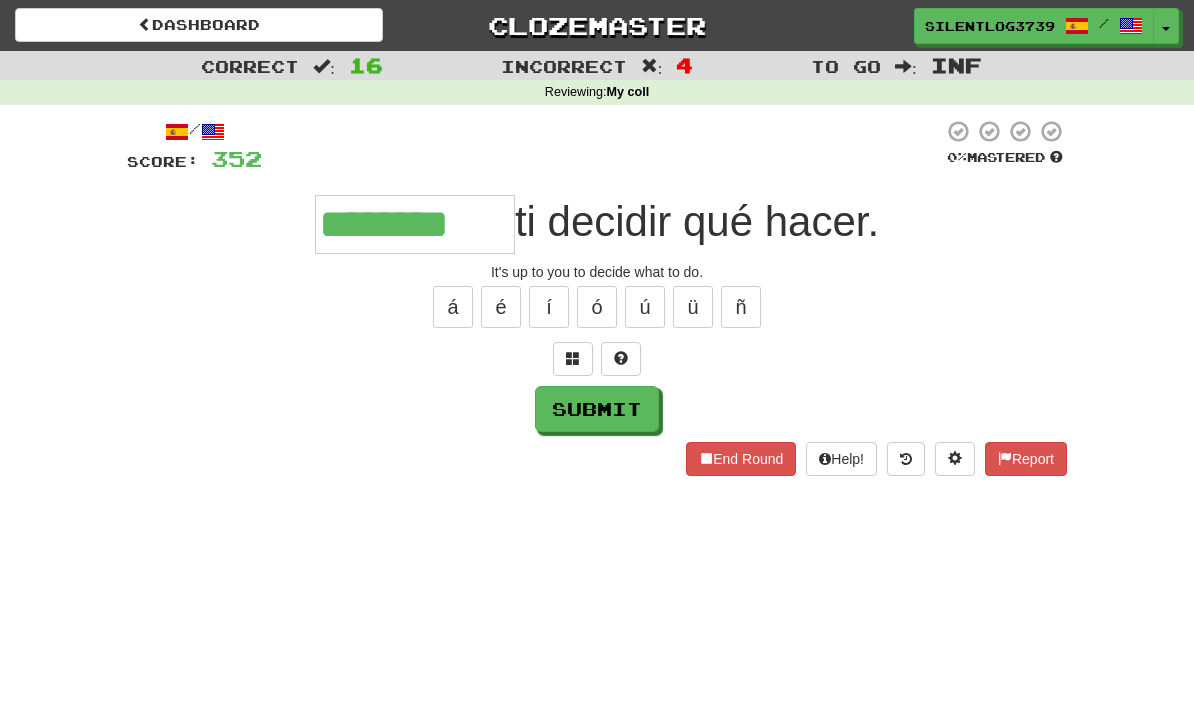type on "********" 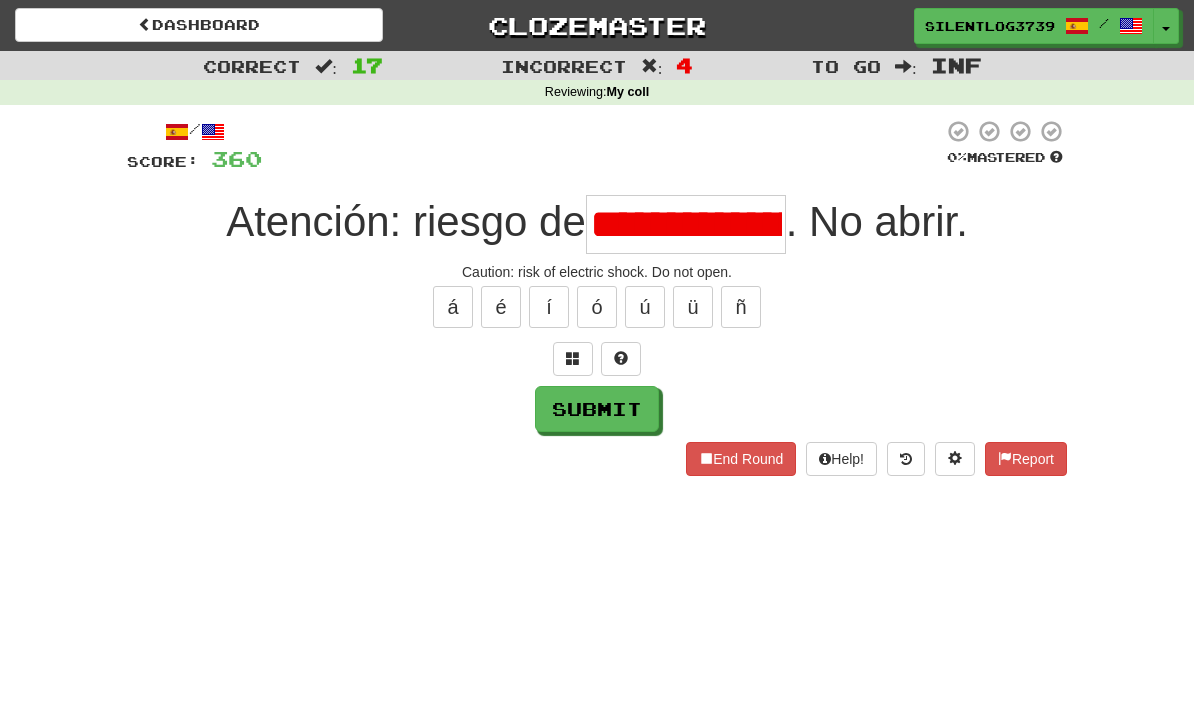 type on "**********" 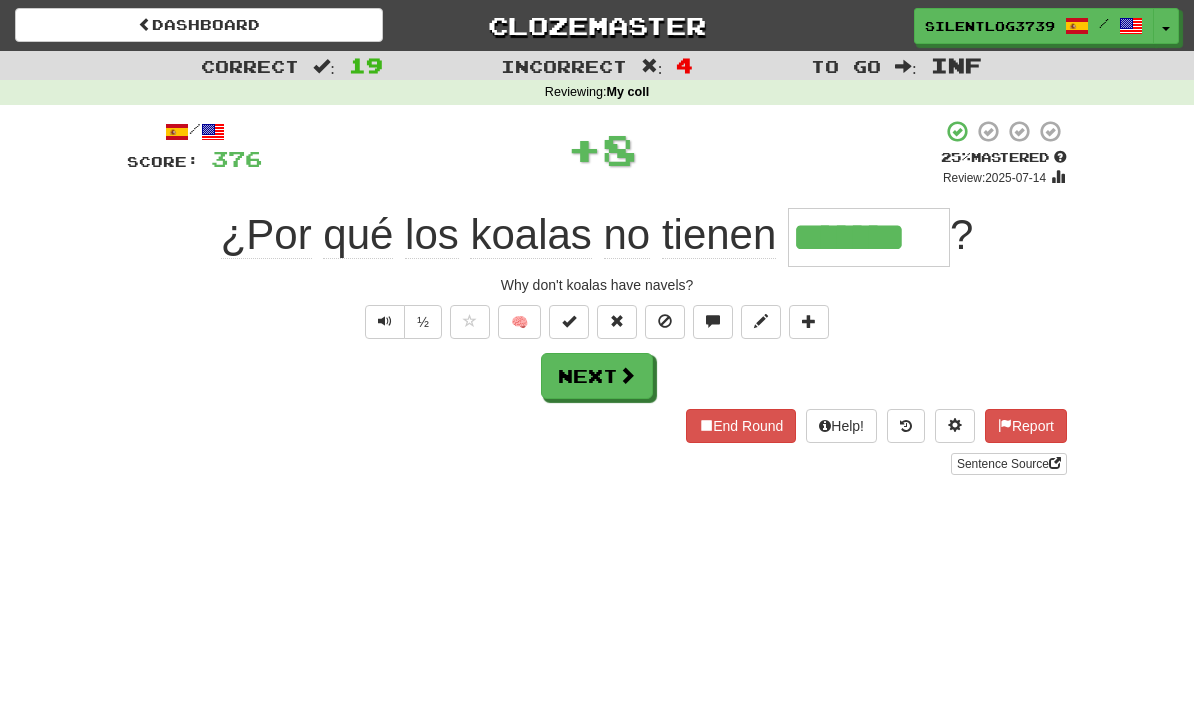 type on "*******" 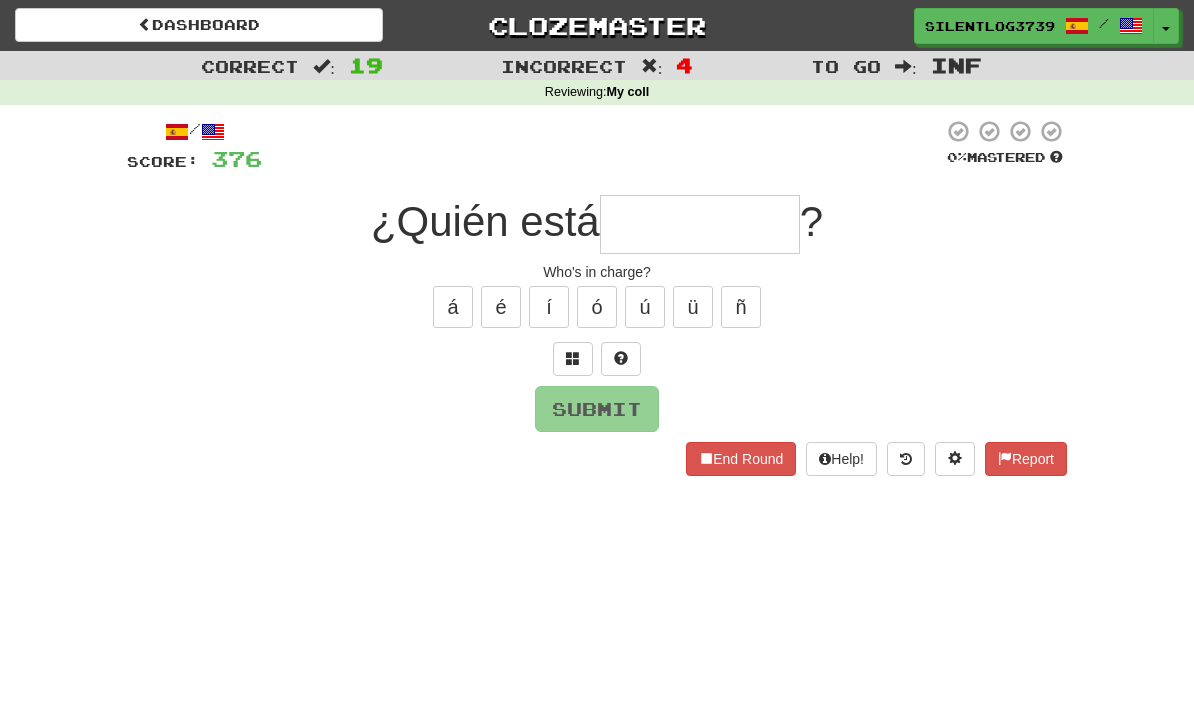 type on "*" 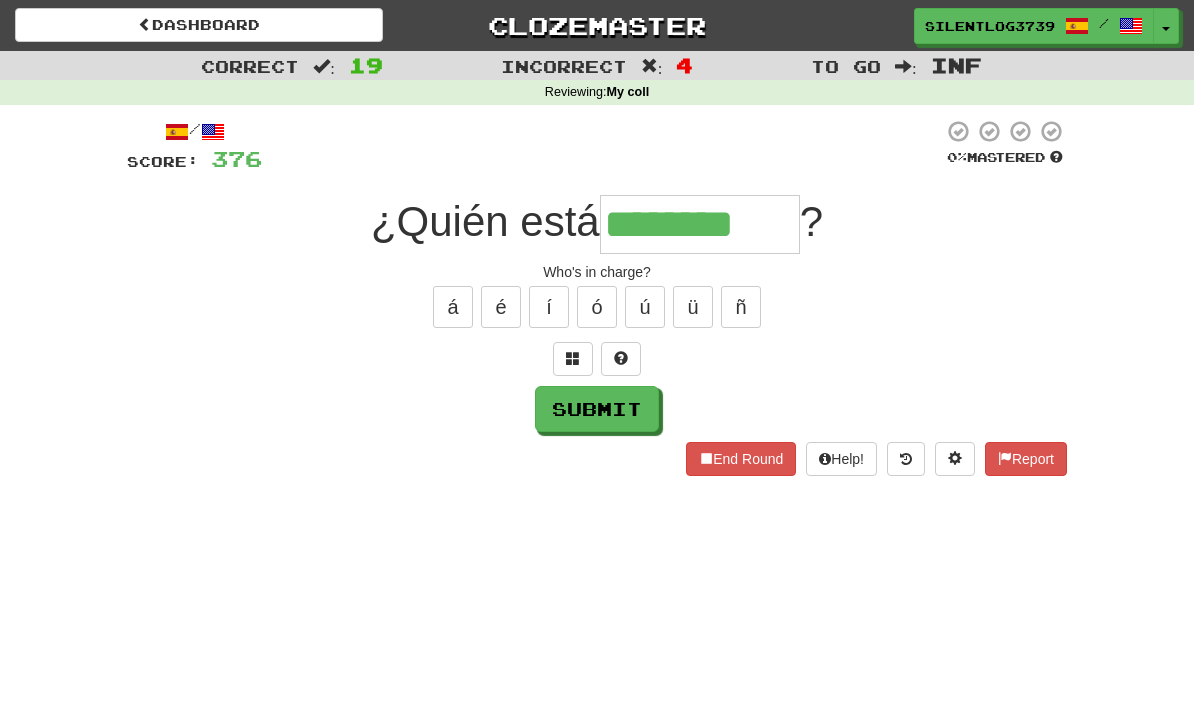 type on "********" 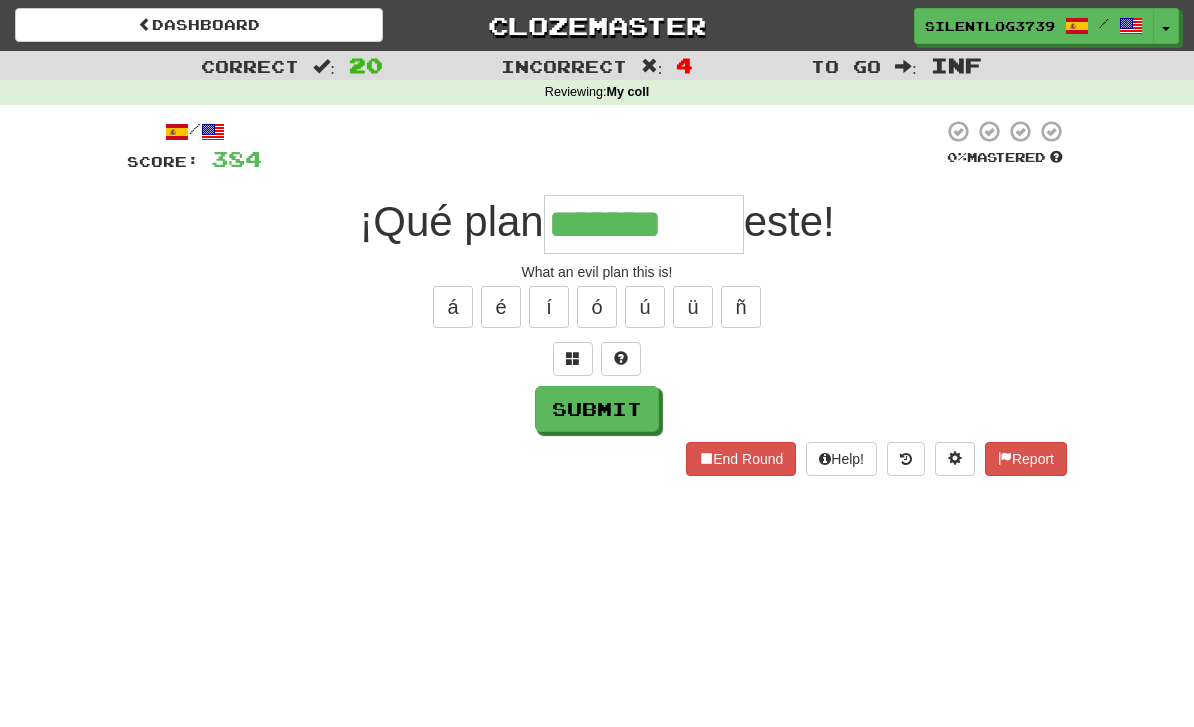 type on "*******" 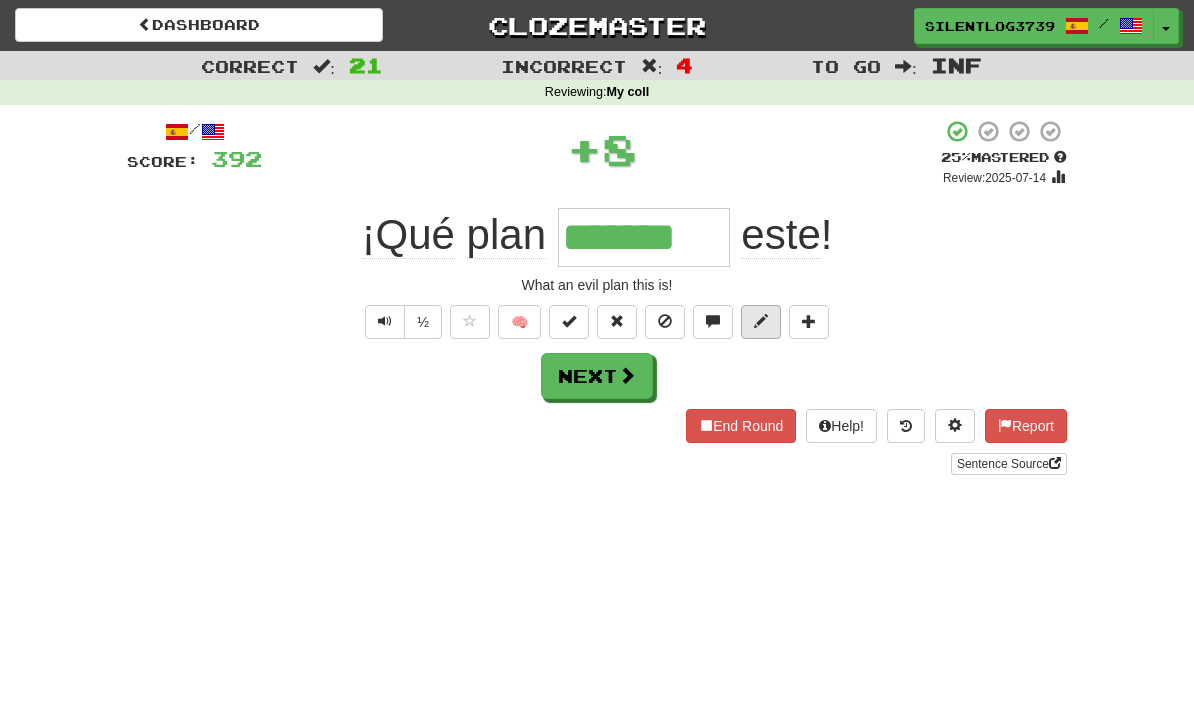click at bounding box center [761, 321] 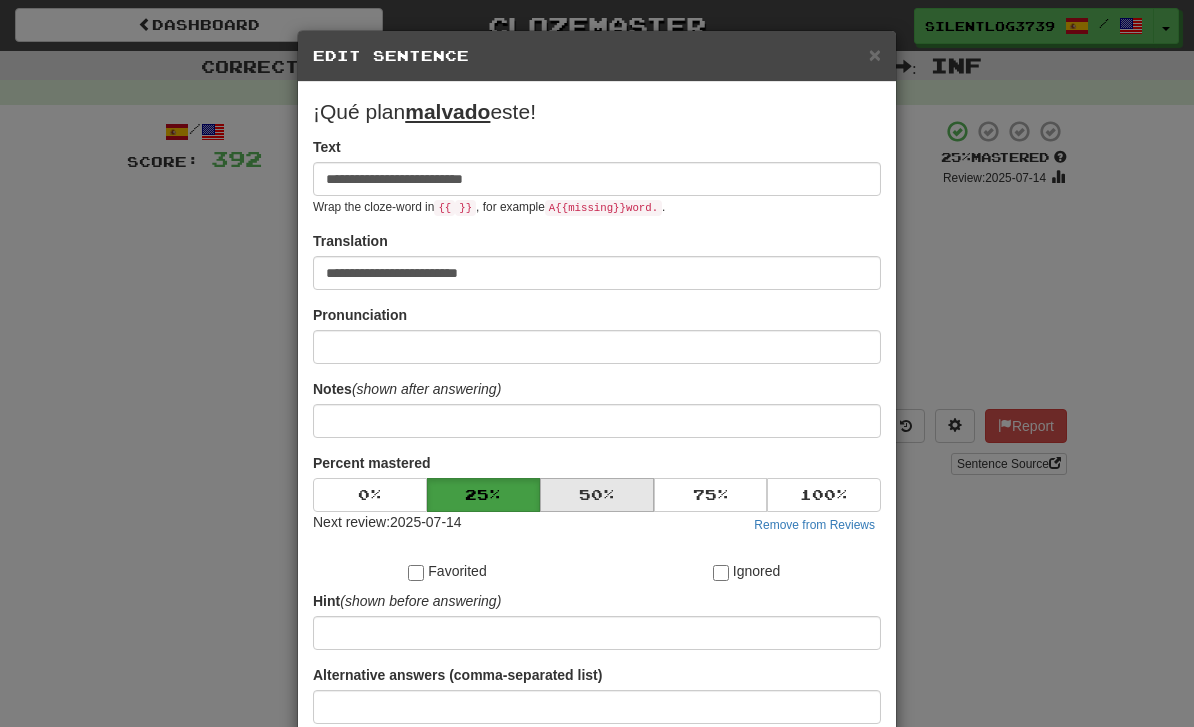 click on "50 %" at bounding box center (597, 495) 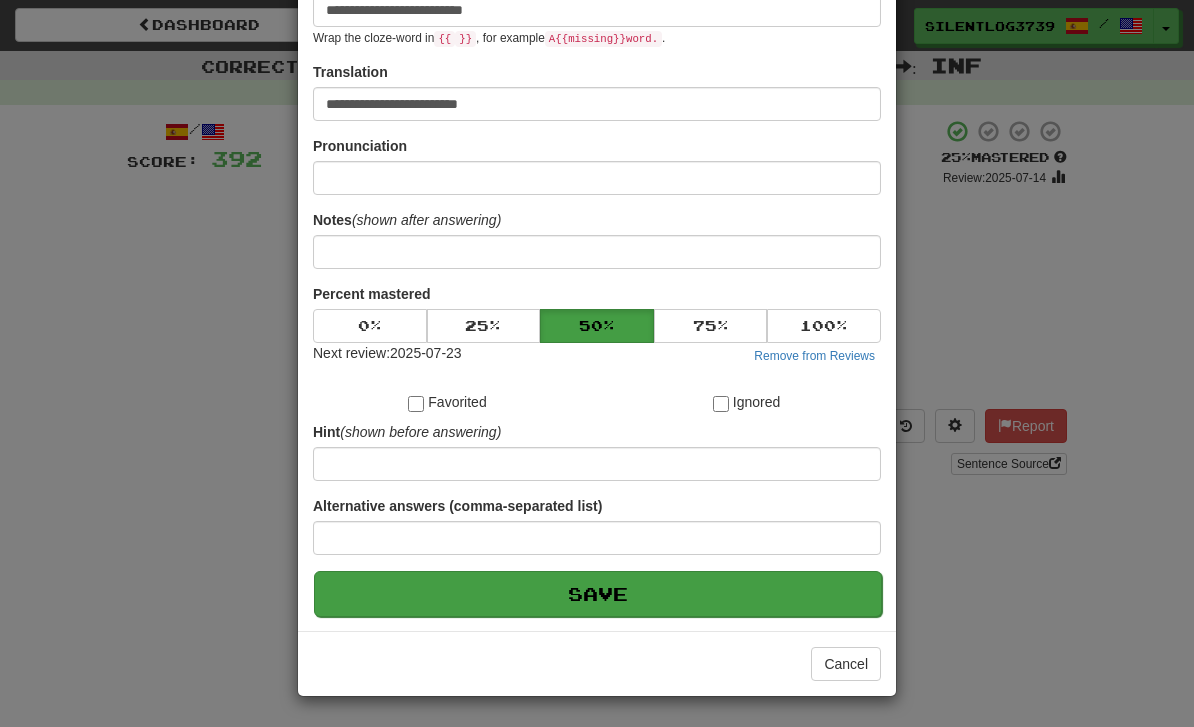 click on "Save" at bounding box center [598, 594] 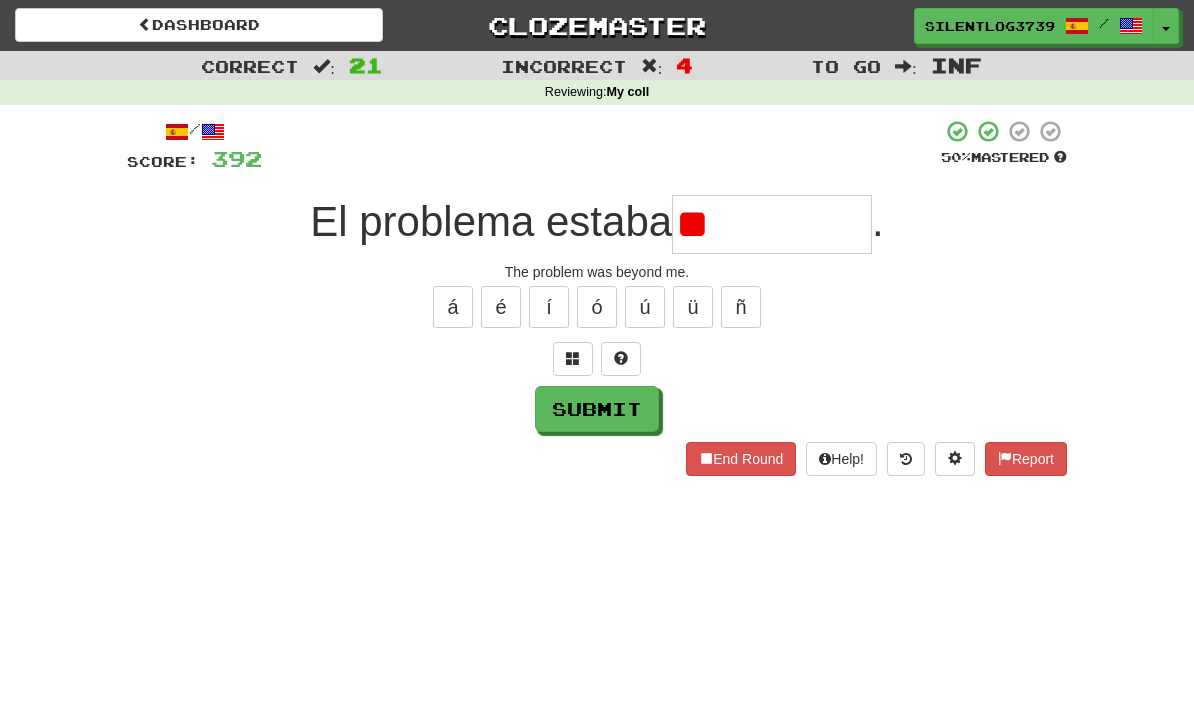 type on "*" 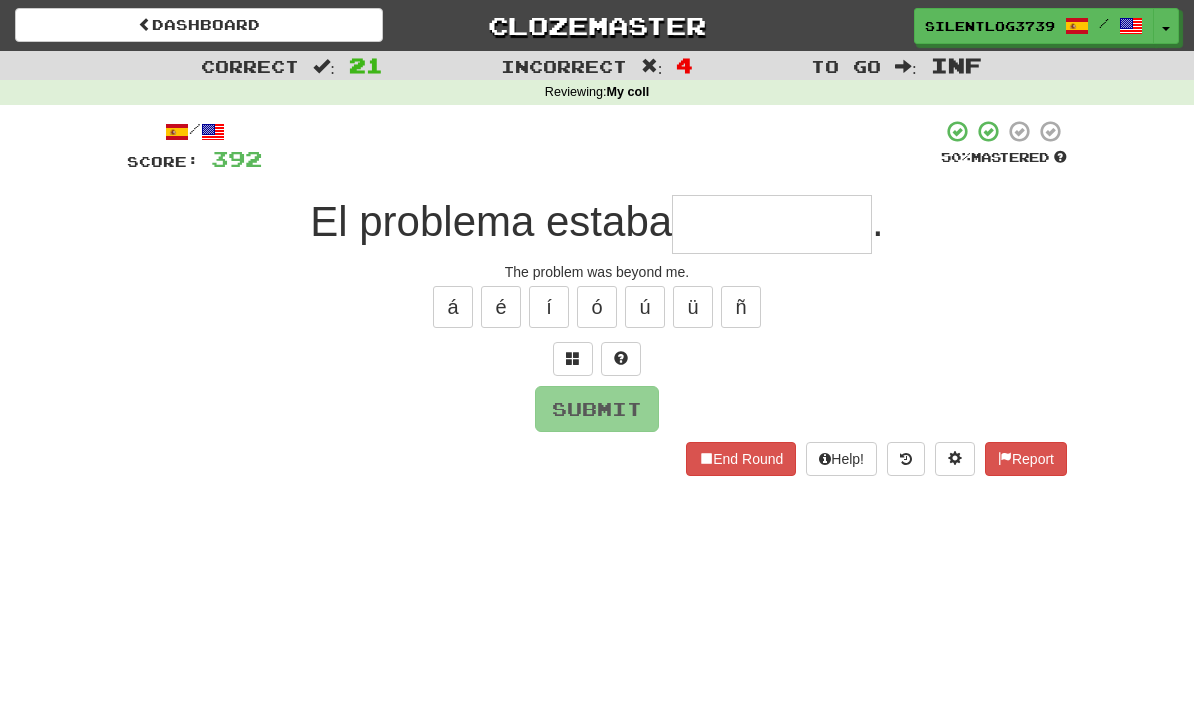 type on "*" 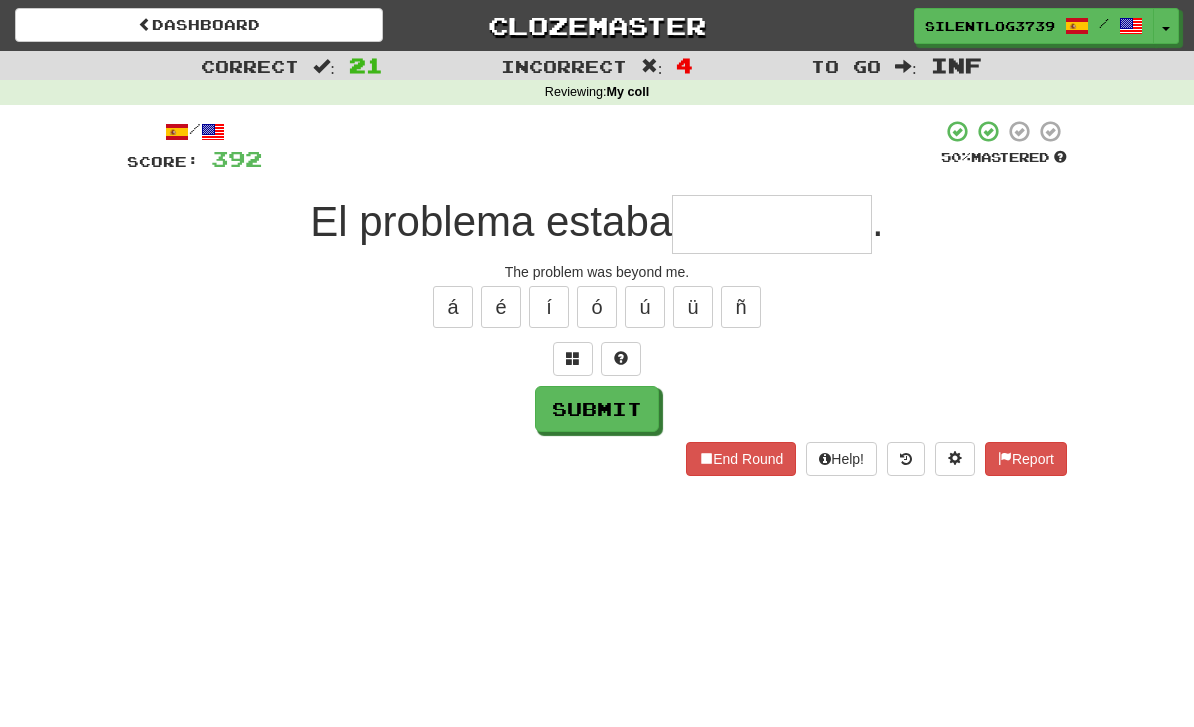 type on "*" 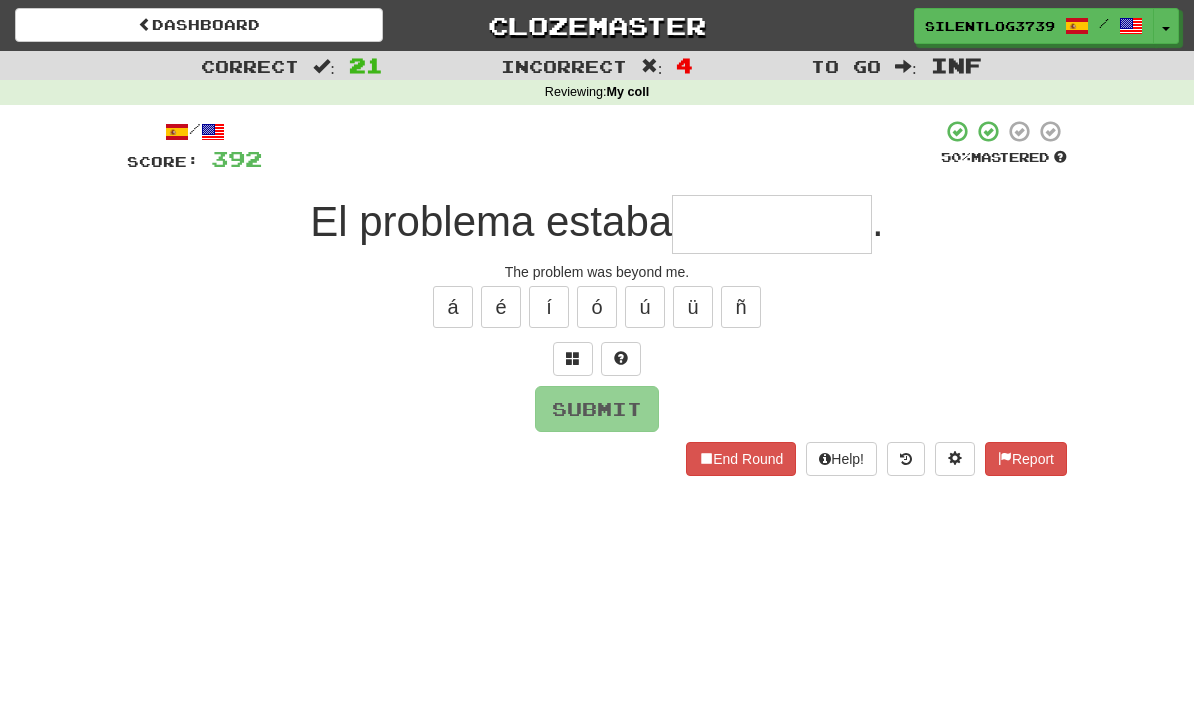 type on "*" 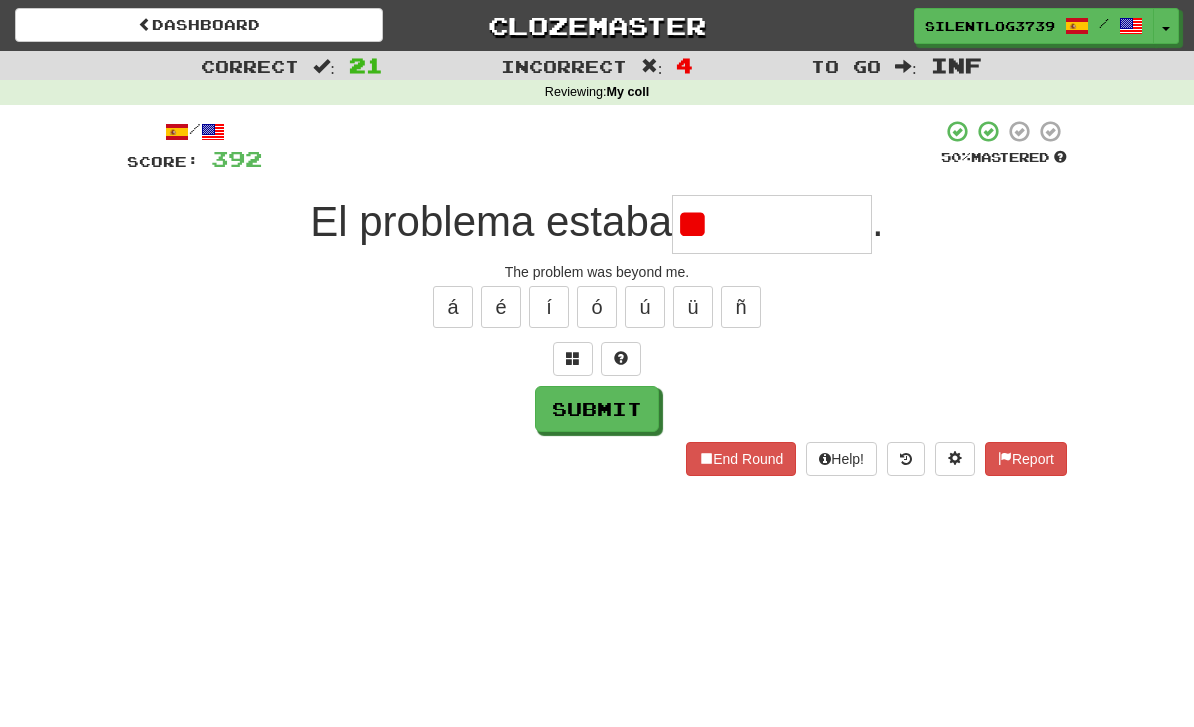 type on "*" 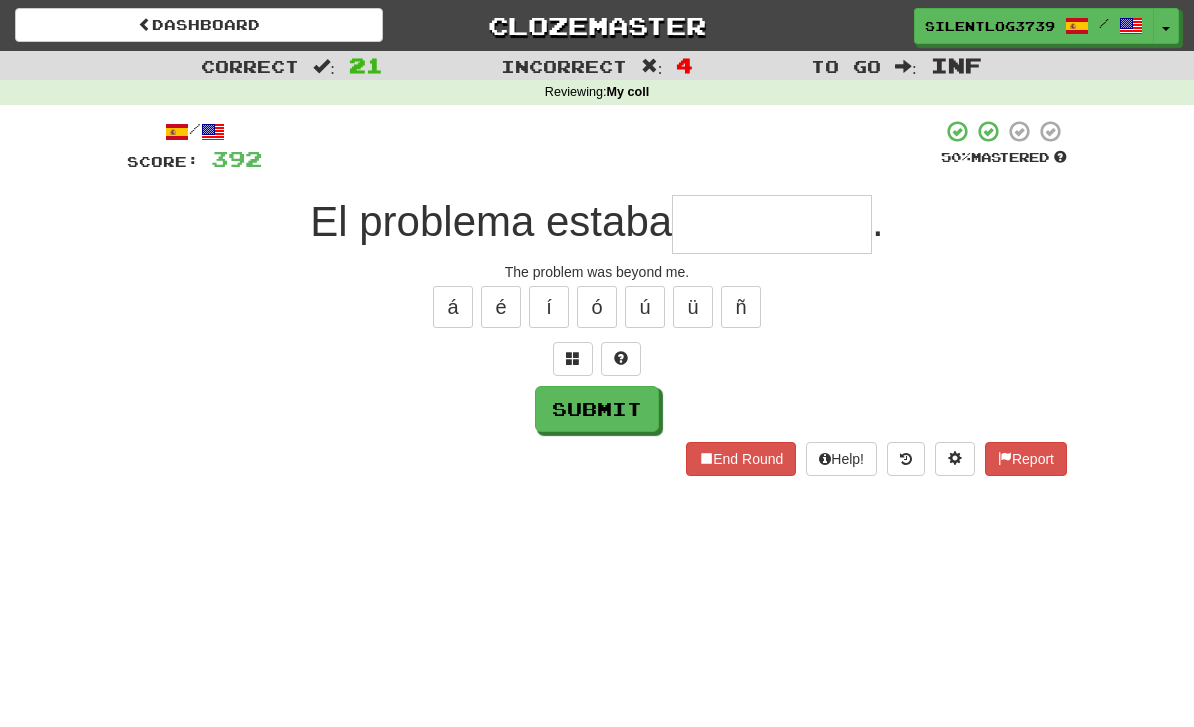 type on "*" 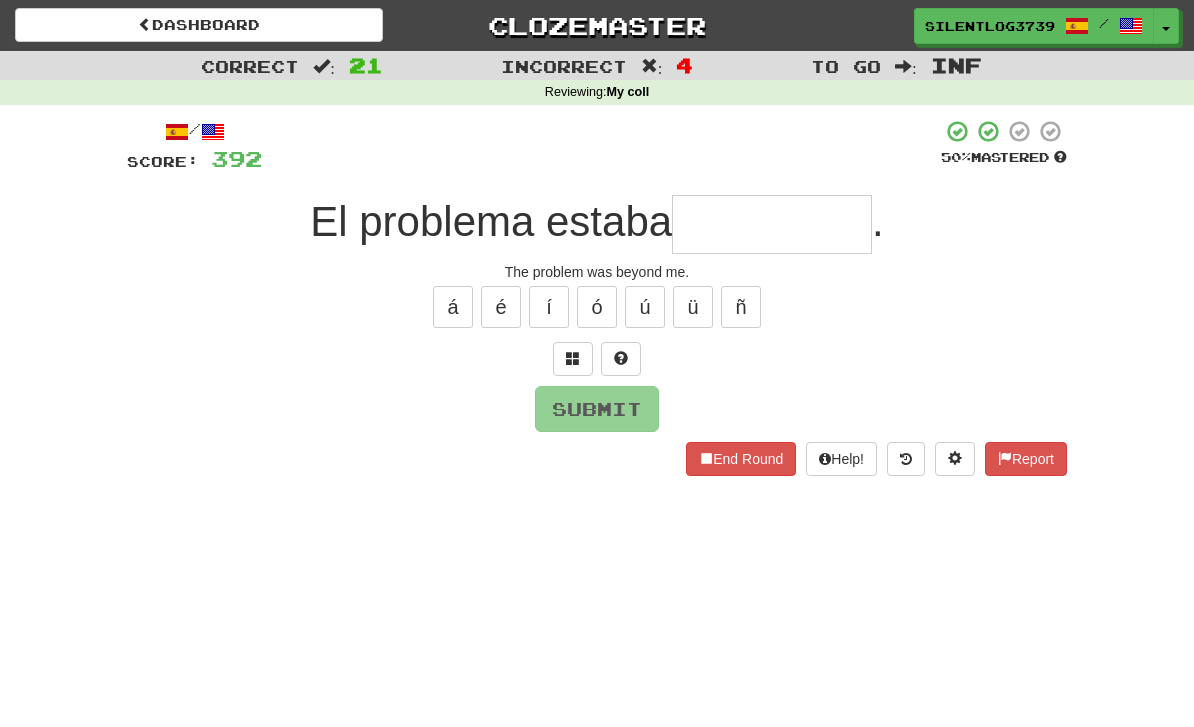 type on "**********" 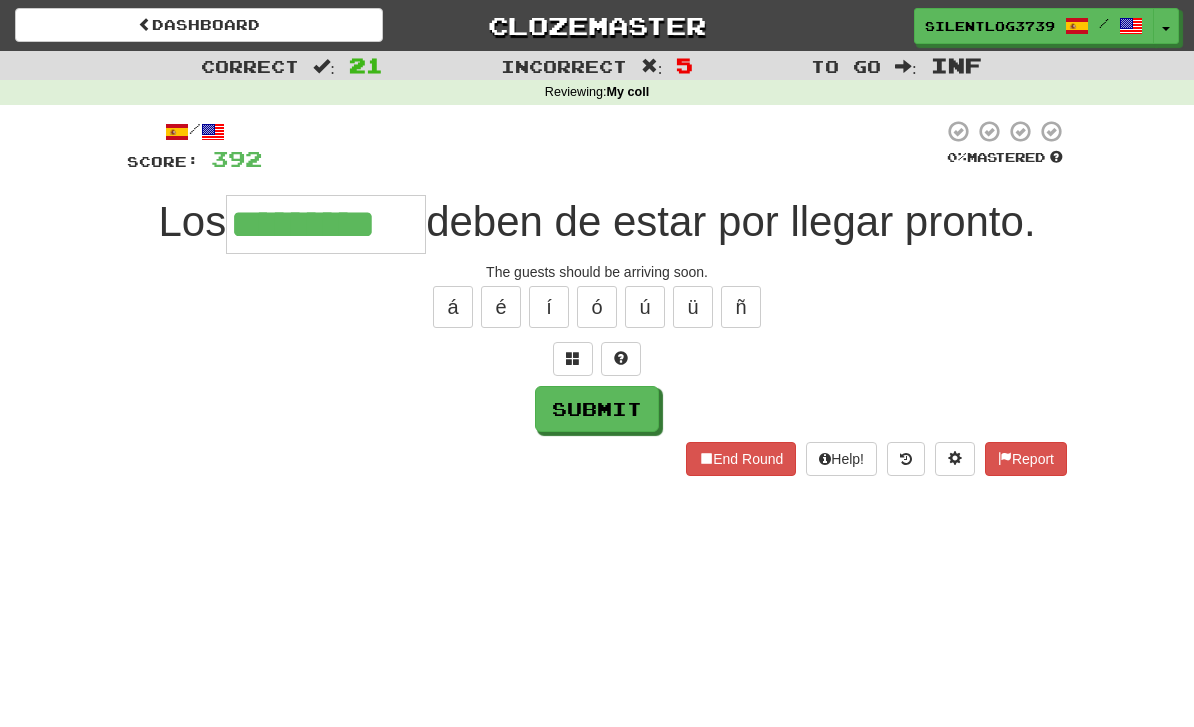 type on "*********" 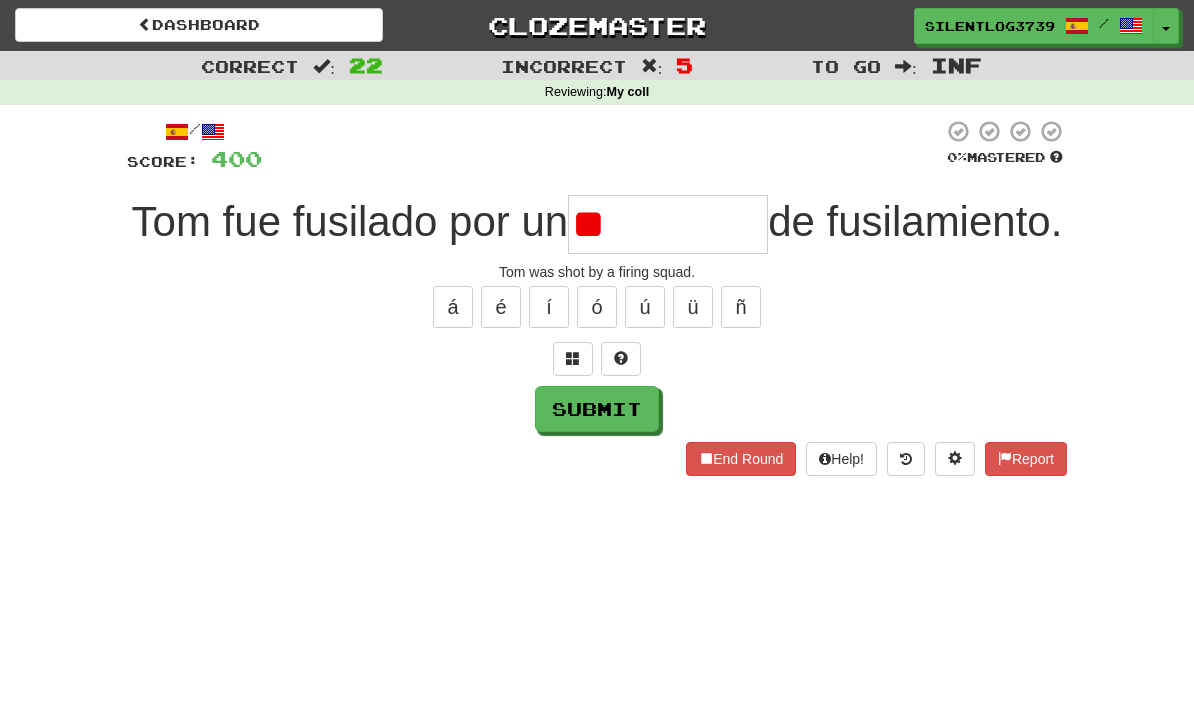 type on "*" 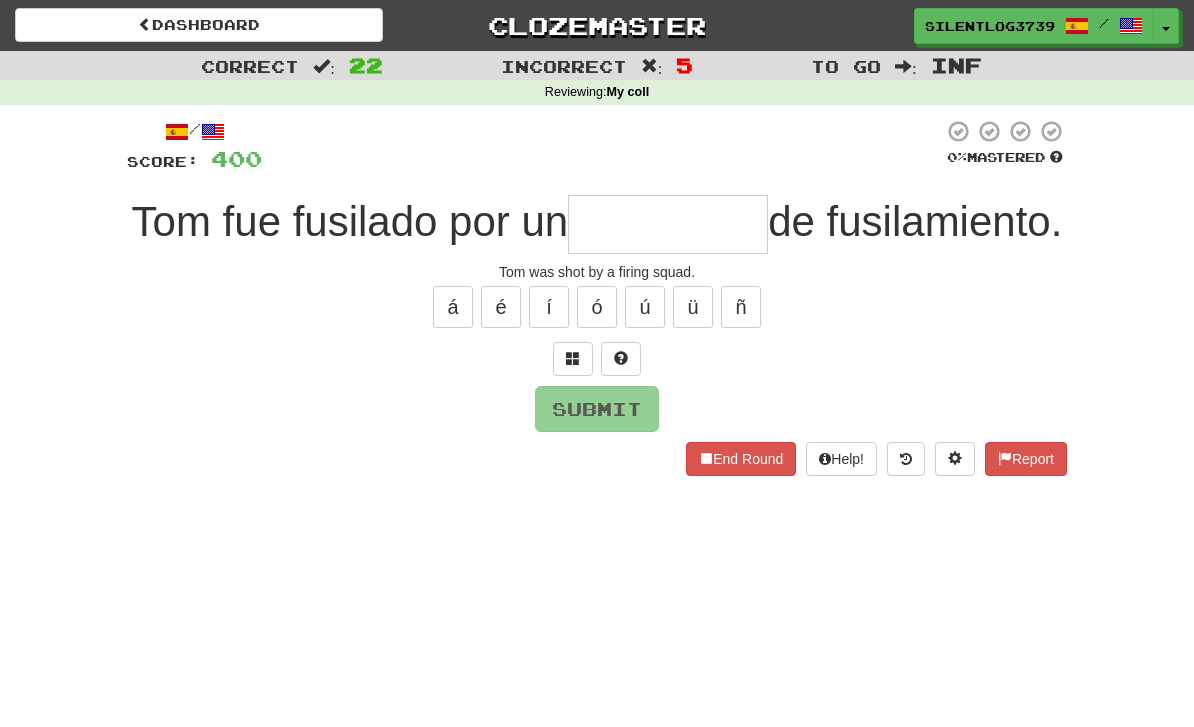type on "*******" 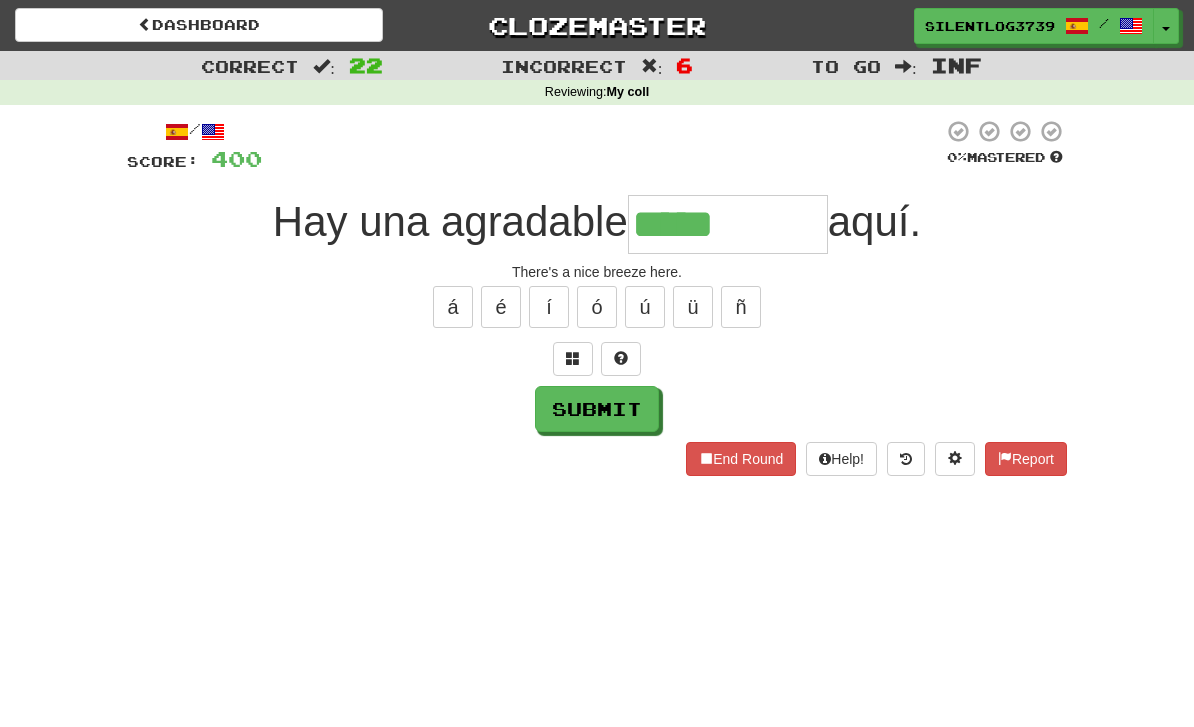 type on "*****" 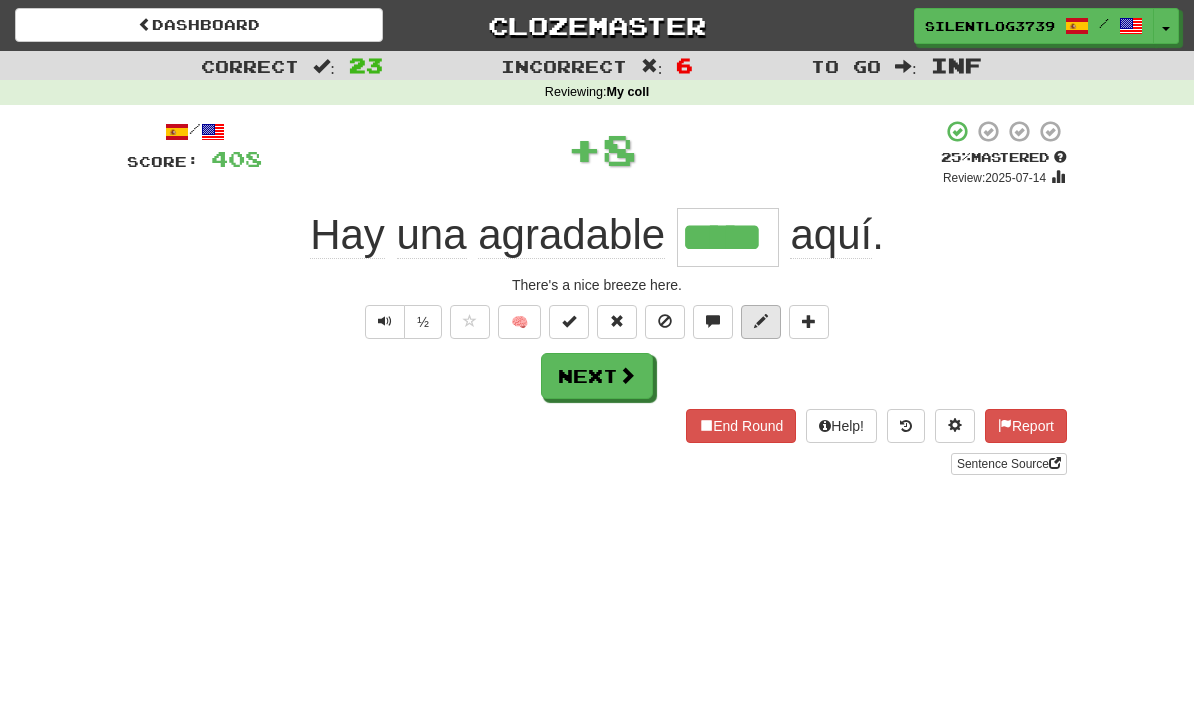 click at bounding box center (761, 322) 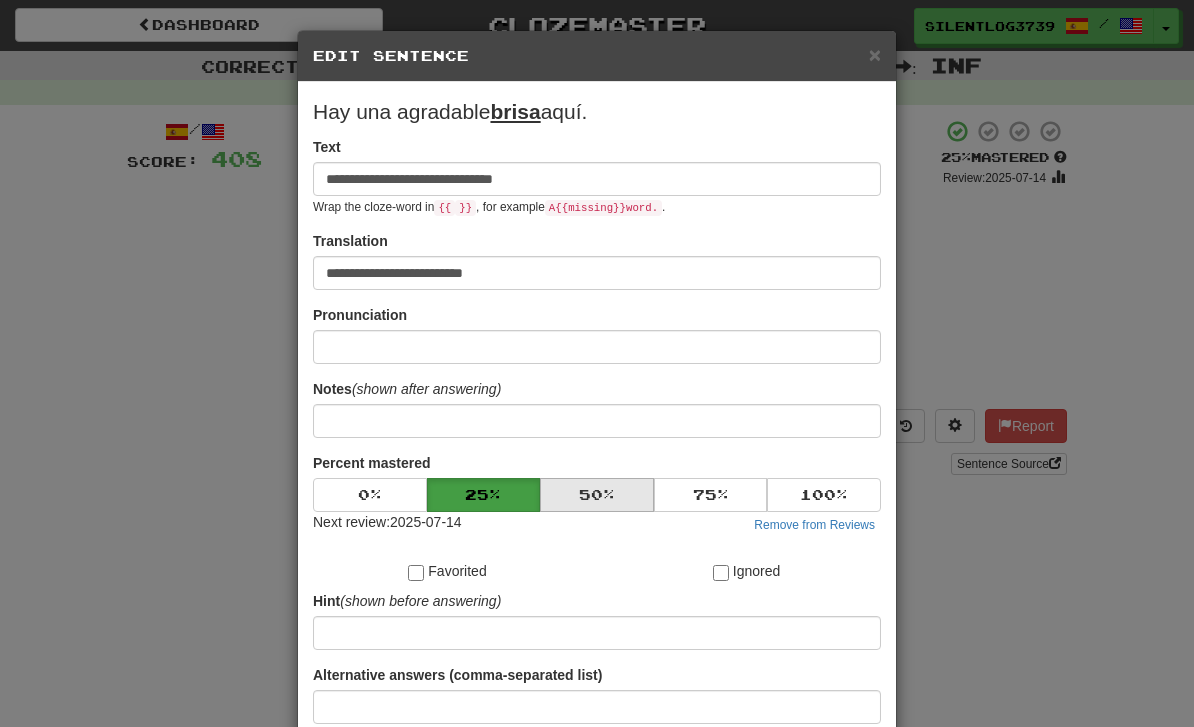 click on "50 %" at bounding box center (597, 495) 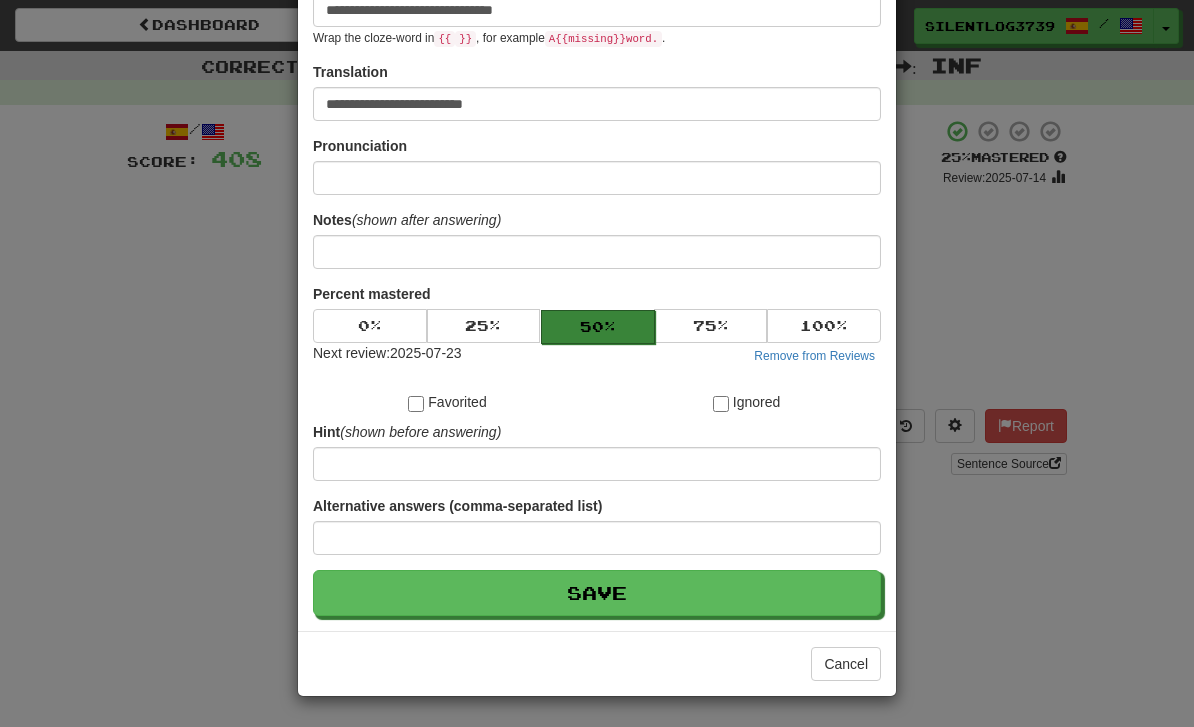scroll, scrollTop: 170, scrollLeft: 0, axis: vertical 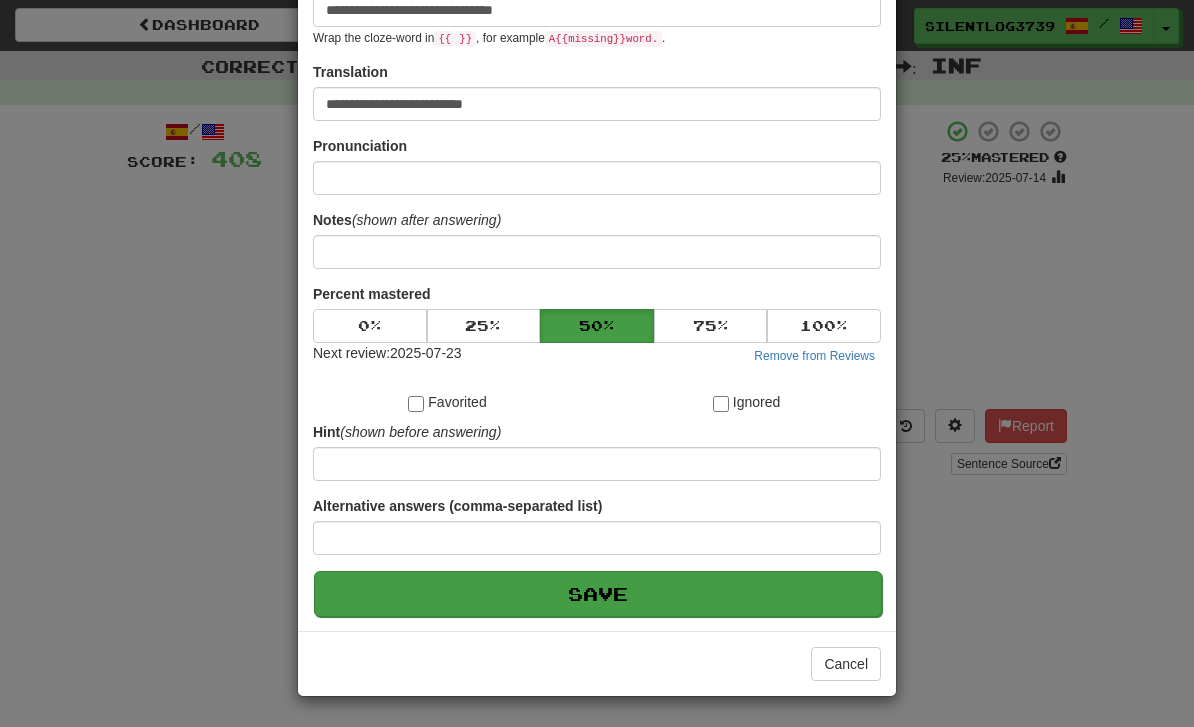 click on "Save" at bounding box center [598, 594] 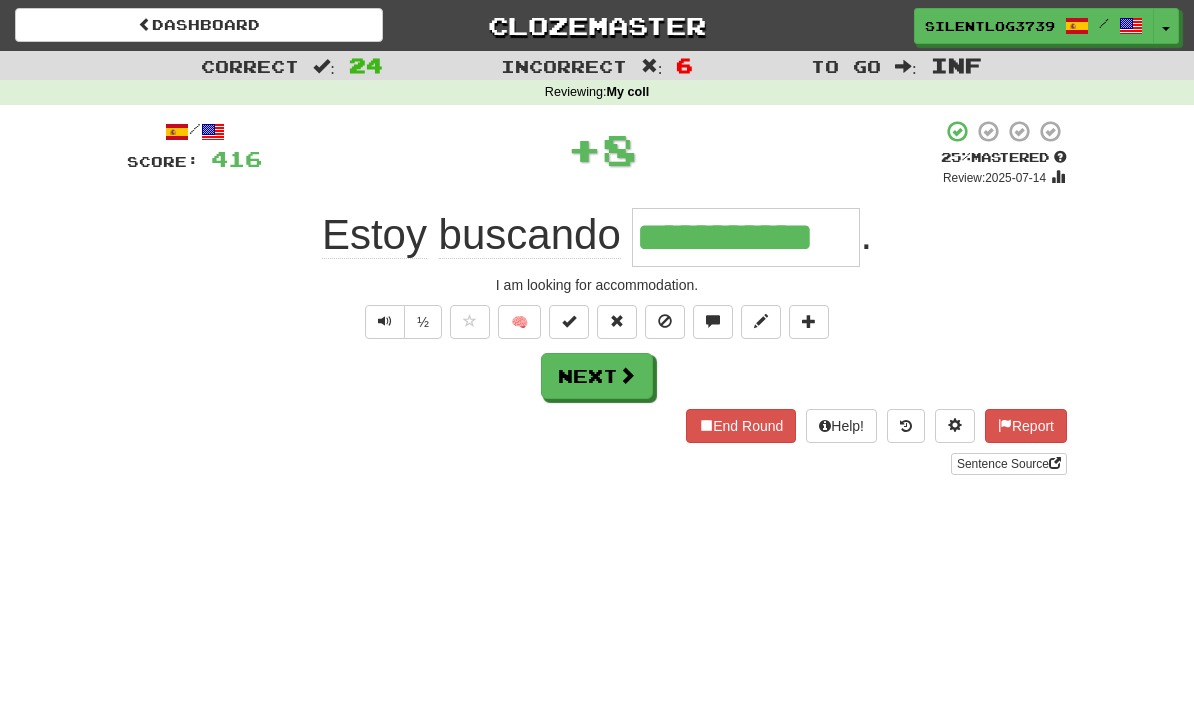 type on "**********" 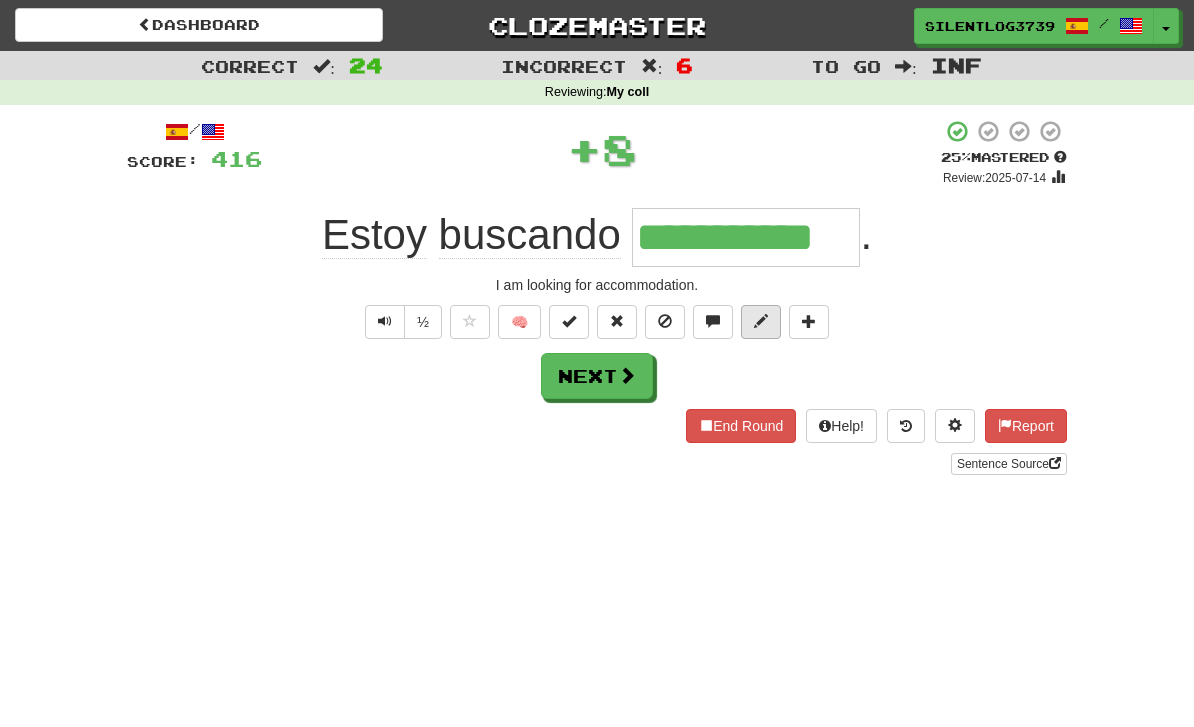 click at bounding box center (761, 322) 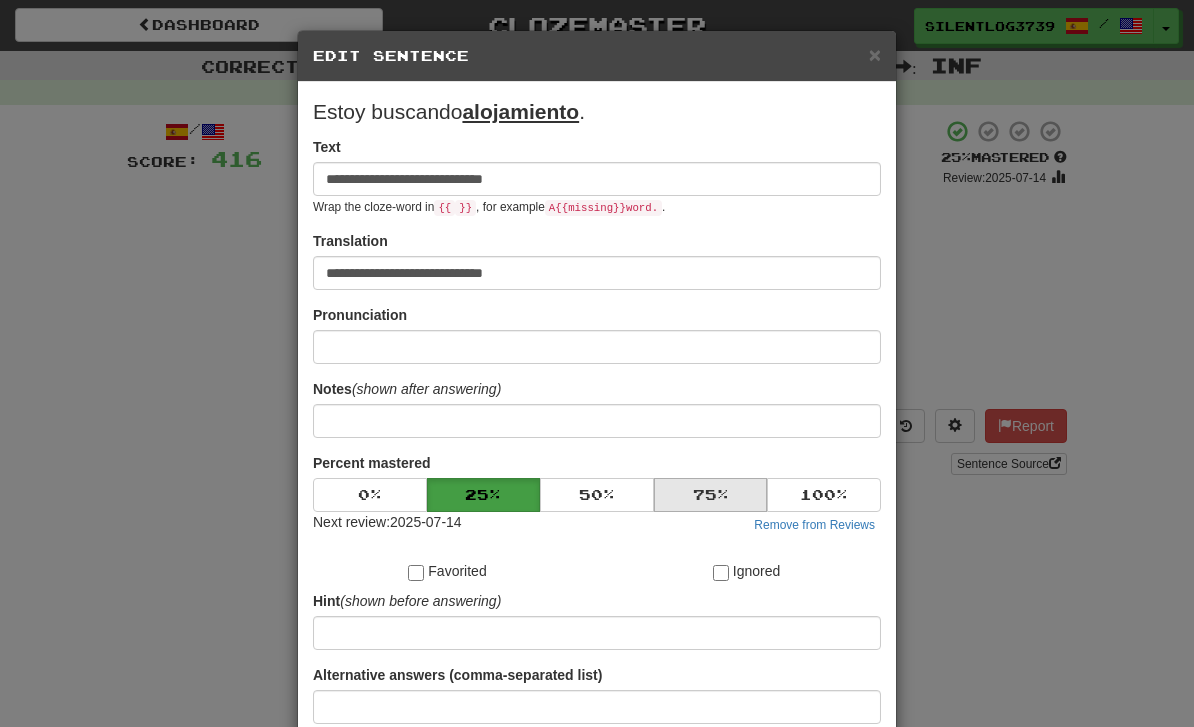 click on "75 %" at bounding box center (711, 495) 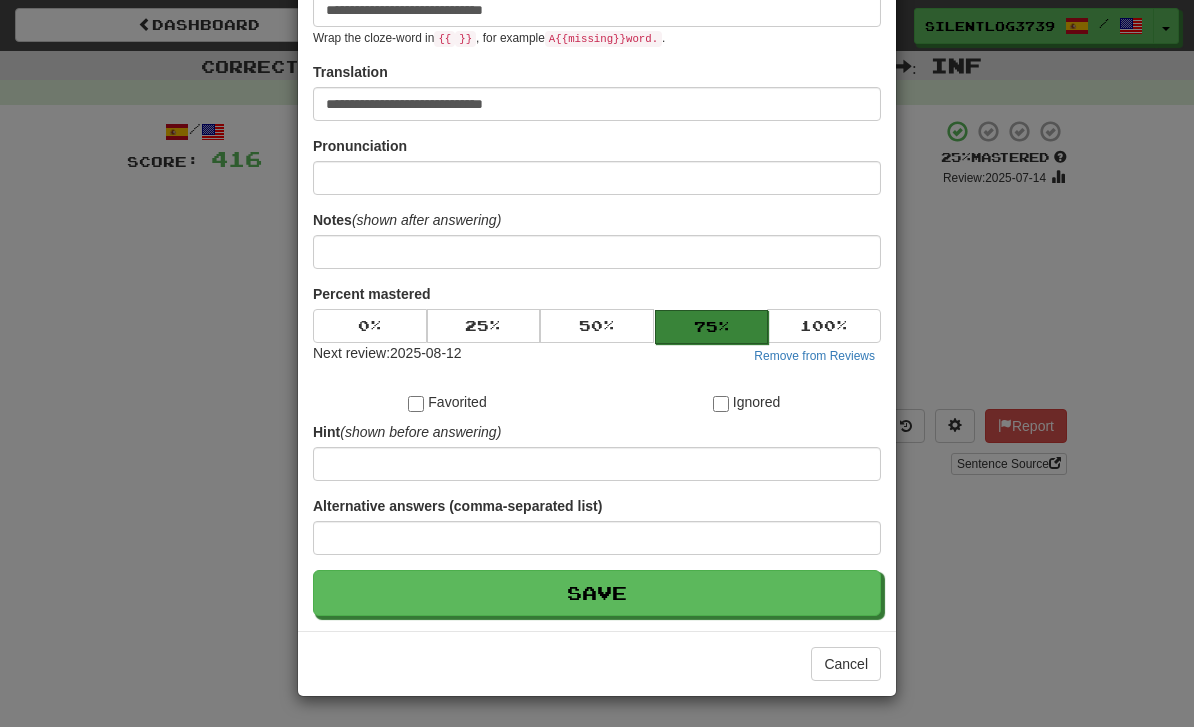 scroll, scrollTop: 170, scrollLeft: 0, axis: vertical 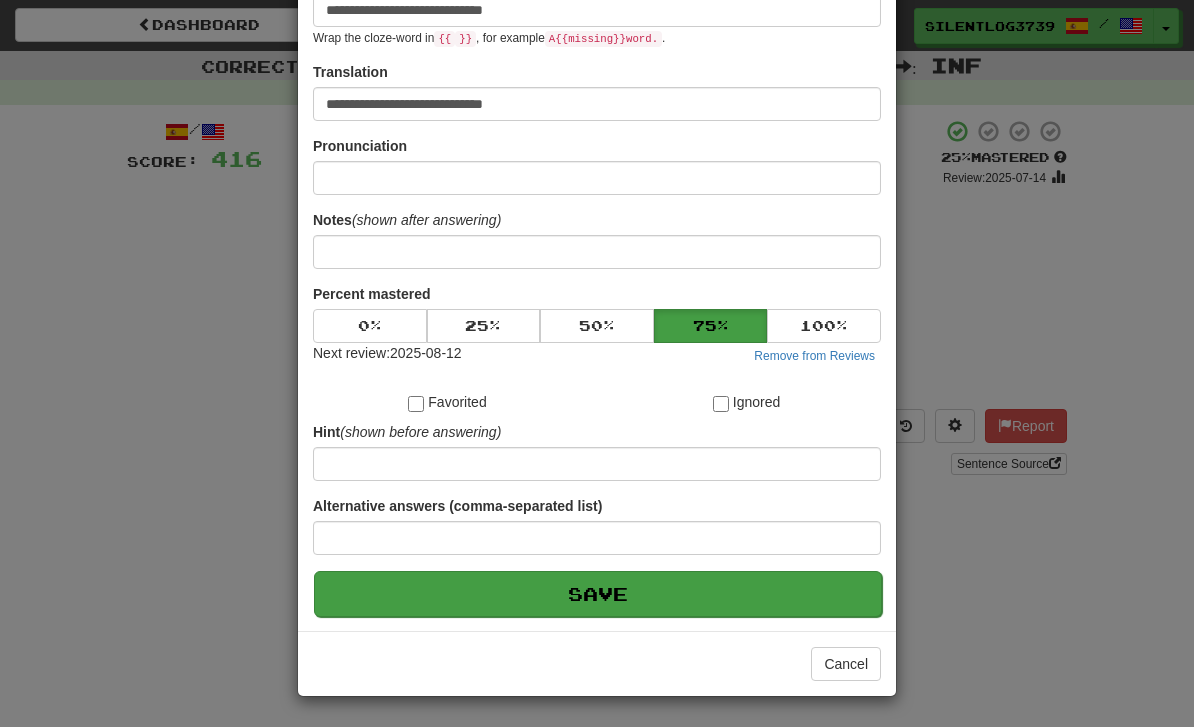 click on "Save" at bounding box center (598, 594) 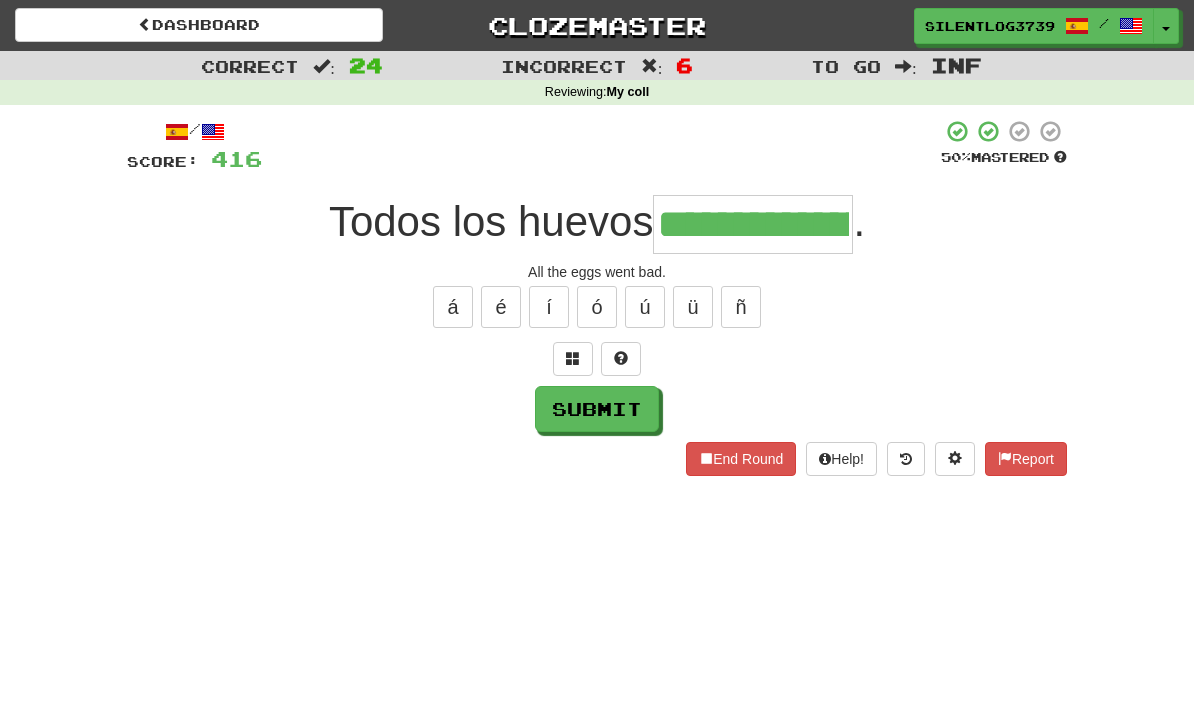 type on "**********" 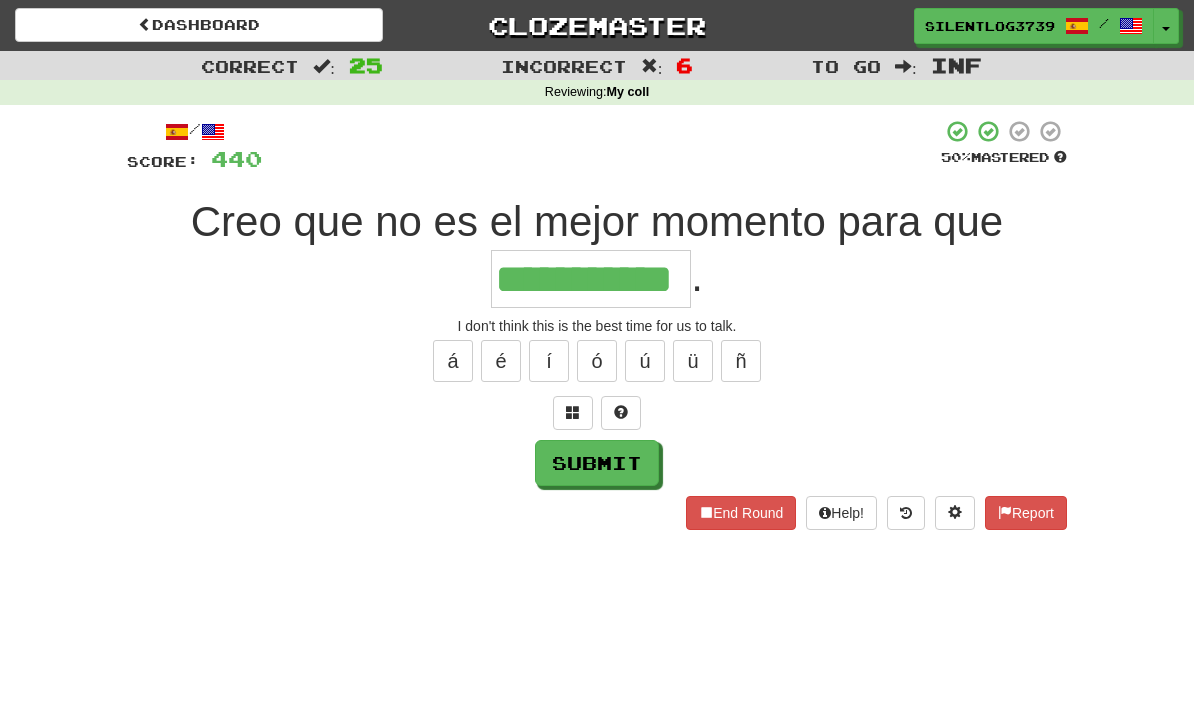 type on "**********" 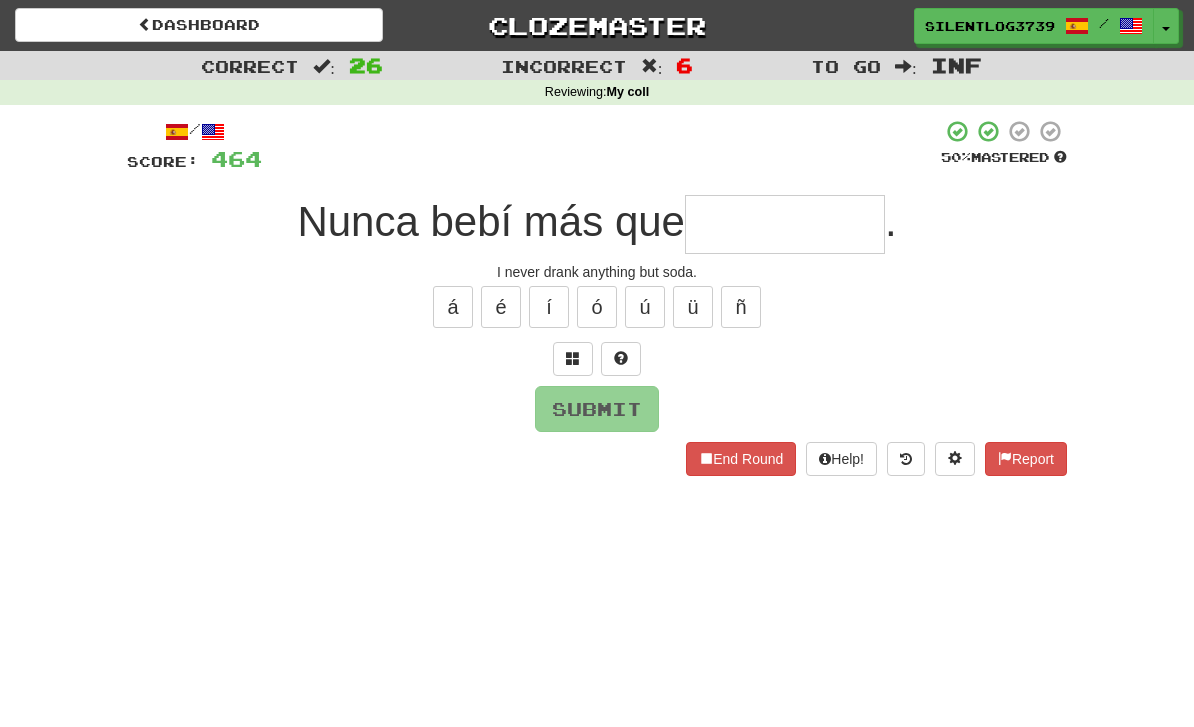 type on "*" 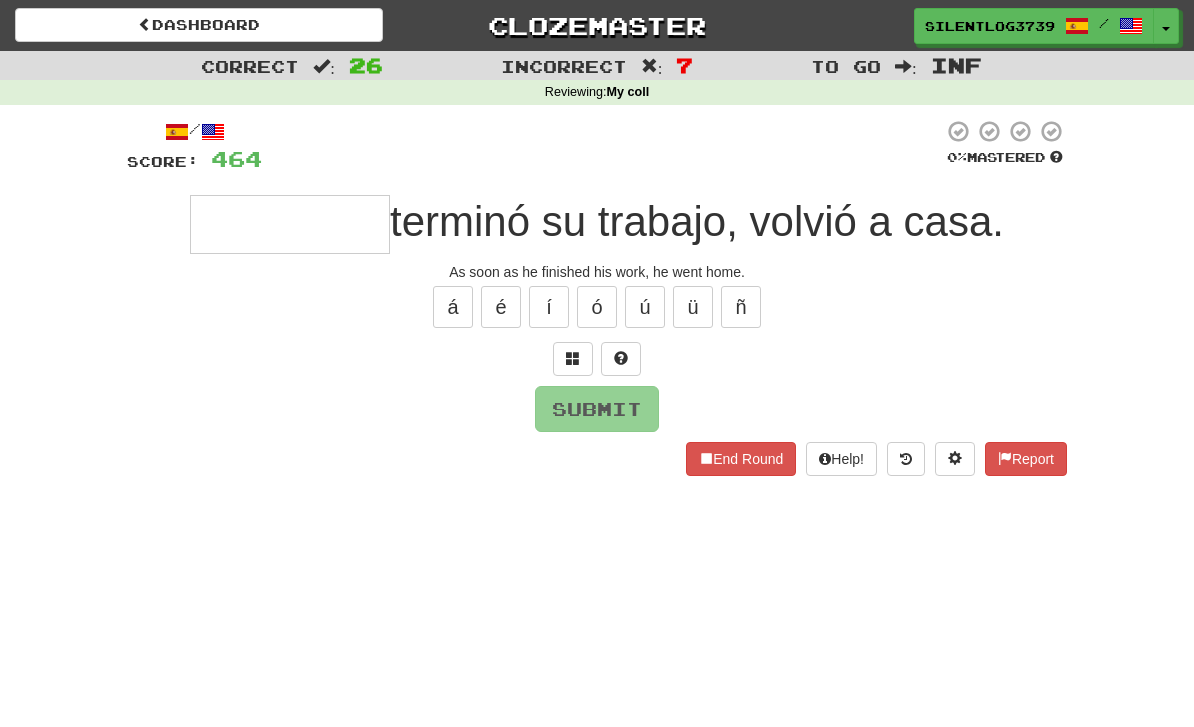 type on "*" 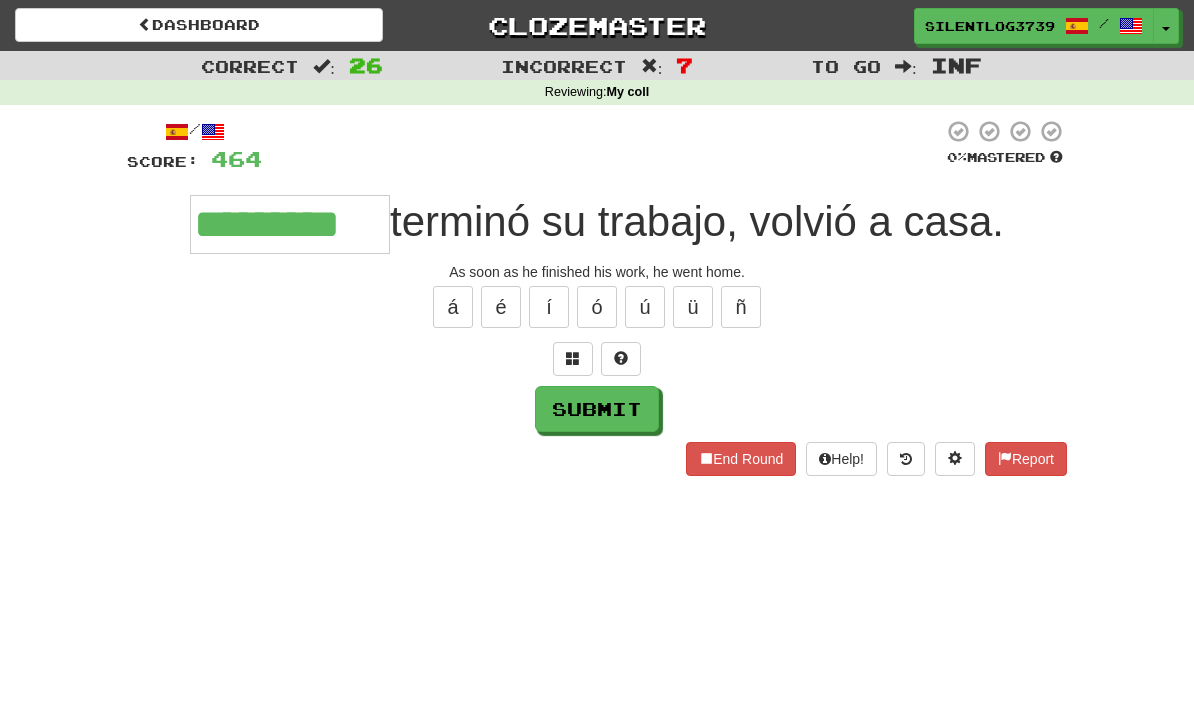 type on "*********" 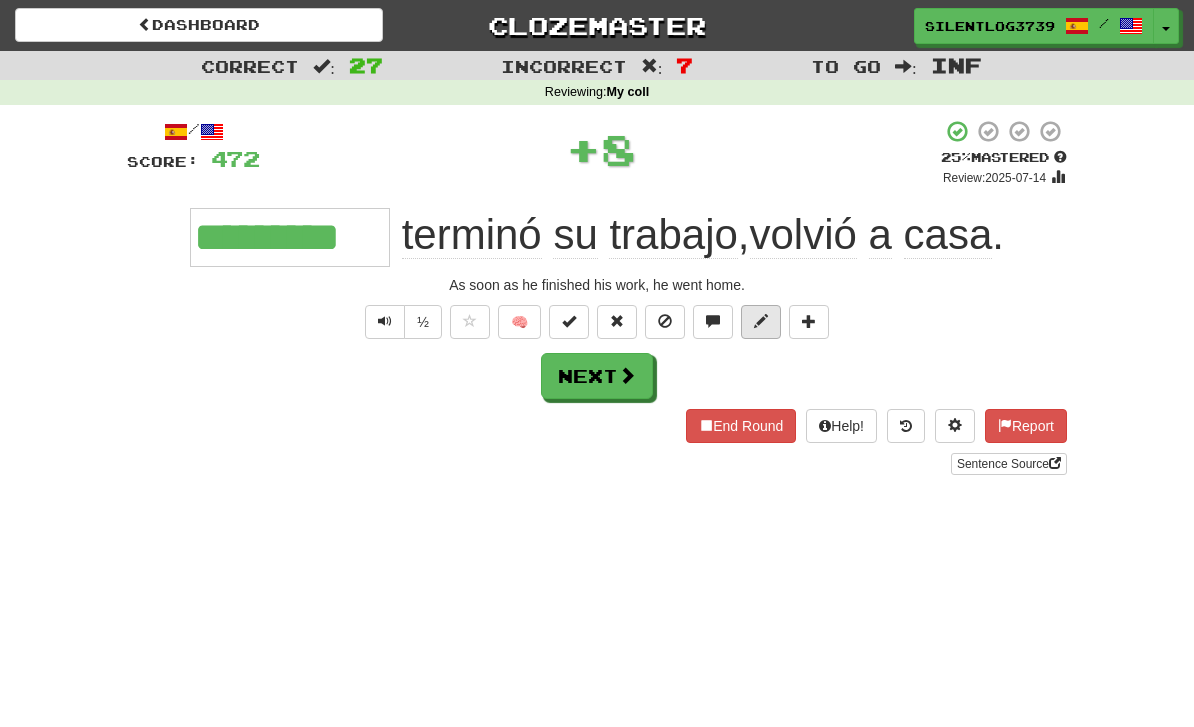 click at bounding box center (761, 321) 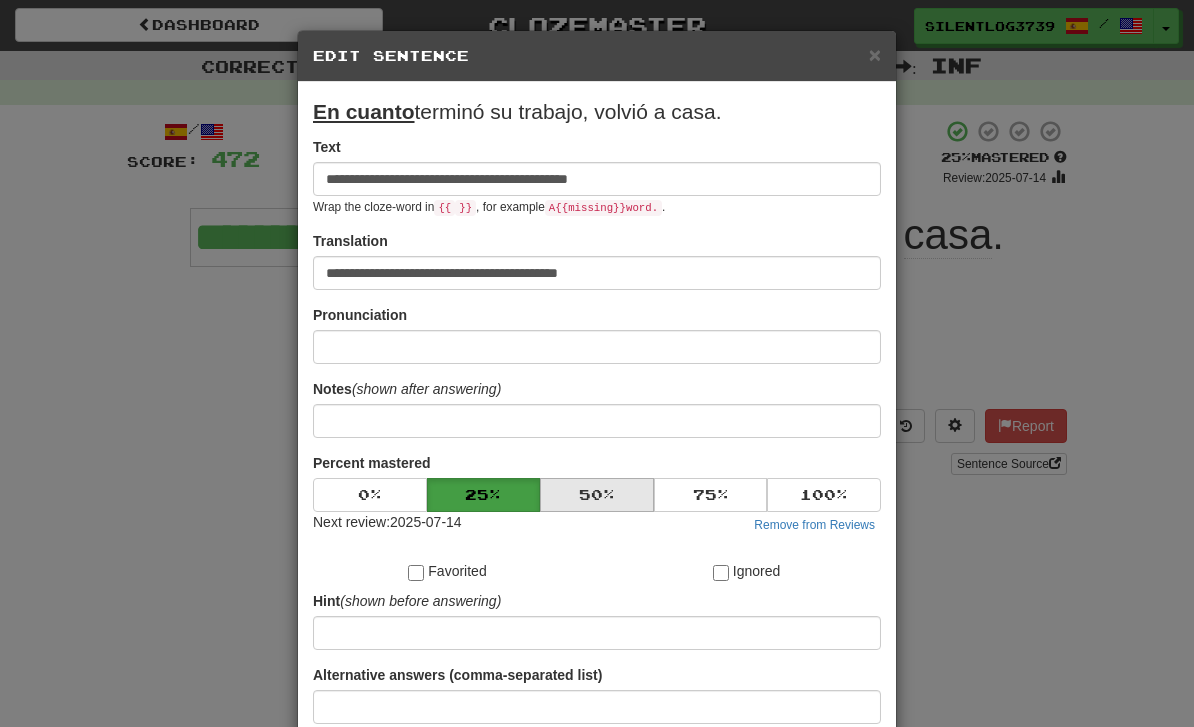 click on "50 %" at bounding box center (597, 495) 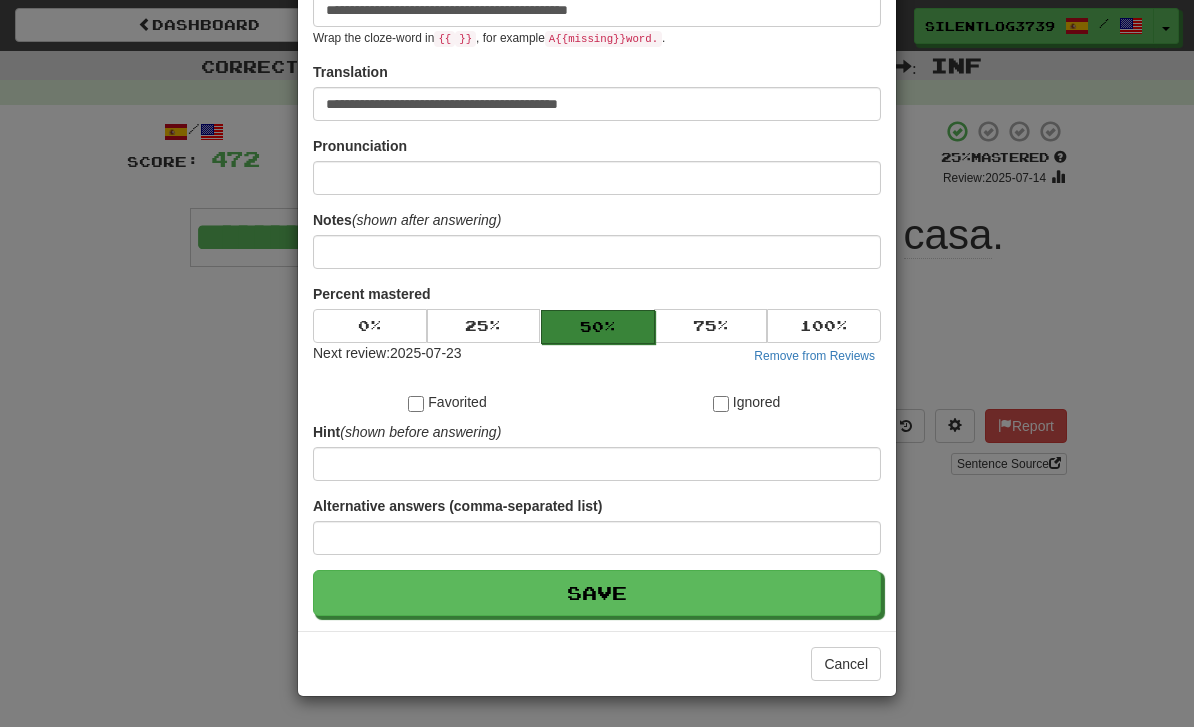 scroll, scrollTop: 170, scrollLeft: 0, axis: vertical 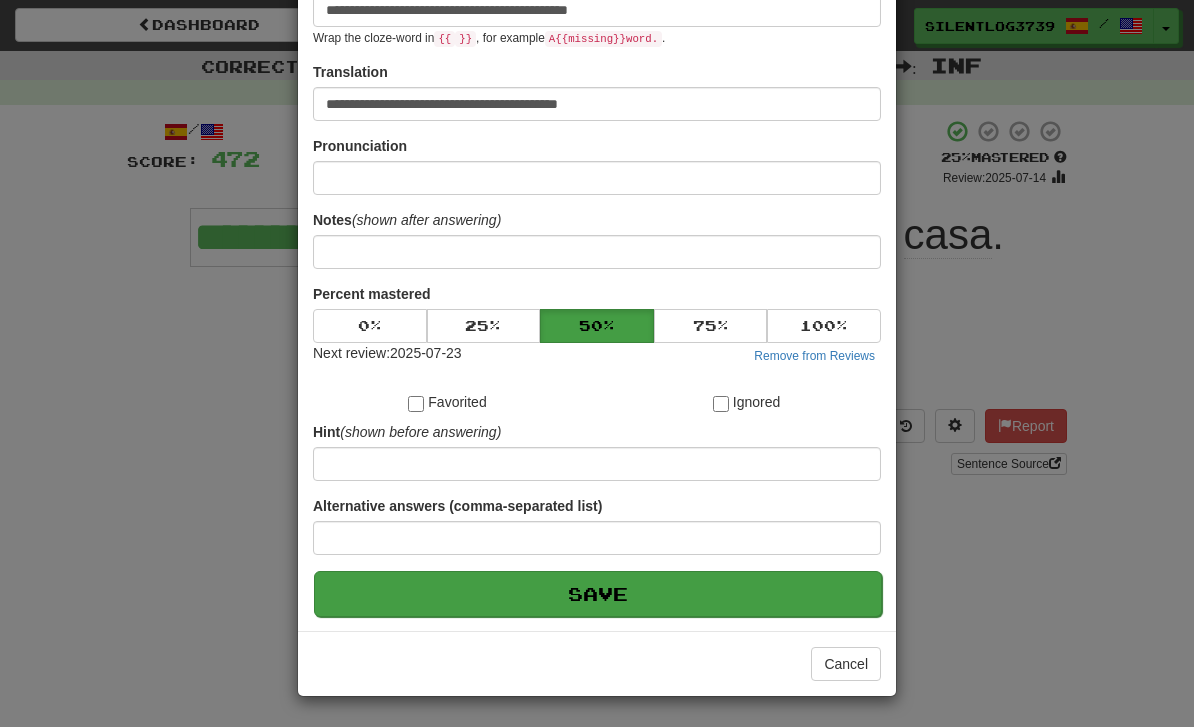 click on "Save" at bounding box center [598, 594] 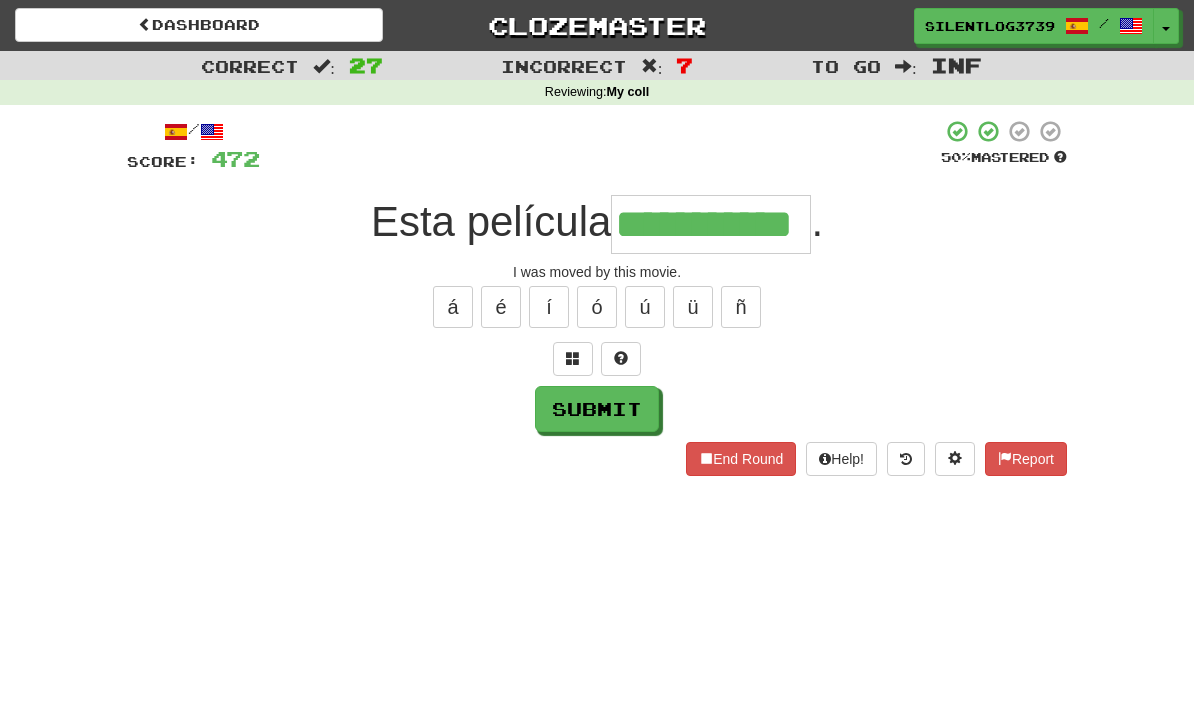type on "**********" 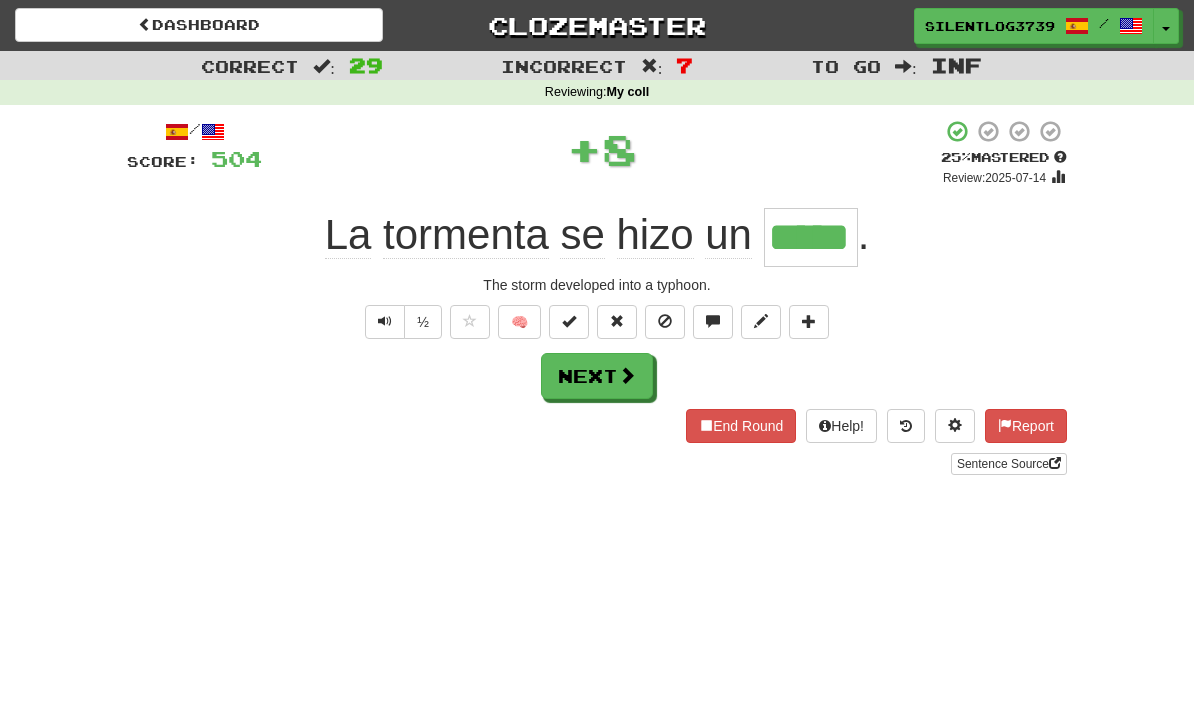 type on "*****" 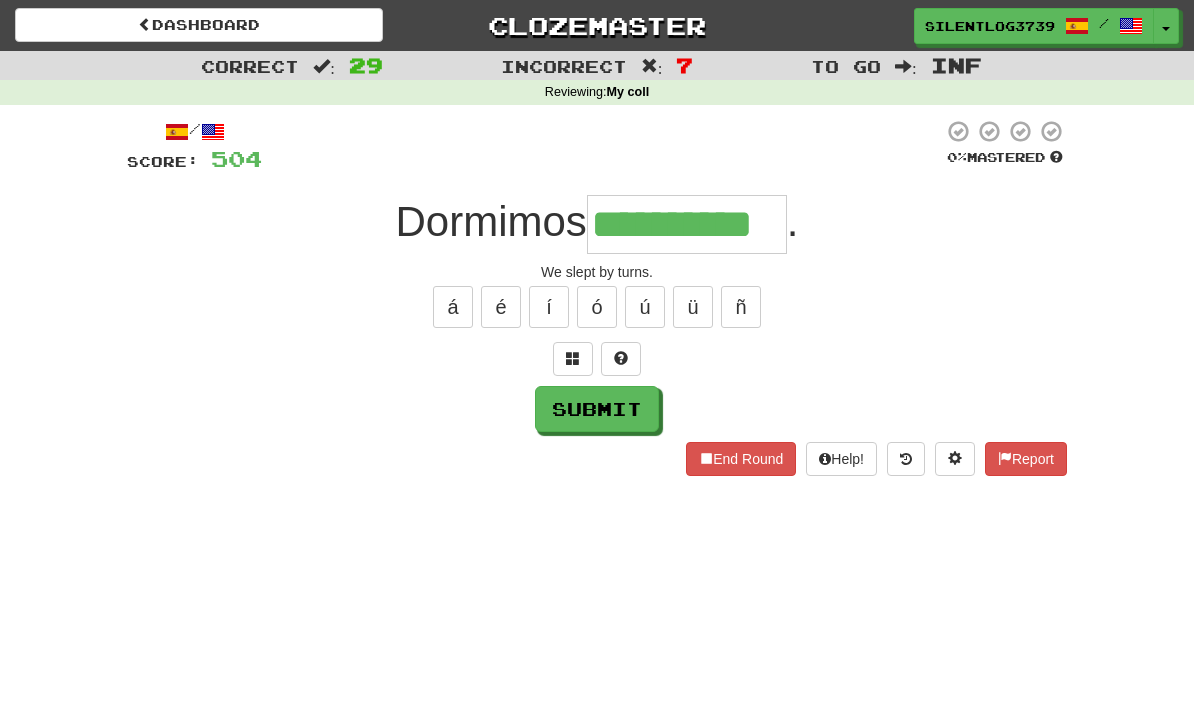 type on "**********" 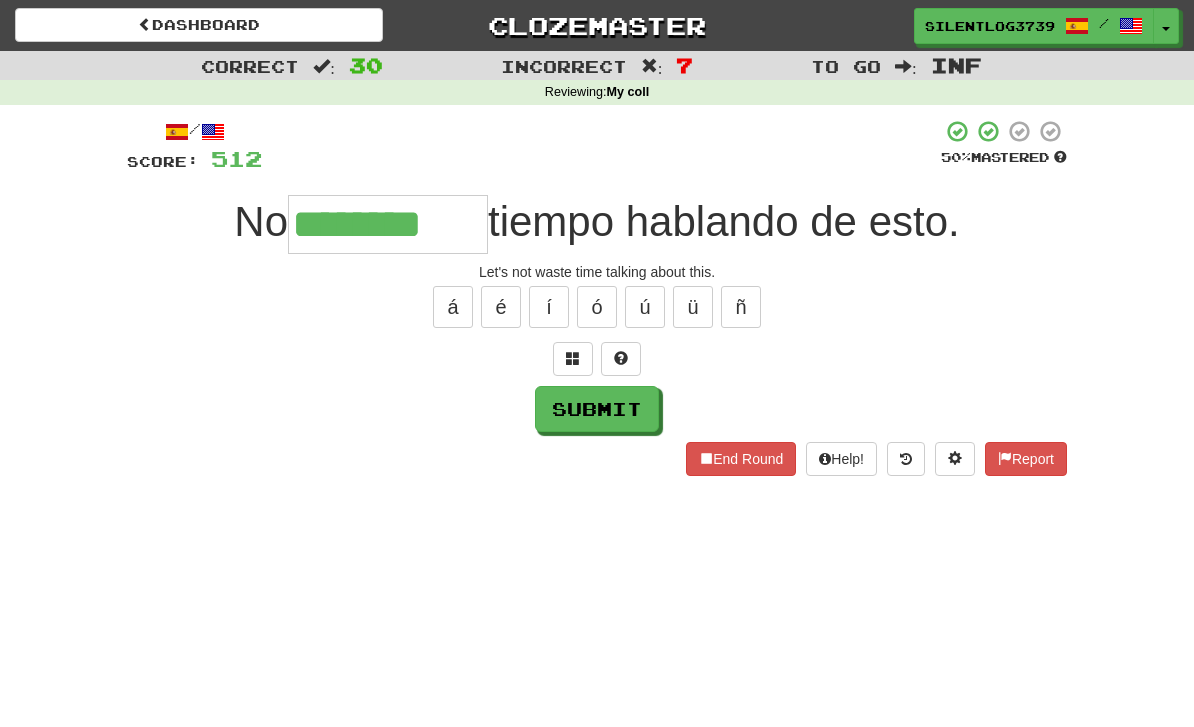 type on "********" 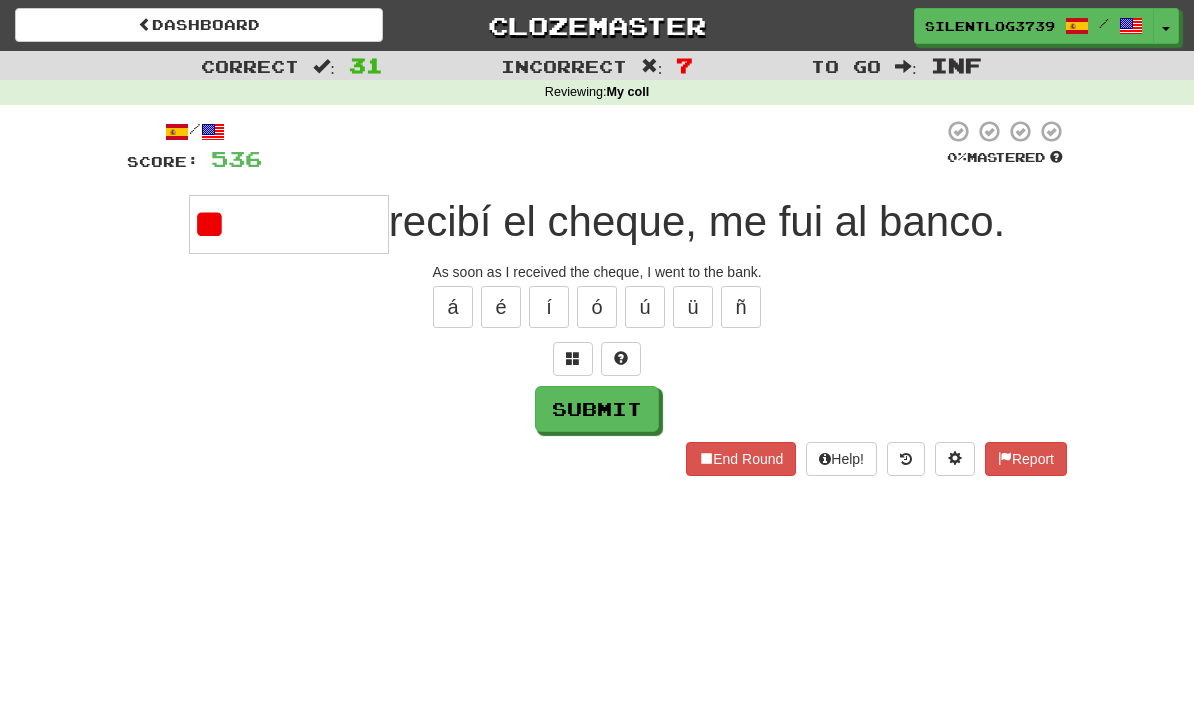 type on "*" 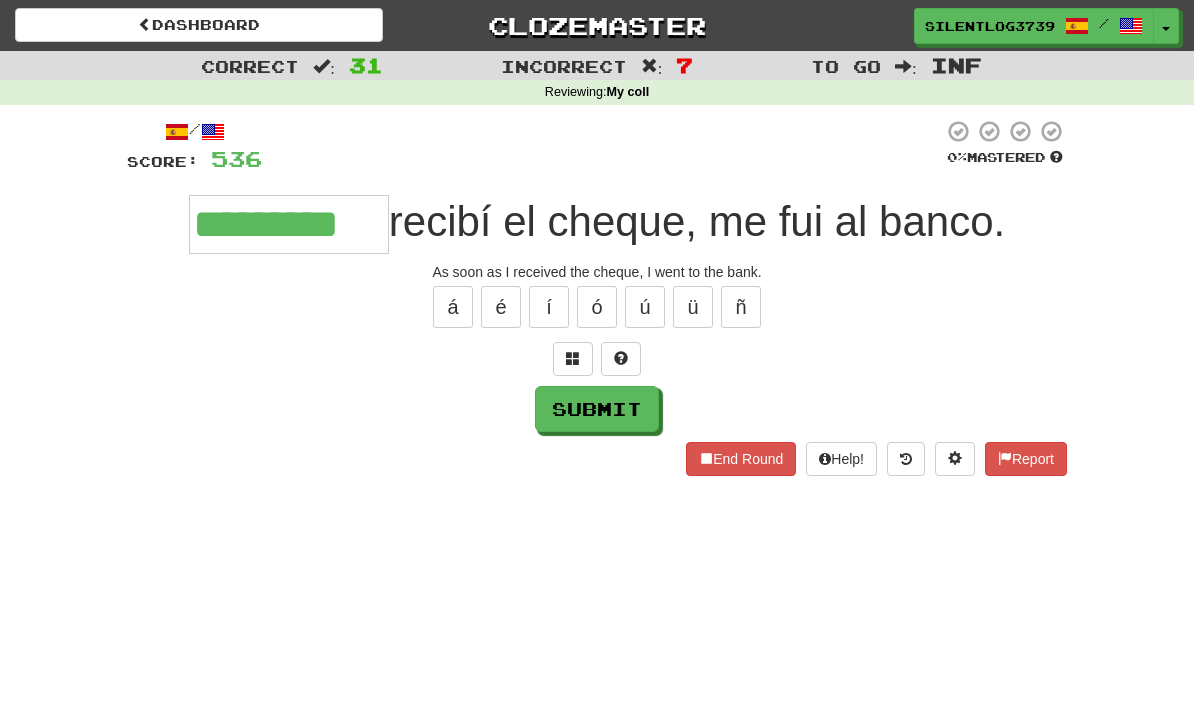 type on "*********" 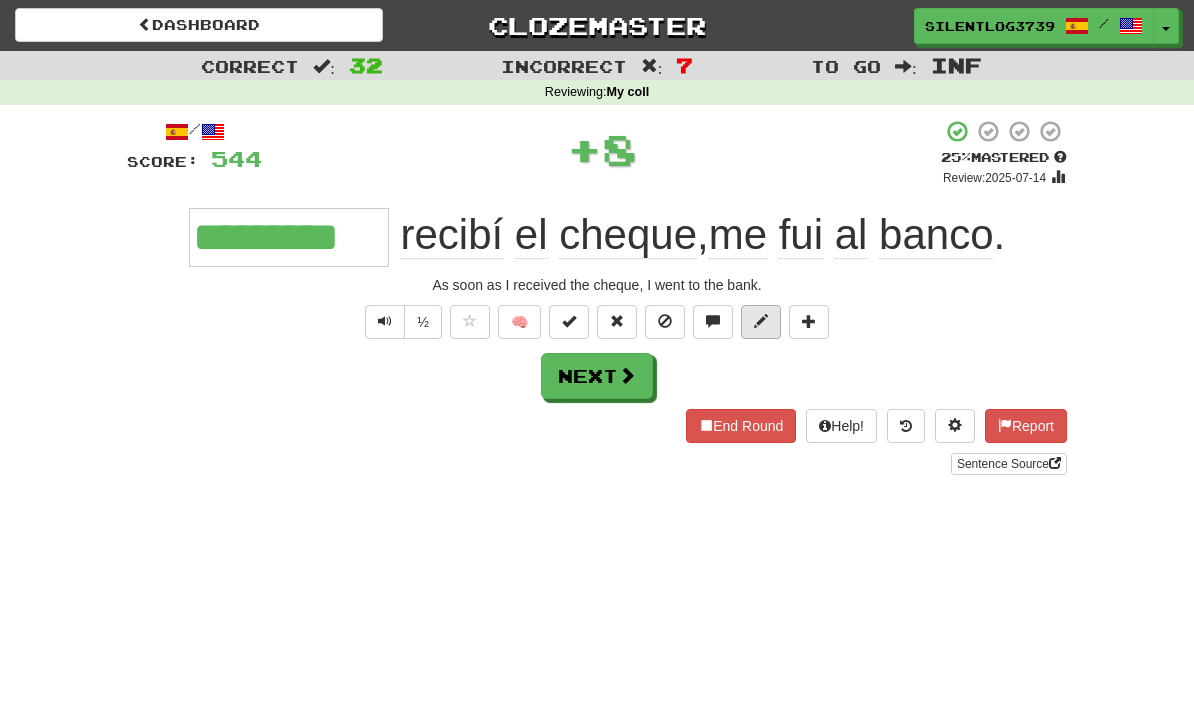 click at bounding box center [761, 321] 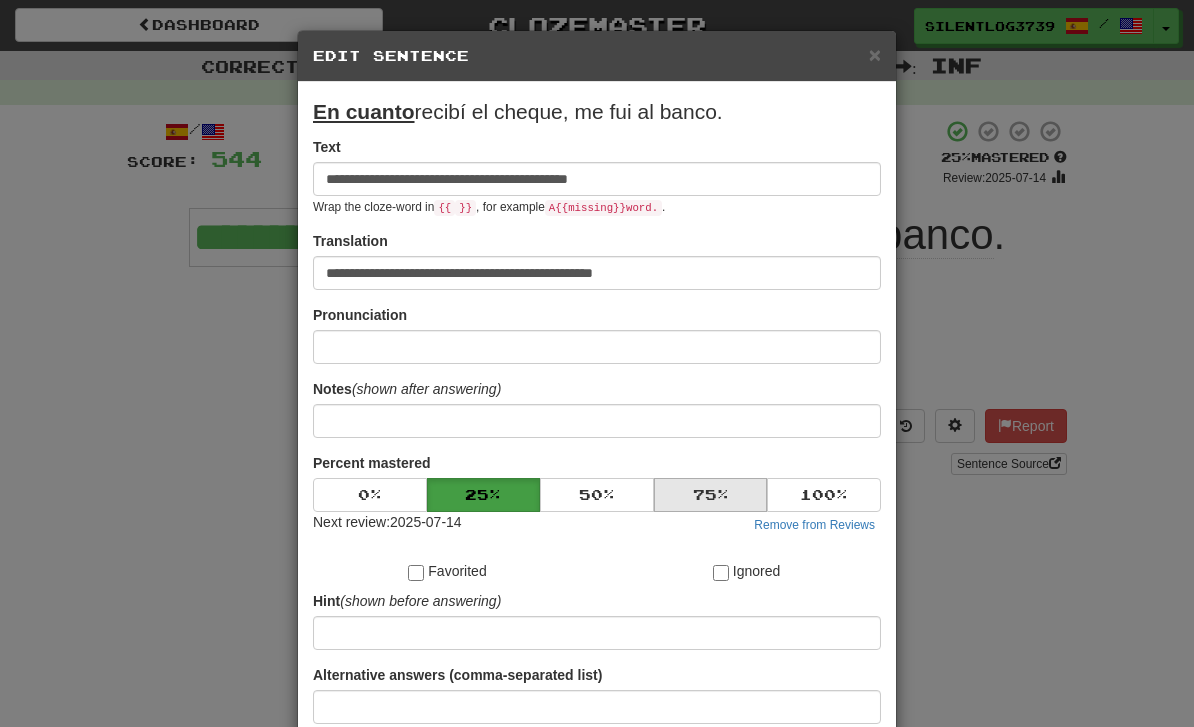 click on "75 %" at bounding box center [711, 495] 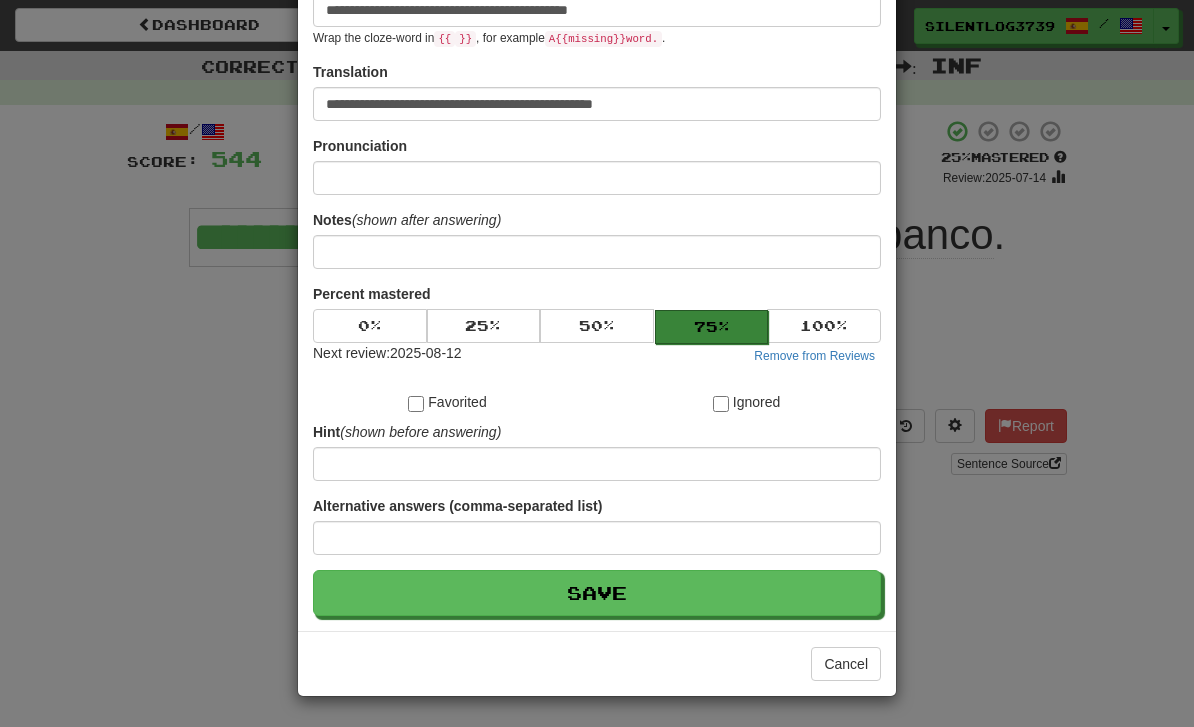 scroll, scrollTop: 170, scrollLeft: 0, axis: vertical 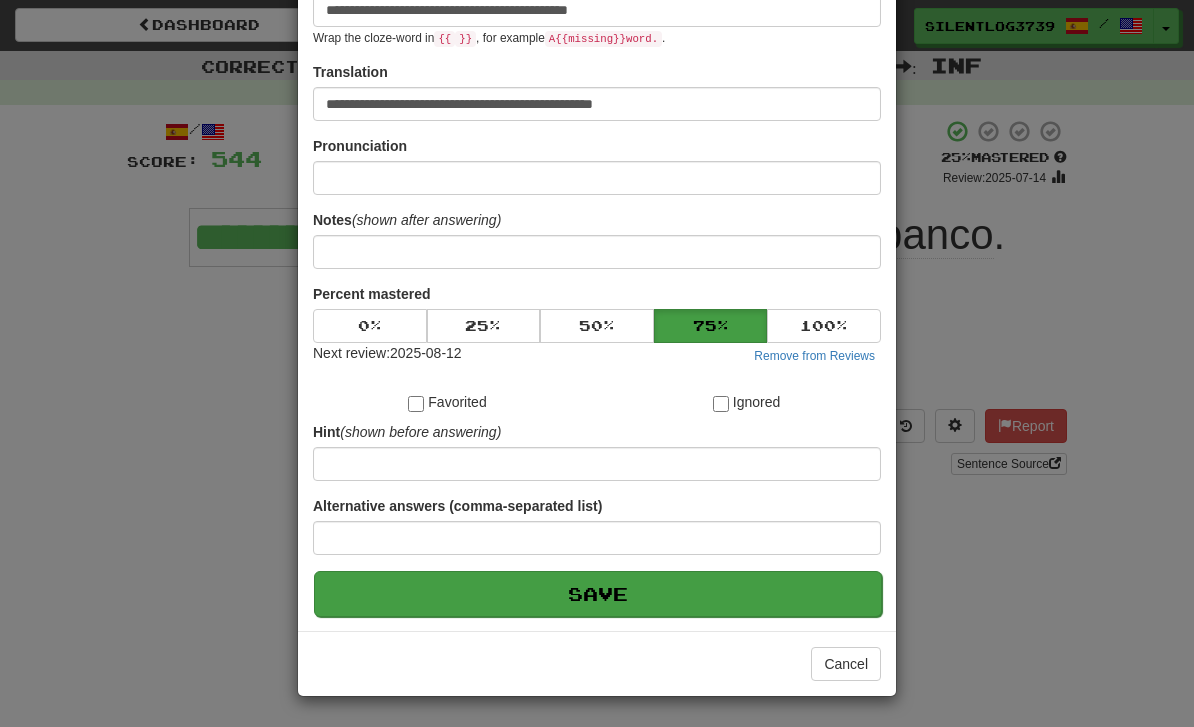 click on "Save" at bounding box center [598, 594] 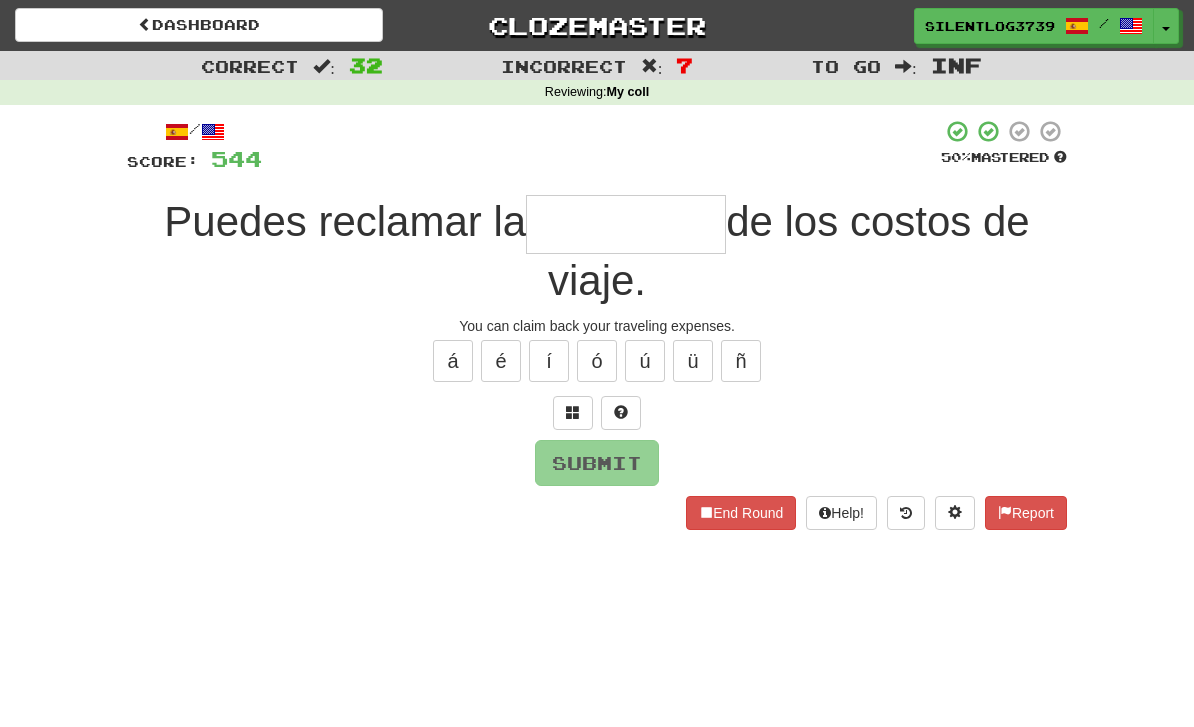 type on "*" 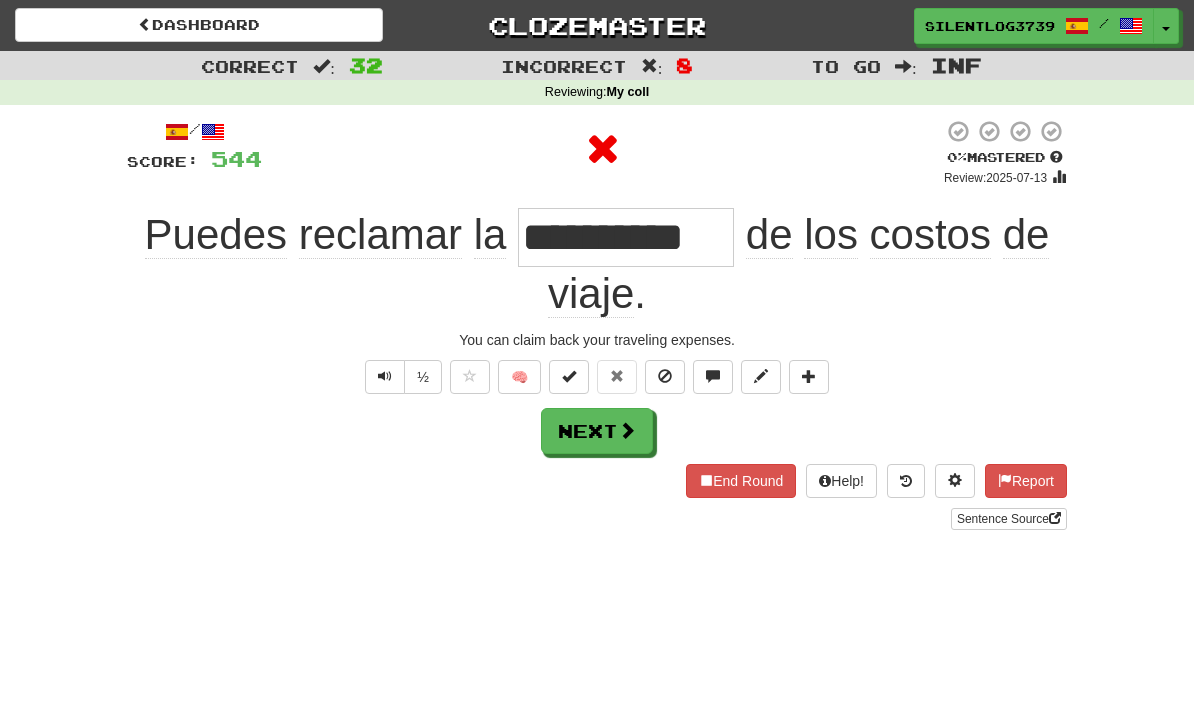 type on "*" 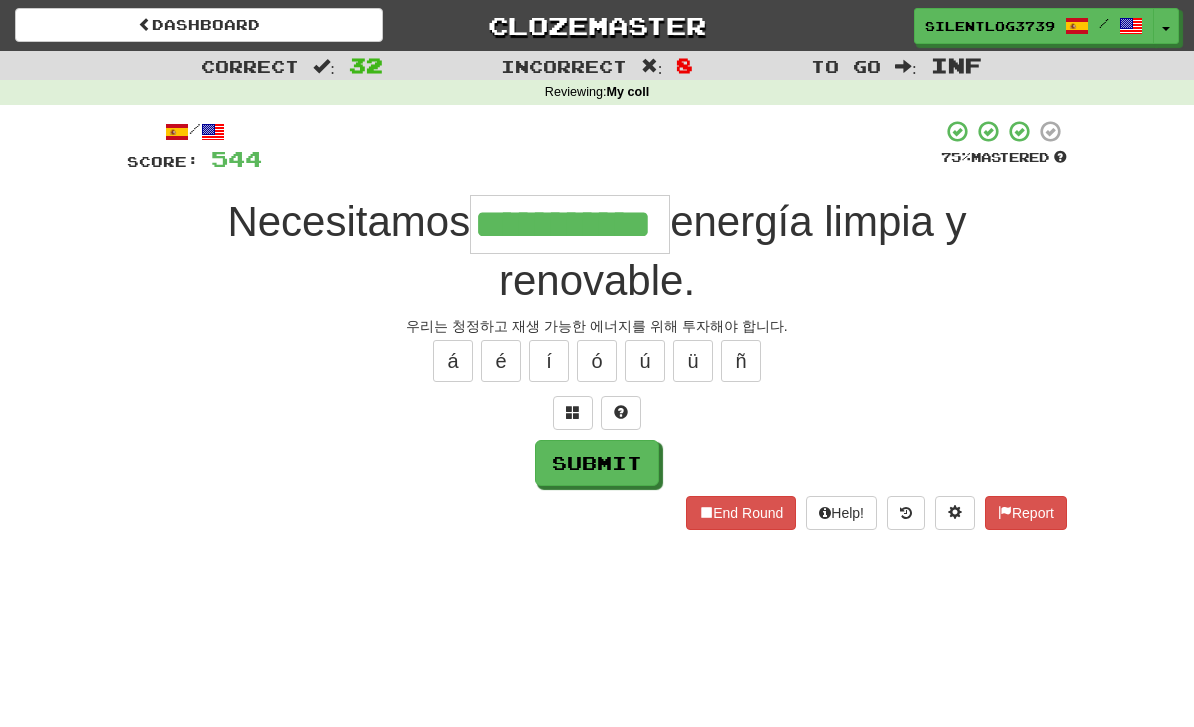 type on "**********" 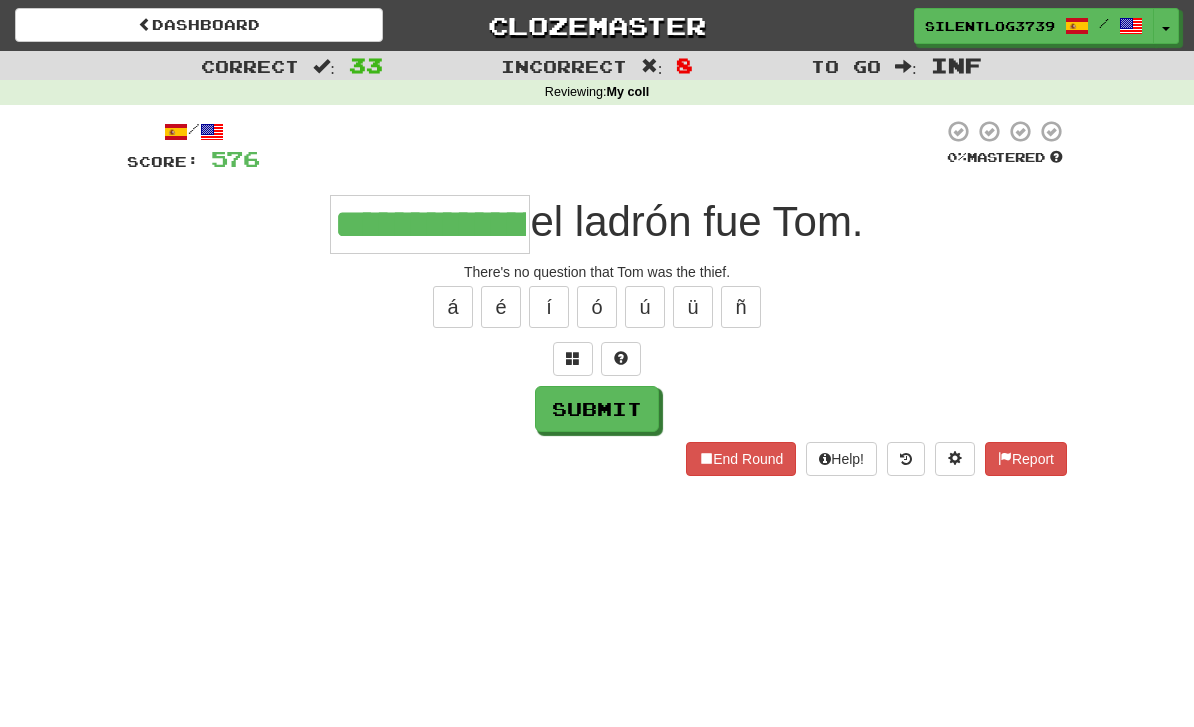 type on "**********" 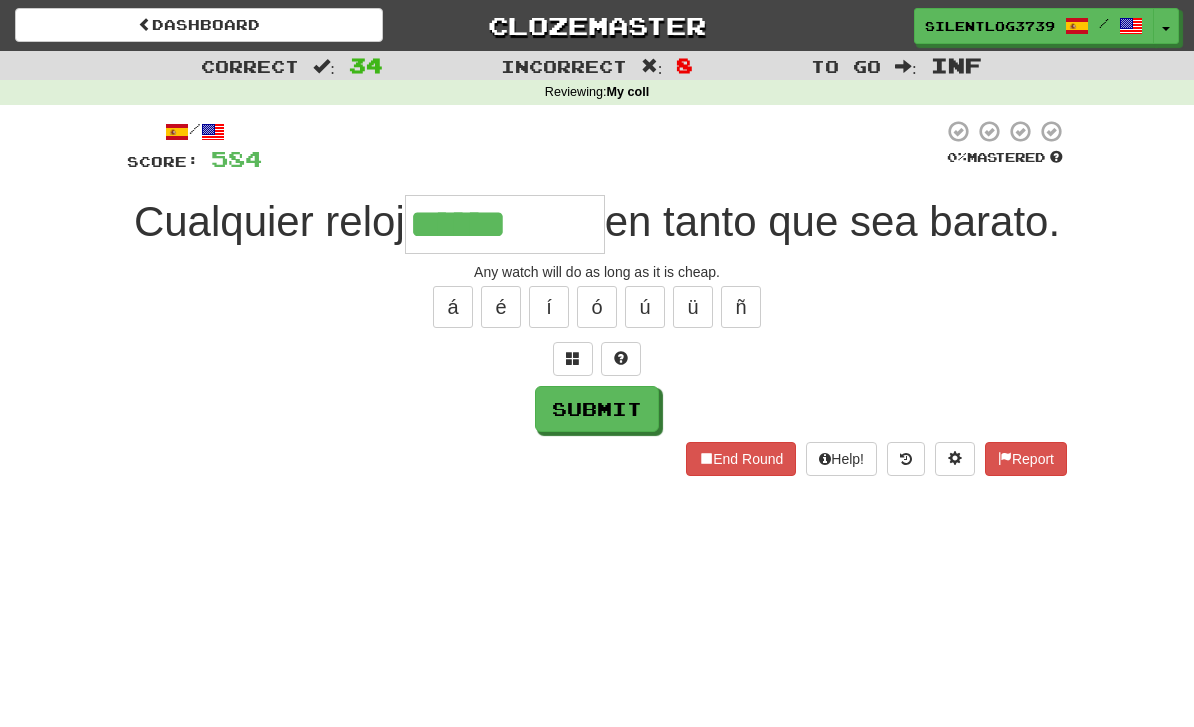type on "******" 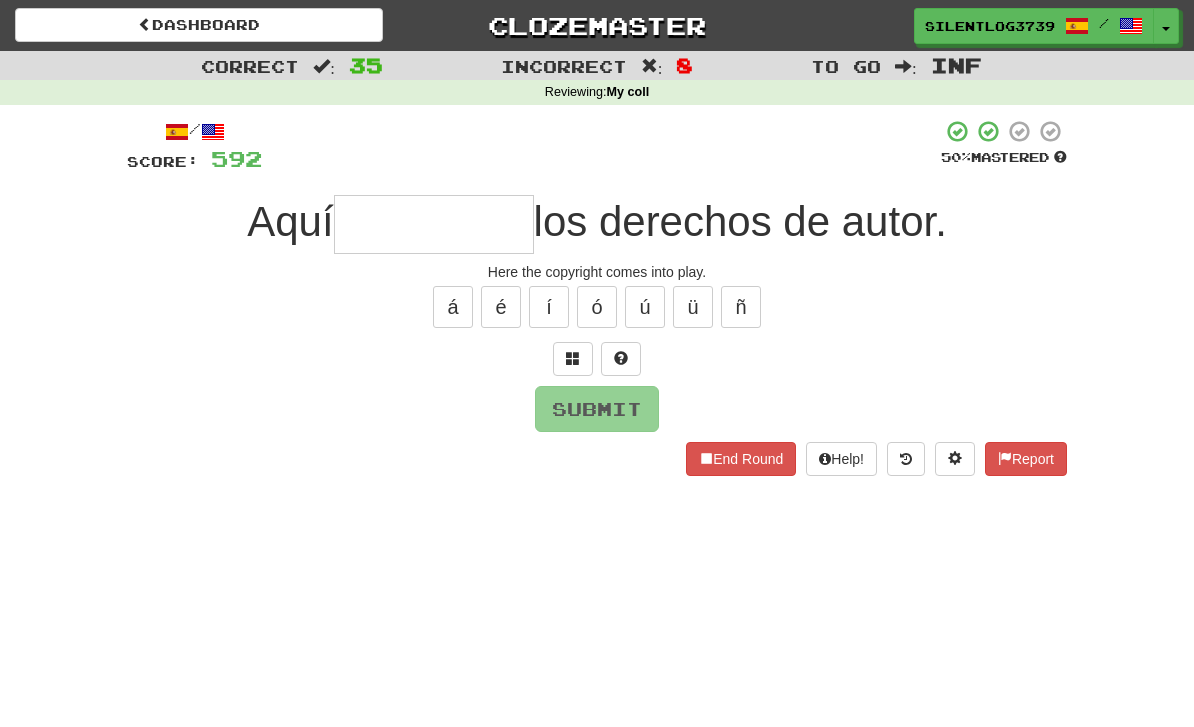 type on "*" 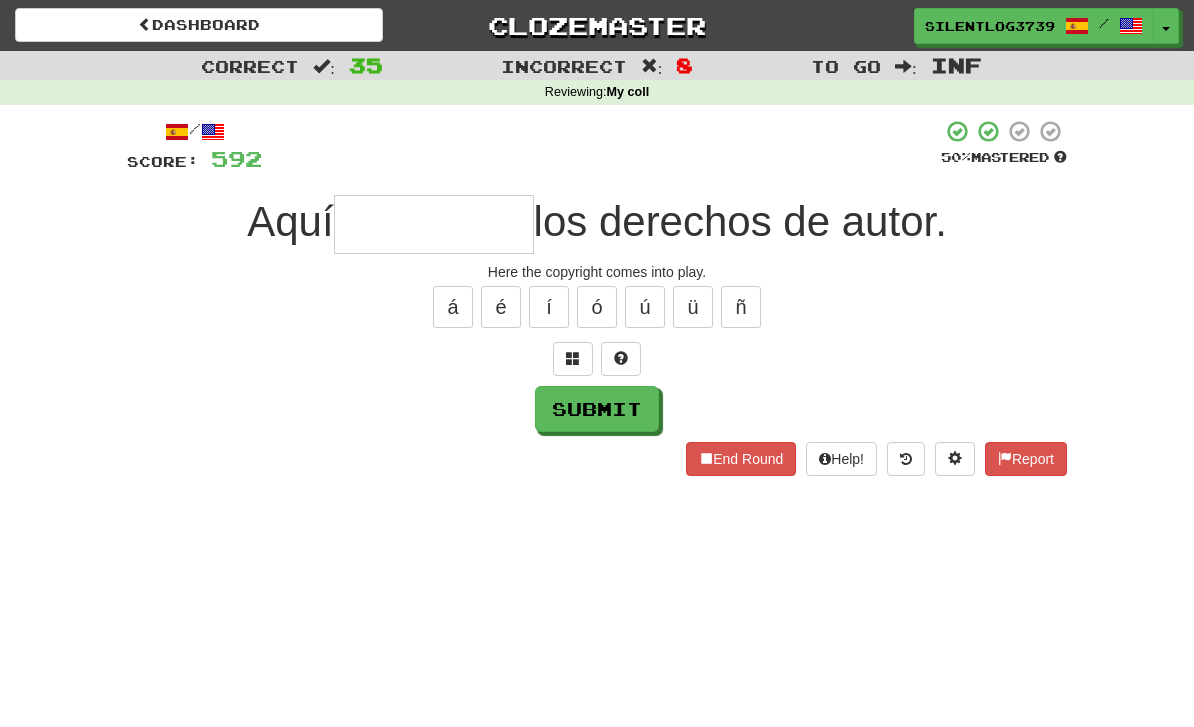 type on "*" 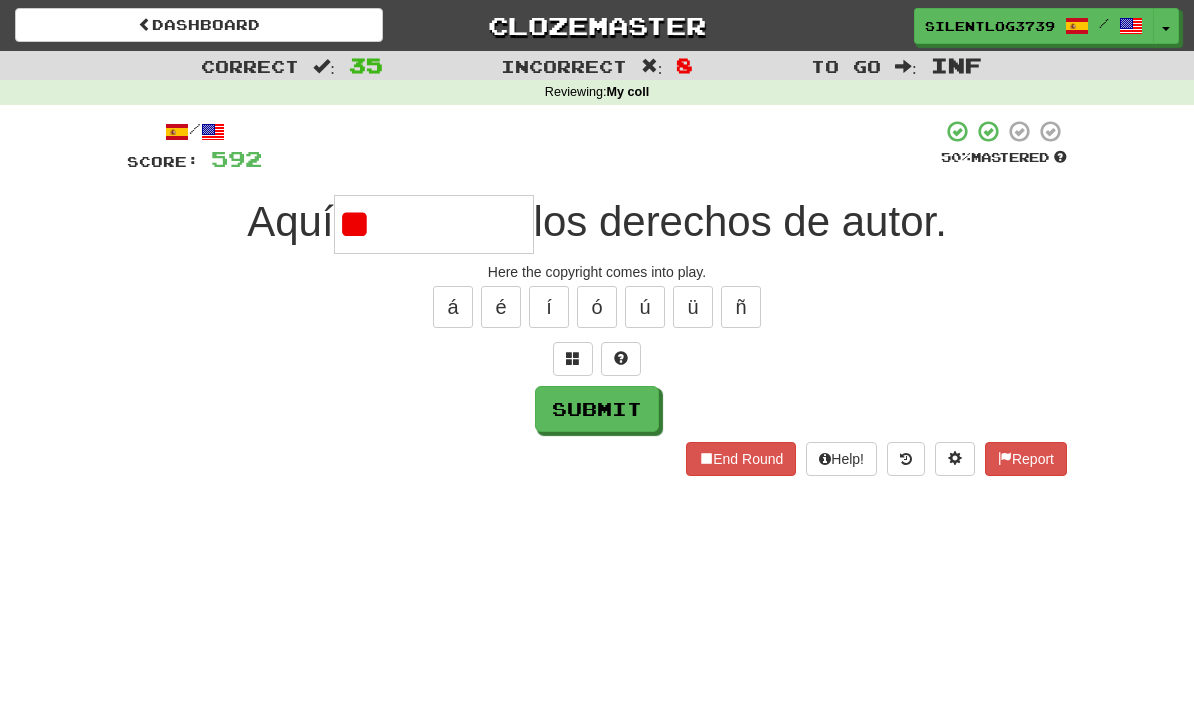 type on "*" 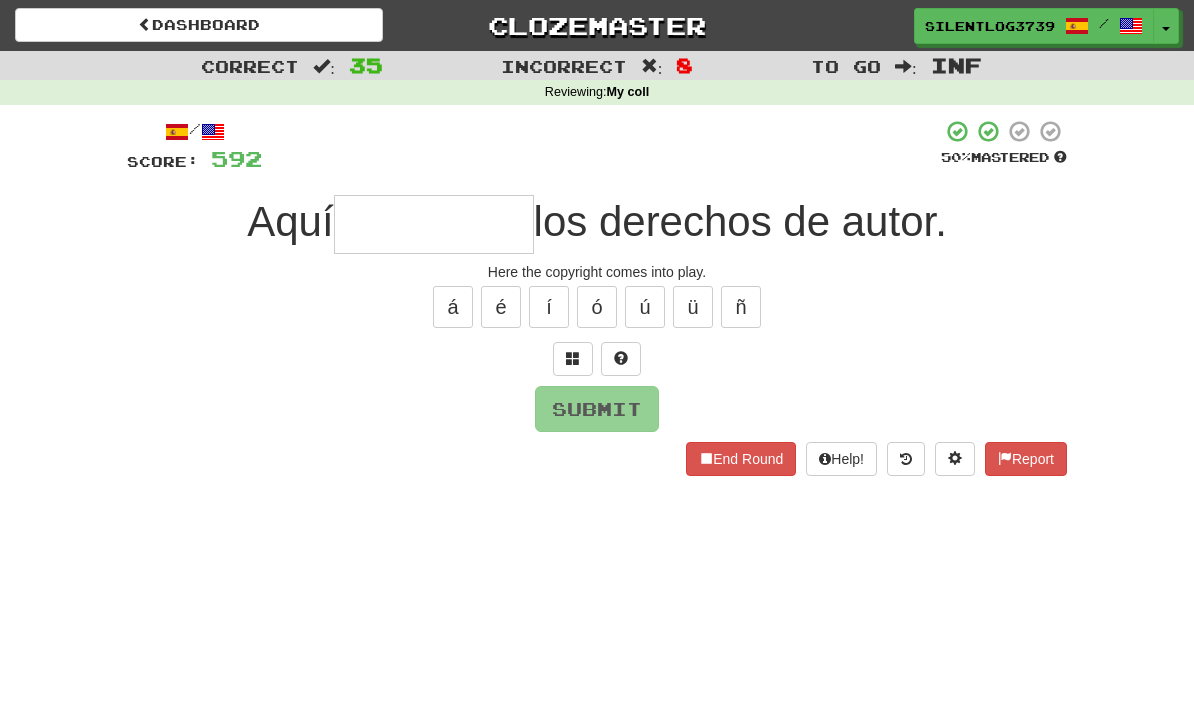 type on "*" 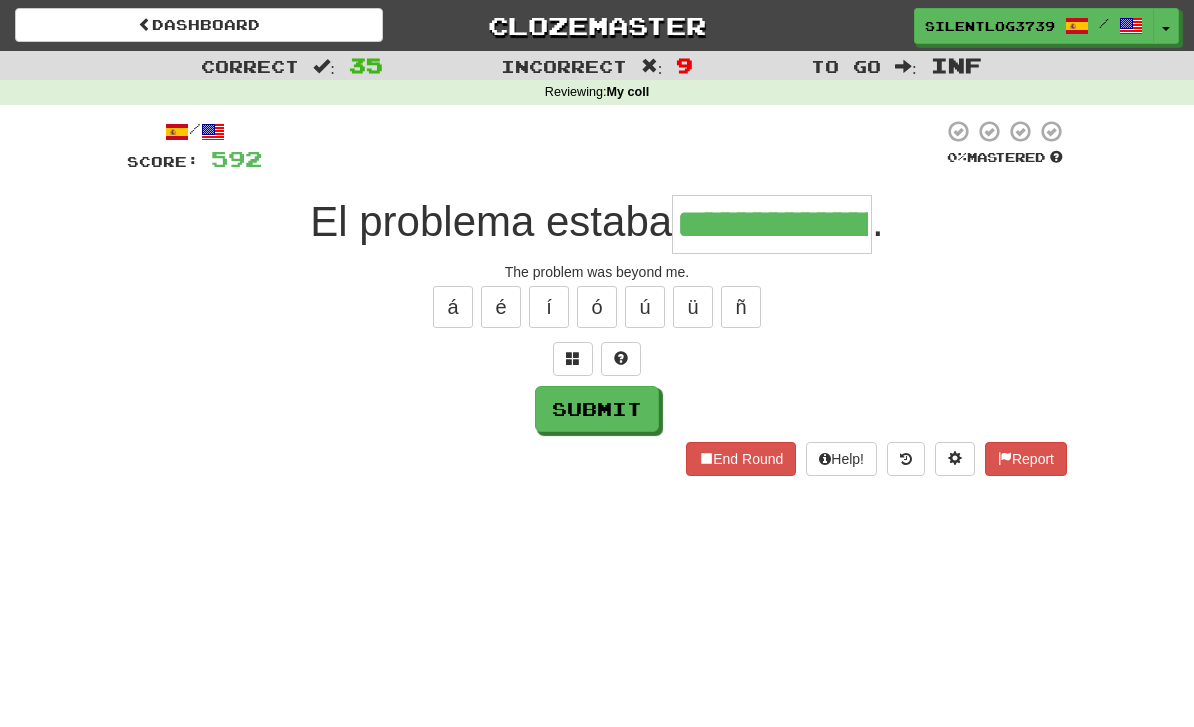 type on "**********" 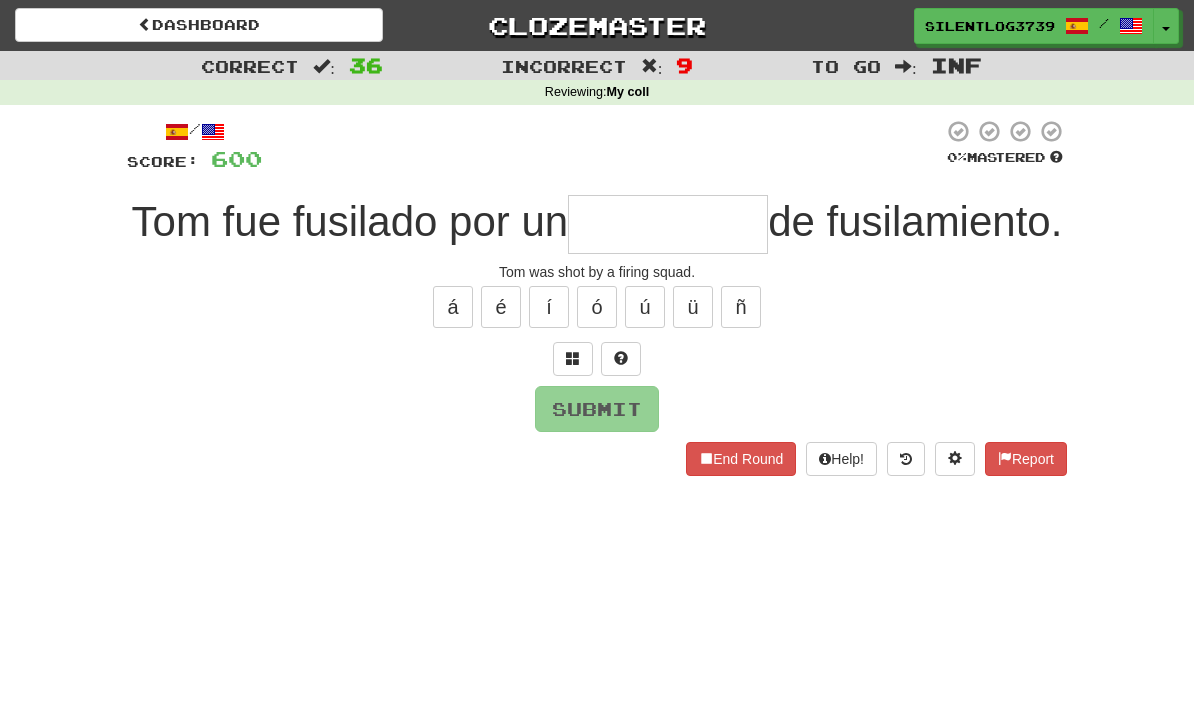 type on "*" 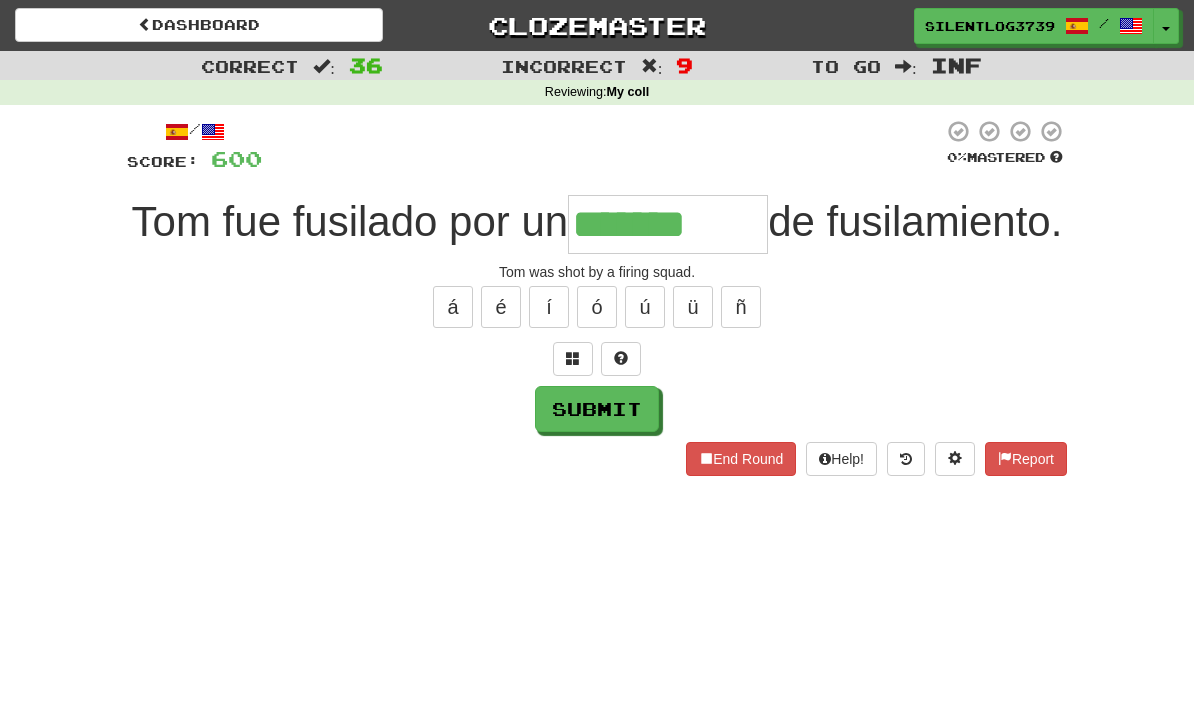 type on "*******" 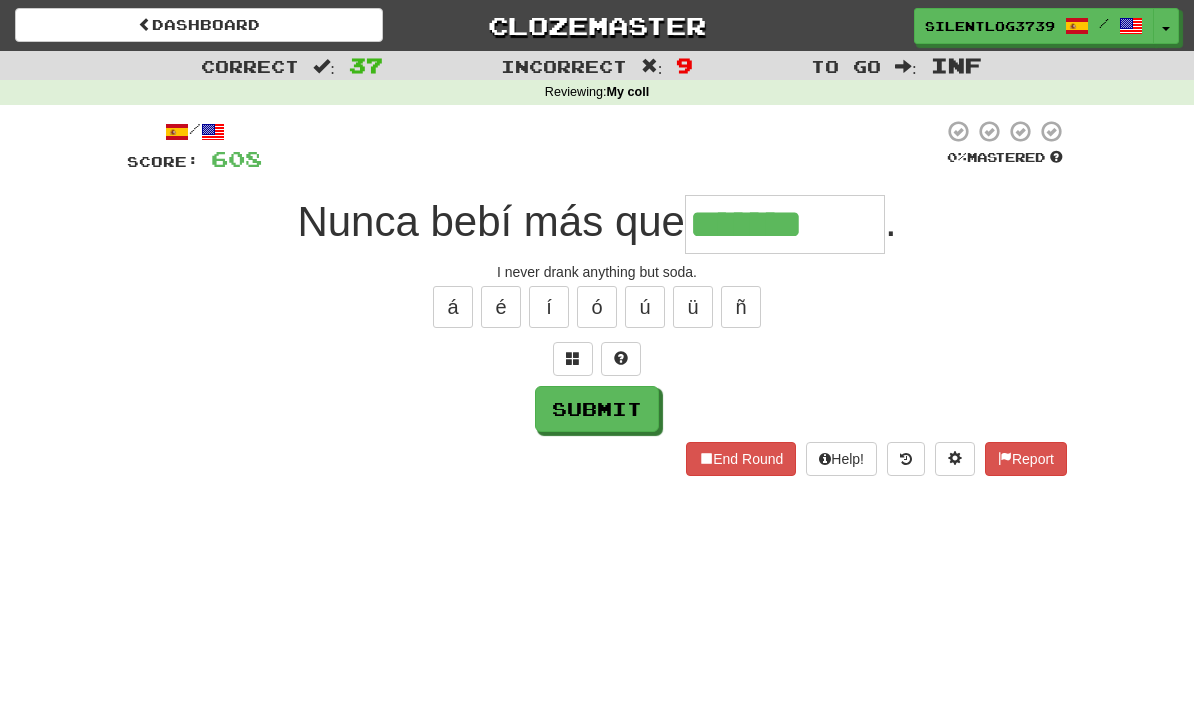 type on "*******" 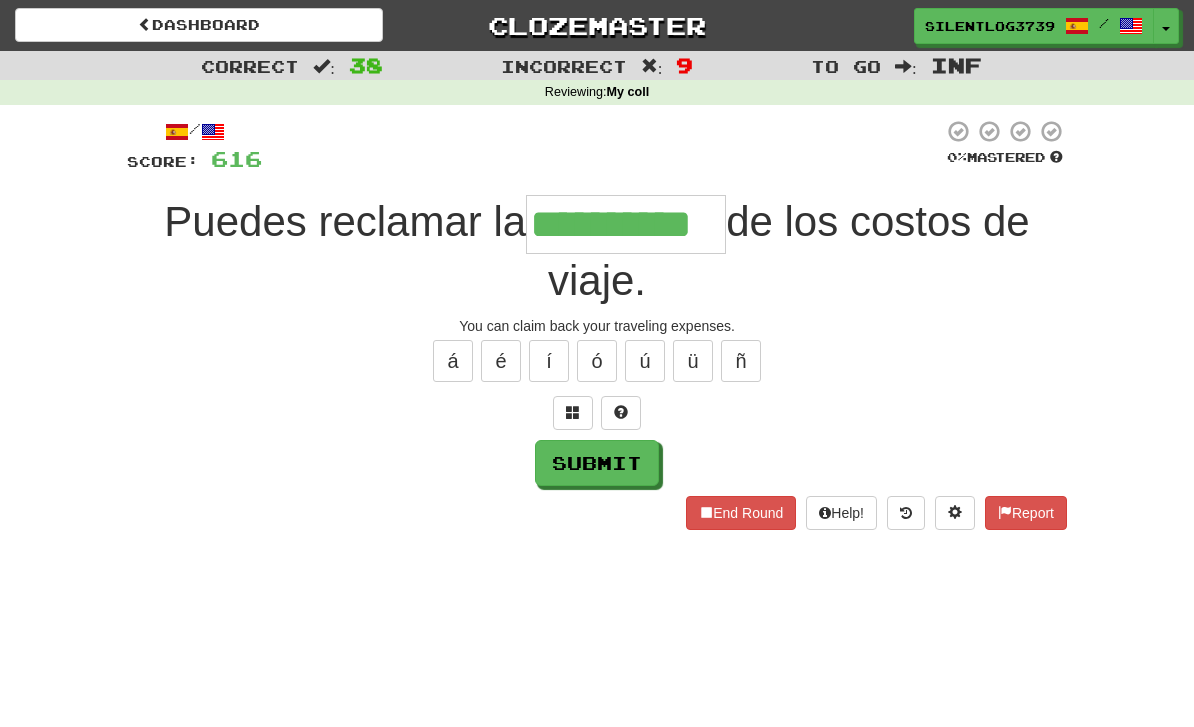 type on "**********" 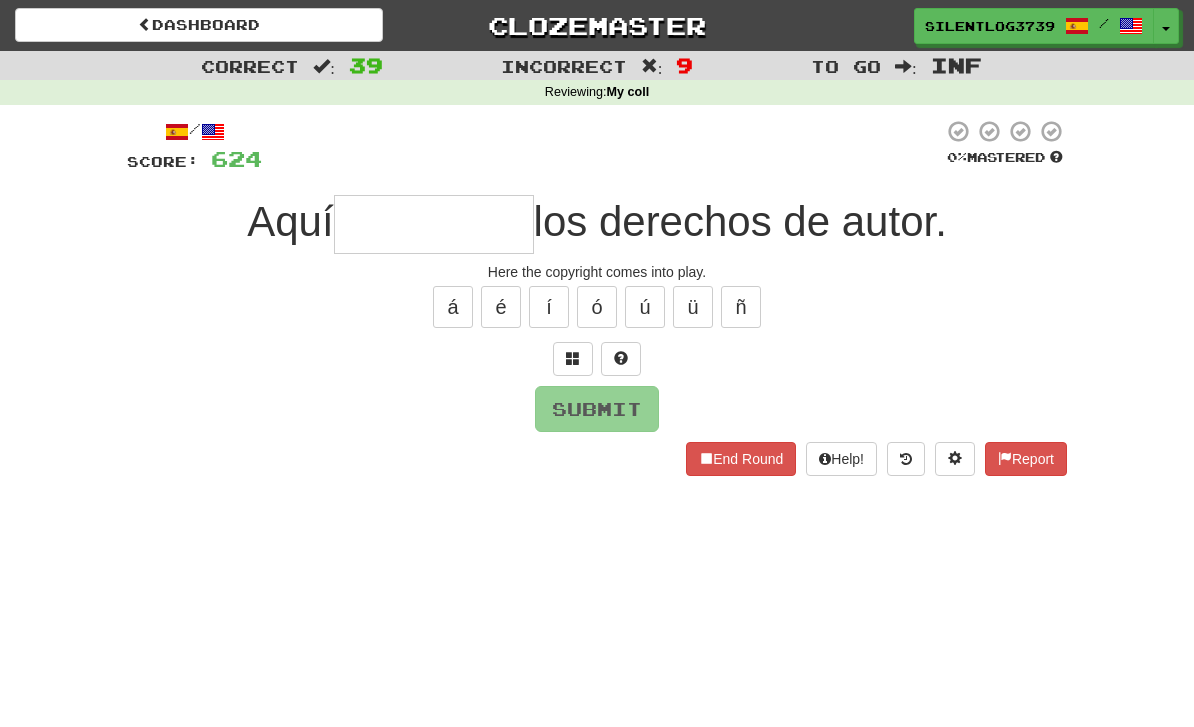 type on "*" 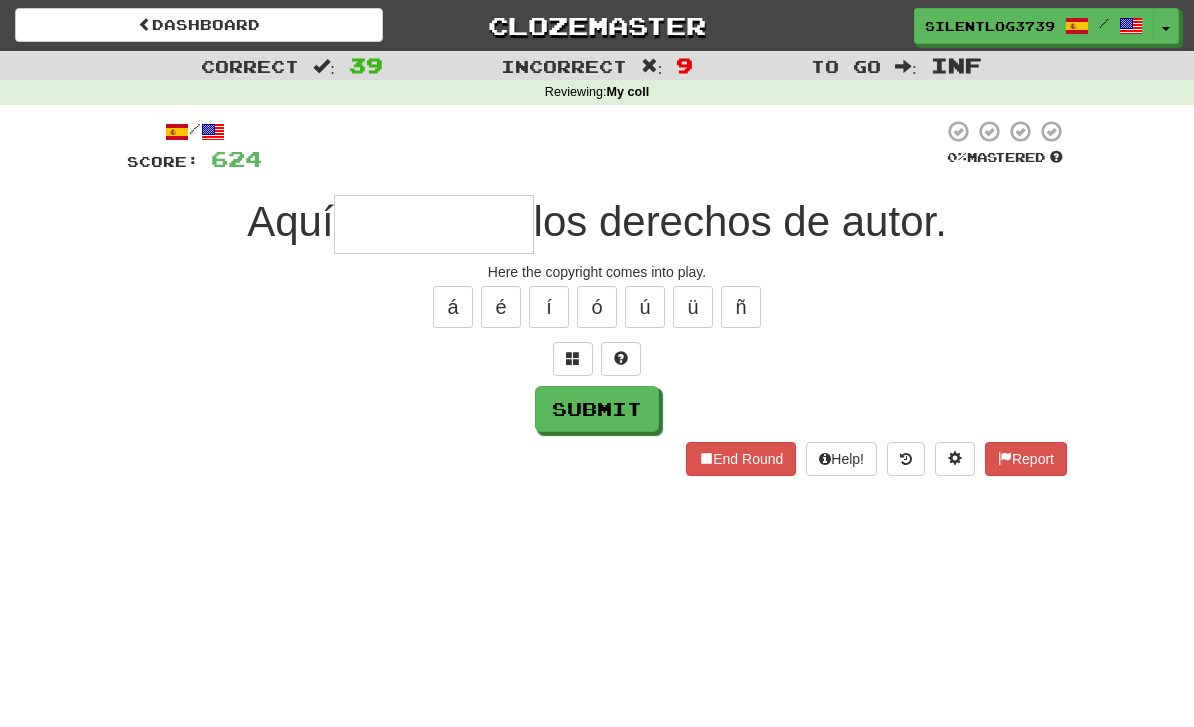 type on "*" 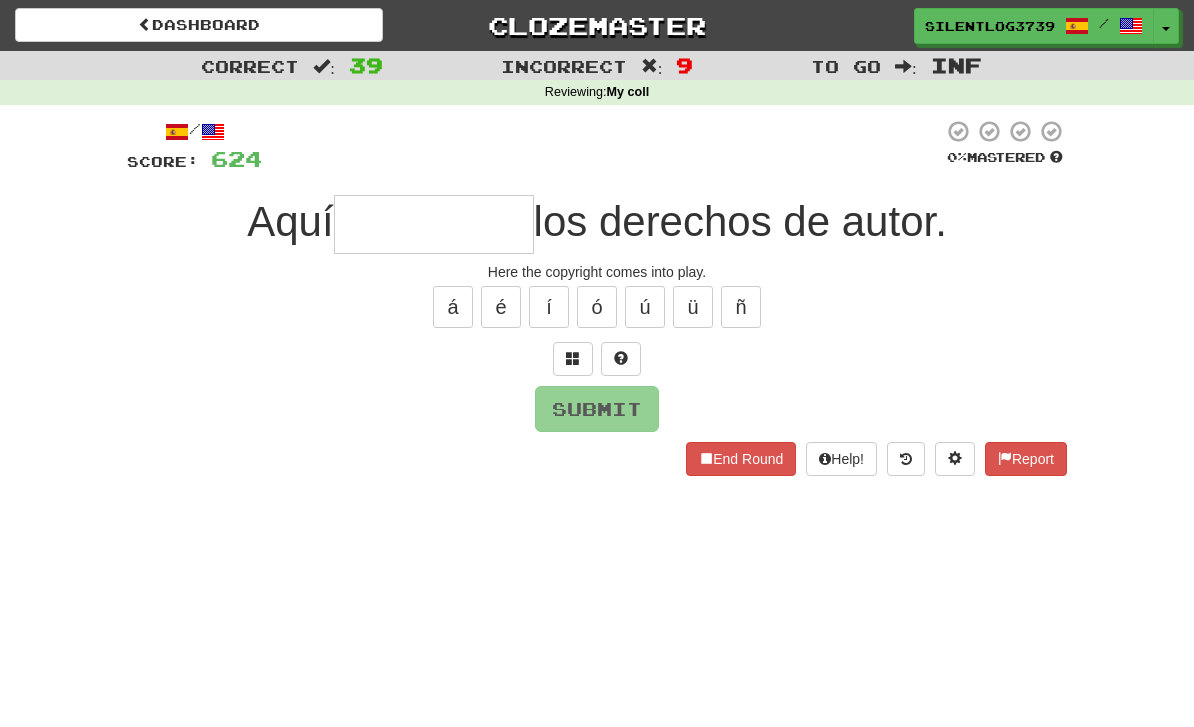 type on "*" 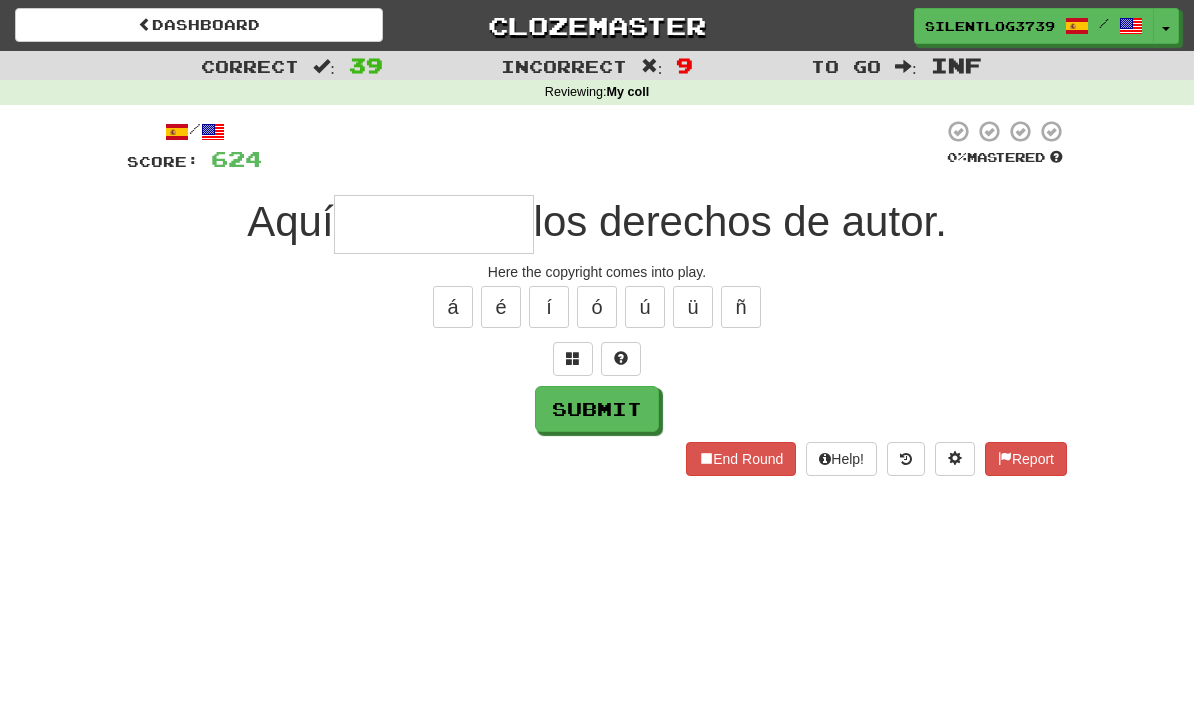 type on "*" 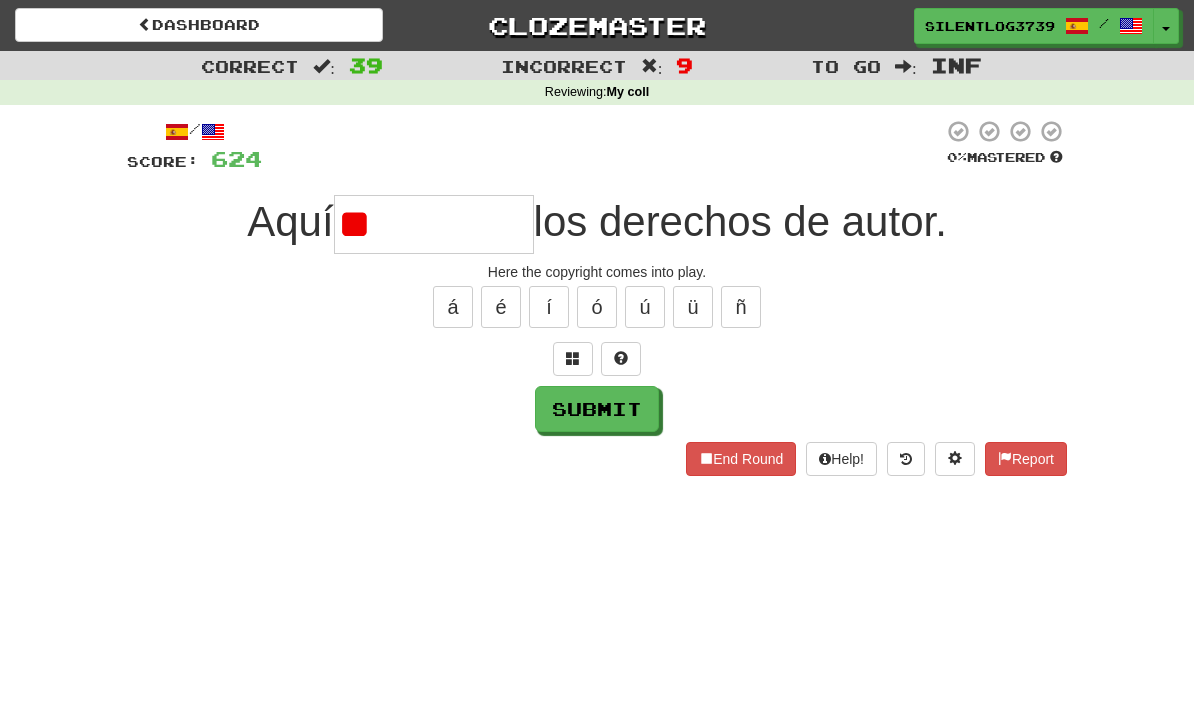 type on "*" 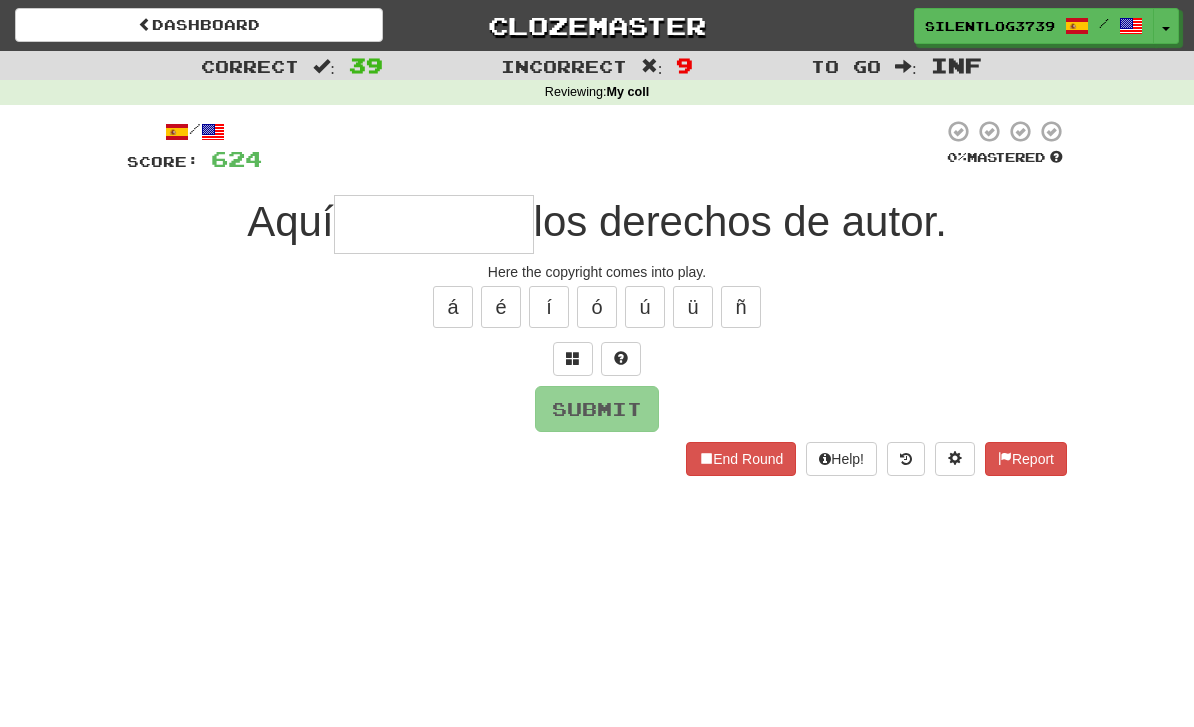 type on "*" 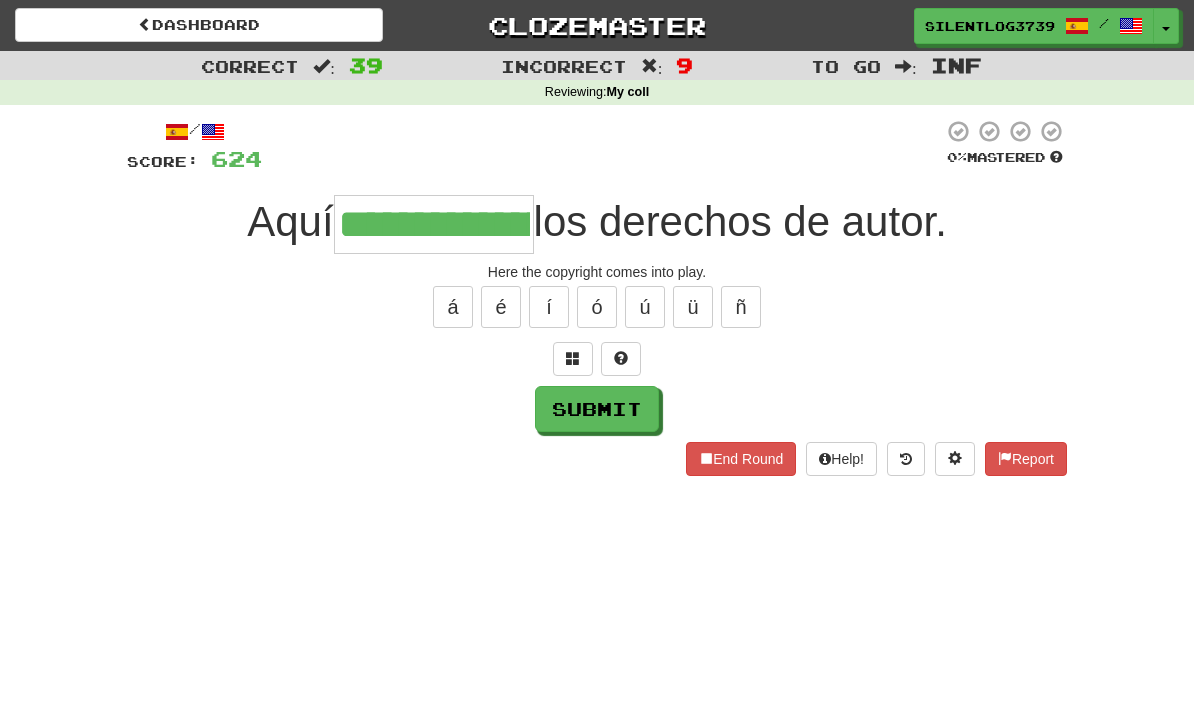 type on "**********" 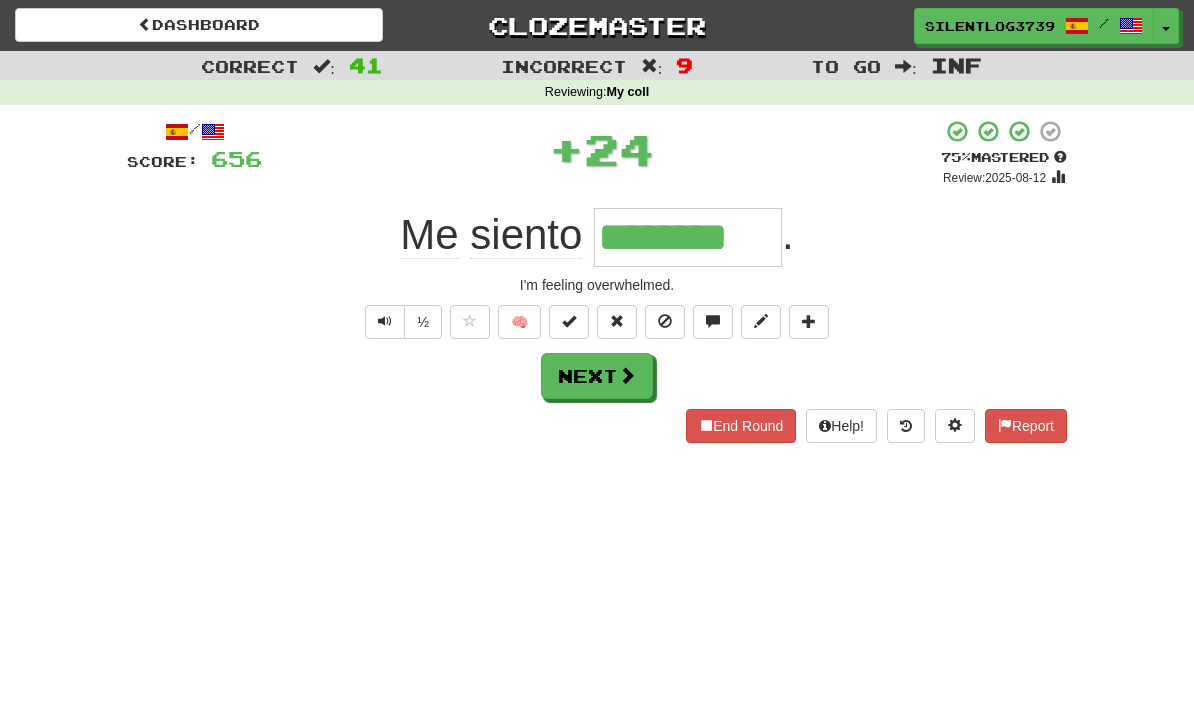 type on "********" 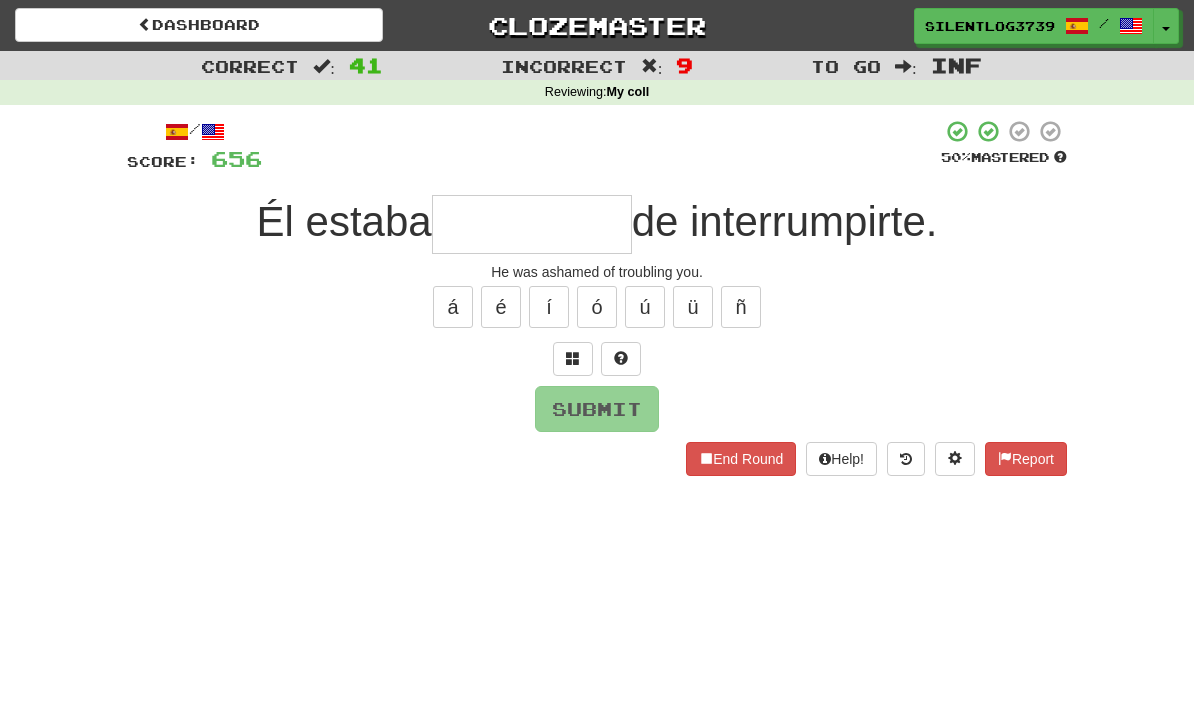 type on "*" 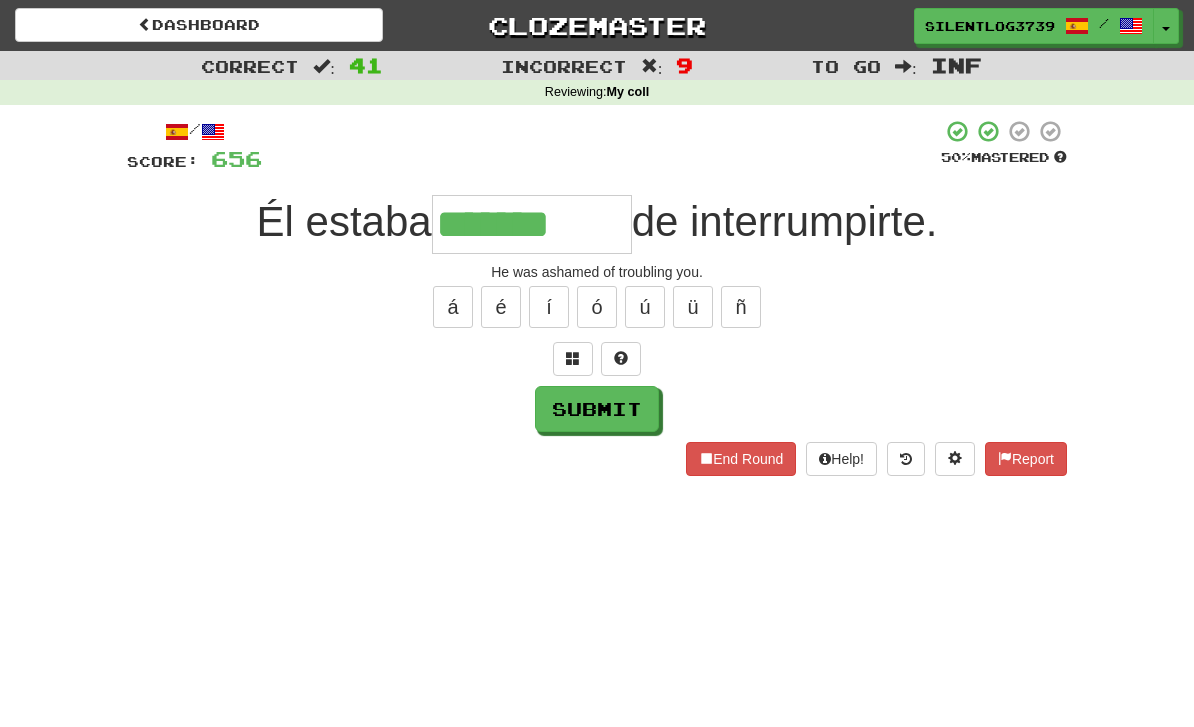 type on "*******" 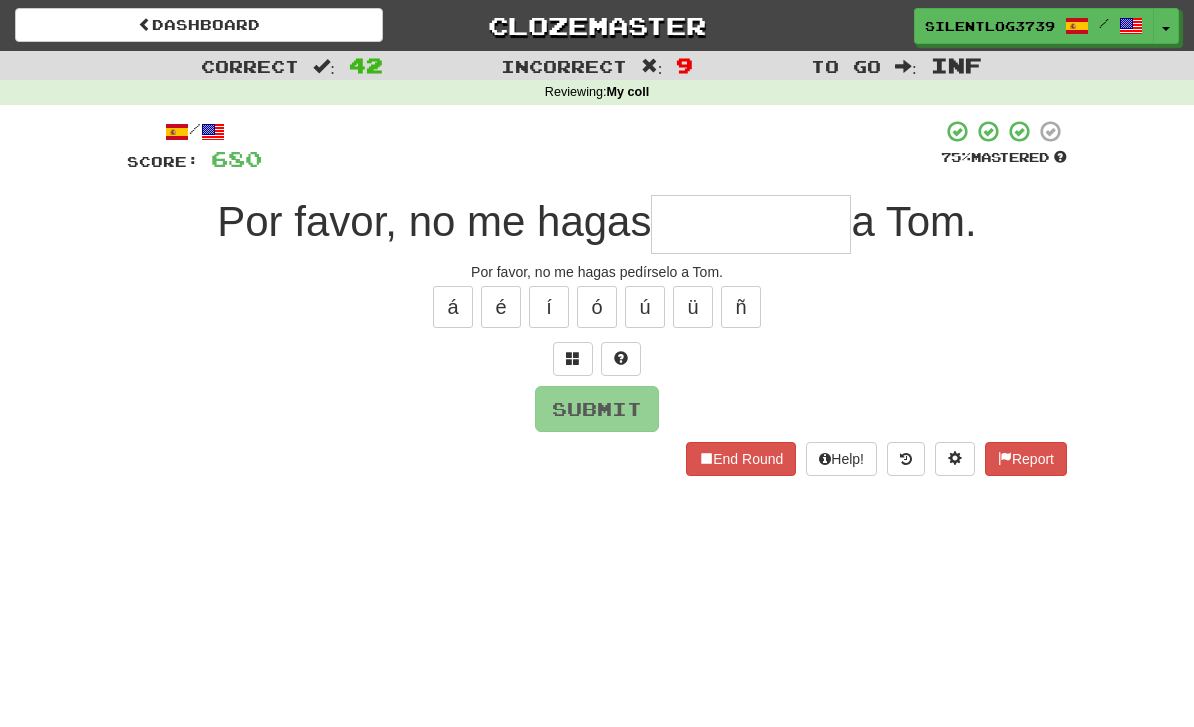 type on "*" 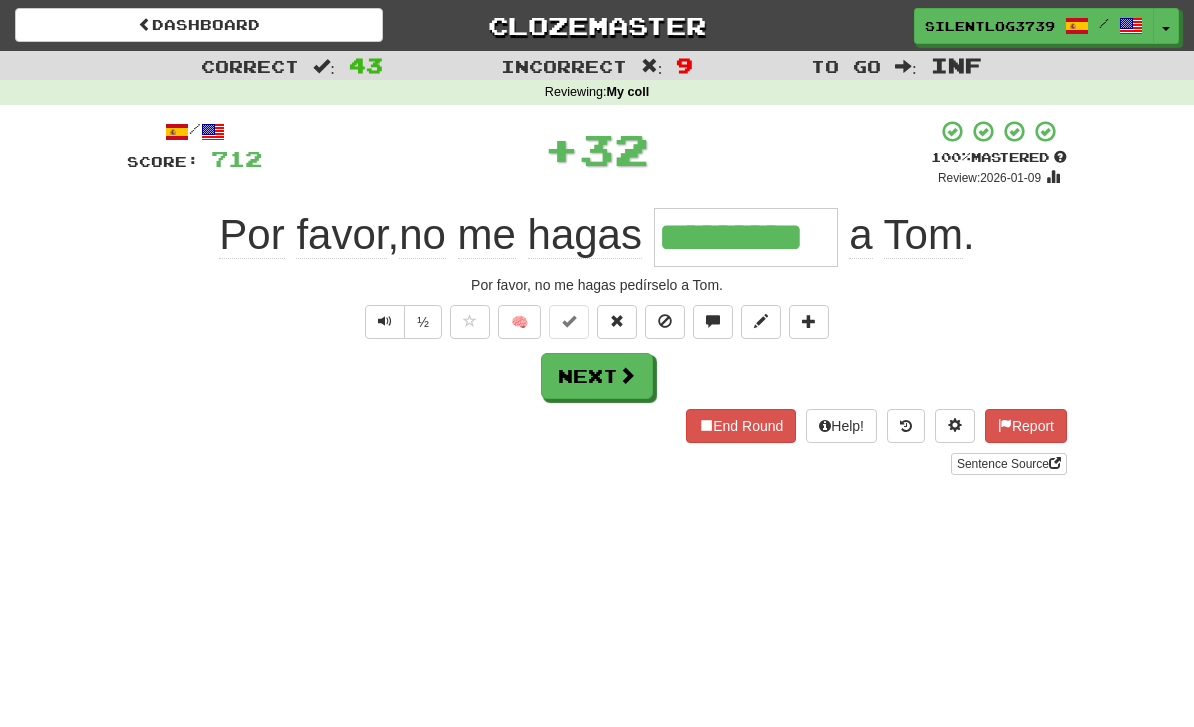 type on "*********" 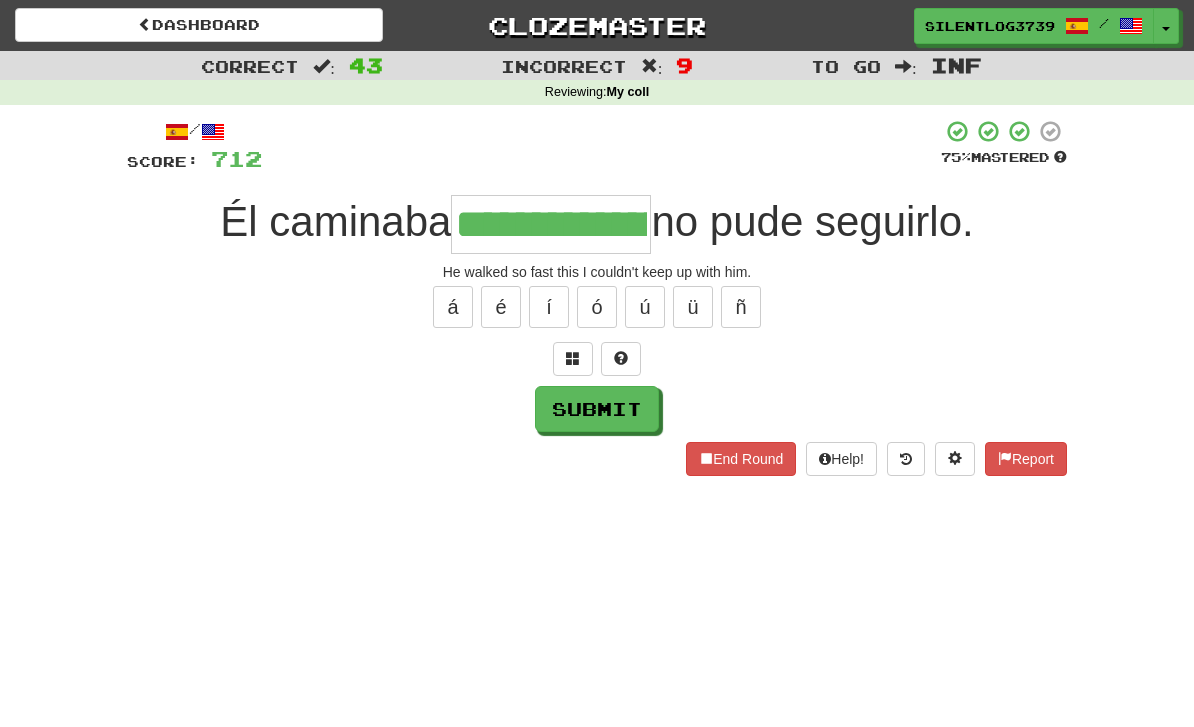 type on "**********" 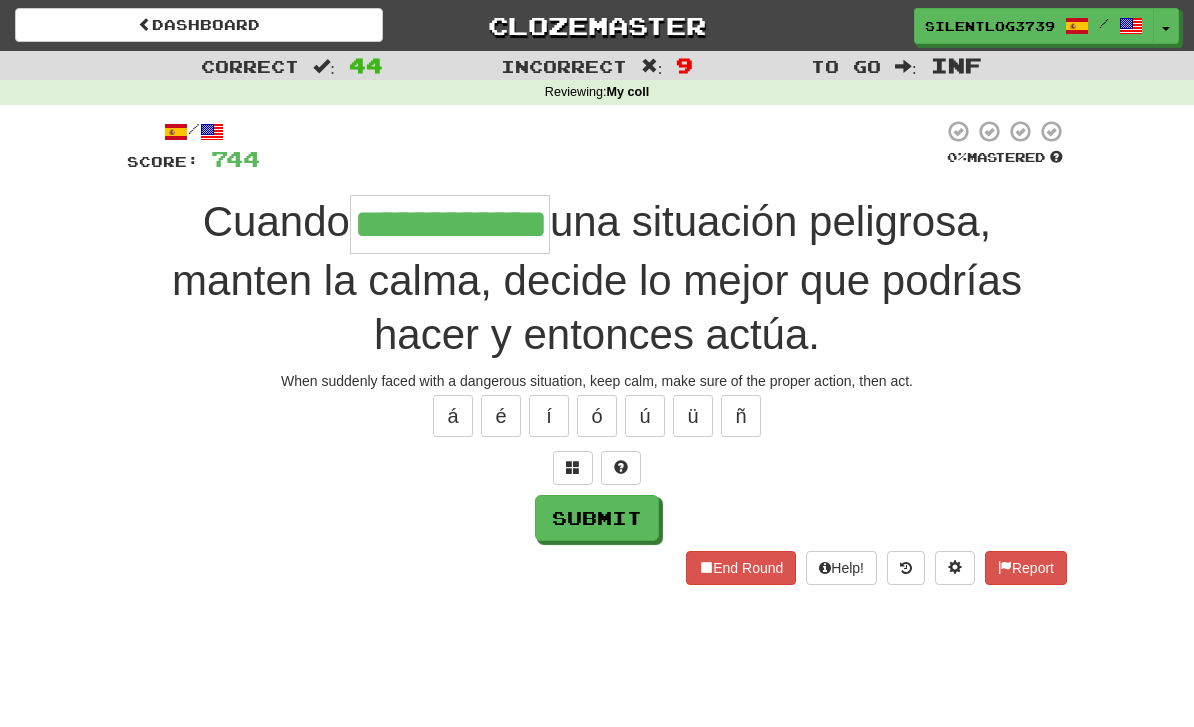 type on "**********" 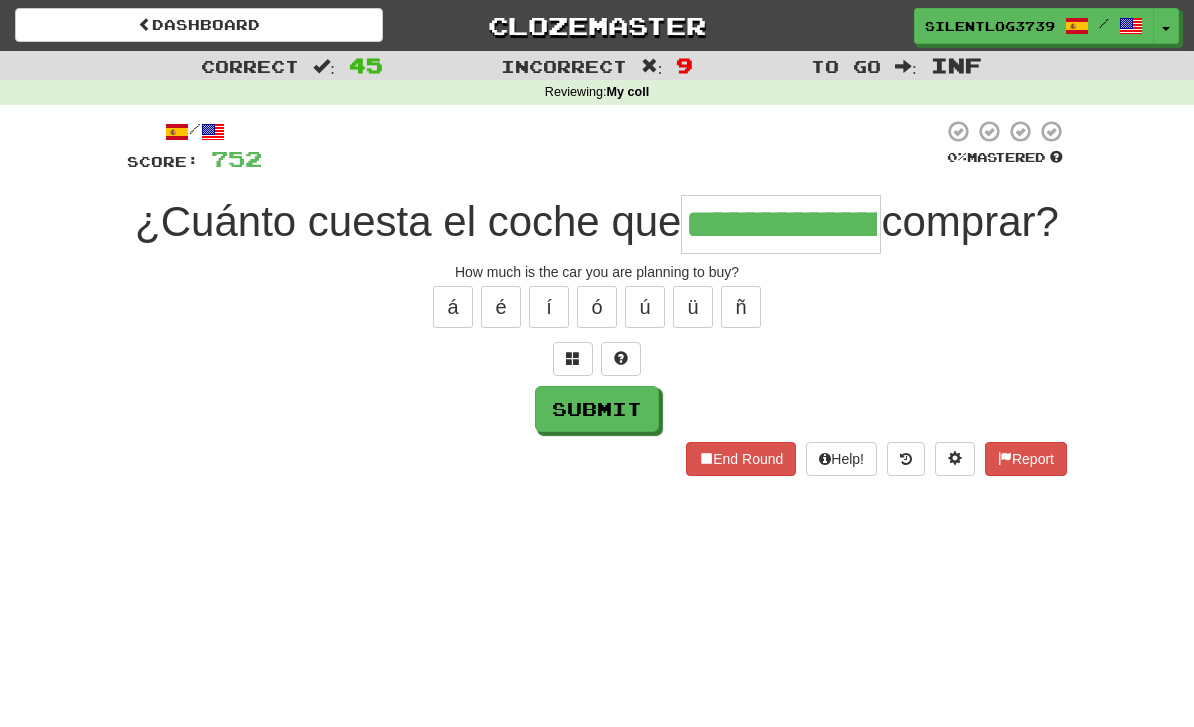 type on "**********" 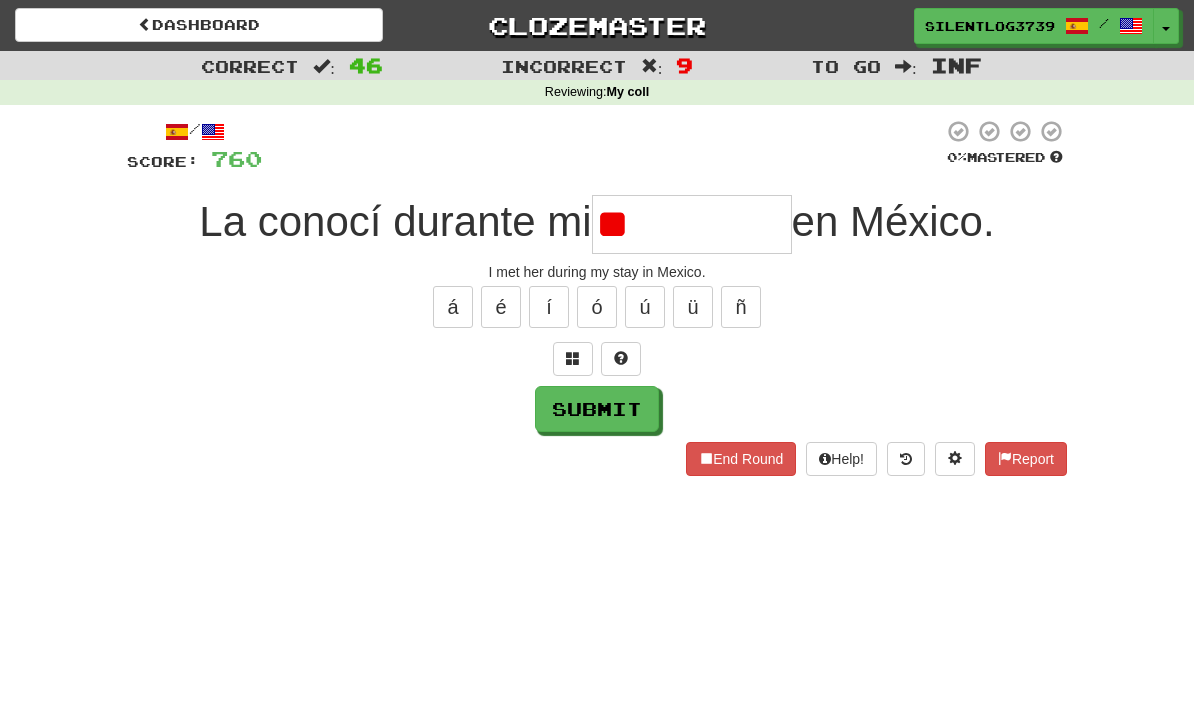 type on "*" 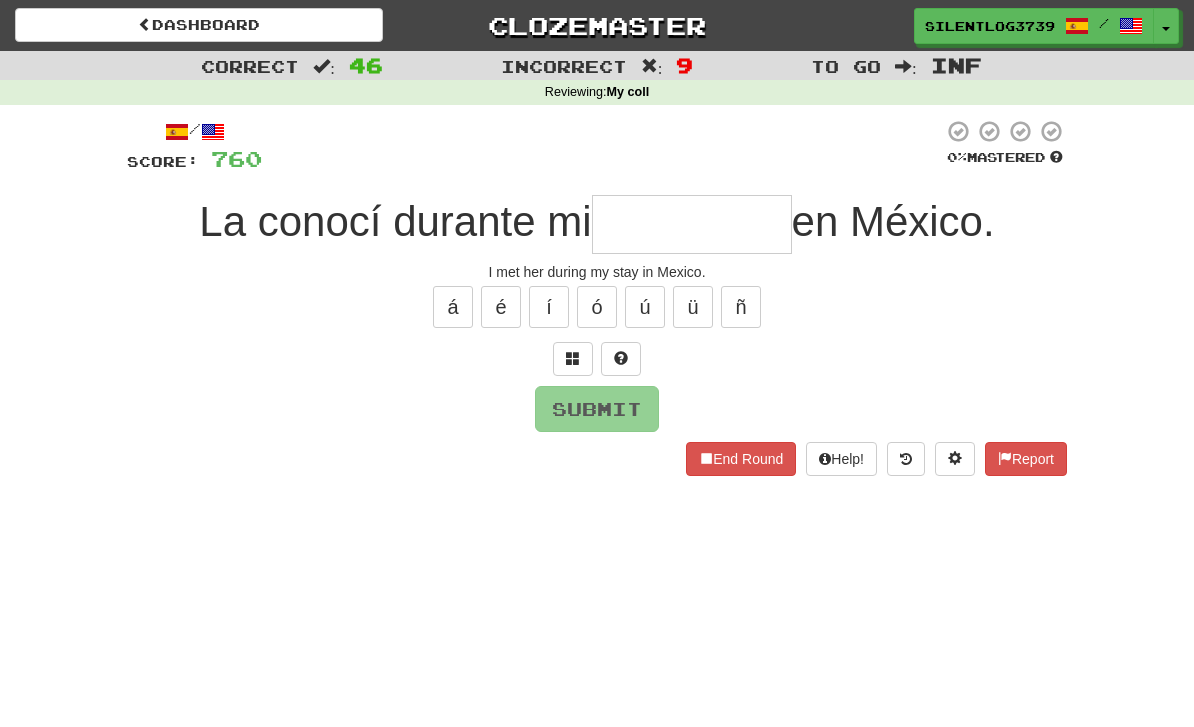 type on "*" 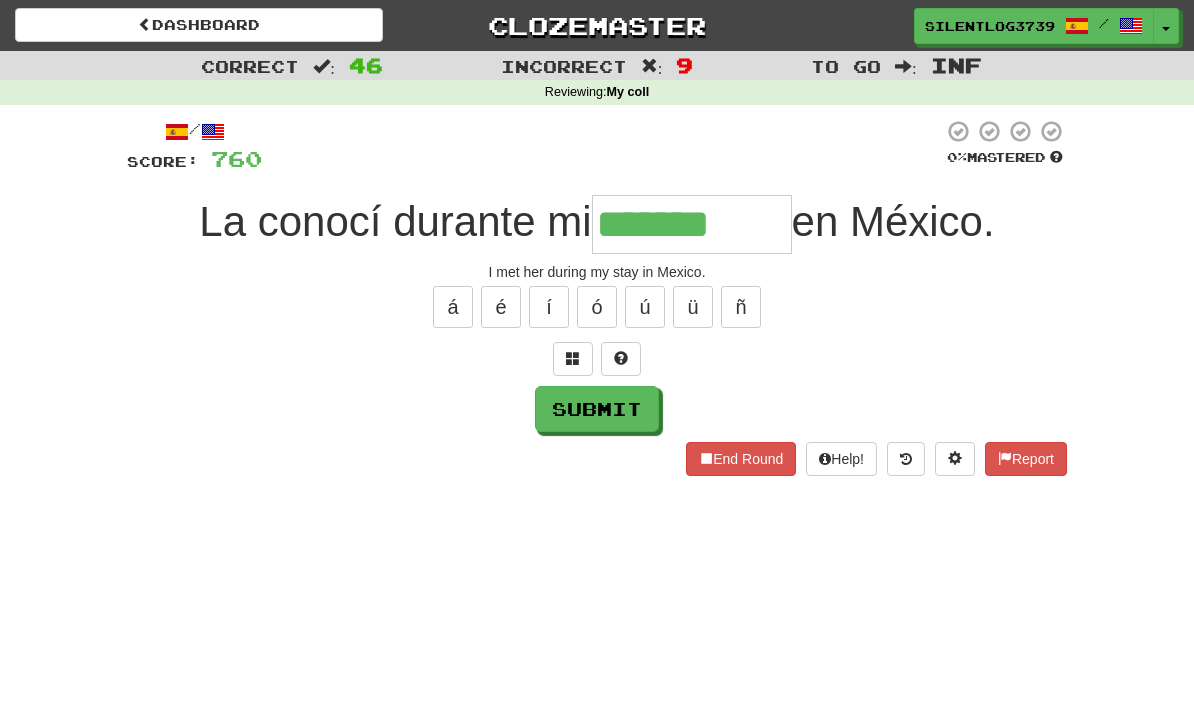 type on "*******" 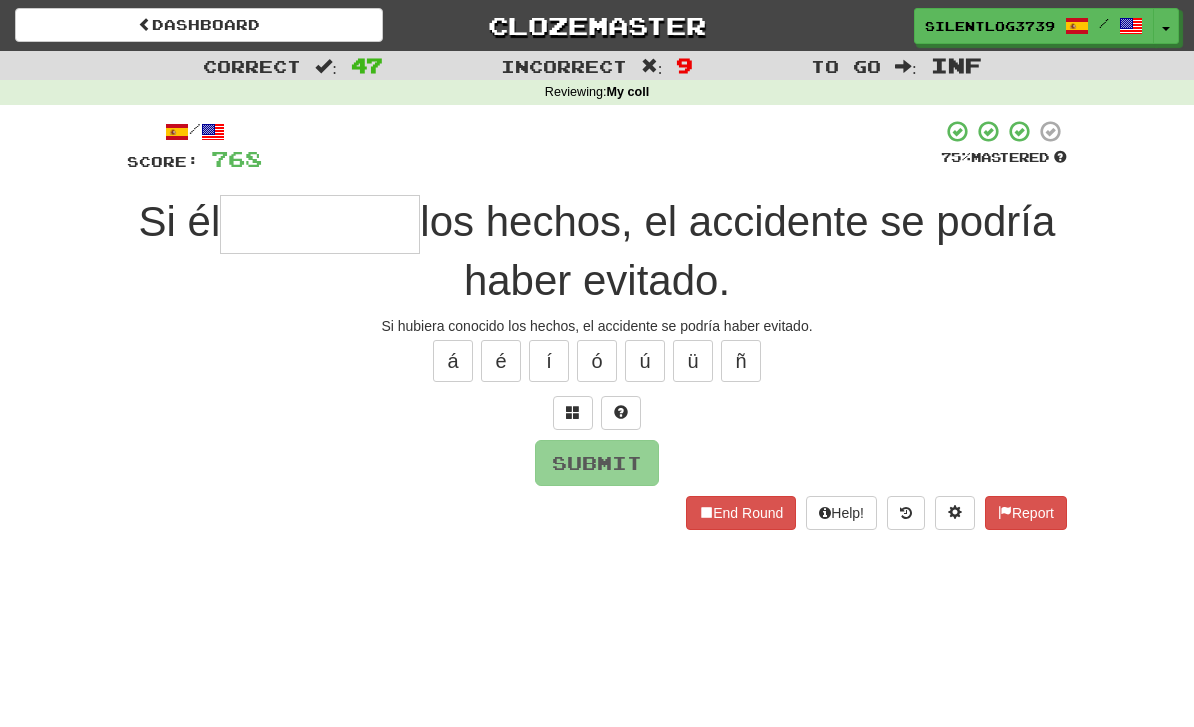 type on "*" 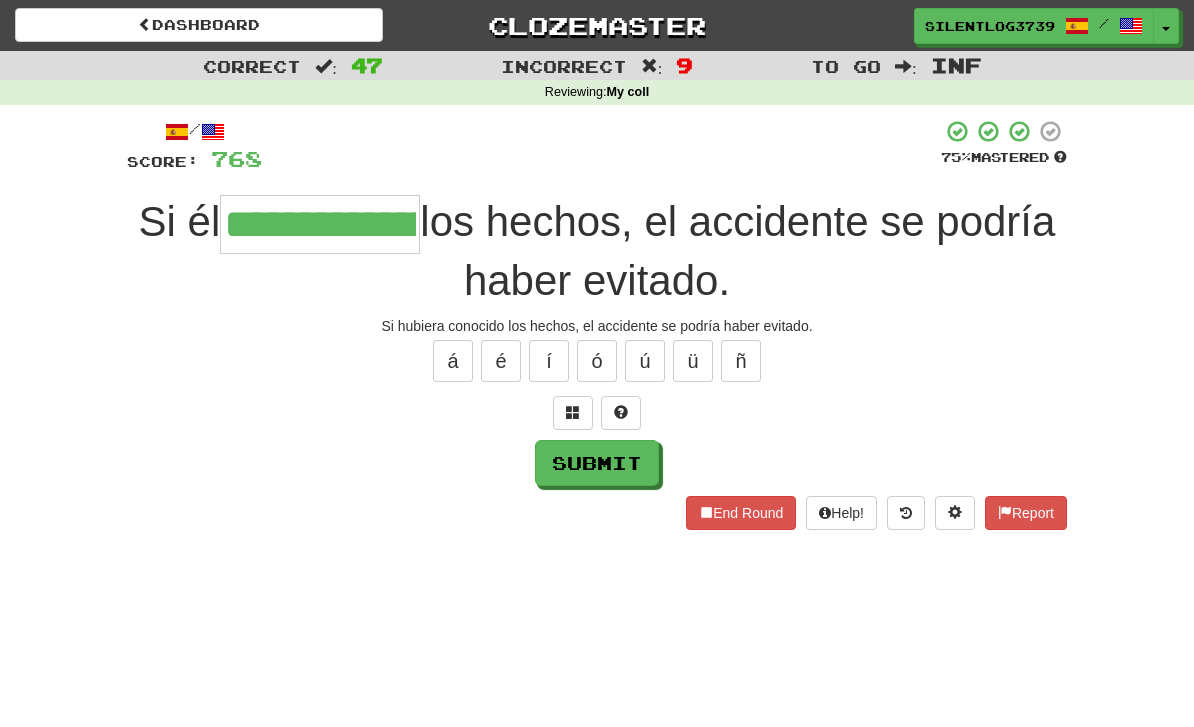 type on "**********" 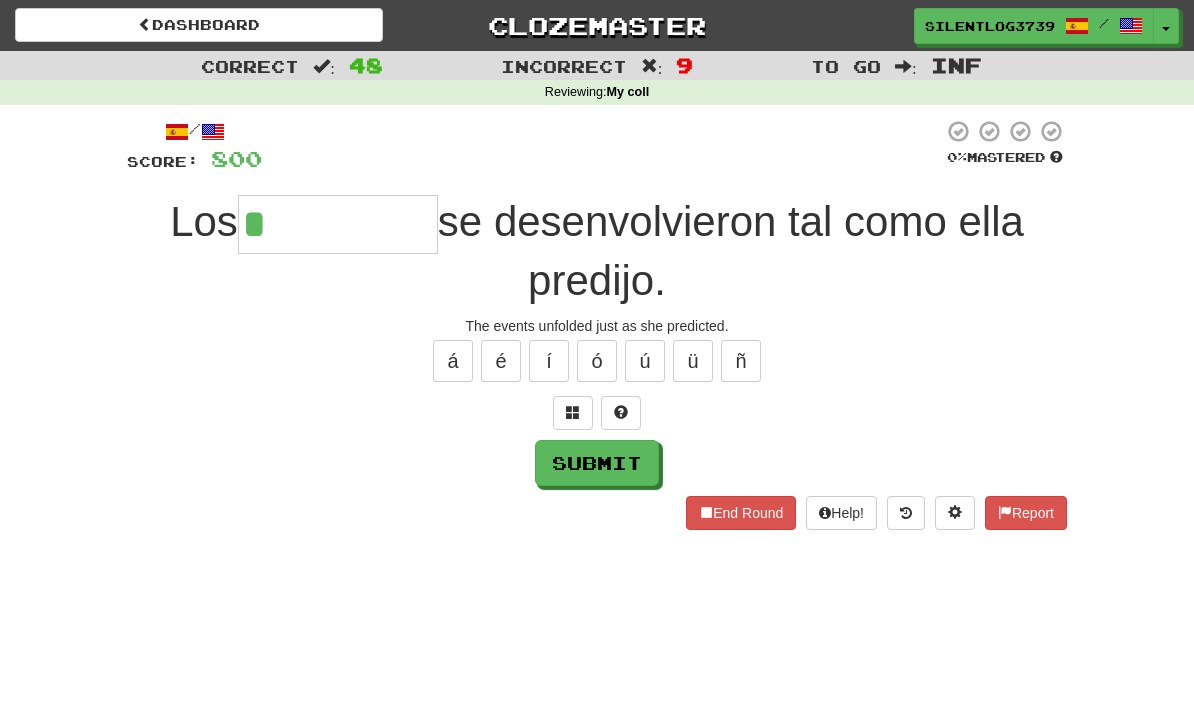 type on "**********" 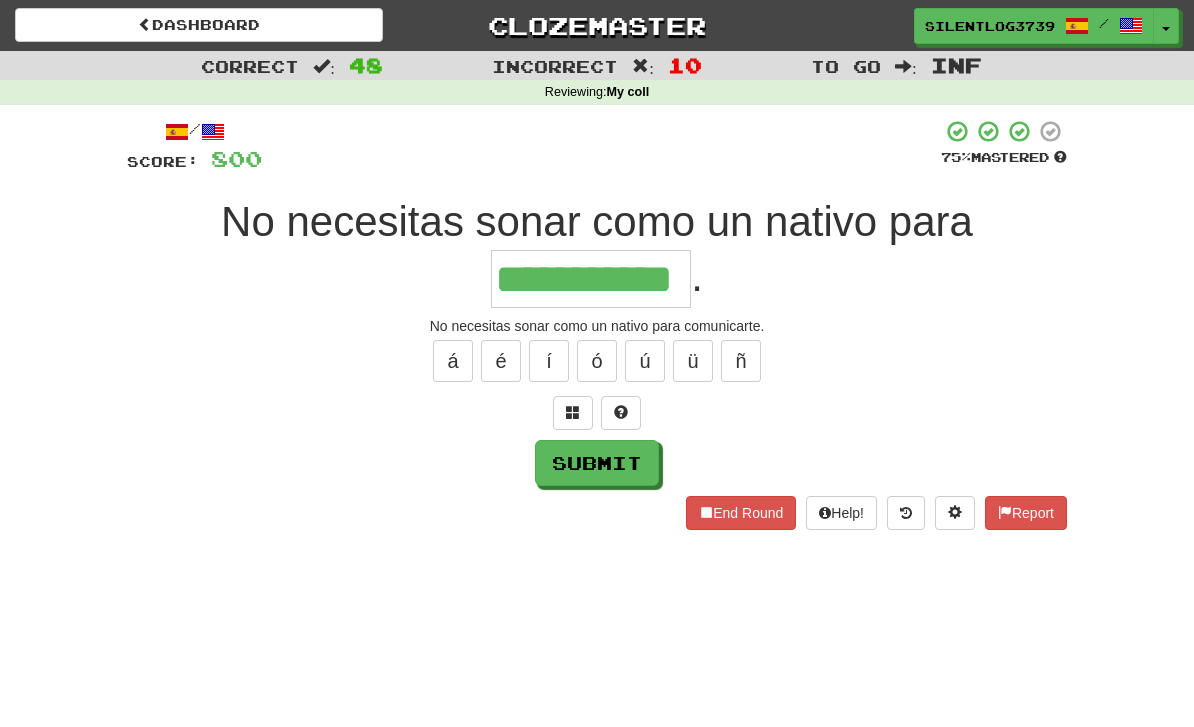 type on "**********" 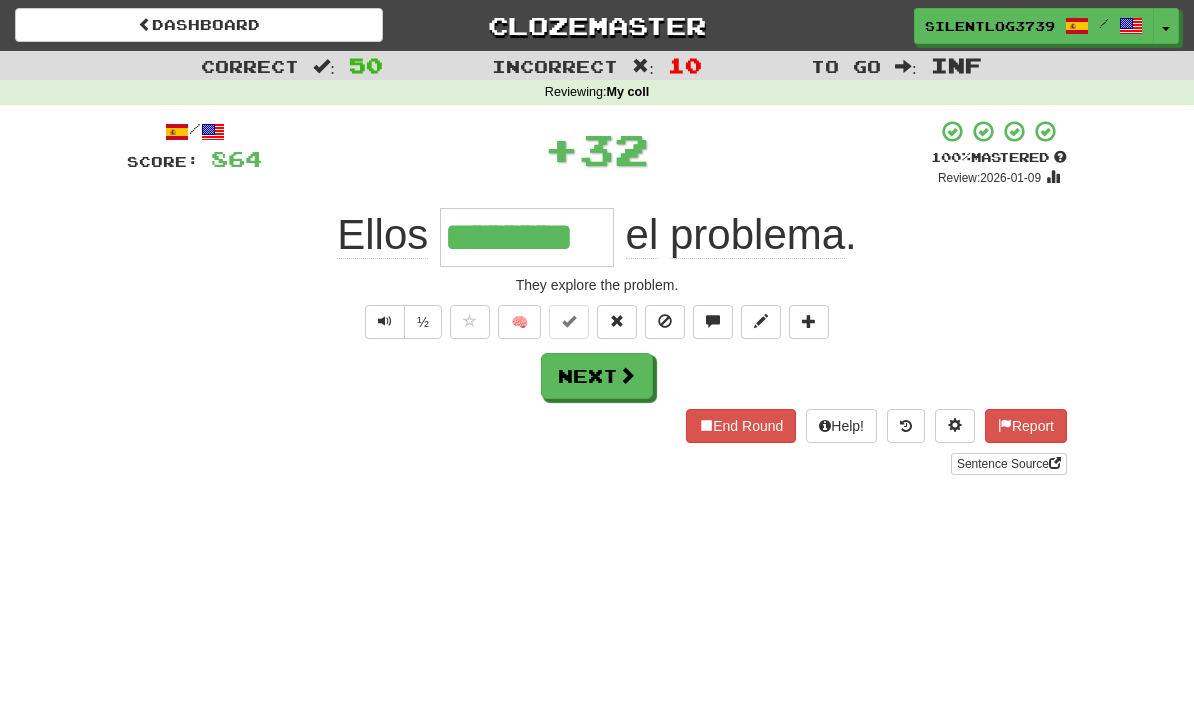 type on "********" 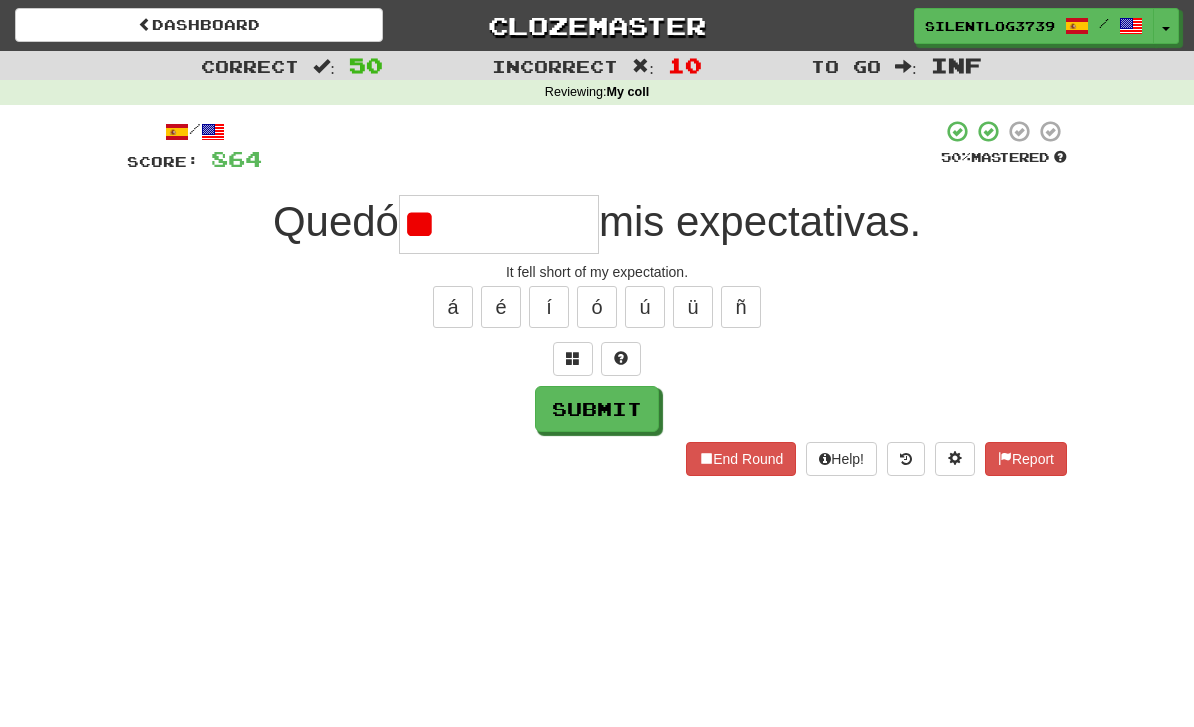 type on "*" 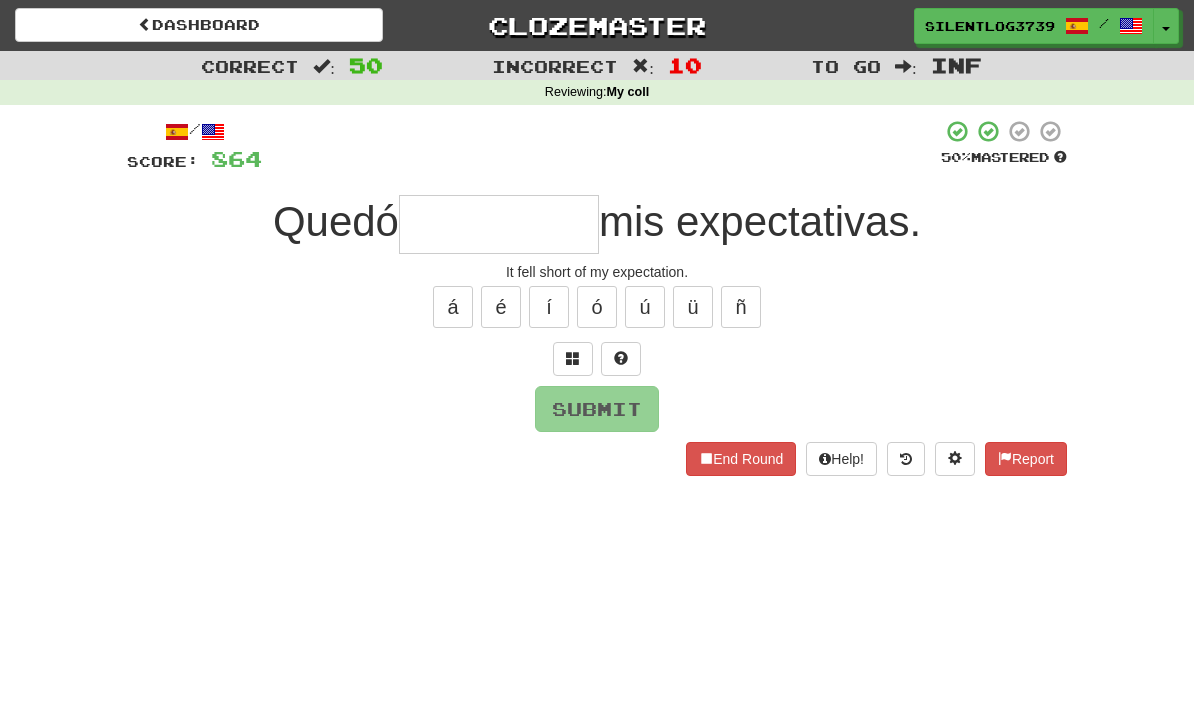 type on "*" 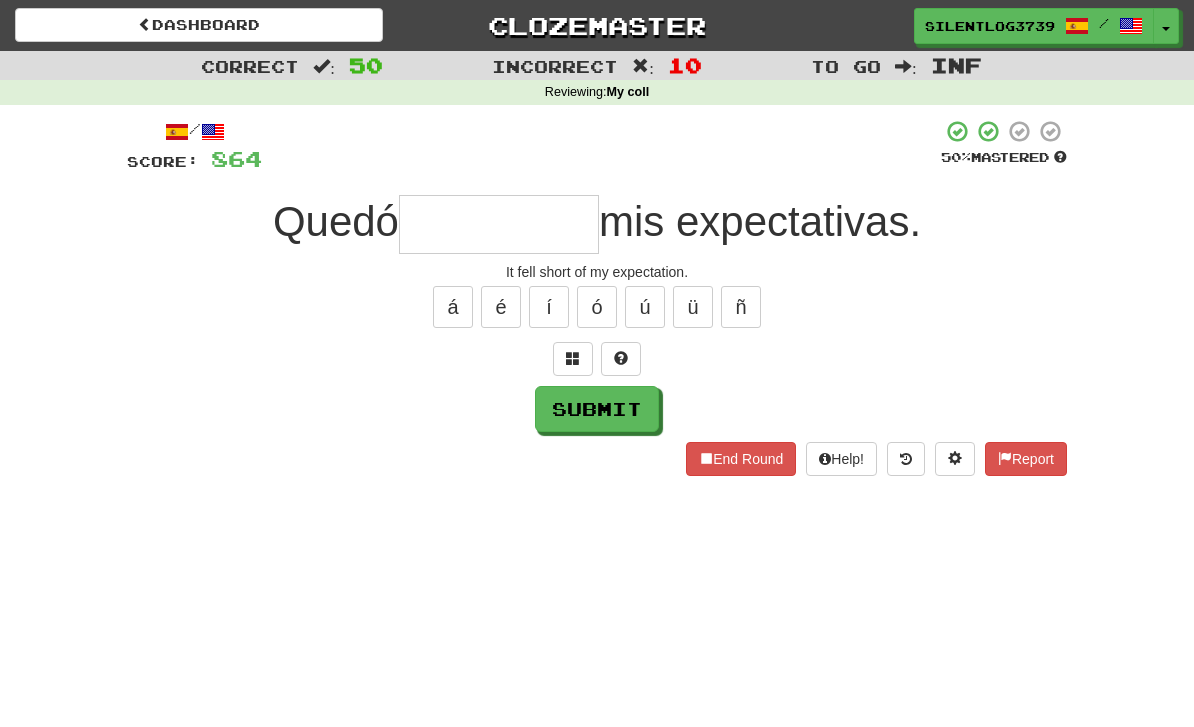 type on "*" 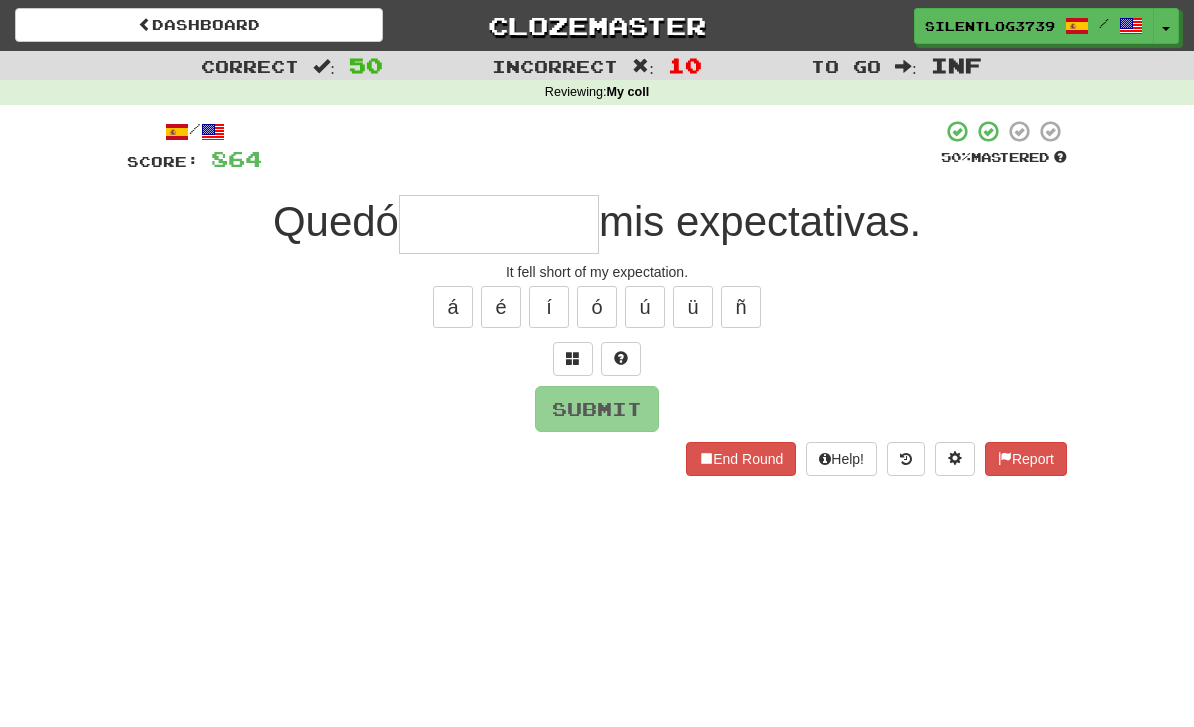 type on "**********" 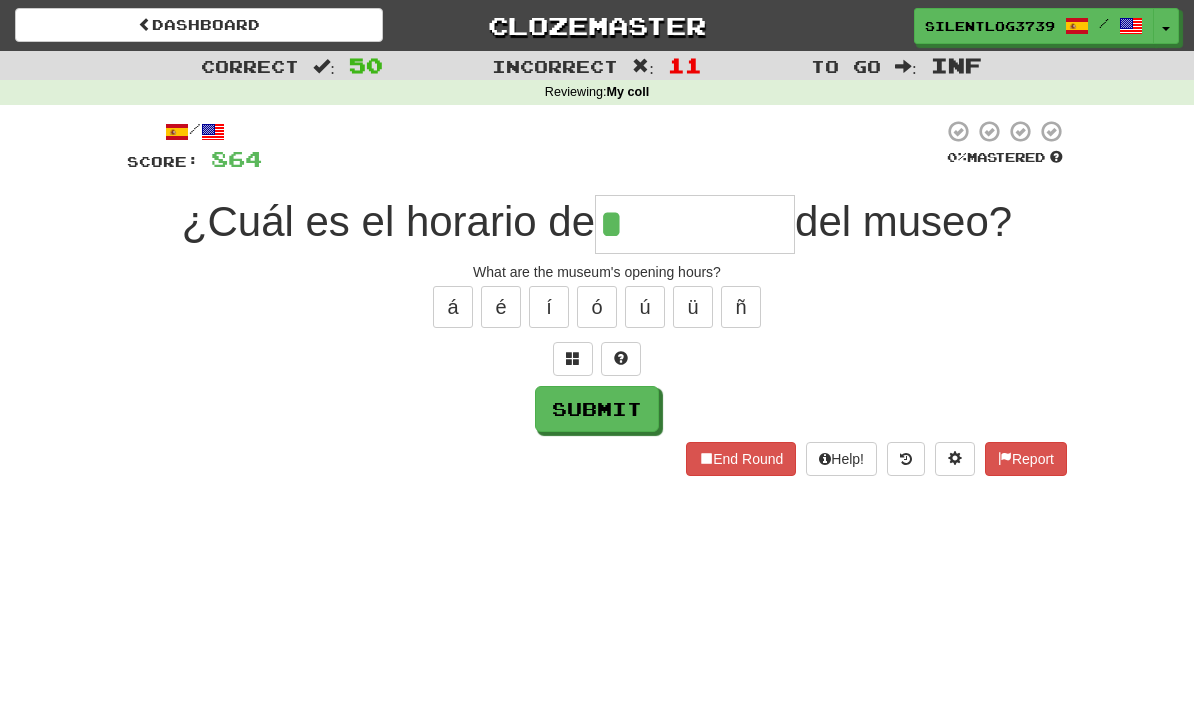 type on "********" 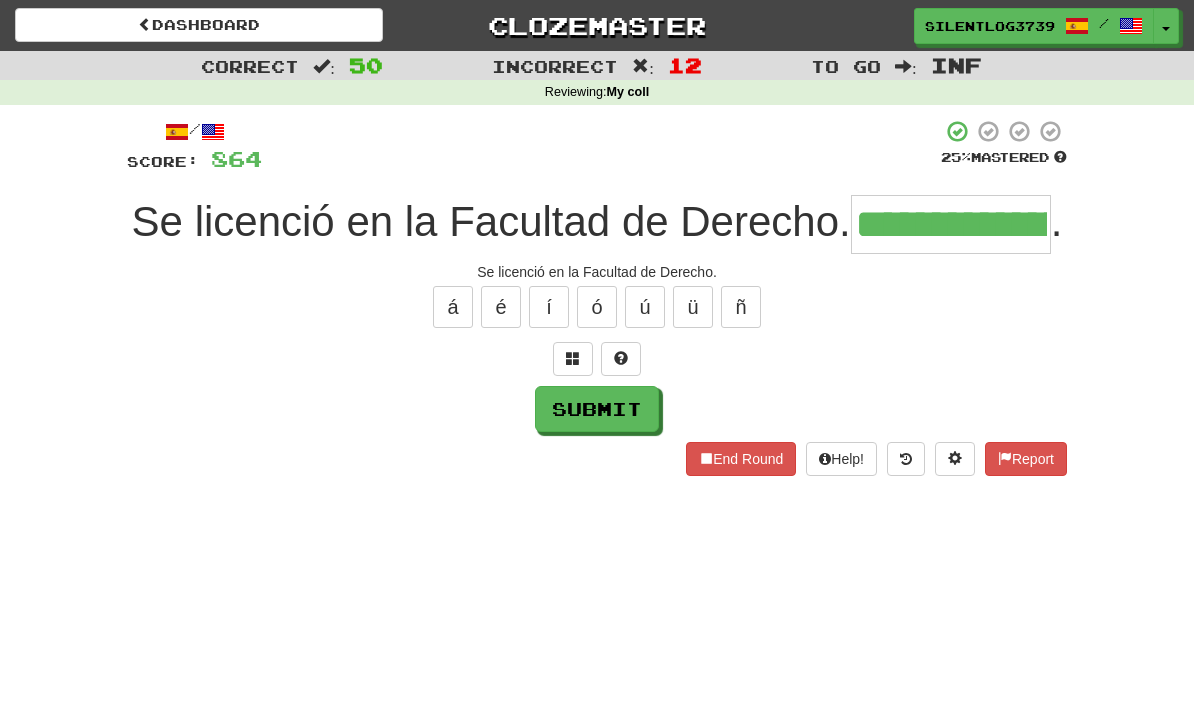 type on "**********" 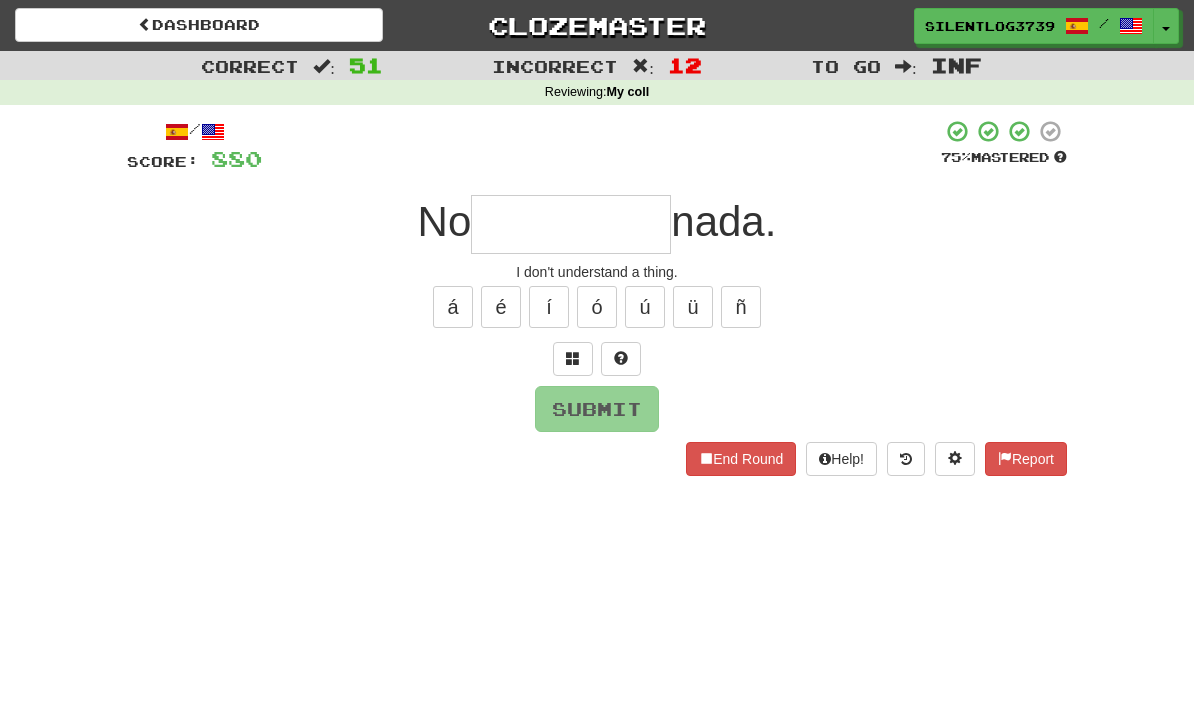 type on "*" 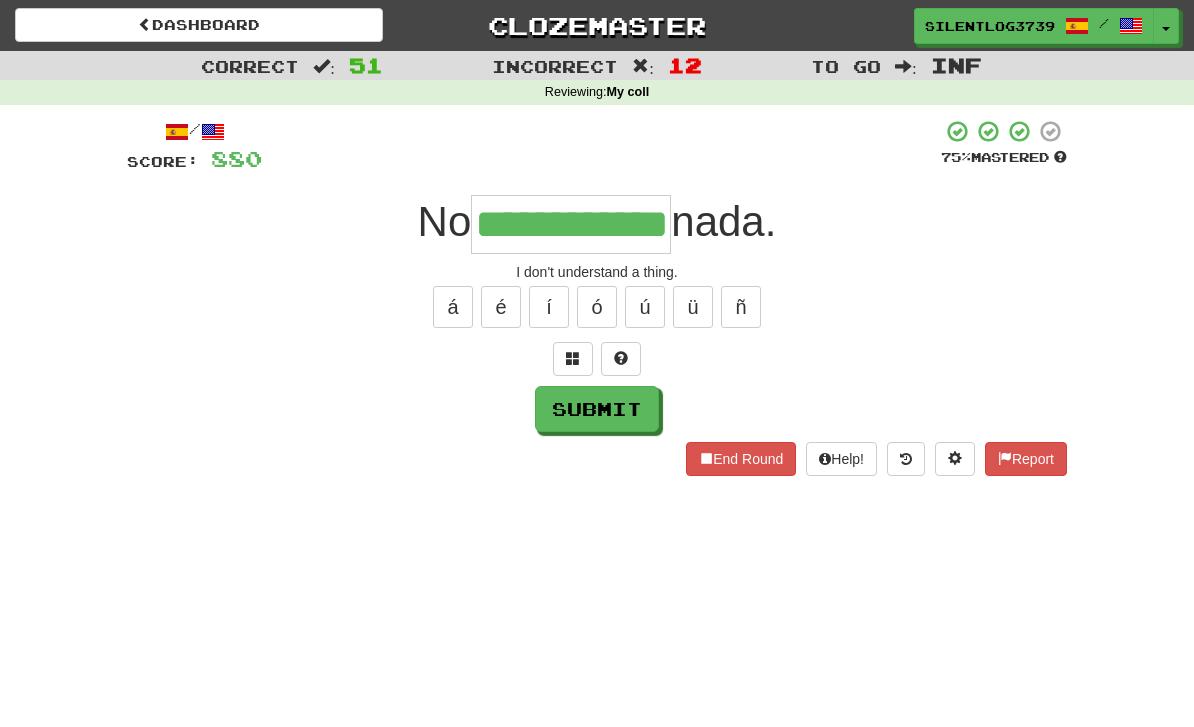 type on "**********" 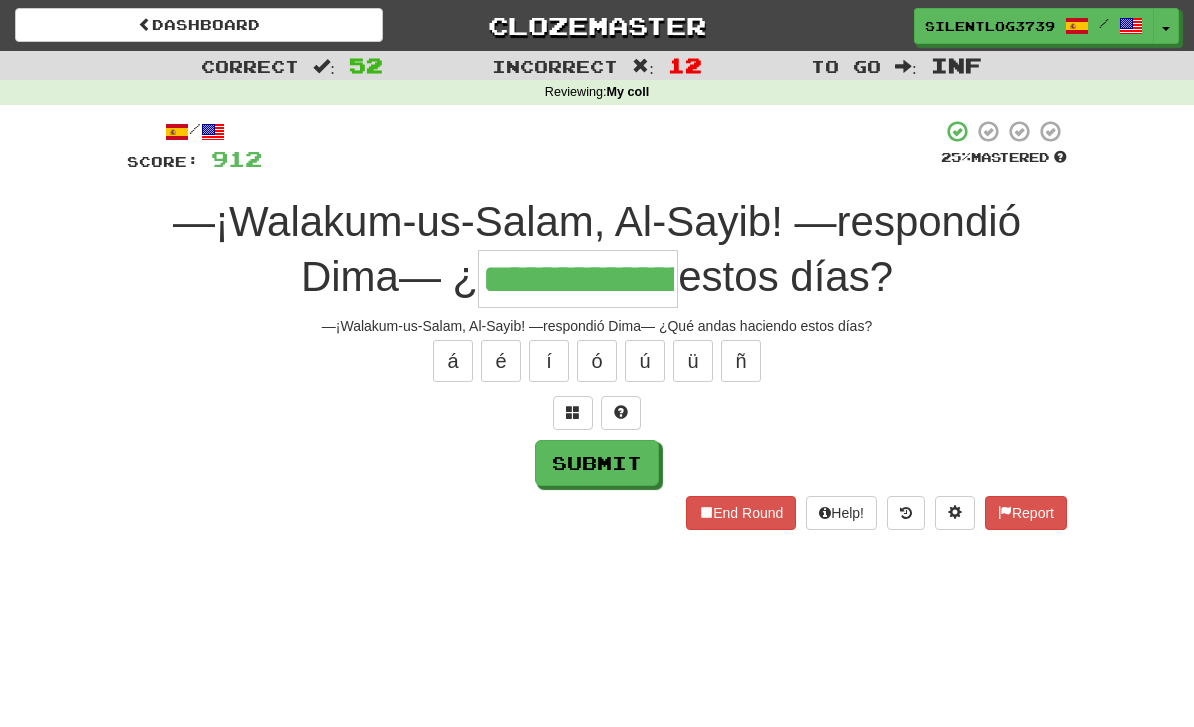 type on "**********" 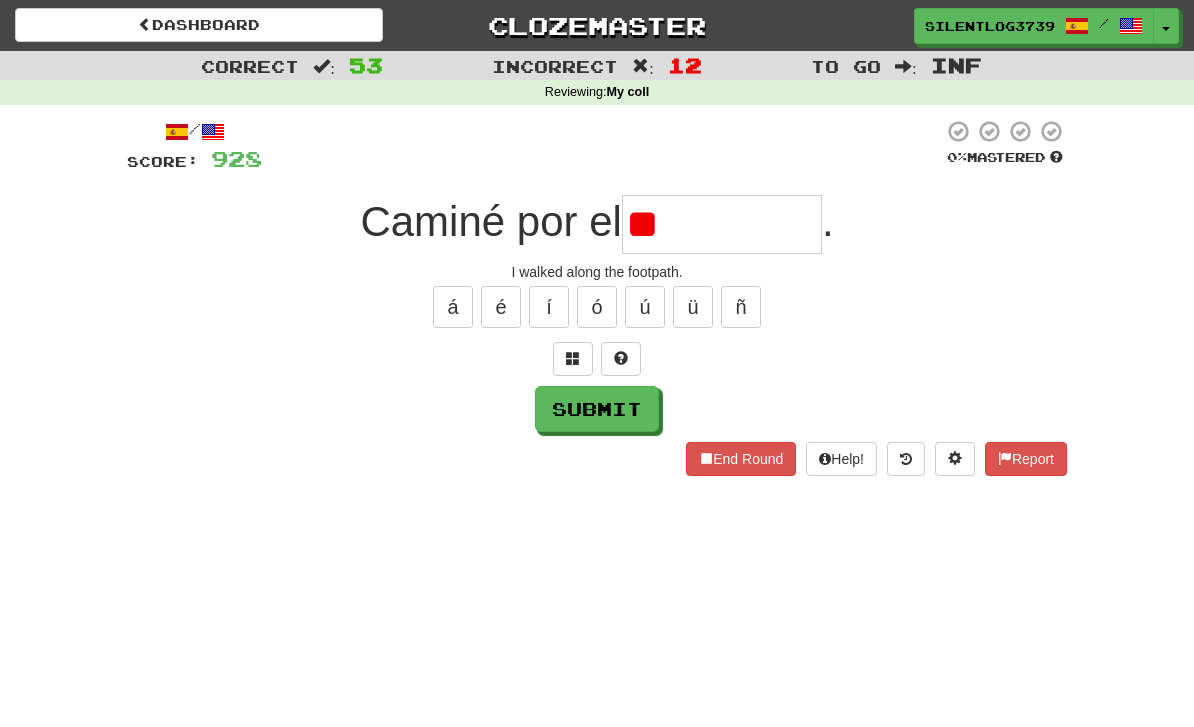 type on "*" 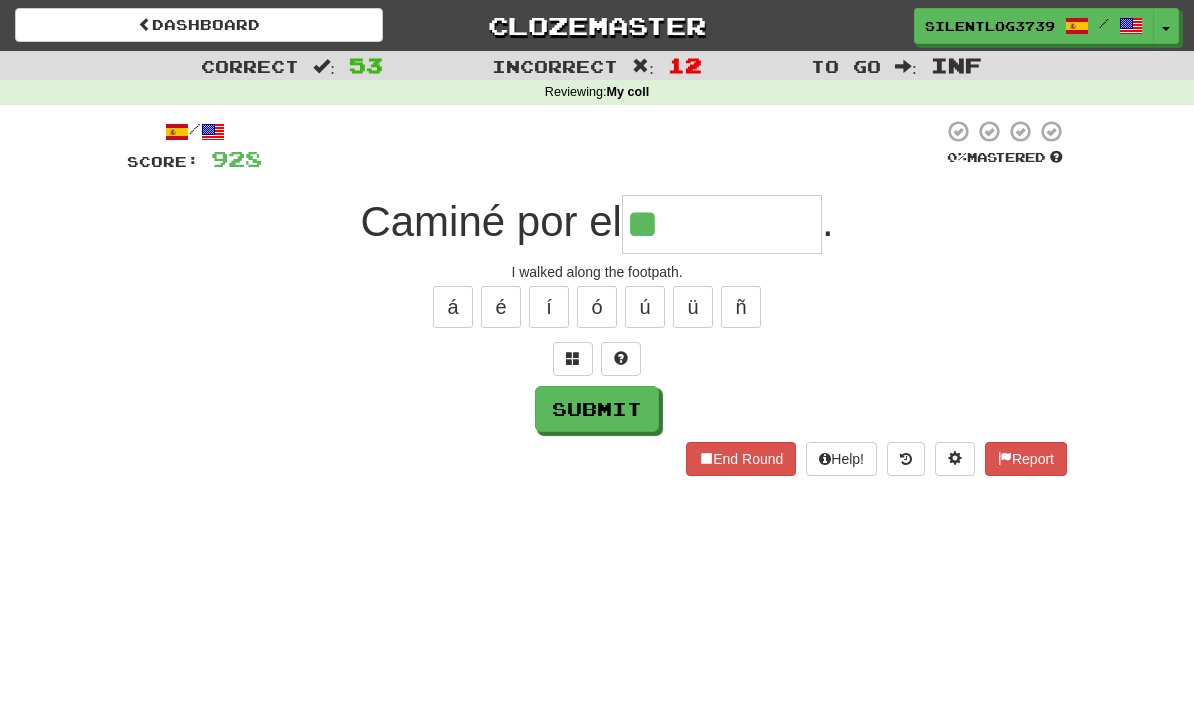 type on "*******" 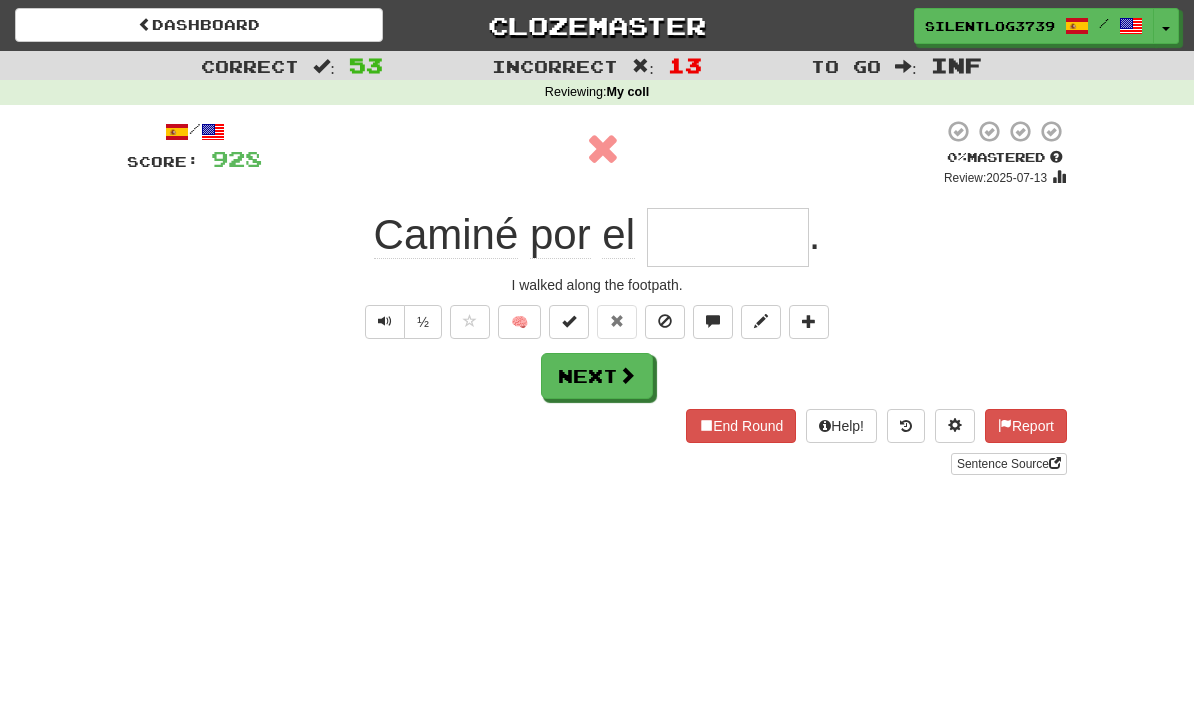 type on "*" 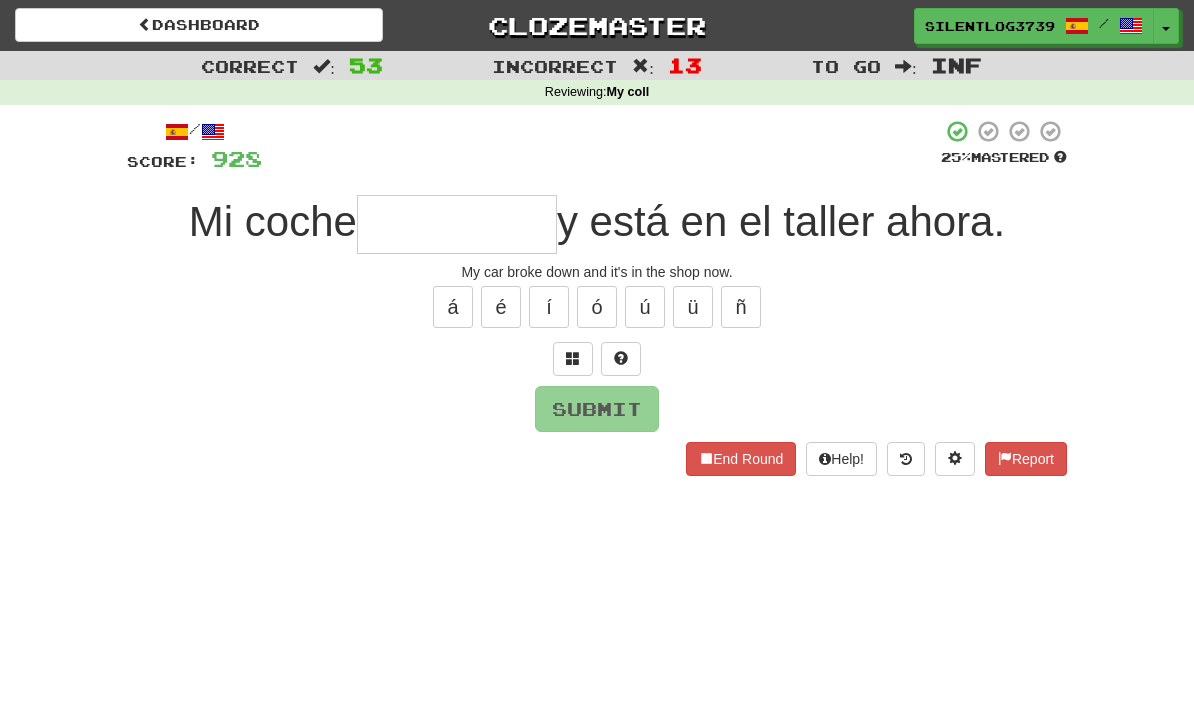 type on "*" 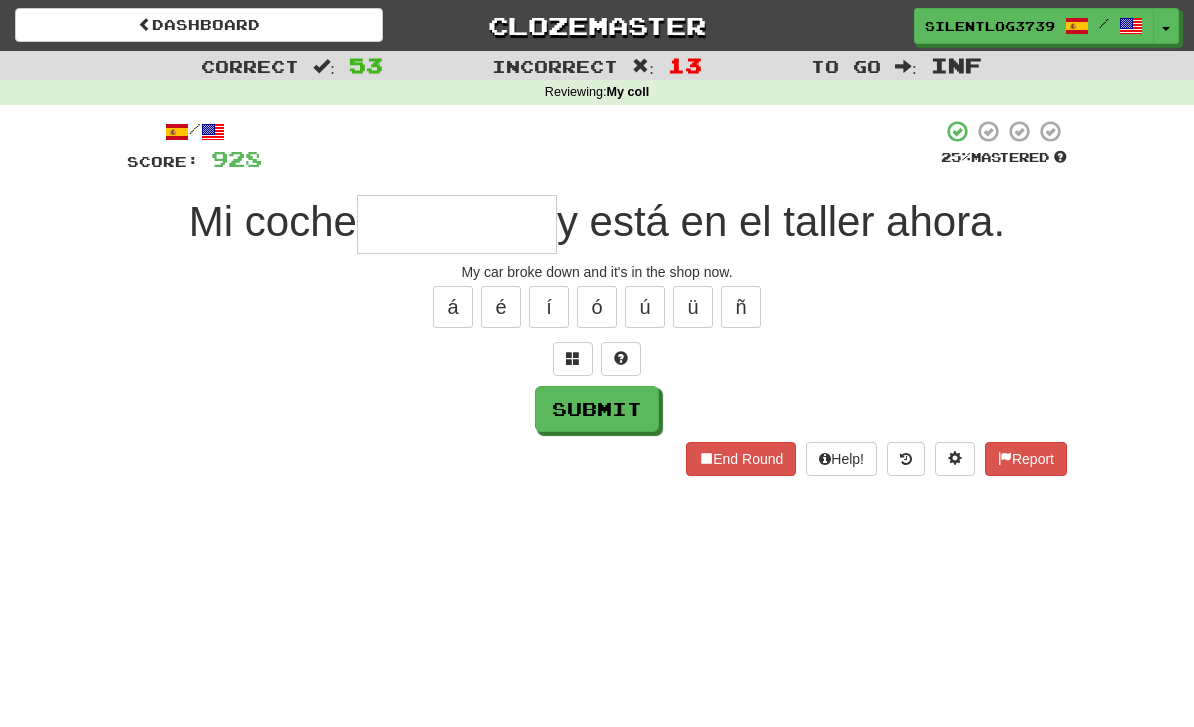 type on "*" 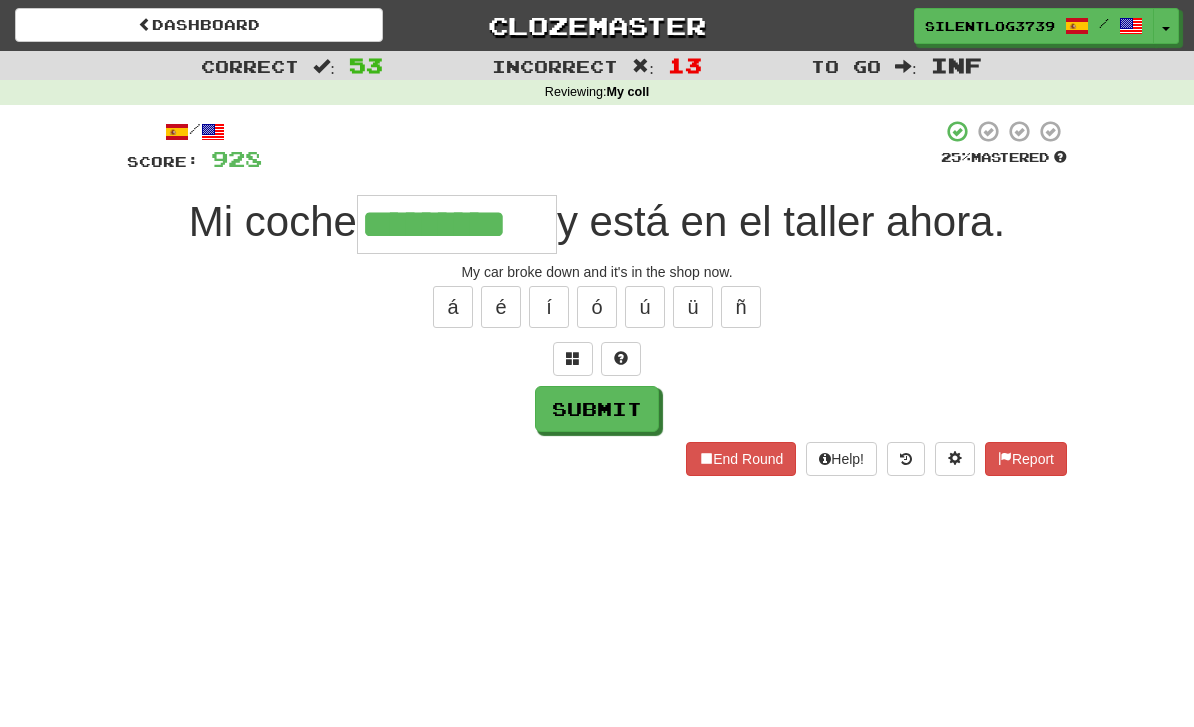type on "*********" 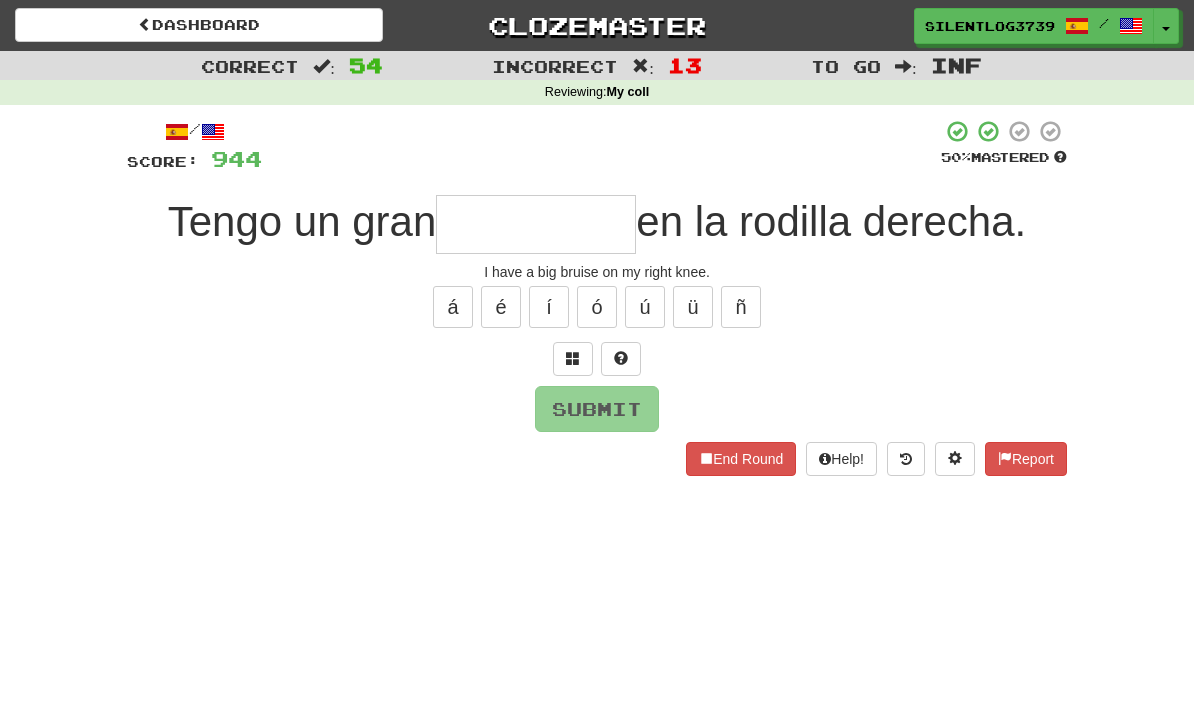 type on "*" 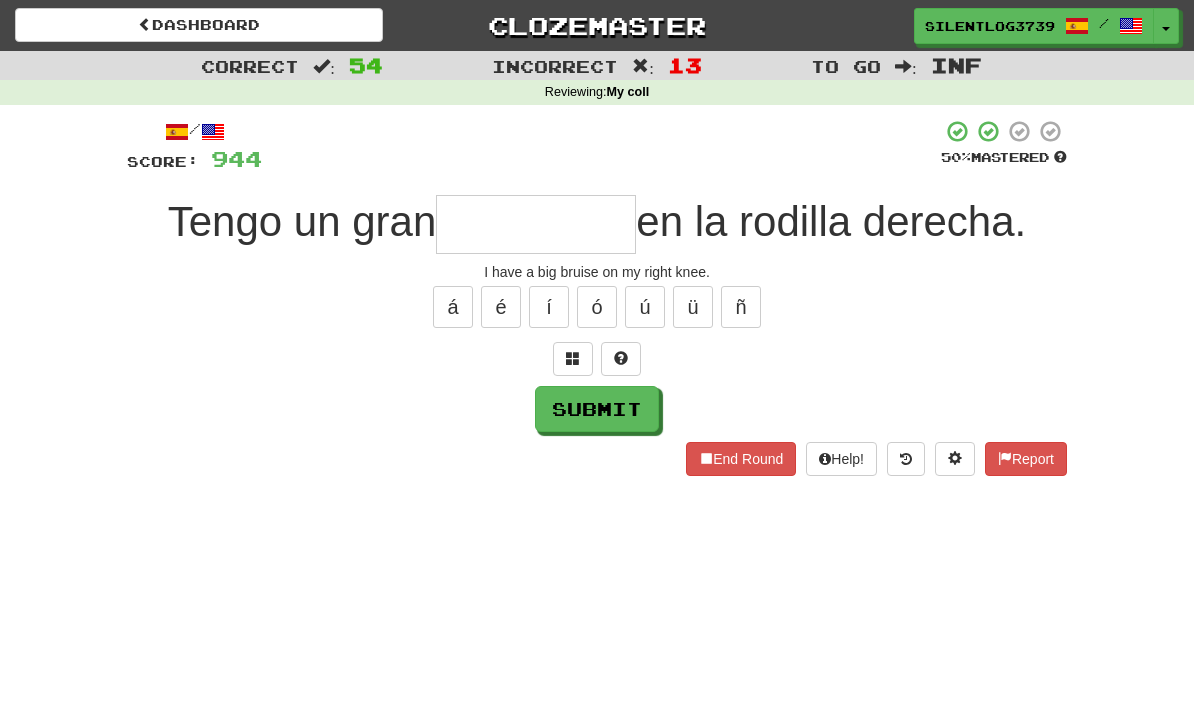 type on "*" 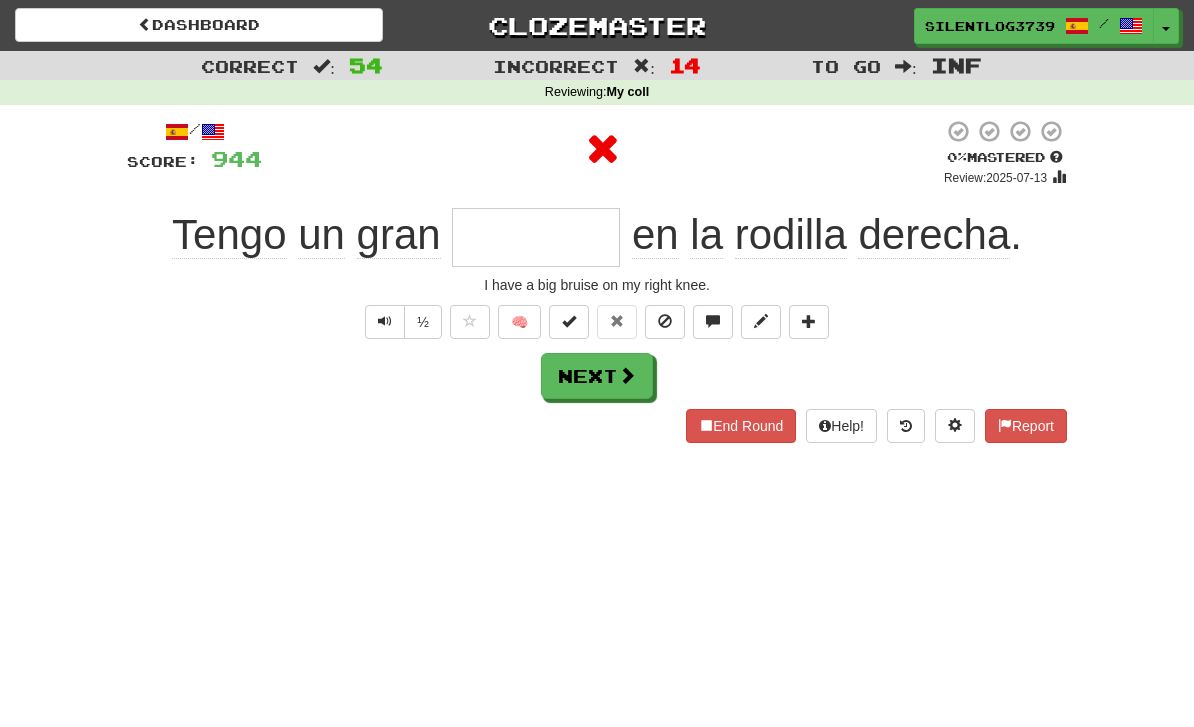 type on "*******" 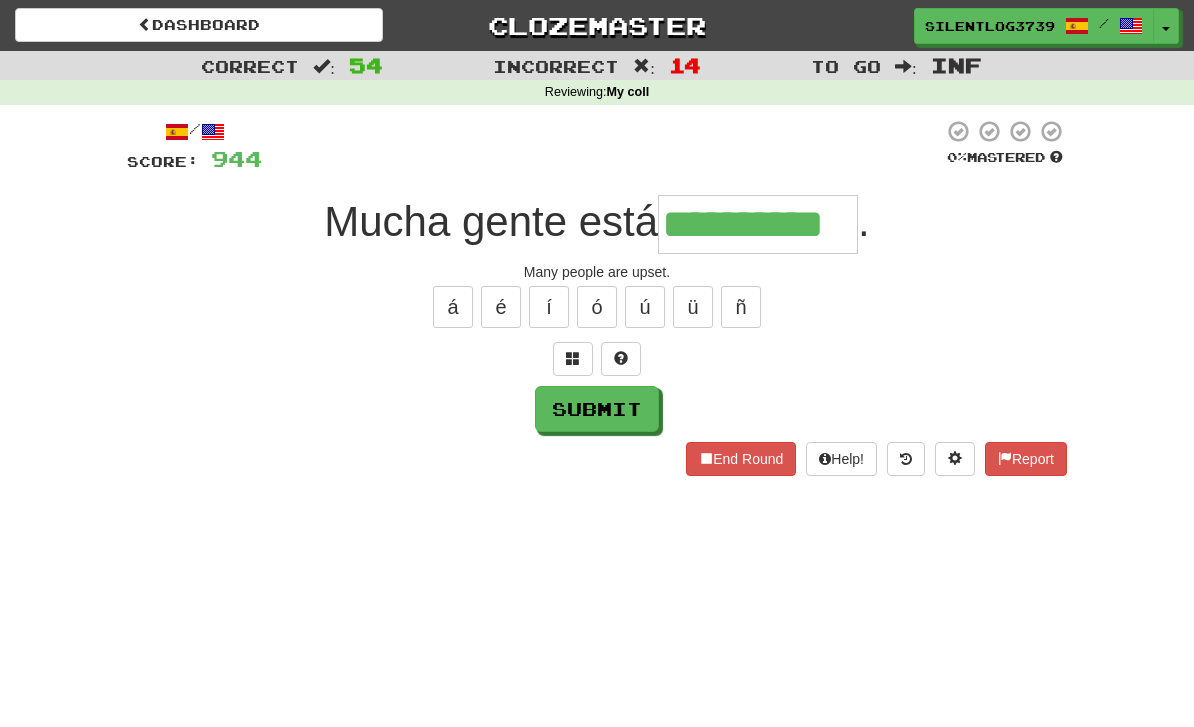type on "**********" 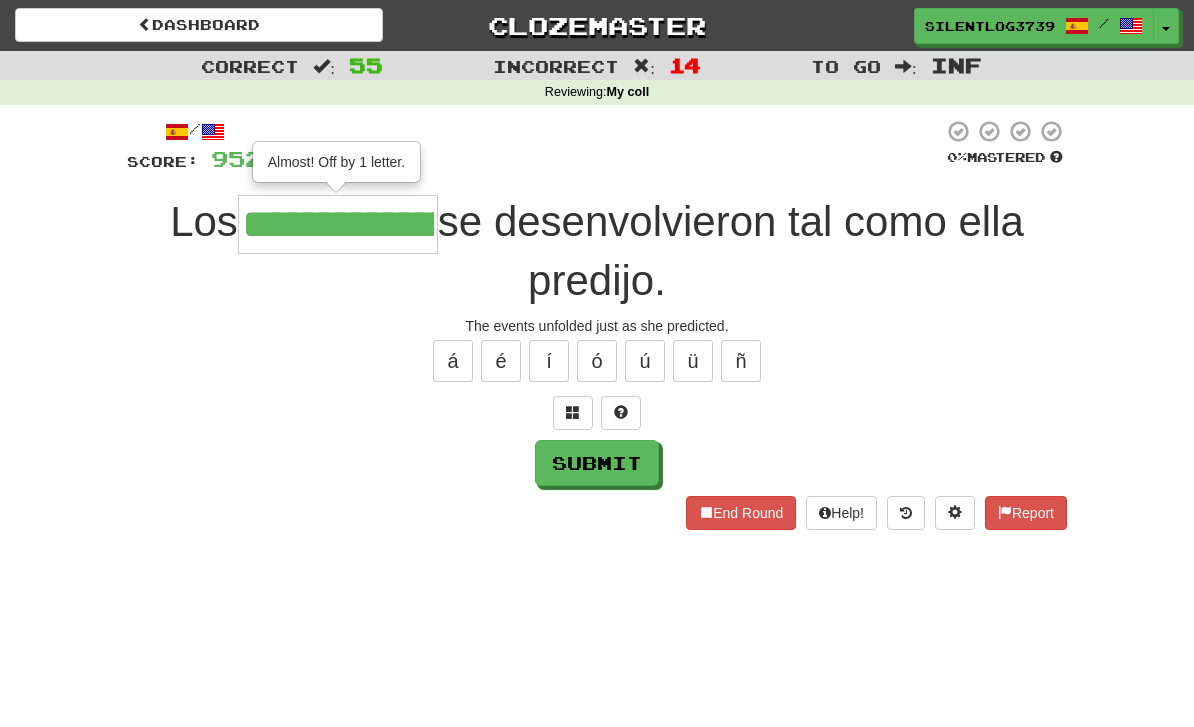type on "**********" 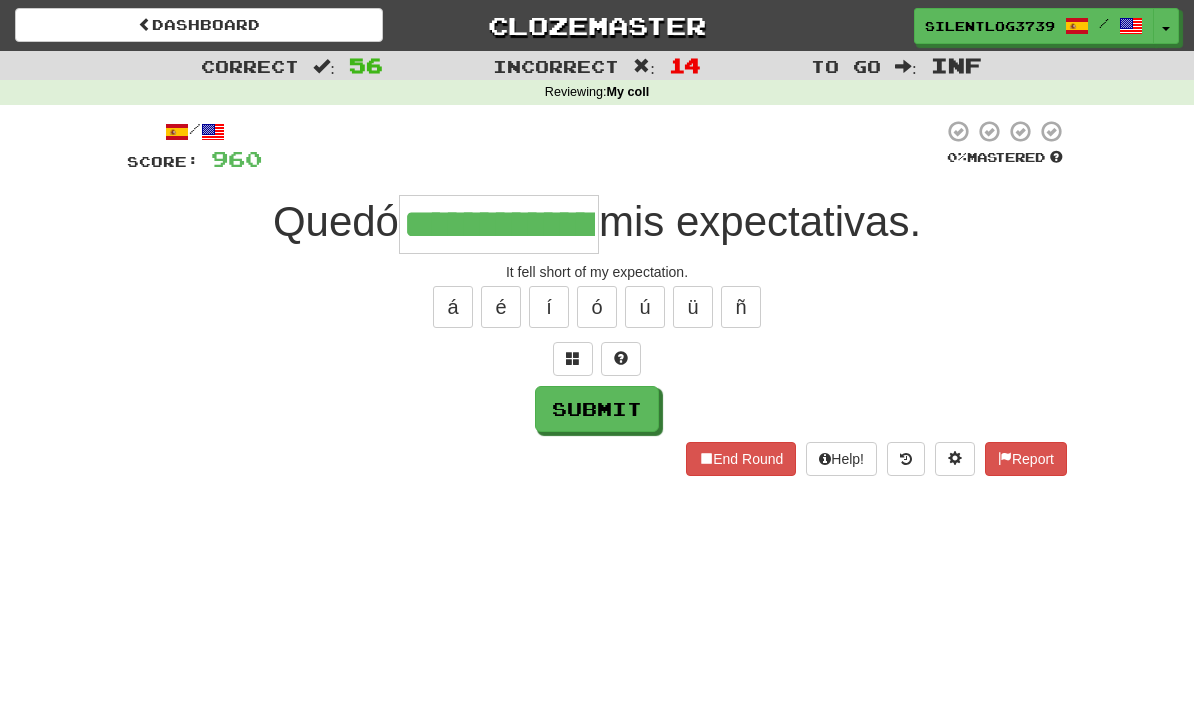 type on "**********" 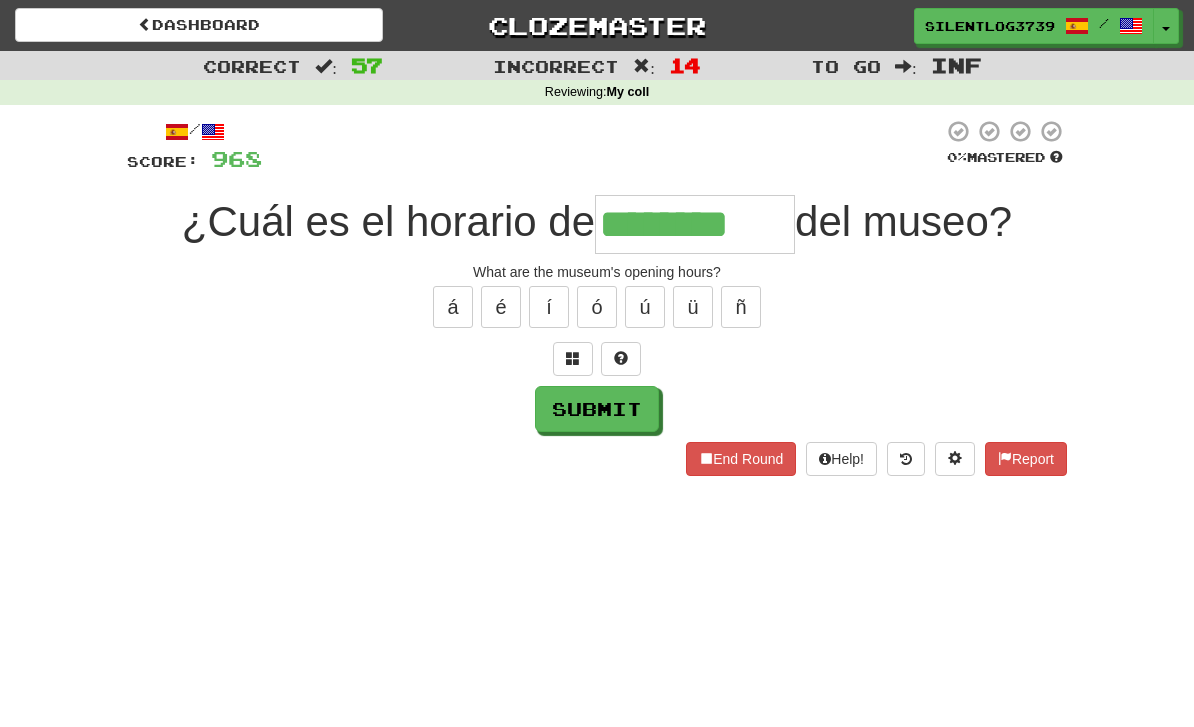 type on "********" 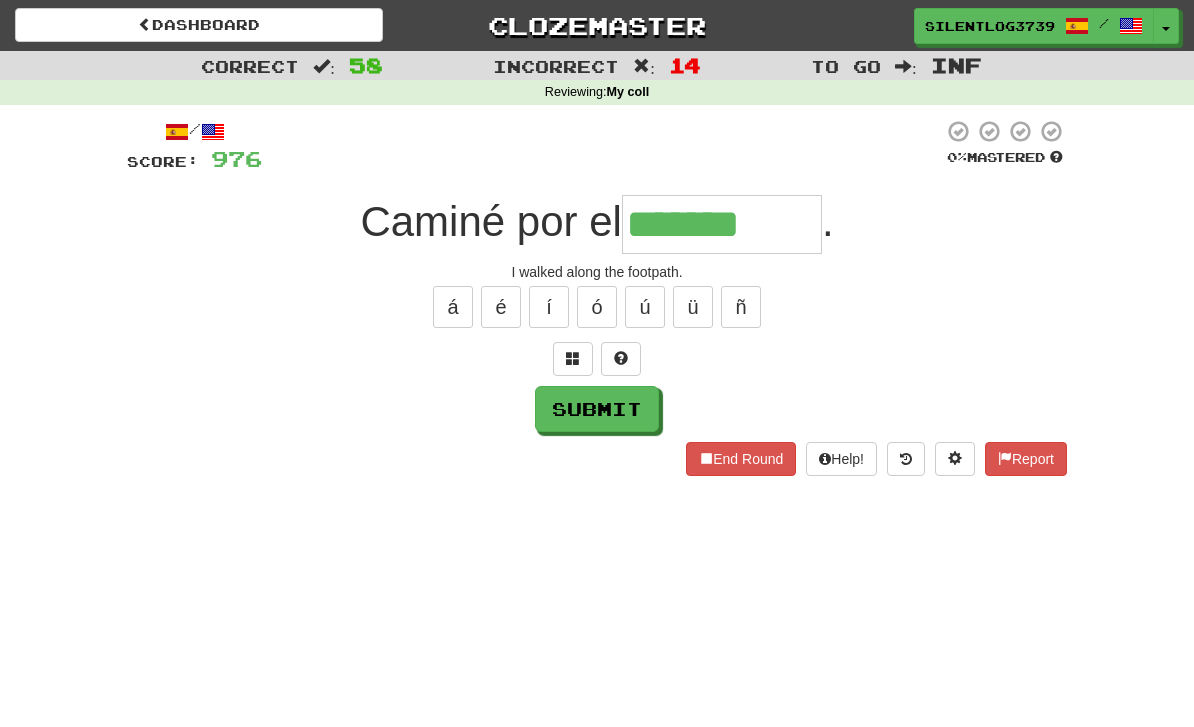 type on "*******" 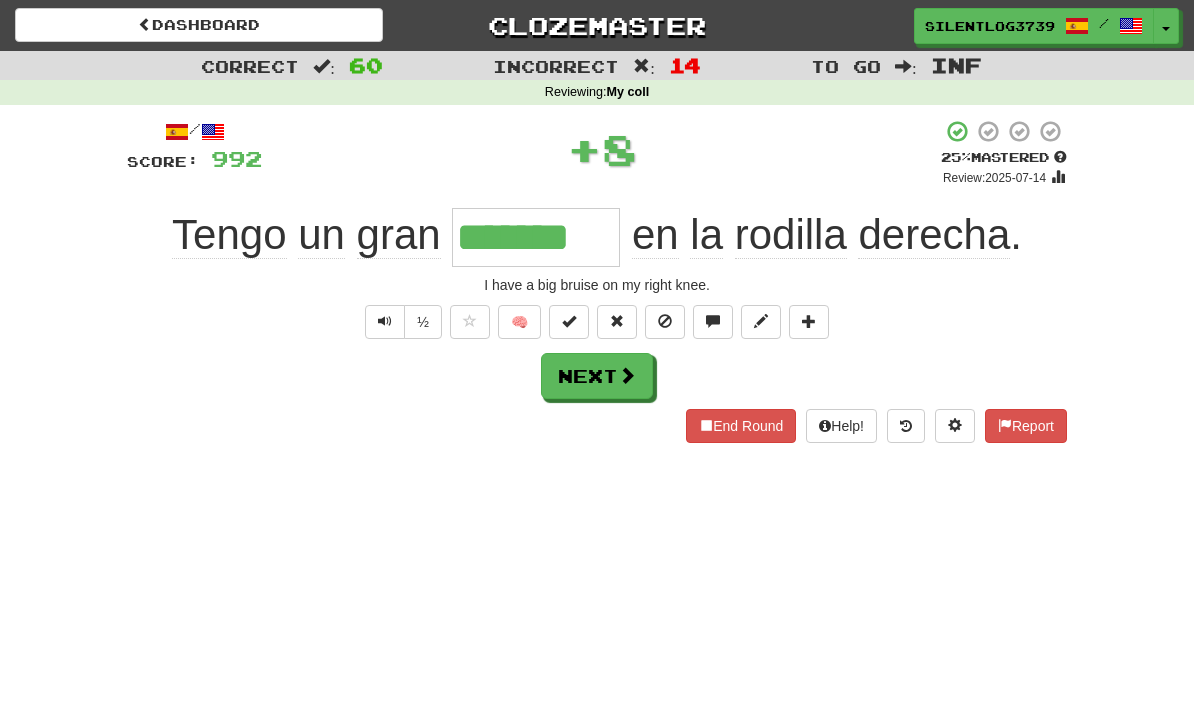 type on "*******" 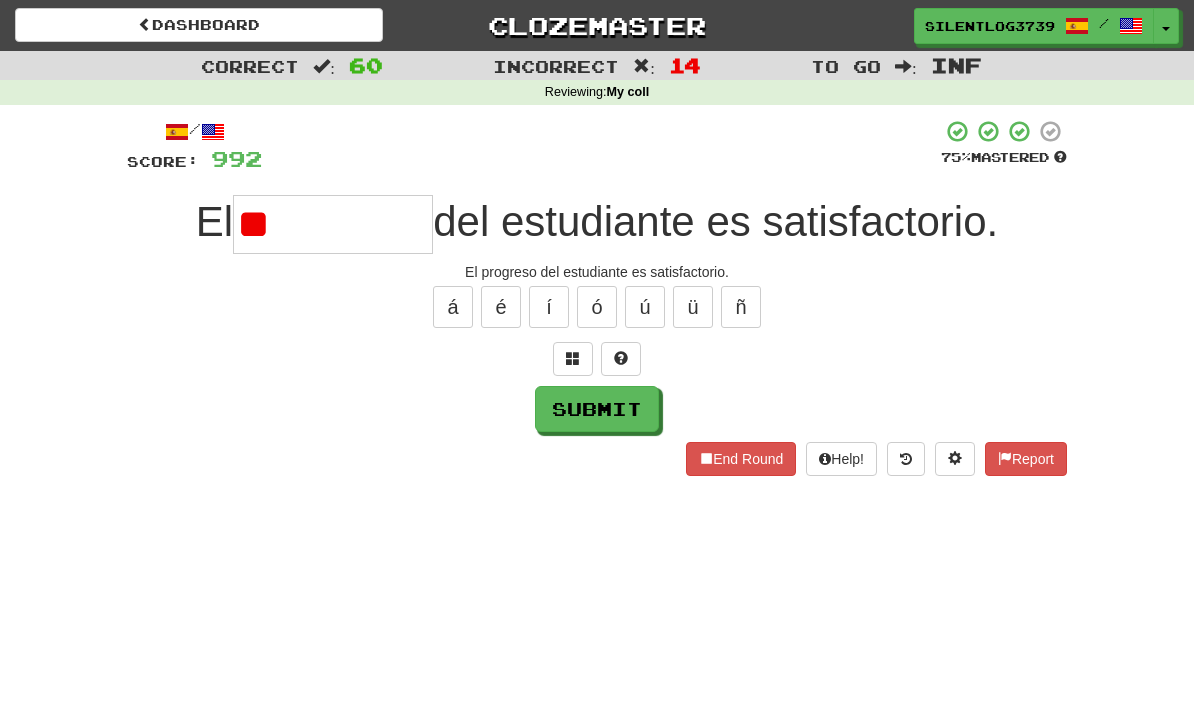 type on "*" 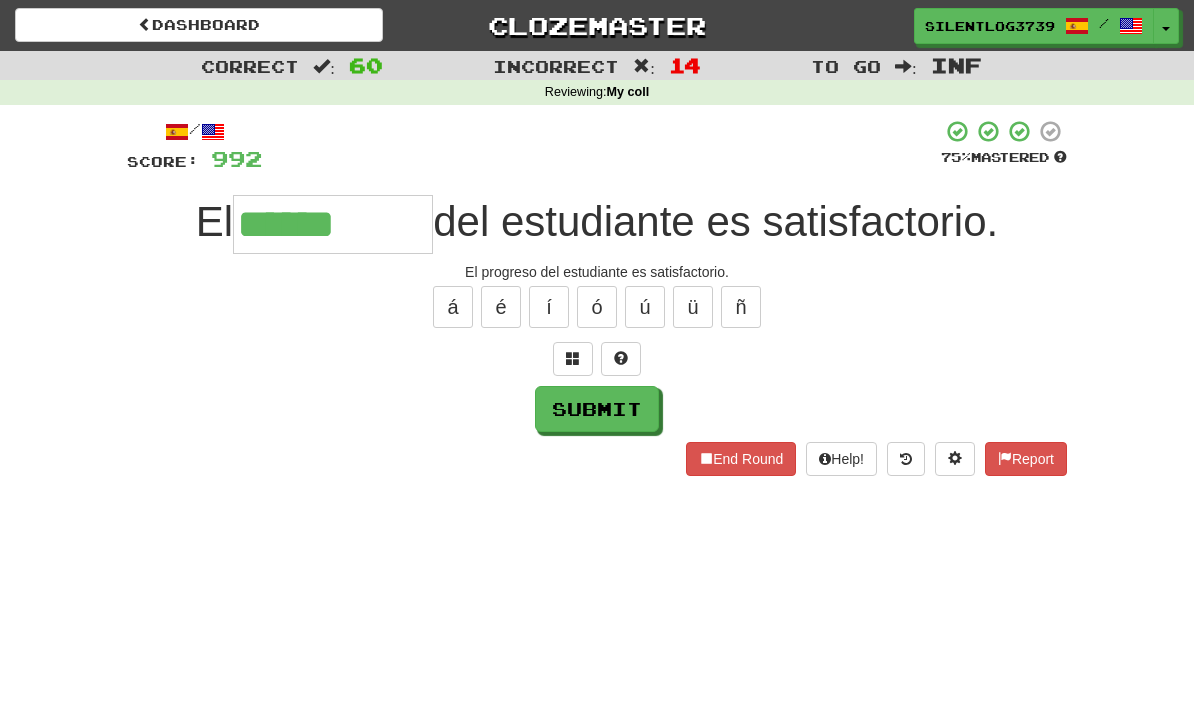 type on "******" 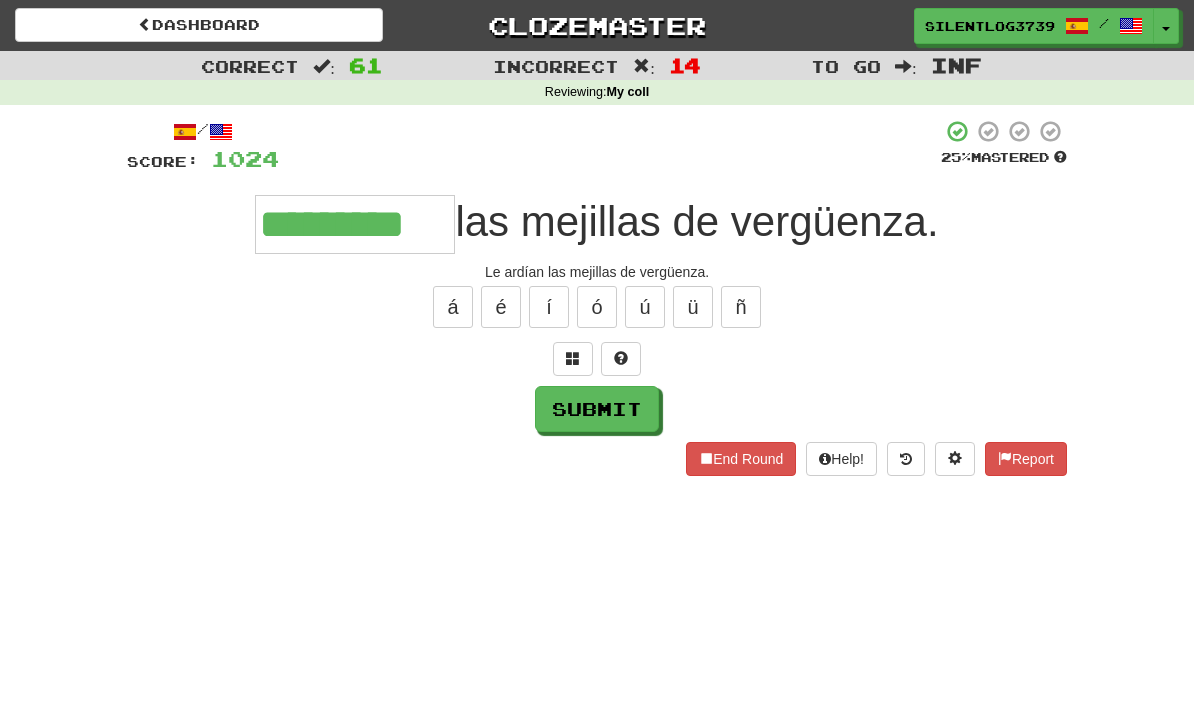 type on "*********" 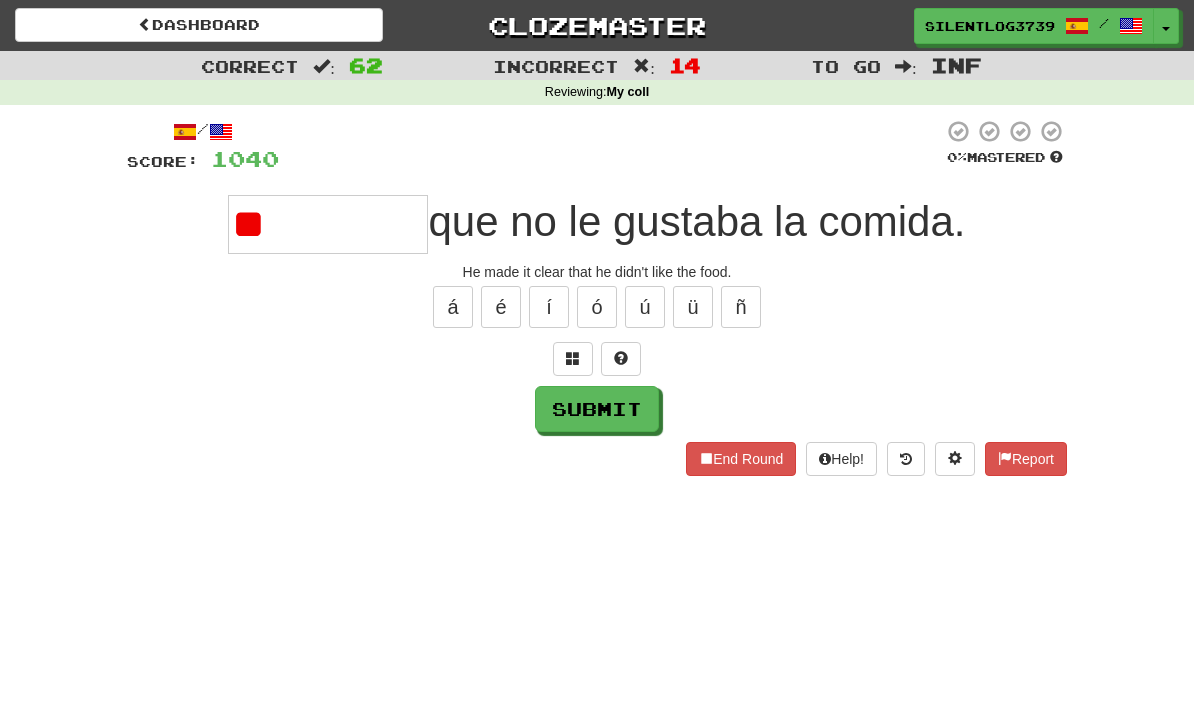 type on "*" 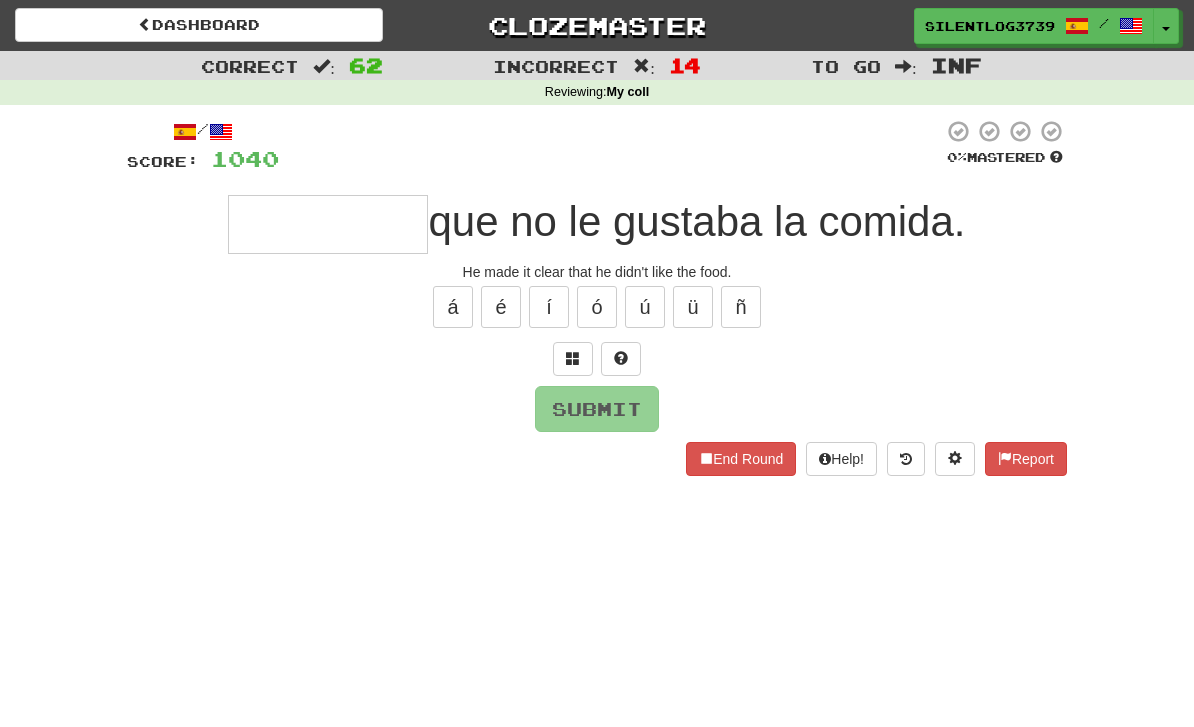 type on "*" 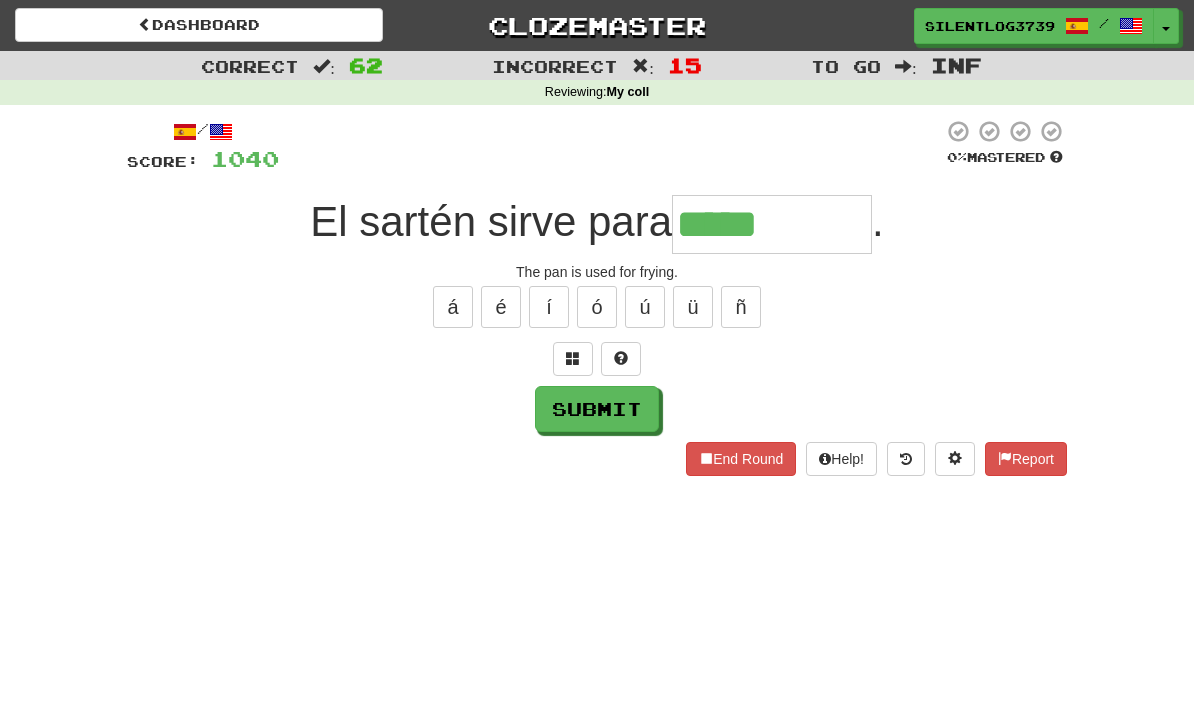 type on "*****" 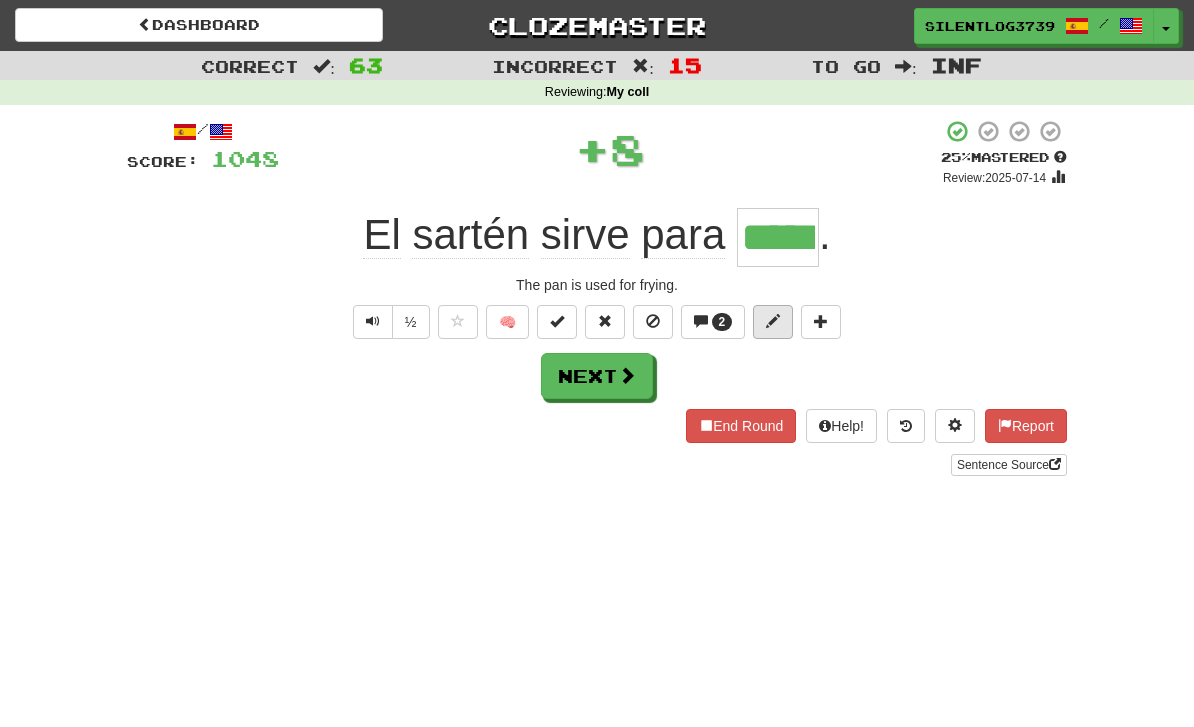 click at bounding box center (773, 321) 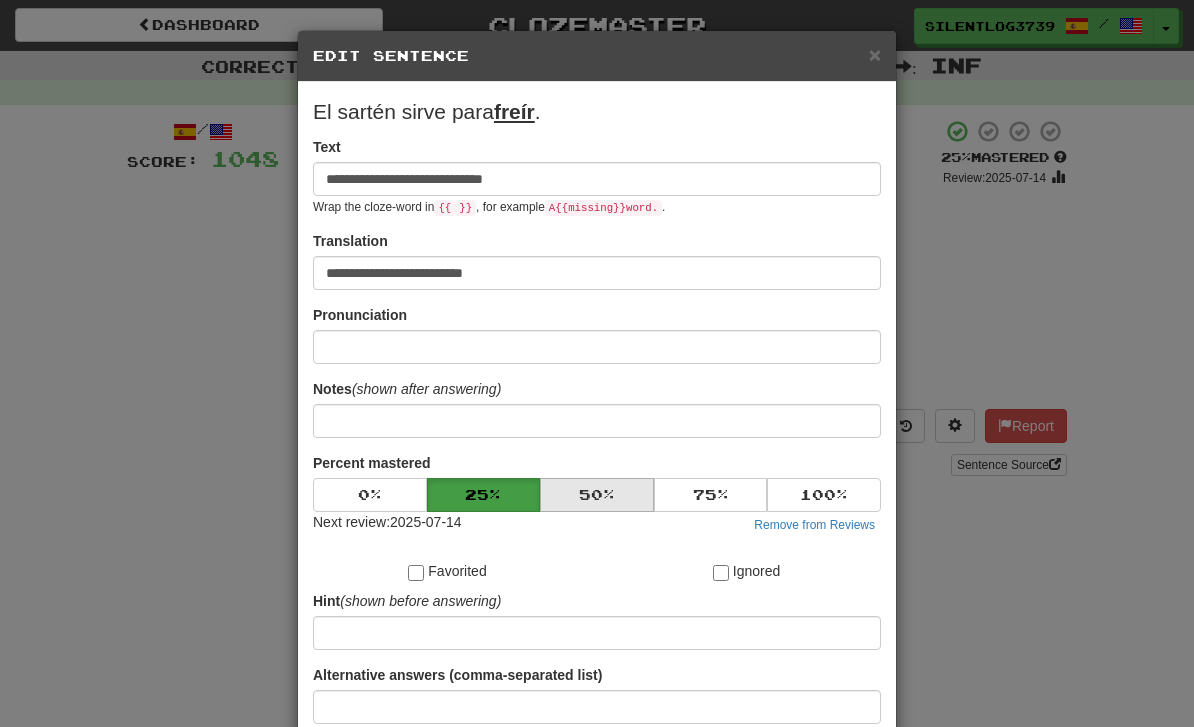 click on "50 %" at bounding box center (597, 495) 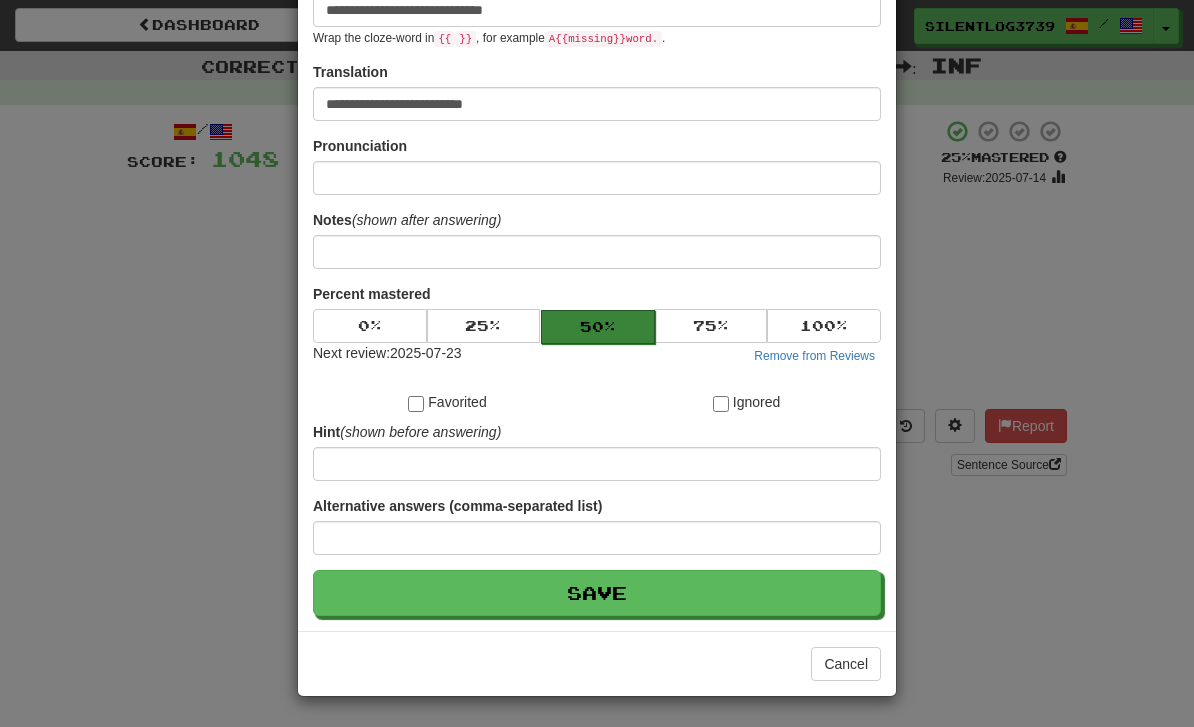scroll, scrollTop: 170, scrollLeft: 0, axis: vertical 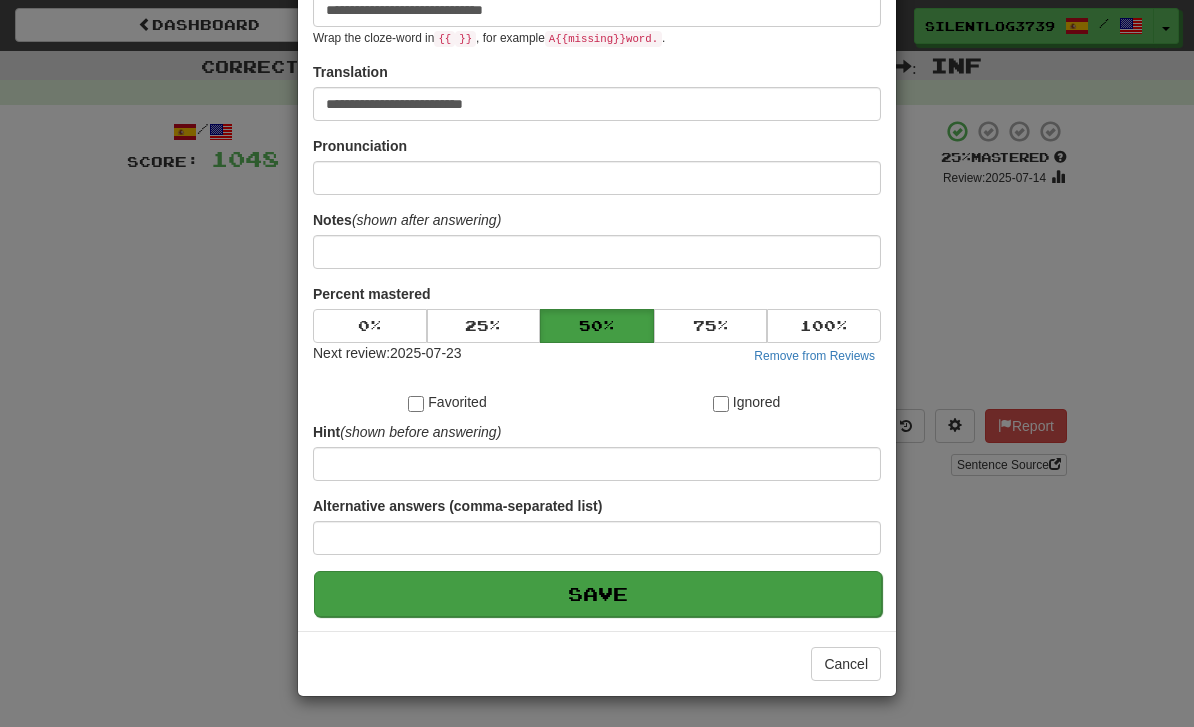 click on "Save" at bounding box center [598, 594] 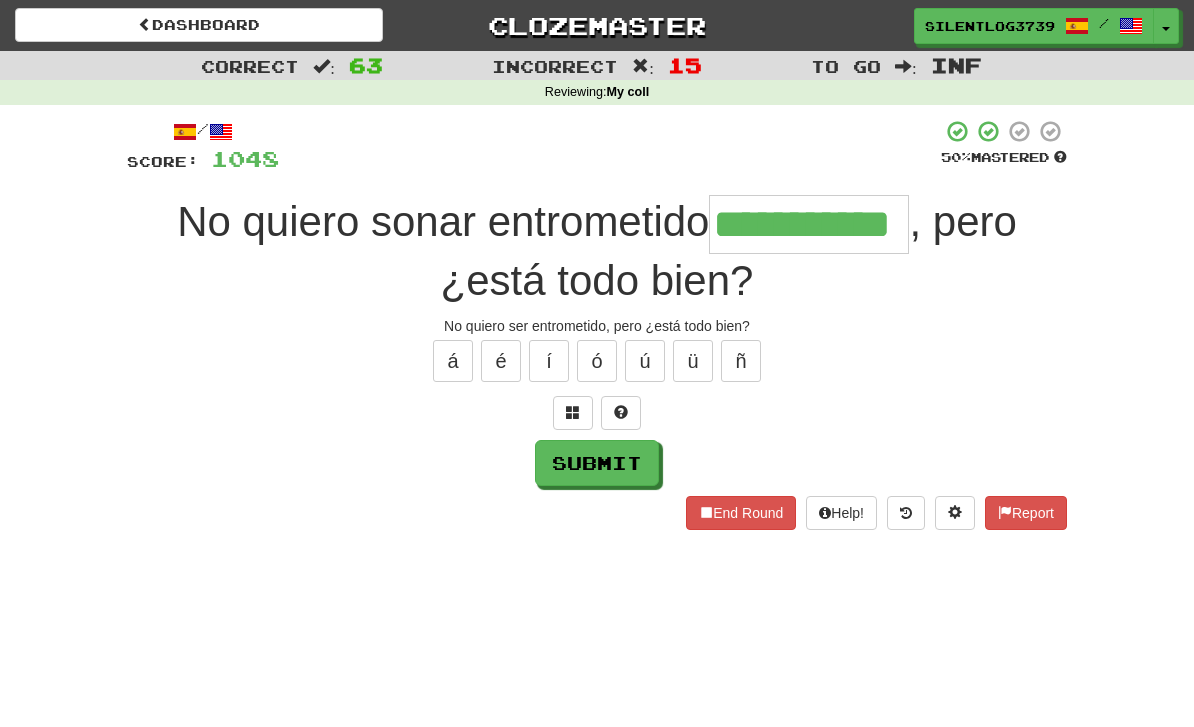 type on "**********" 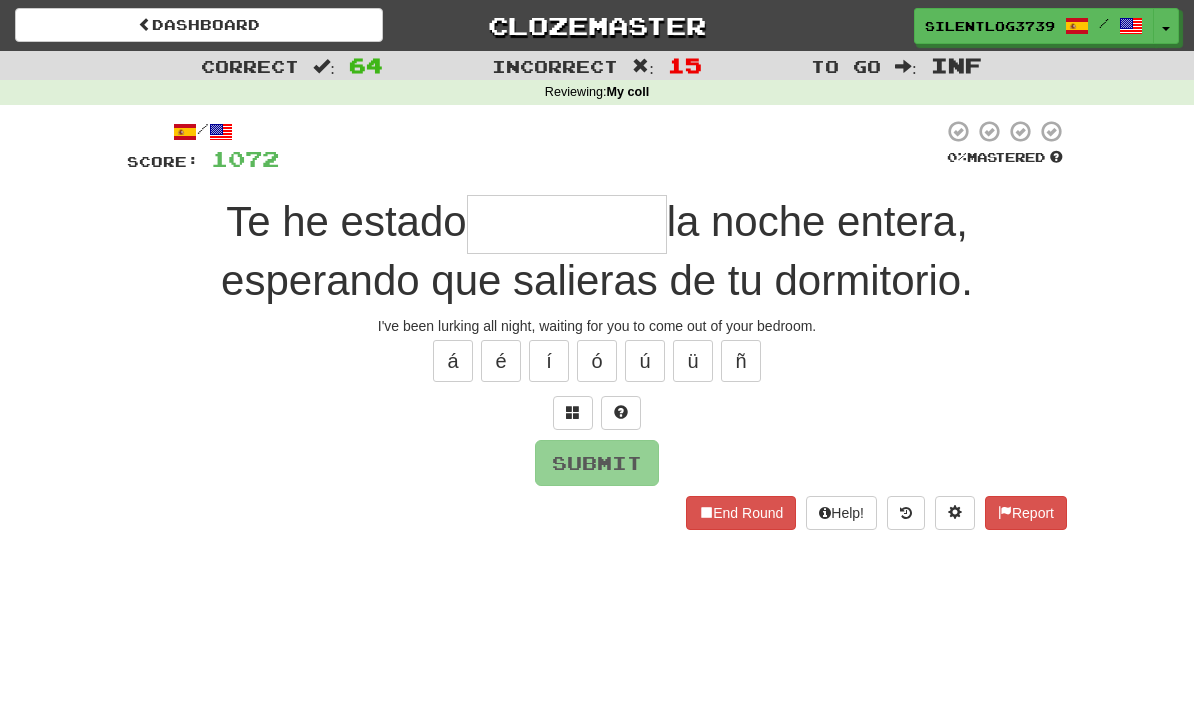 type on "*" 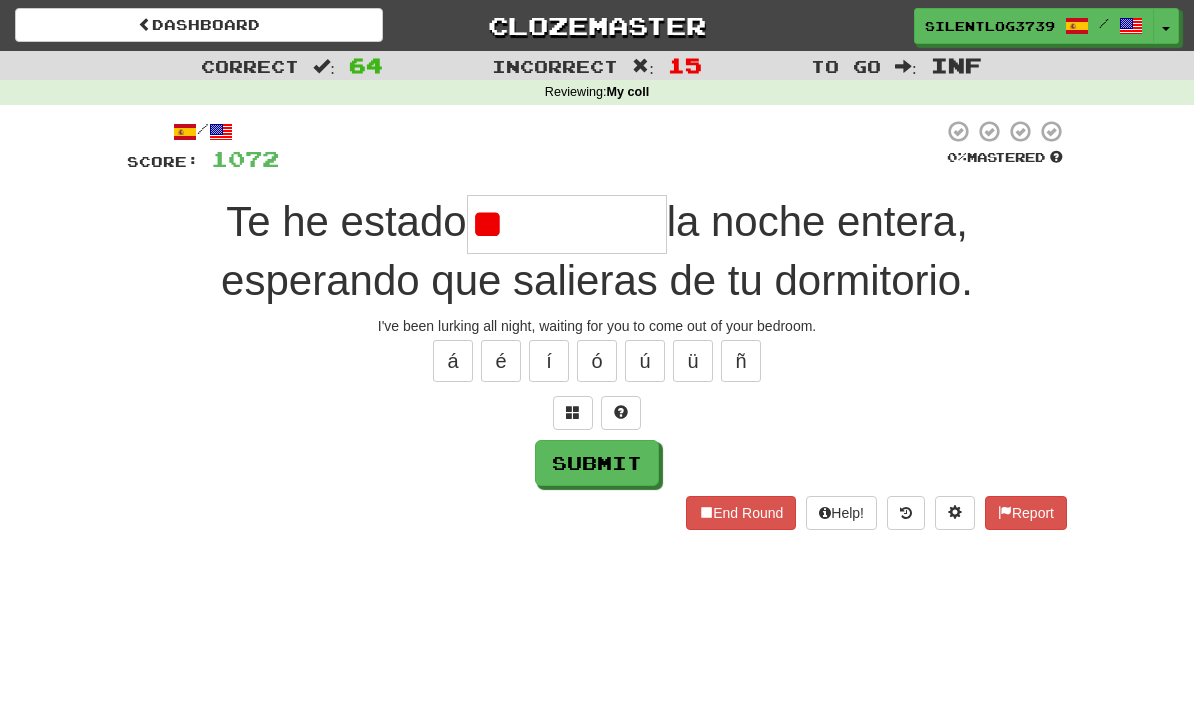 type on "*" 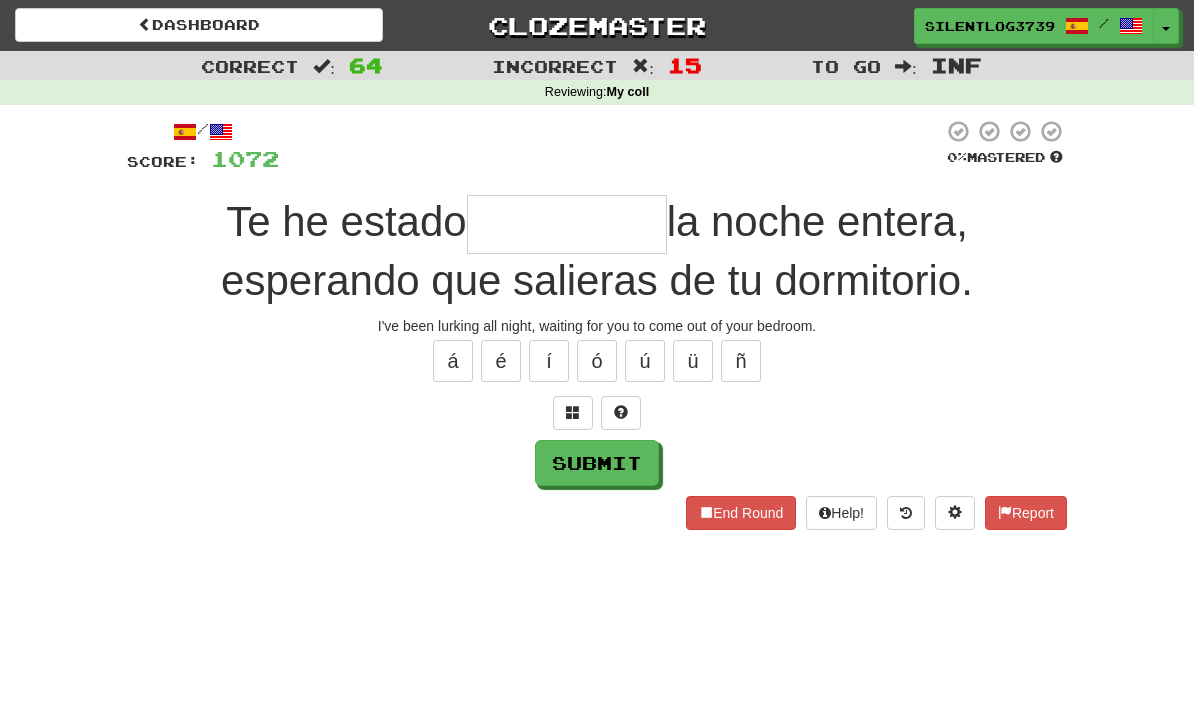 type on "*" 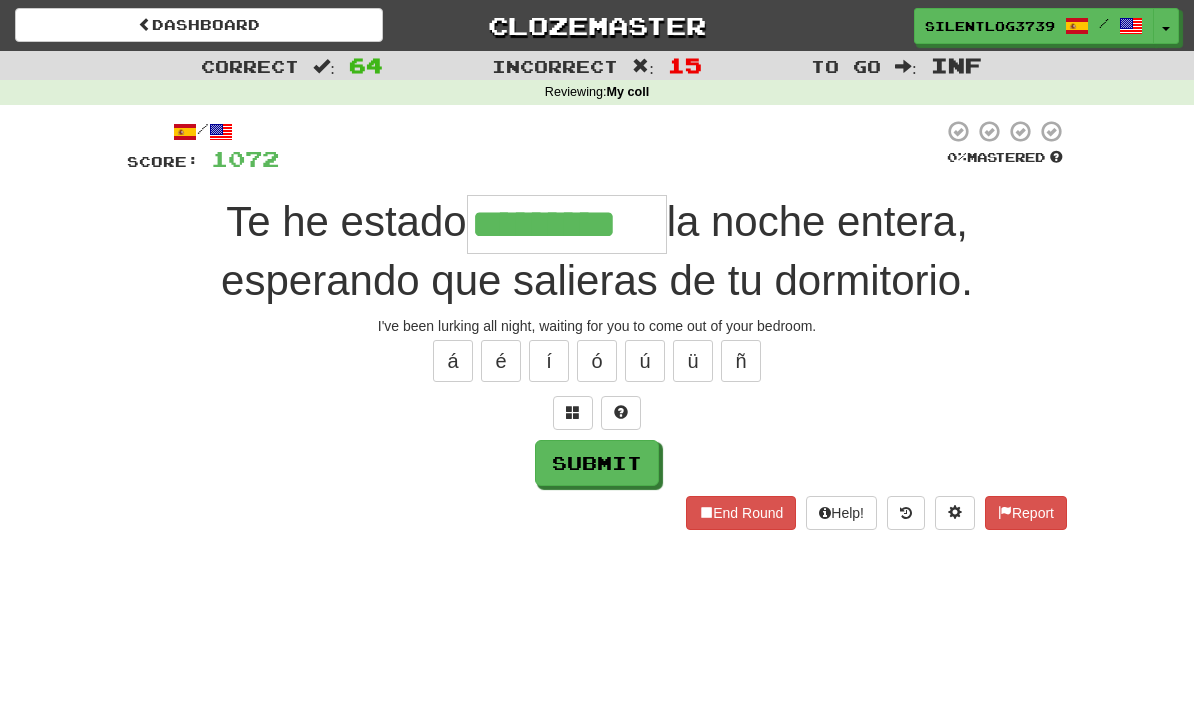 type on "*********" 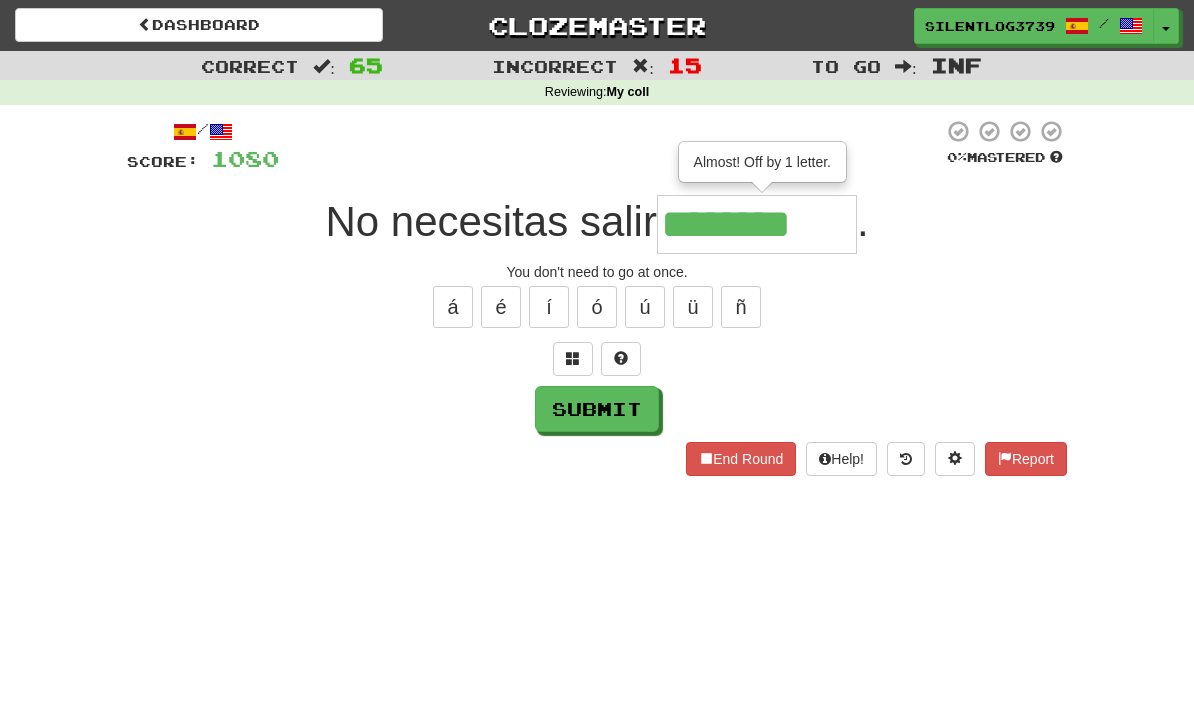 type on "********" 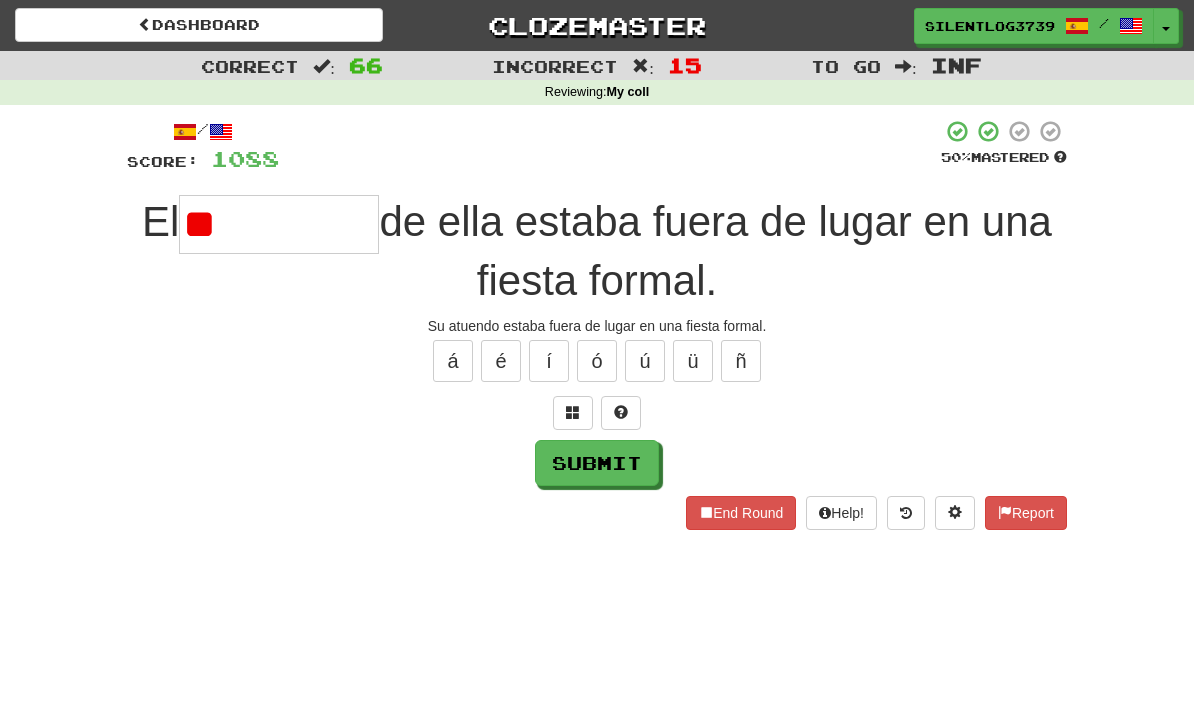 type on "*" 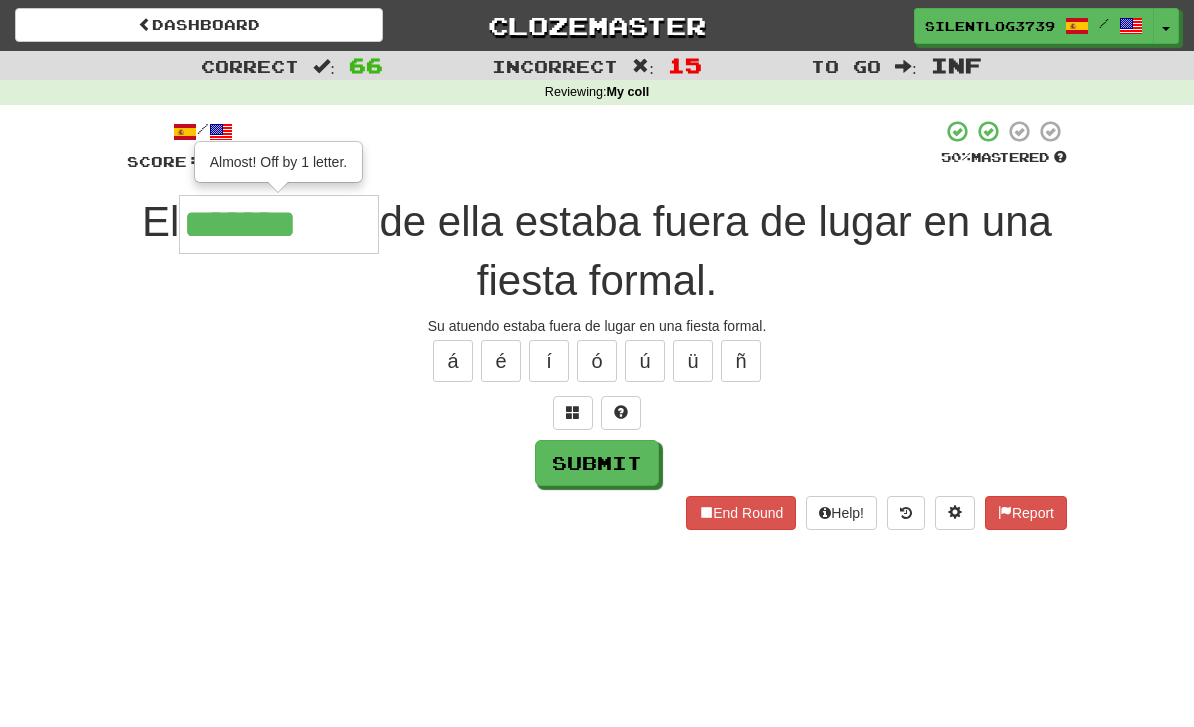 type on "*******" 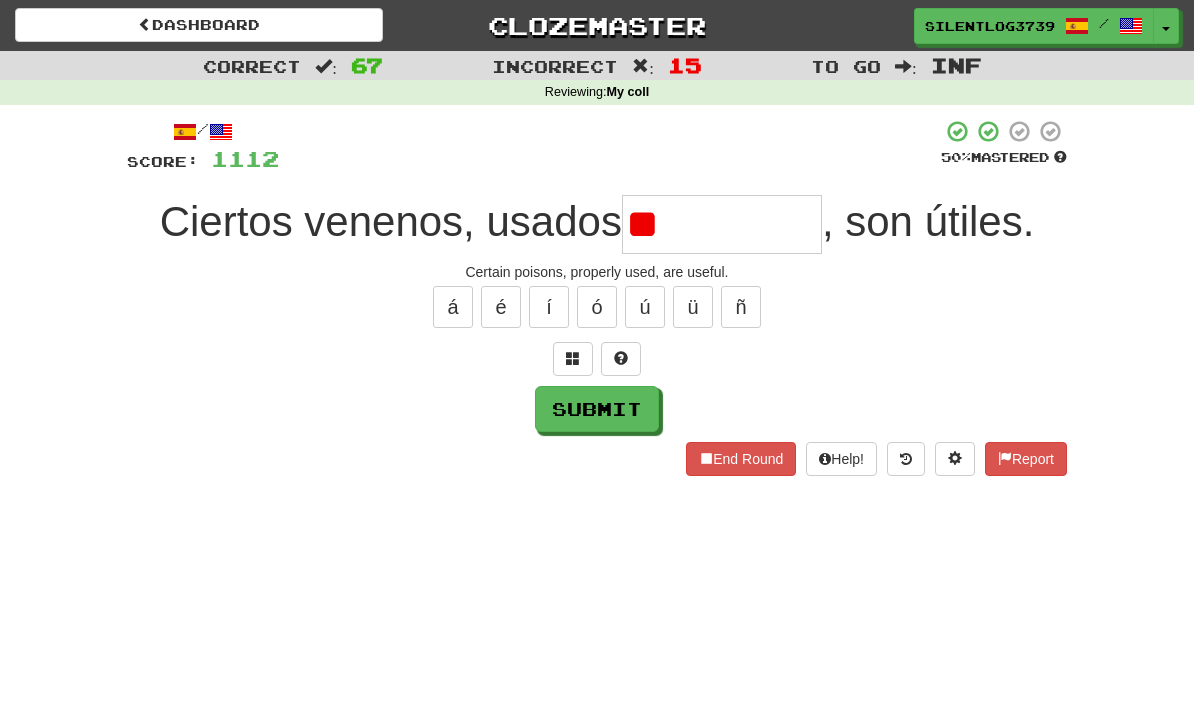 type on "*" 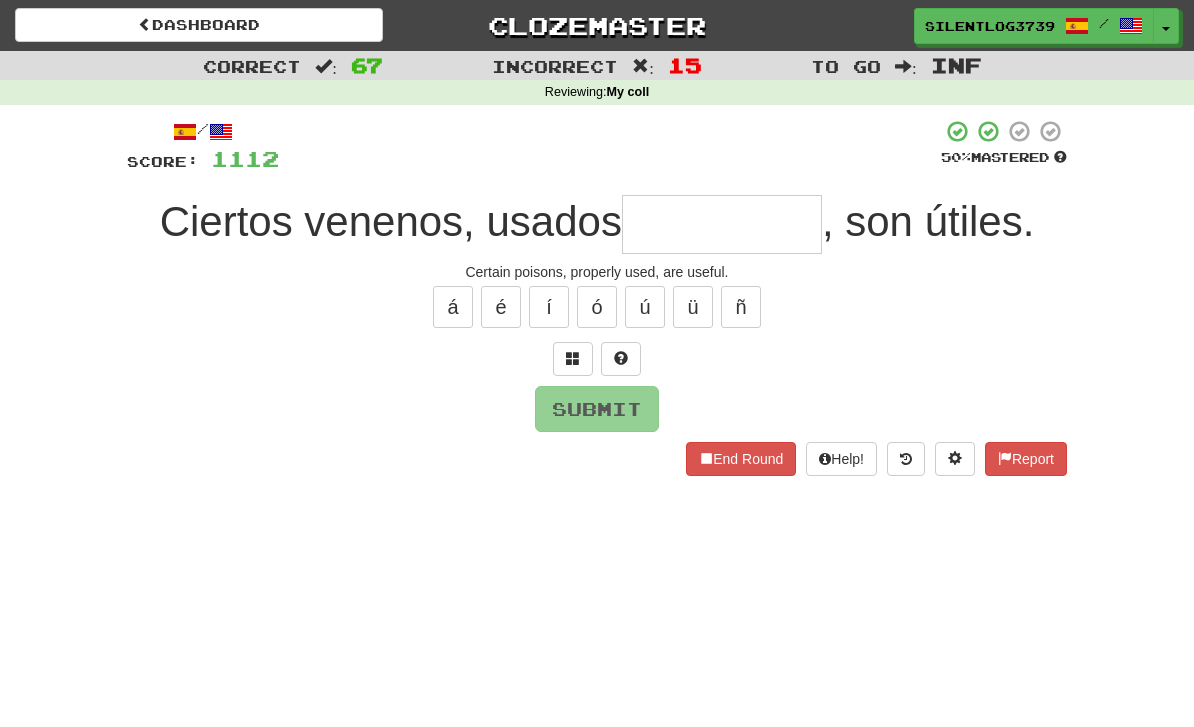 type on "*" 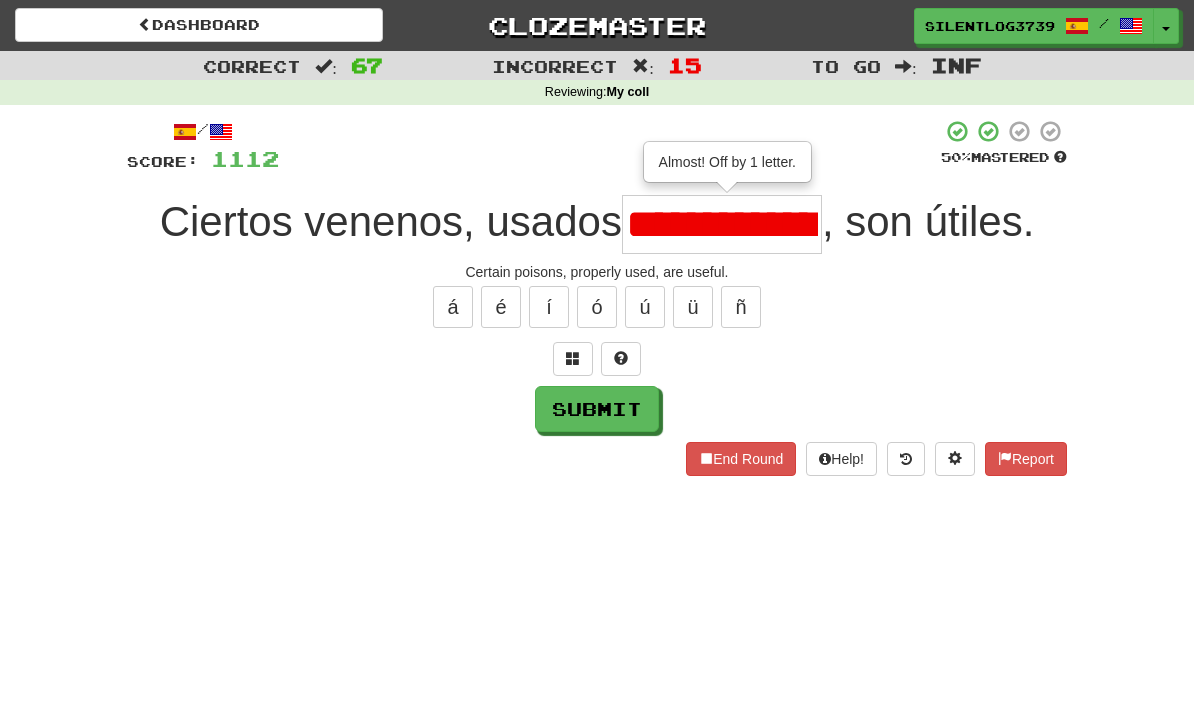 type on "**********" 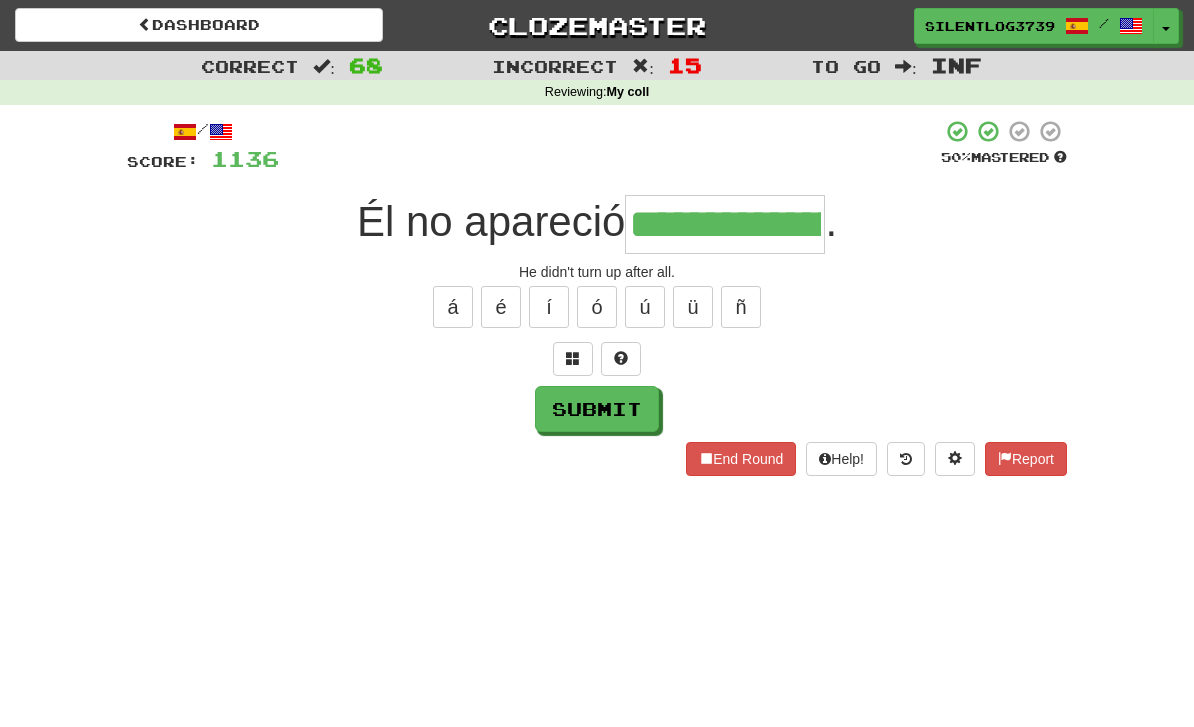 type on "**********" 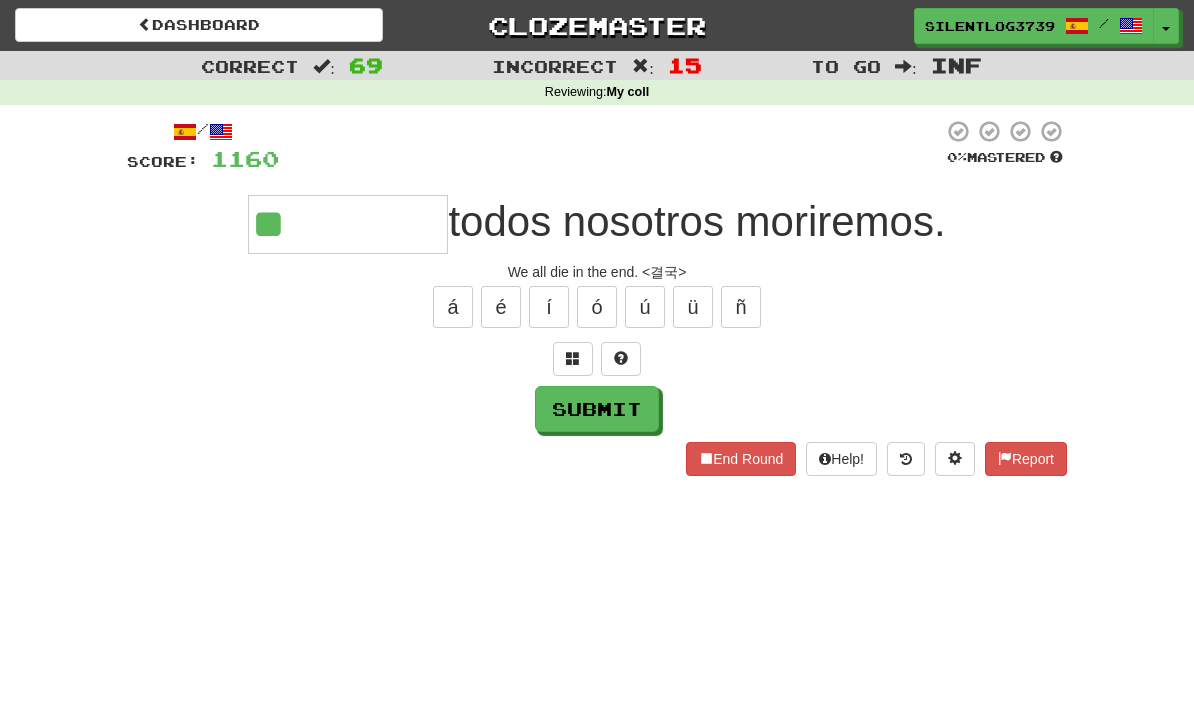 type on "*" 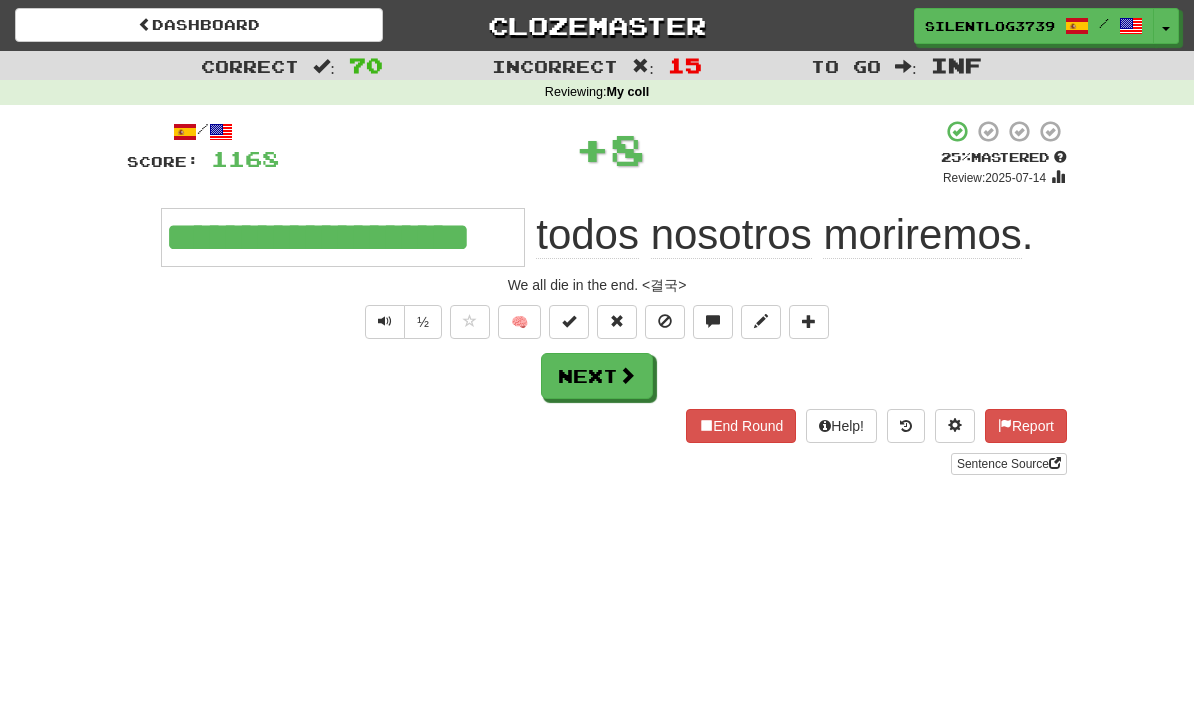 type on "**********" 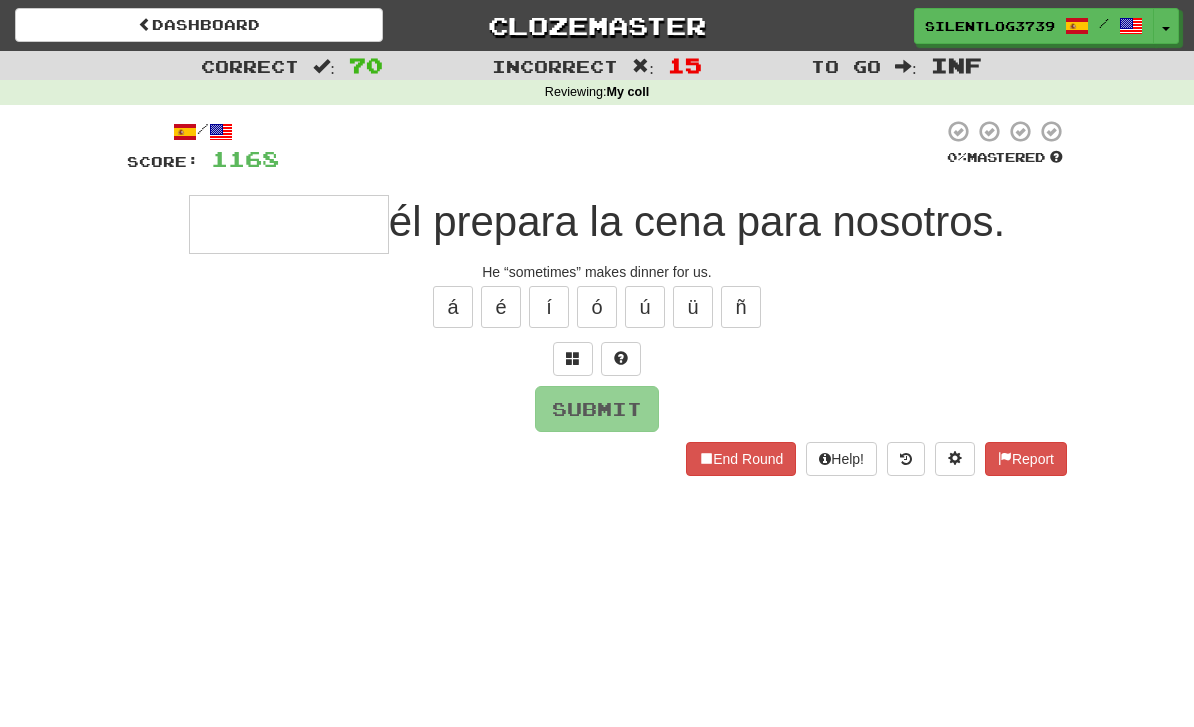 type on "*" 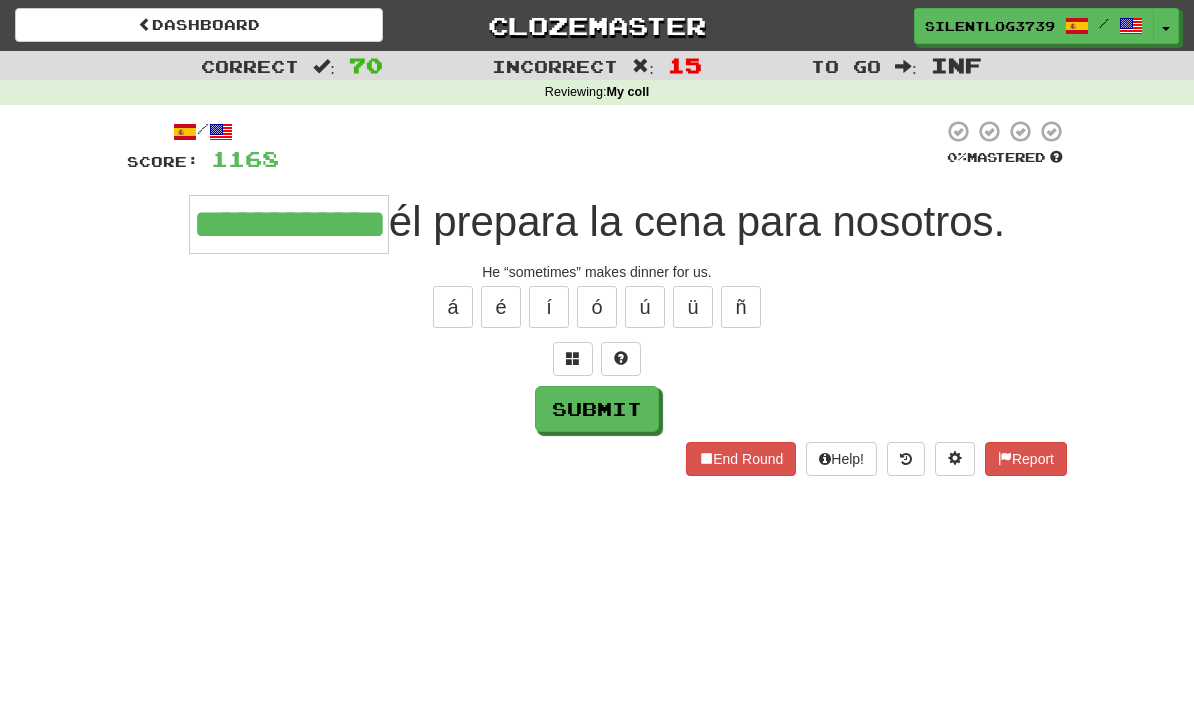 type on "**********" 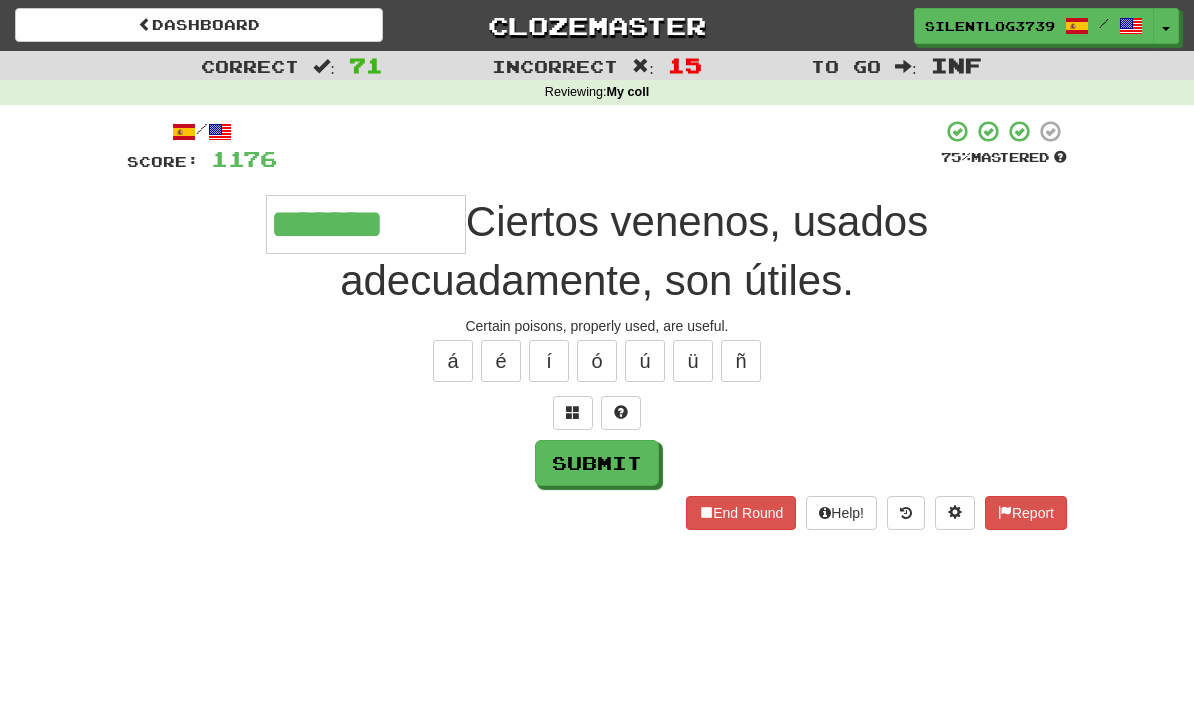 type on "*******" 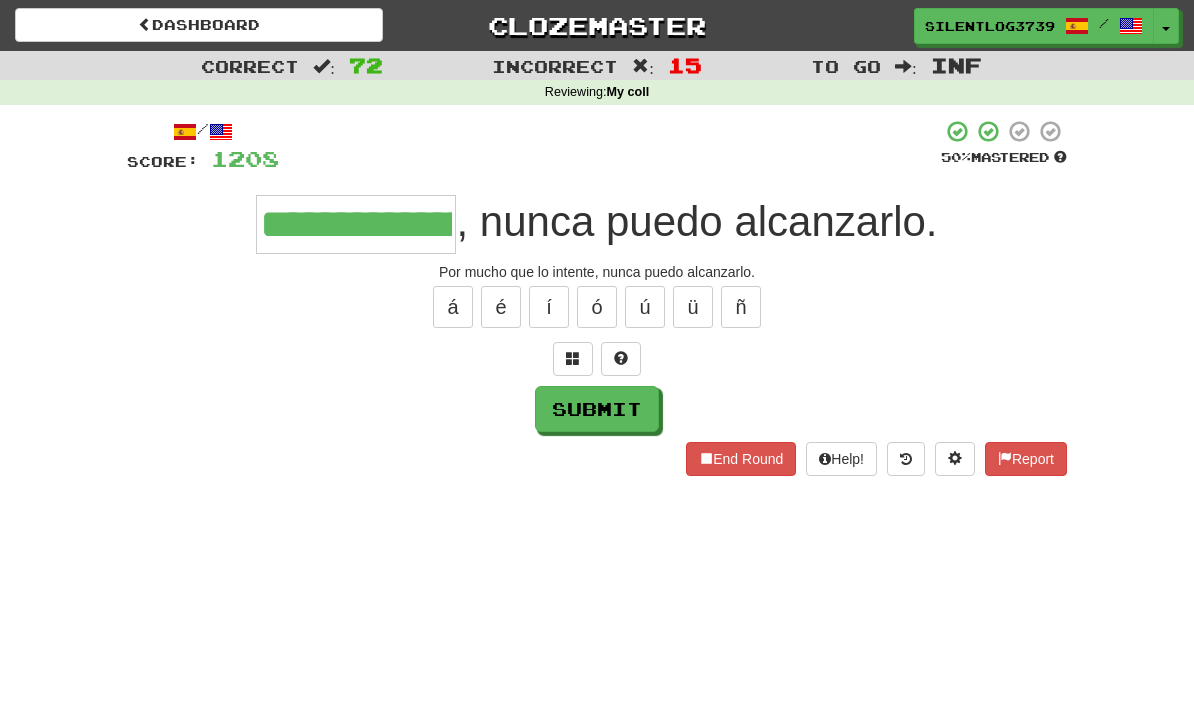 type on "**********" 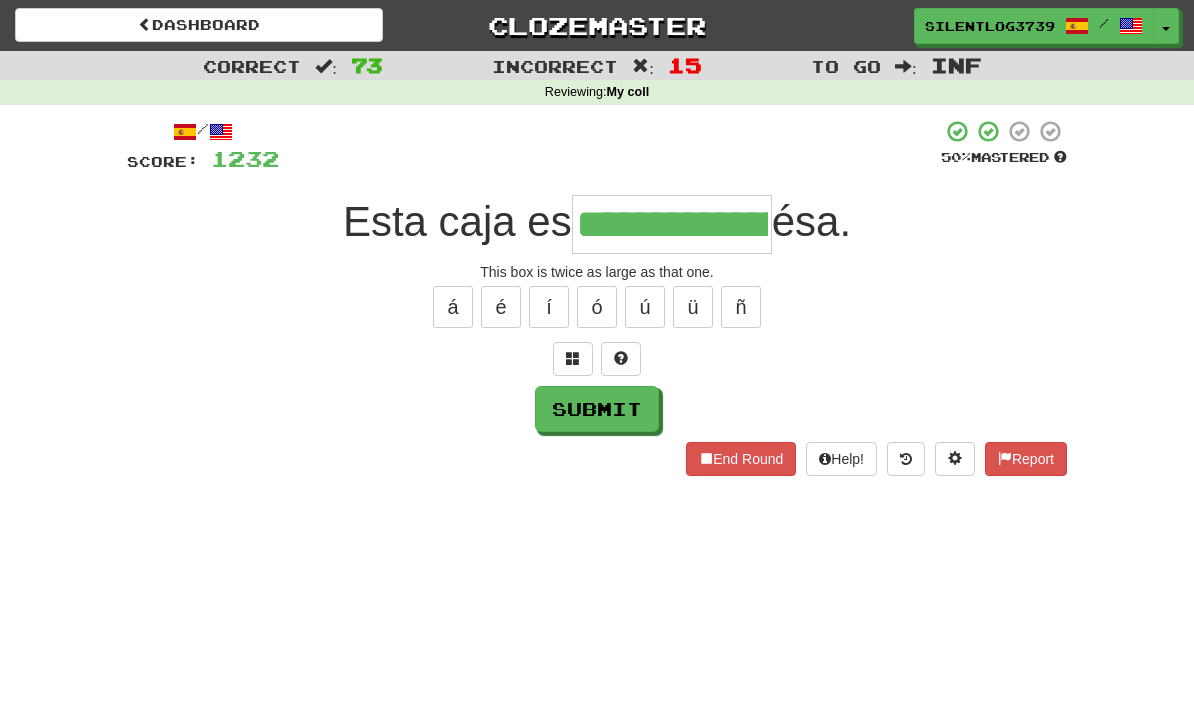 type 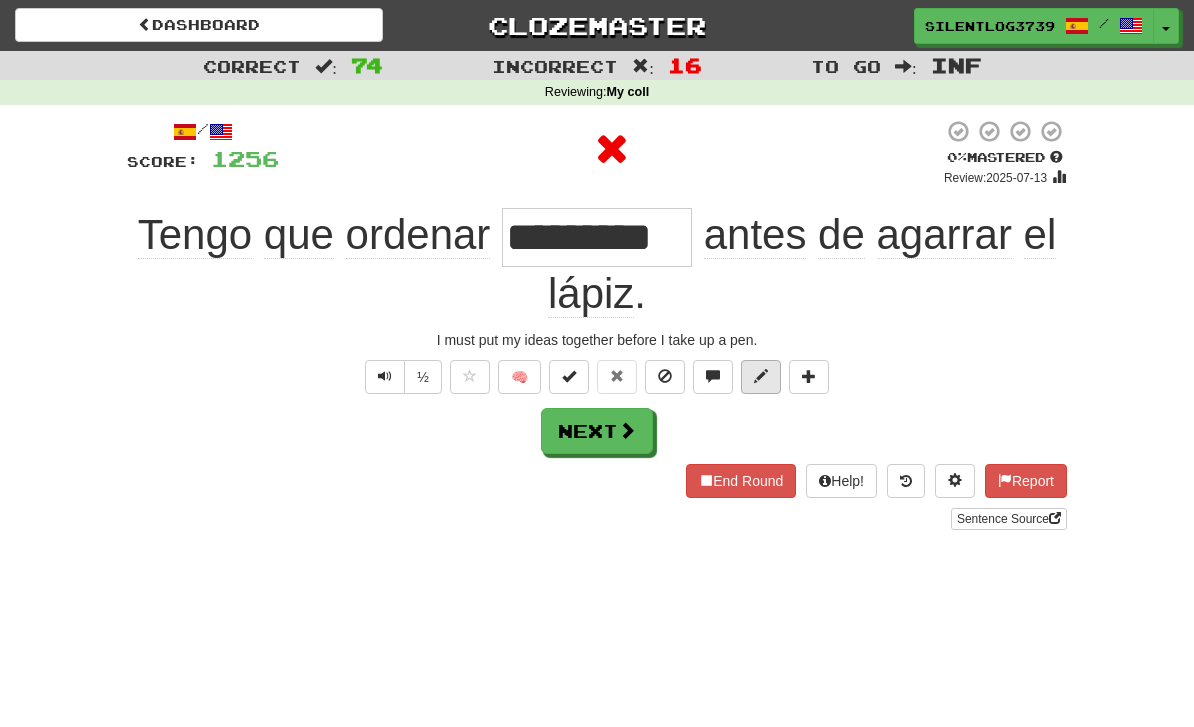 click at bounding box center (761, 376) 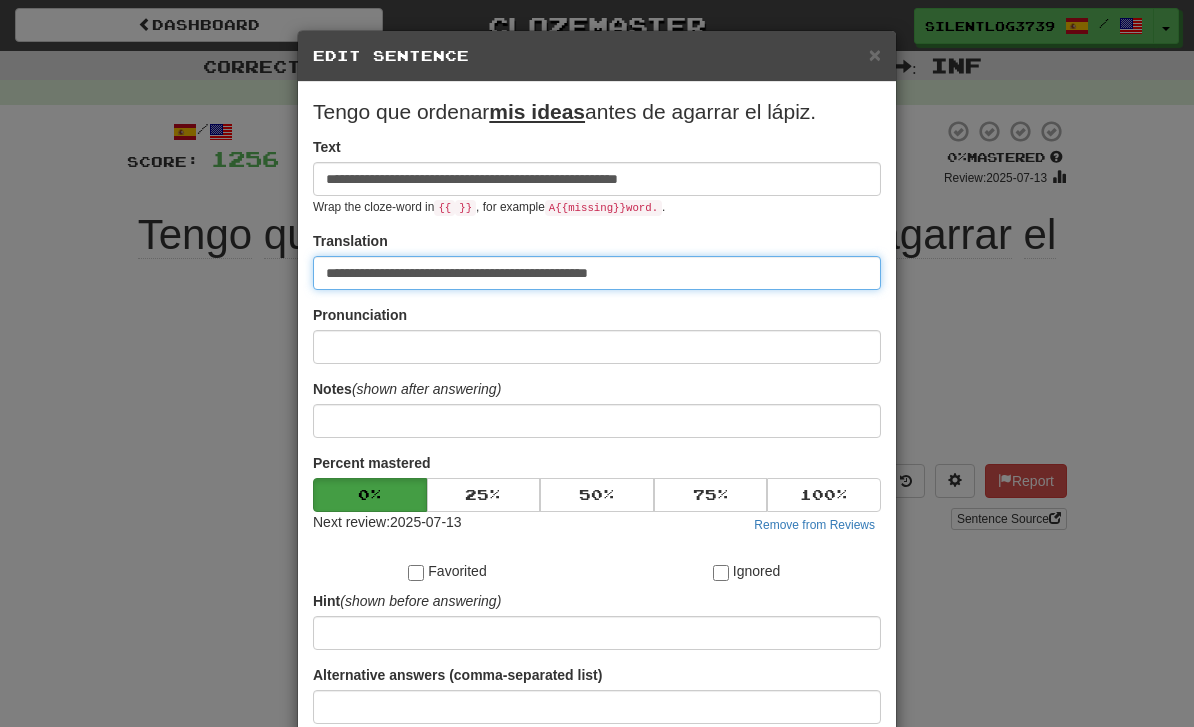 click on "**********" at bounding box center (597, 273) 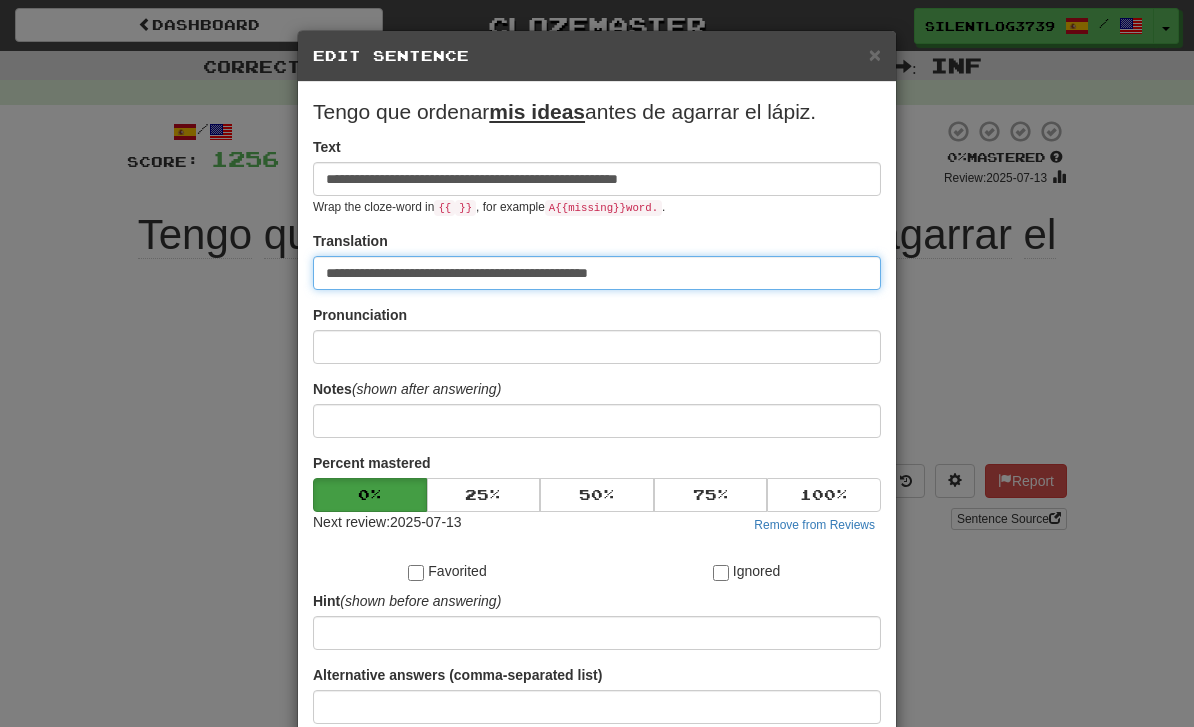 click on "**********" at bounding box center [597, 273] 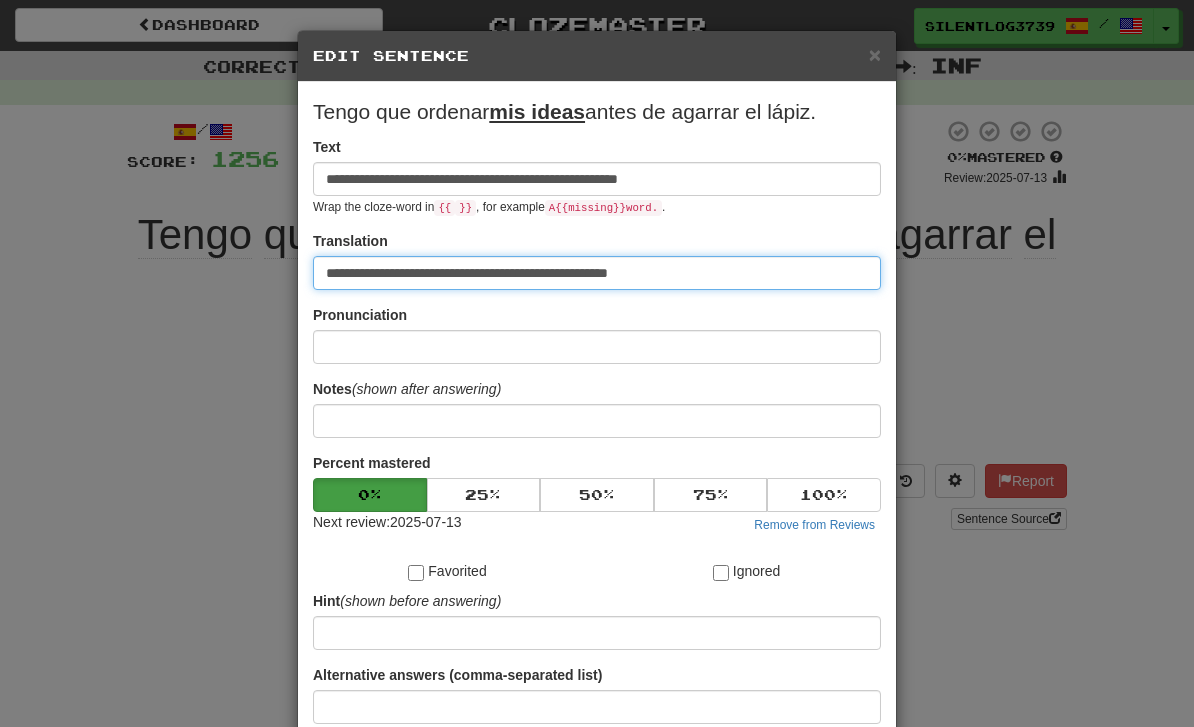 click on "Save" at bounding box center [597, 762] 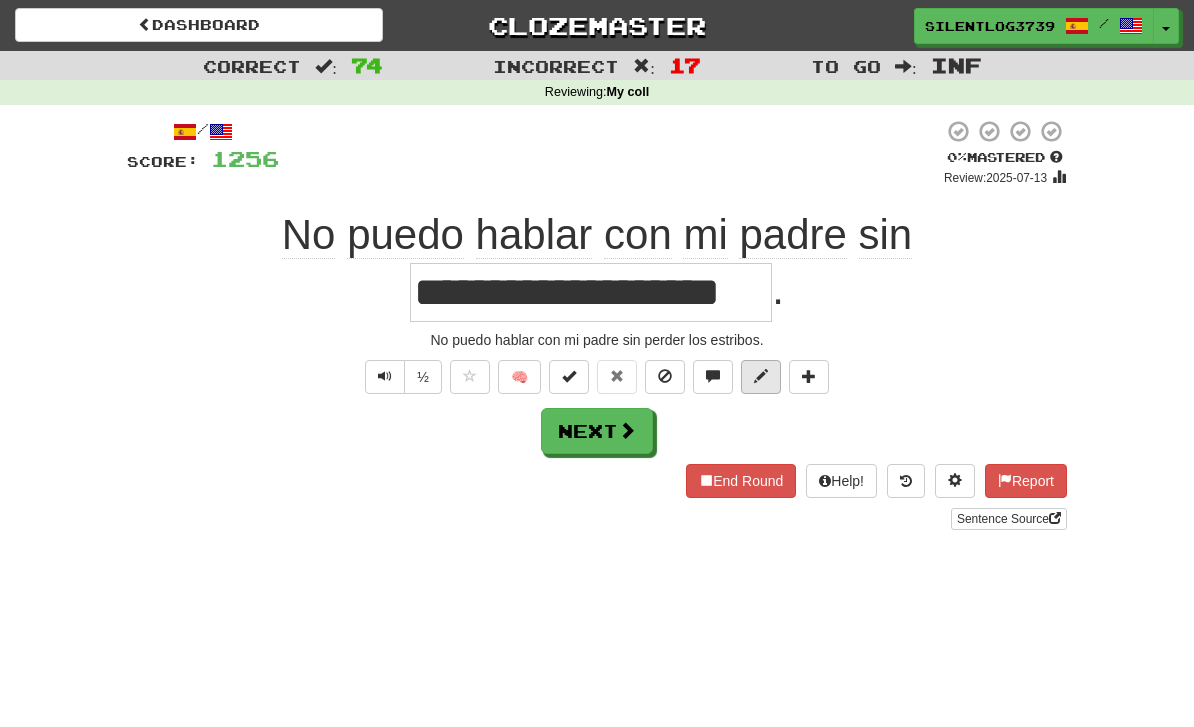 click at bounding box center [761, 376] 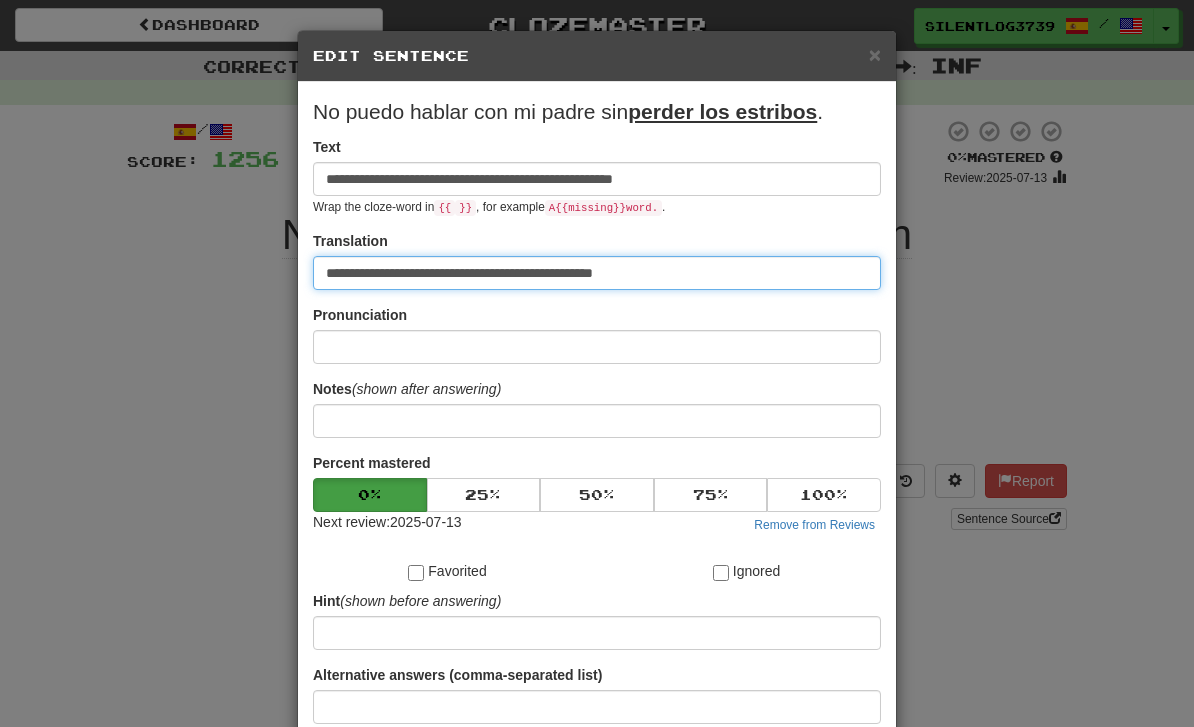 click on "**********" at bounding box center [597, 273] 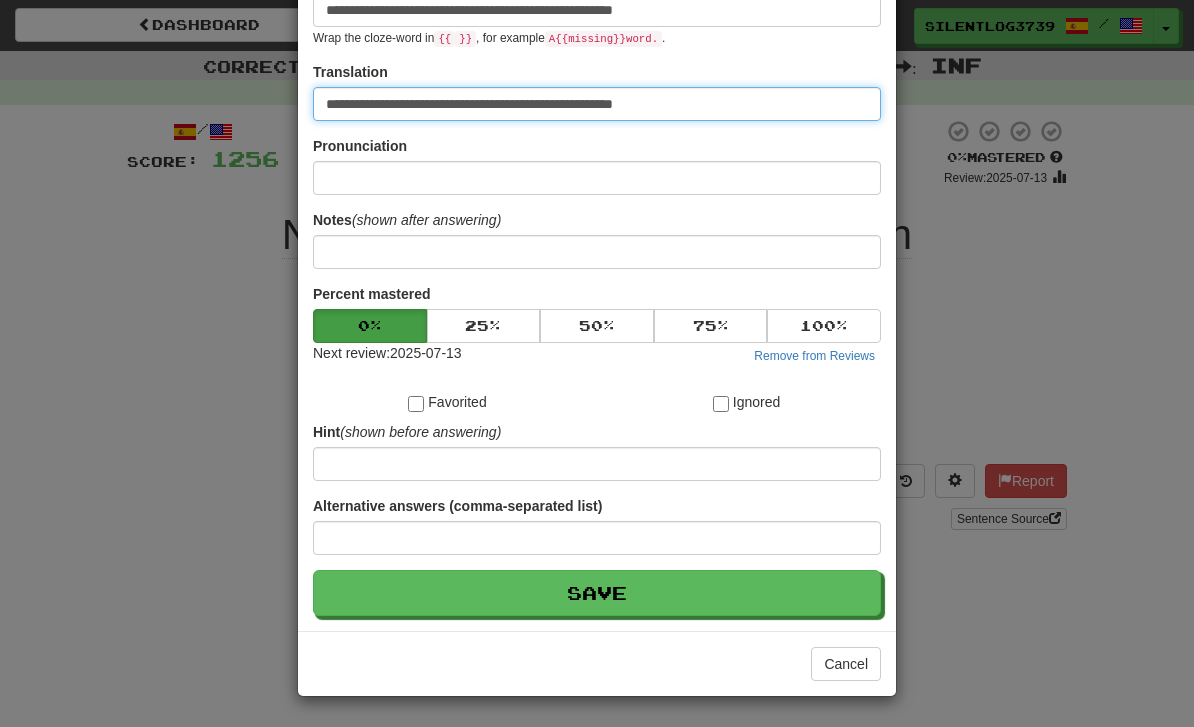 scroll, scrollTop: 170, scrollLeft: 0, axis: vertical 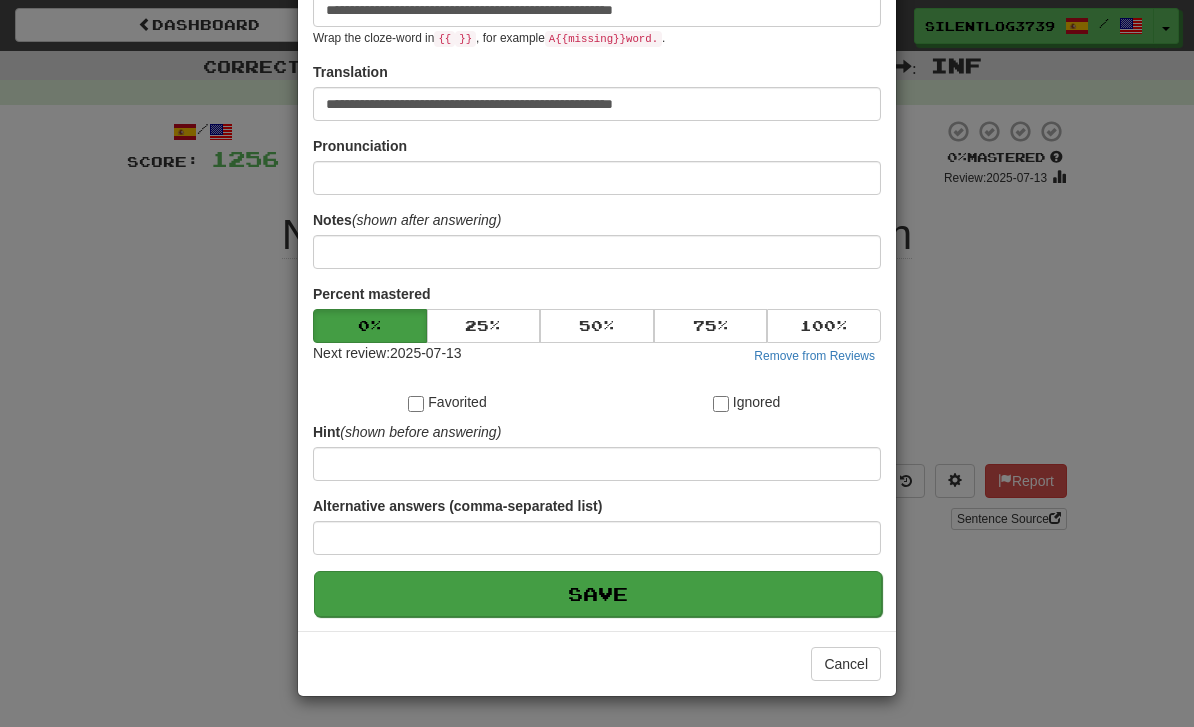 click on "Save" at bounding box center [598, 594] 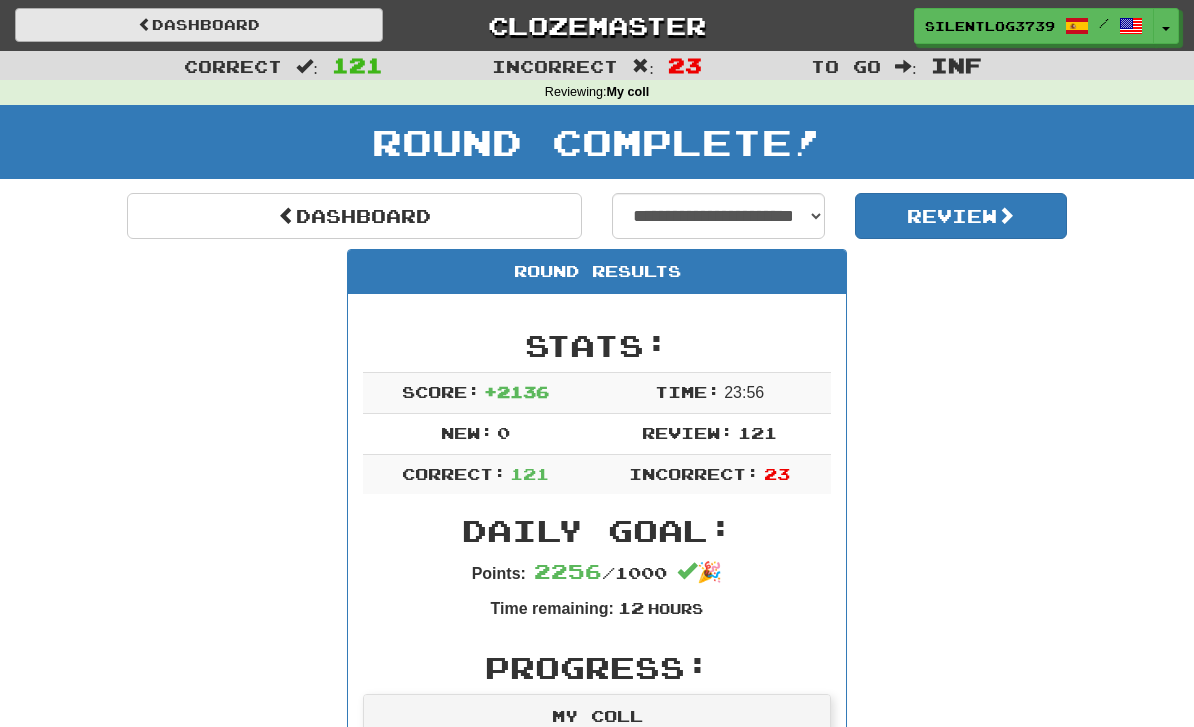 click on "Dashboard" at bounding box center [199, 25] 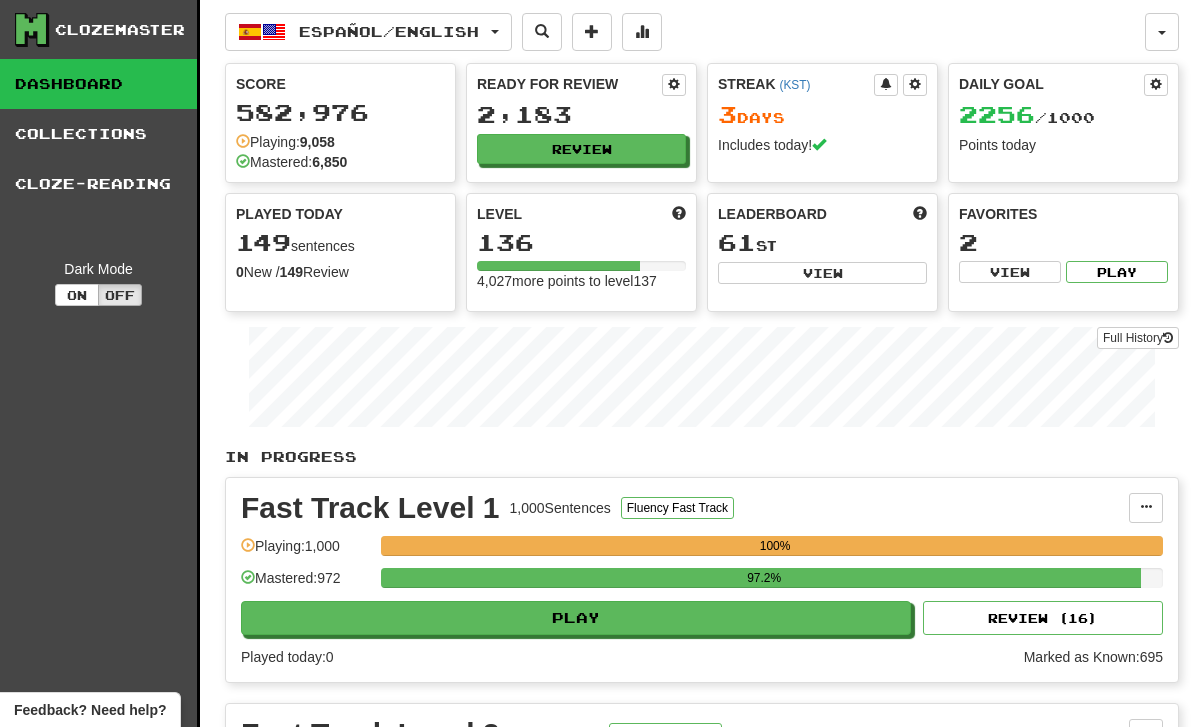 scroll, scrollTop: 0, scrollLeft: 0, axis: both 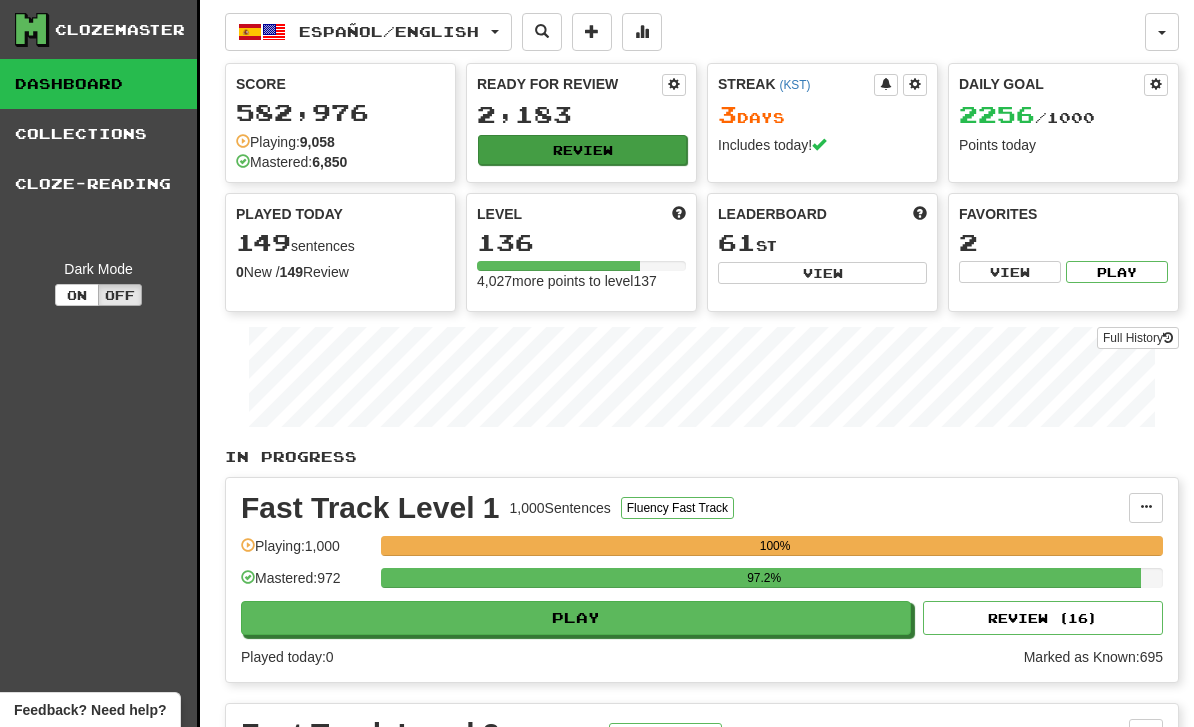 click on "Review" 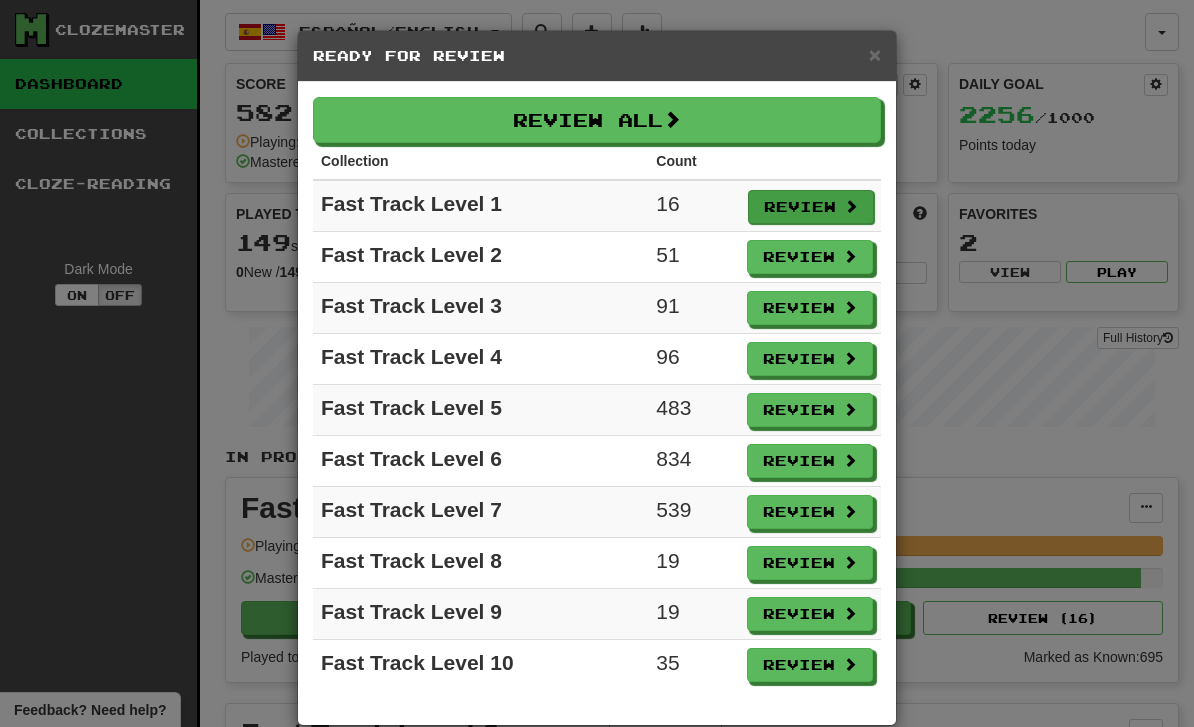 click on "Review" at bounding box center [811, 207] 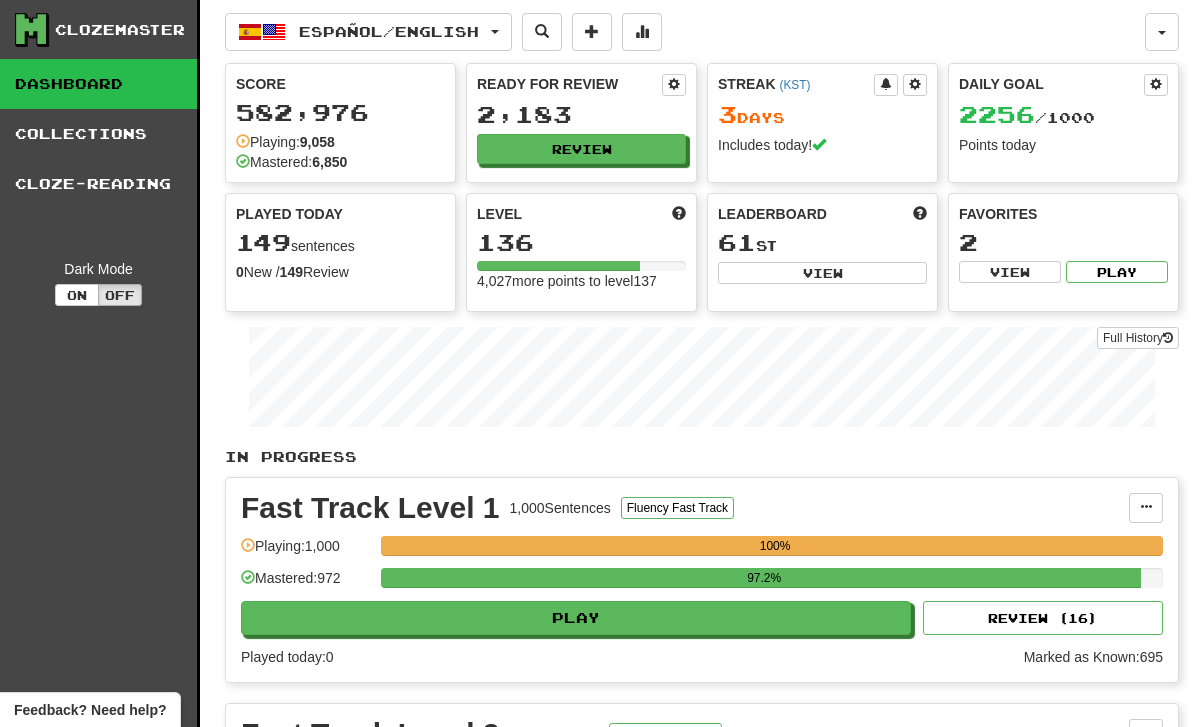 select on "********" 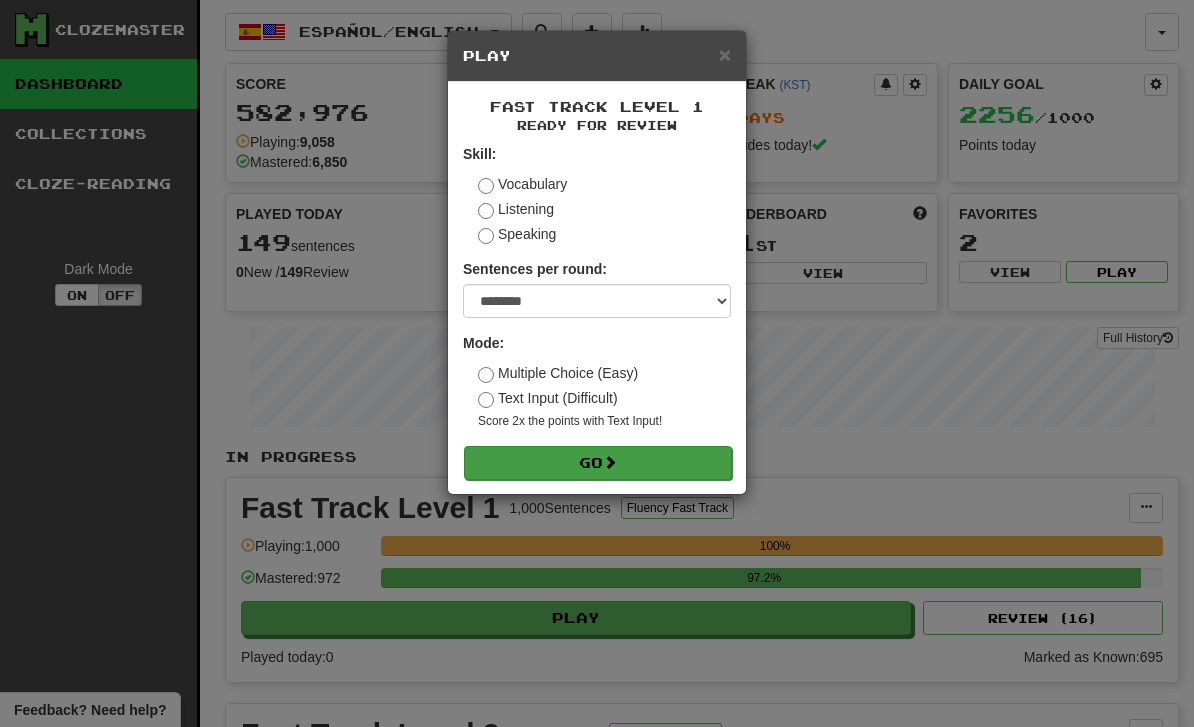 click on "Go" at bounding box center (598, 463) 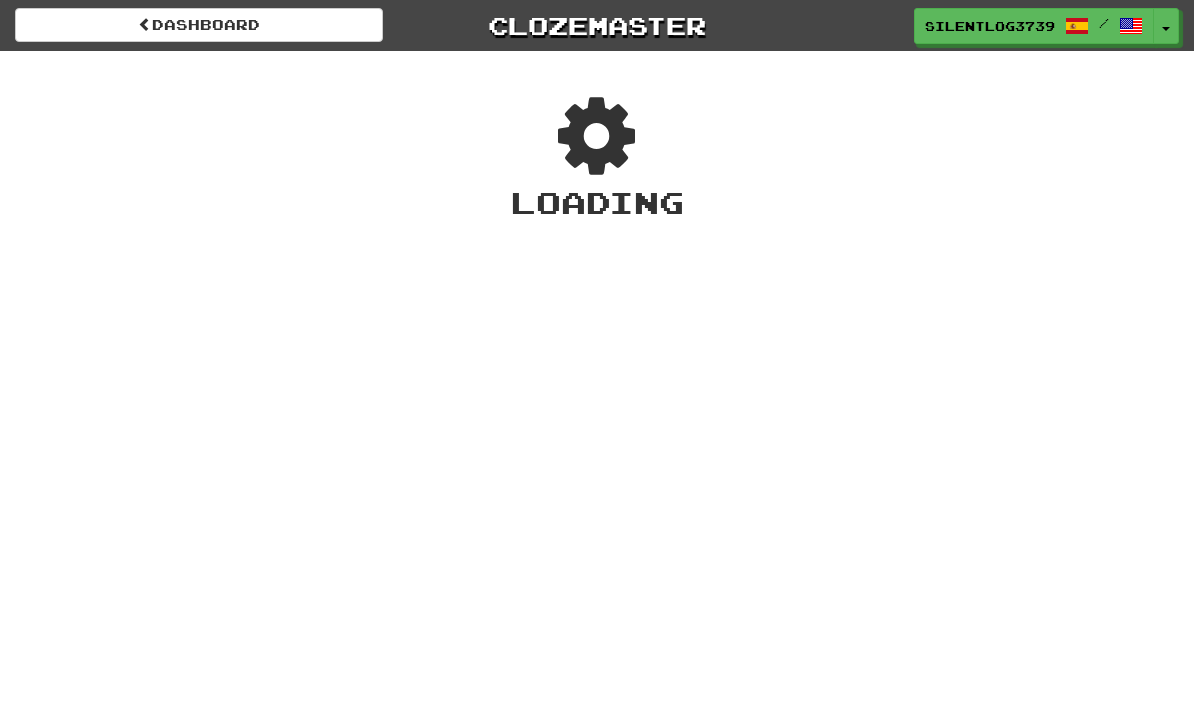 scroll, scrollTop: 0, scrollLeft: 0, axis: both 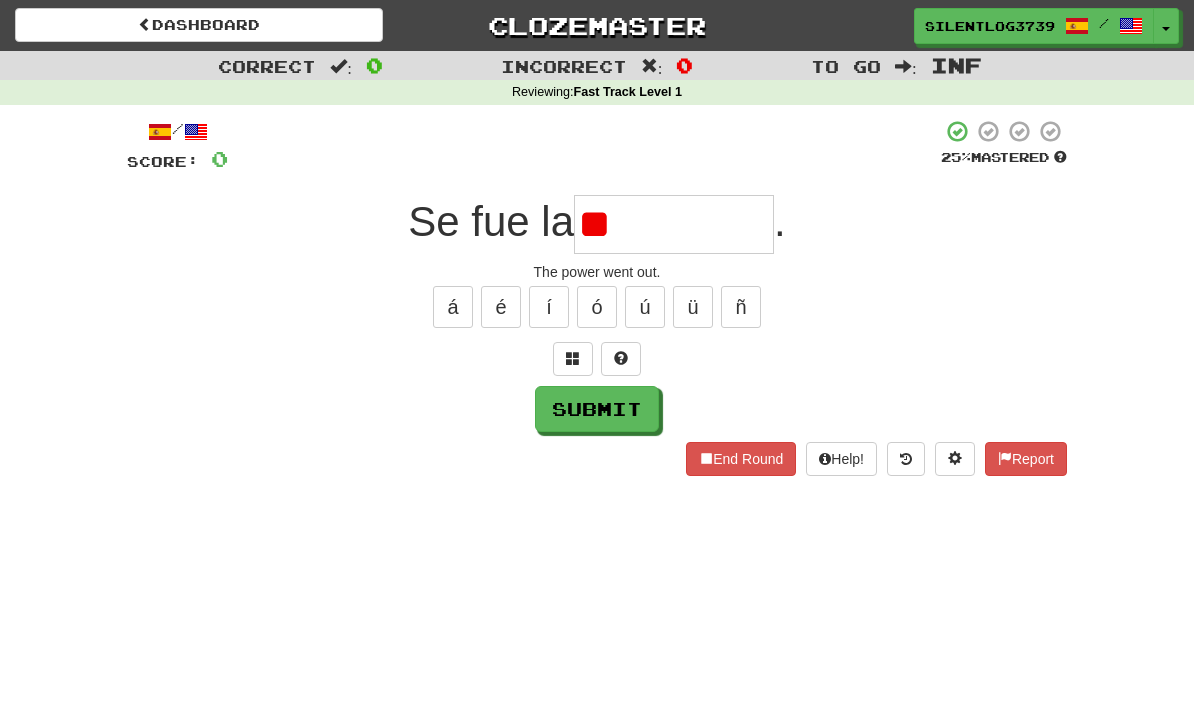 type on "*" 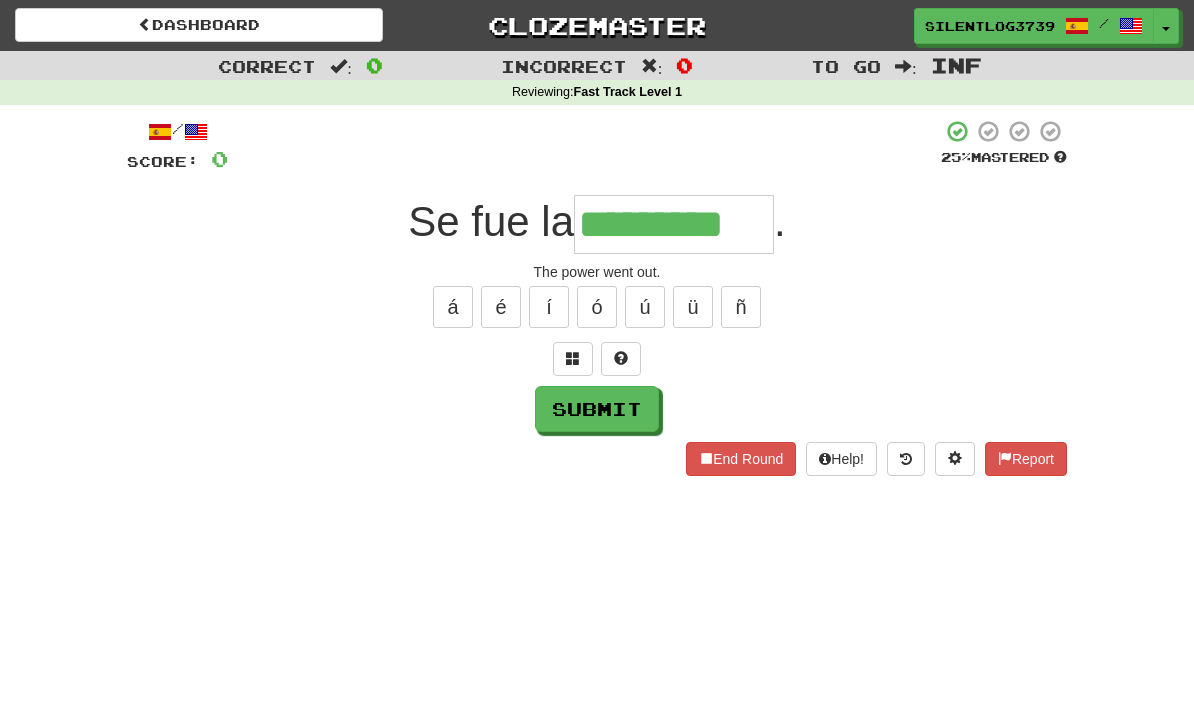 type on "*********" 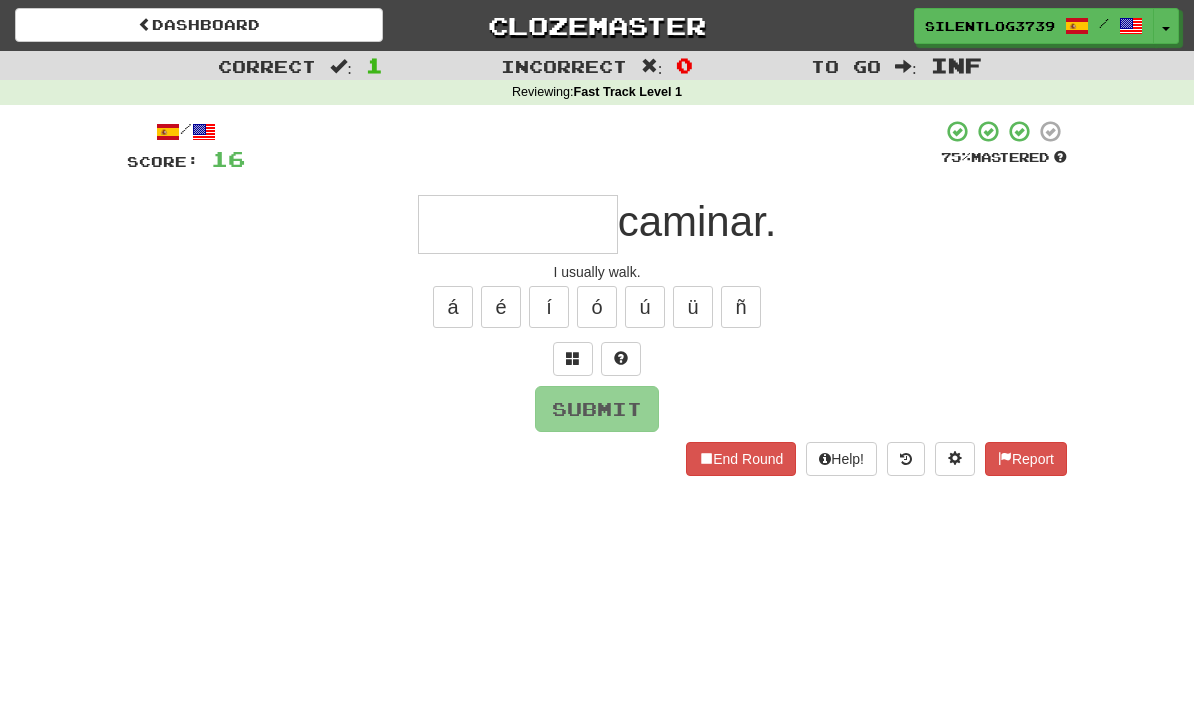 type on "*" 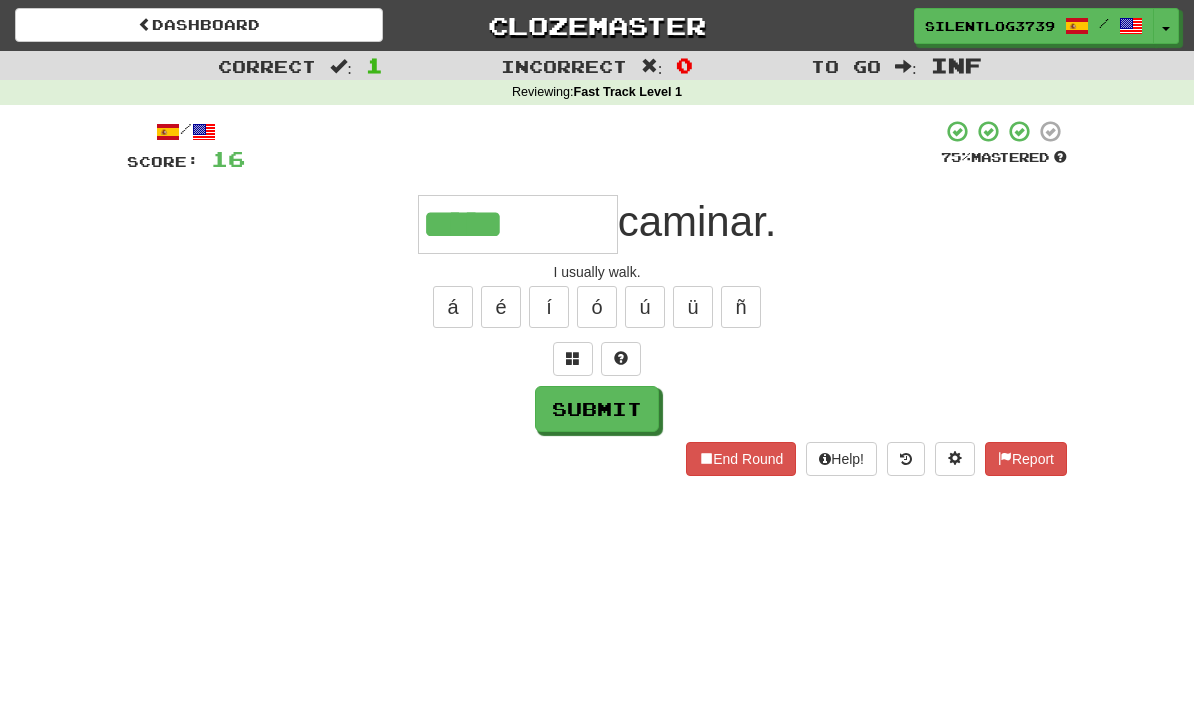 type on "*****" 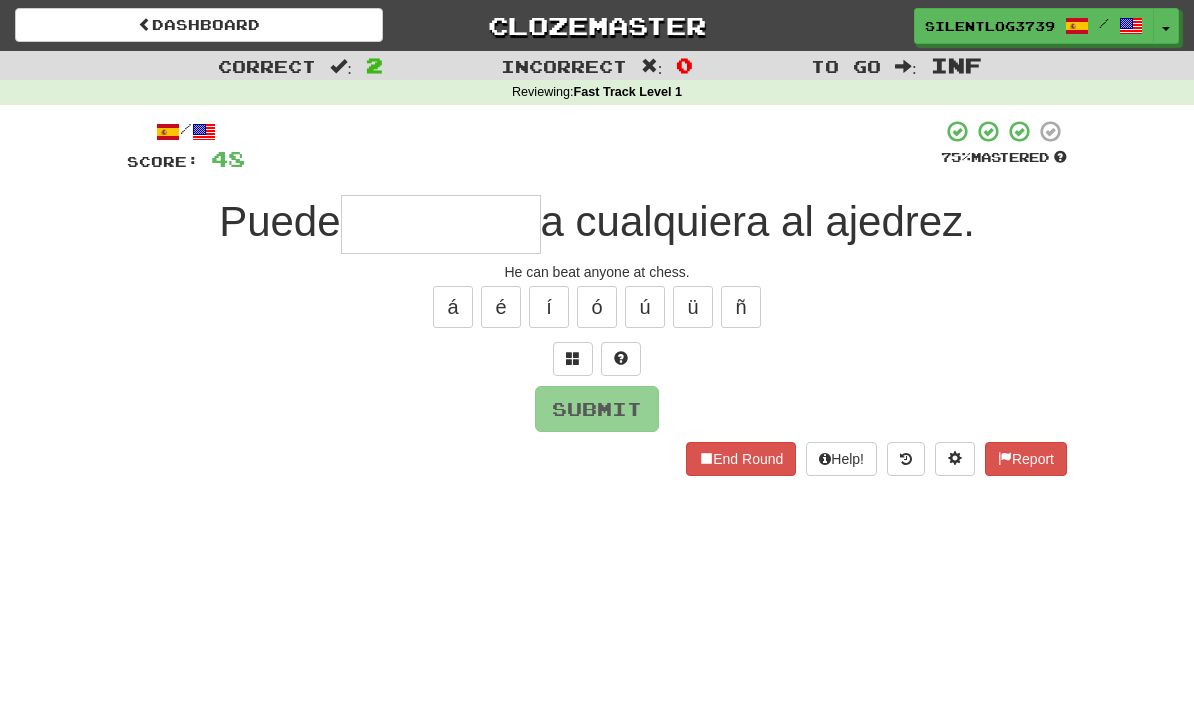 type on "*" 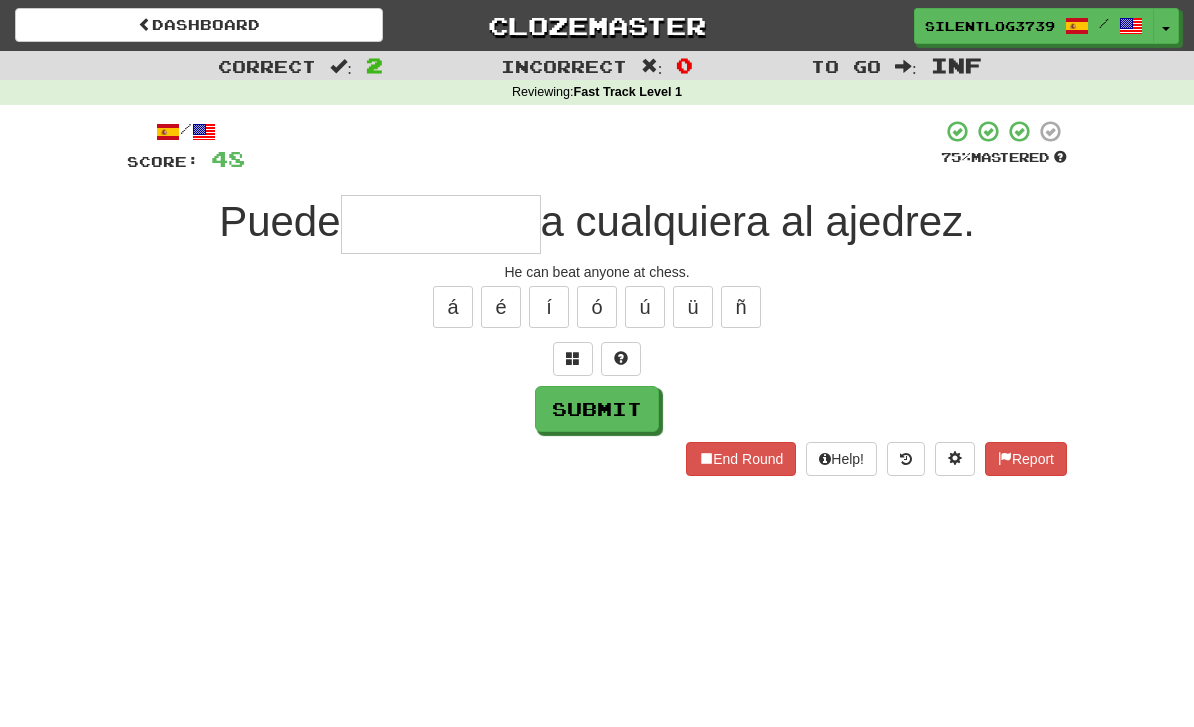 type on "*" 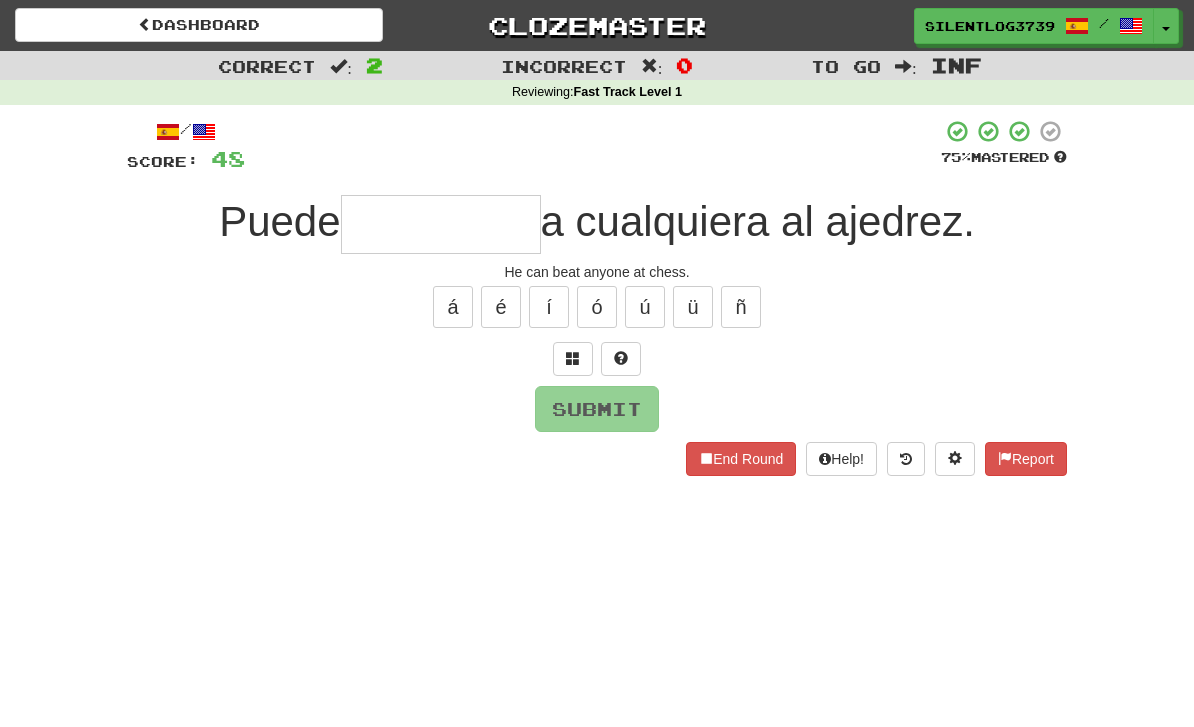 type on "*" 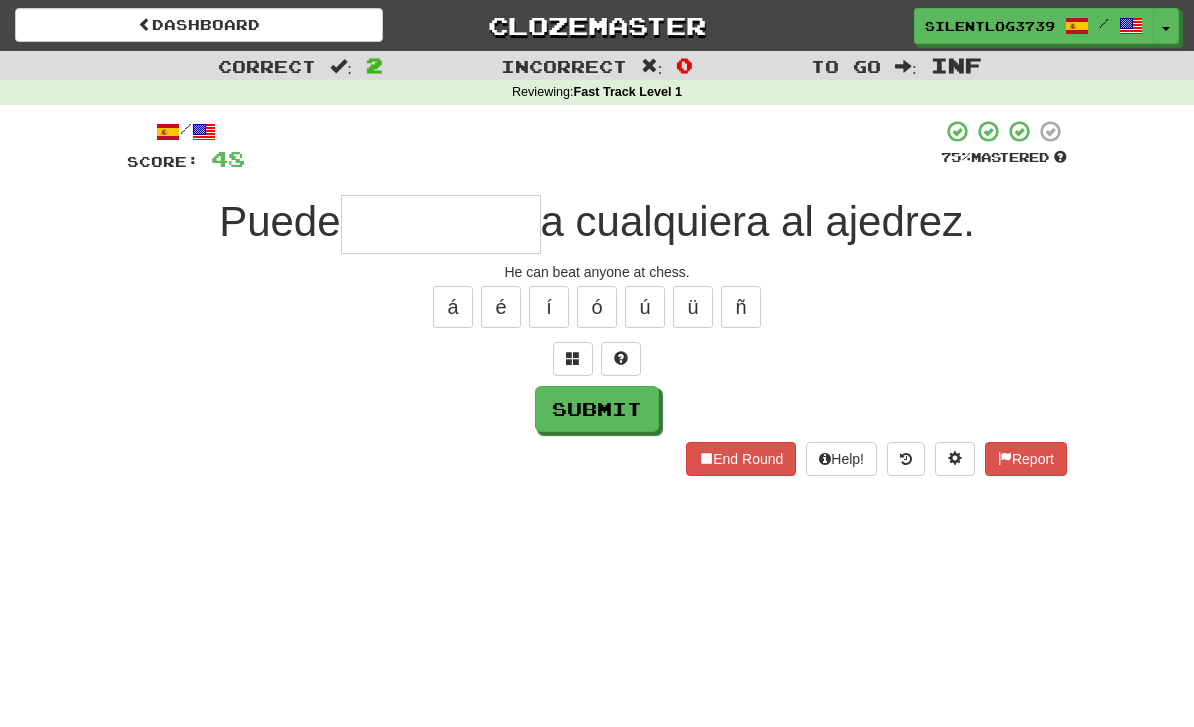 type on "*" 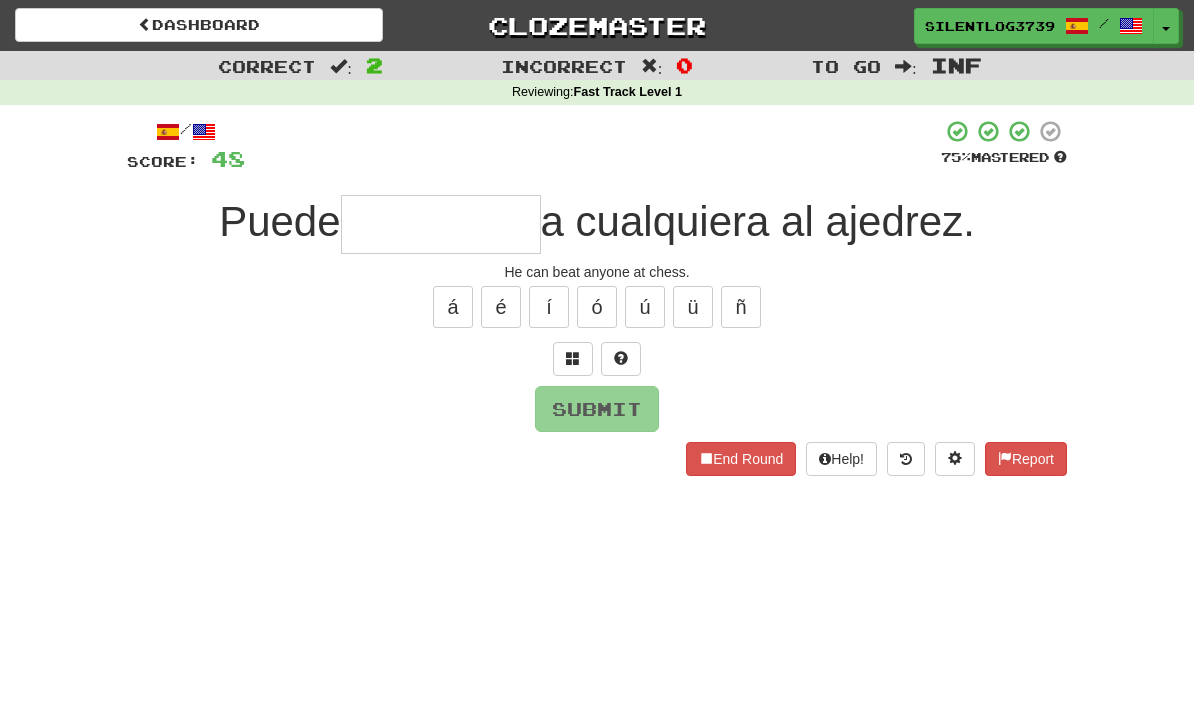 type on "*" 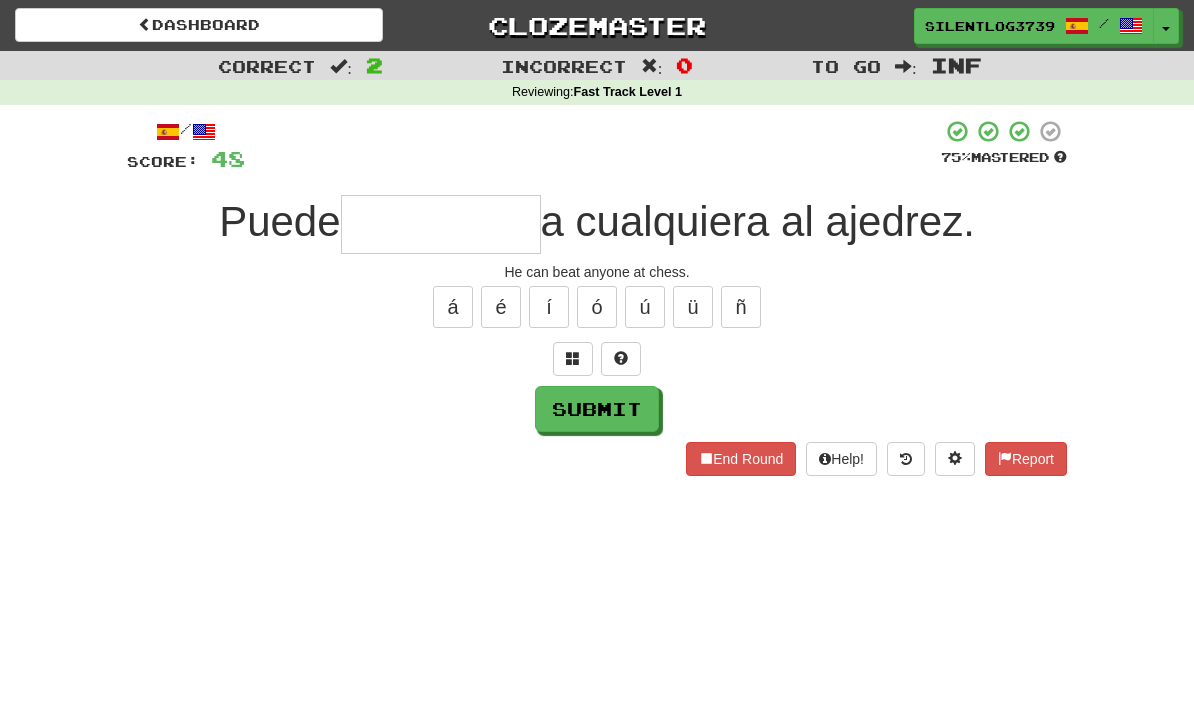 type on "*" 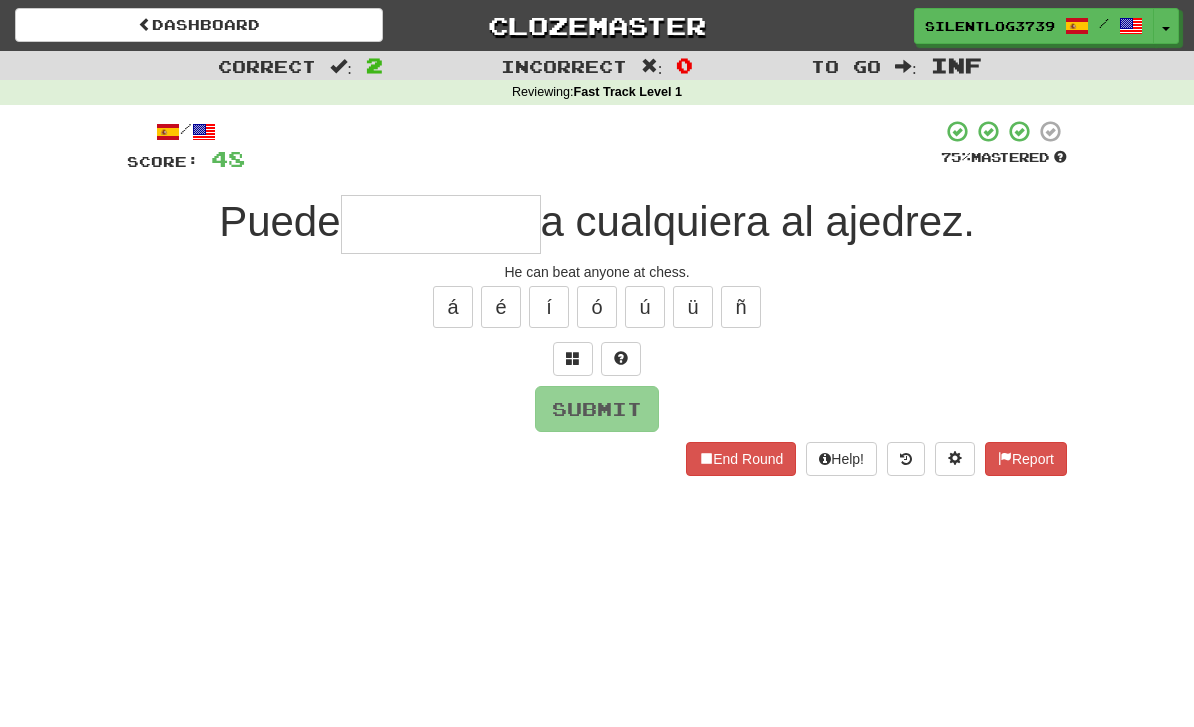 type on "*" 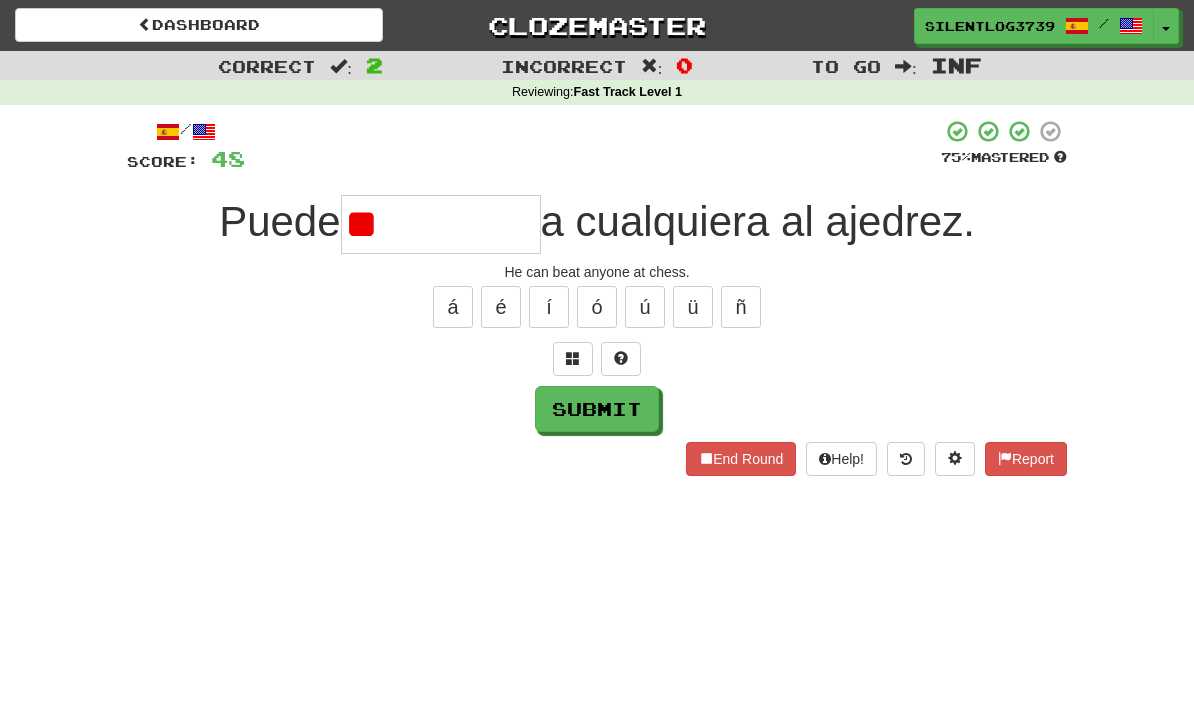 type on "*" 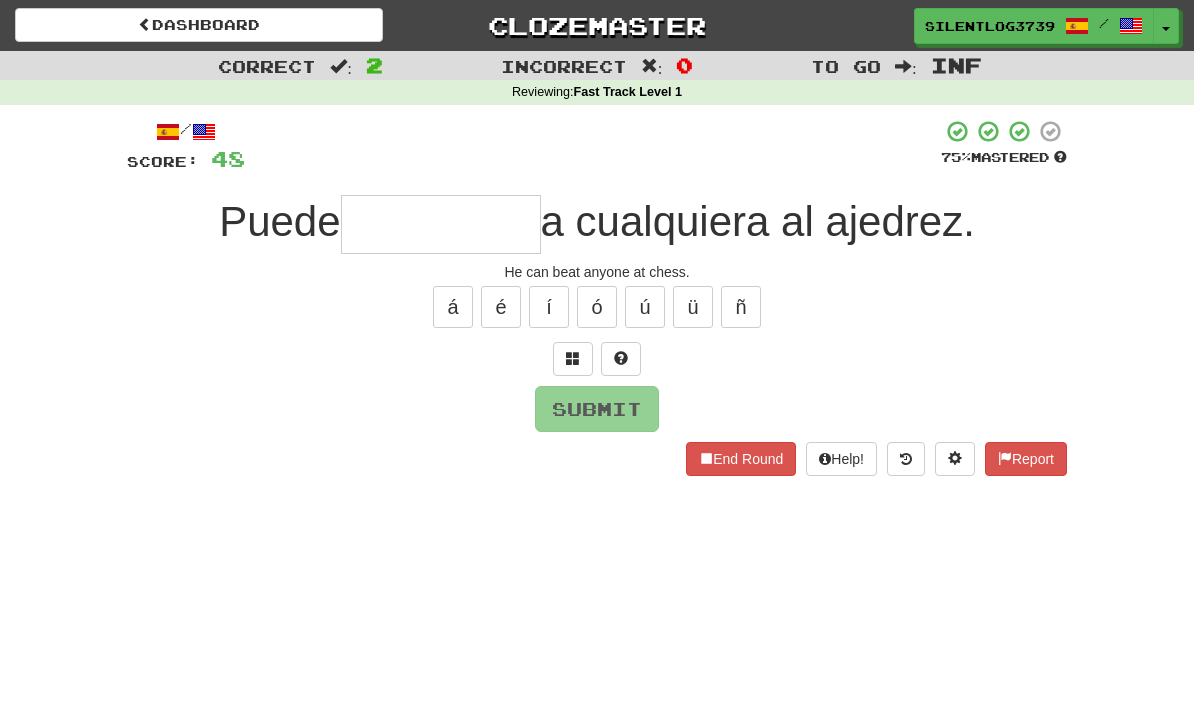 type on "*" 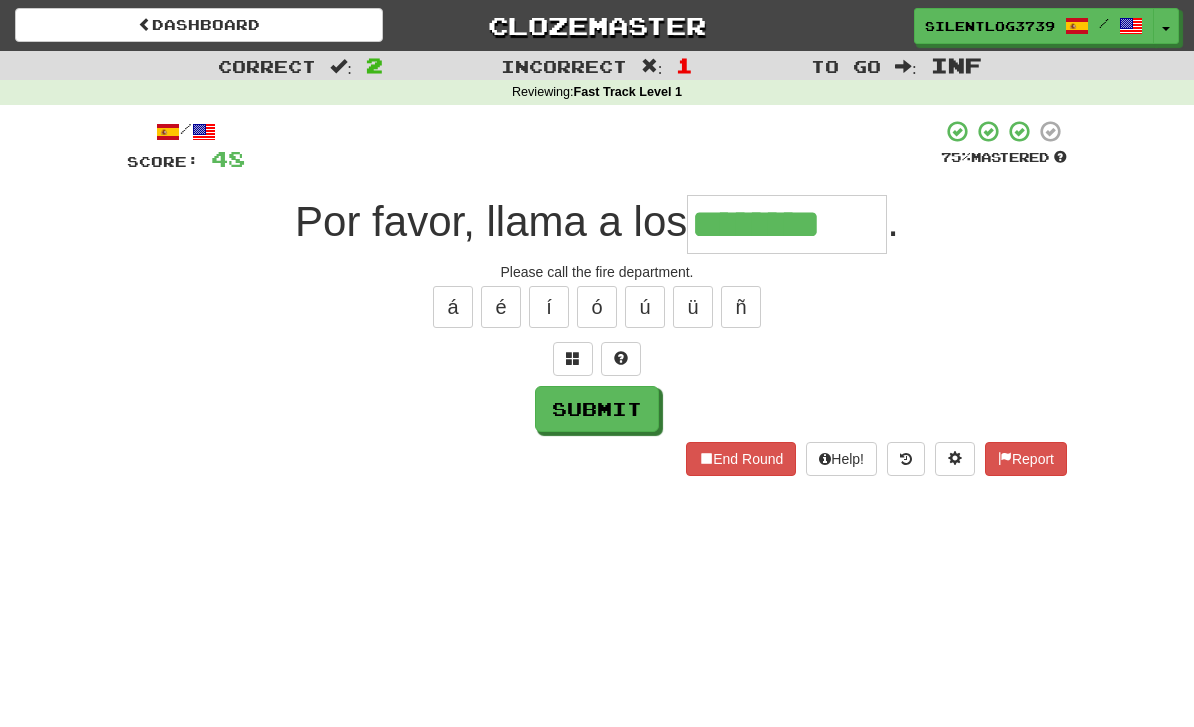 type on "********" 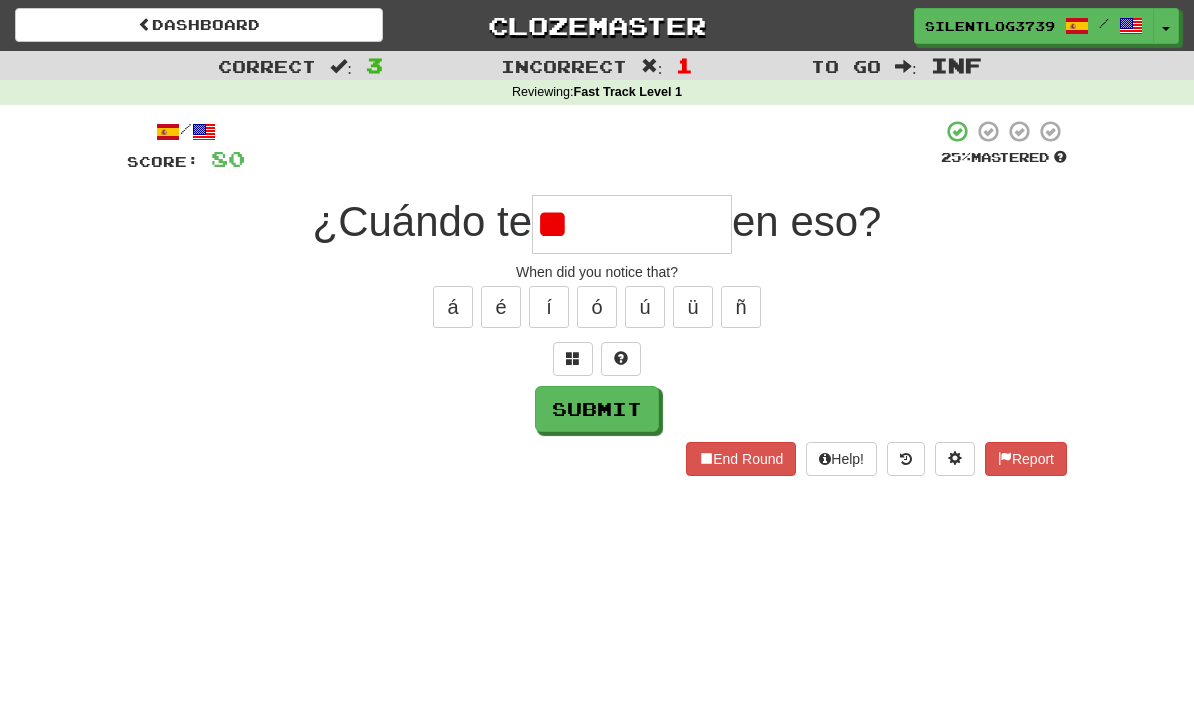 type on "*" 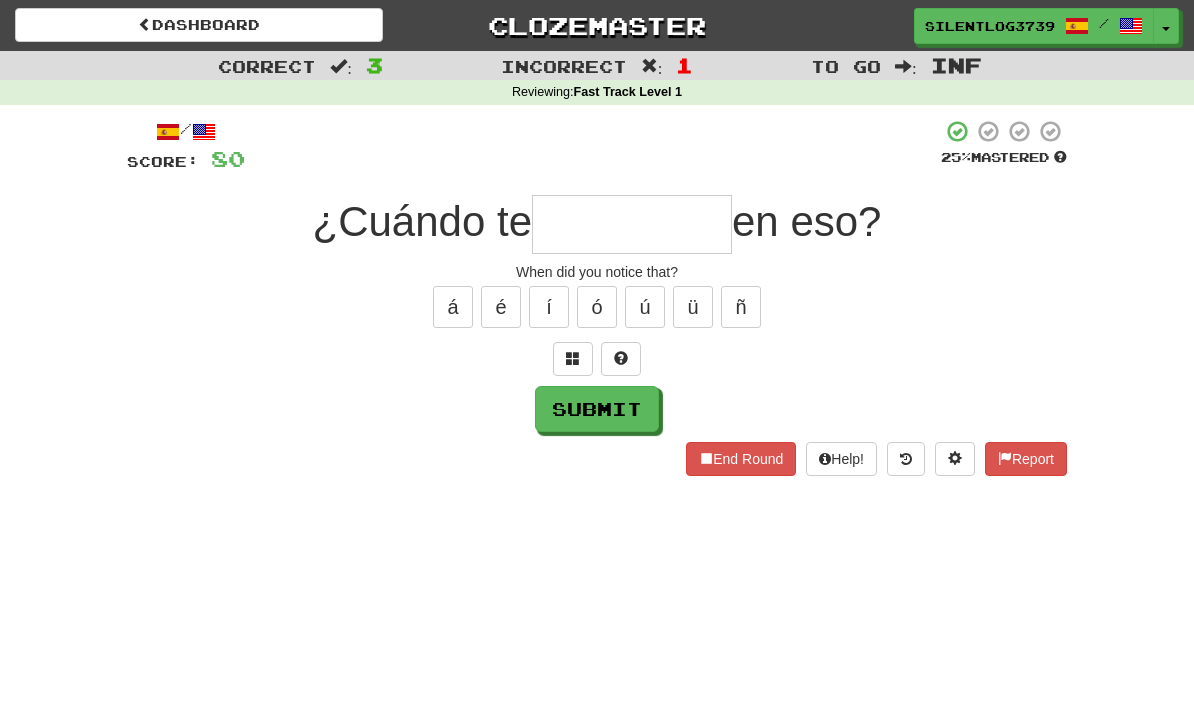 type on "*" 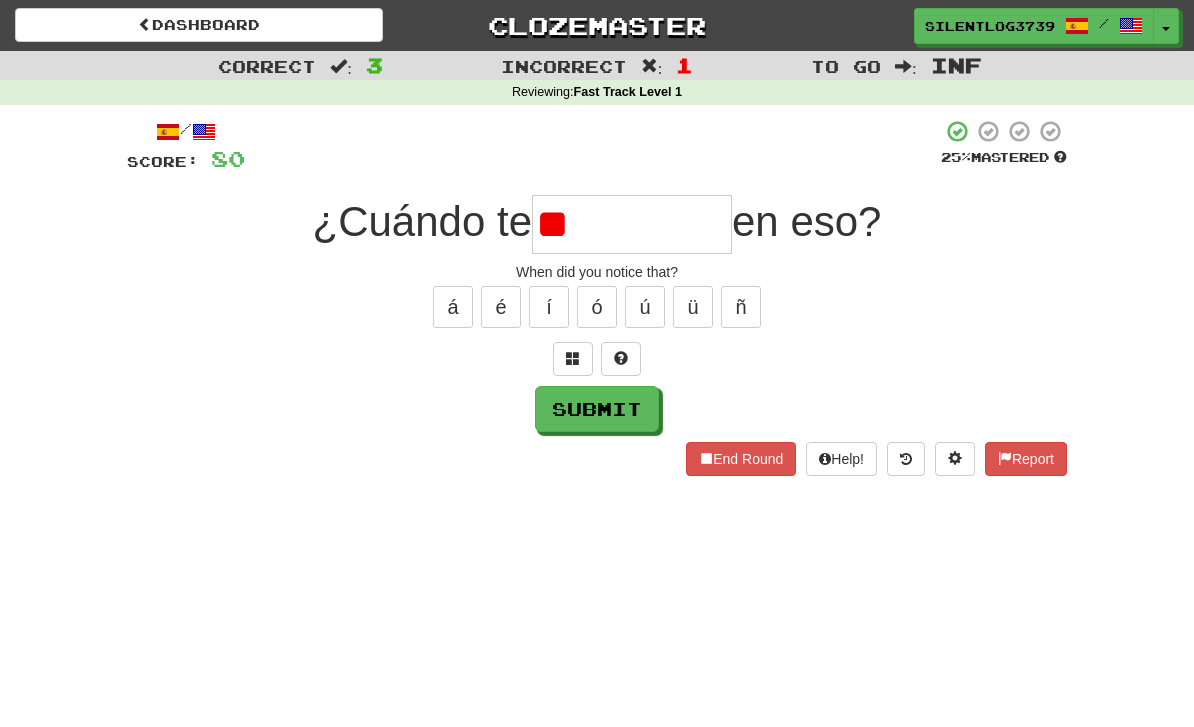 type on "*" 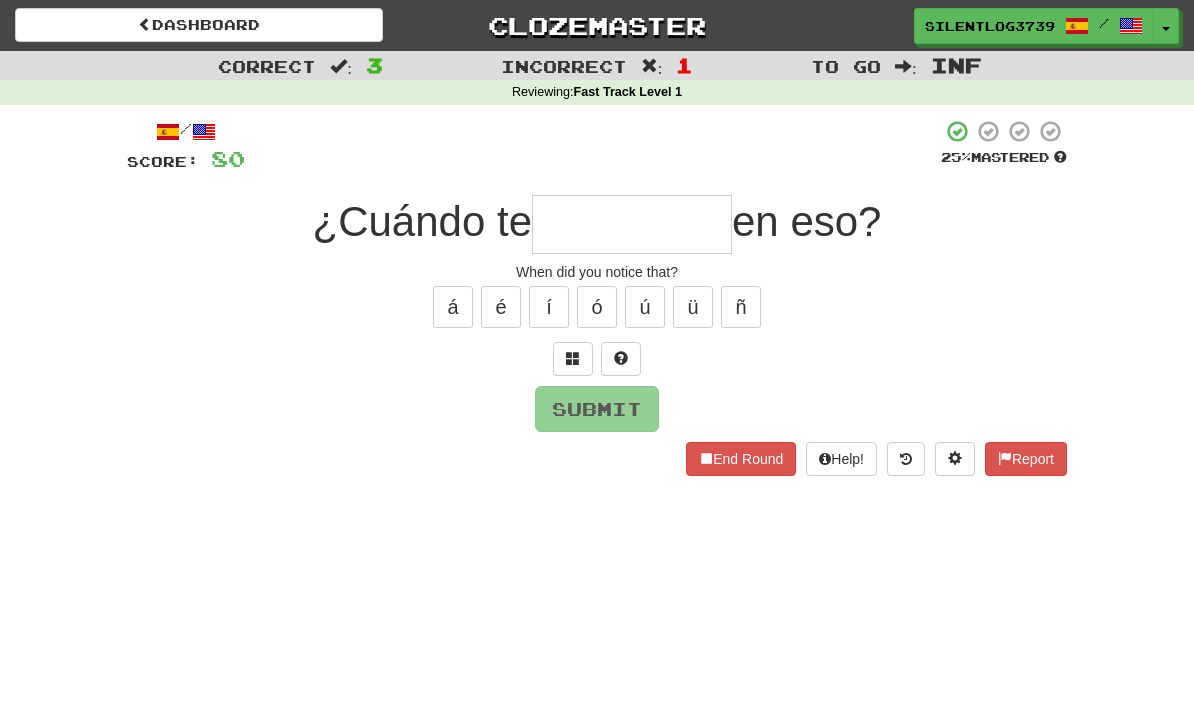 type on "*" 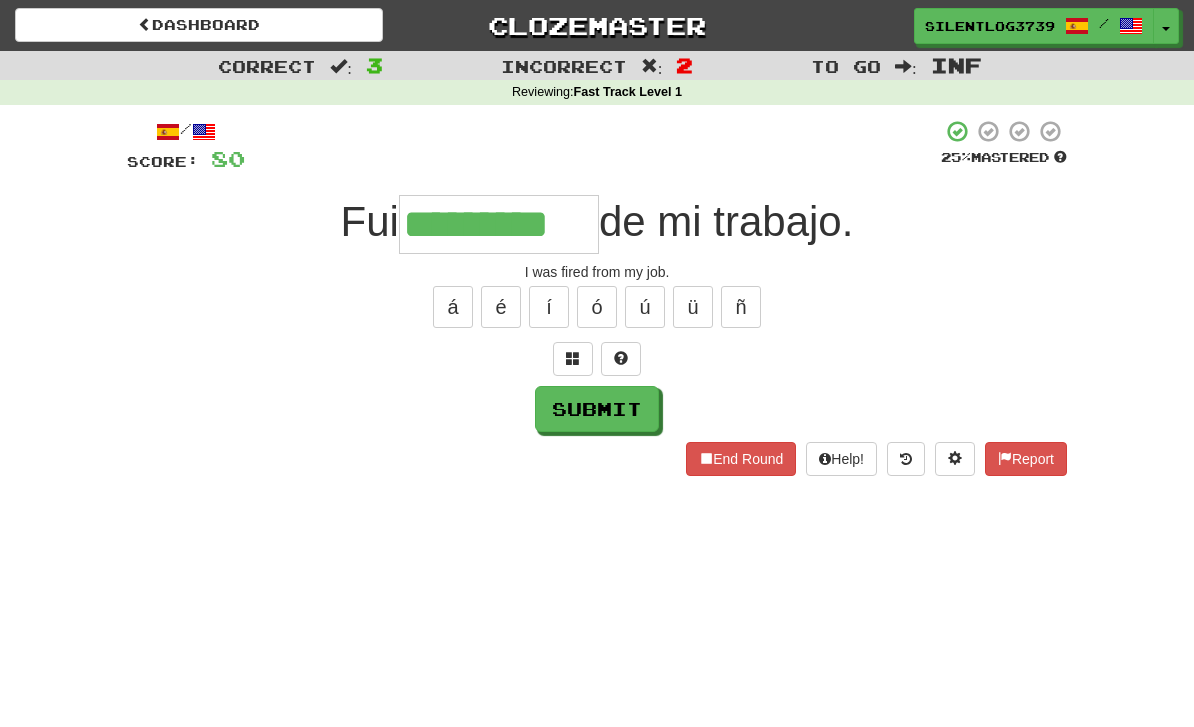 type on "*********" 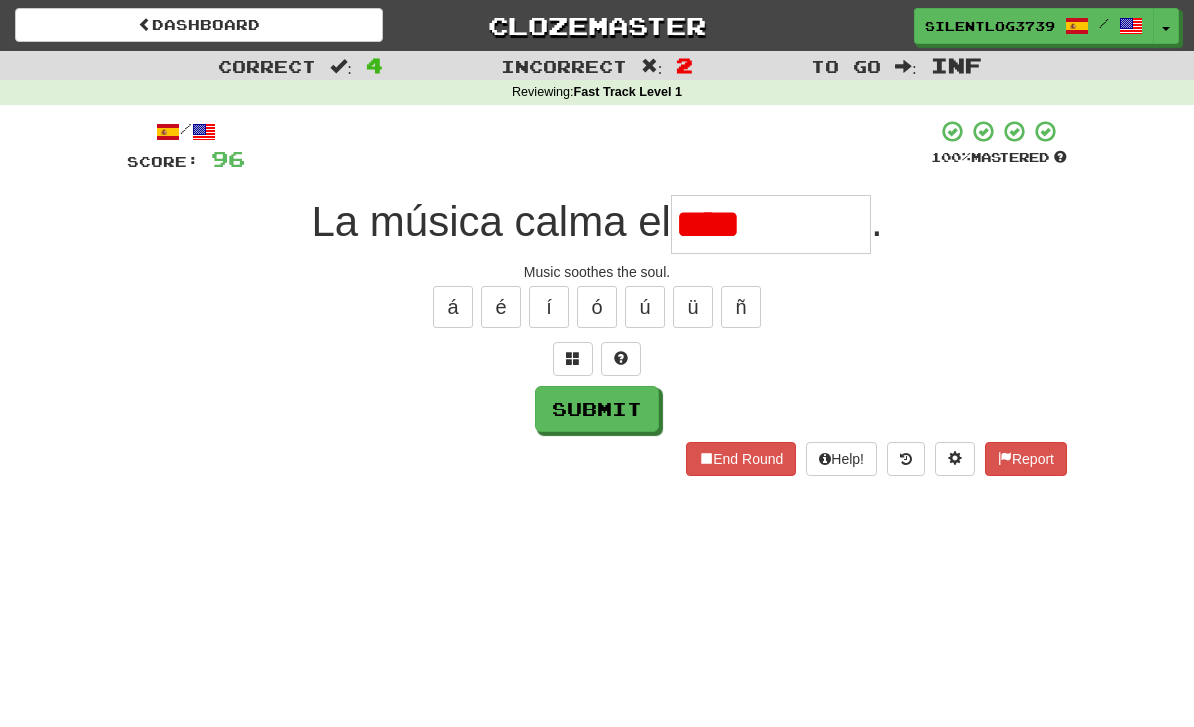type on "****" 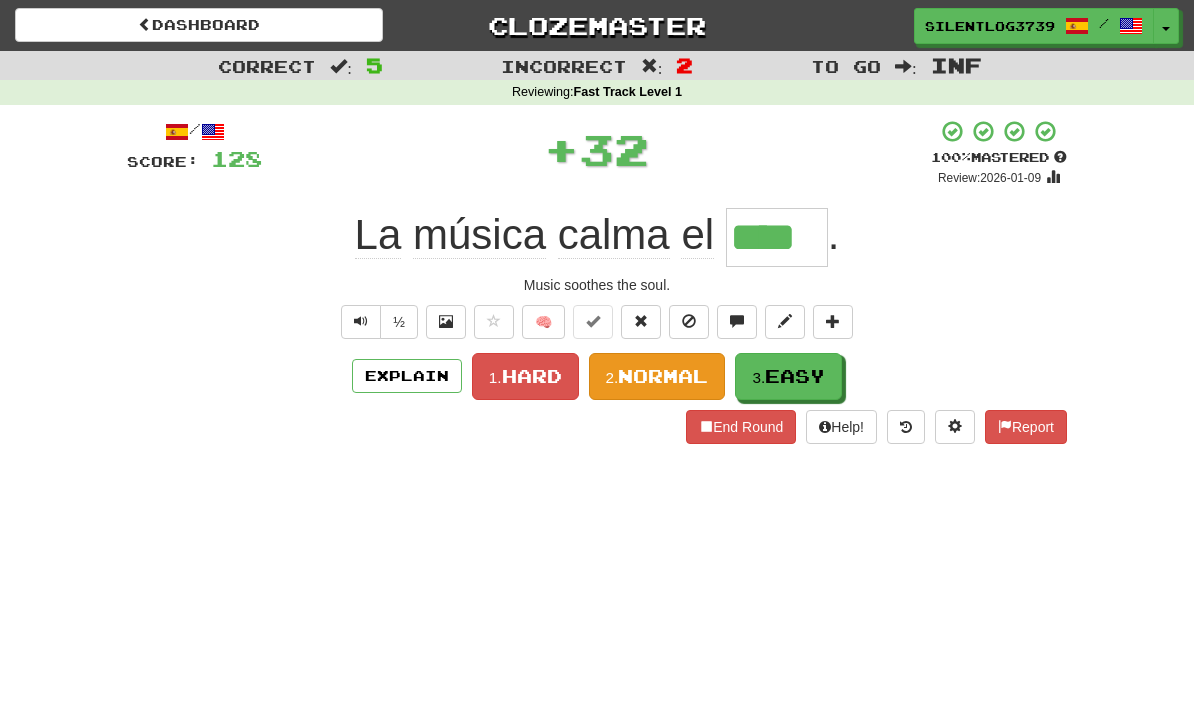 click on "Normal" at bounding box center [663, 376] 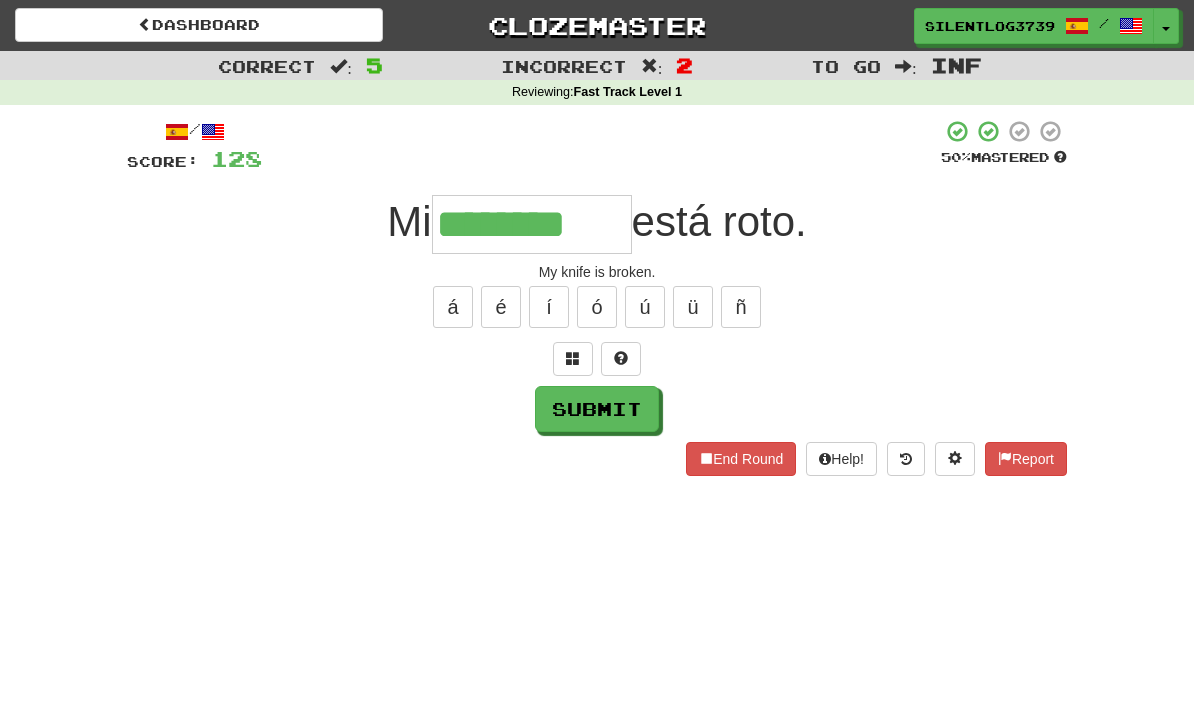 type on "********" 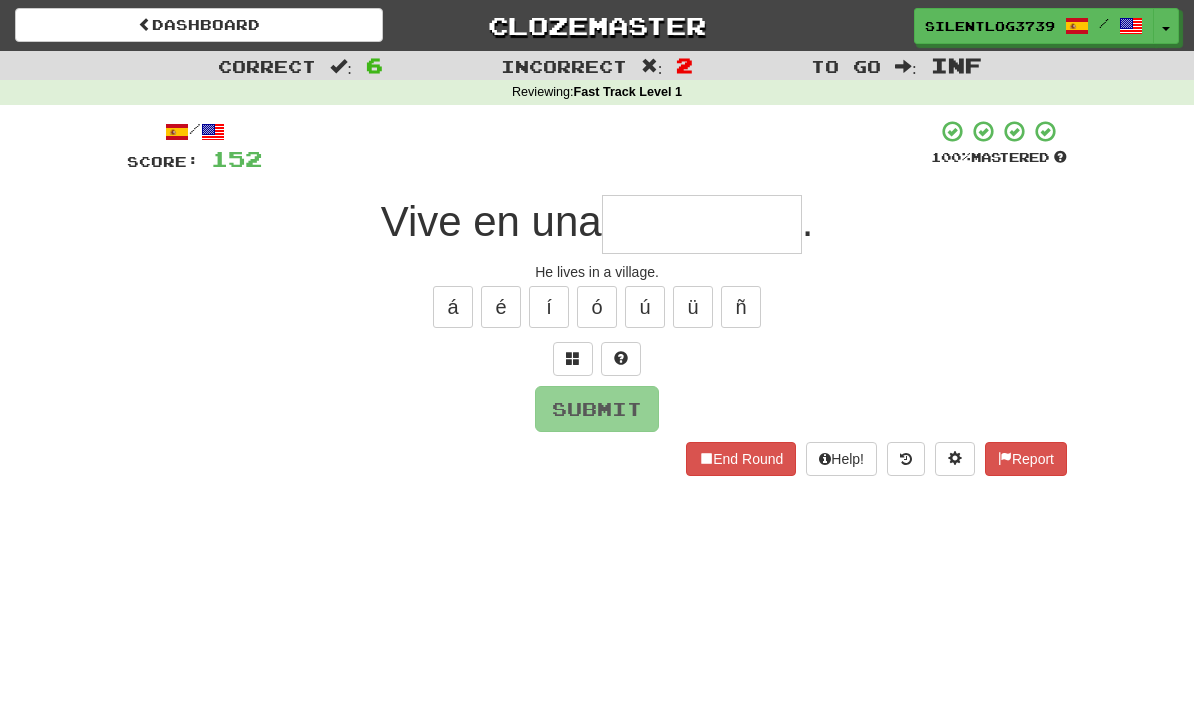 type on "*" 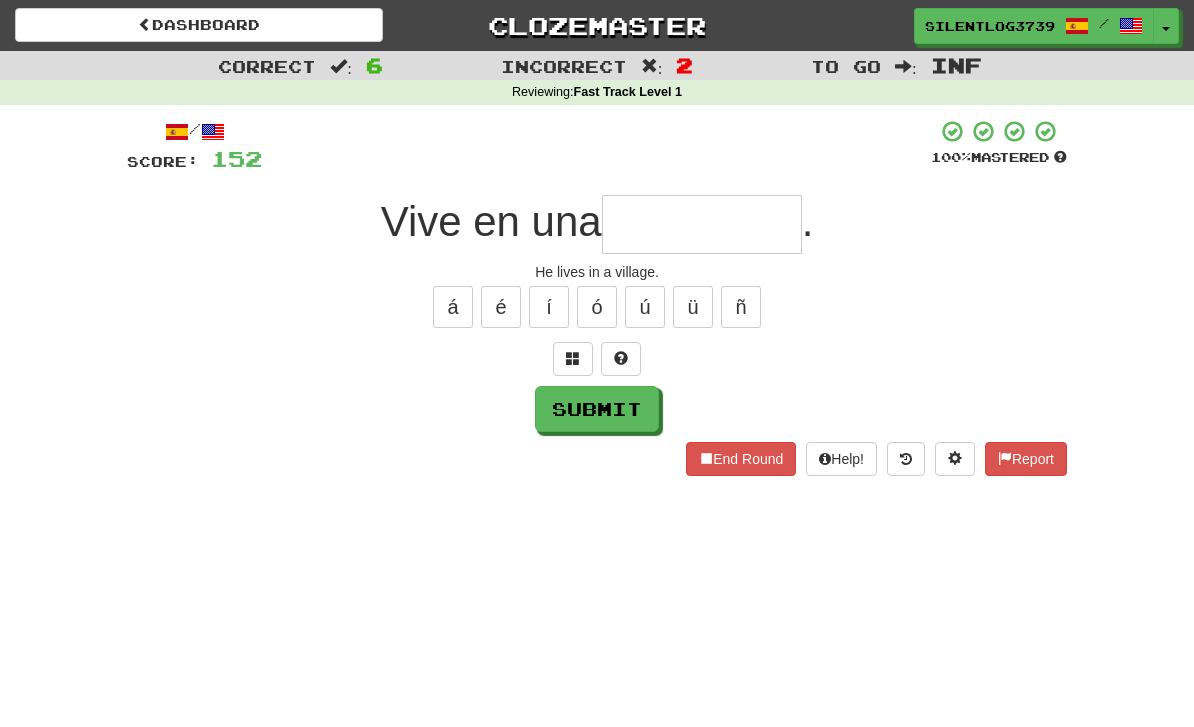 type on "*" 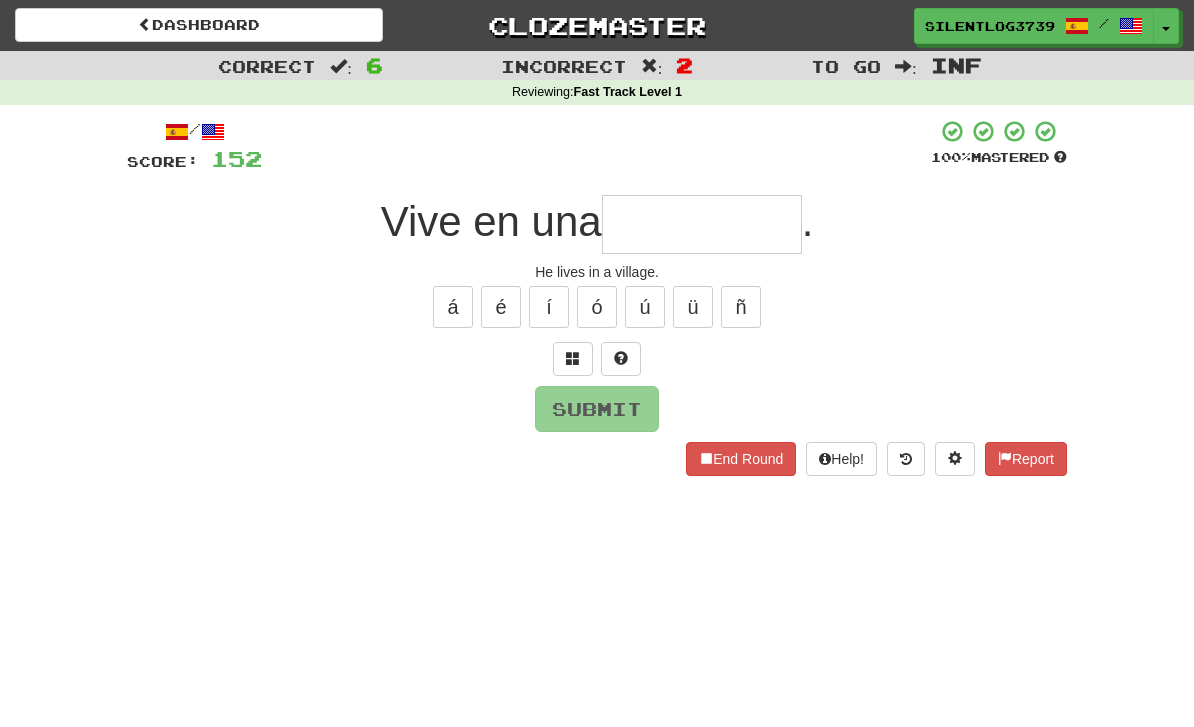 type on "*" 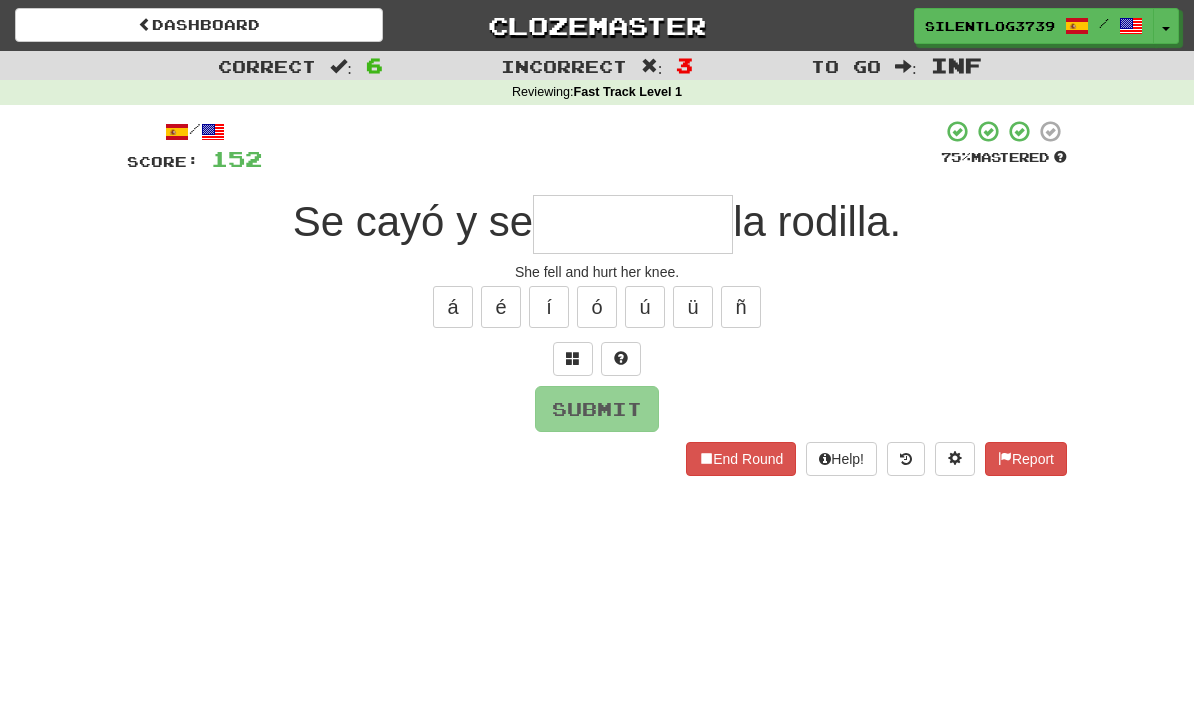 type on "*" 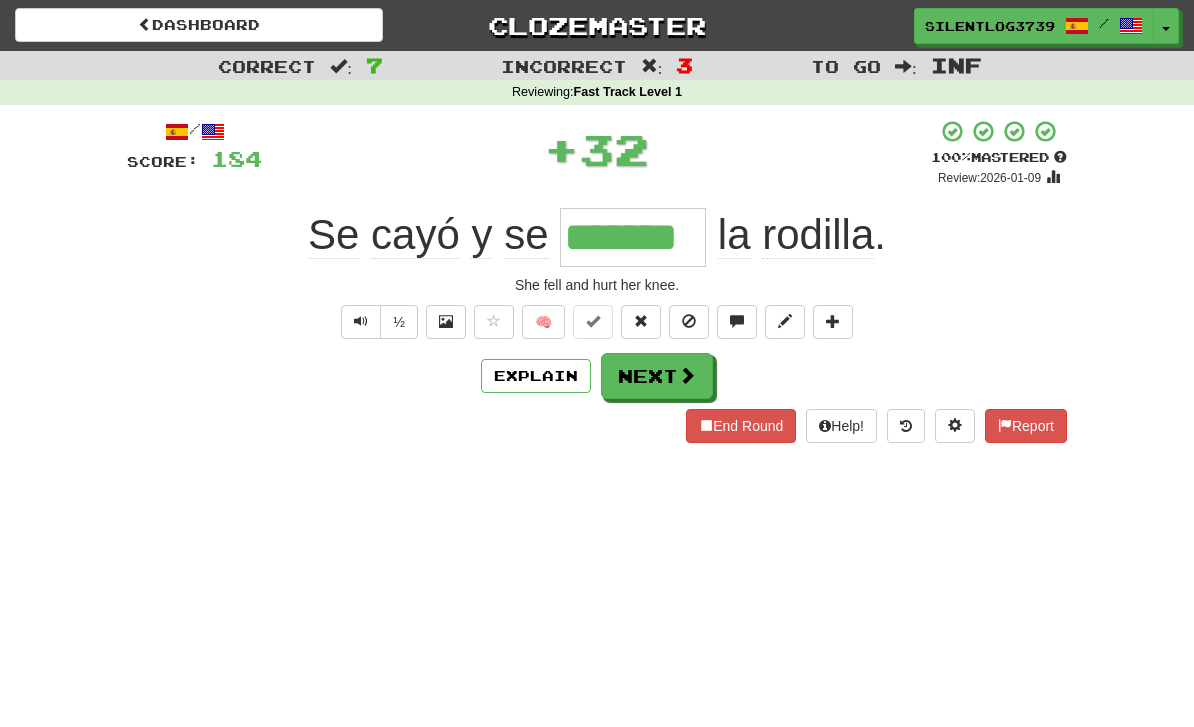 type on "*******" 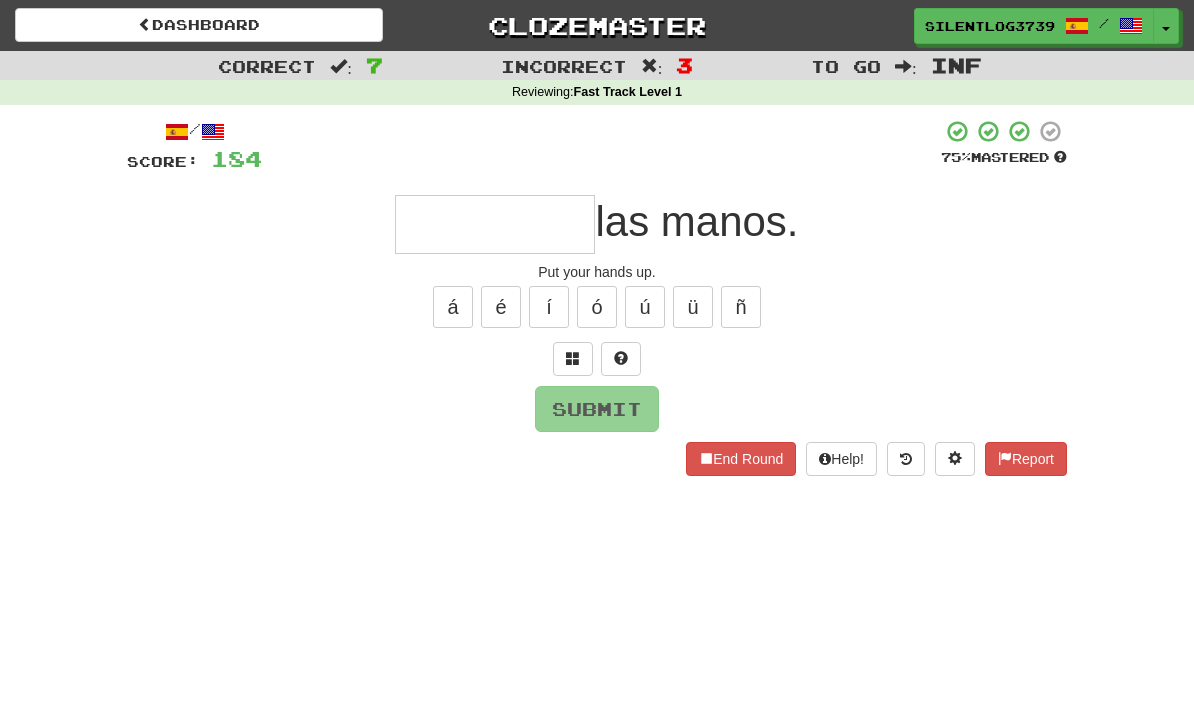 type on "*" 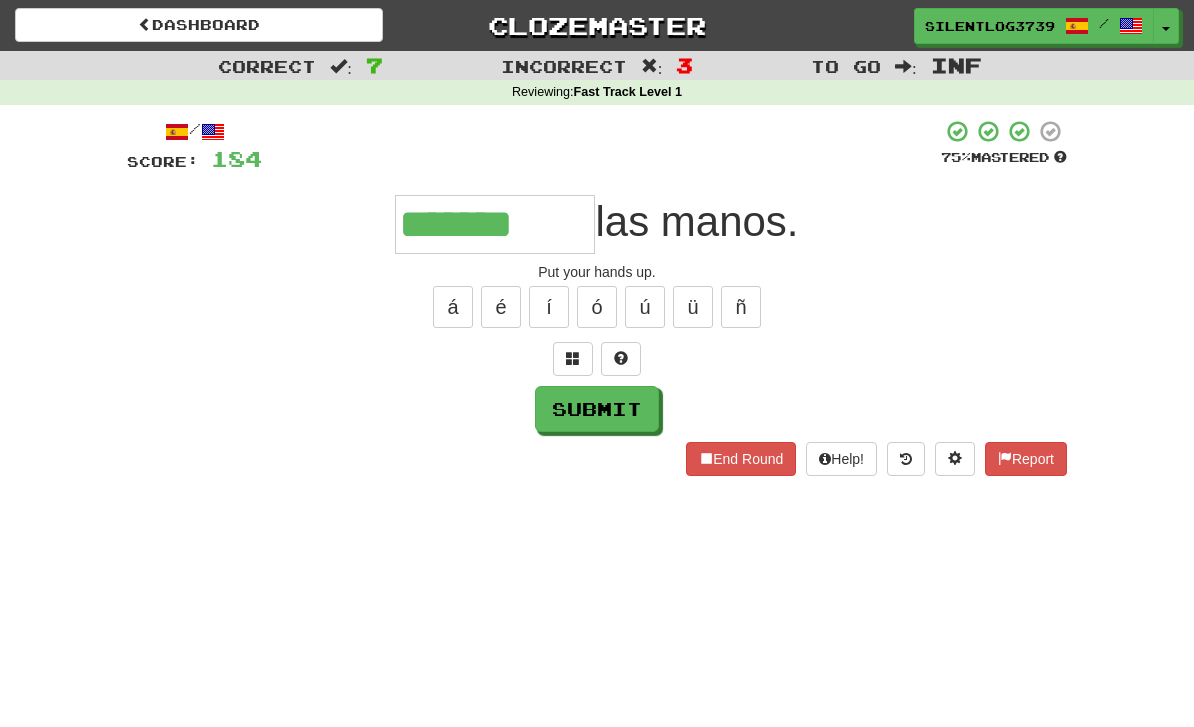type on "*******" 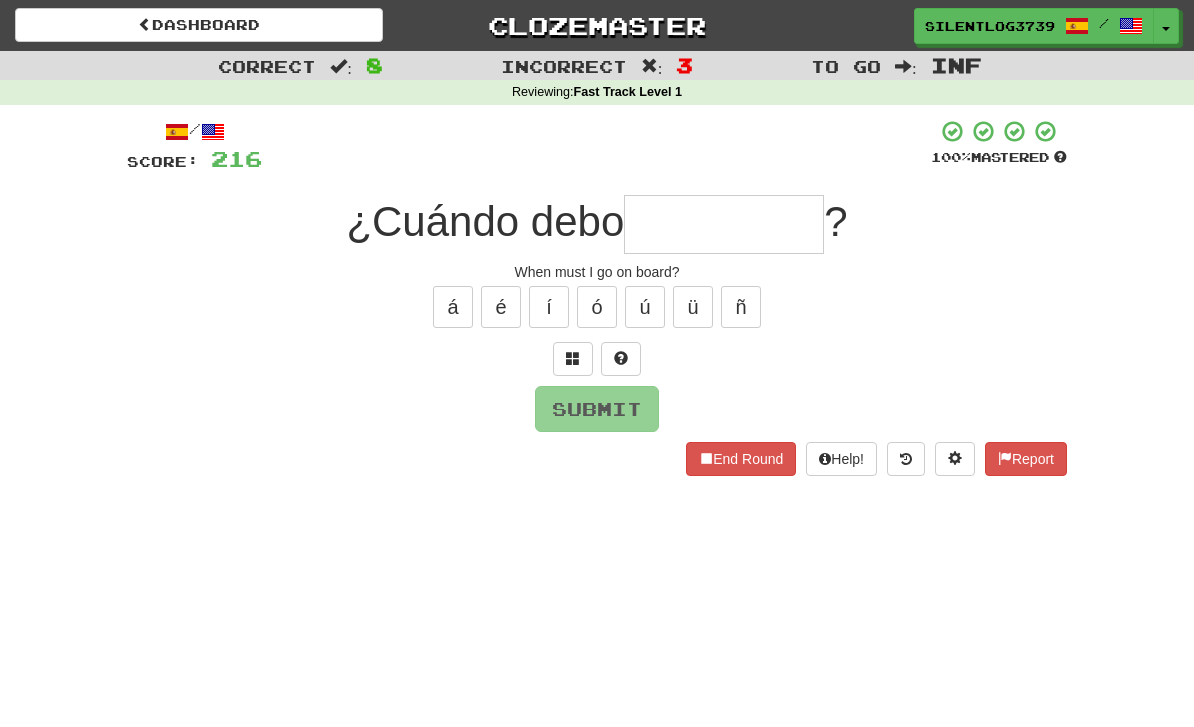 type on "*" 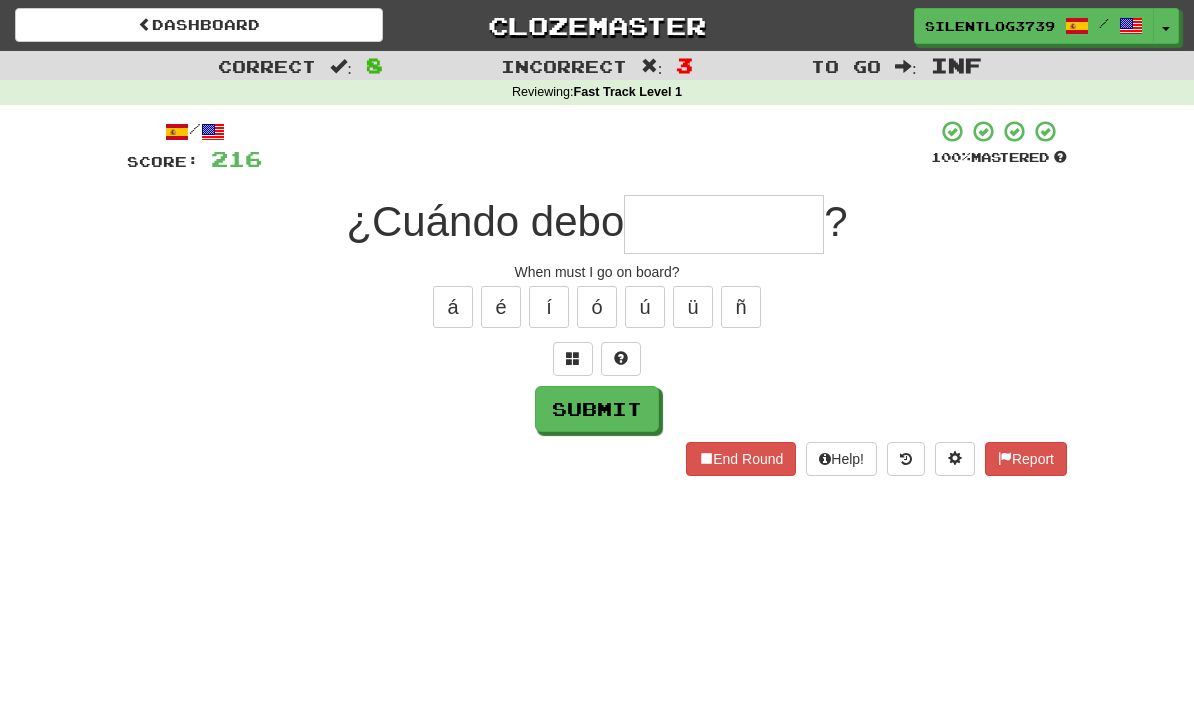 type on "********" 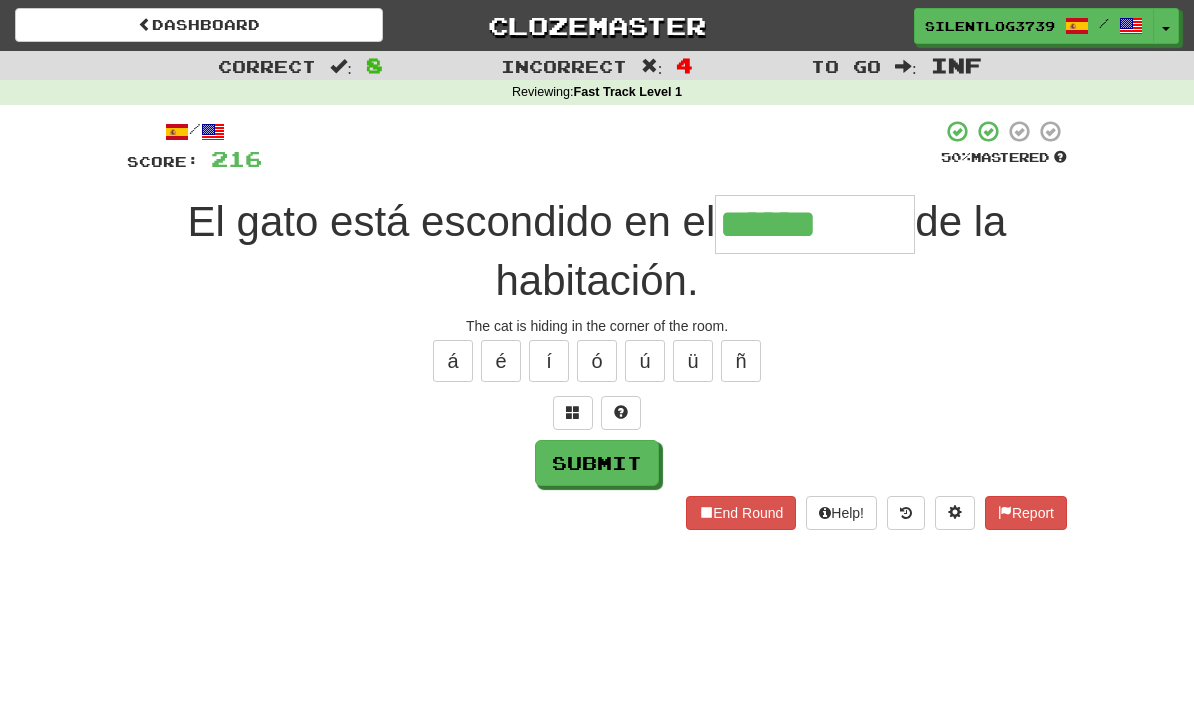 type on "******" 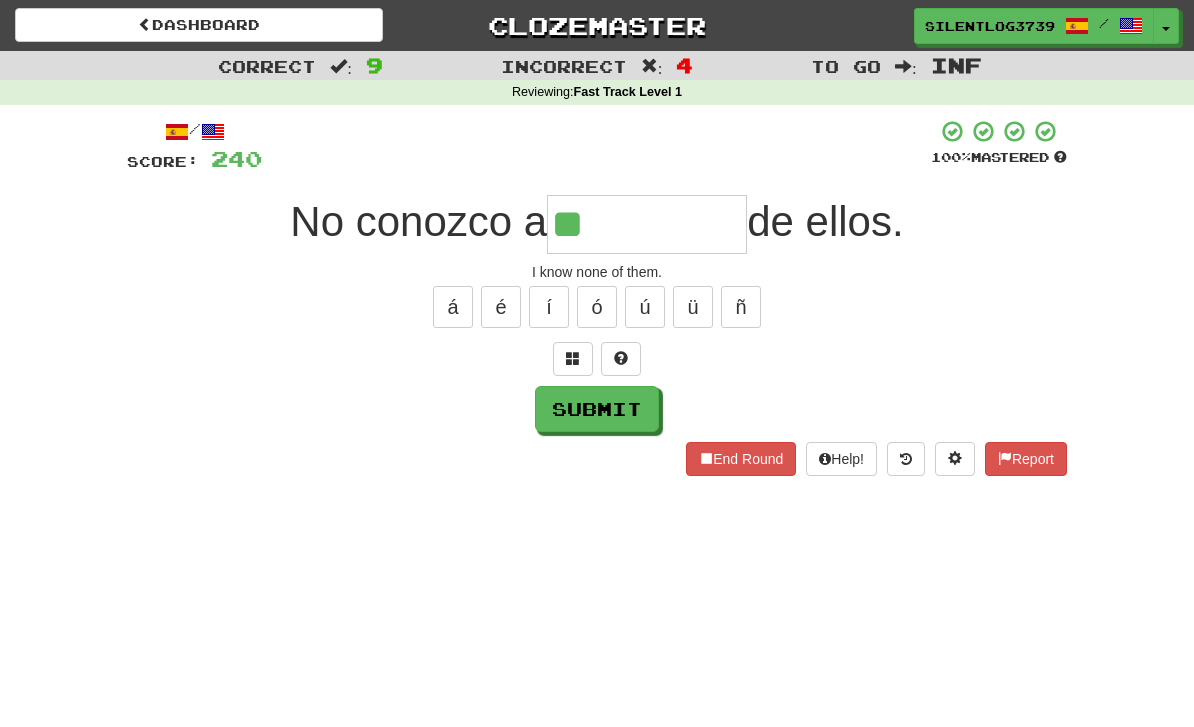 type on "*******" 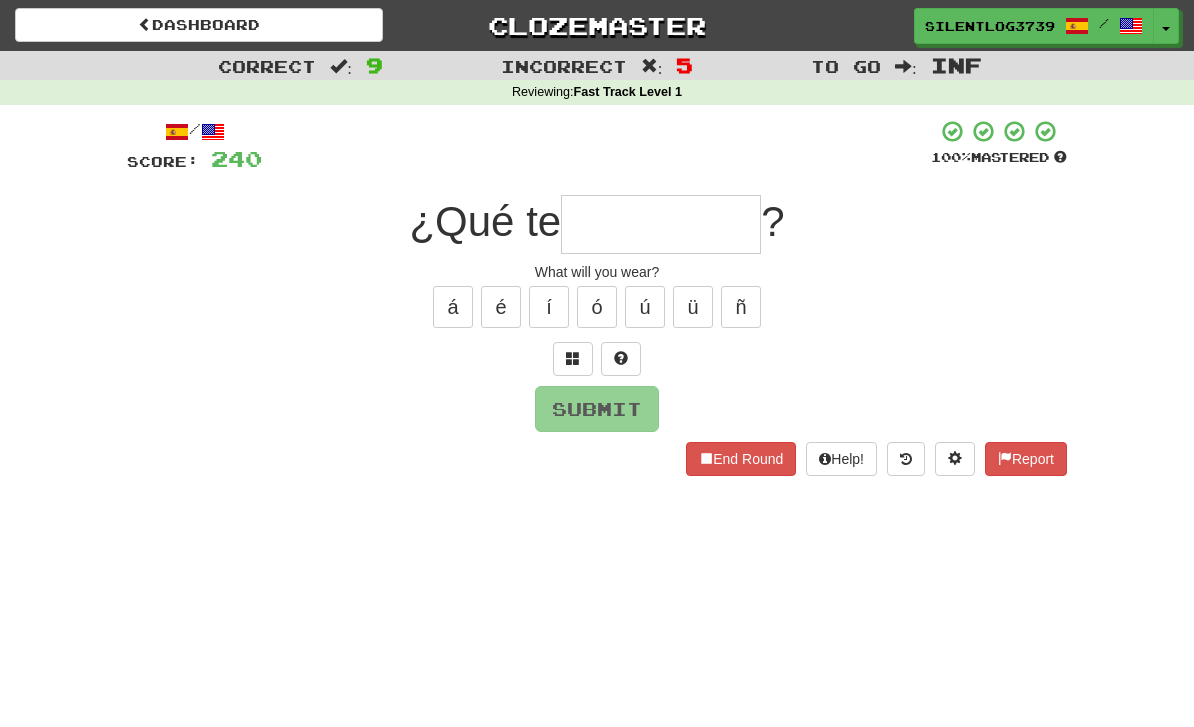 type on "*" 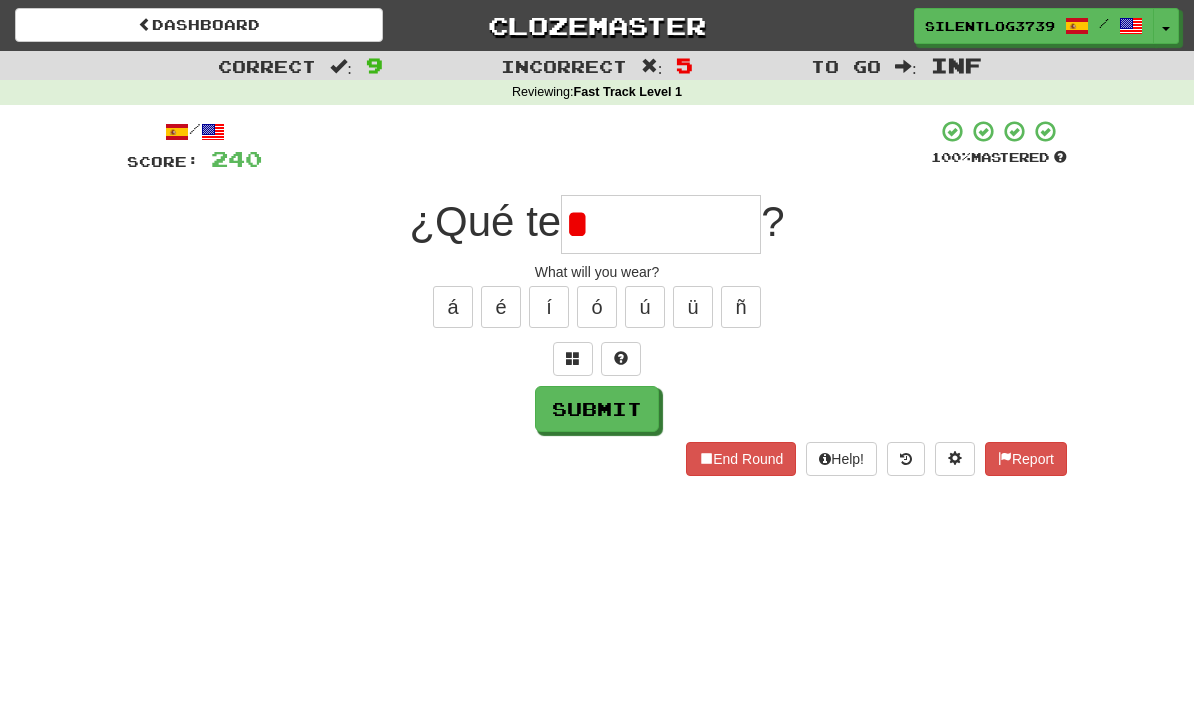 type on "*******" 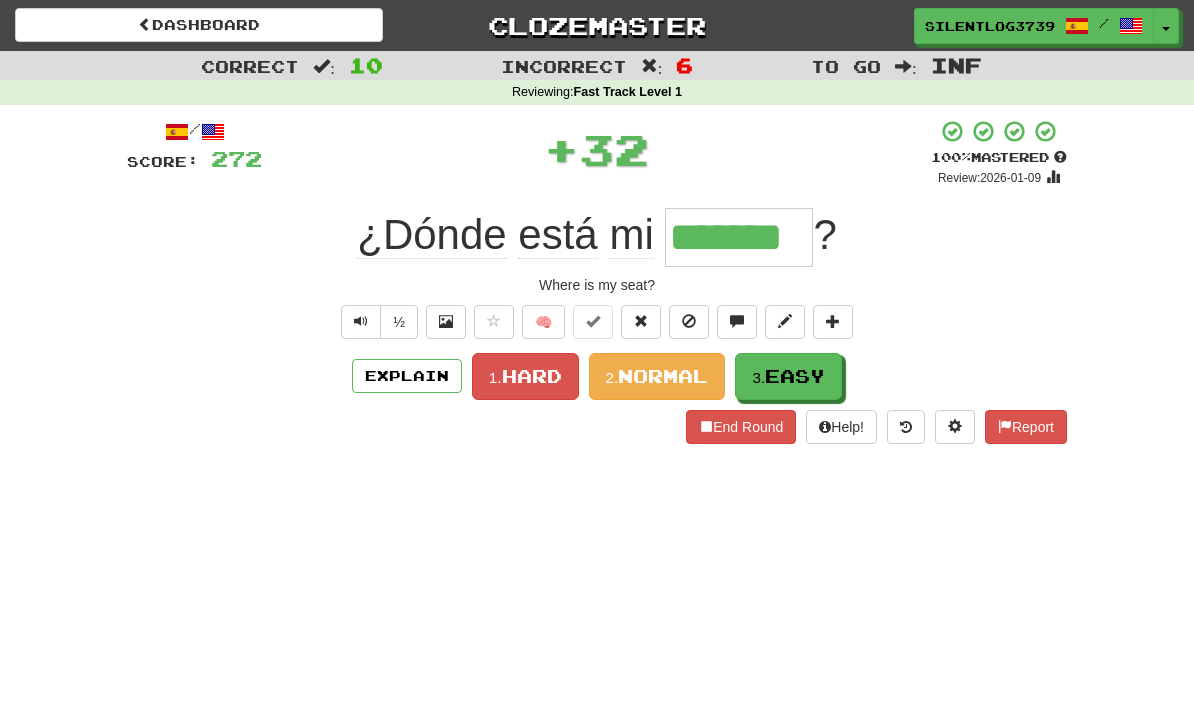 type on "*******" 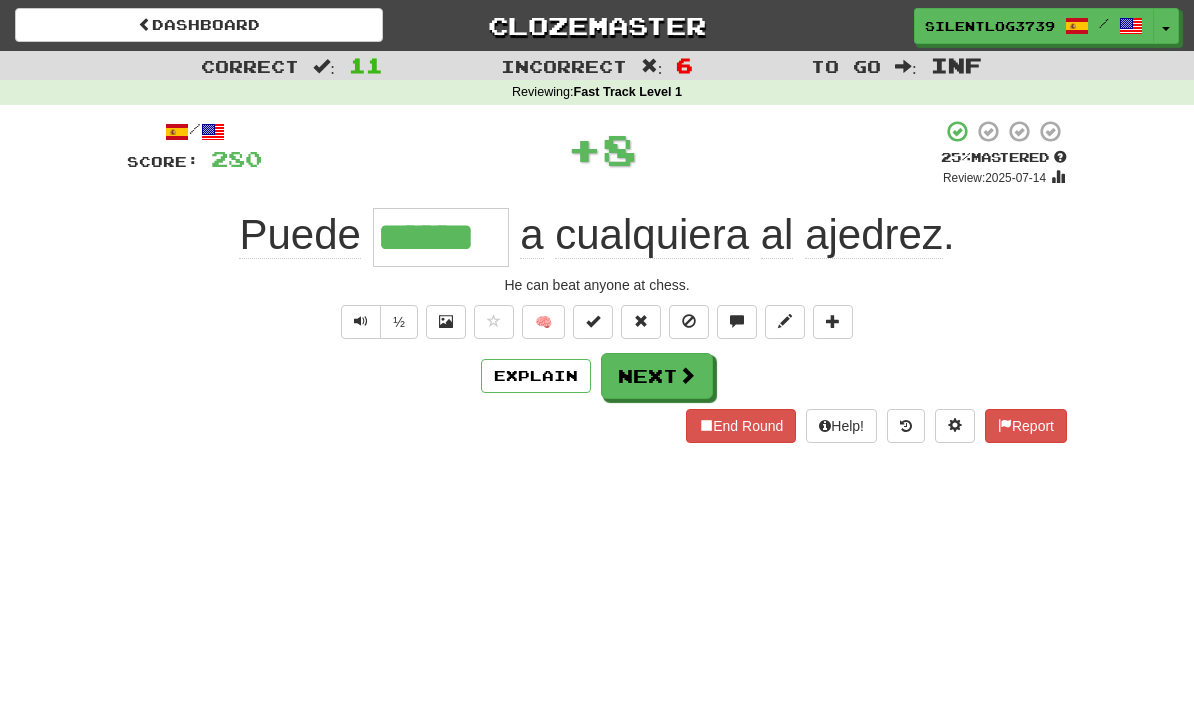 type on "******" 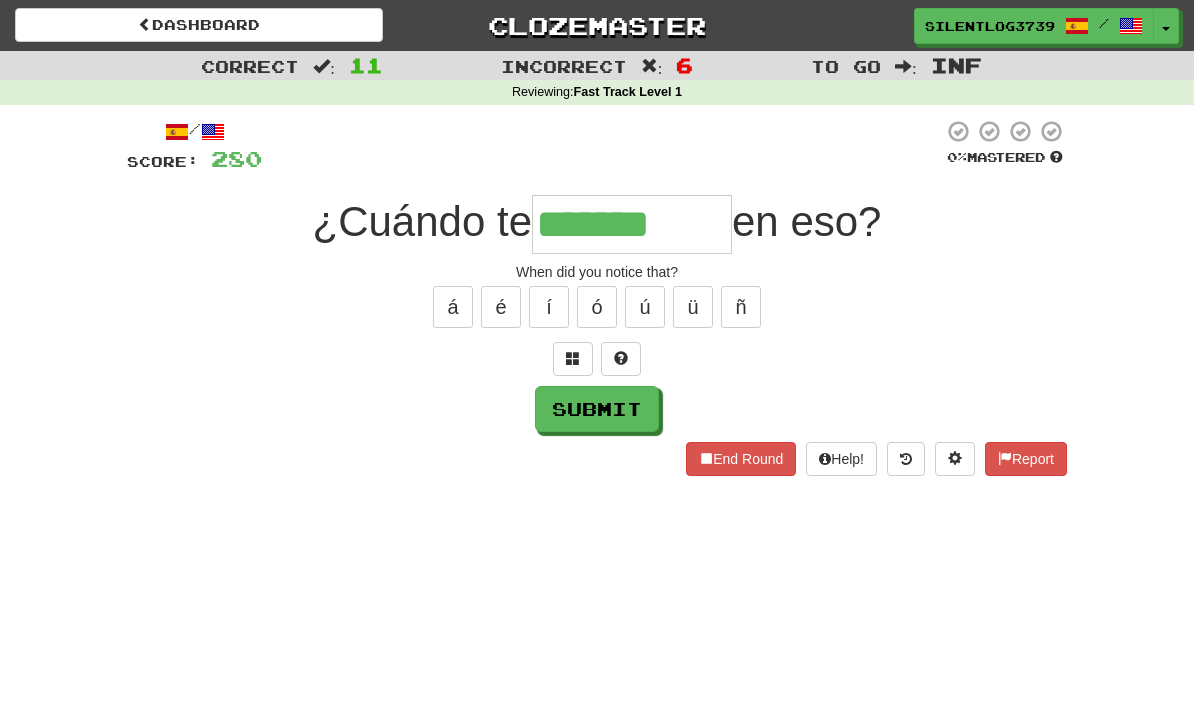 type on "*******" 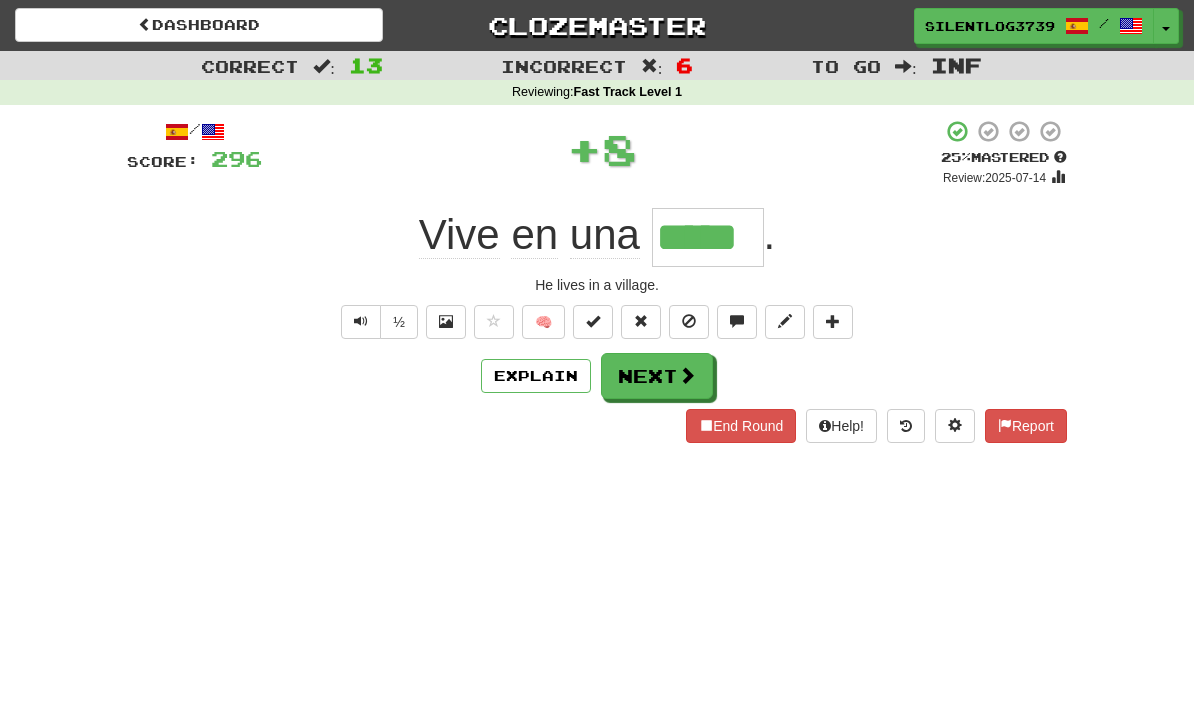 type on "*****" 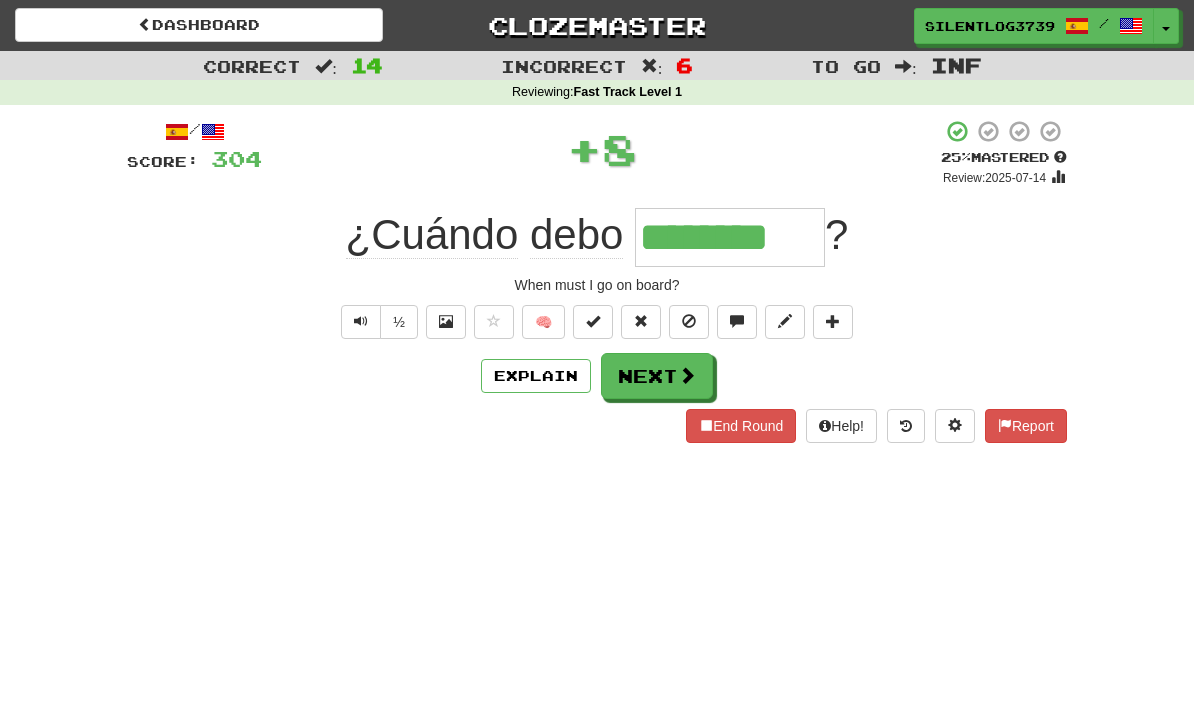 type on "********" 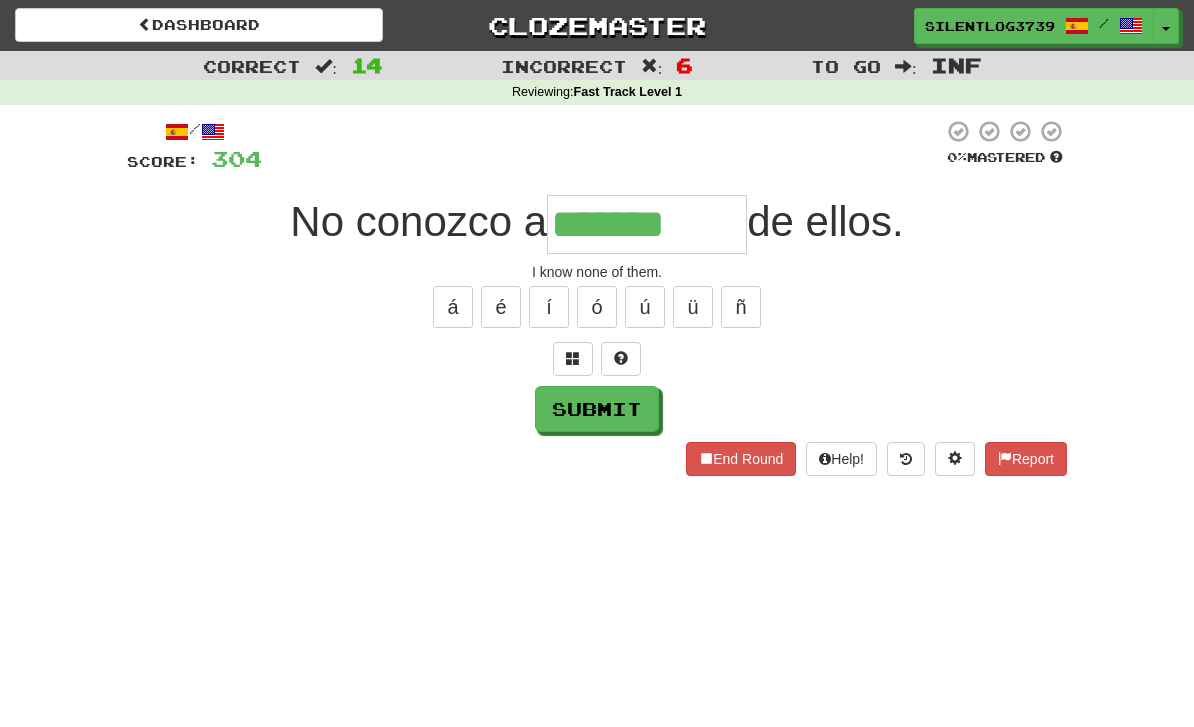 type on "*******" 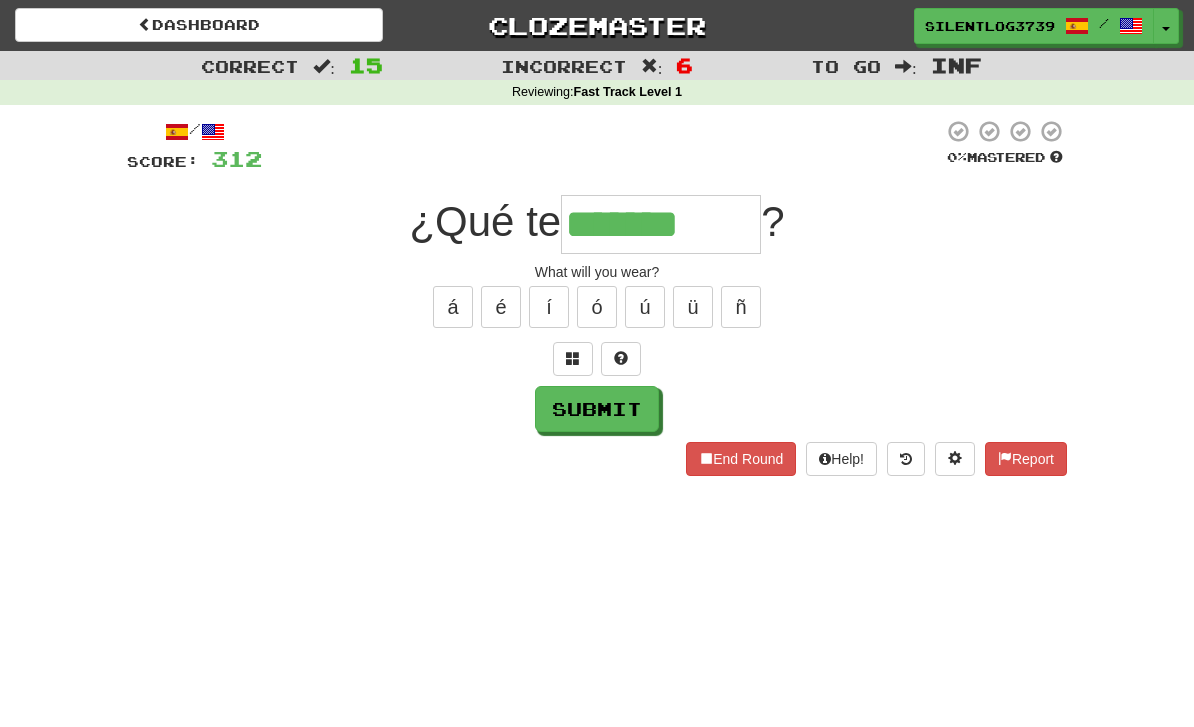 type on "*******" 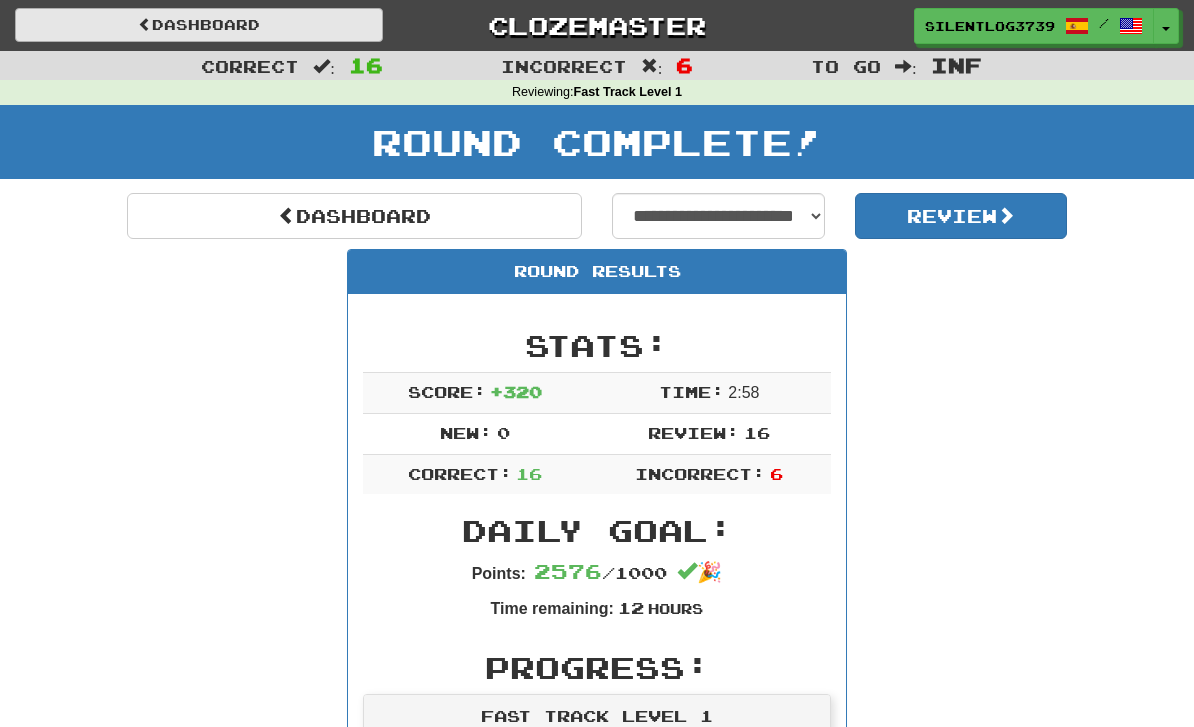 click on "Dashboard" at bounding box center (199, 25) 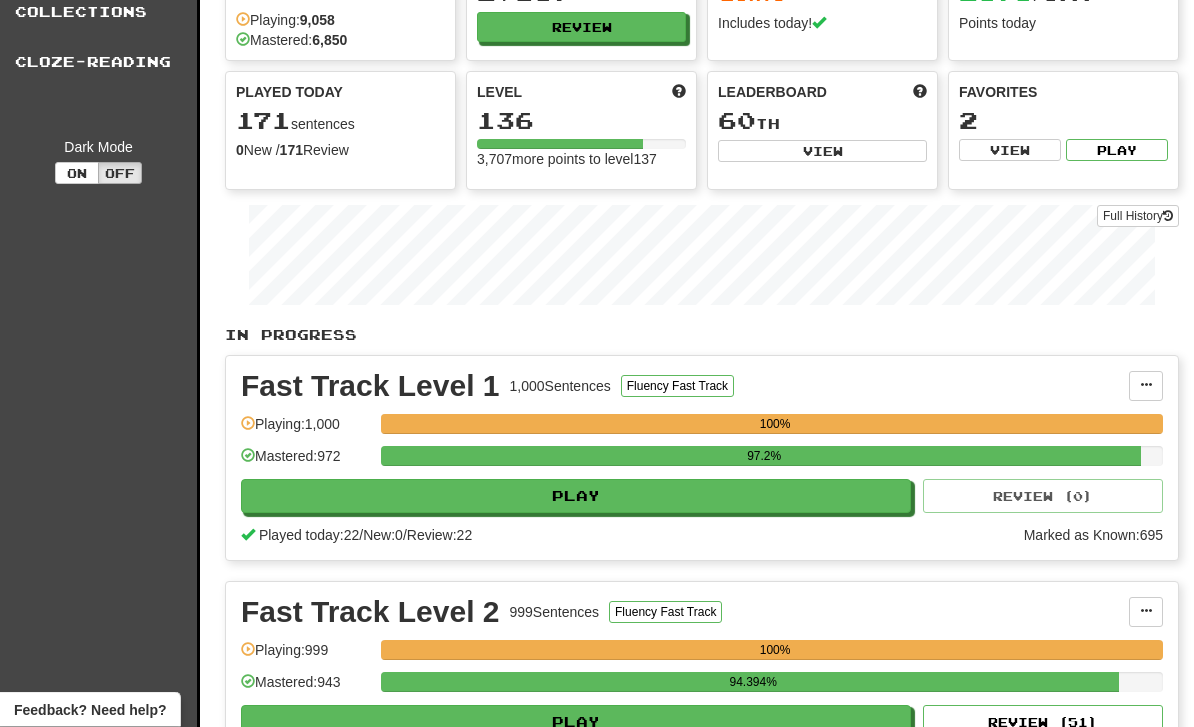 scroll, scrollTop: 0, scrollLeft: 0, axis: both 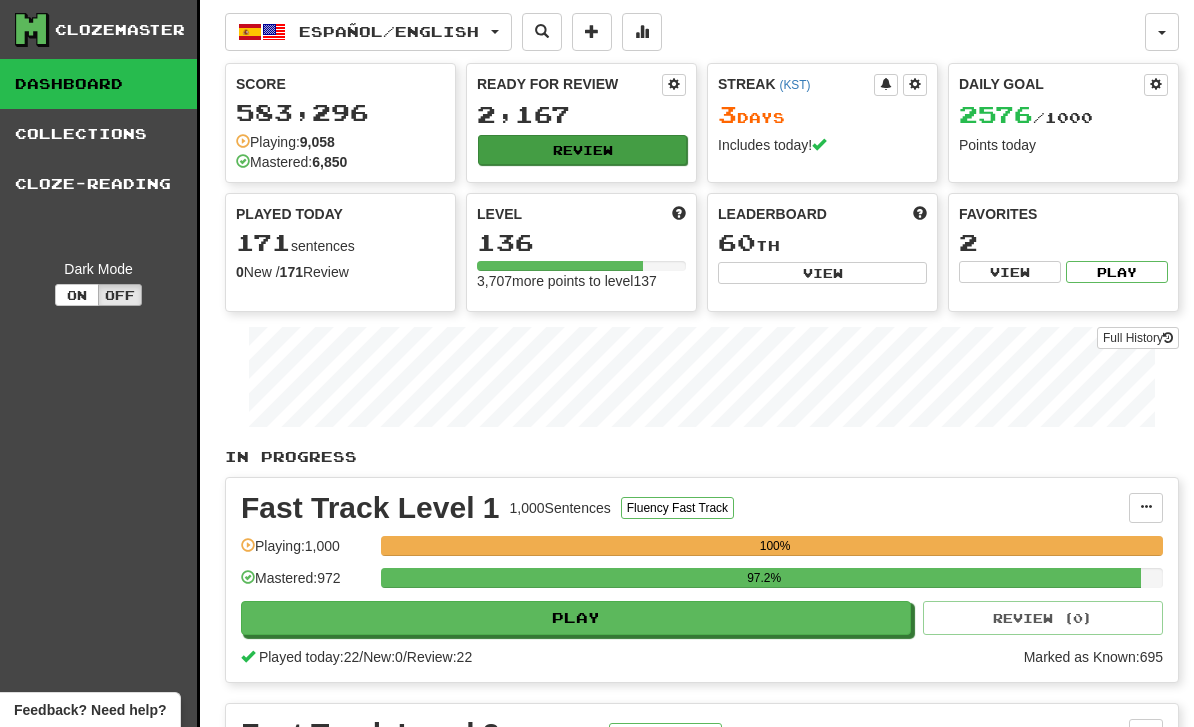 click on "Review" 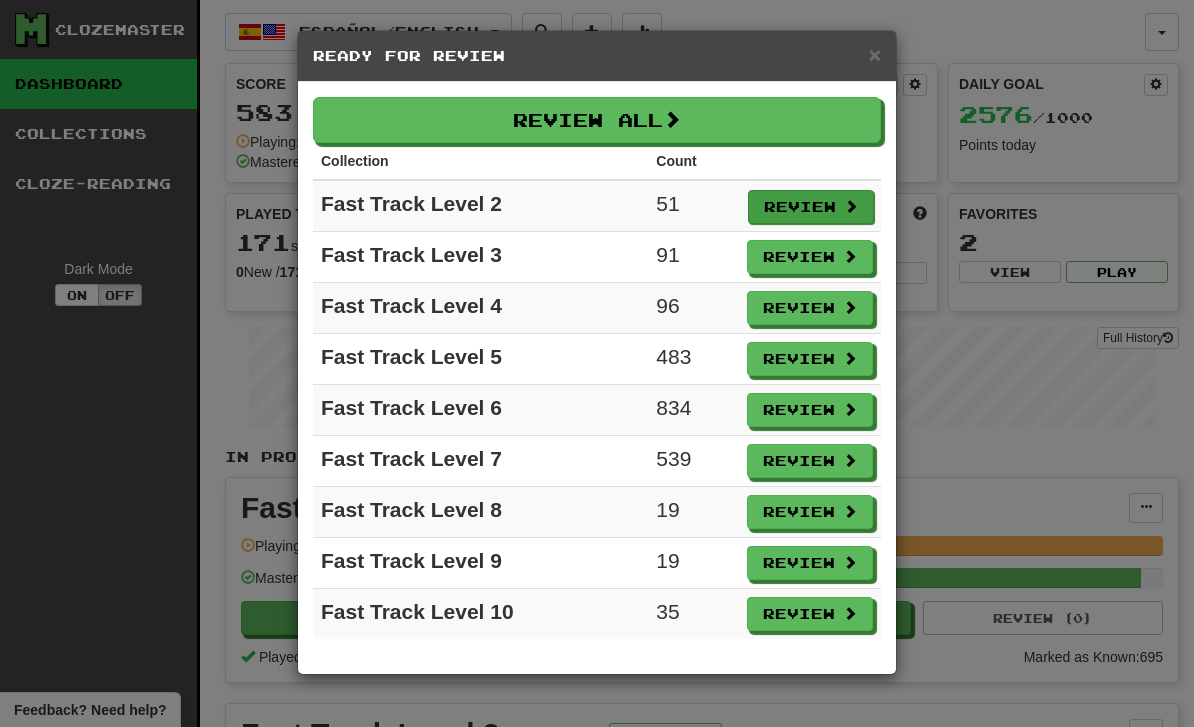 click on "Review" at bounding box center (811, 207) 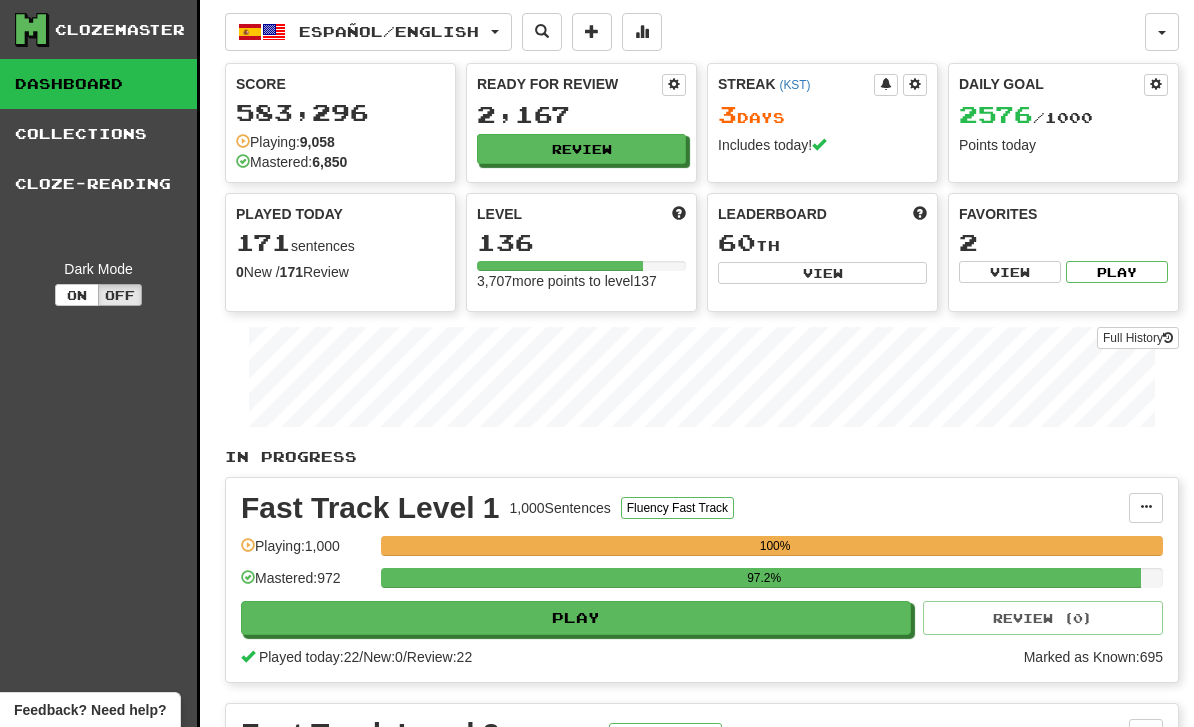 select on "********" 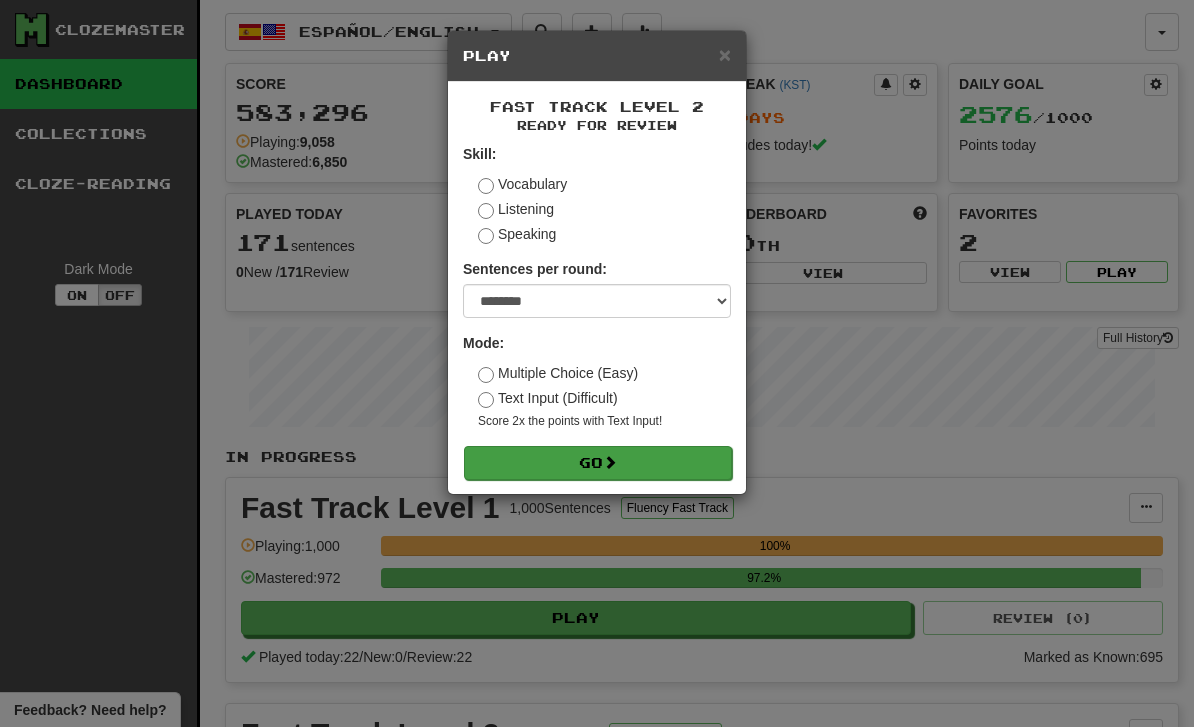 click on "Go" at bounding box center (598, 463) 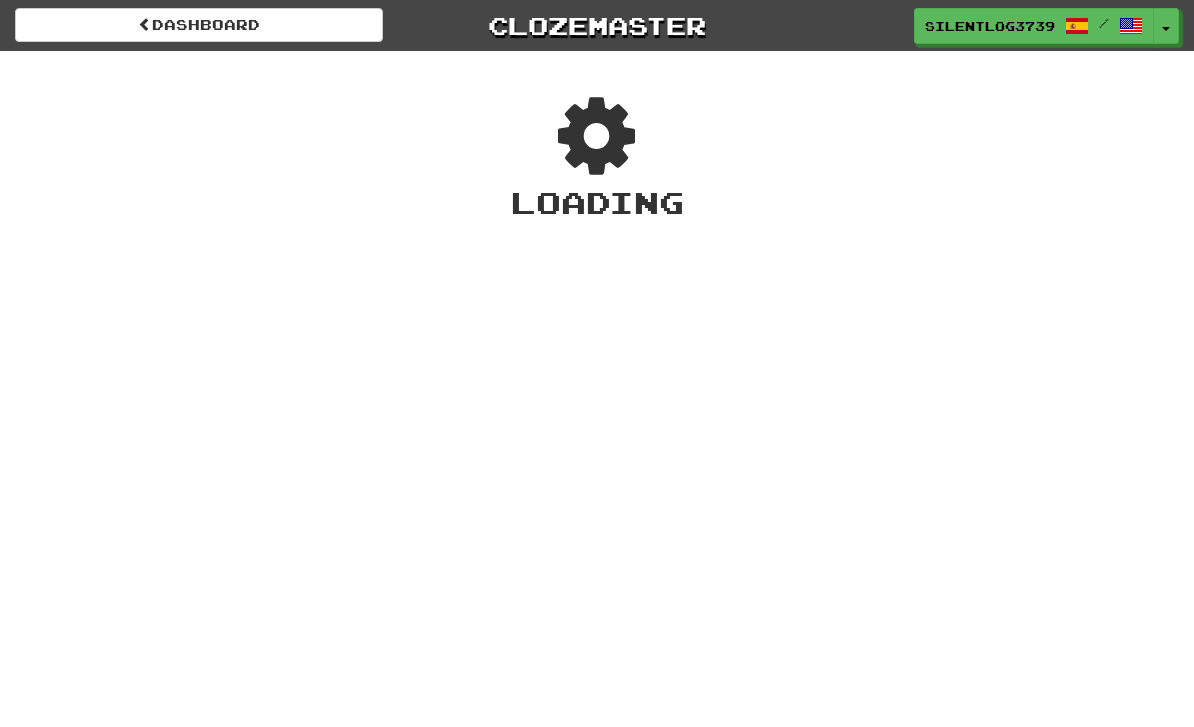 scroll, scrollTop: 0, scrollLeft: 0, axis: both 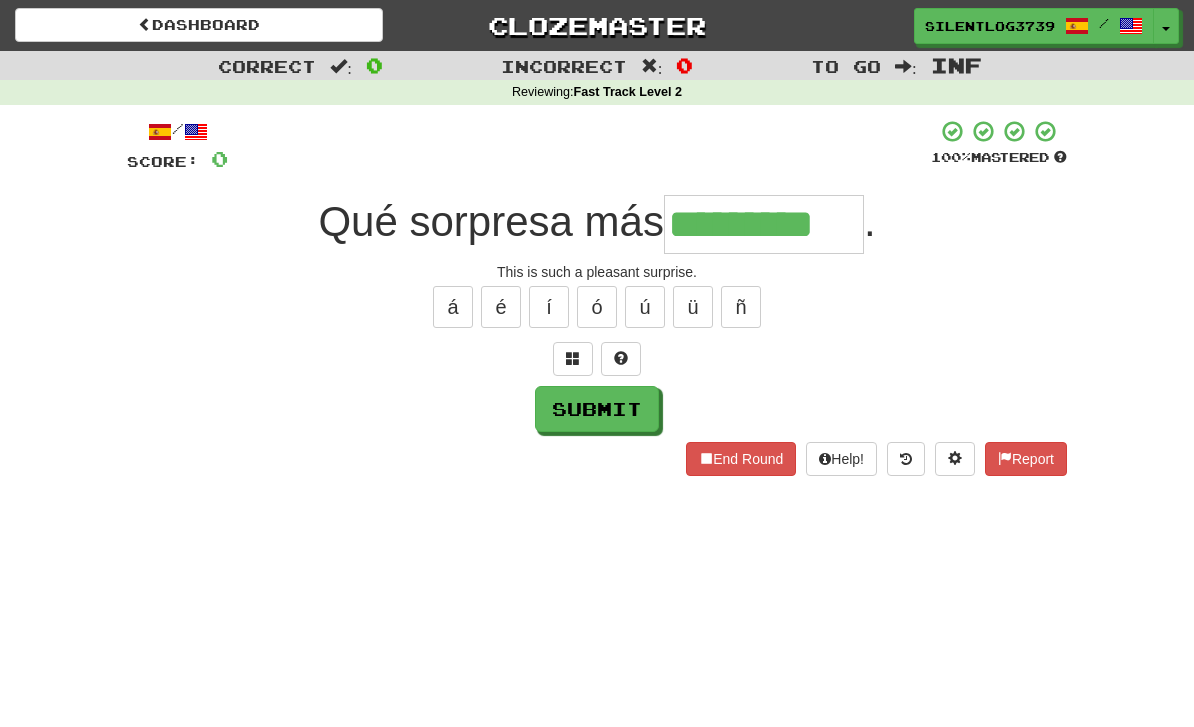 type on "*********" 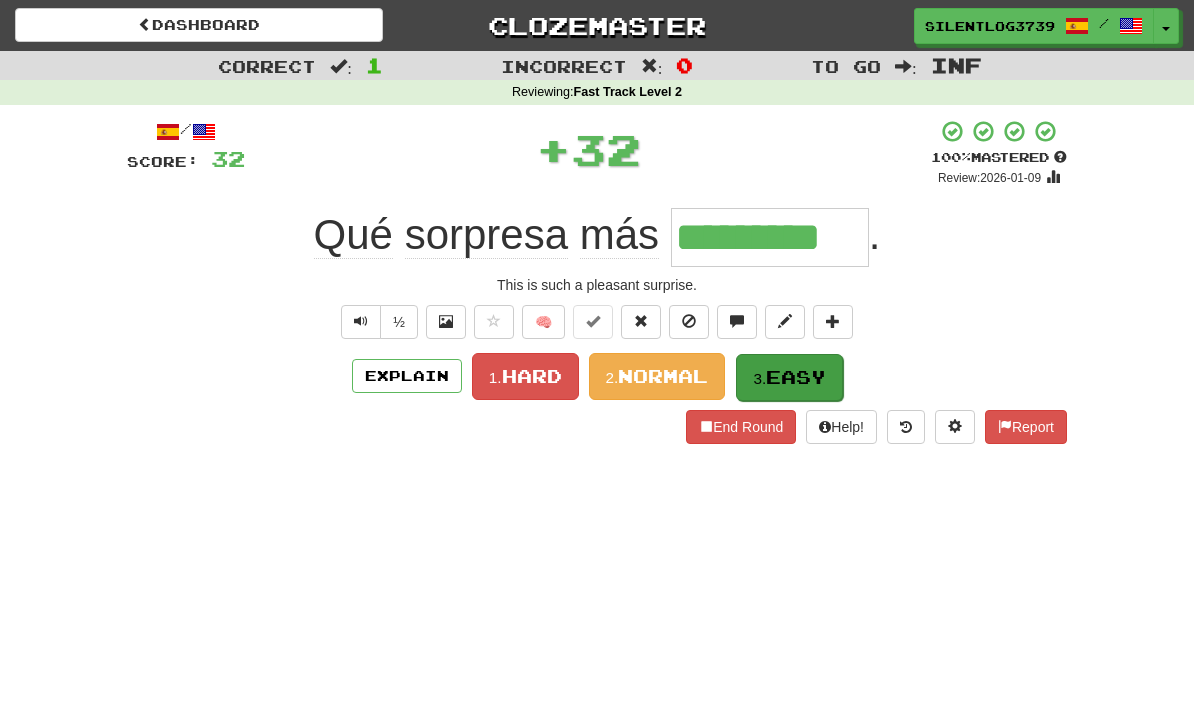 click on "Easy" at bounding box center [796, 377] 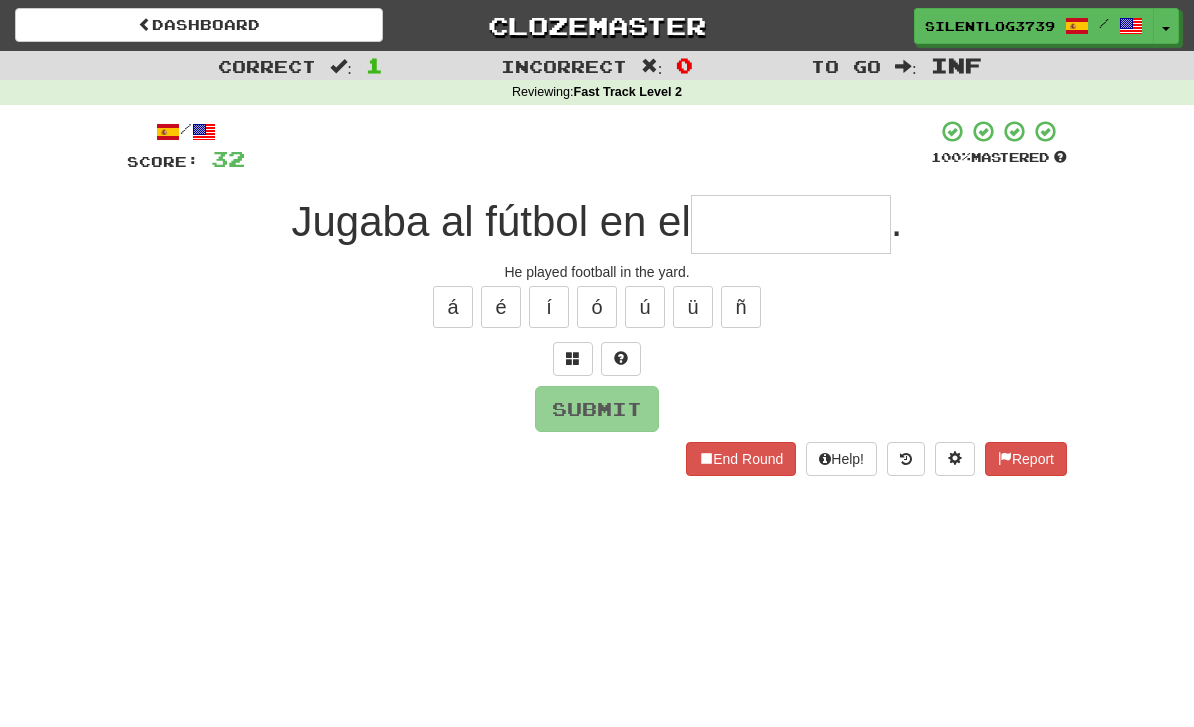 type on "*" 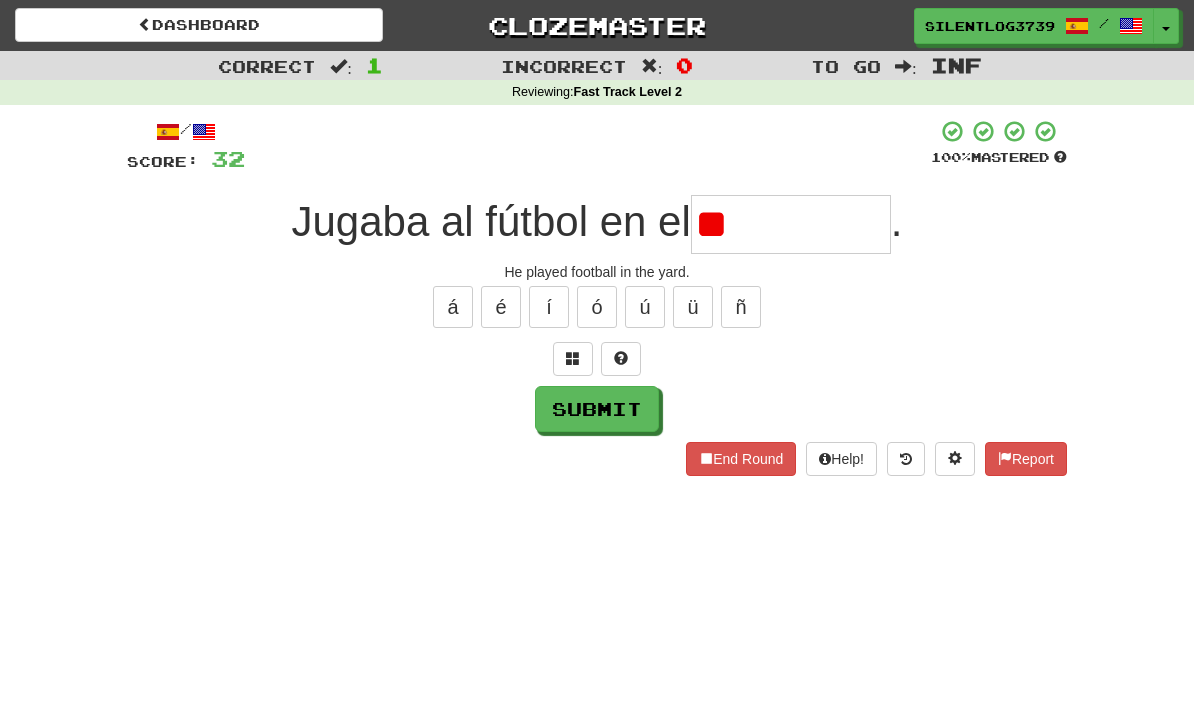 type on "*" 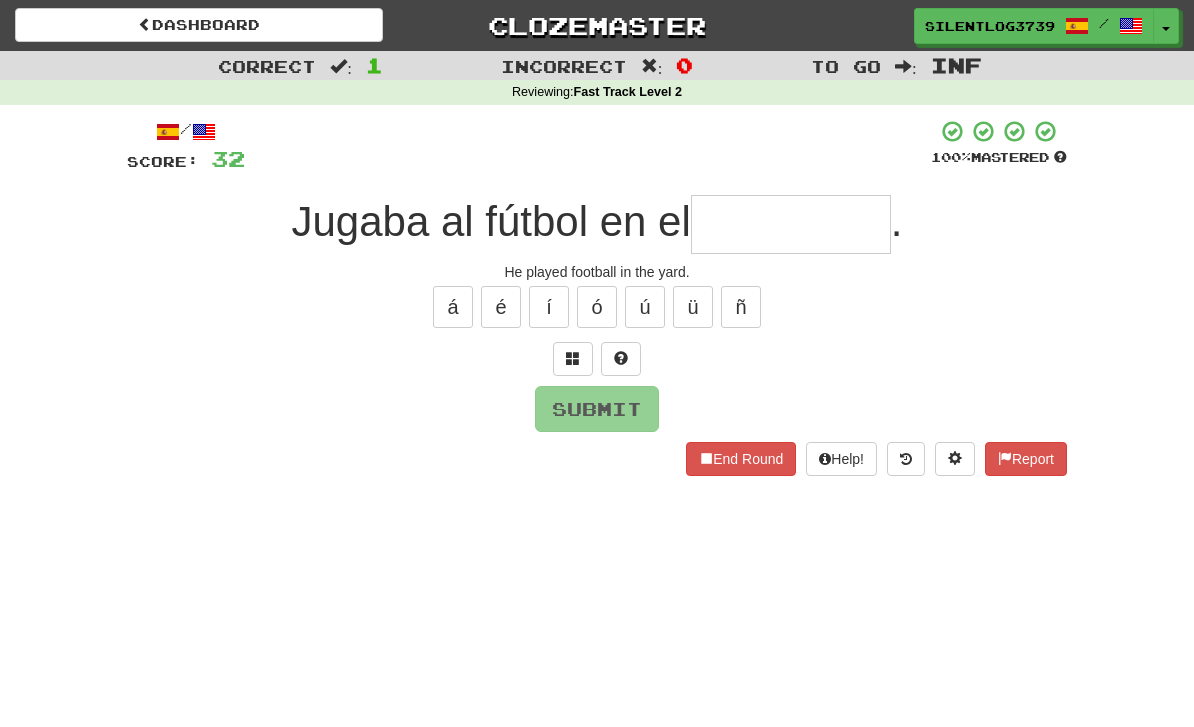 type on "*" 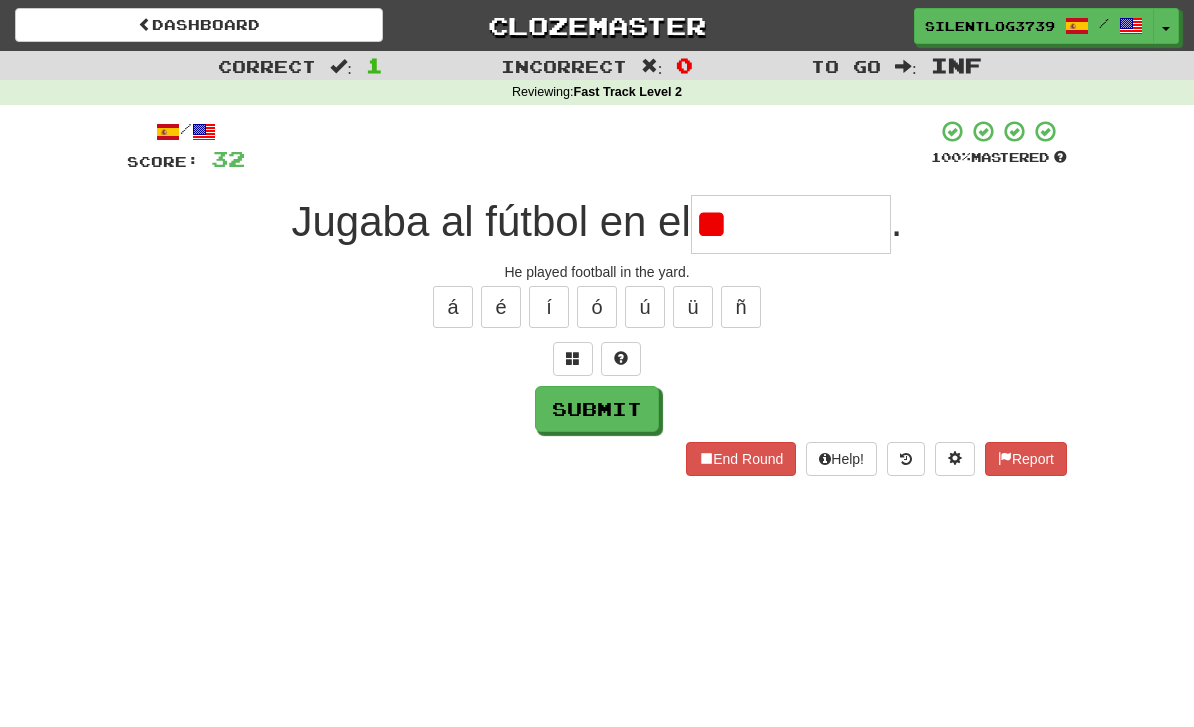 type on "*" 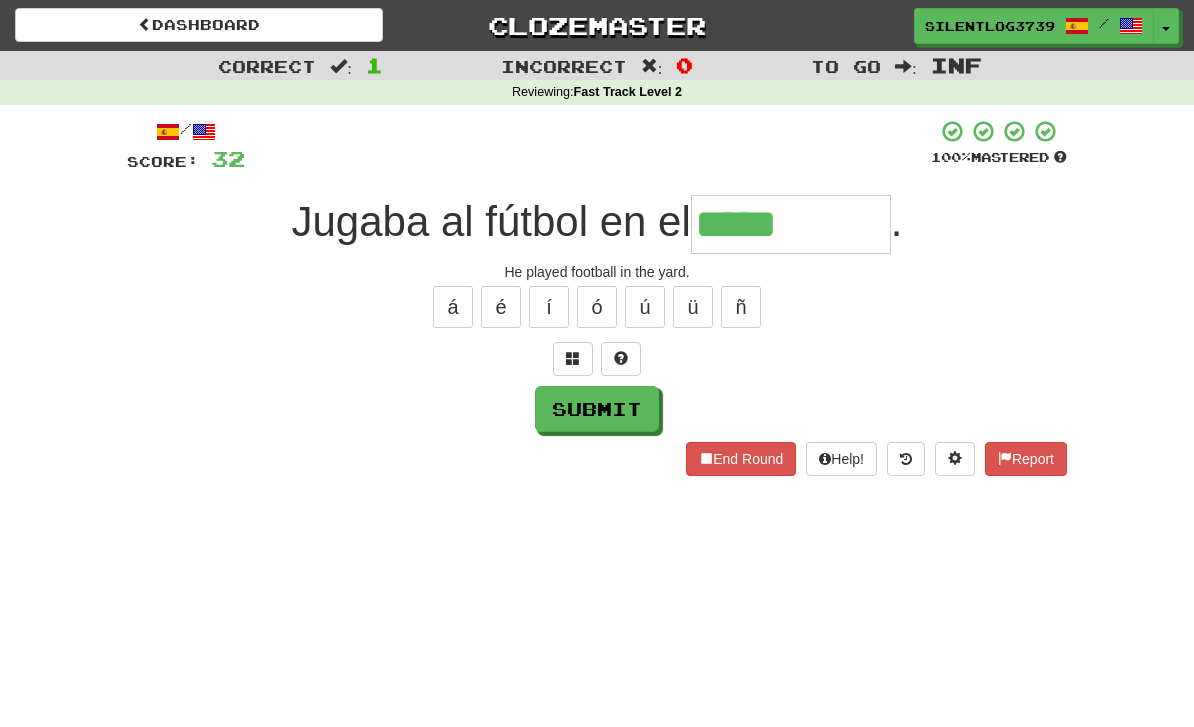 type on "*****" 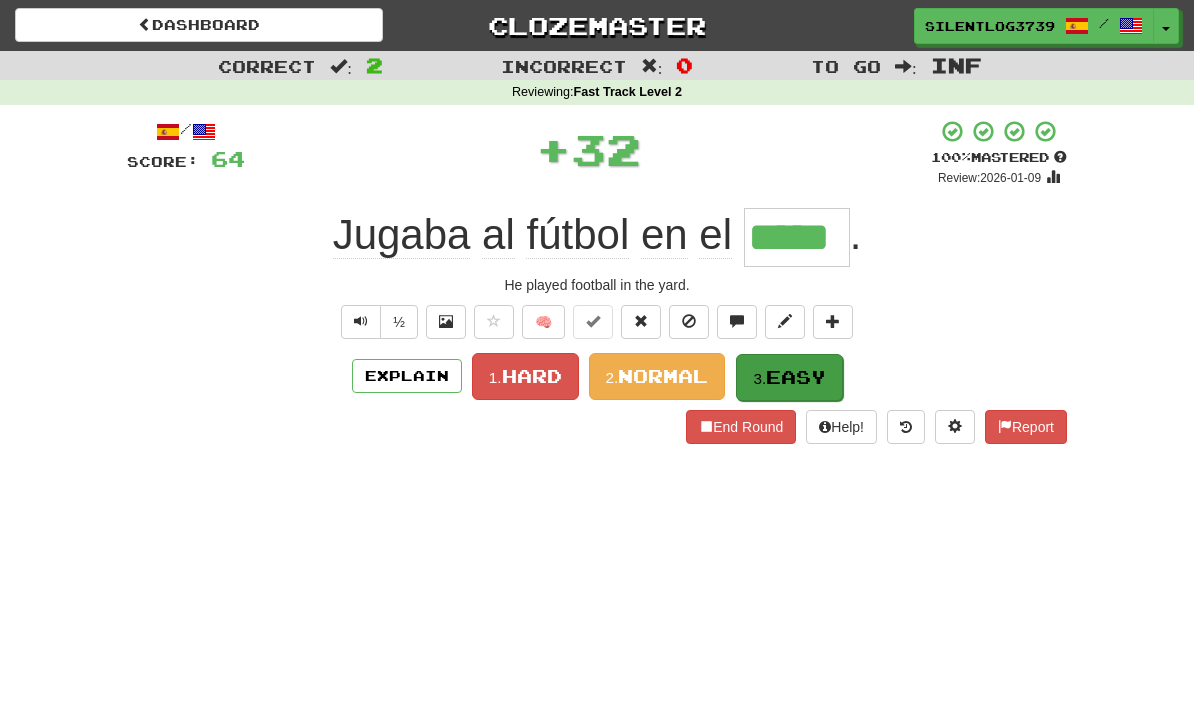 click on "Easy" at bounding box center (796, 377) 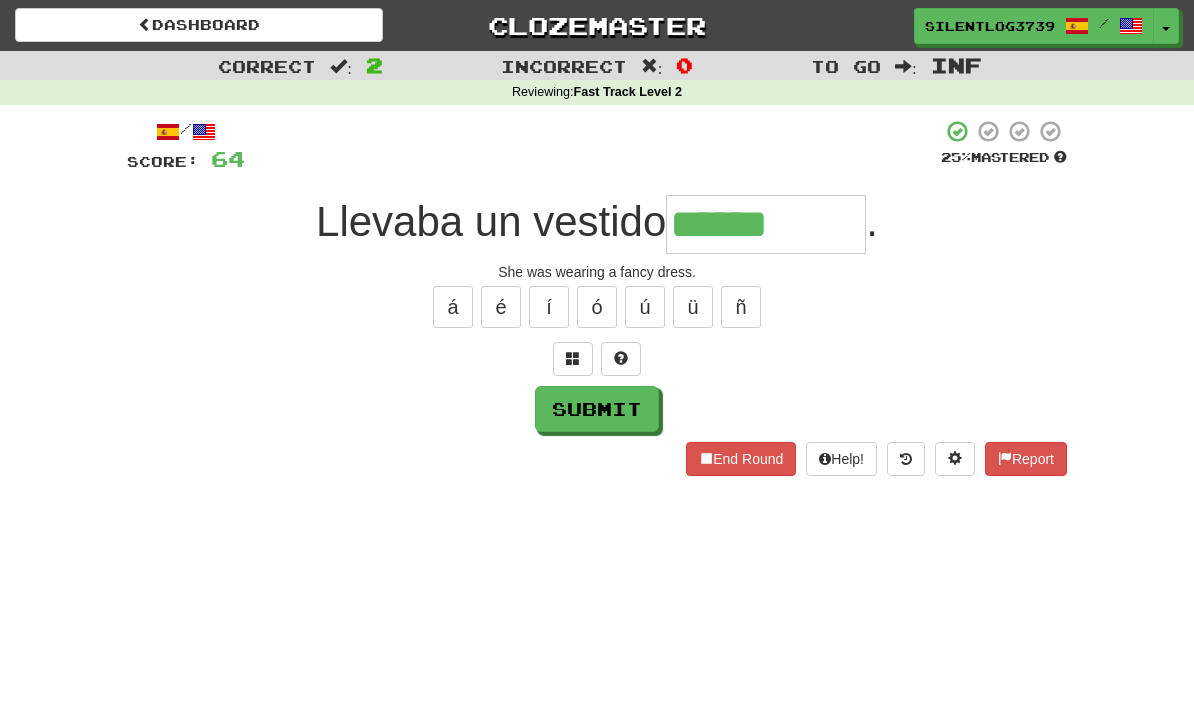 type on "******" 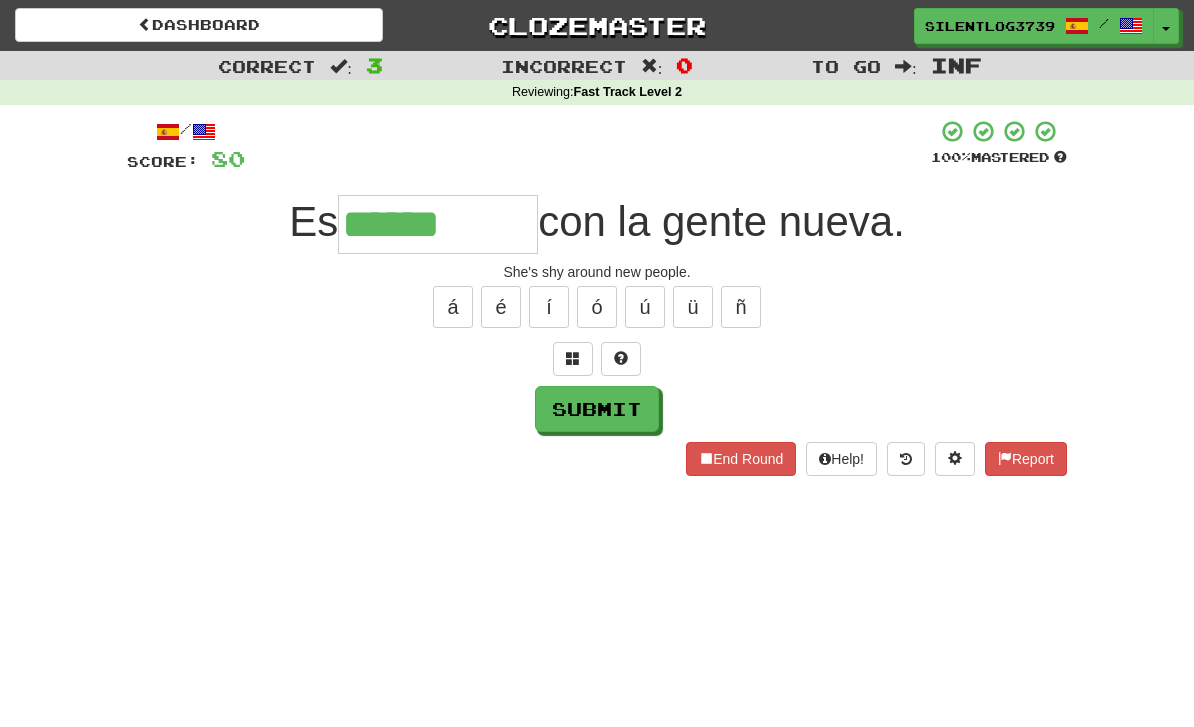 type on "******" 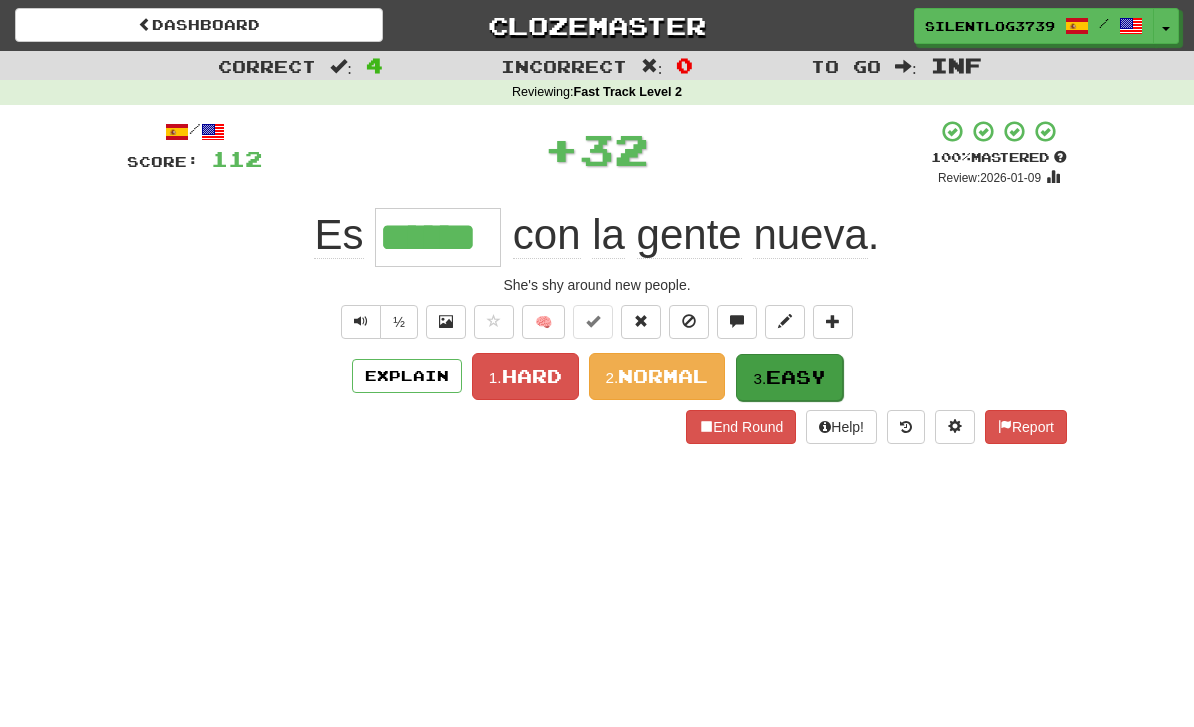 click on "Easy" at bounding box center [796, 377] 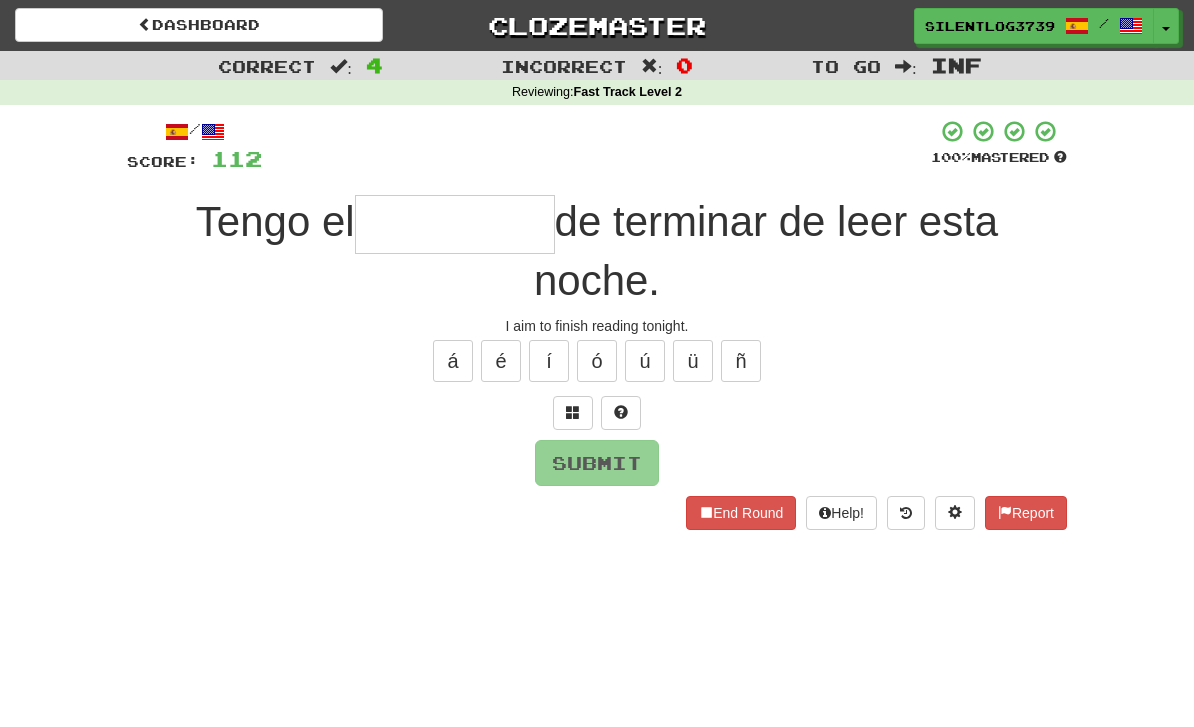 type on "*" 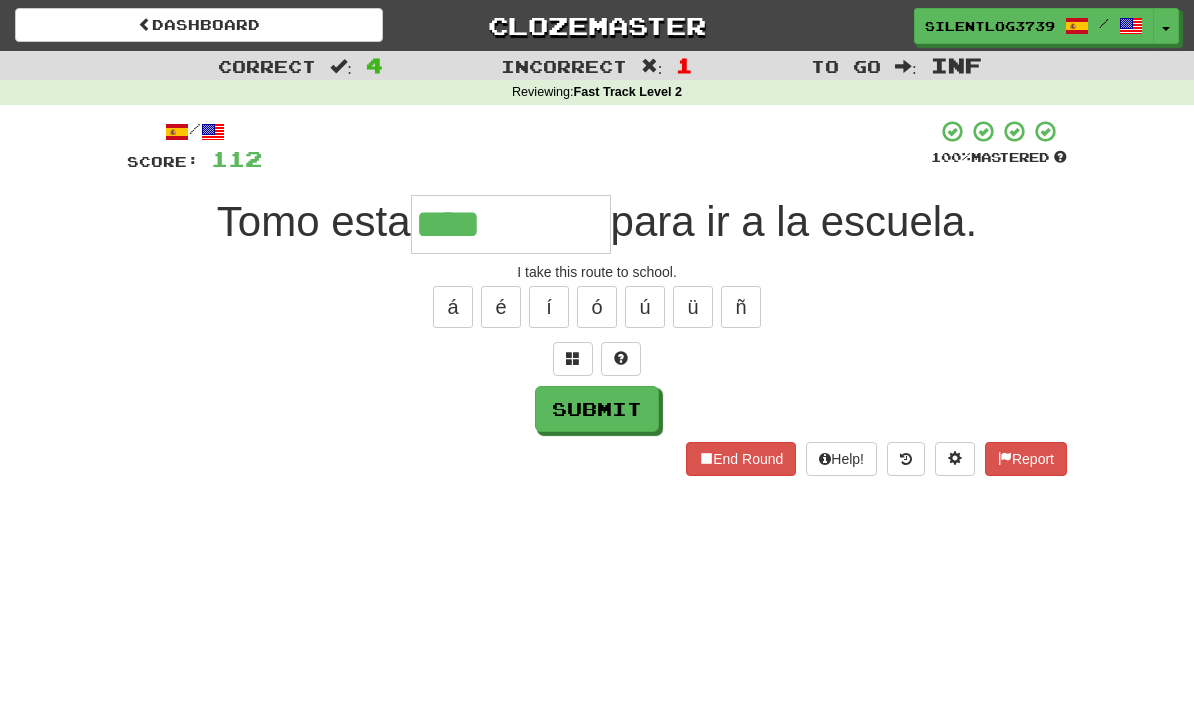type on "****" 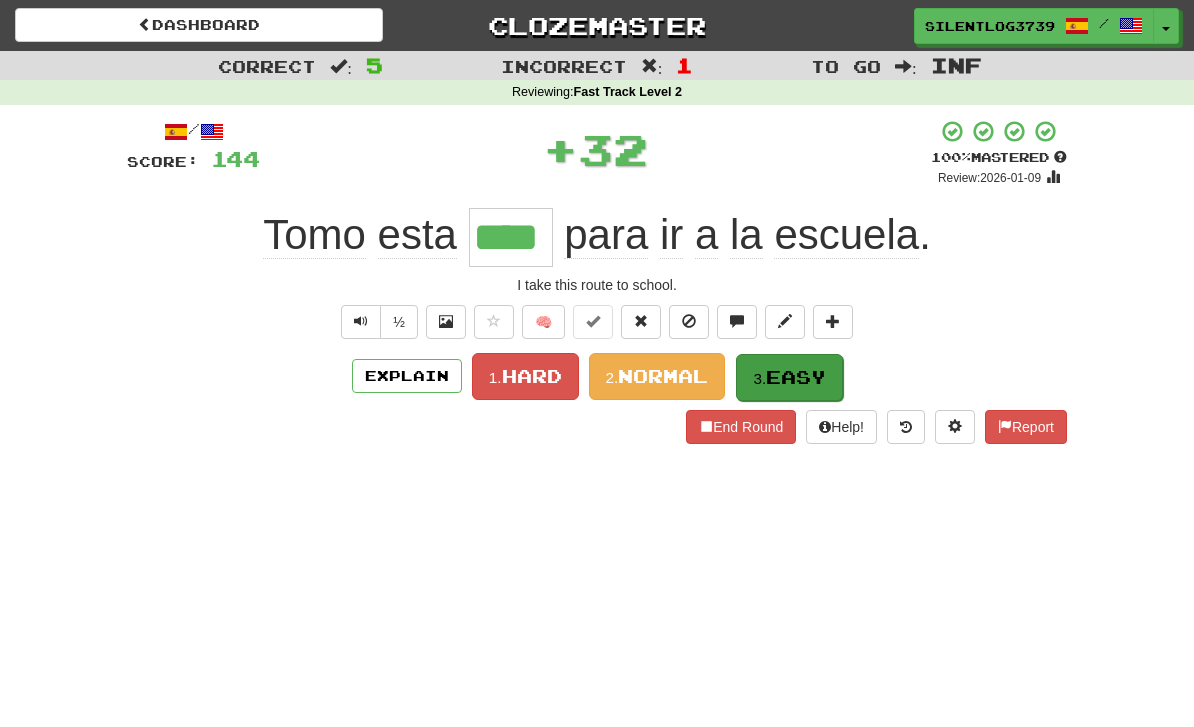 click on "3.  Easy" at bounding box center [789, 377] 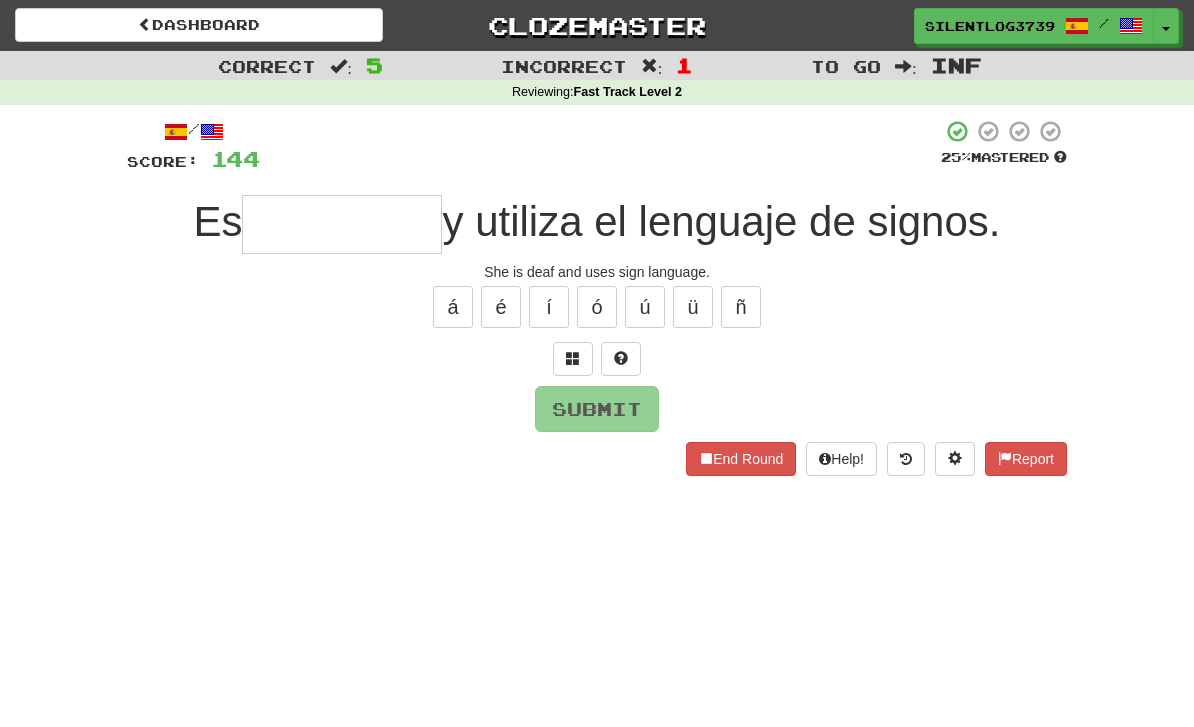 type on "*" 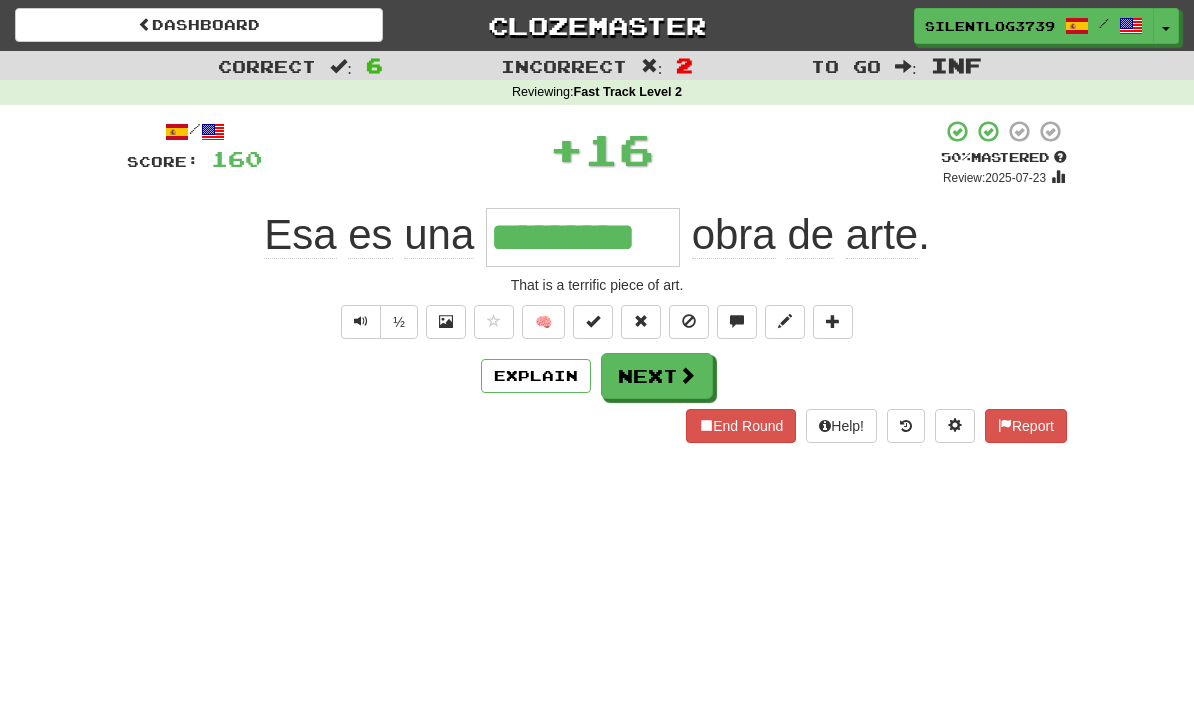 type on "*********" 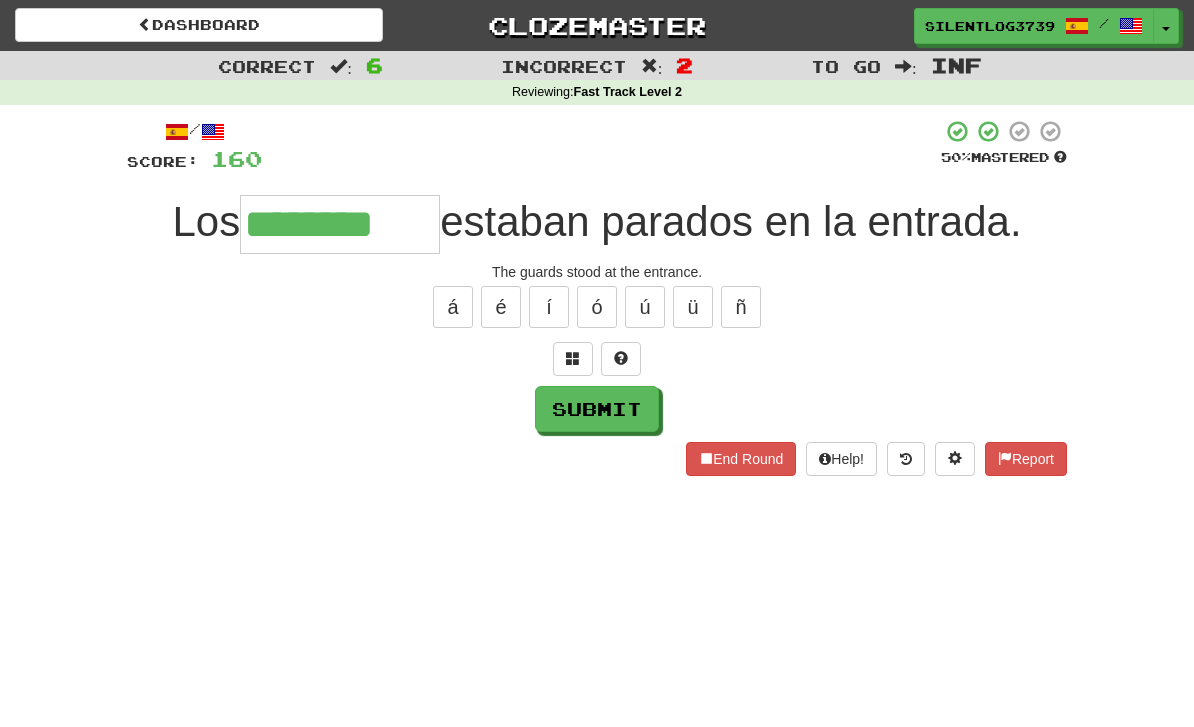 type on "********" 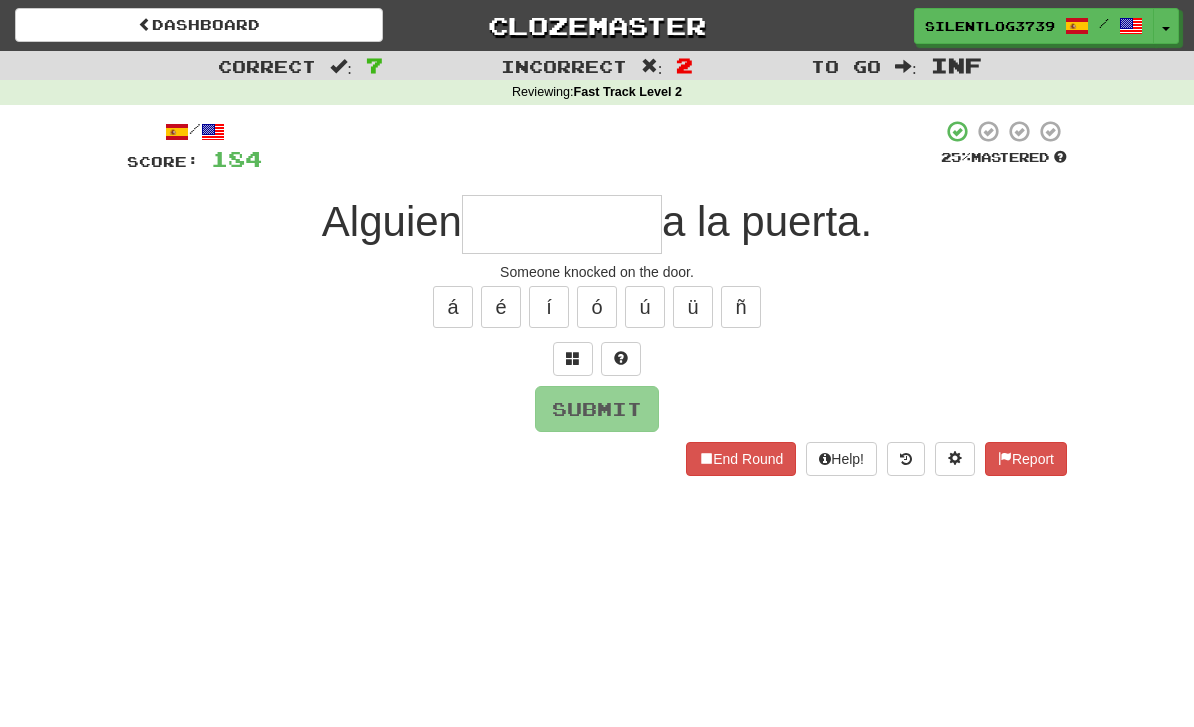 type on "*" 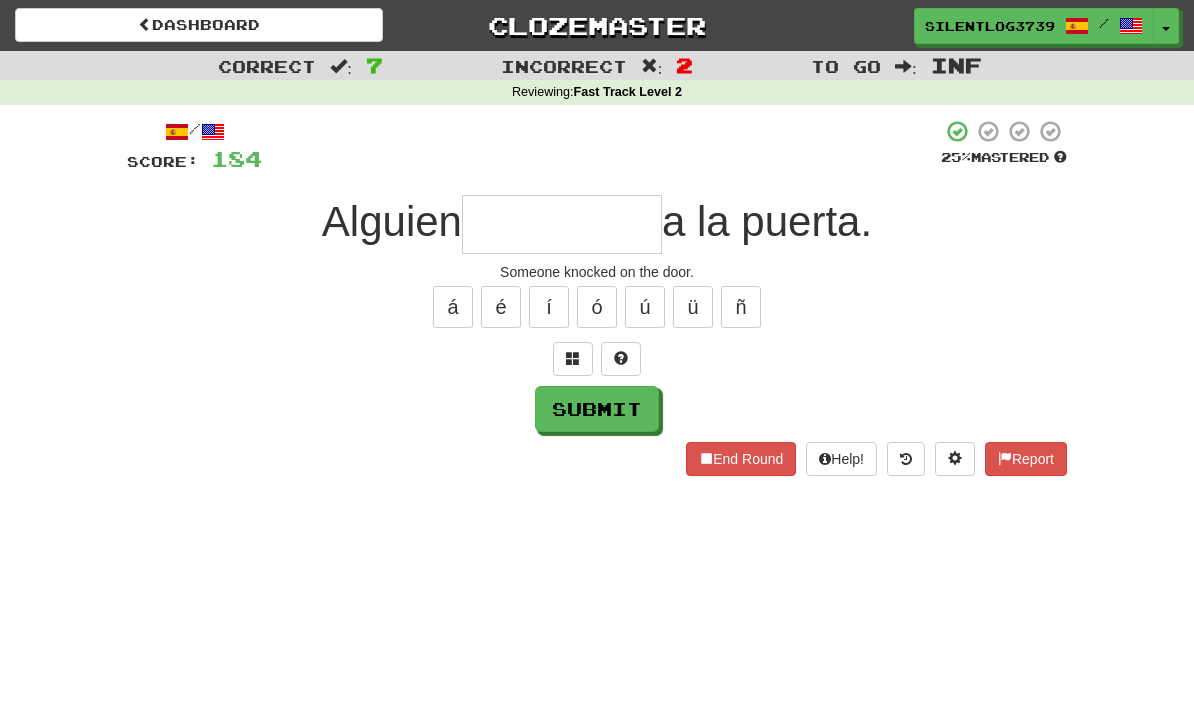 type on "*" 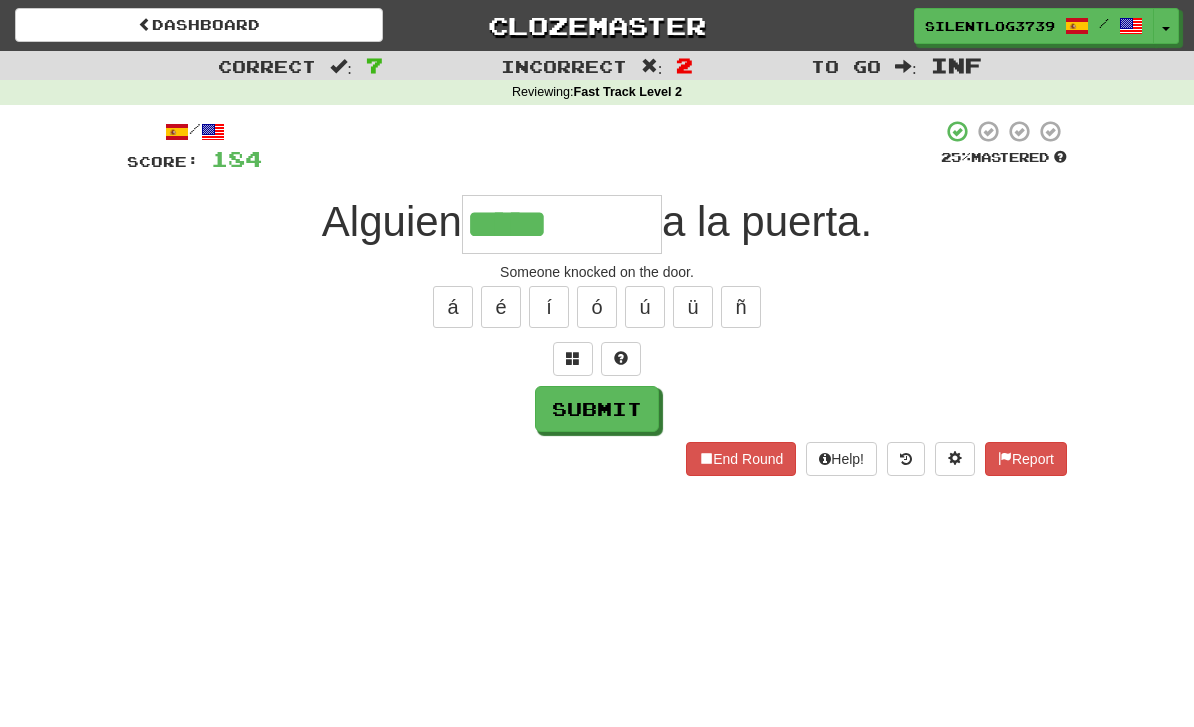 type on "*****" 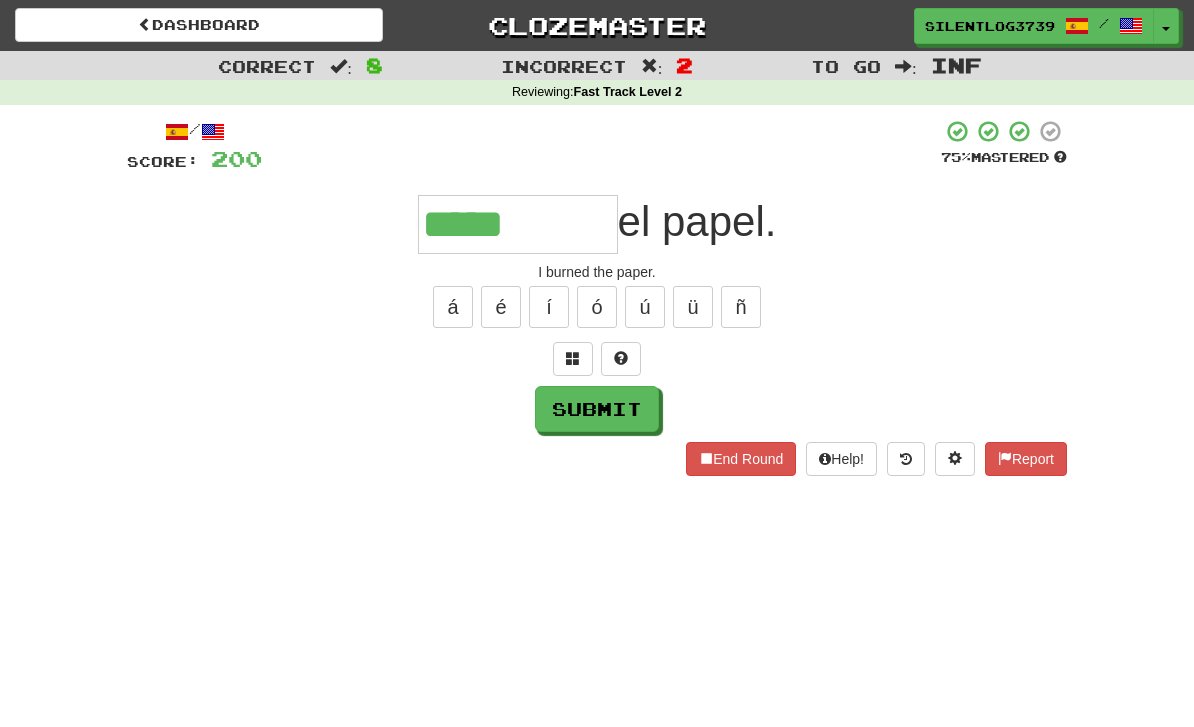 type on "*****" 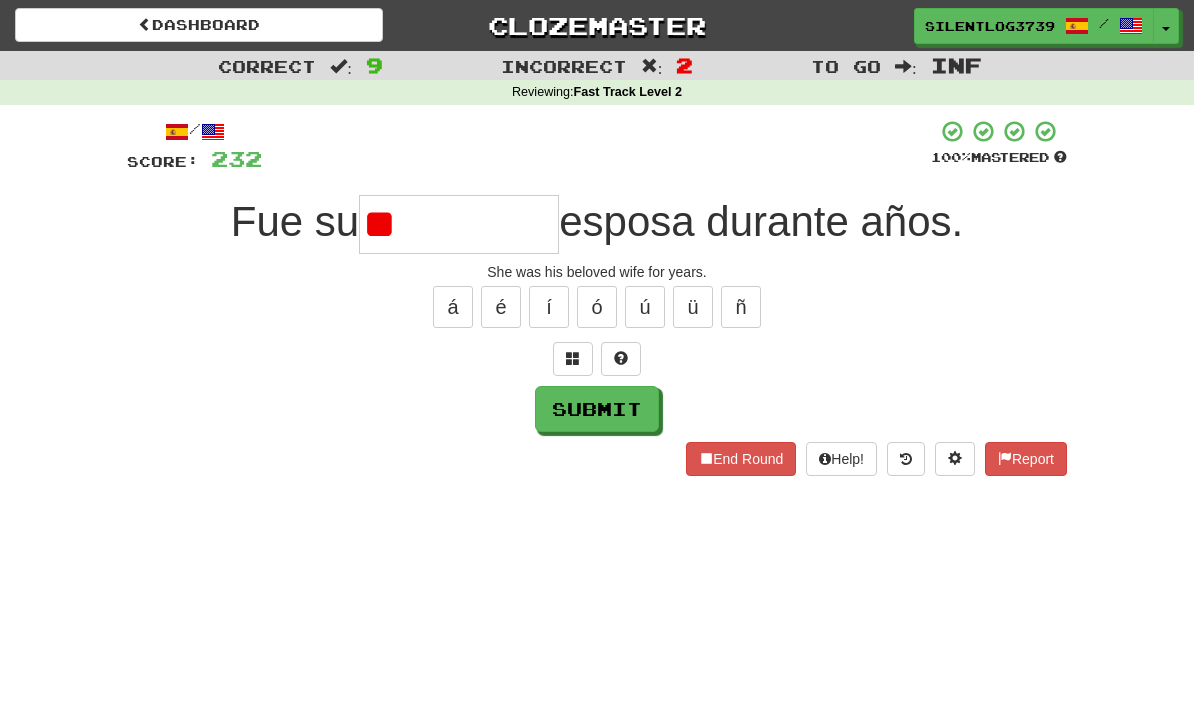 type on "*" 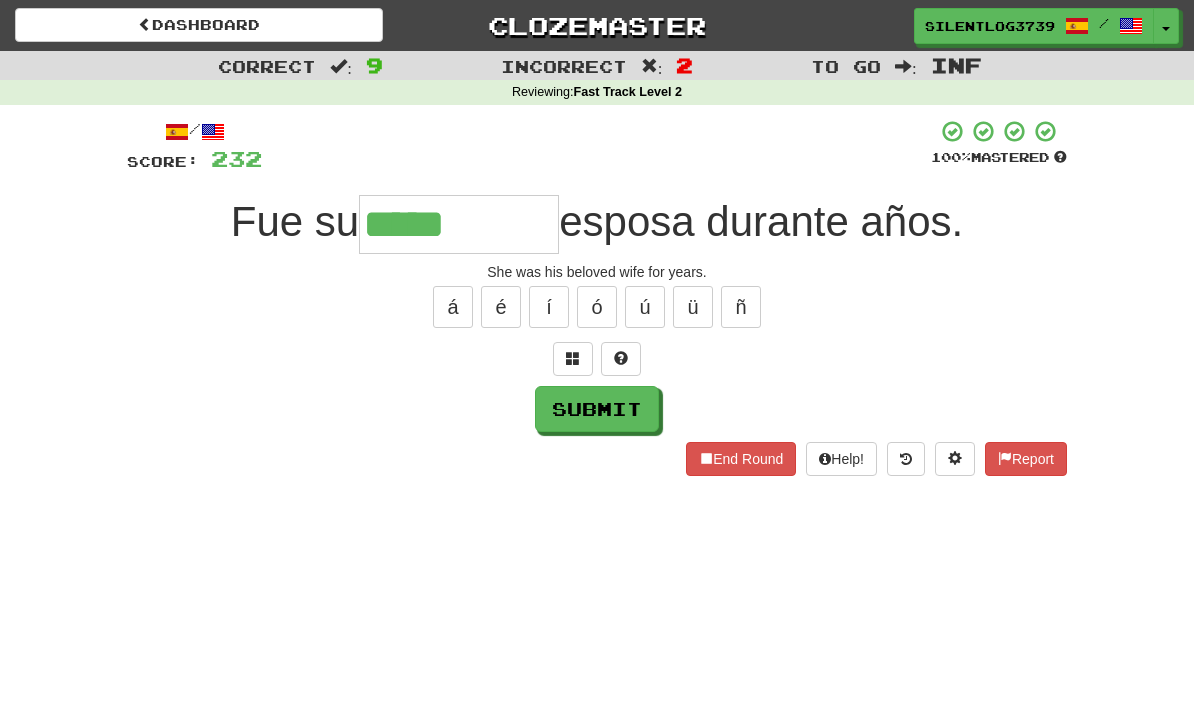 type on "*****" 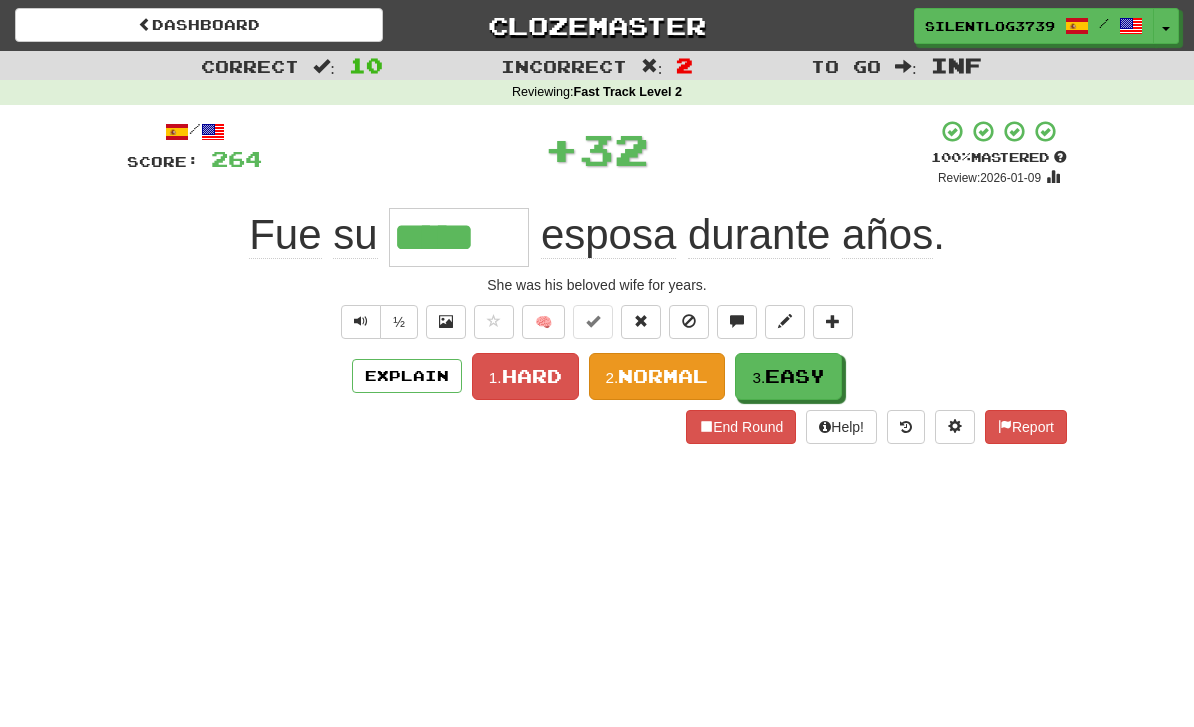 click on "Normal" at bounding box center [663, 376] 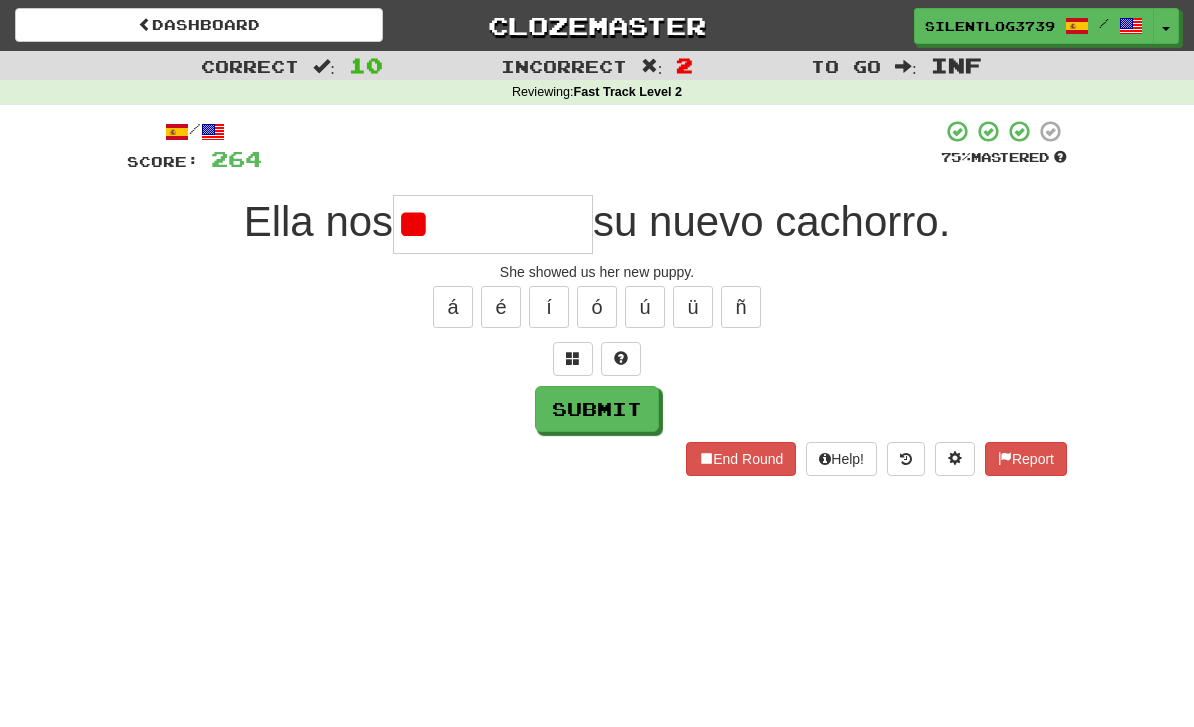 type on "*" 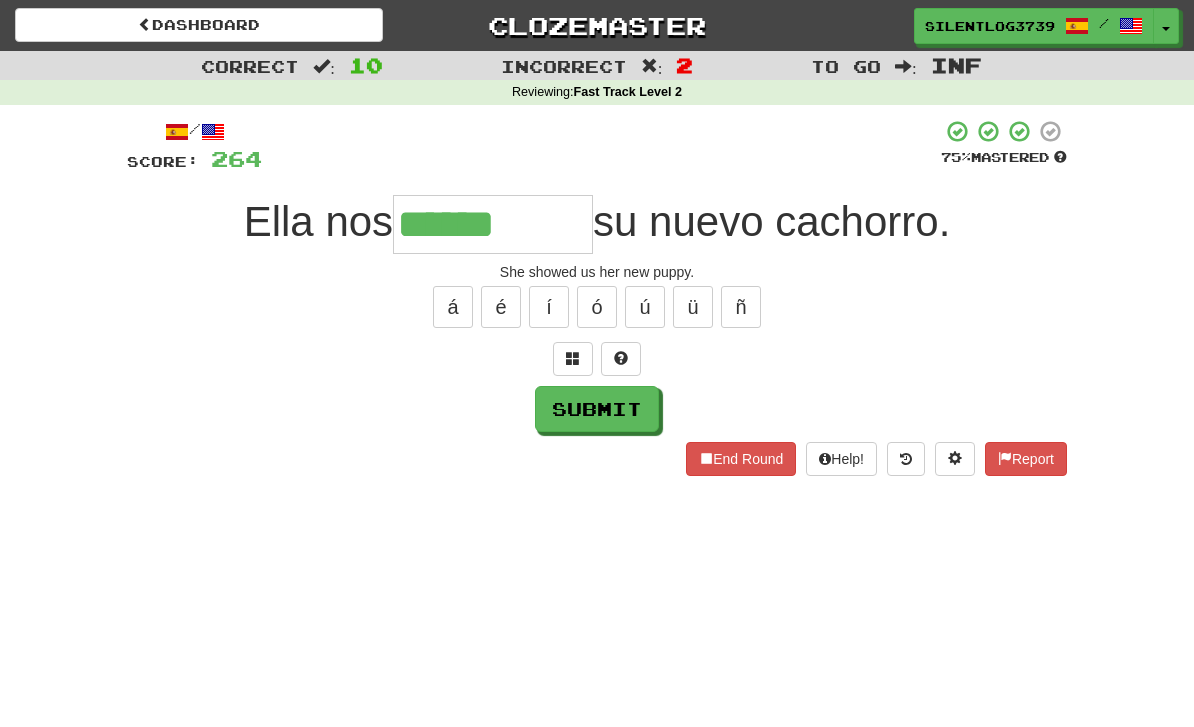 type on "******" 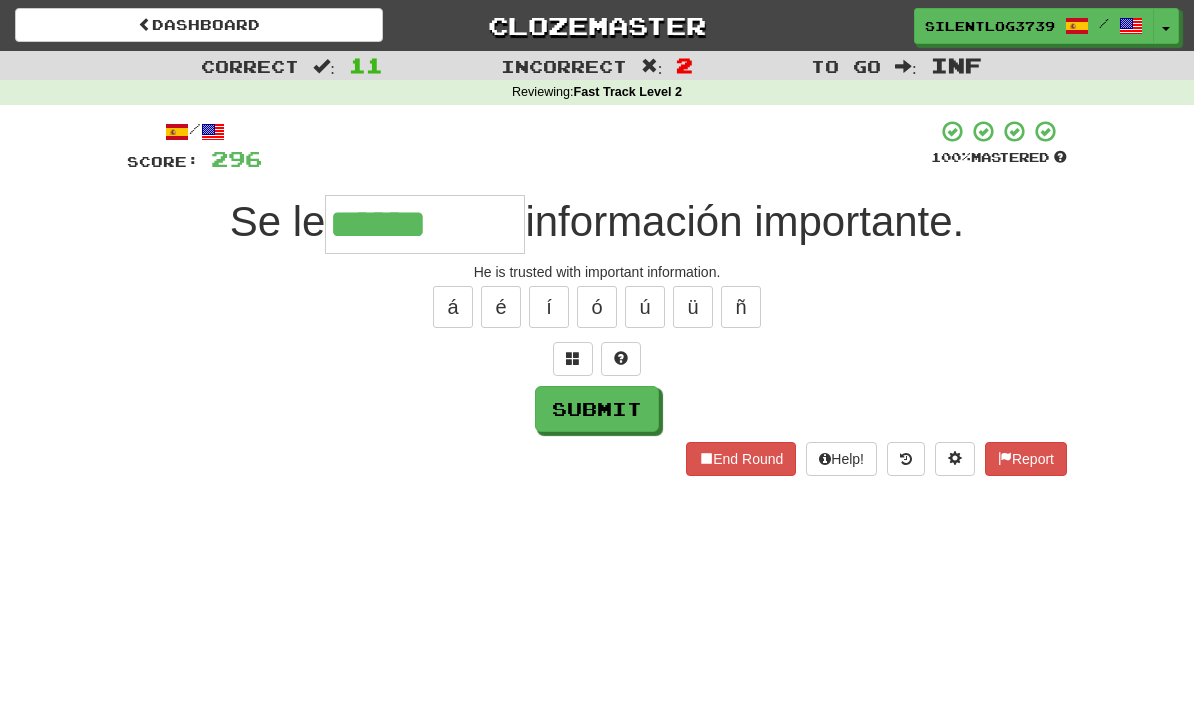 type on "******" 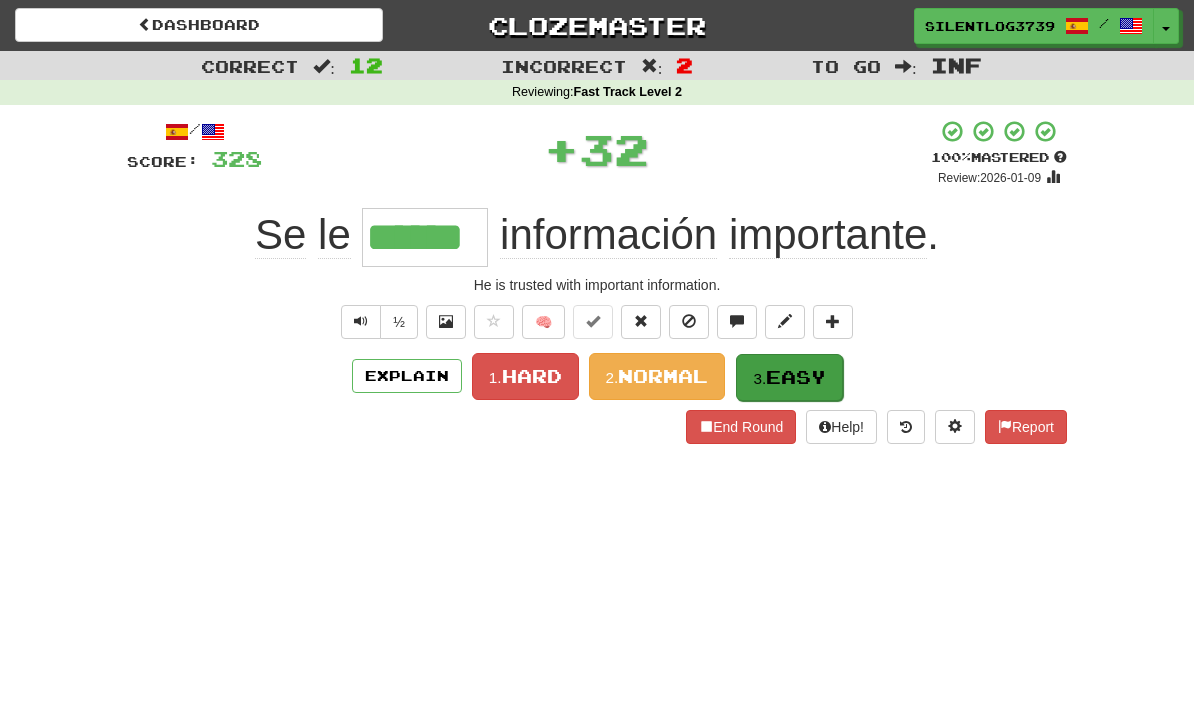 click on "Easy" at bounding box center [796, 377] 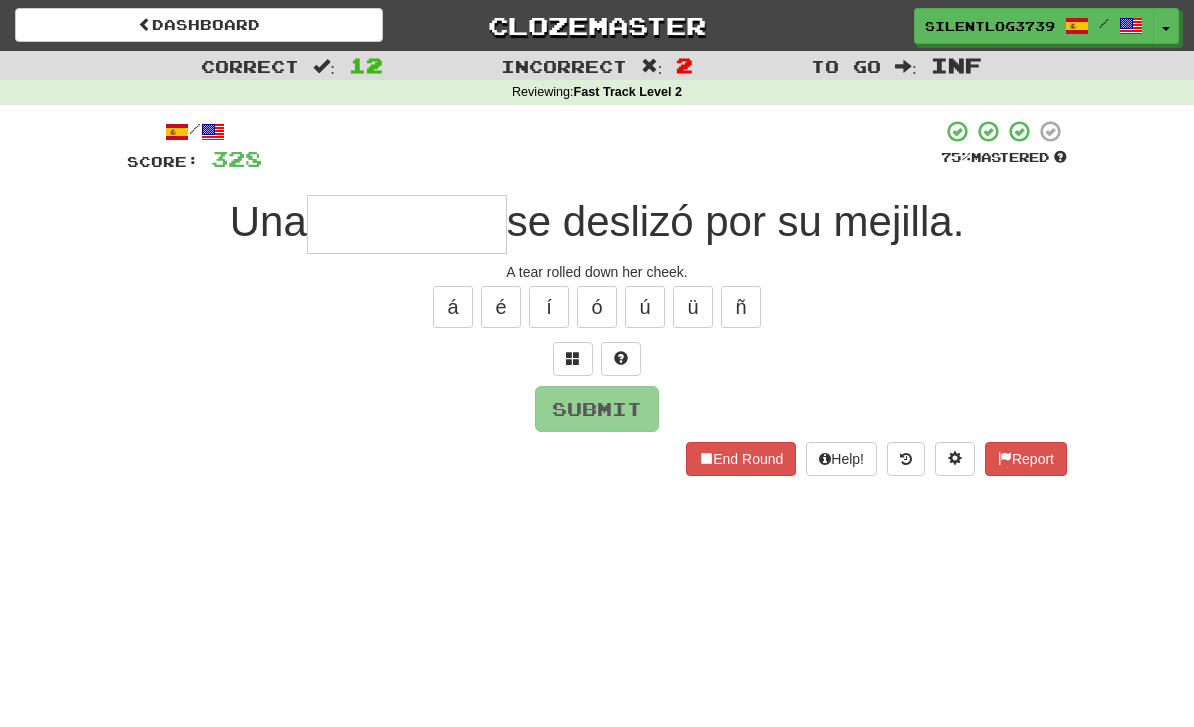 type on "*" 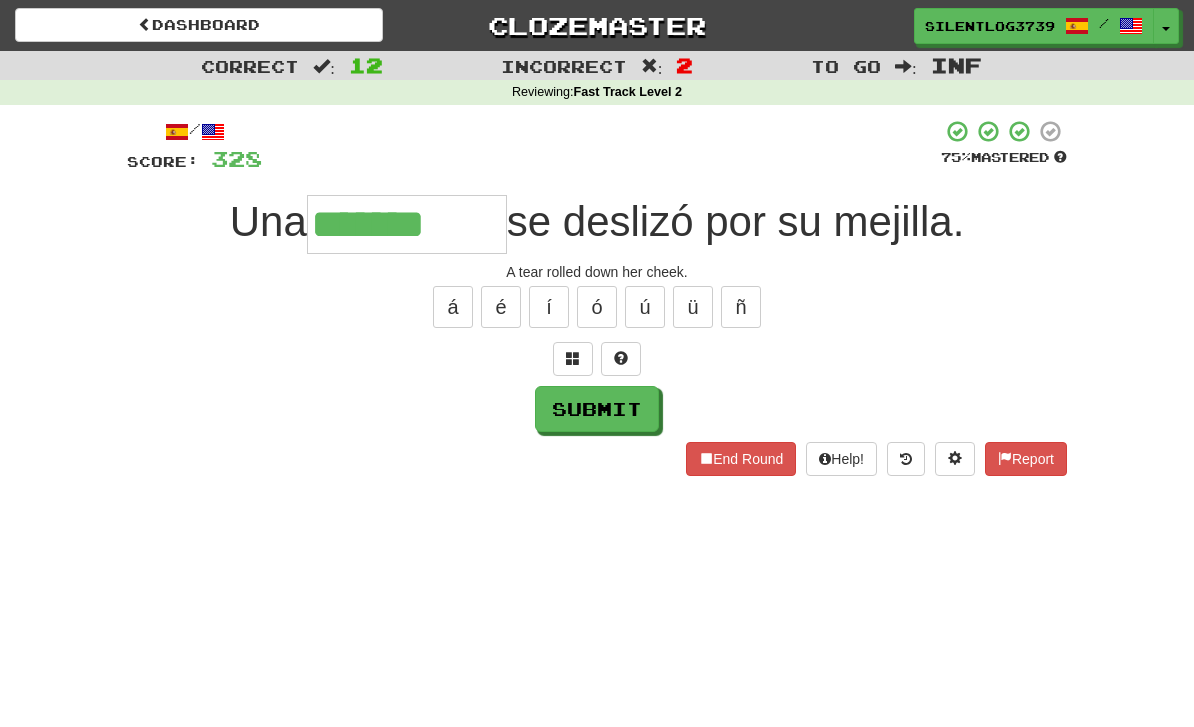 type on "*******" 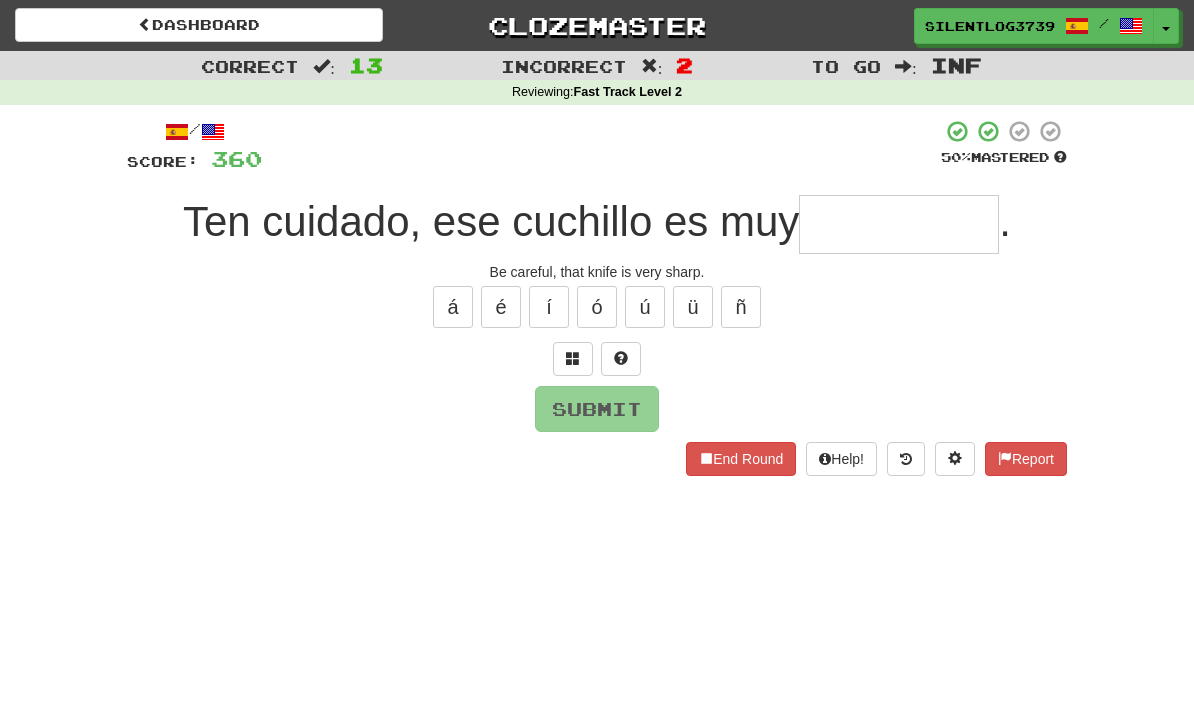 type on "*" 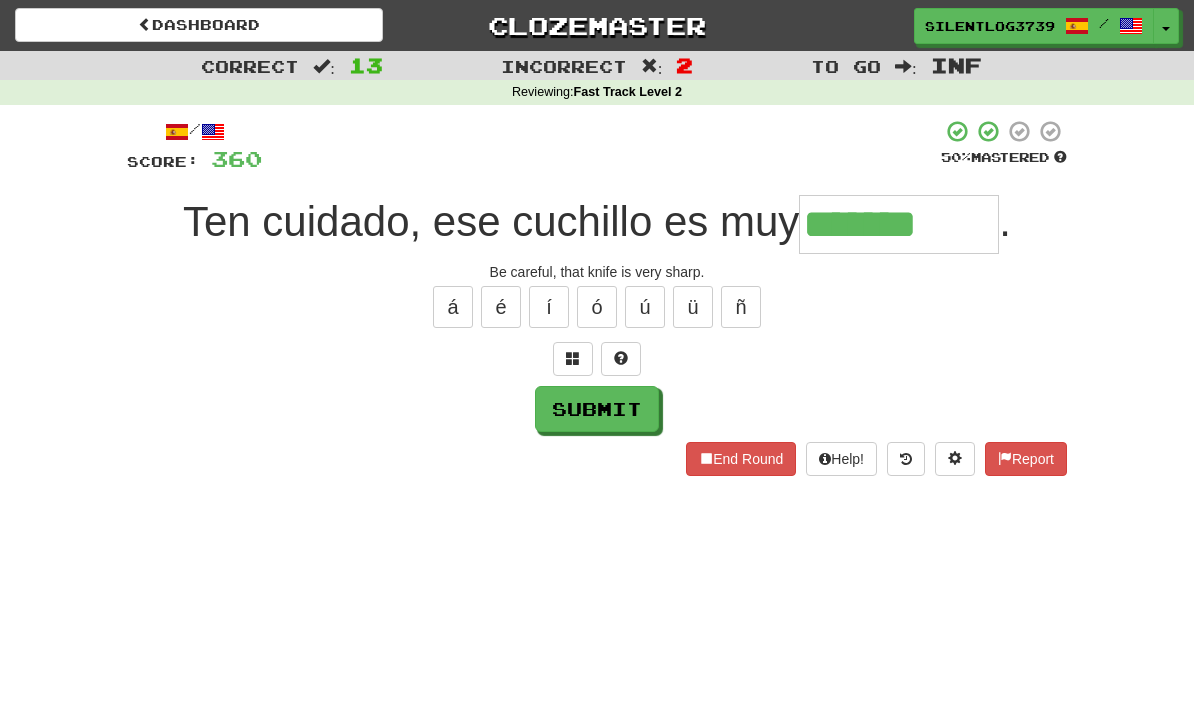 type on "*******" 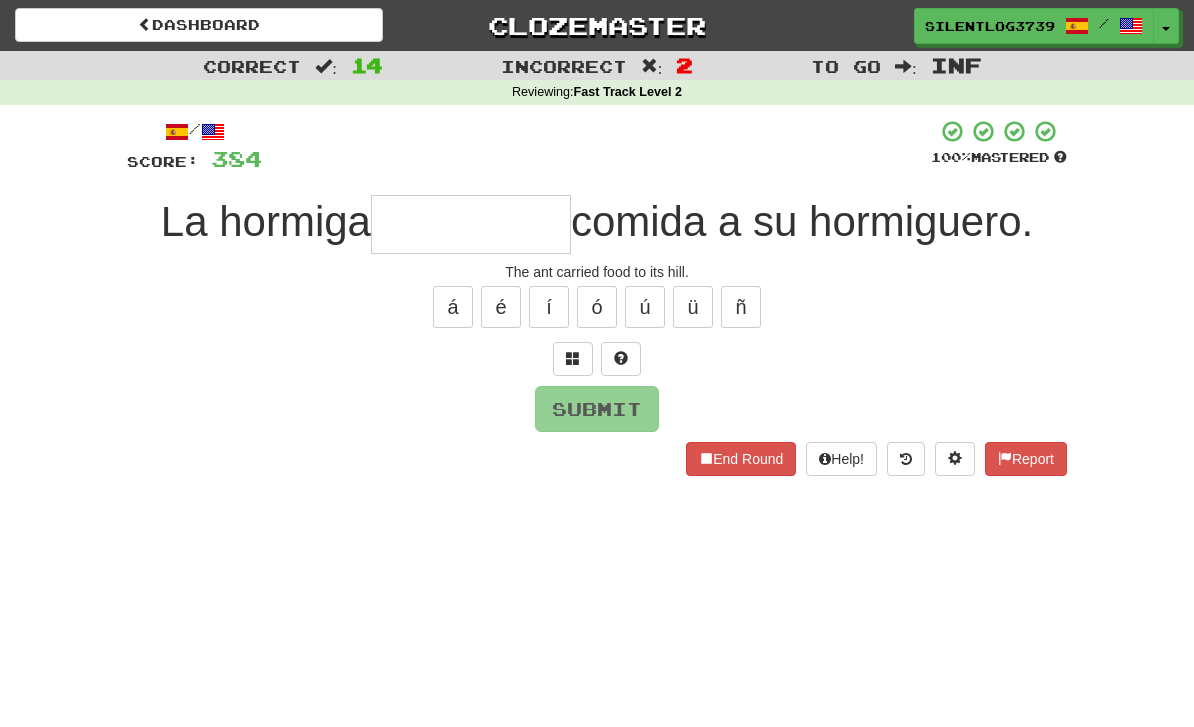type on "*" 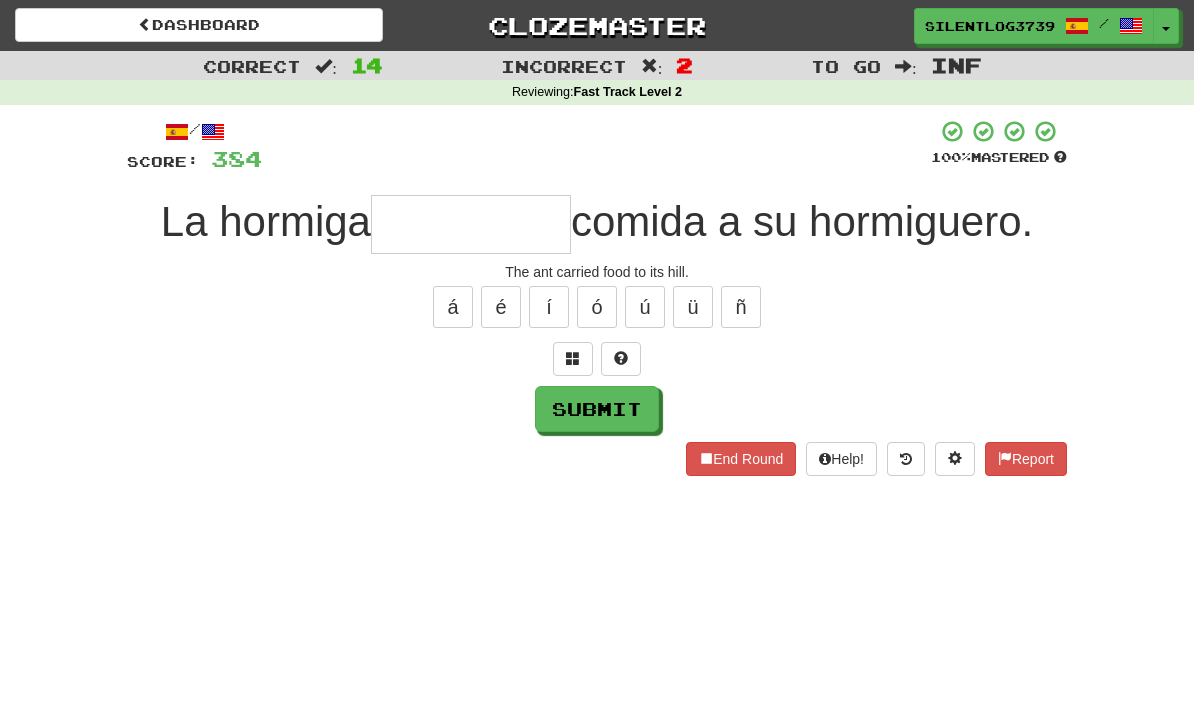 type on "*" 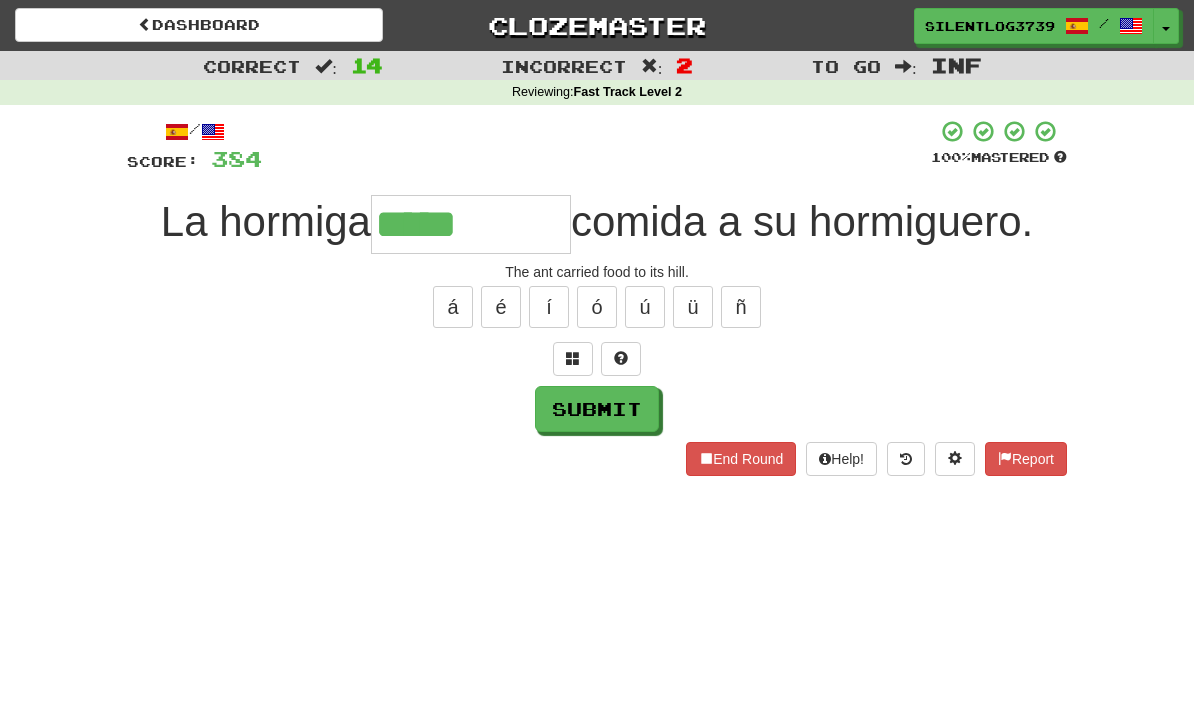 type on "*****" 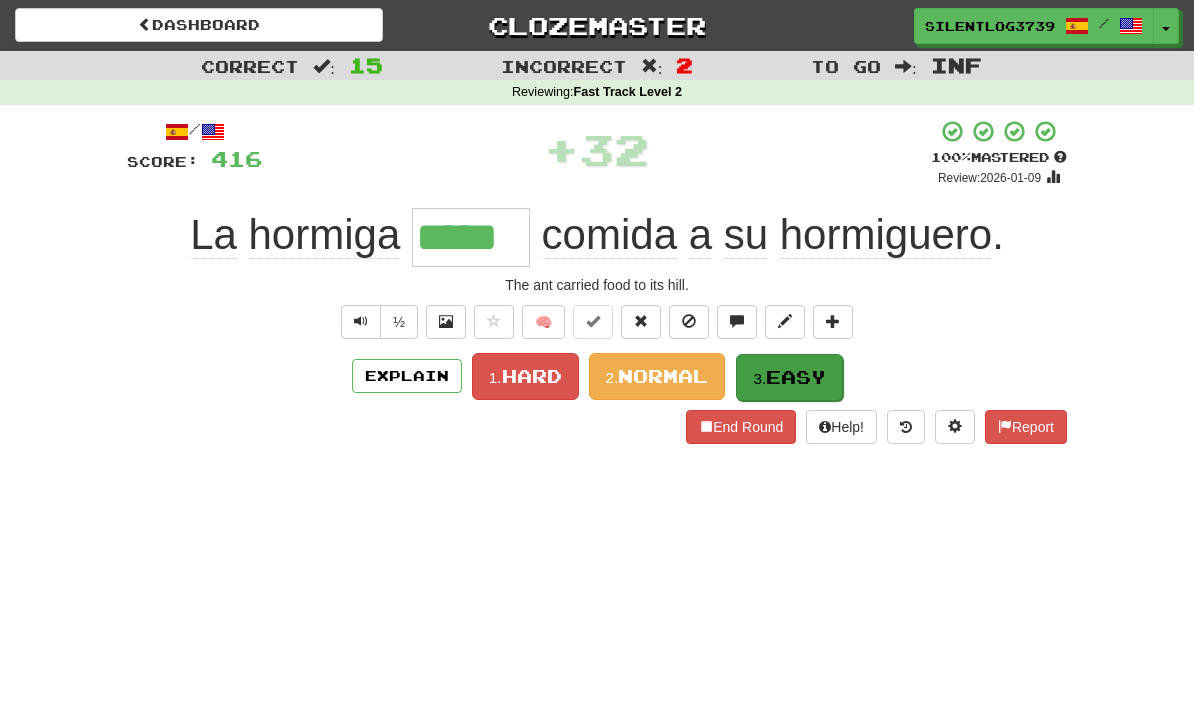 click on "Easy" at bounding box center (796, 377) 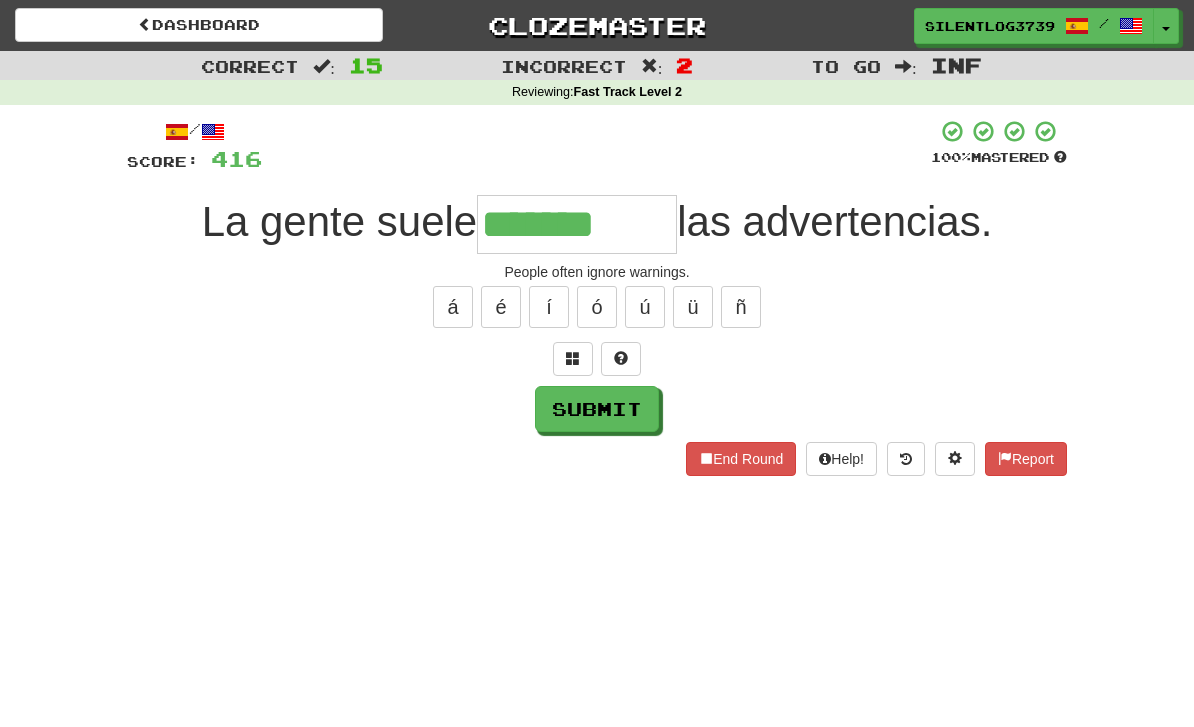 type on "*******" 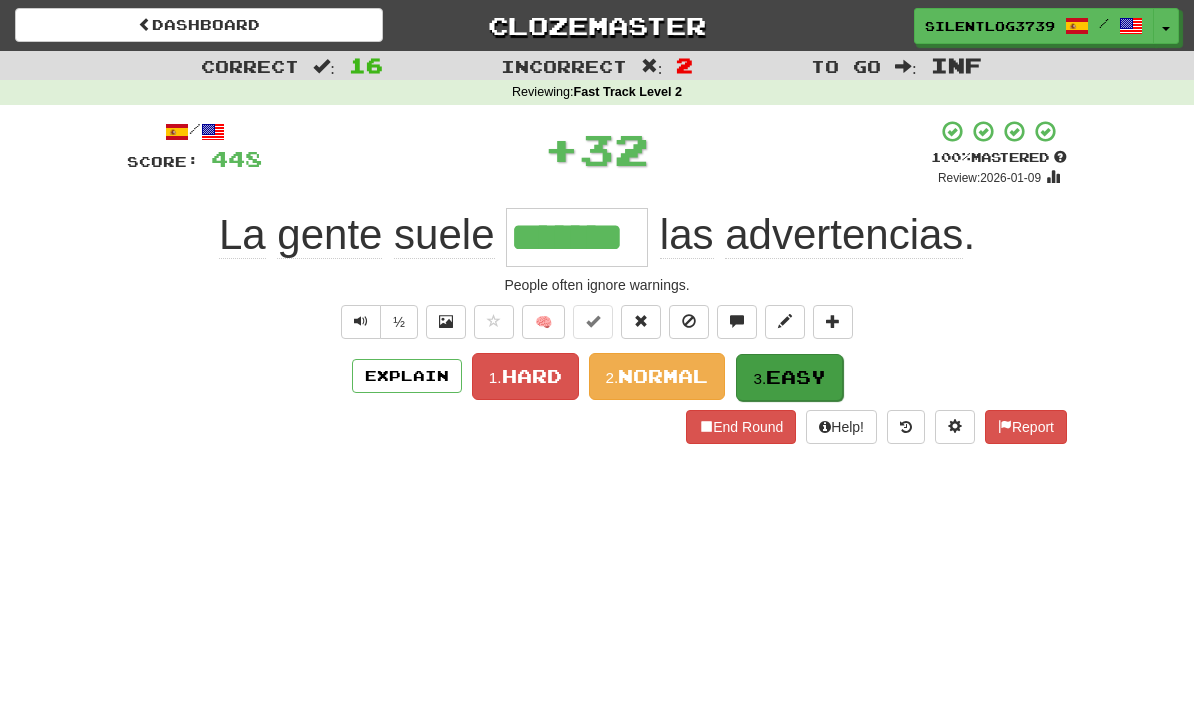 click on "Easy" at bounding box center (796, 377) 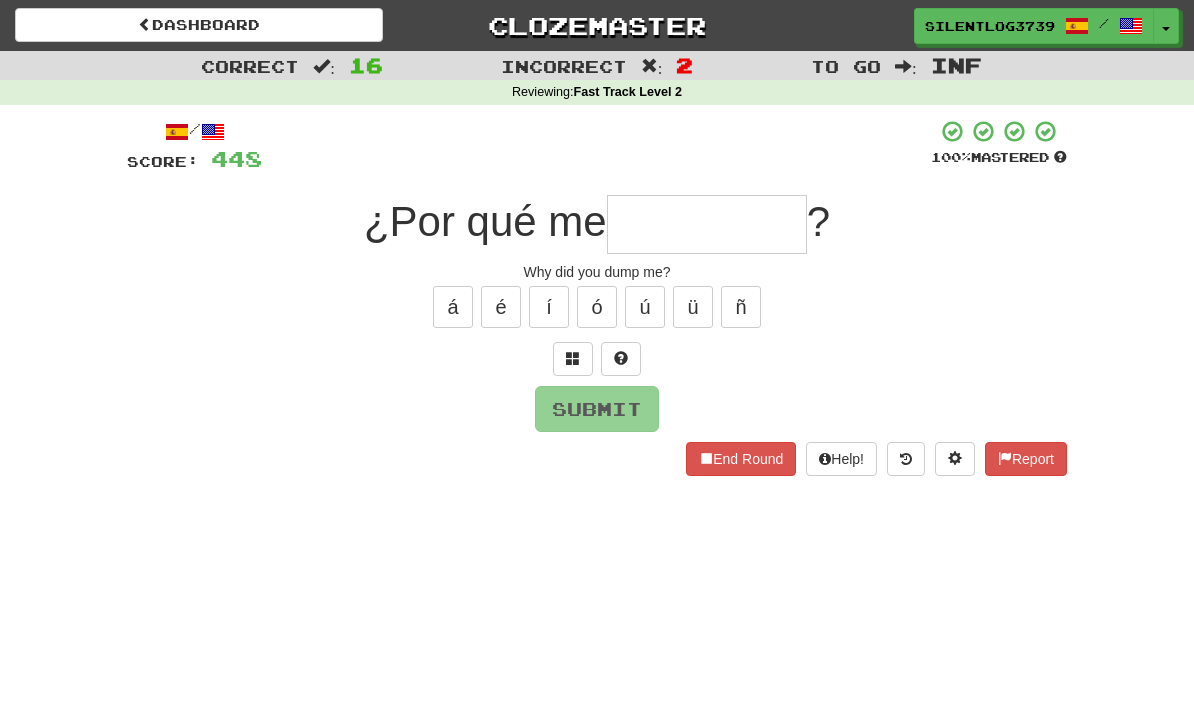type on "*" 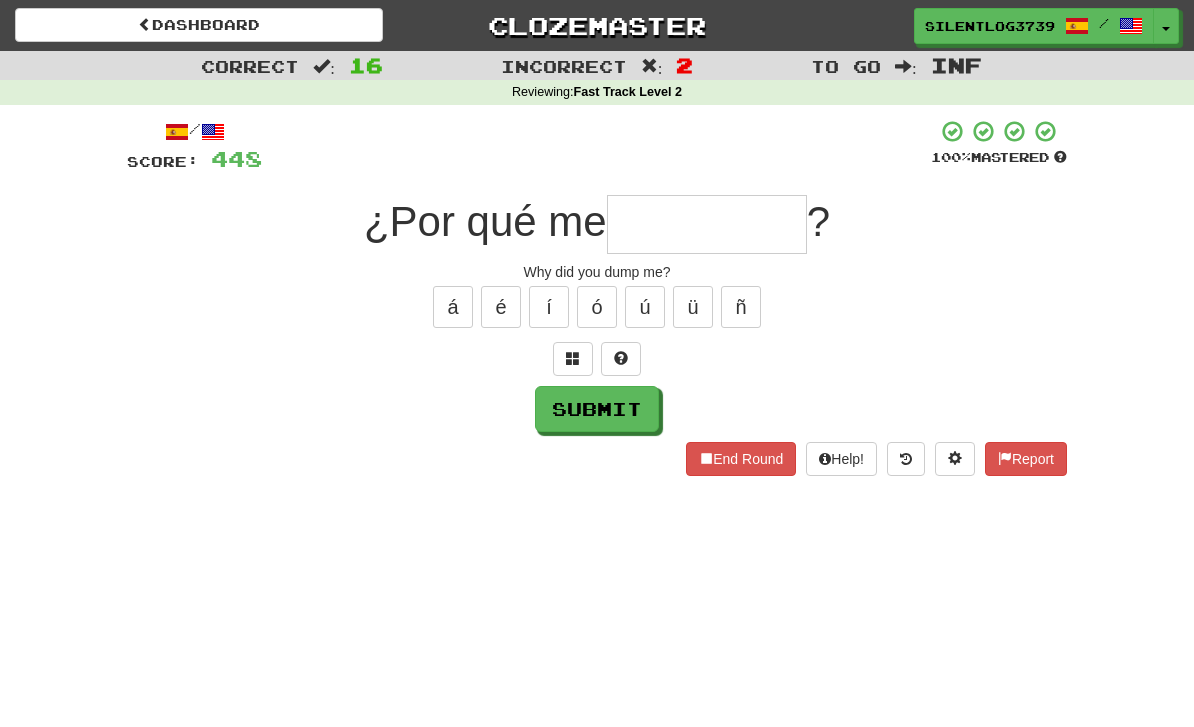 type on "*******" 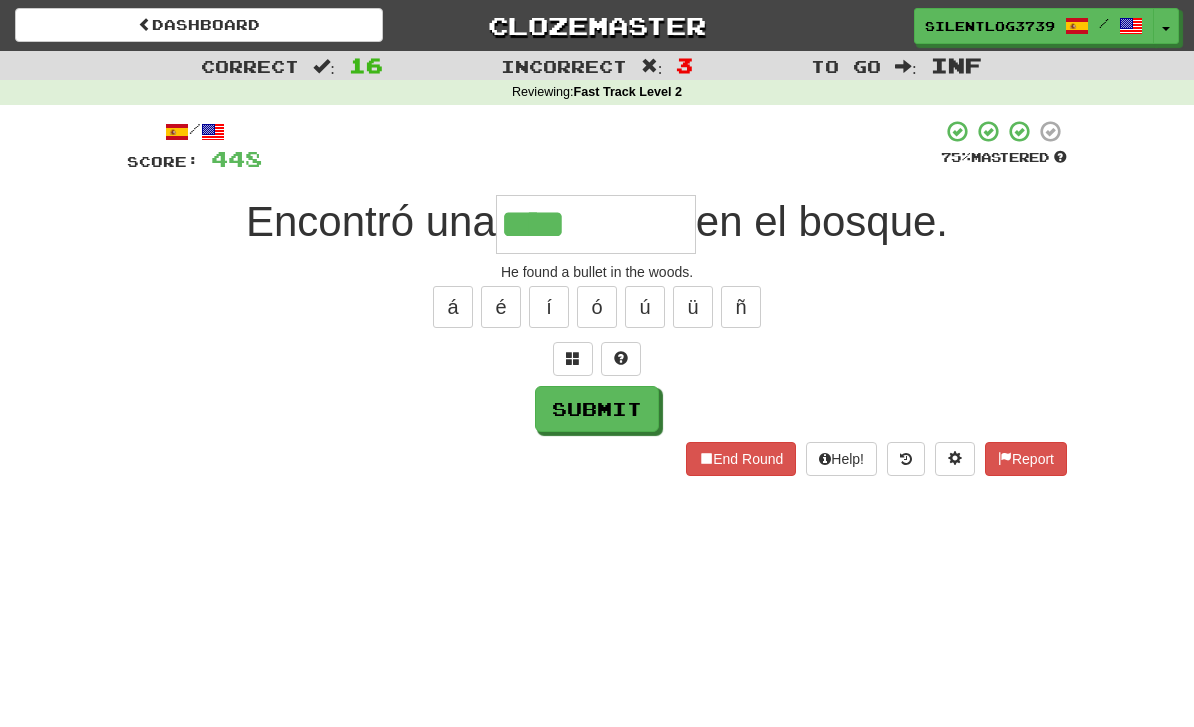type on "****" 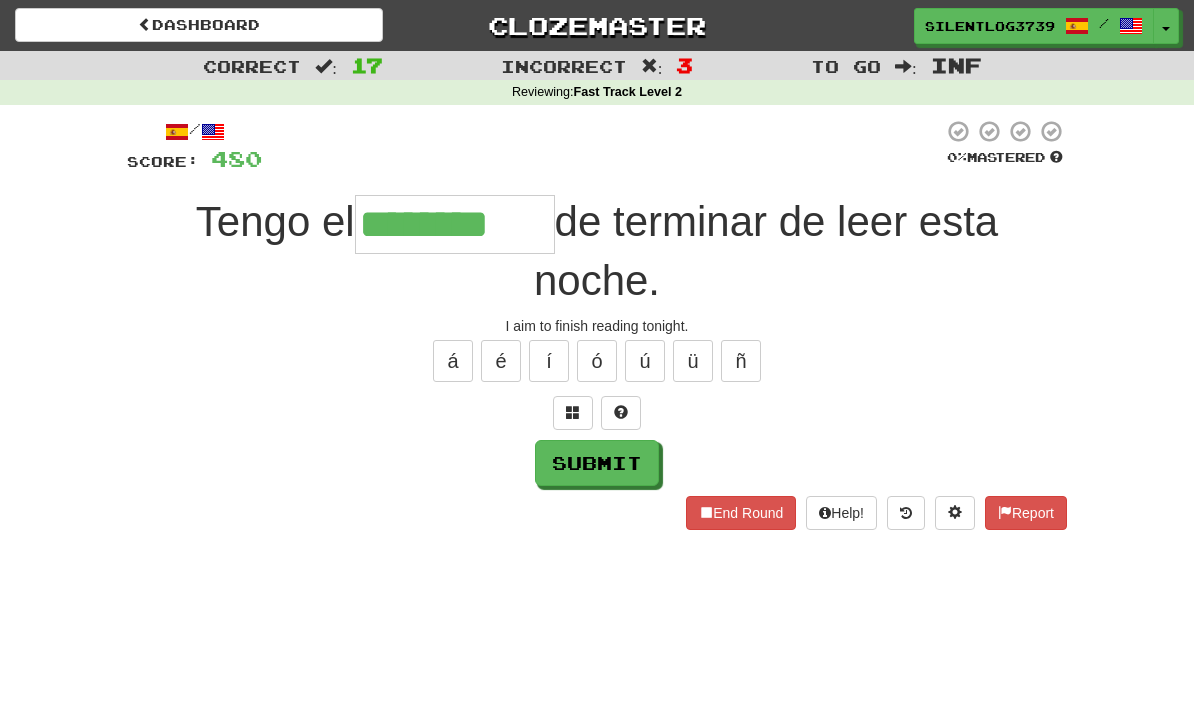 type on "********" 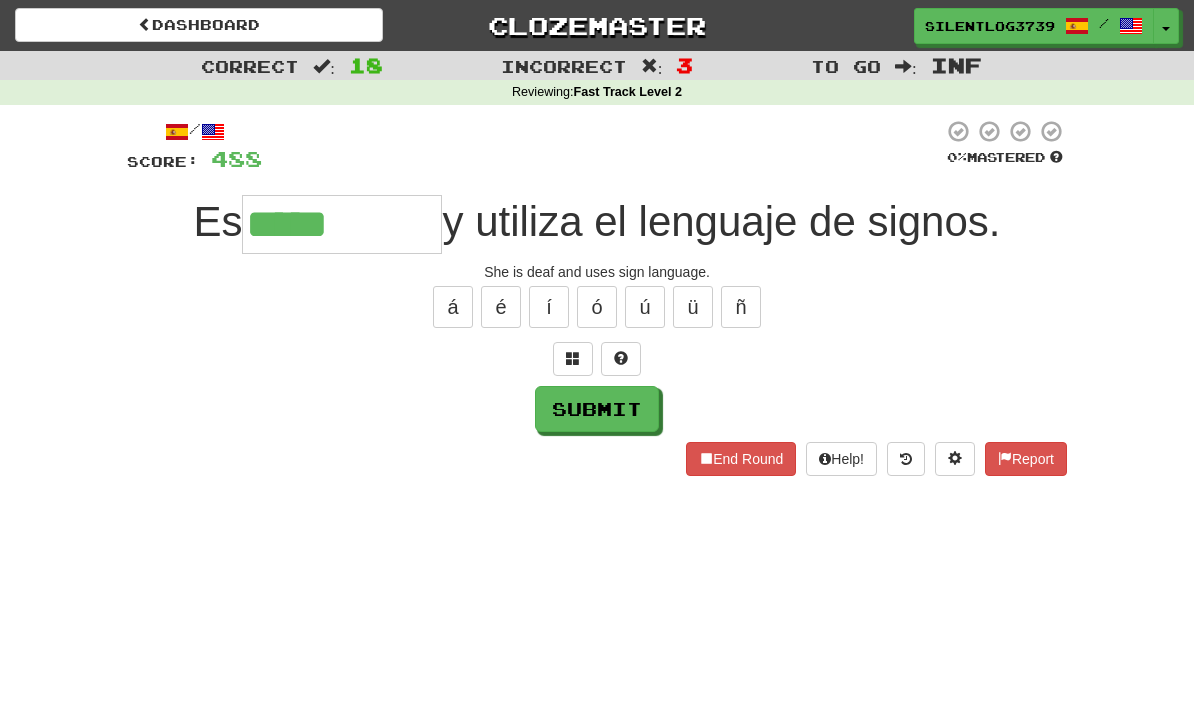 type on "*****" 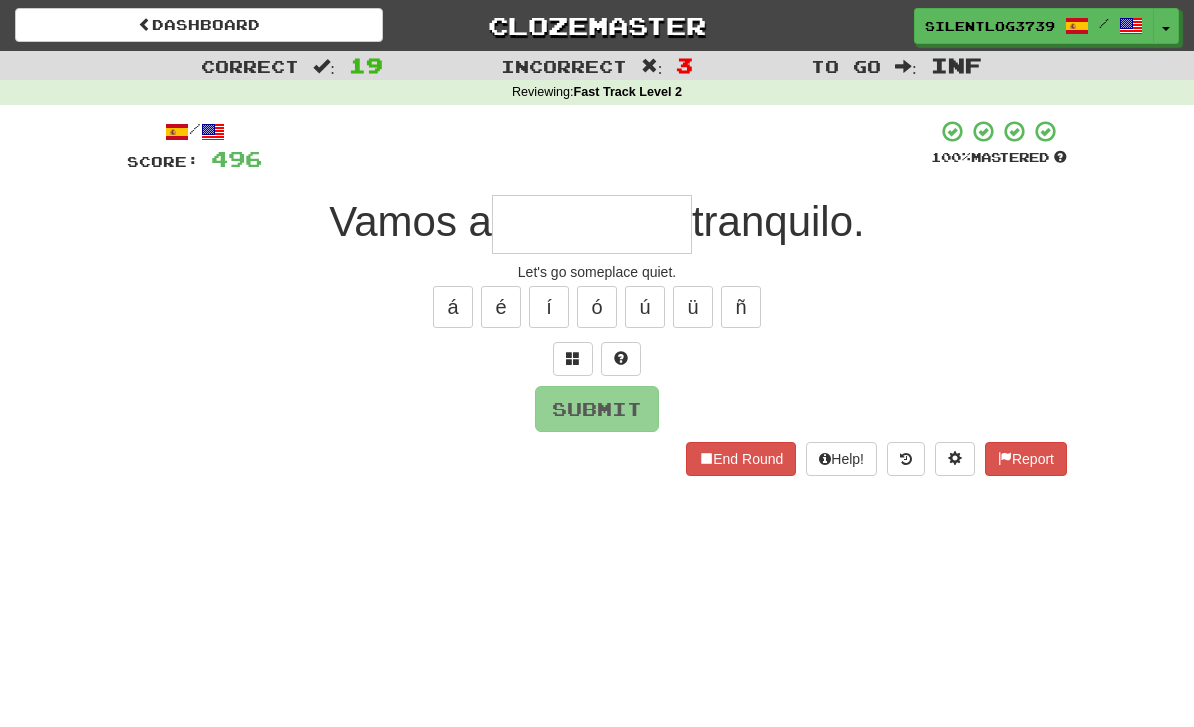 type on "*" 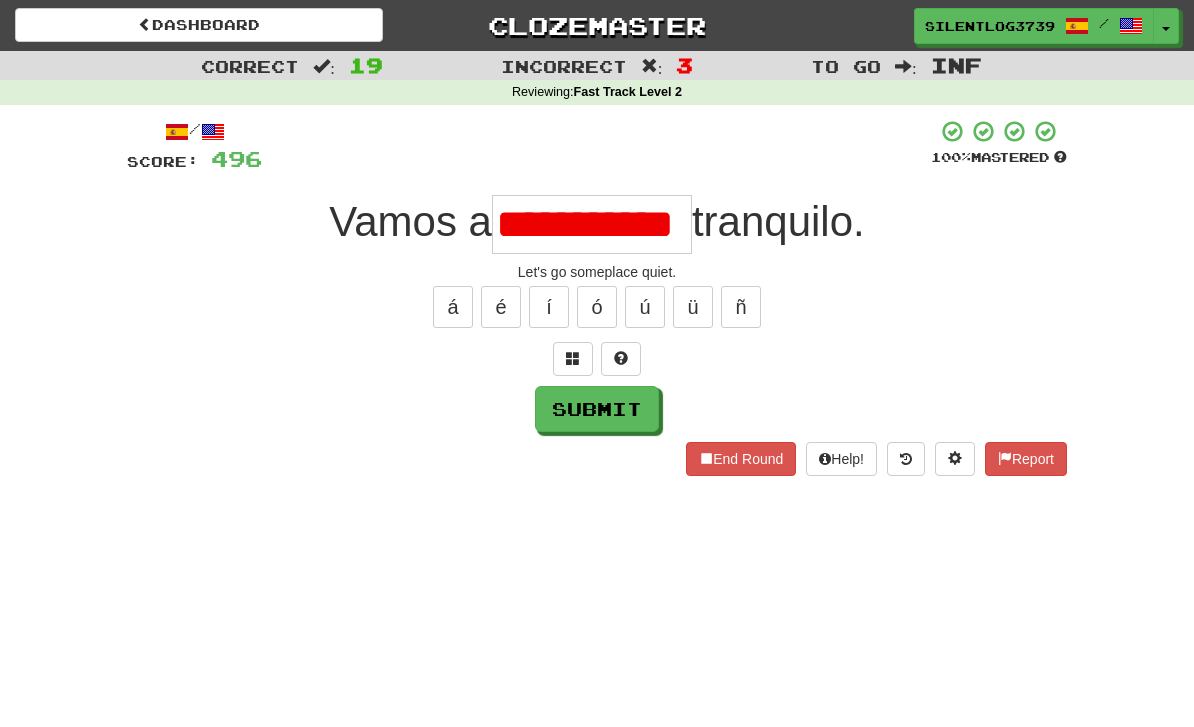 type on "**********" 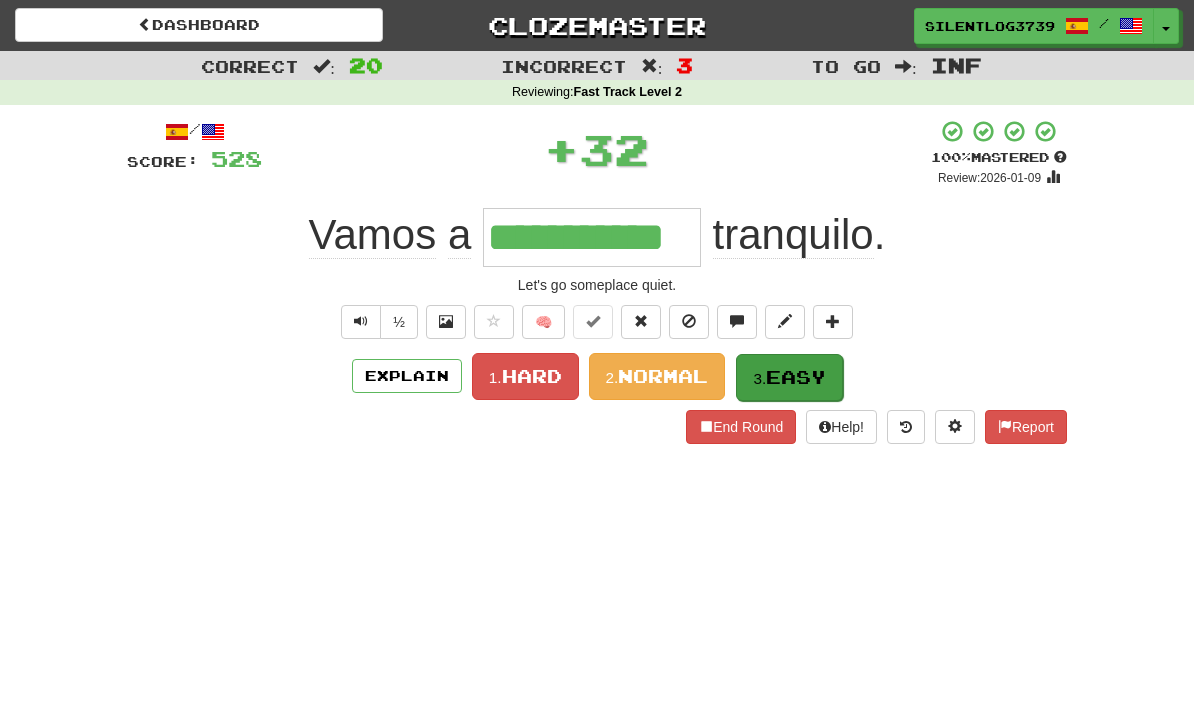 click on "Easy" at bounding box center (796, 377) 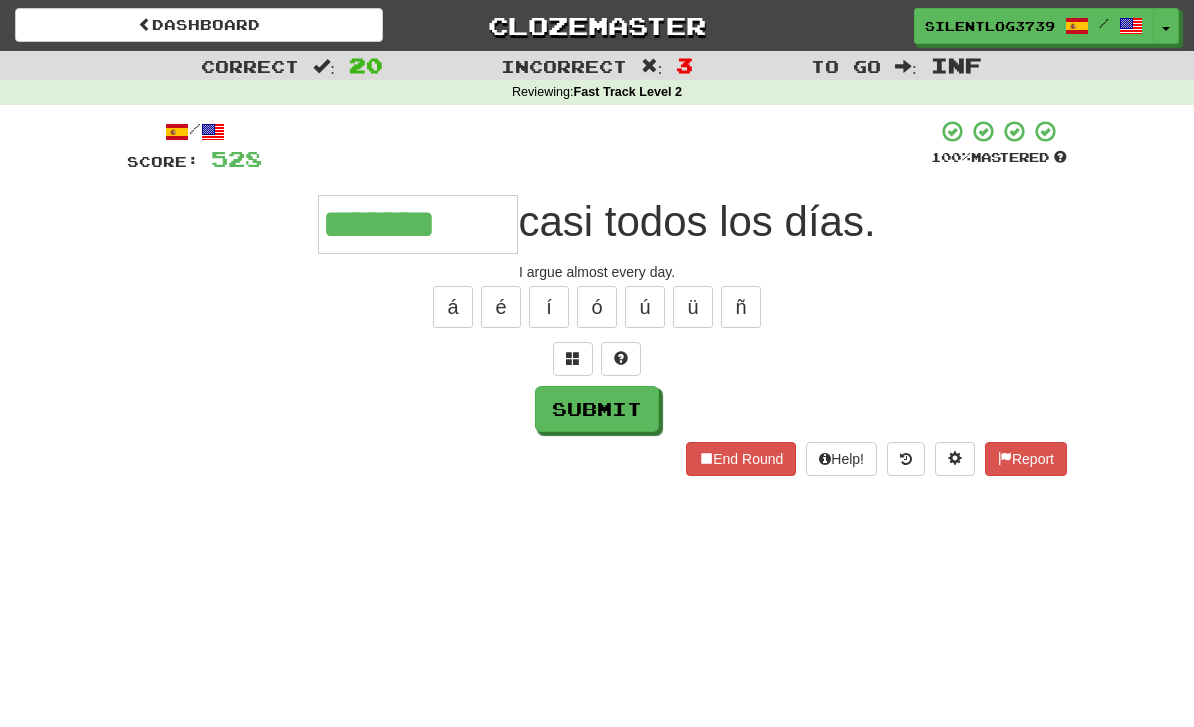 type on "*******" 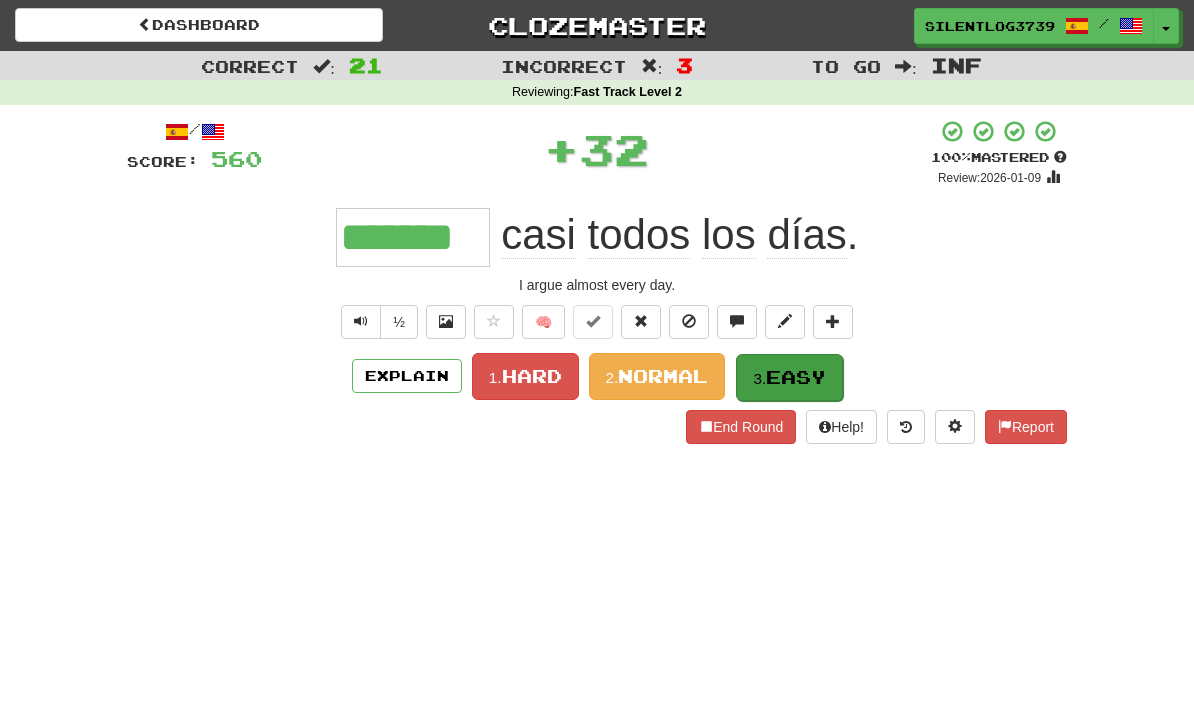 click on "Easy" at bounding box center (796, 377) 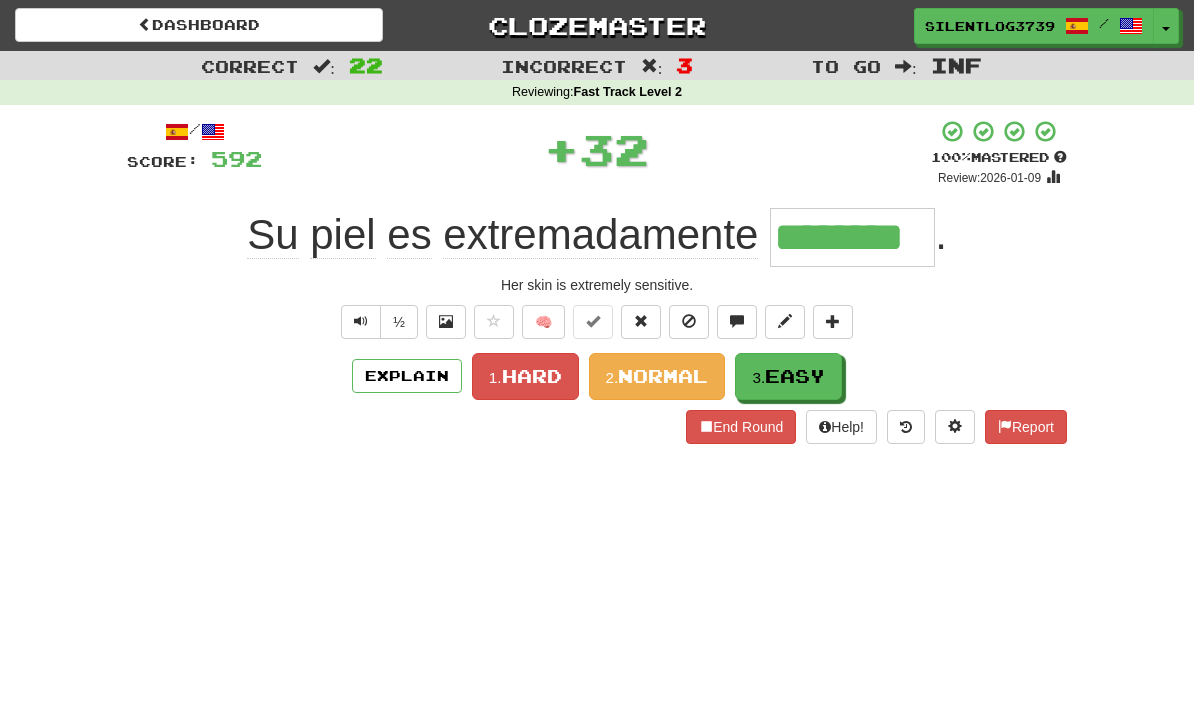 type on "********" 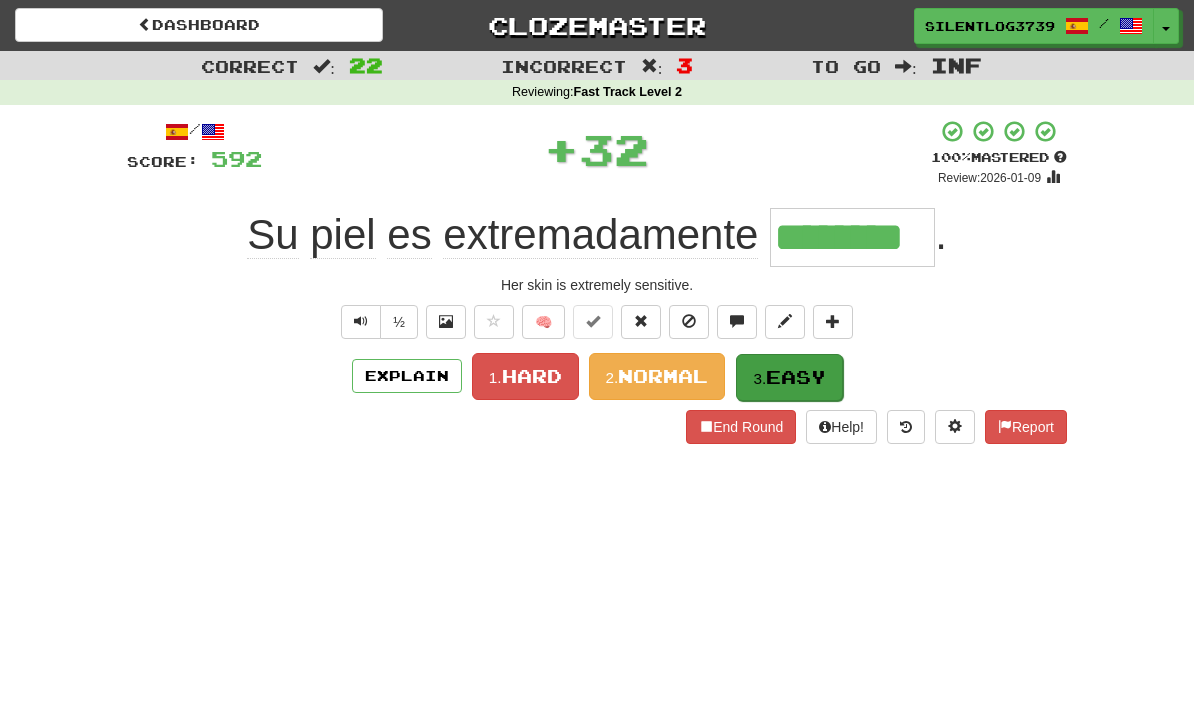 click on "Easy" at bounding box center [796, 377] 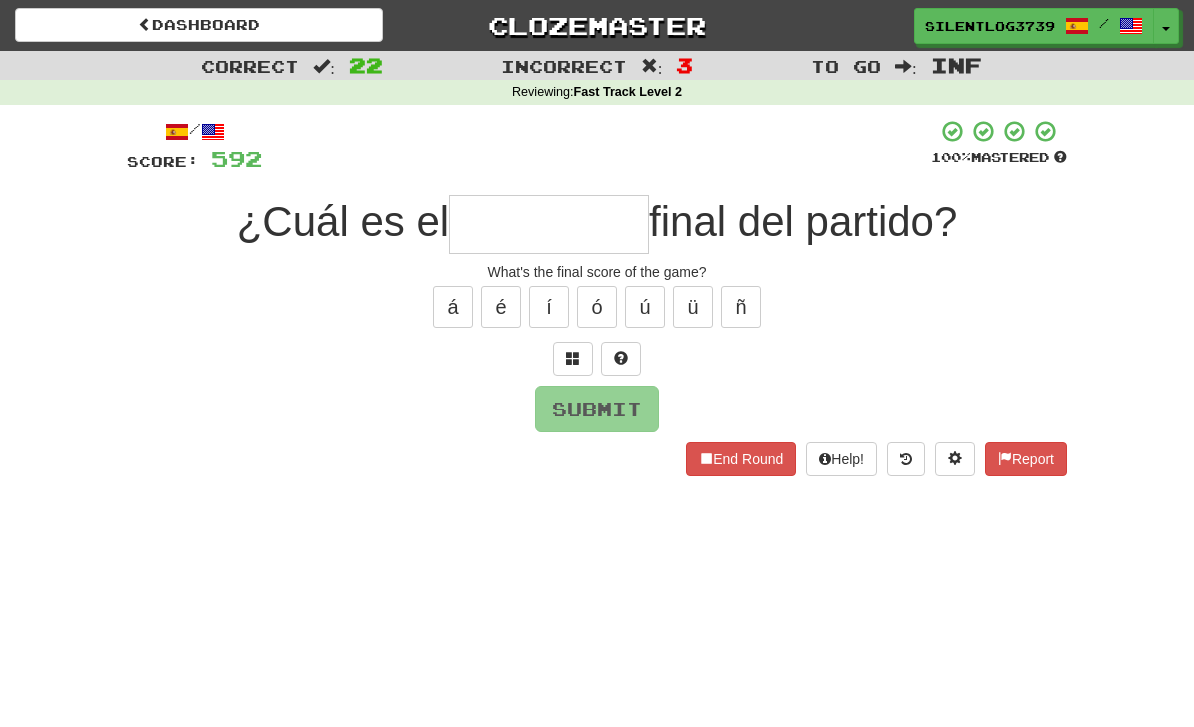 type on "*" 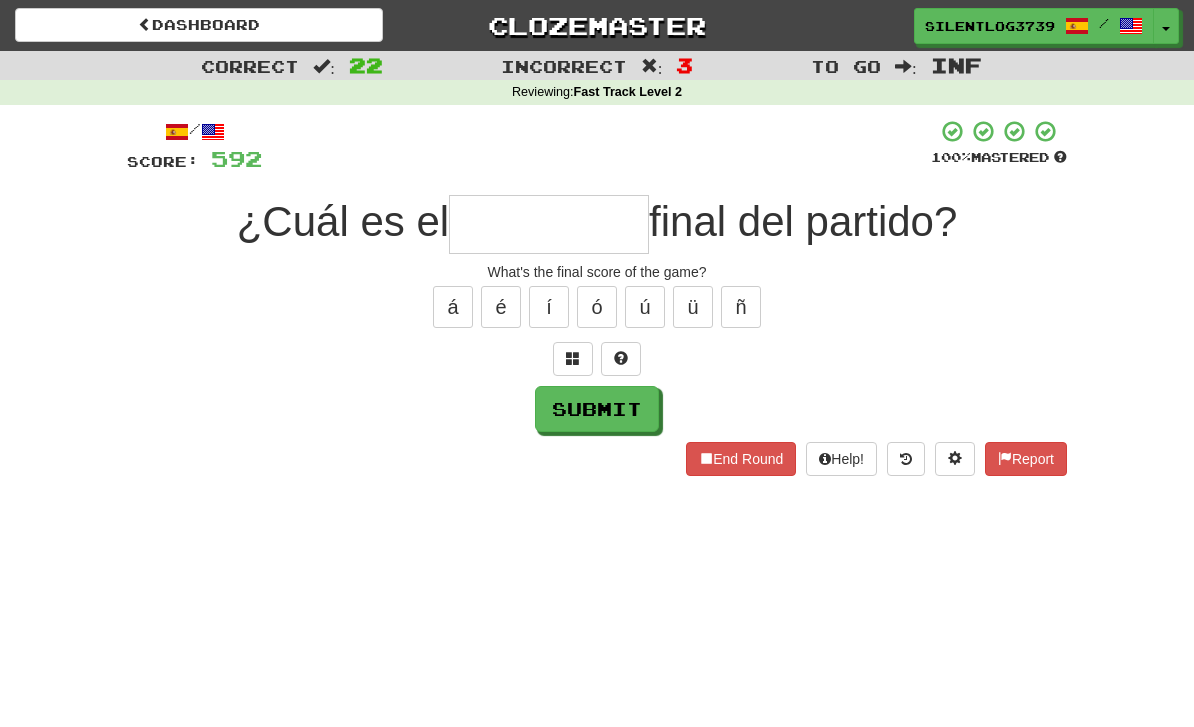type on "*" 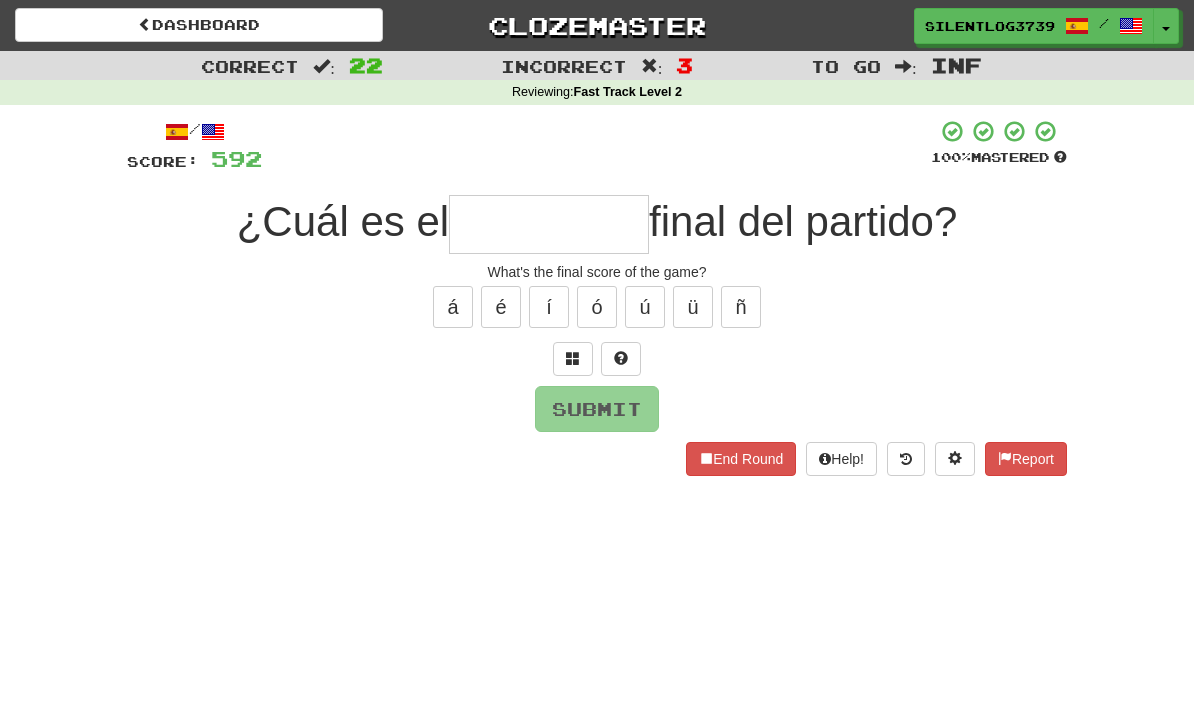 type on "*" 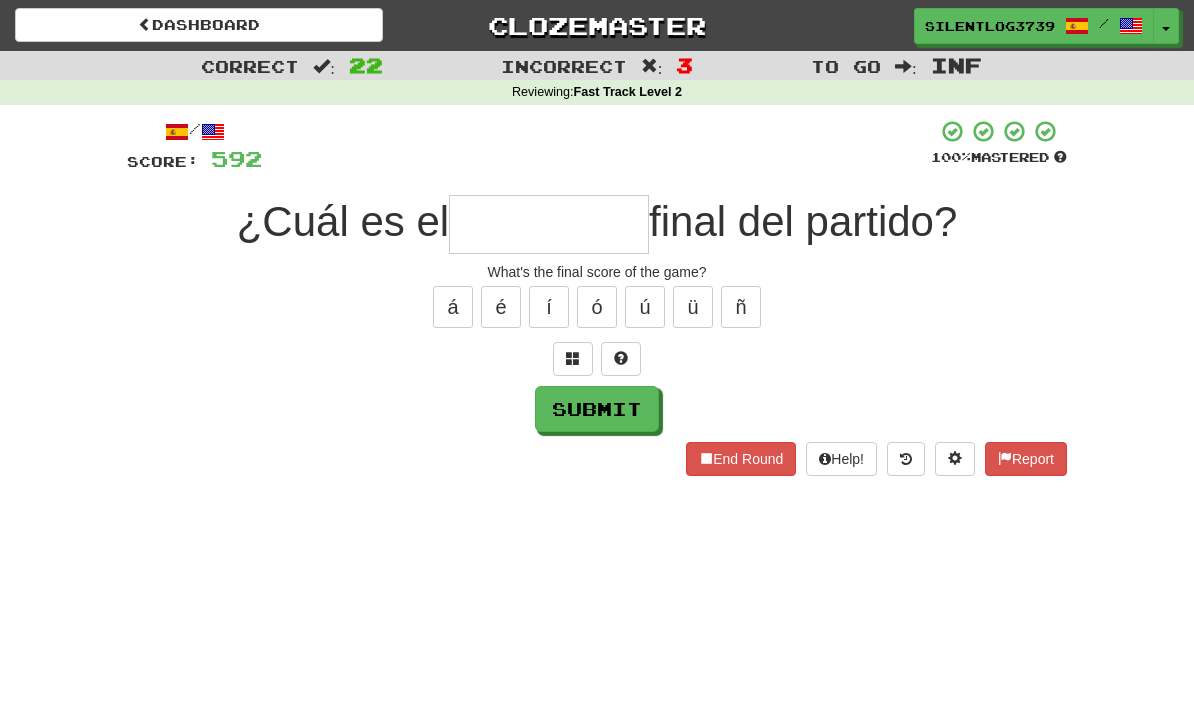 type on "*" 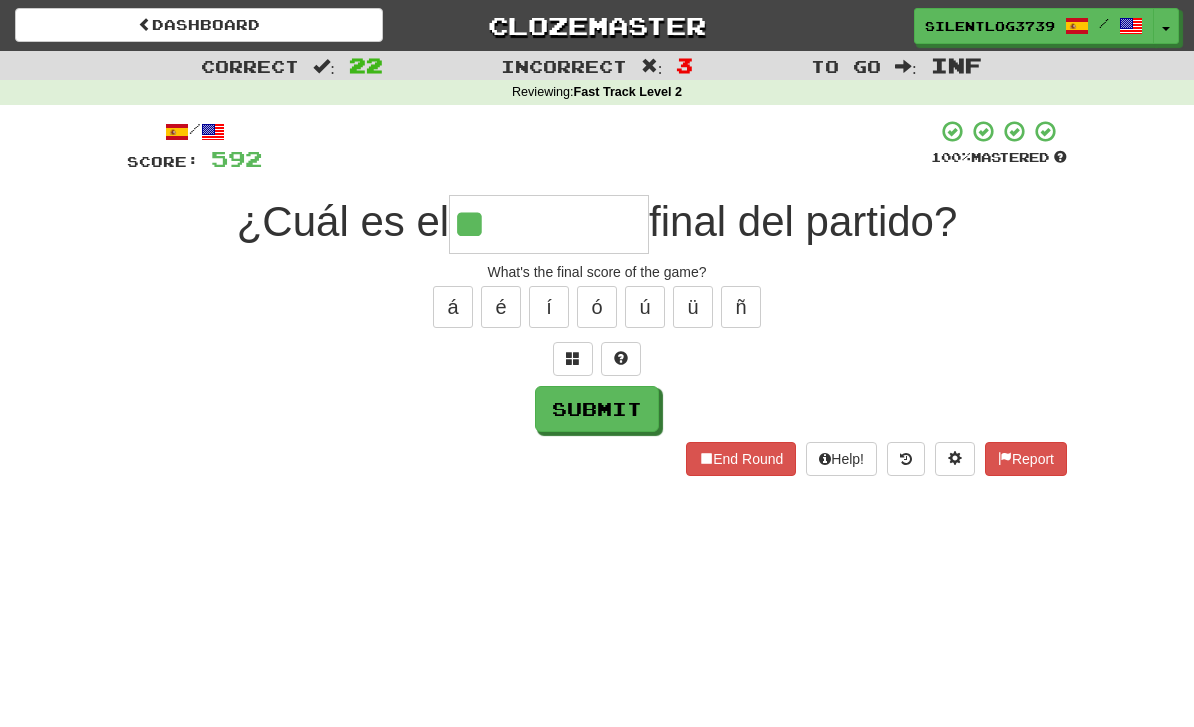 type on "*********" 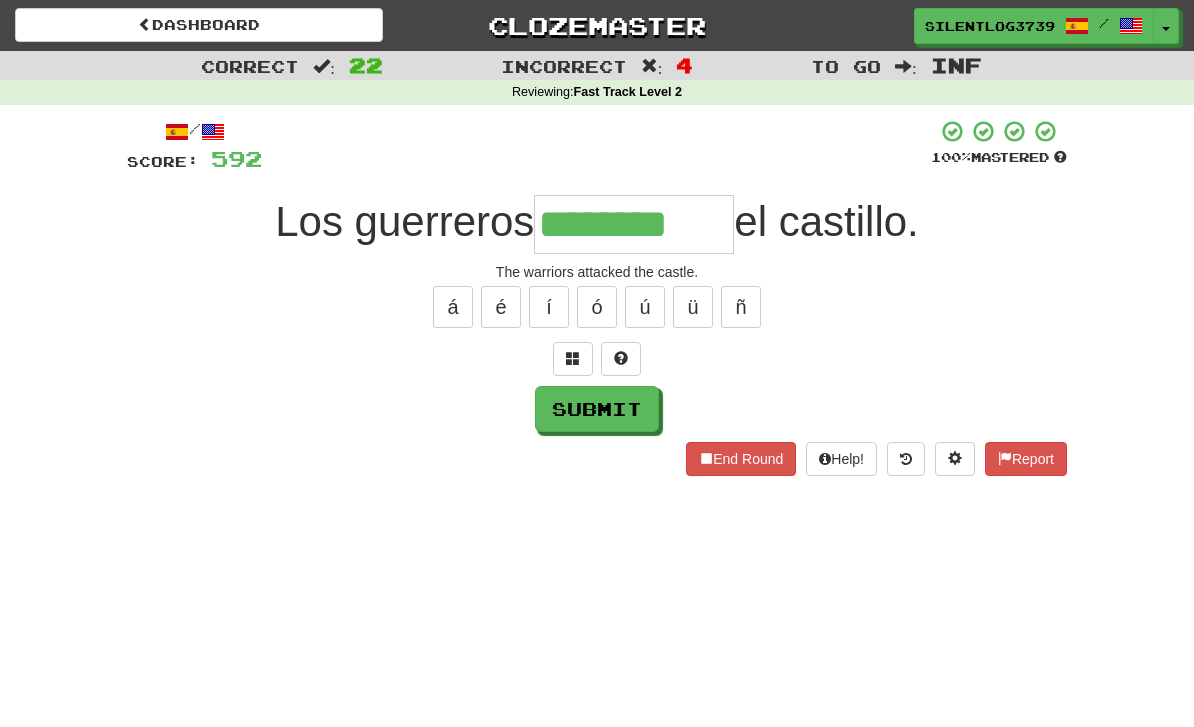 type on "********" 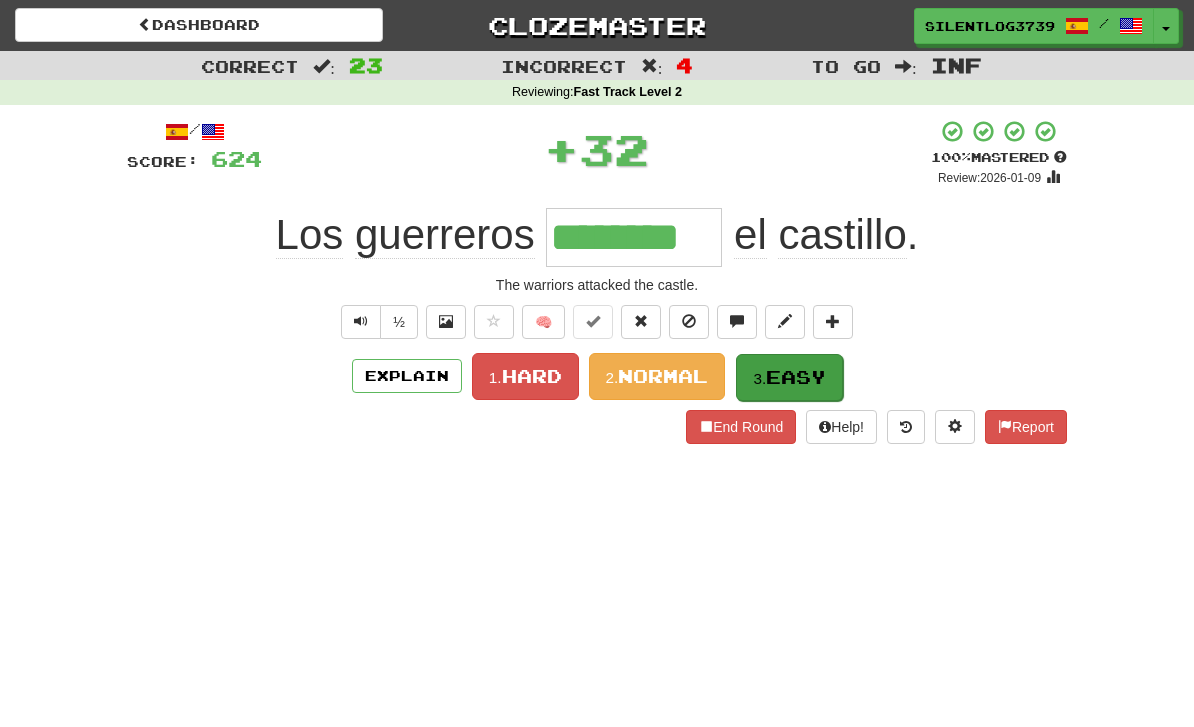 click on "Easy" at bounding box center [796, 377] 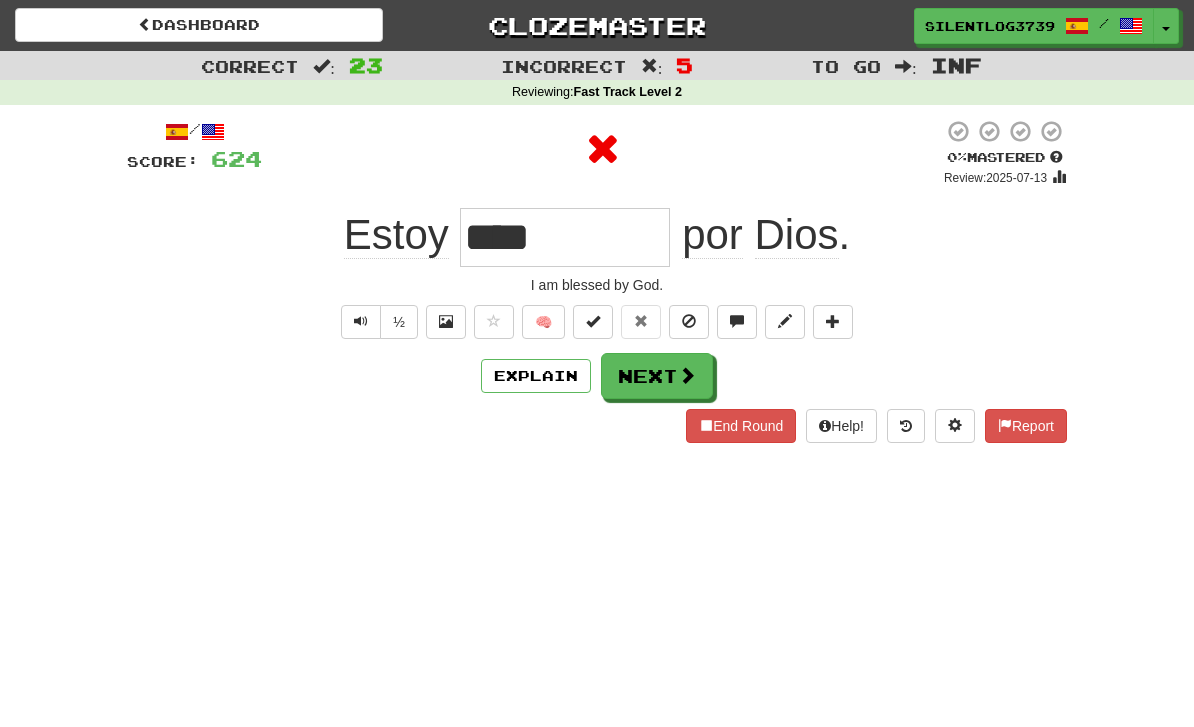 type on "*********" 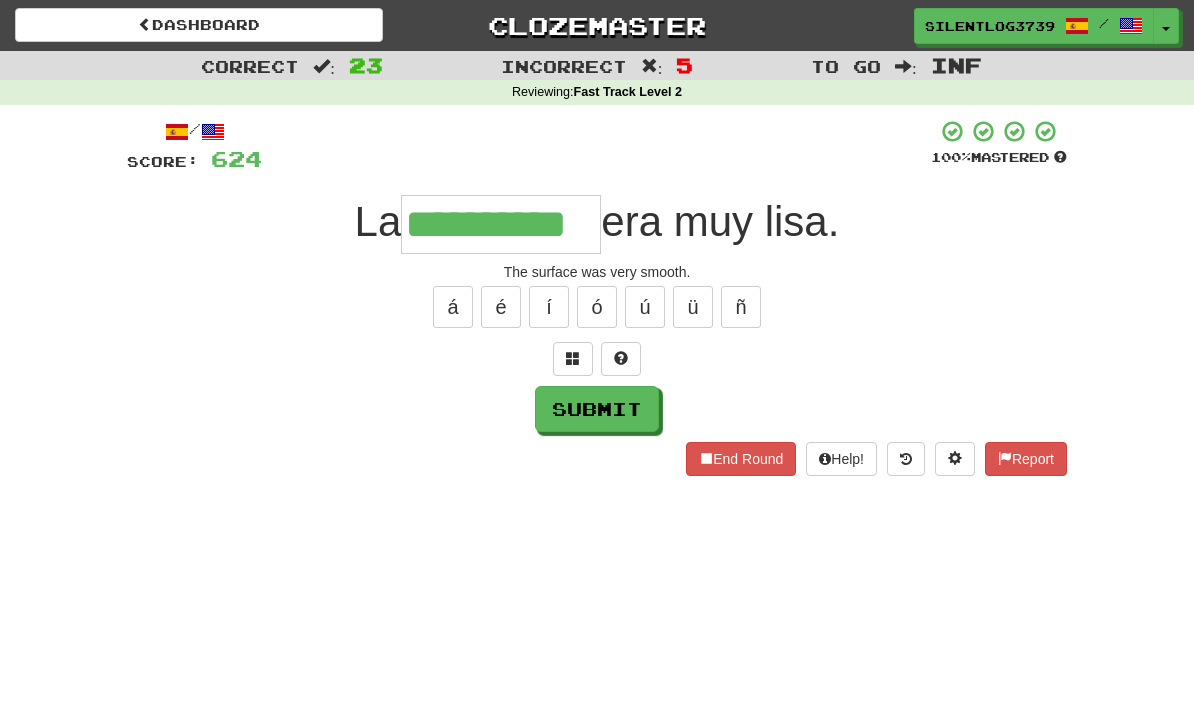 type on "**********" 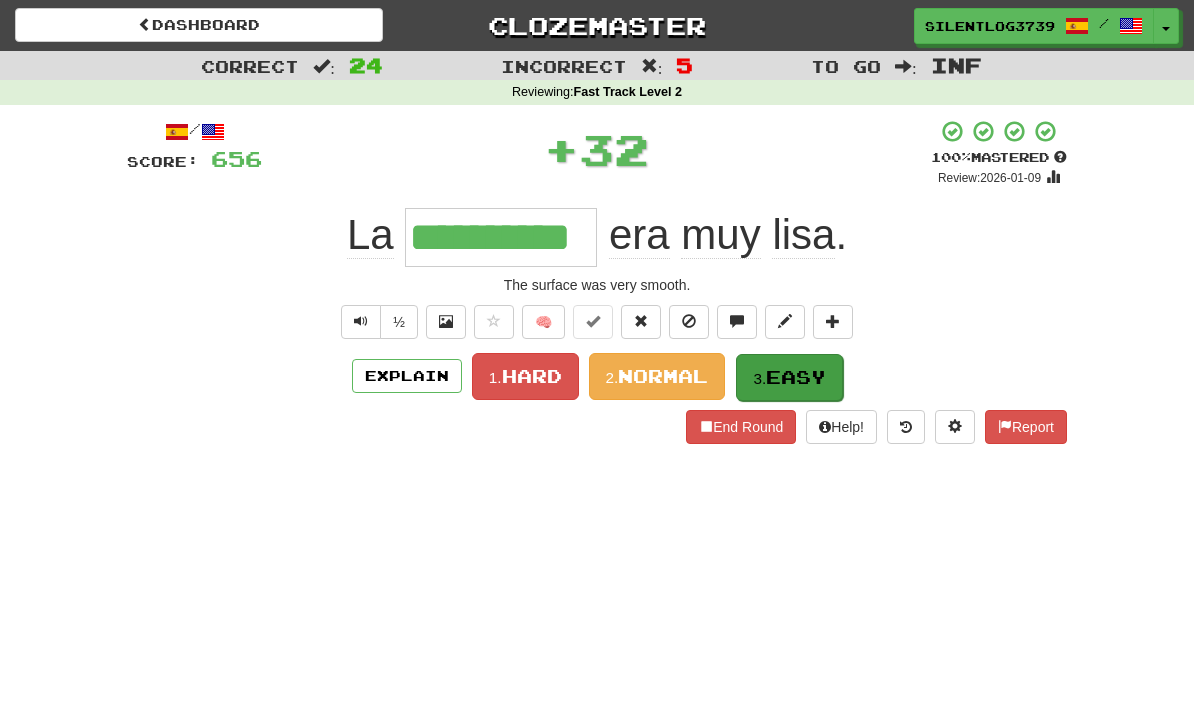 click on "Easy" at bounding box center [796, 377] 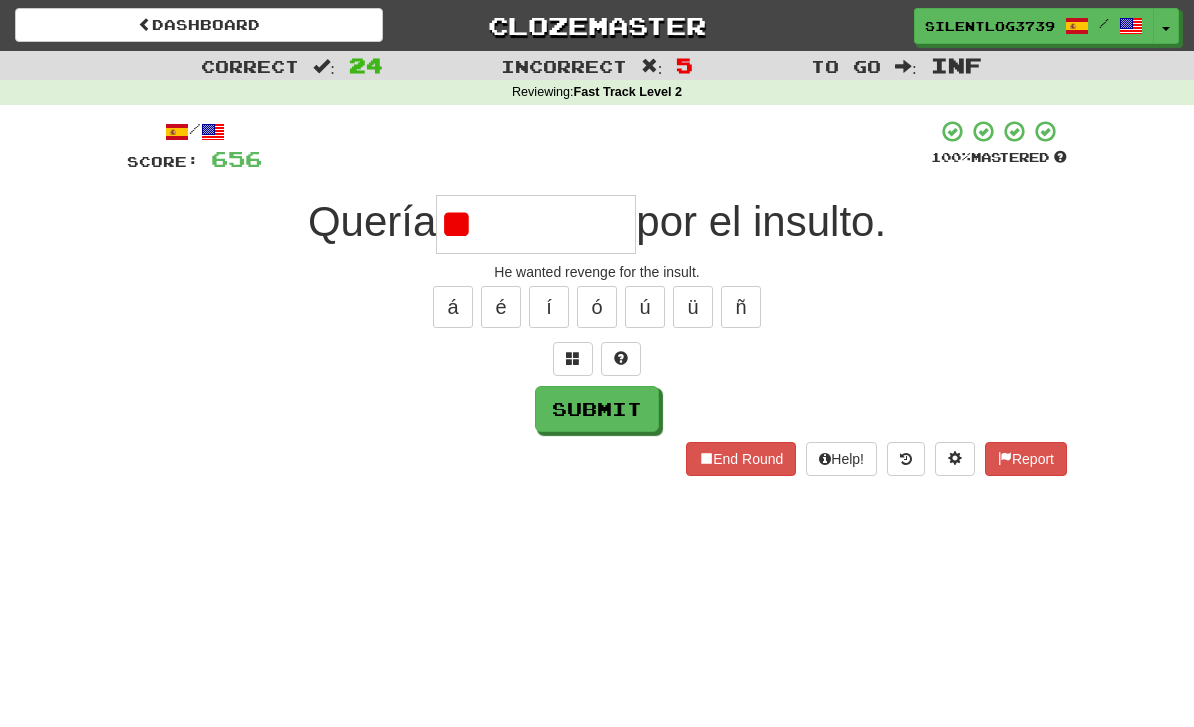 type on "*" 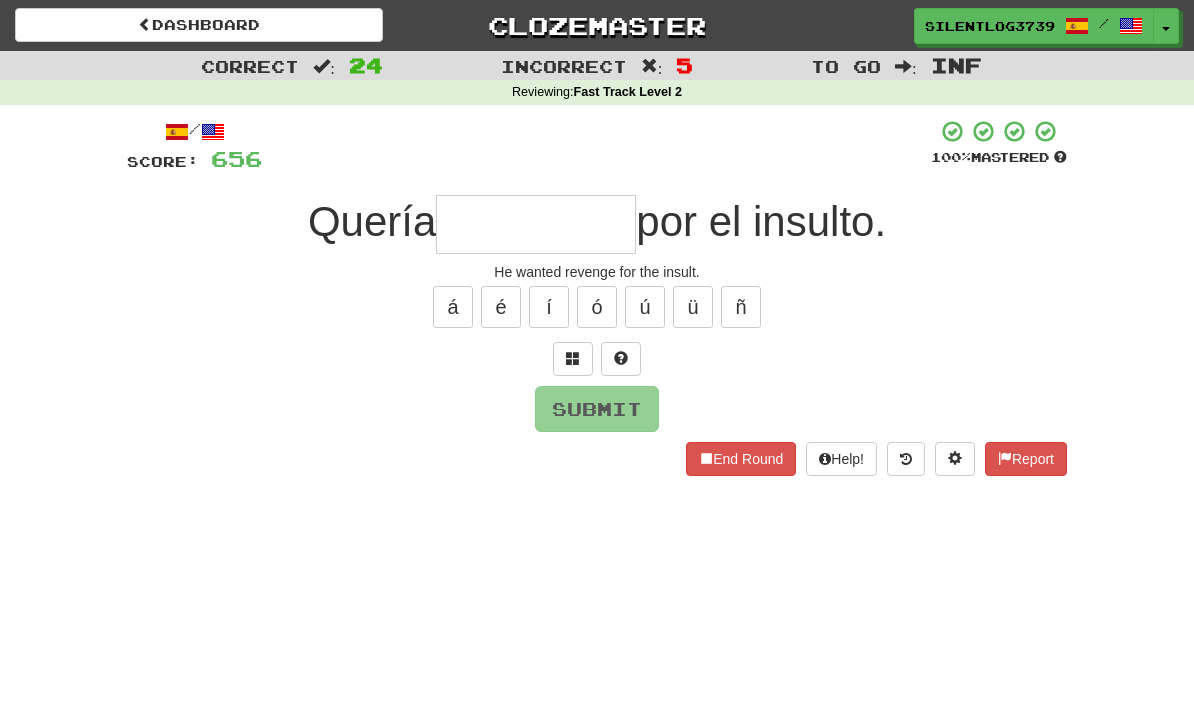 type on "*" 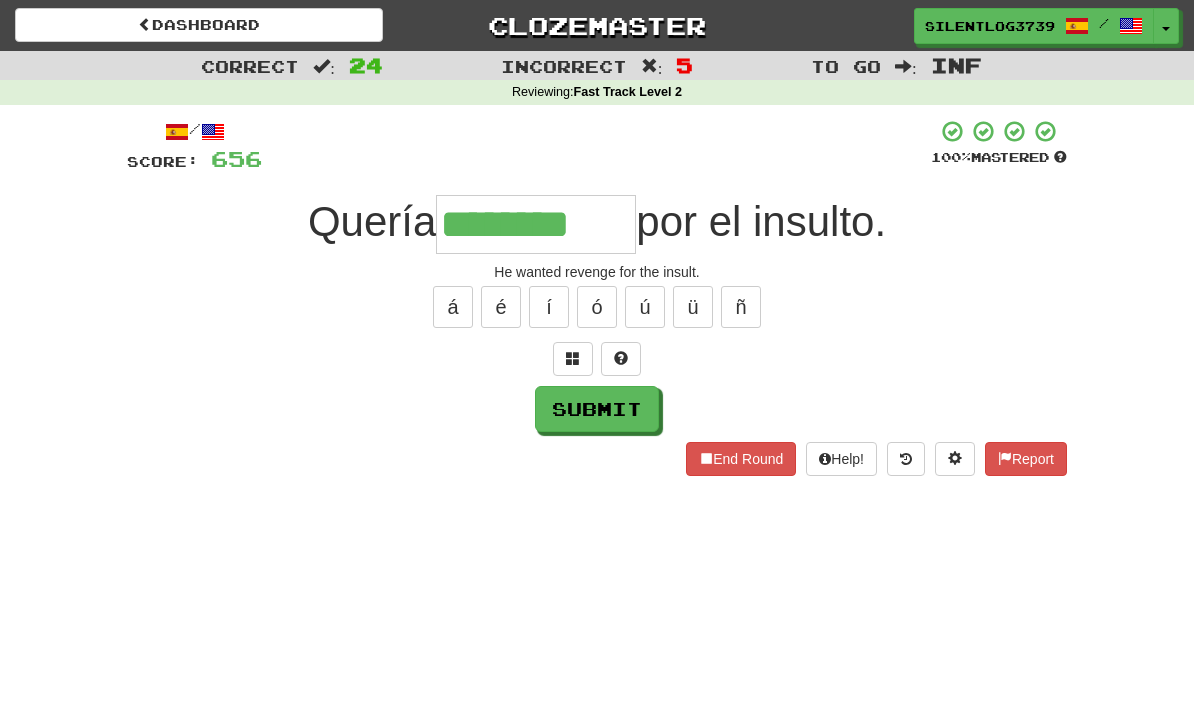 type on "********" 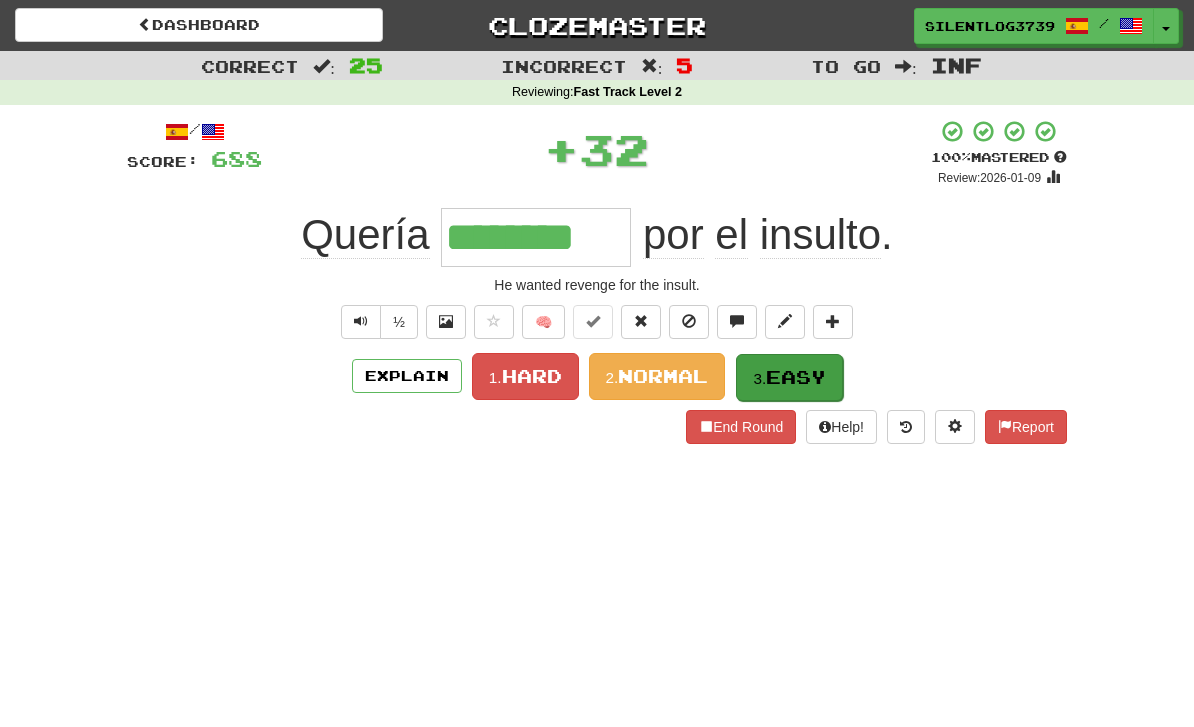 click on "Easy" at bounding box center (796, 377) 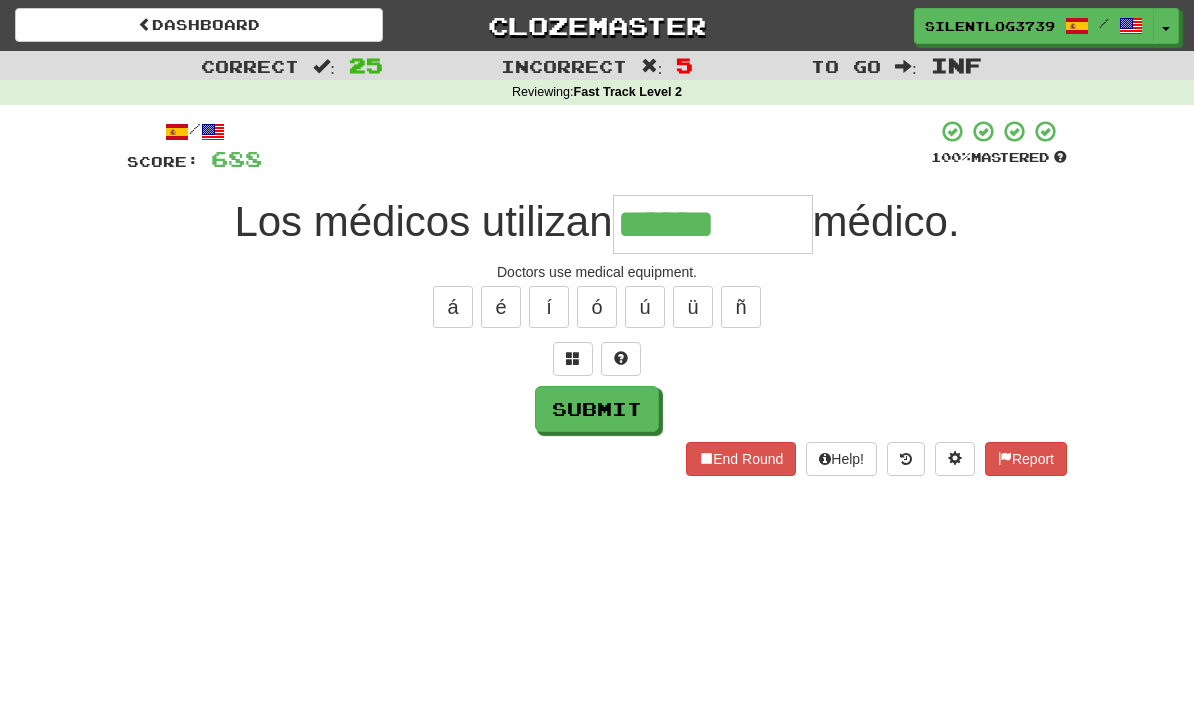 type on "******" 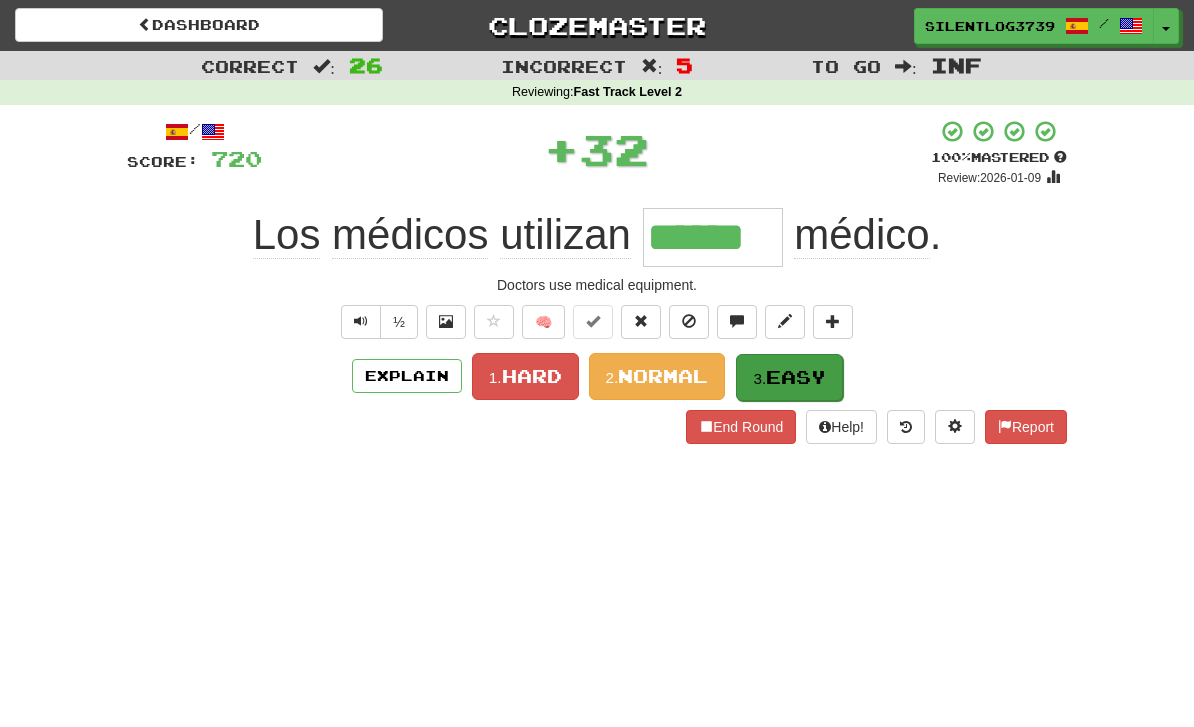 click on "Easy" at bounding box center (796, 377) 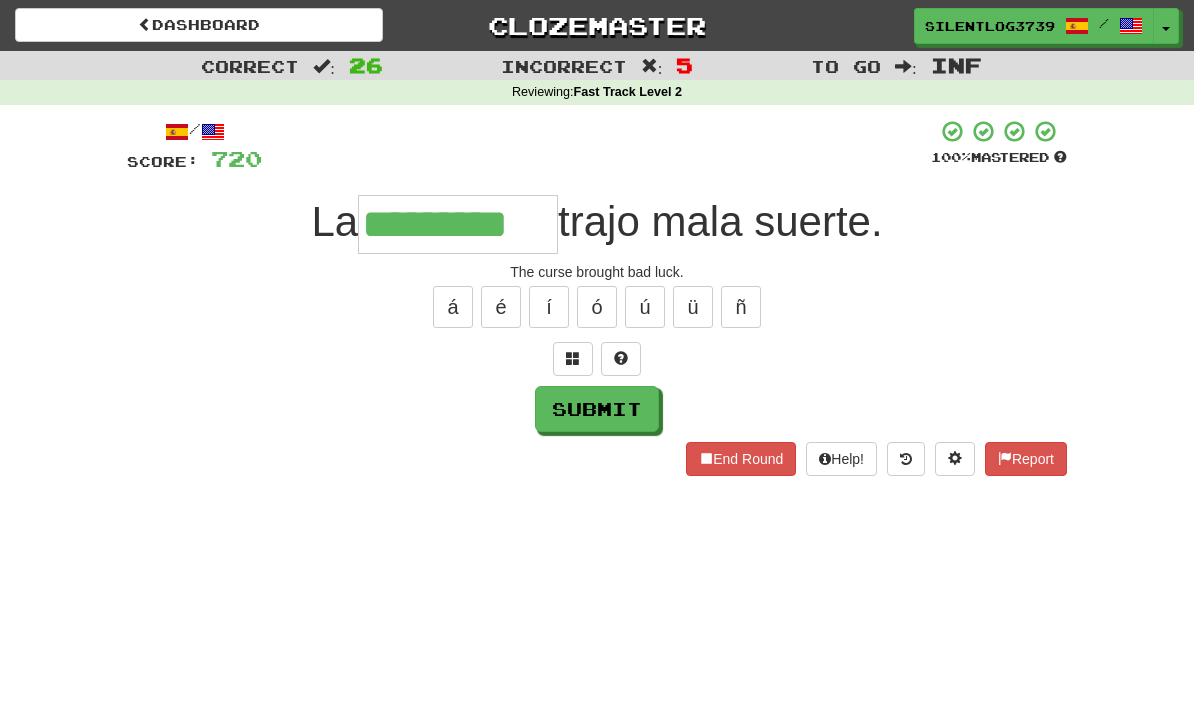 type on "*********" 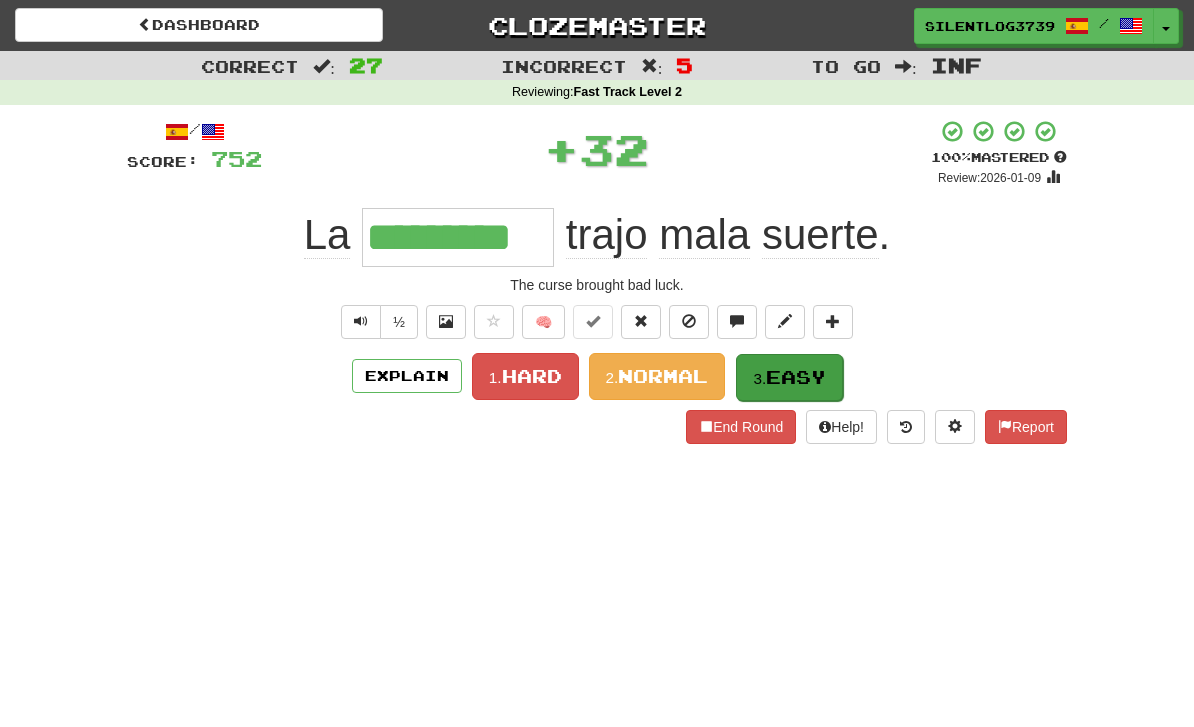 click on "Easy" at bounding box center (796, 377) 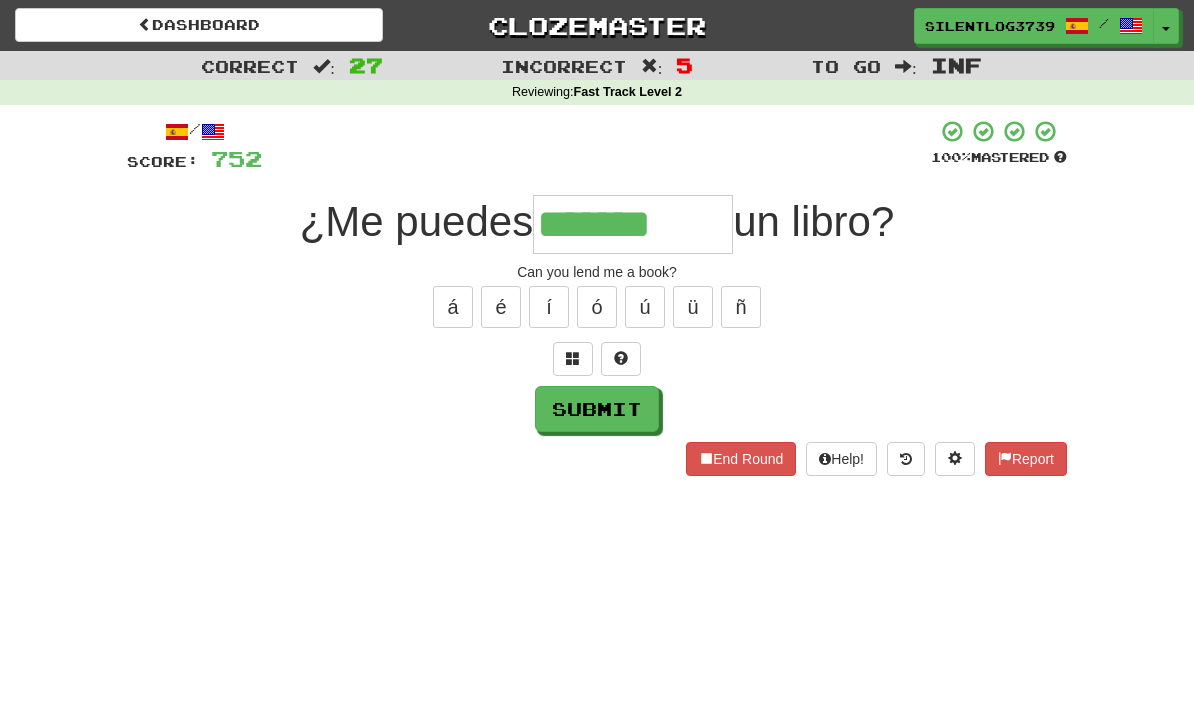 type on "*******" 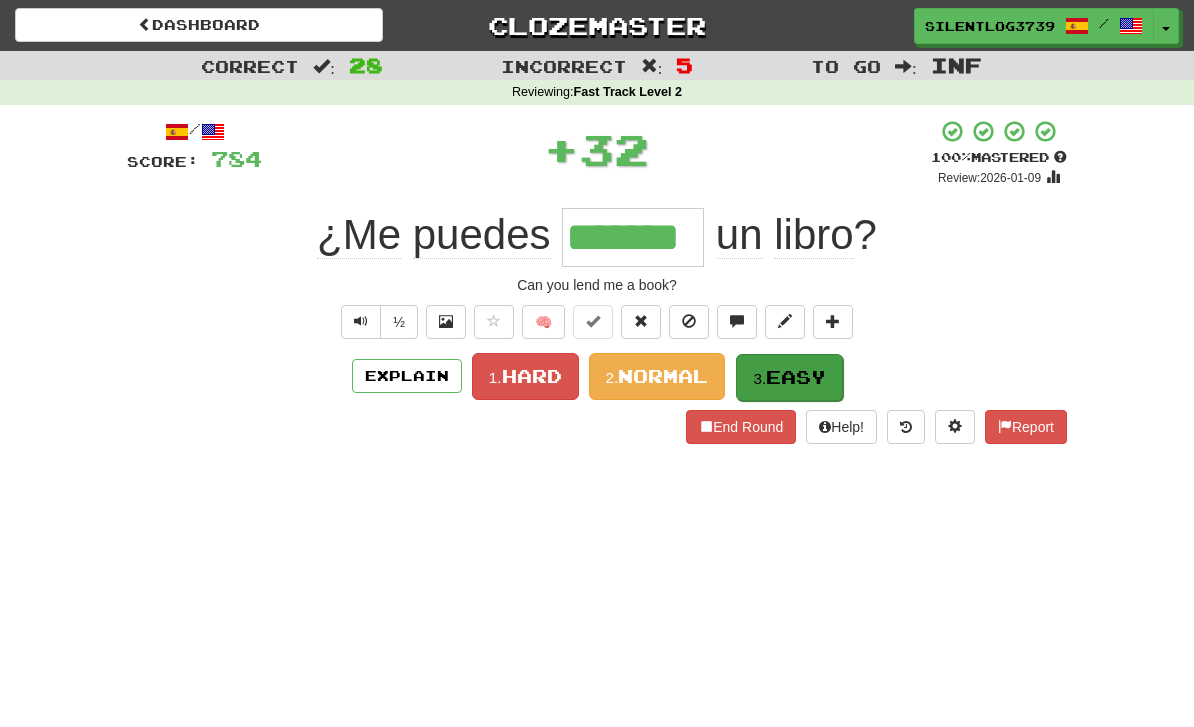 click on "Easy" at bounding box center [796, 377] 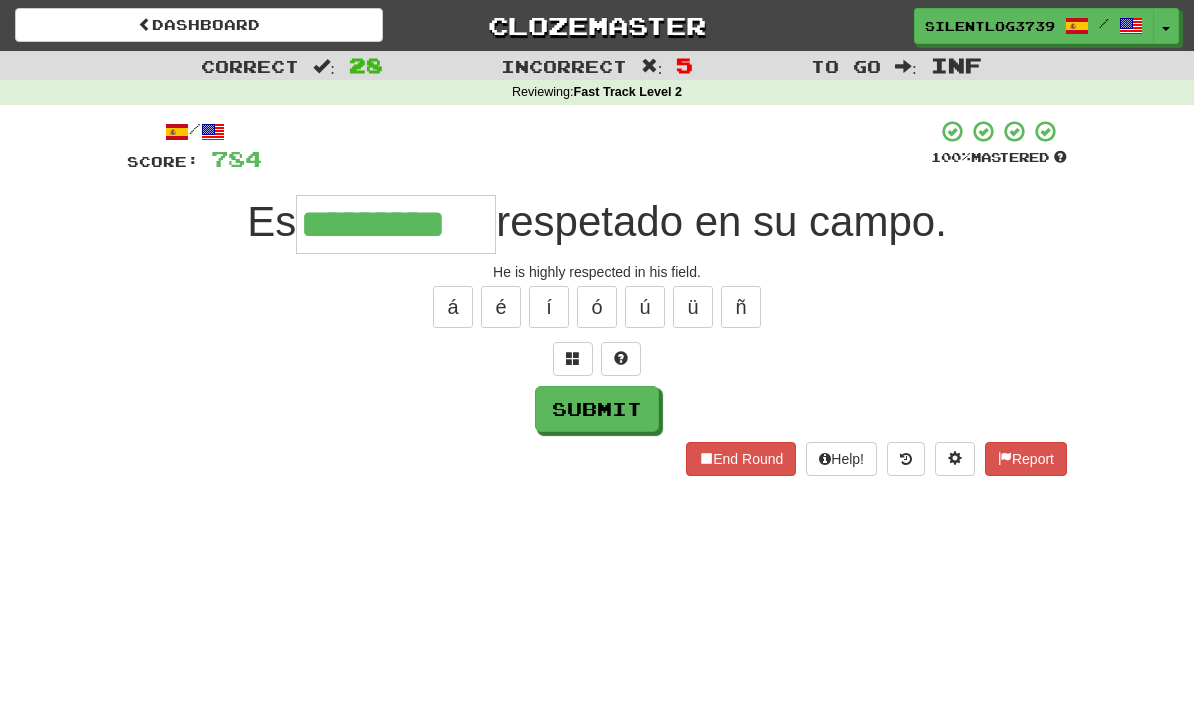 type on "*********" 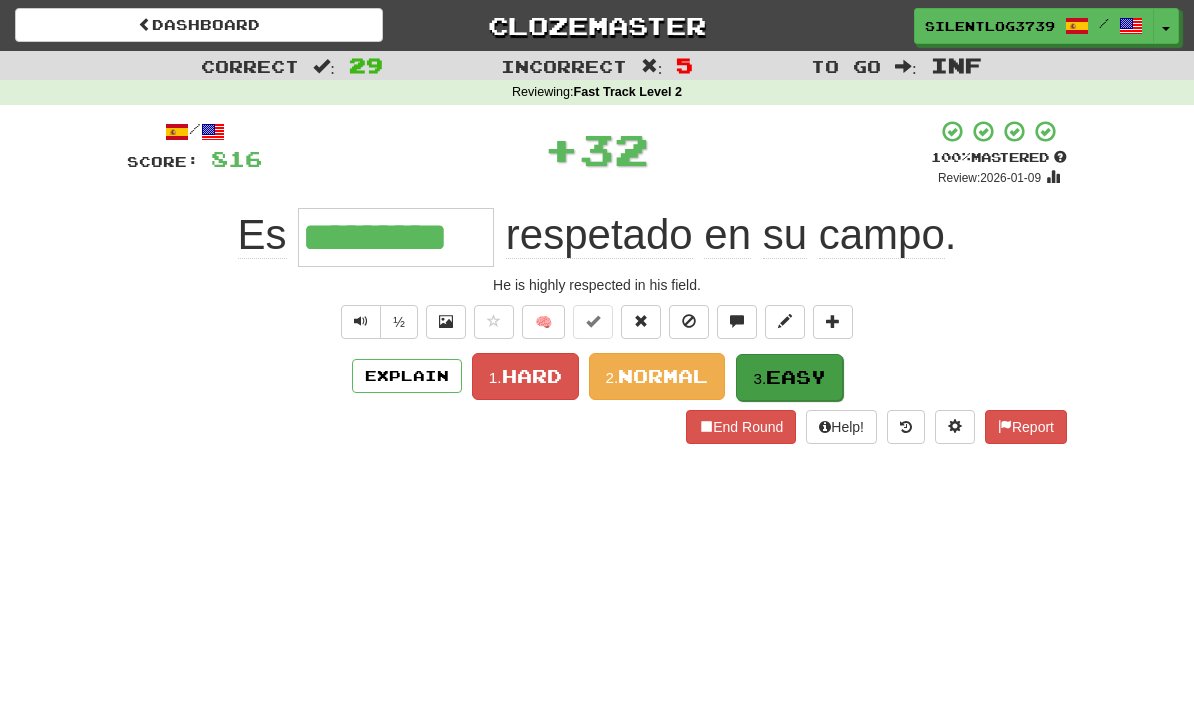 click on "Easy" at bounding box center [796, 377] 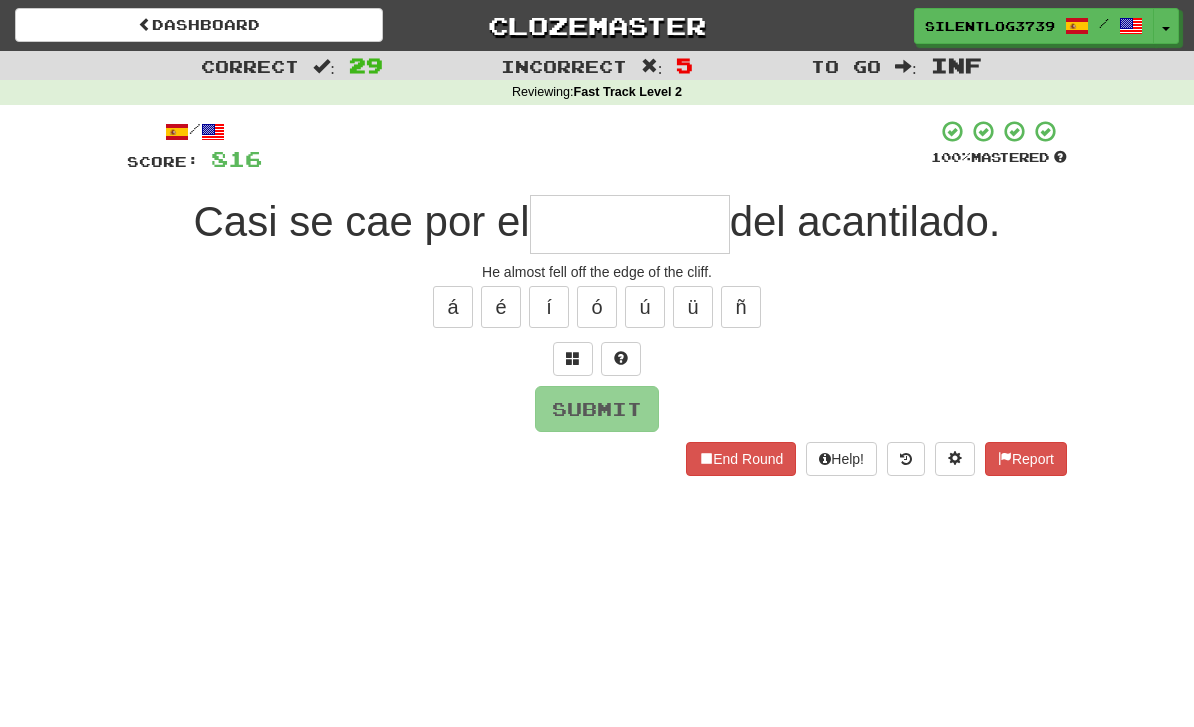 type on "*" 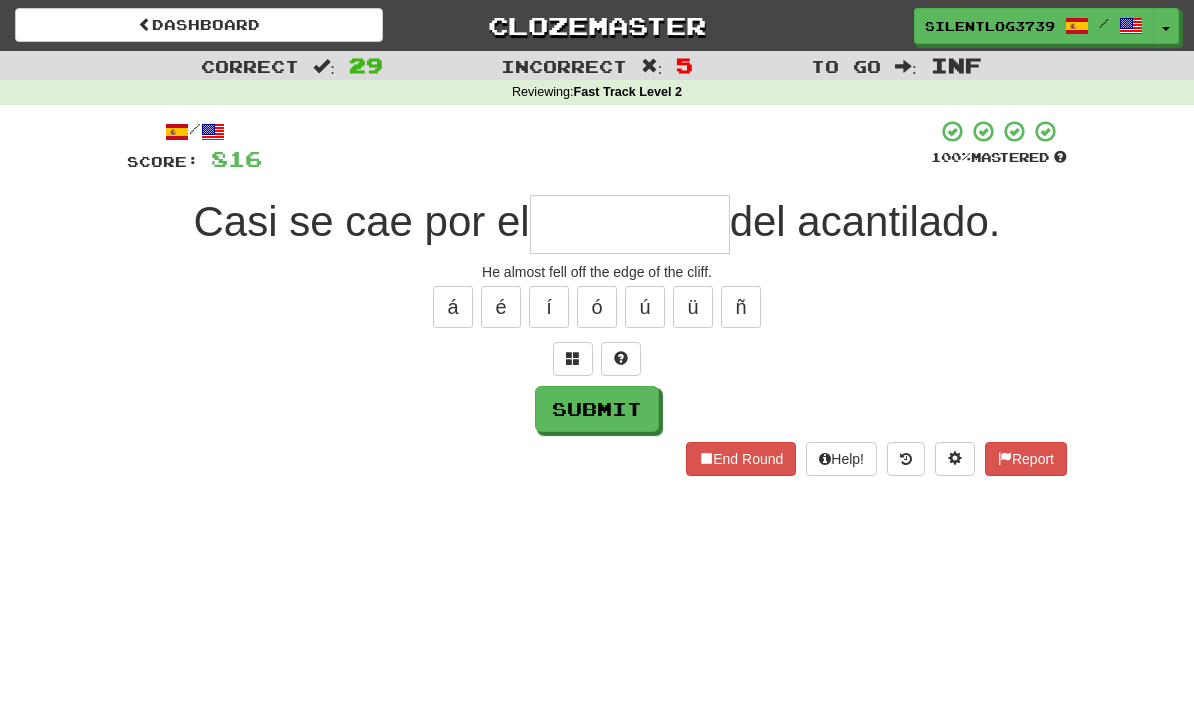 type on "*" 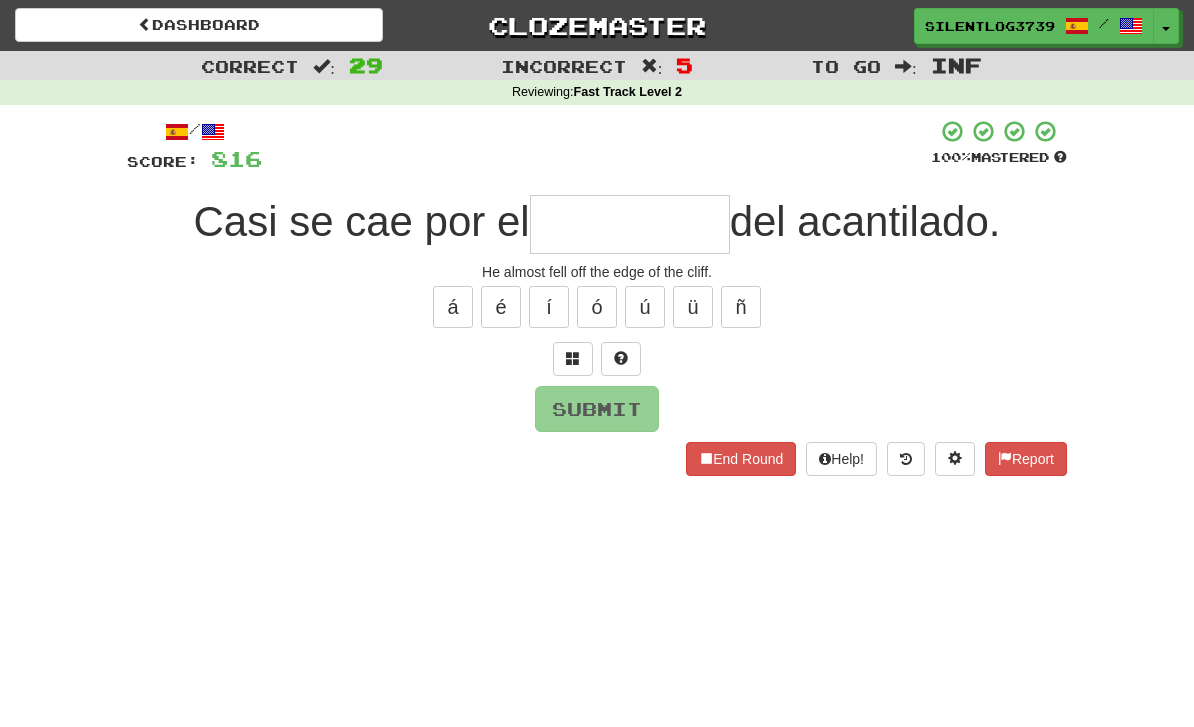 type on "*****" 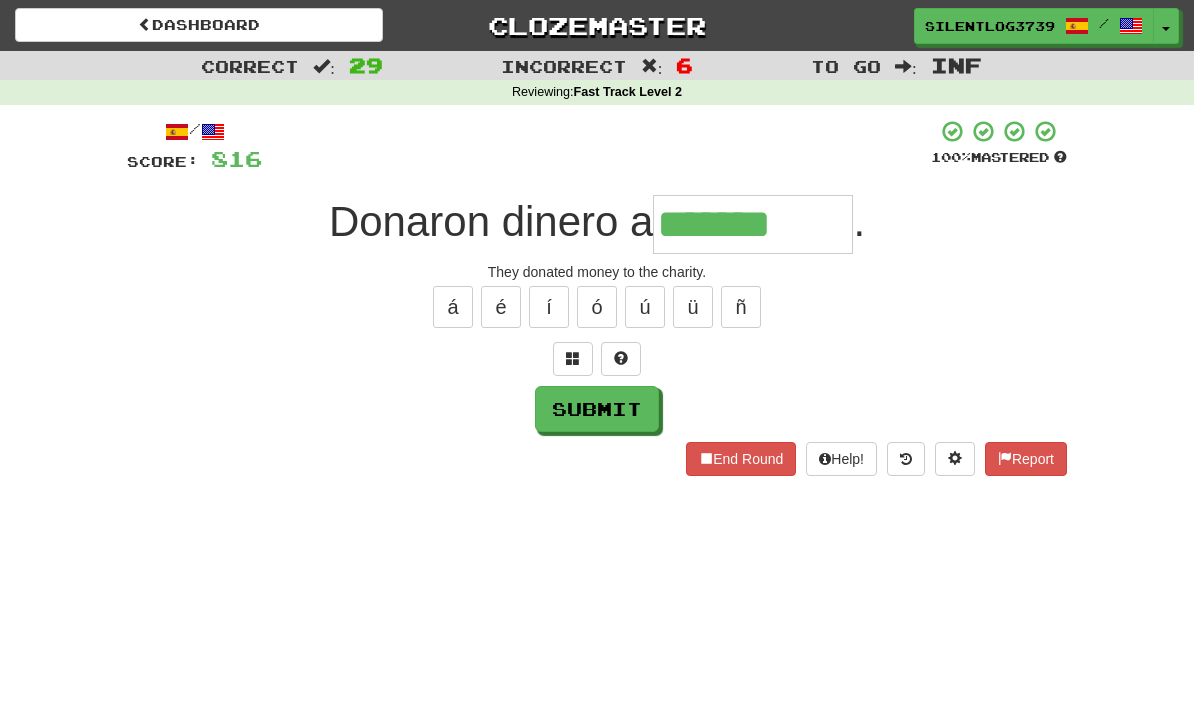 type on "*******" 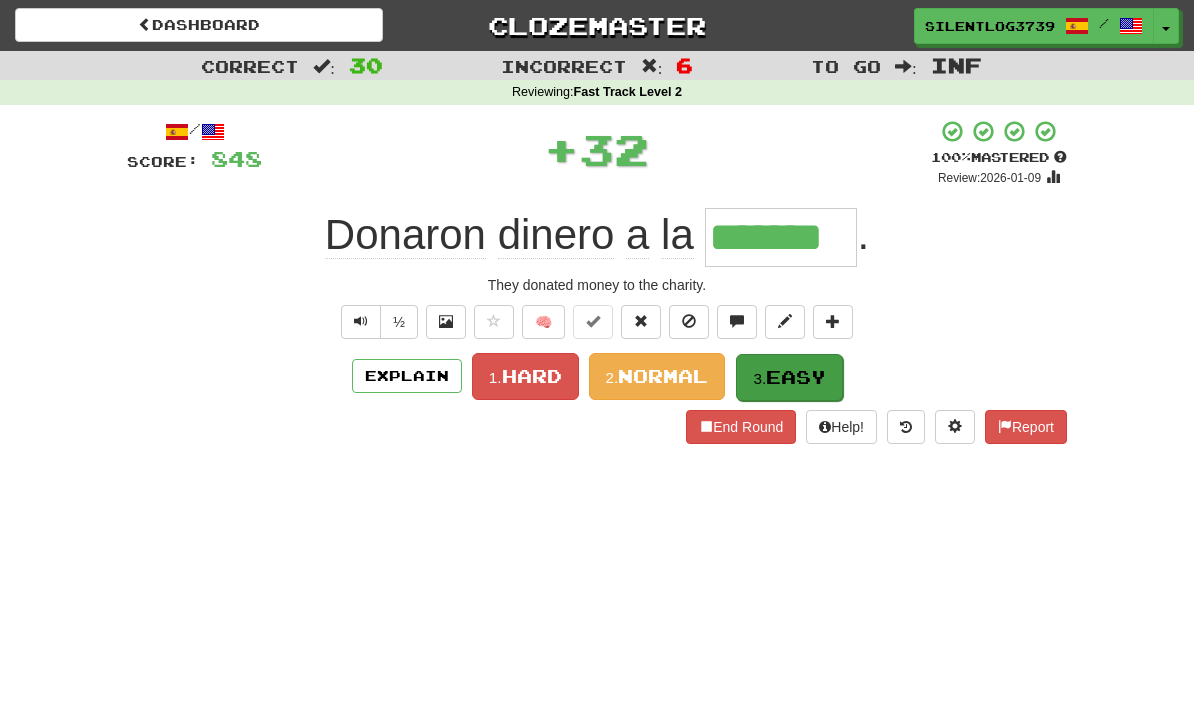 click on "Easy" at bounding box center [796, 377] 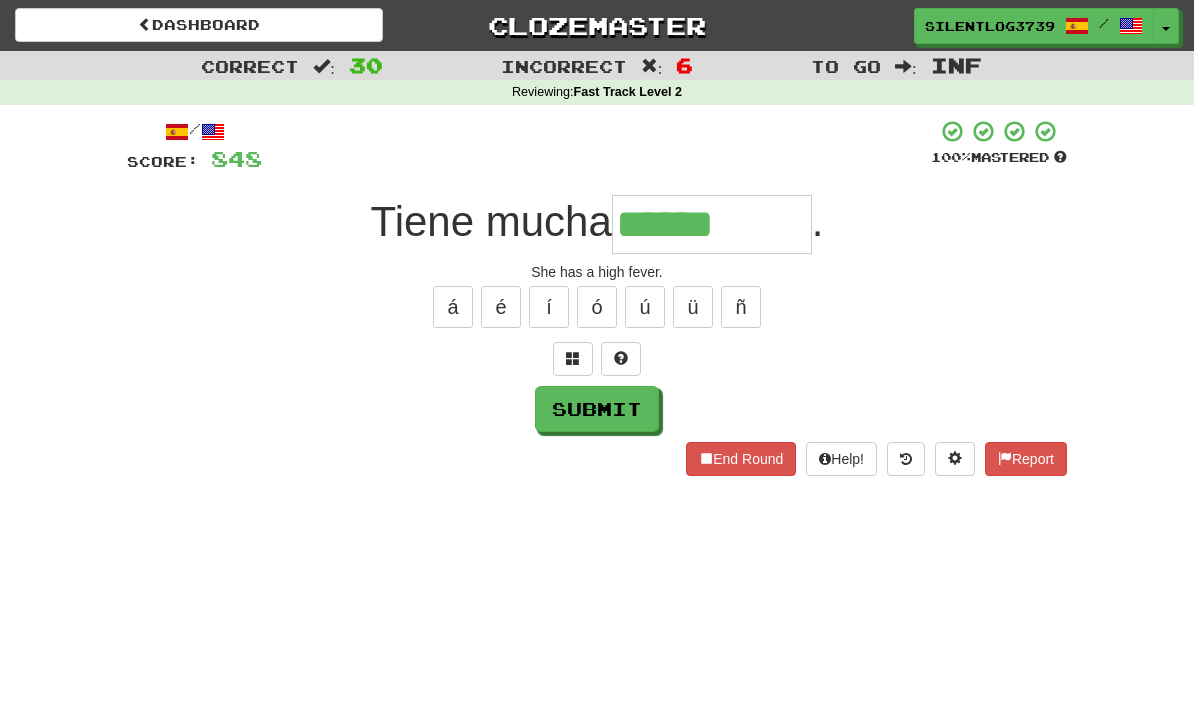 type on "******" 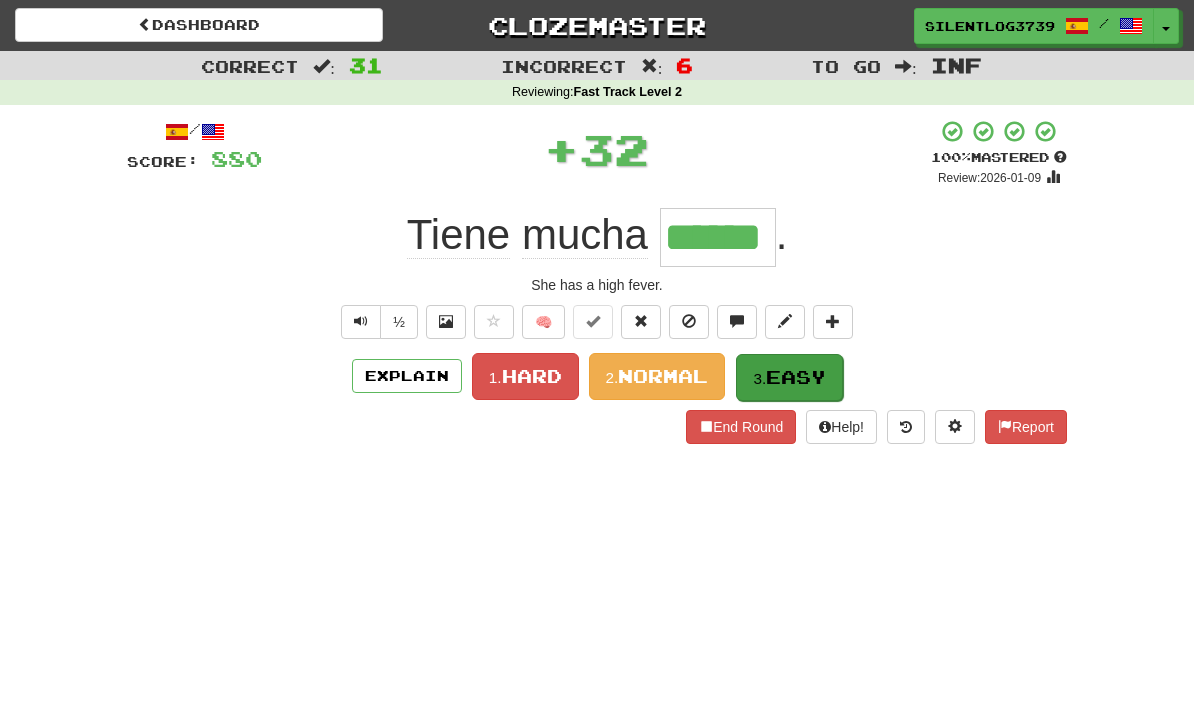 click on "3.  Easy" at bounding box center (789, 377) 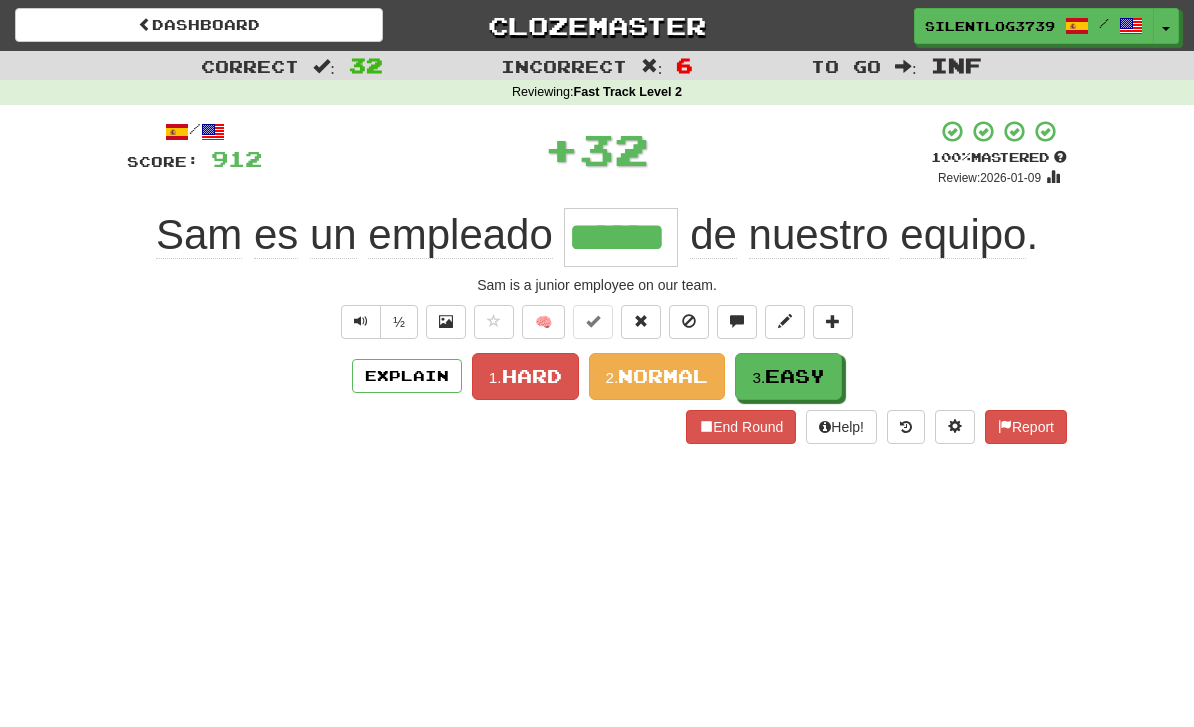type on "******" 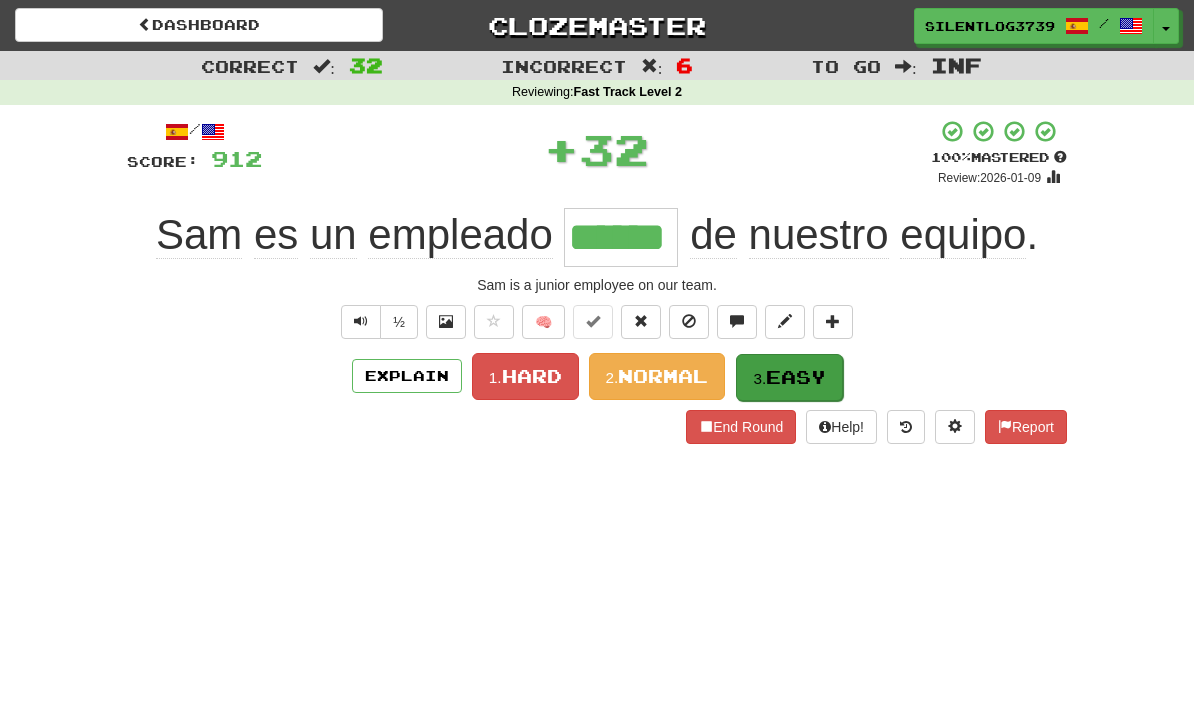 click on "Easy" at bounding box center (796, 377) 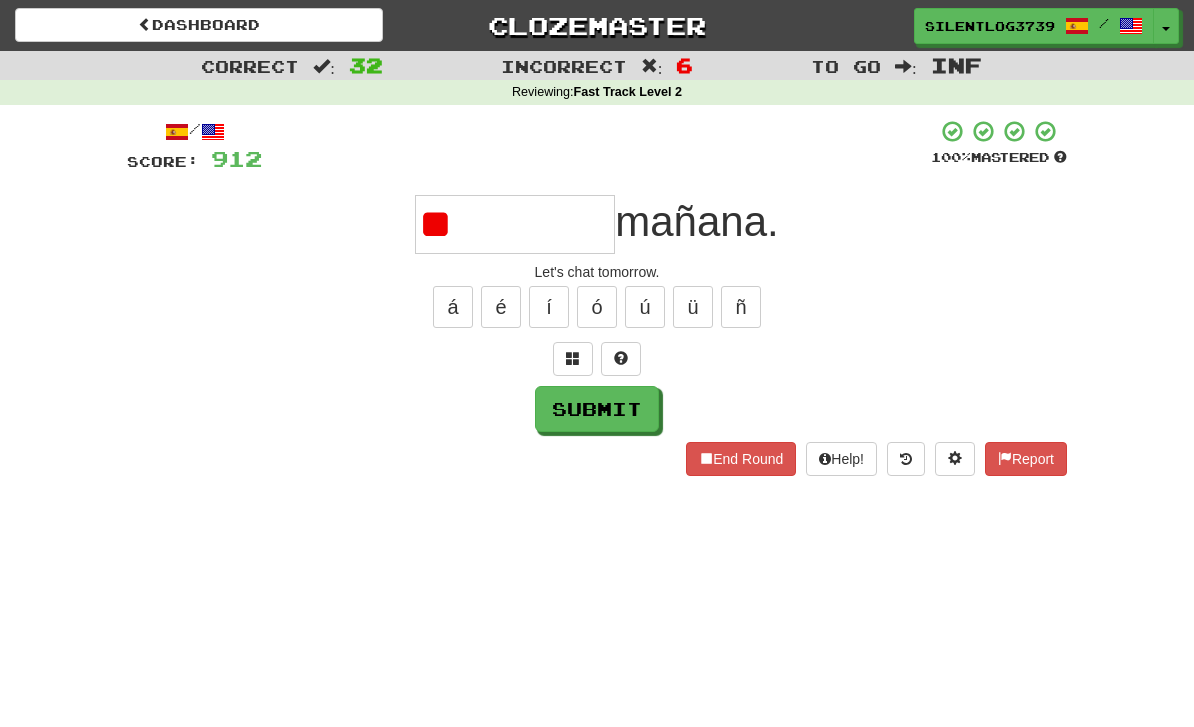 type on "*" 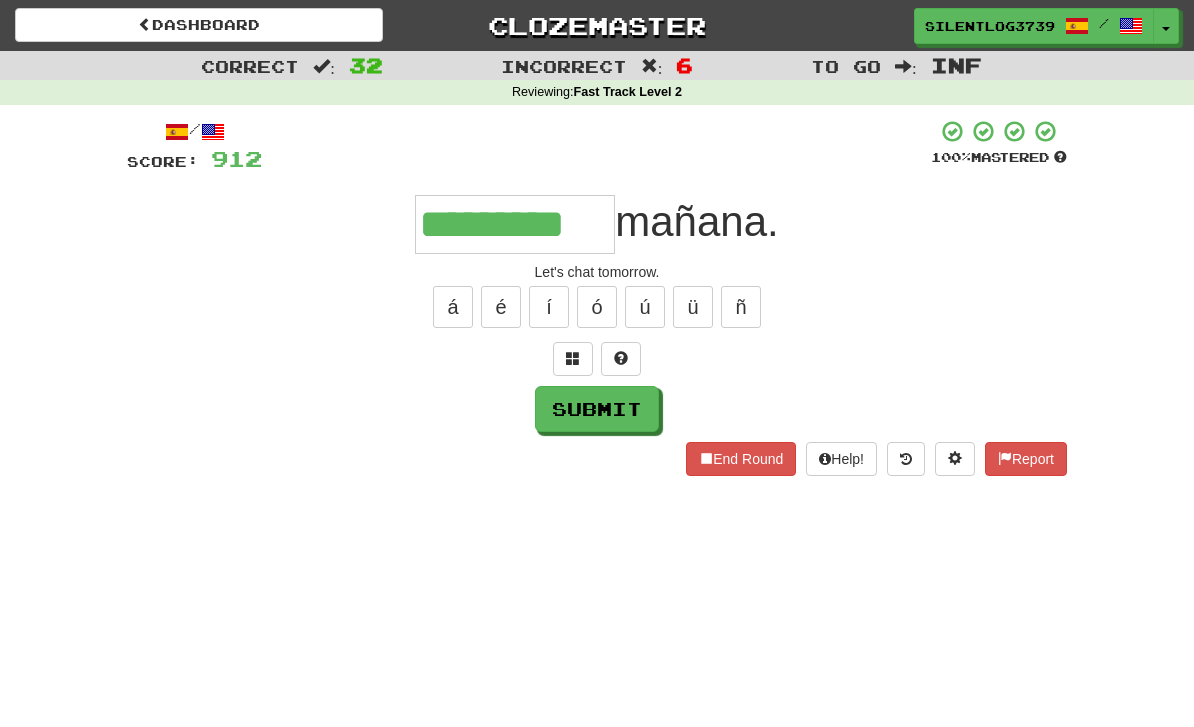 type on "*********" 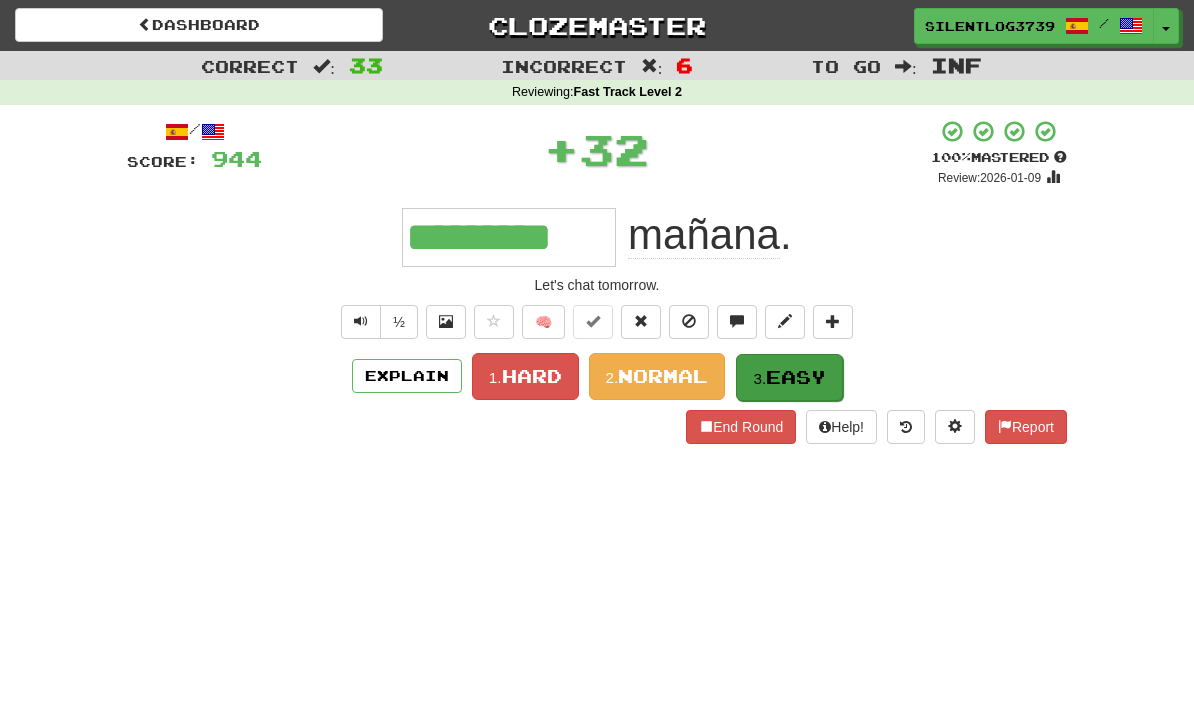 click on "Easy" at bounding box center [796, 377] 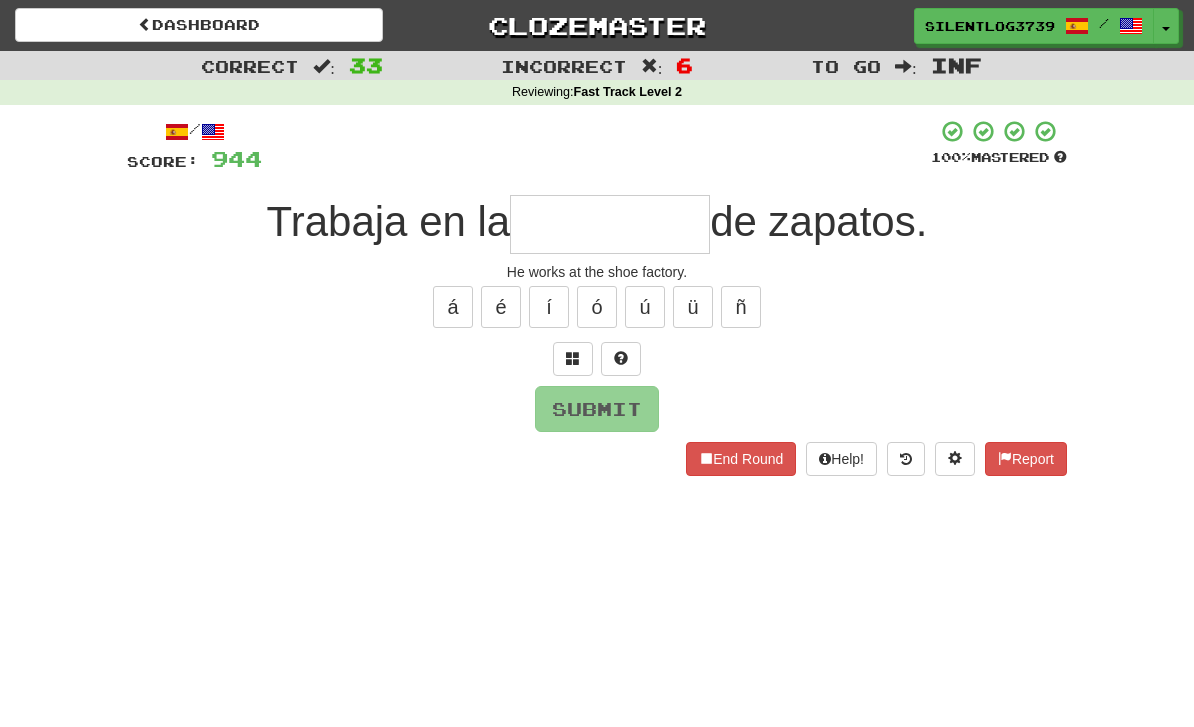 type on "*" 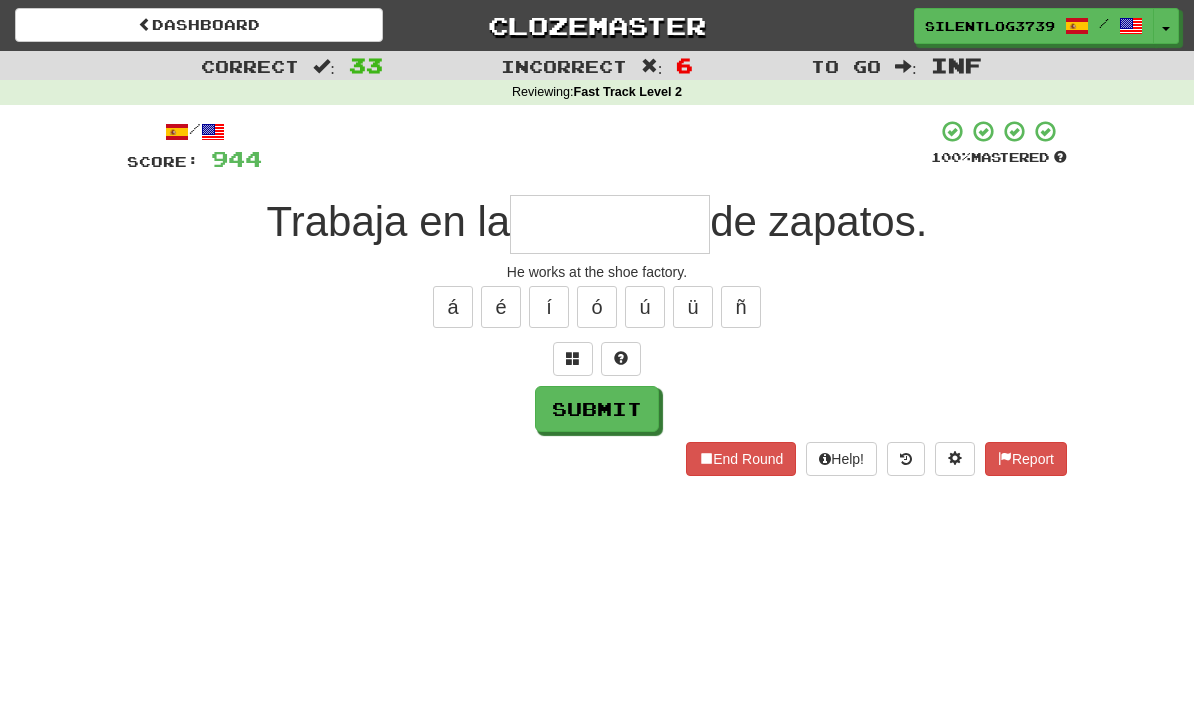 type on "*" 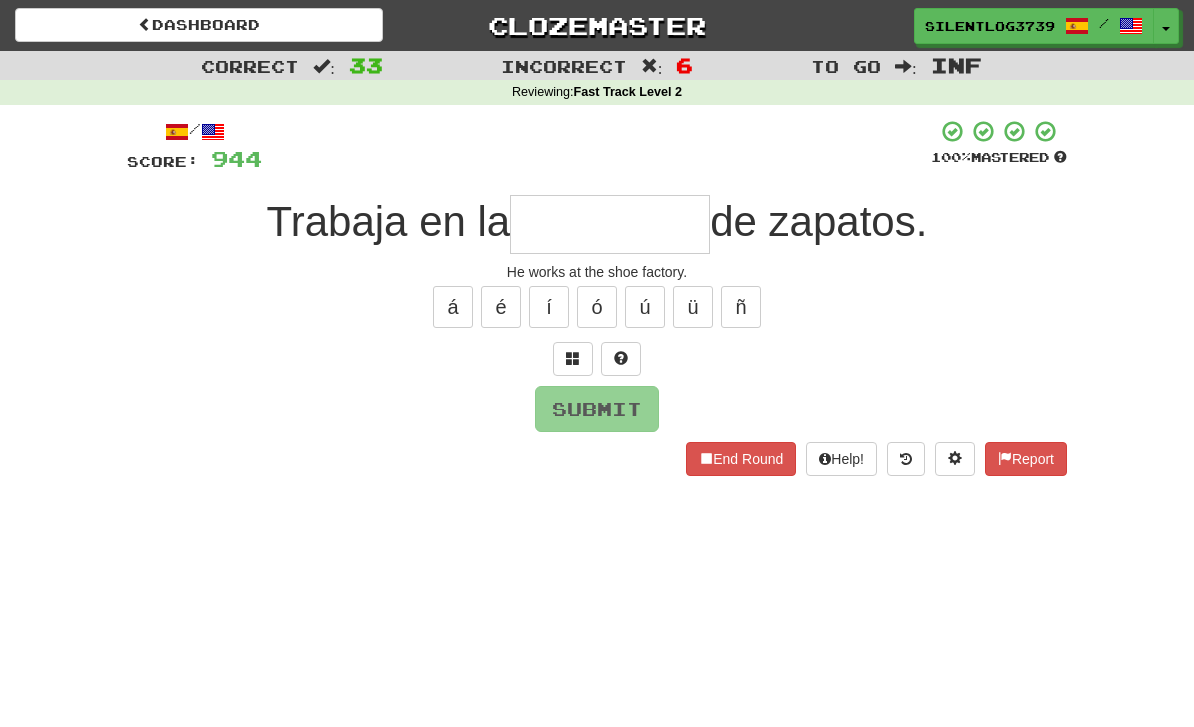 type on "*" 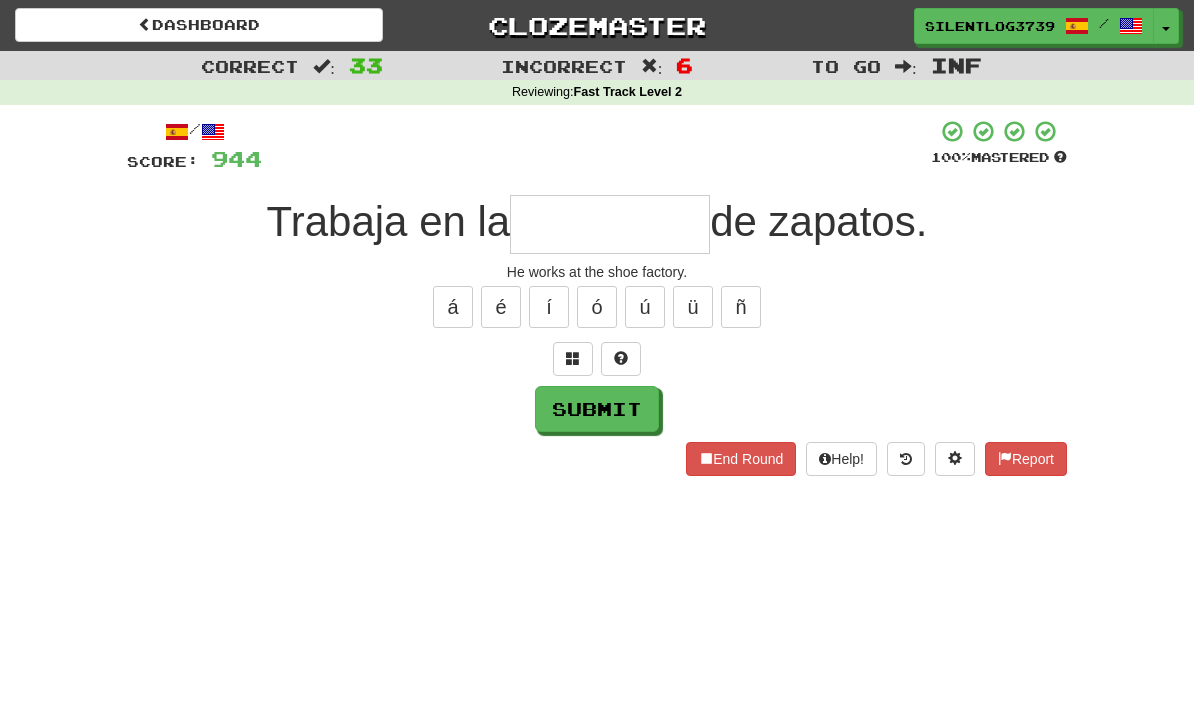 type on "*" 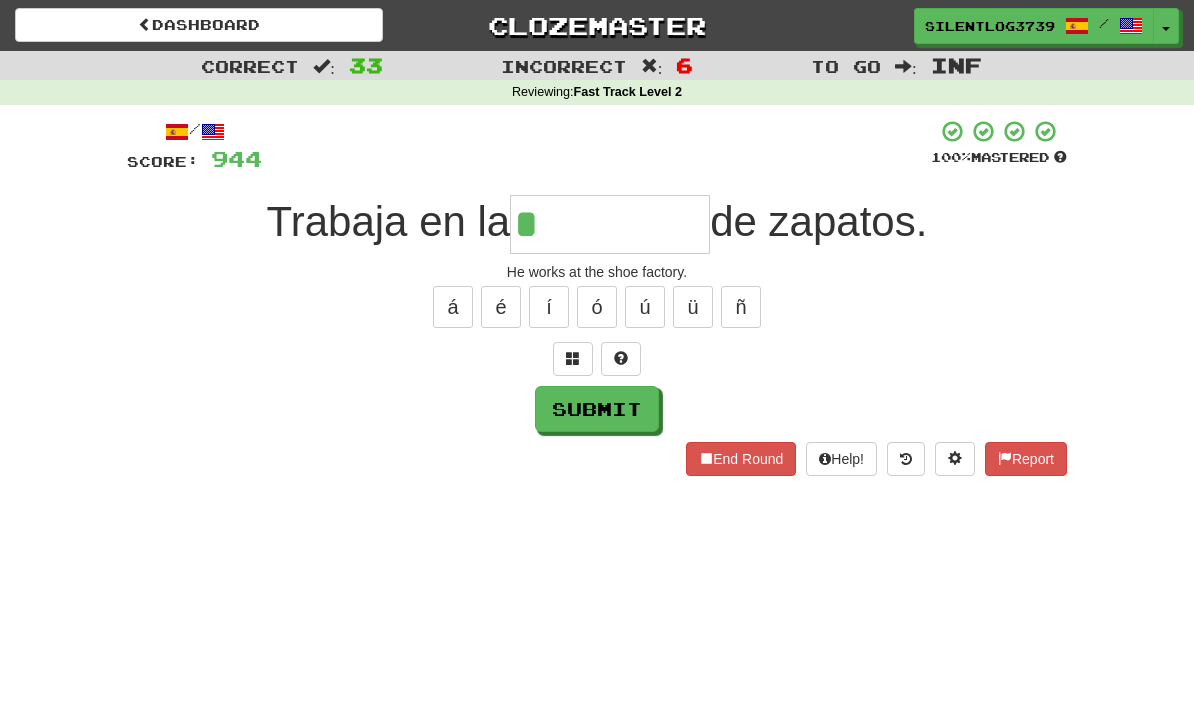 type on "*******" 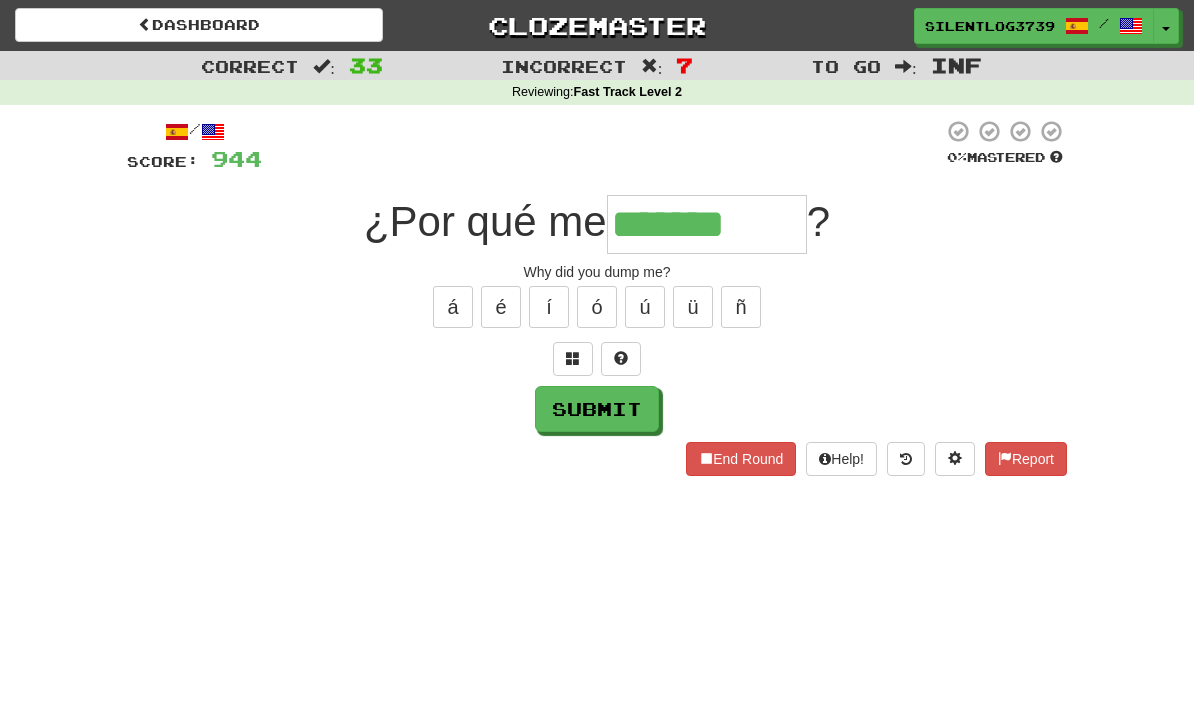 type on "*******" 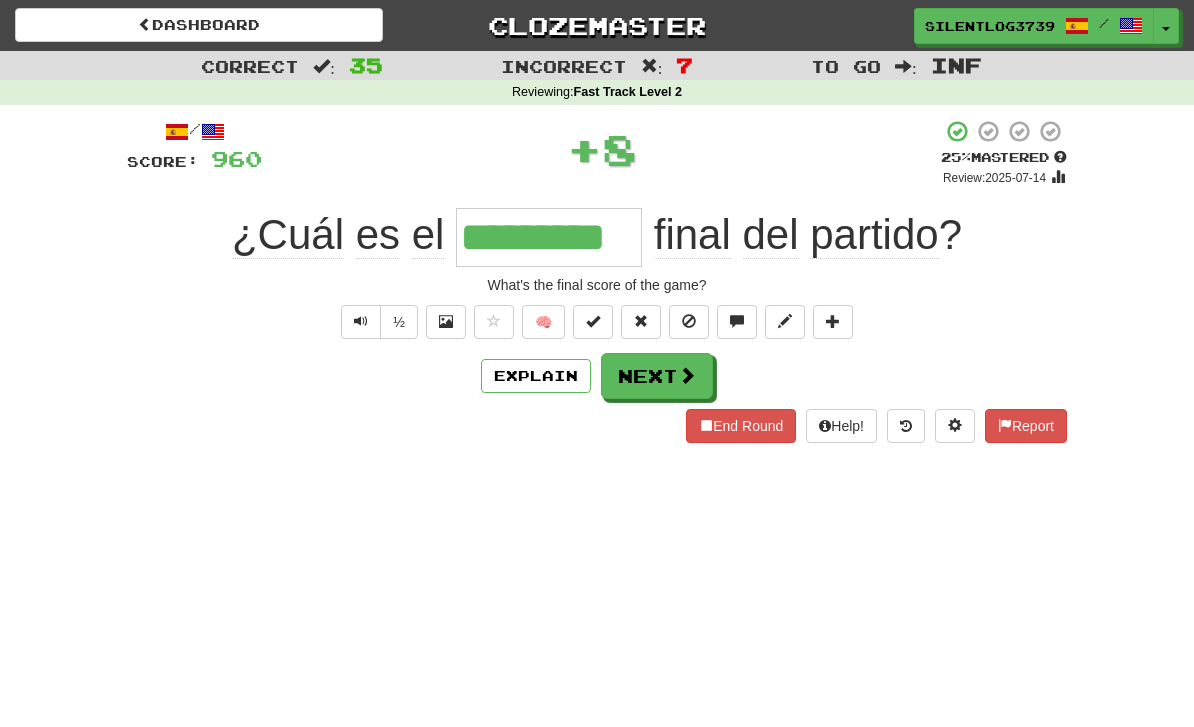 type on "*********" 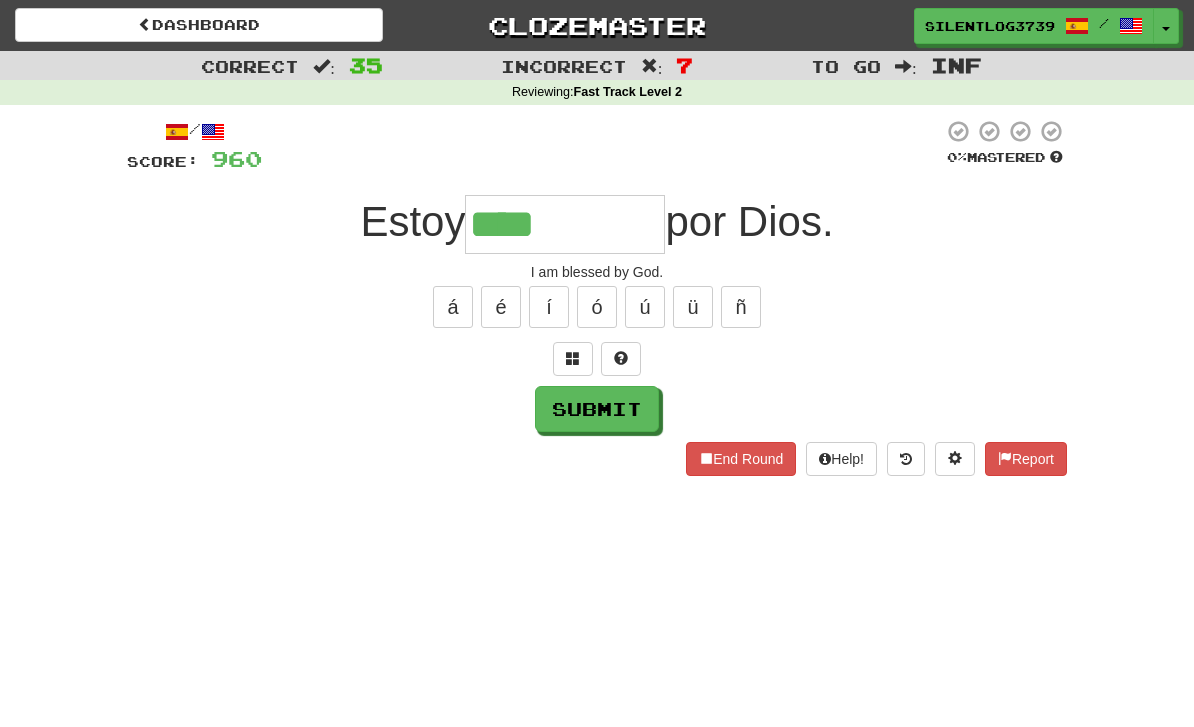 type on "*********" 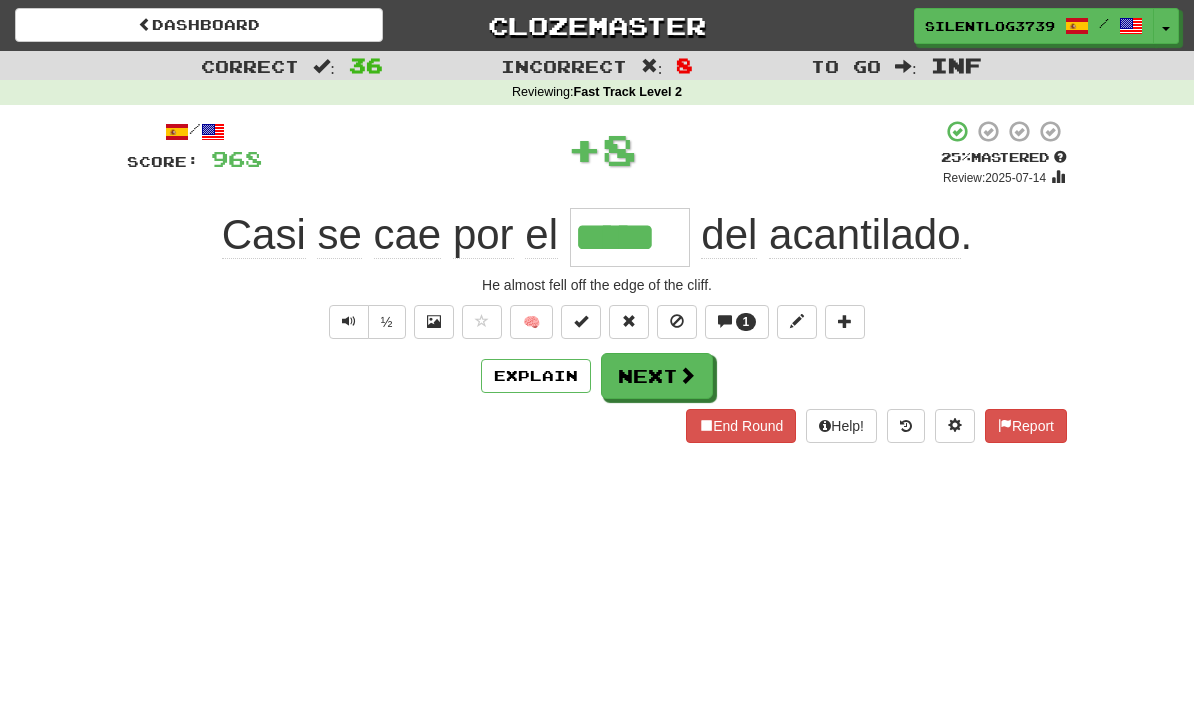 type on "*****" 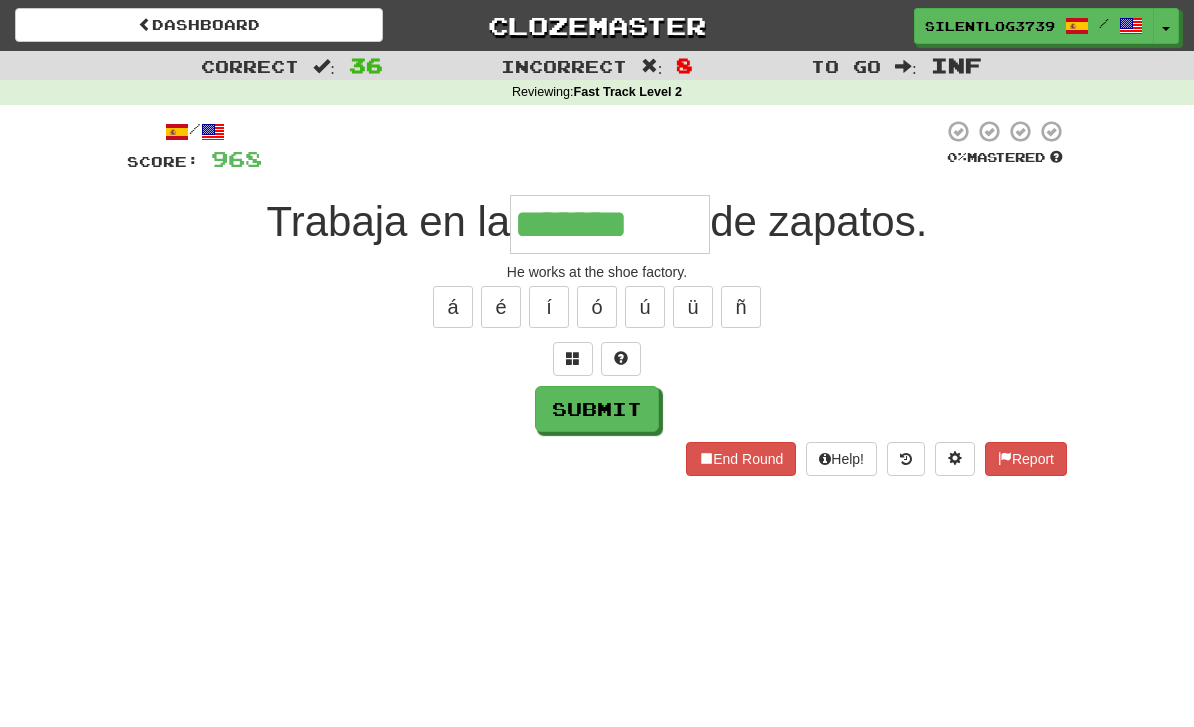 type on "*******" 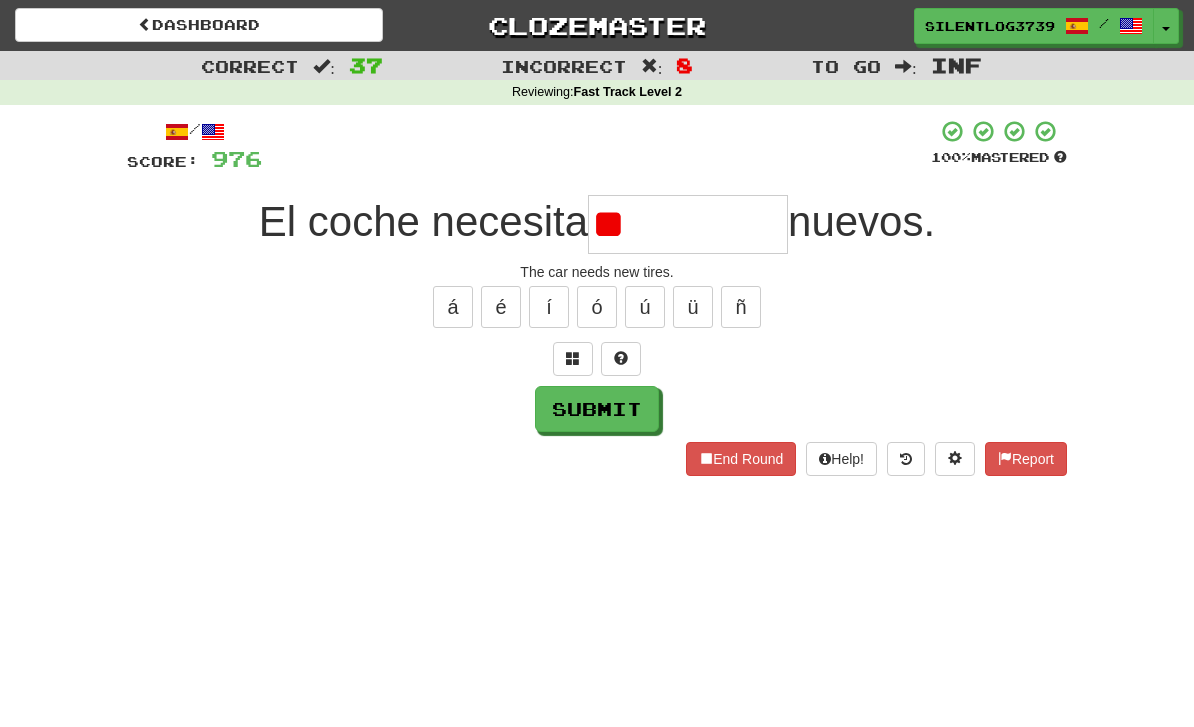 type on "*" 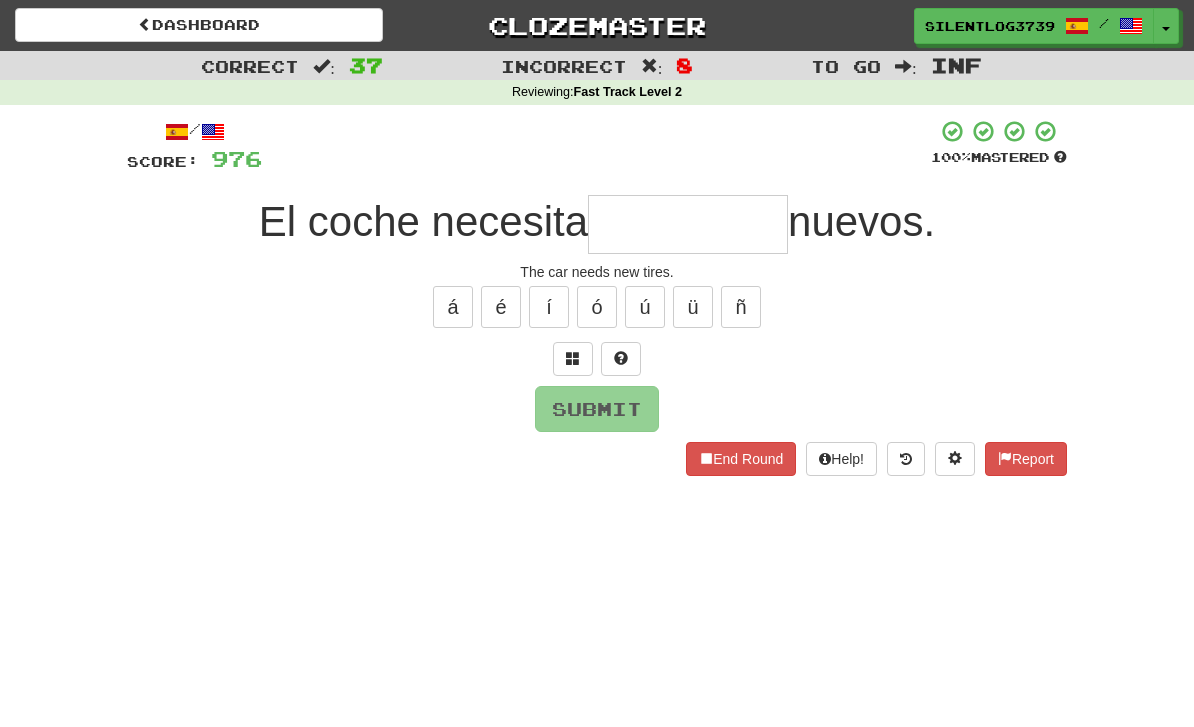 type on "*" 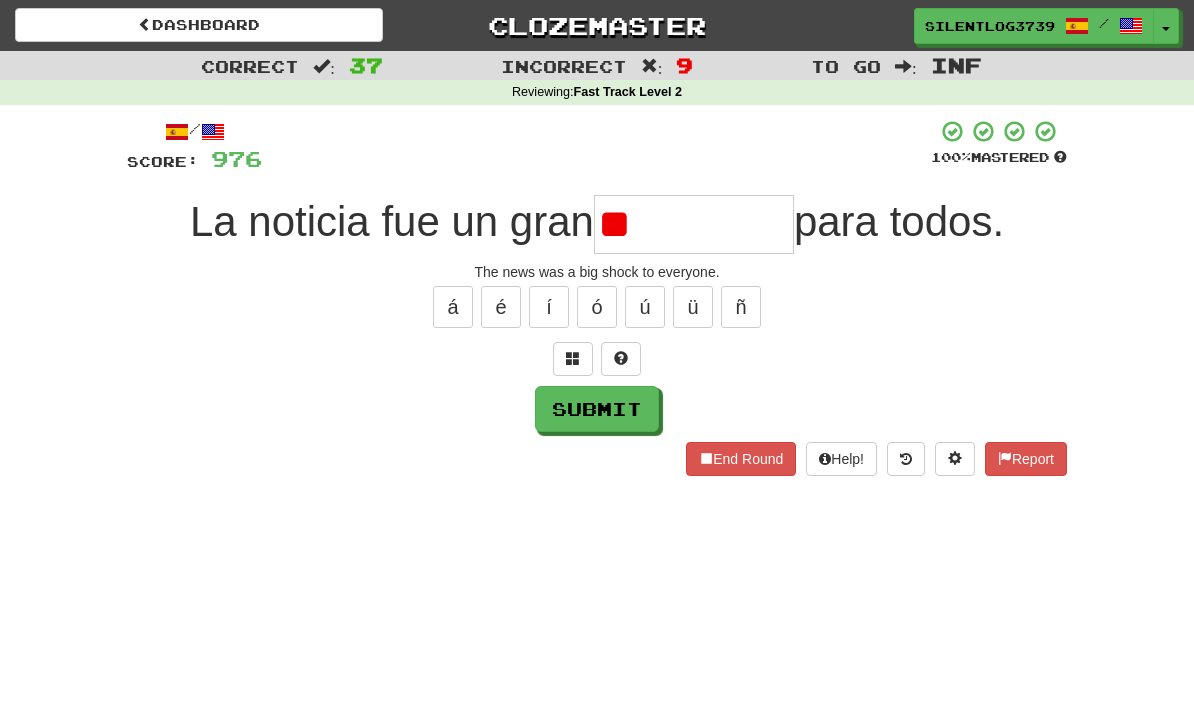 type on "*" 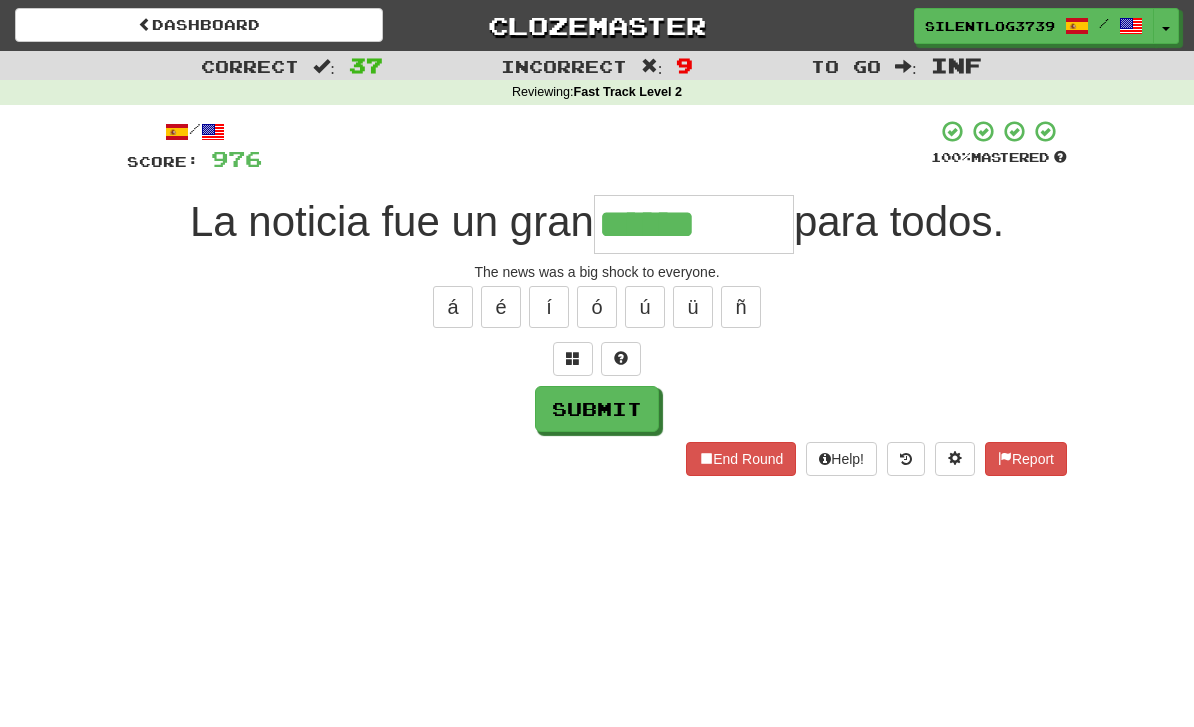 type on "******" 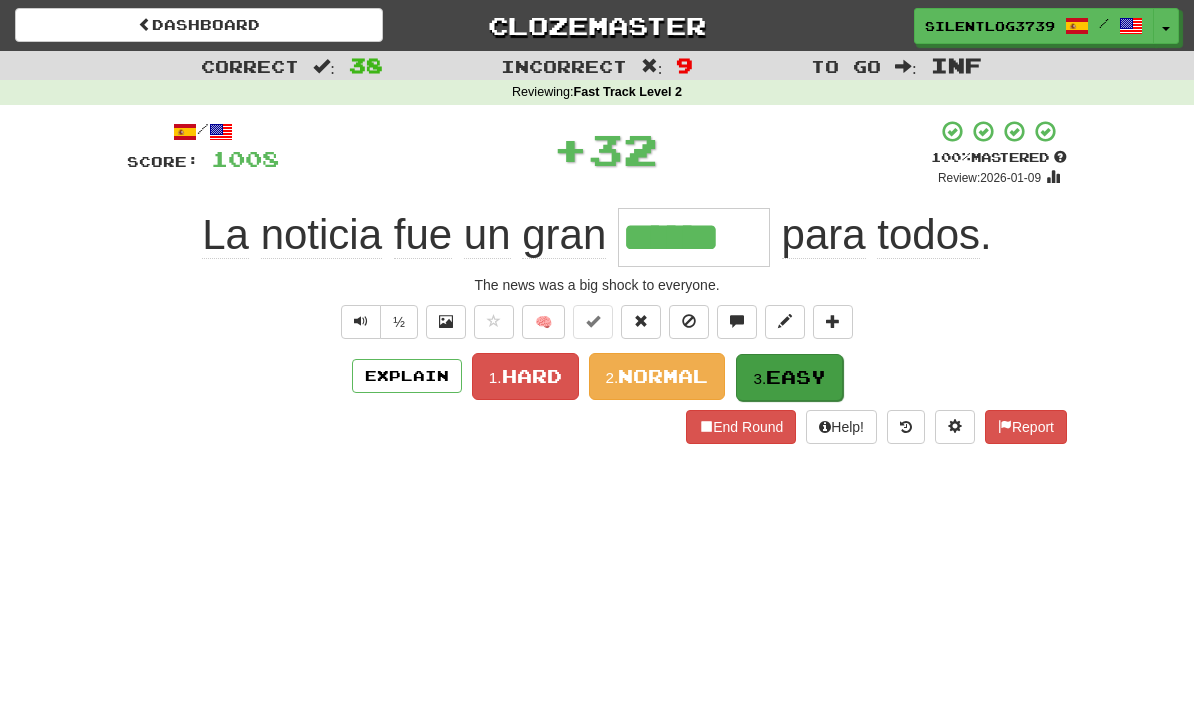 click on "Easy" at bounding box center (796, 377) 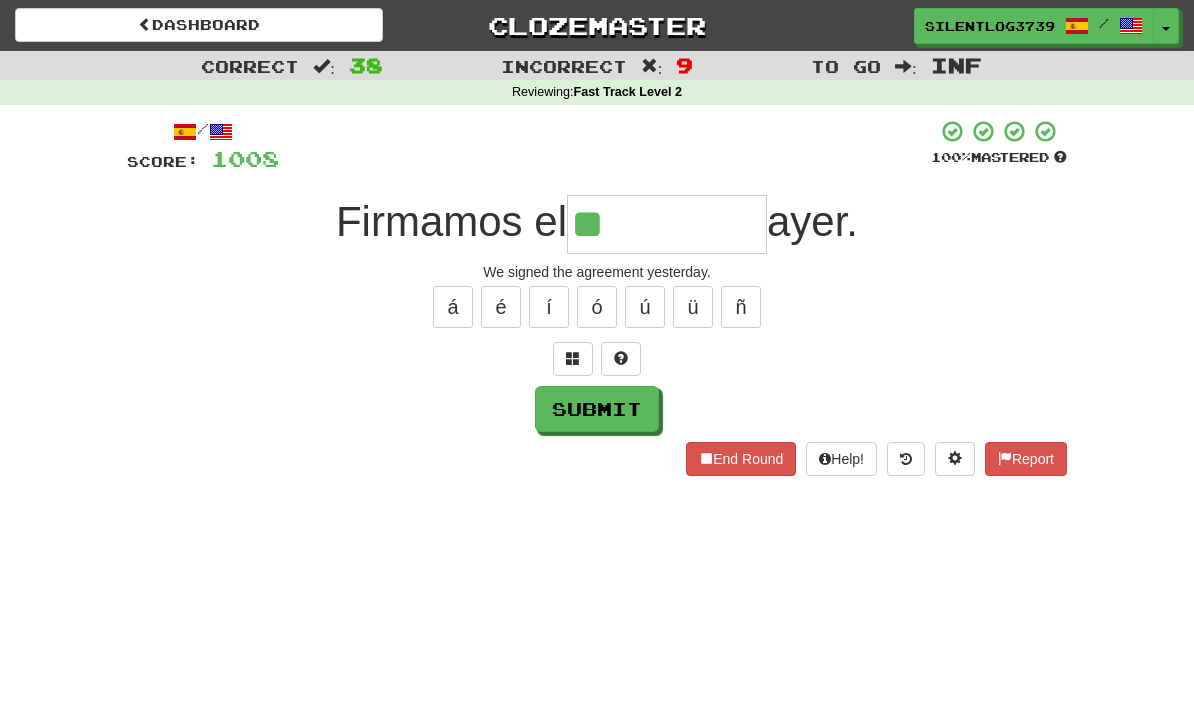 type on "*******" 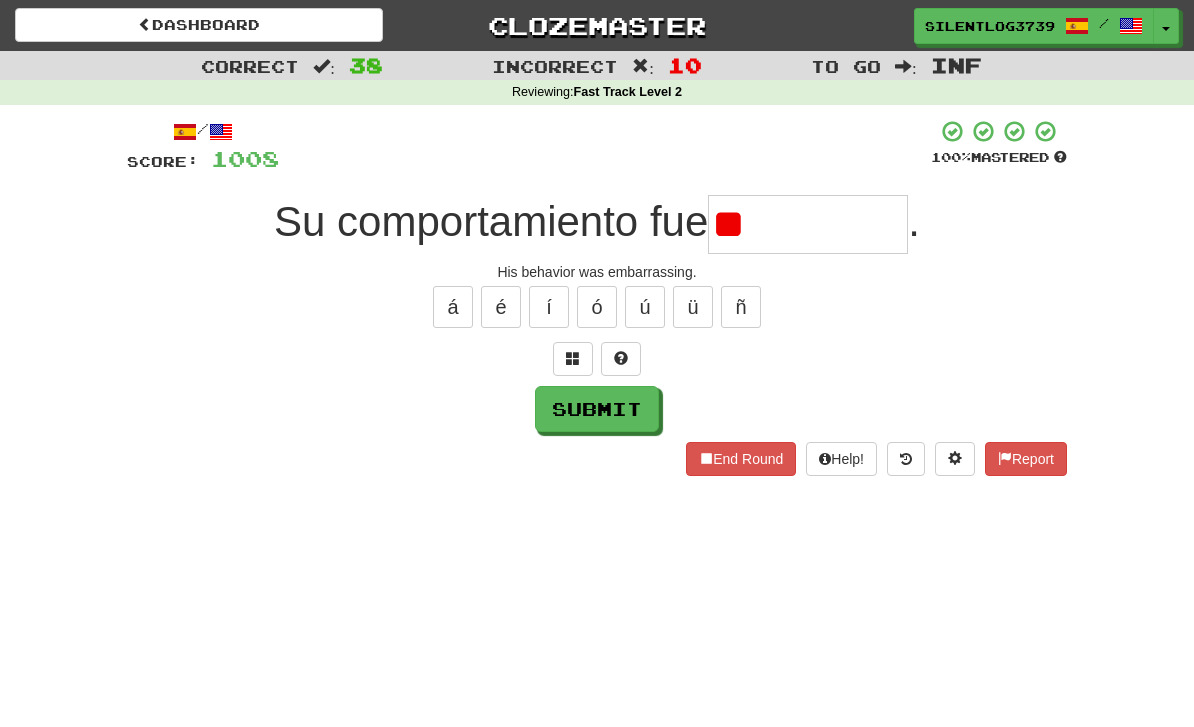 type on "*" 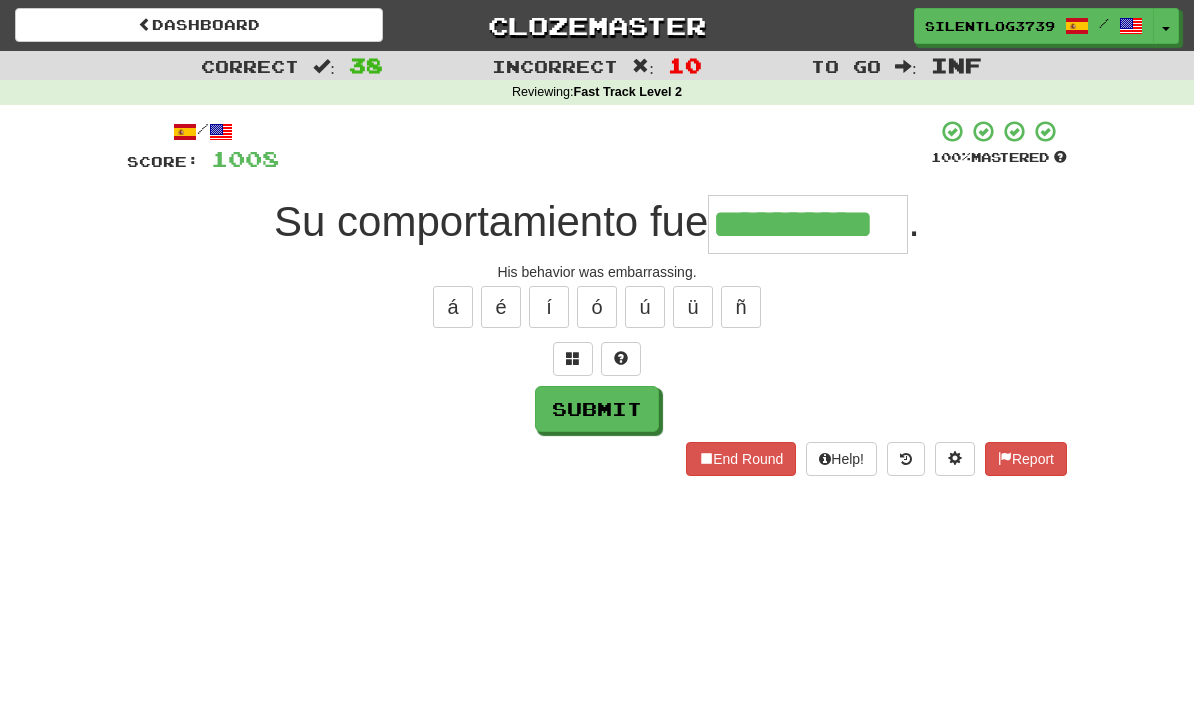 type on "**********" 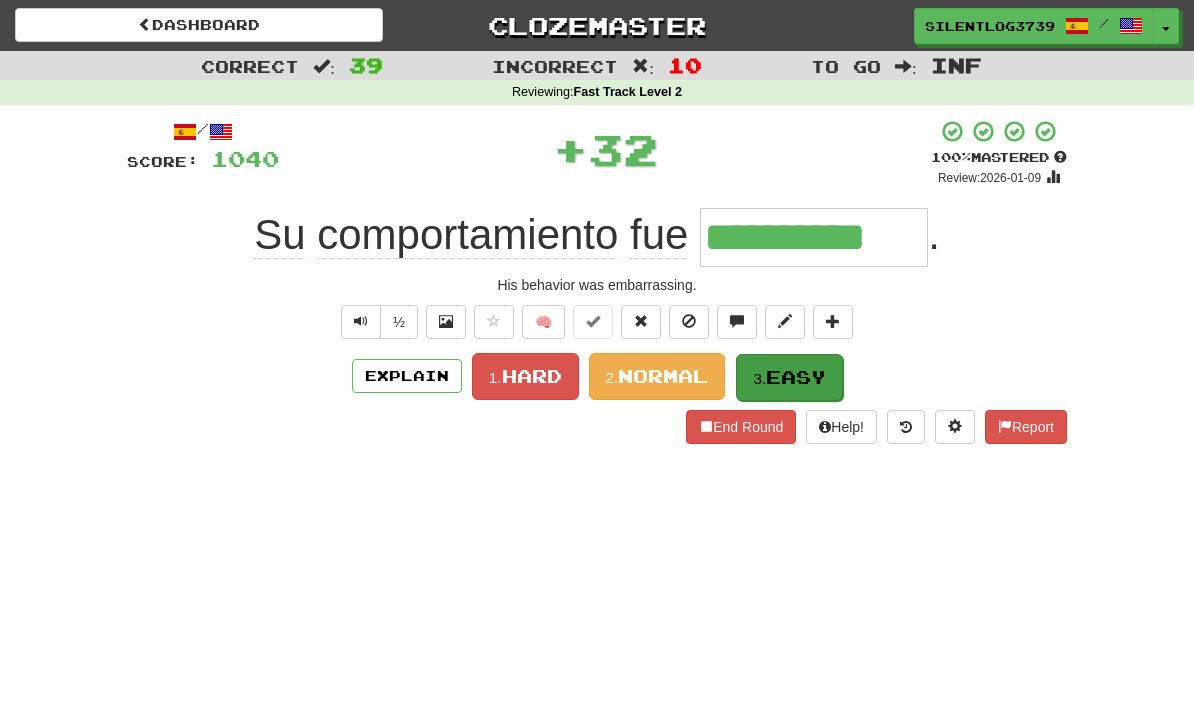 click on "3.  Easy" at bounding box center (789, 377) 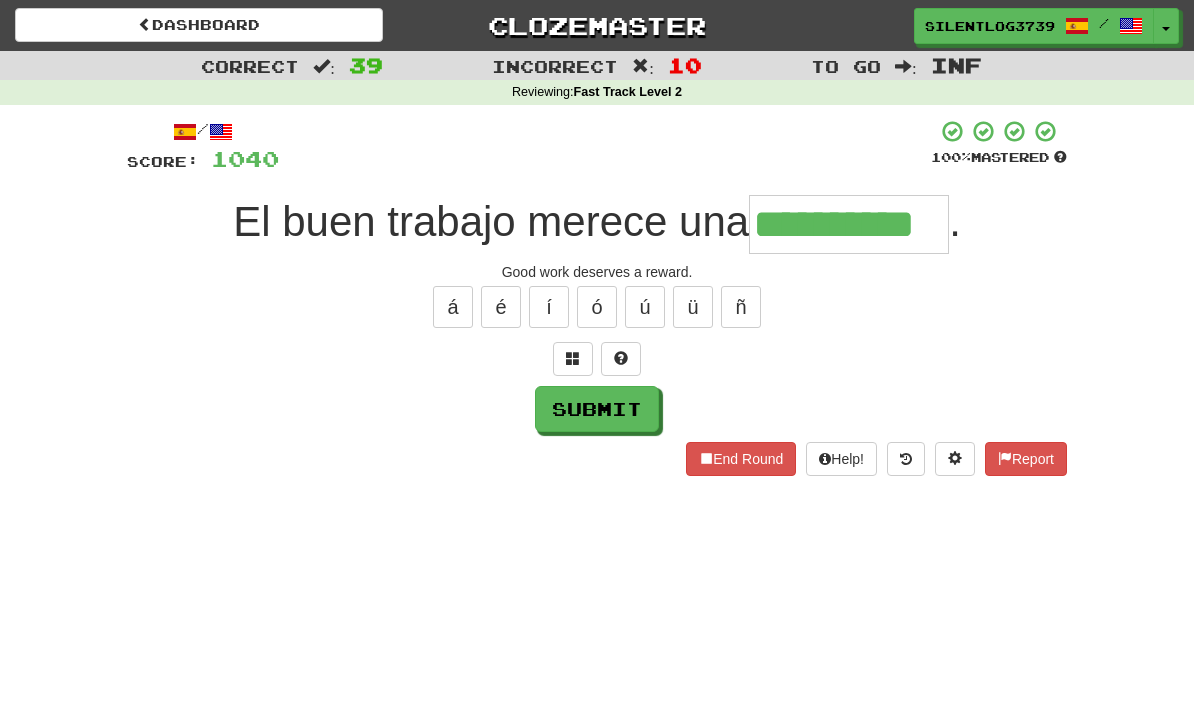 type on "**********" 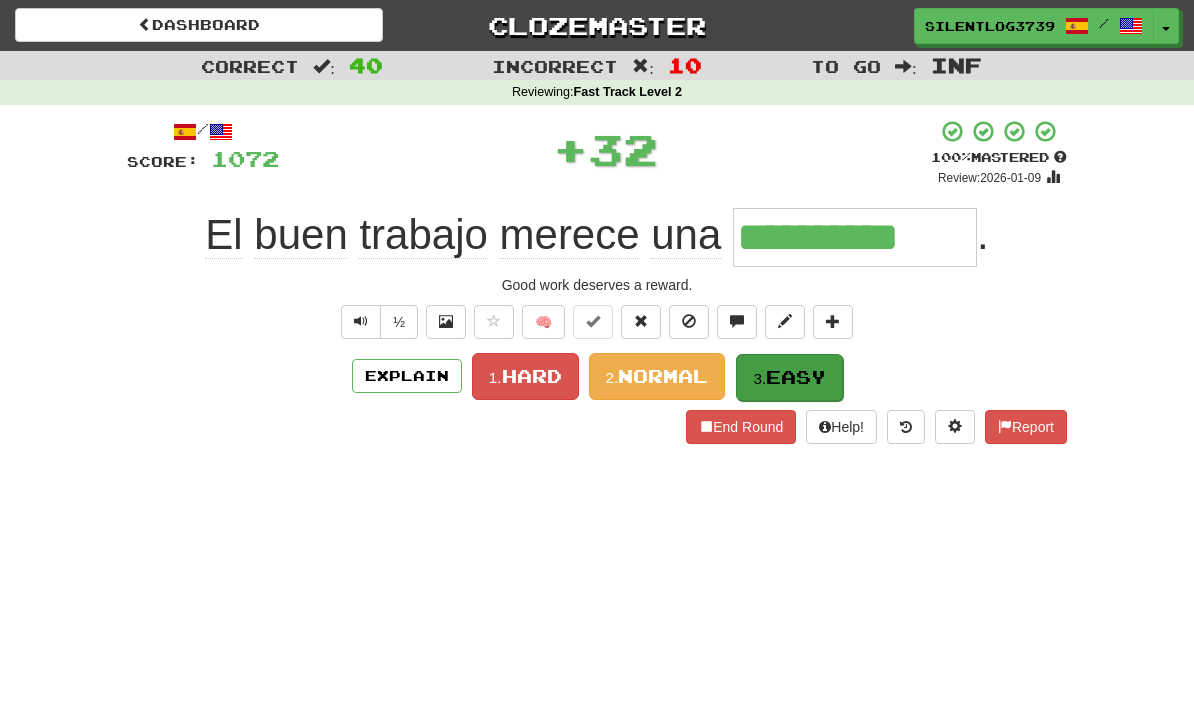 click on "3.  Easy" at bounding box center [789, 377] 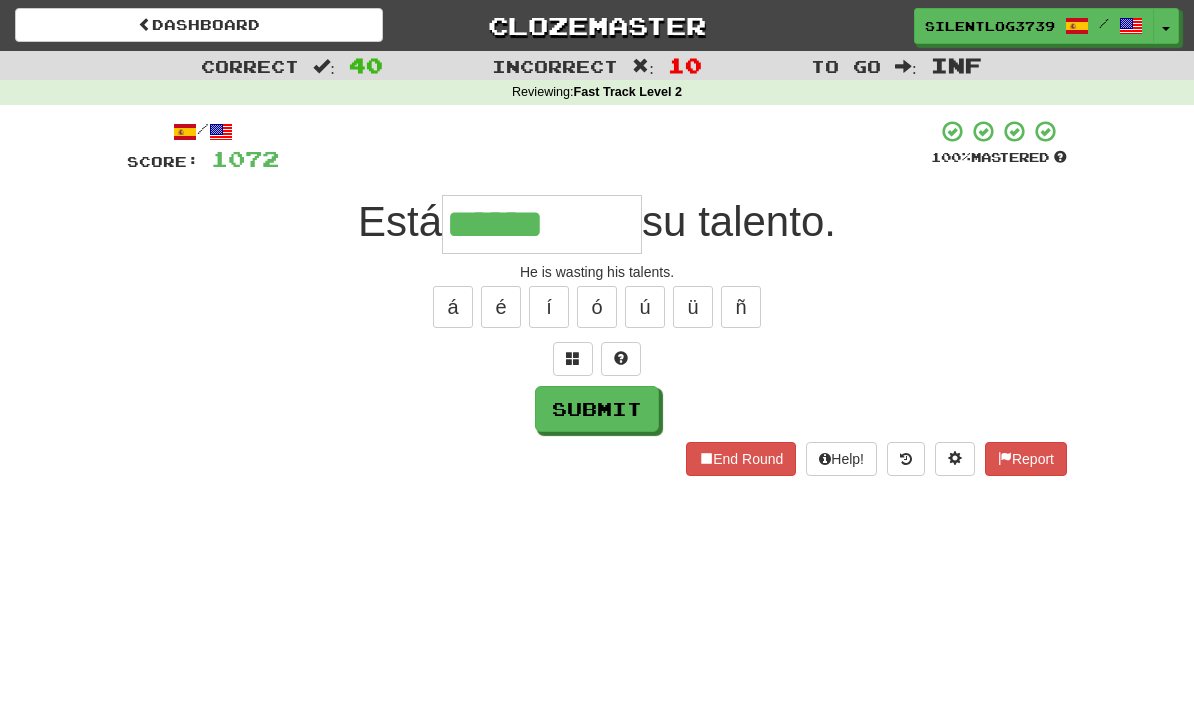type on "**********" 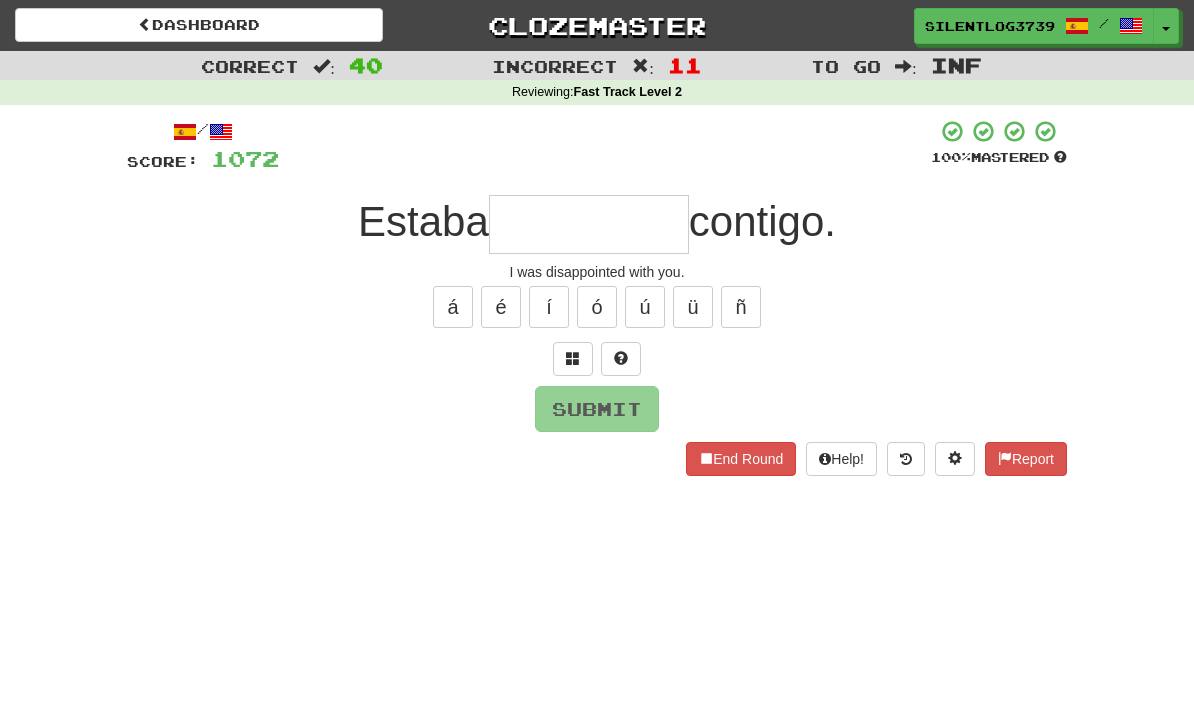 type on "*" 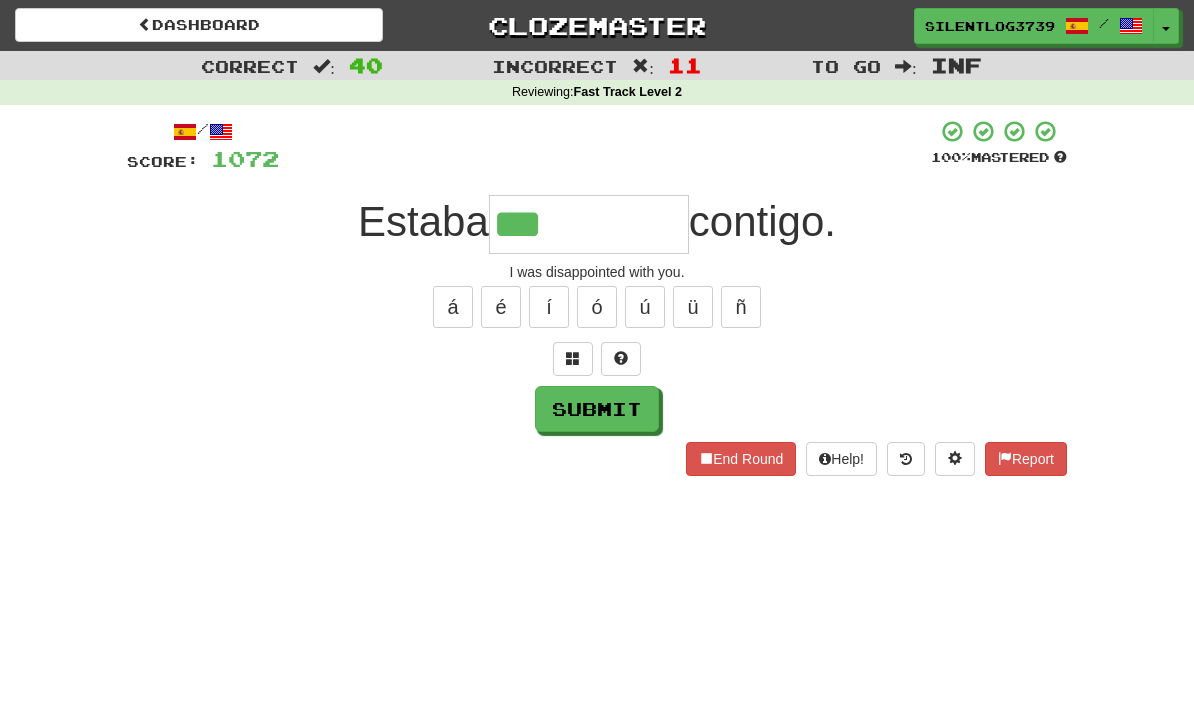 type on "**********" 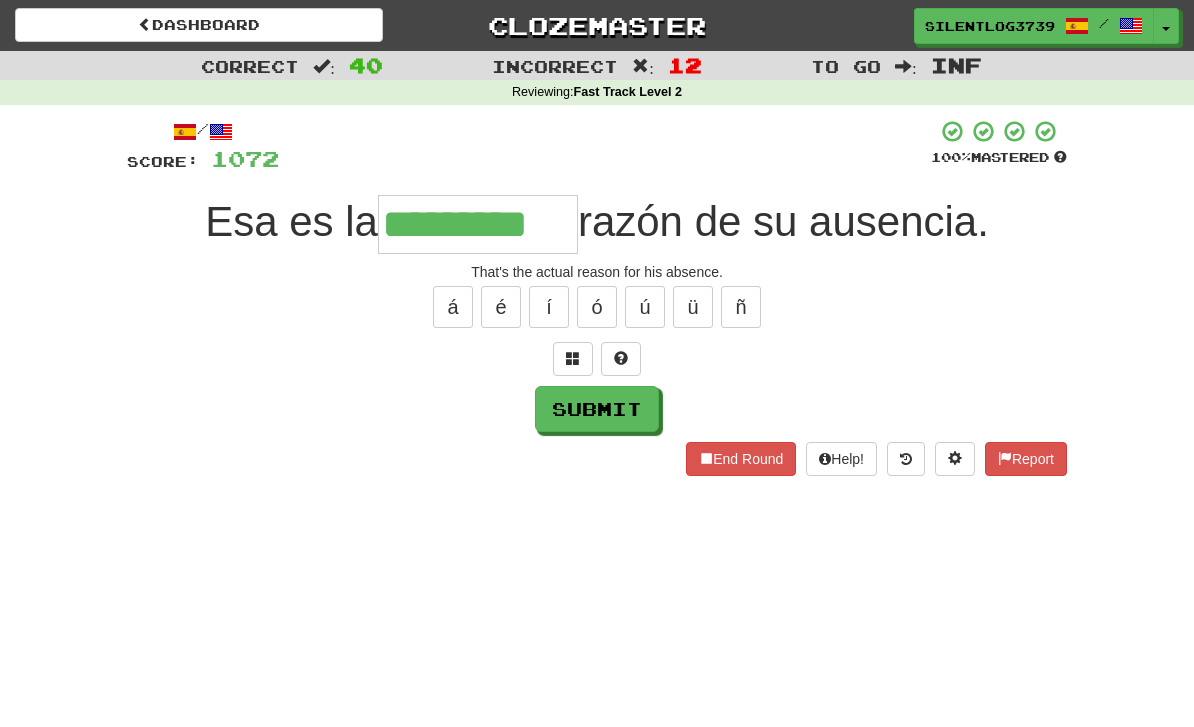type on "*********" 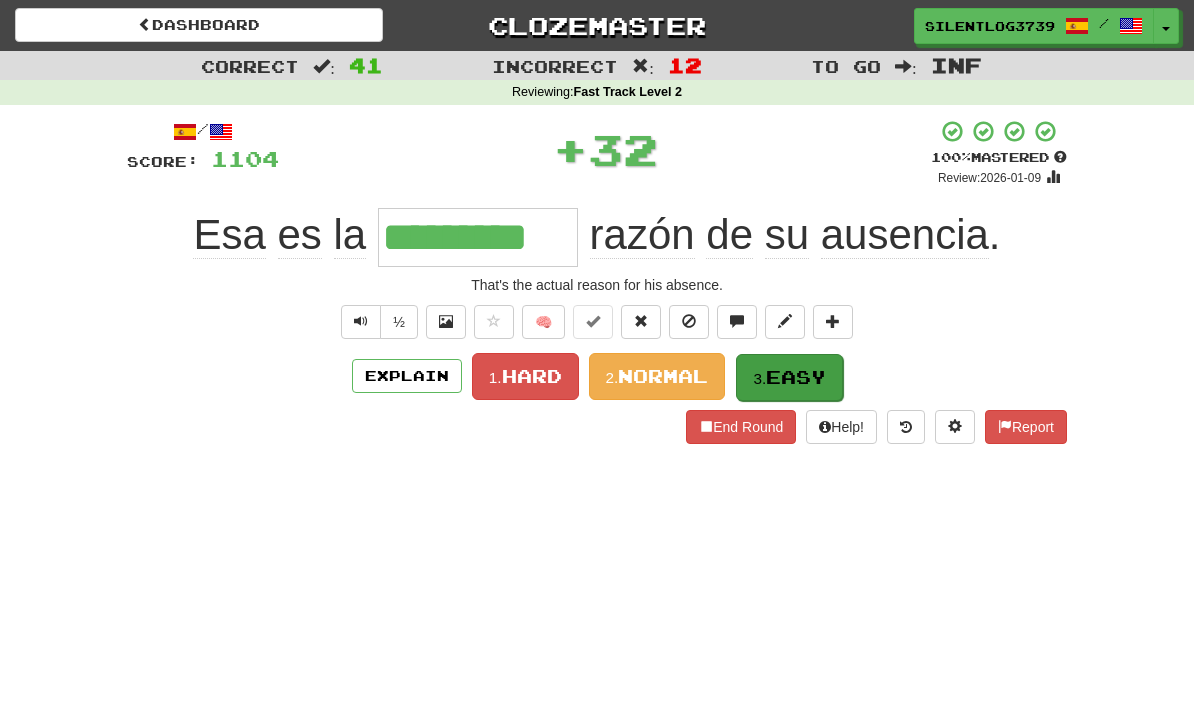 click on "Easy" at bounding box center [796, 377] 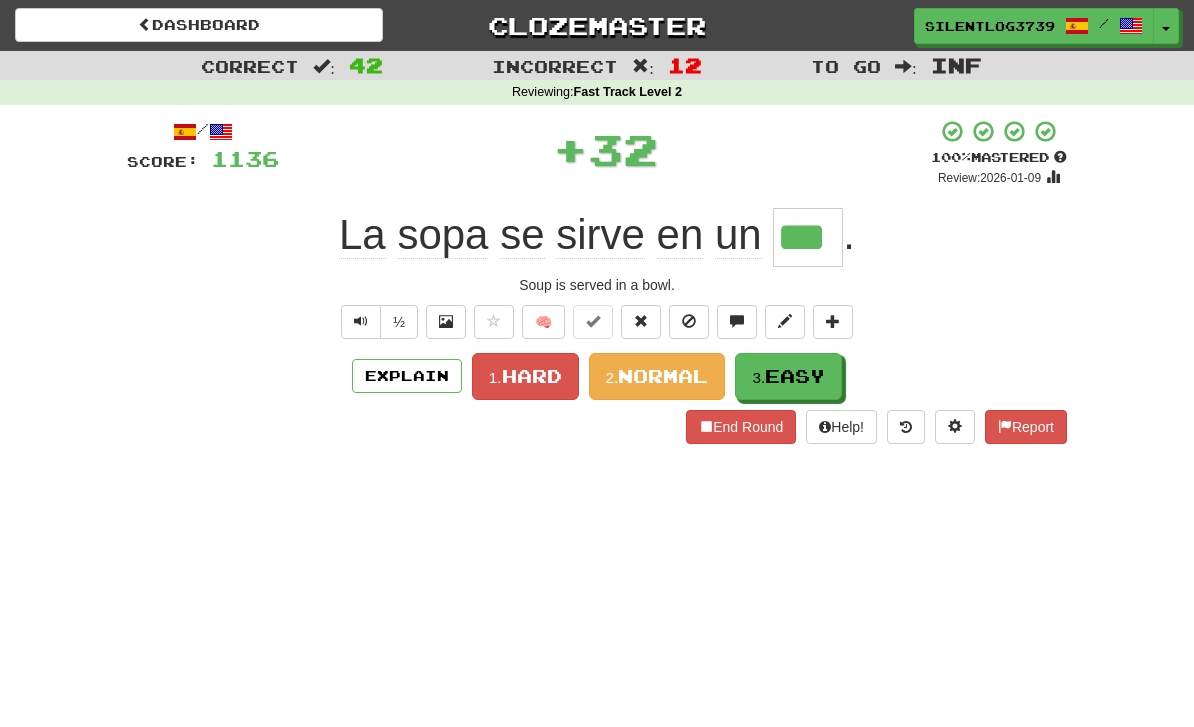 type on "***" 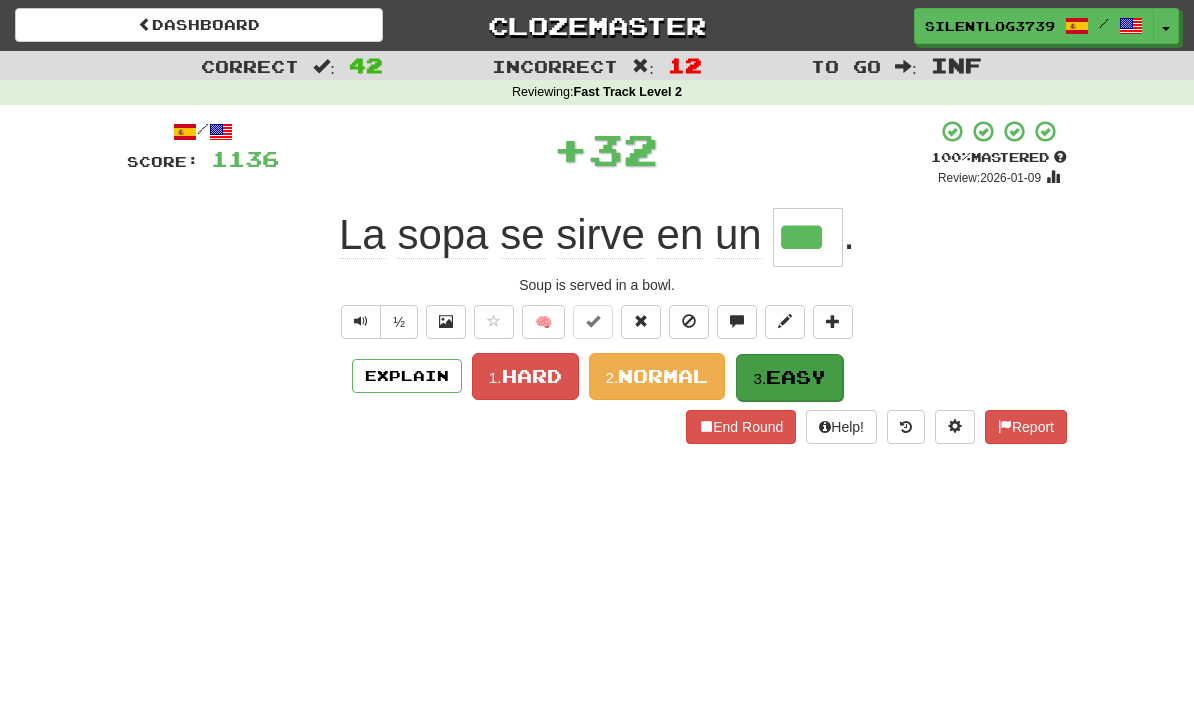 click on "3.  Easy" at bounding box center [789, 377] 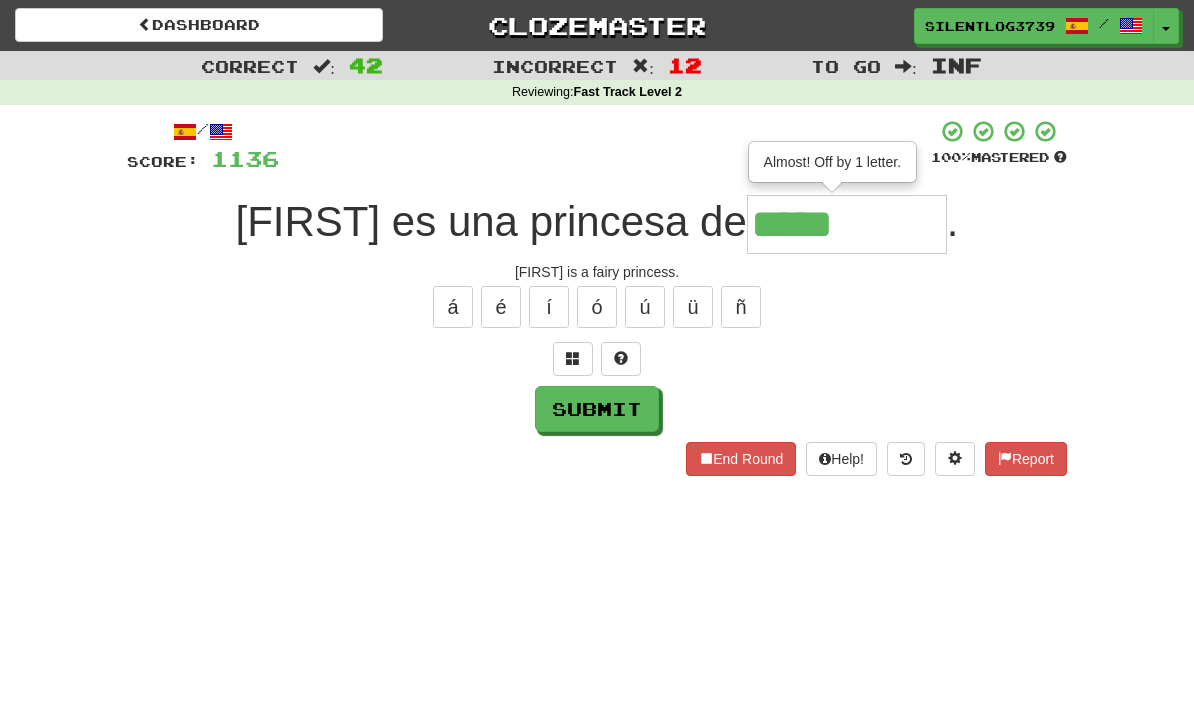 type on "*****" 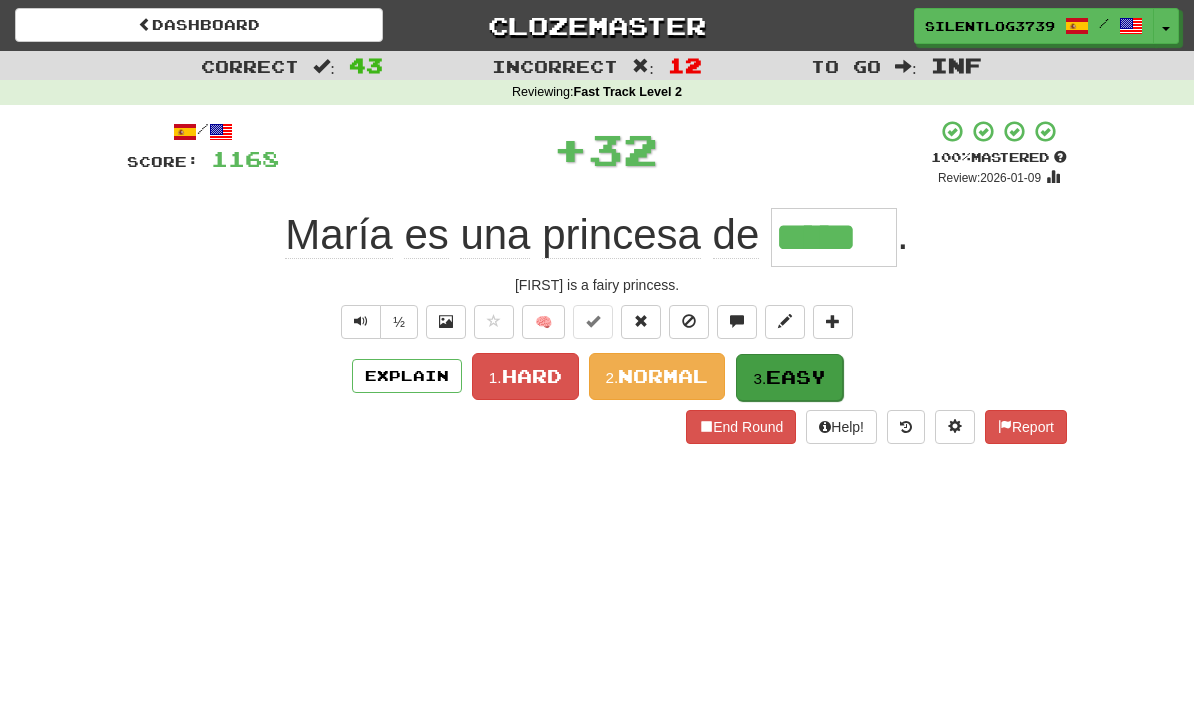 click on "Easy" at bounding box center (796, 377) 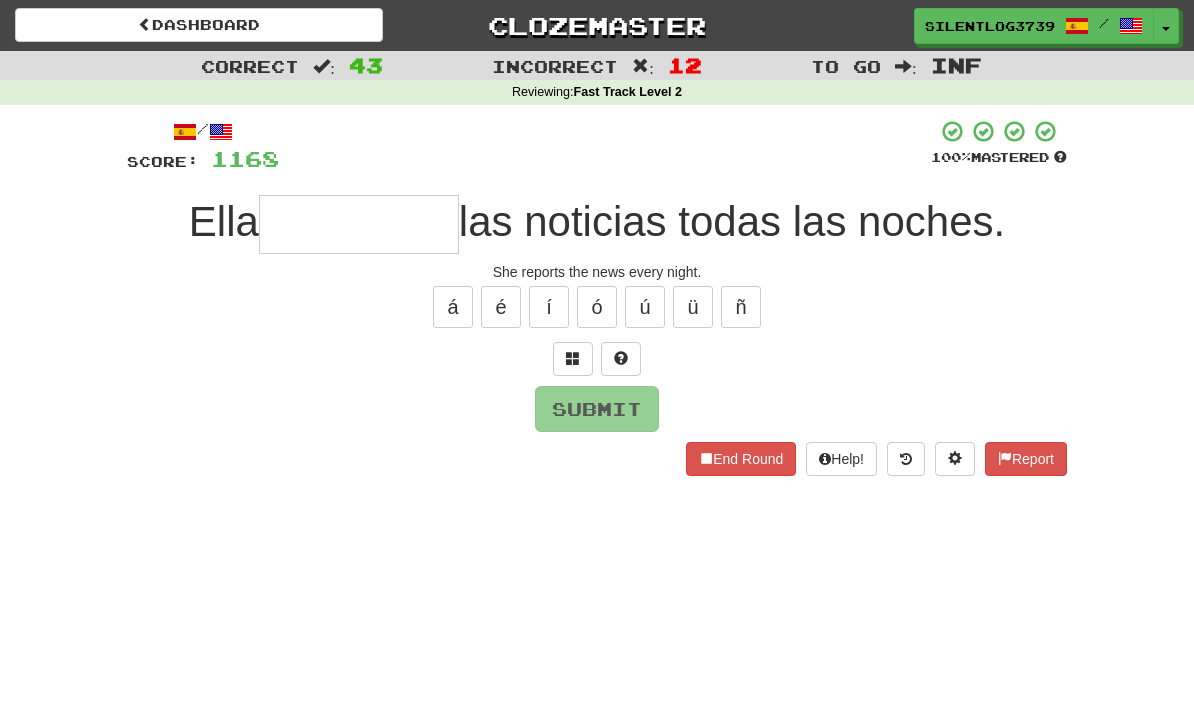 type on "*" 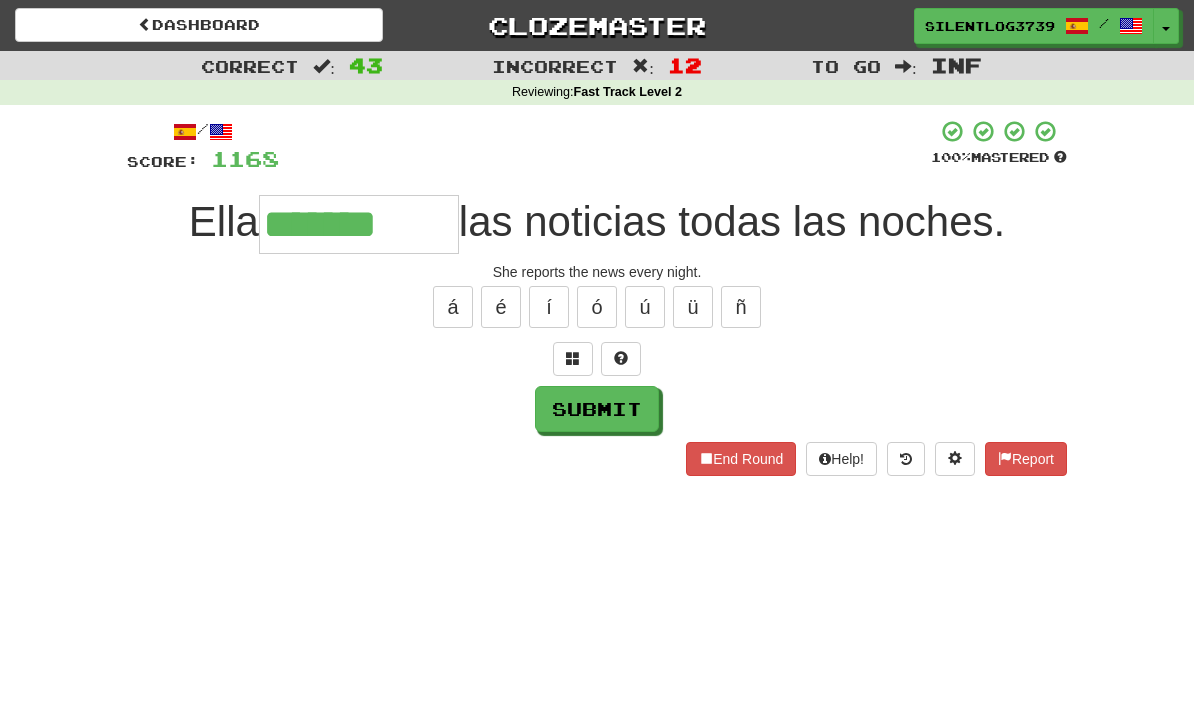 type on "*******" 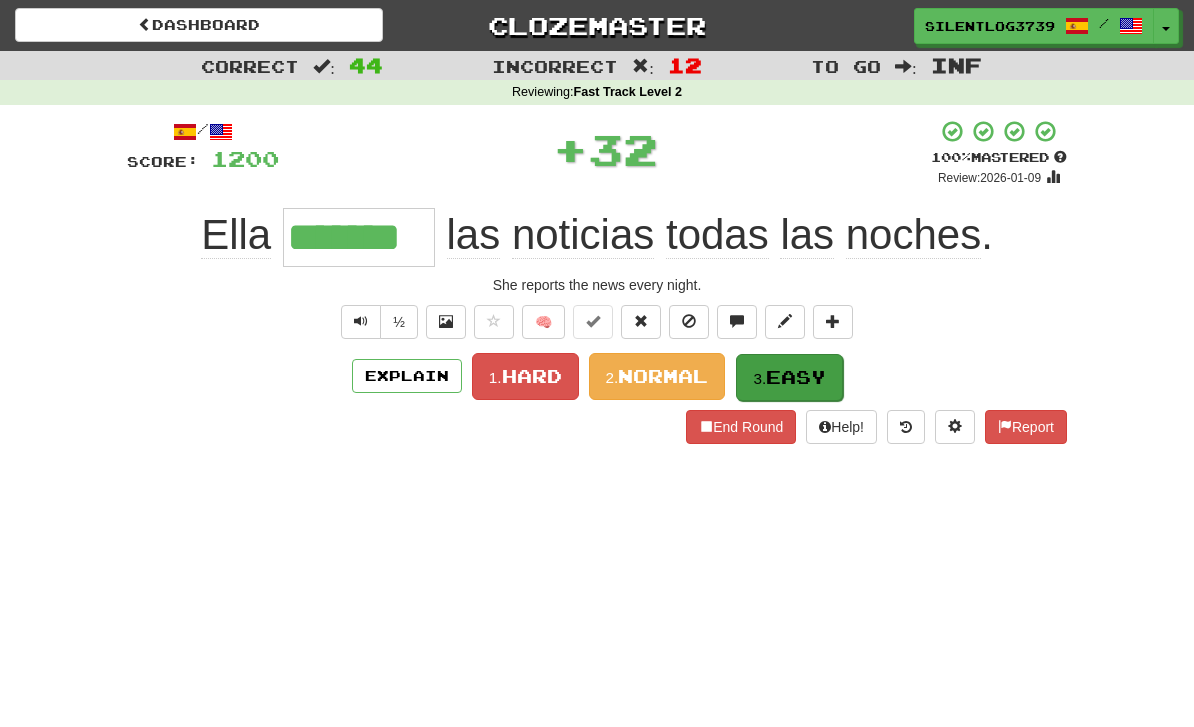 click on "3.  Easy" at bounding box center (789, 377) 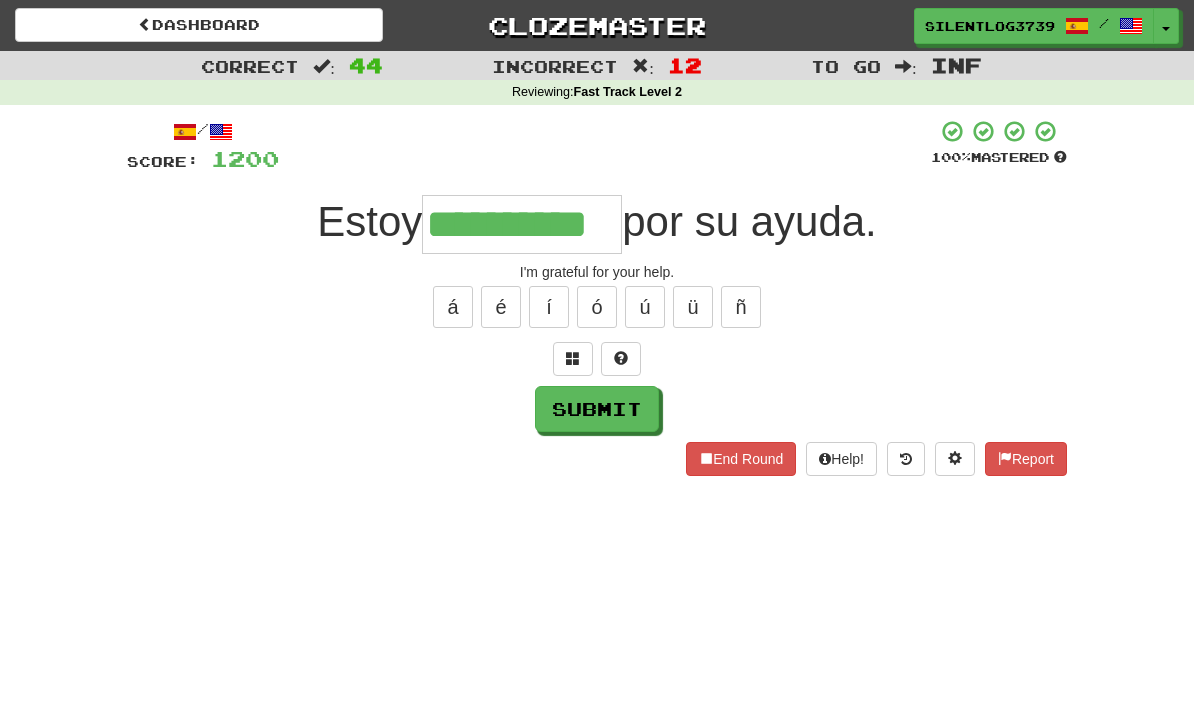 type on "**********" 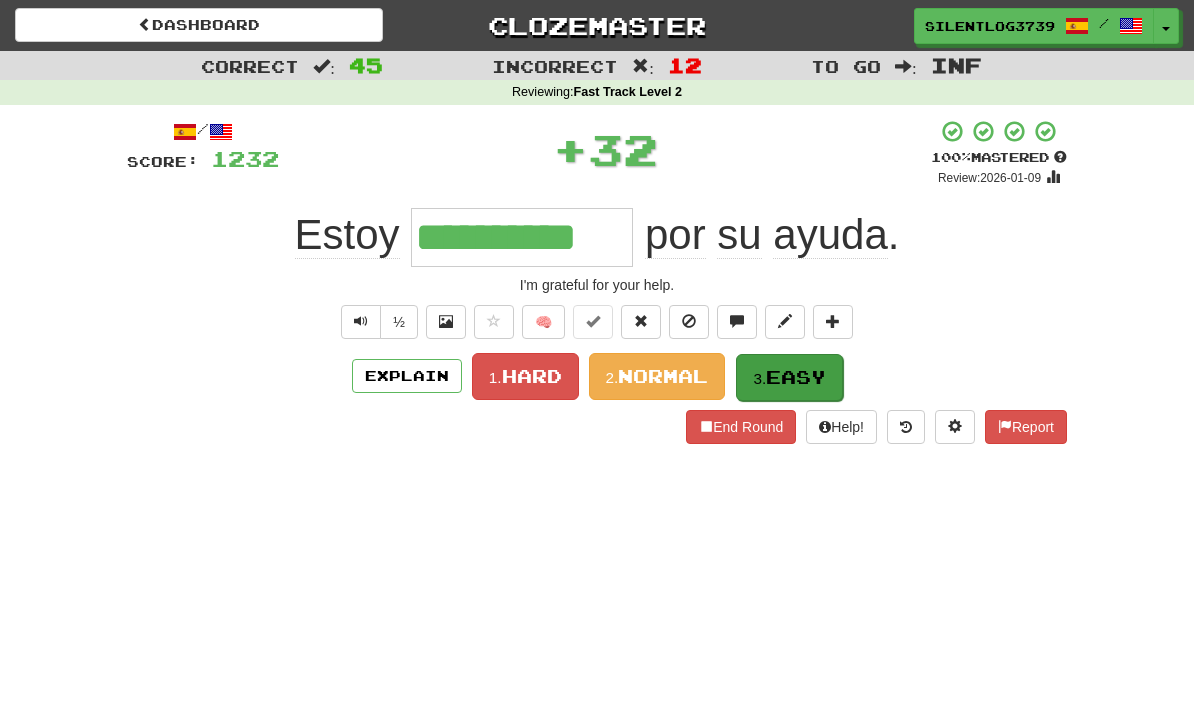 click on "Easy" at bounding box center [796, 377] 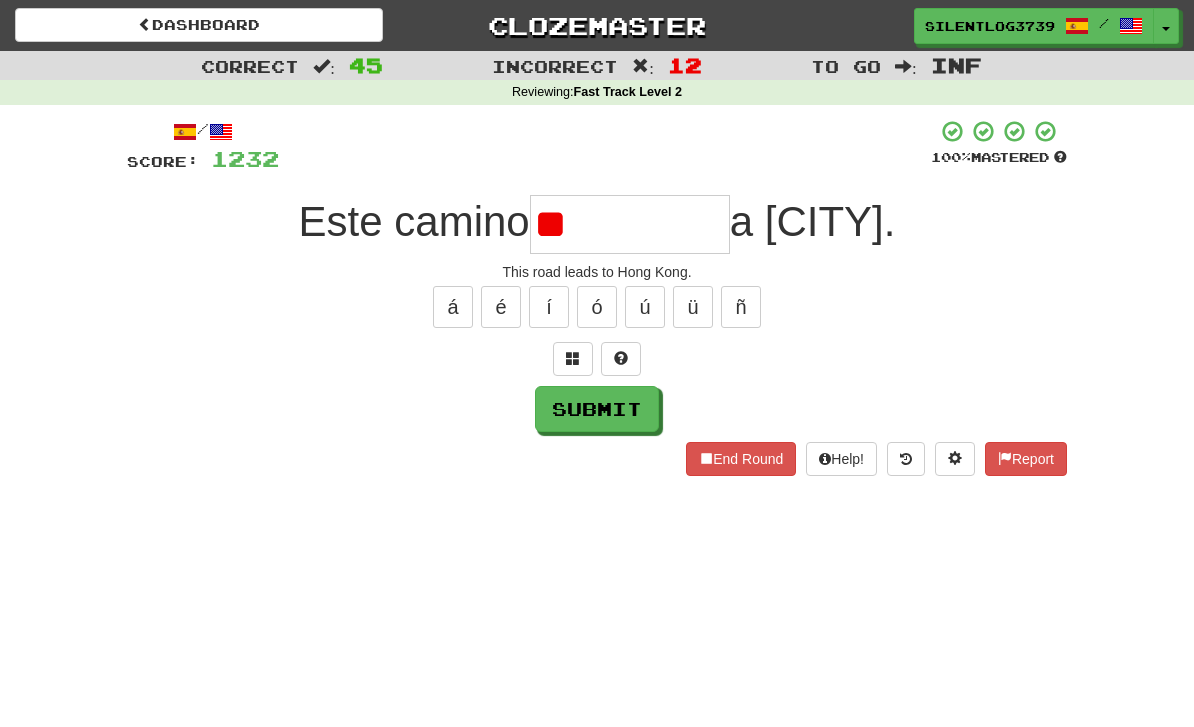 type on "*" 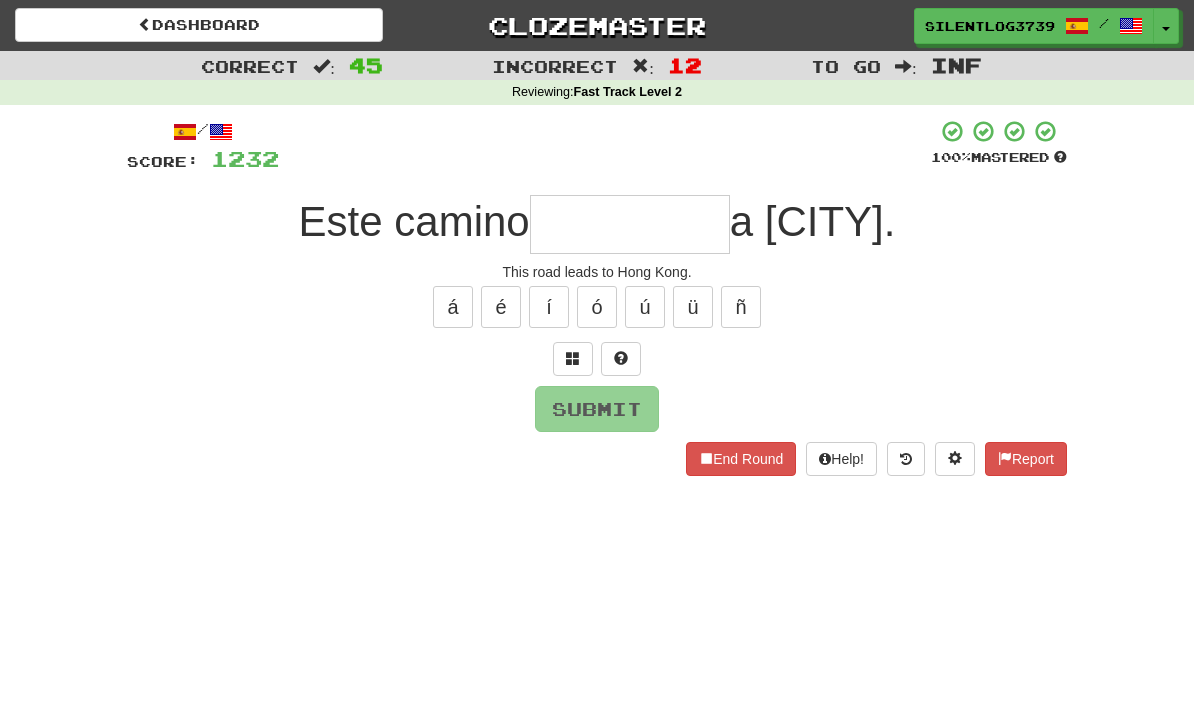 type on "*" 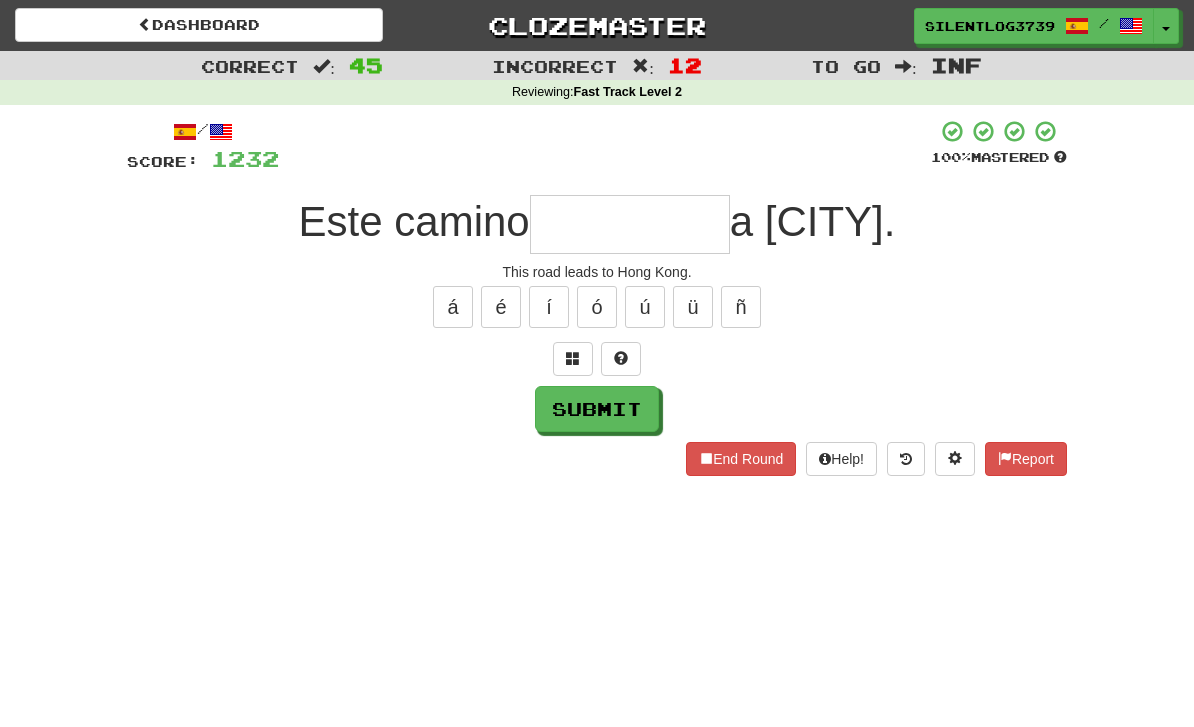 type on "*" 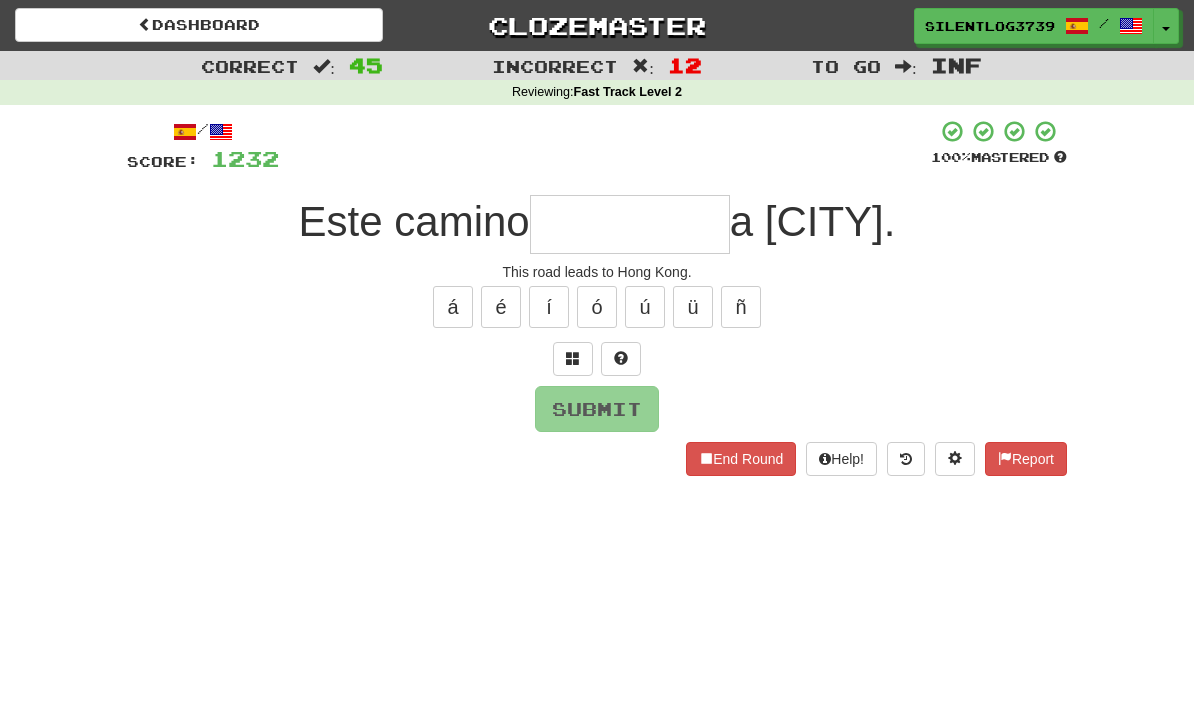 type on "*" 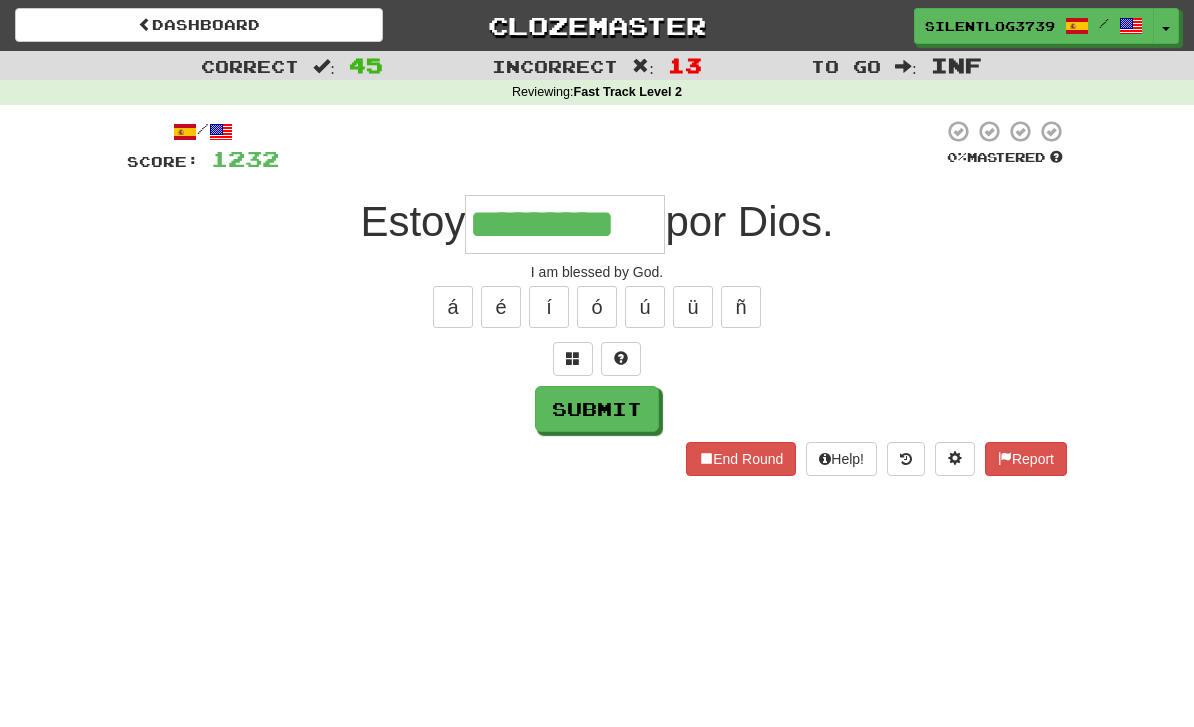 type on "*********" 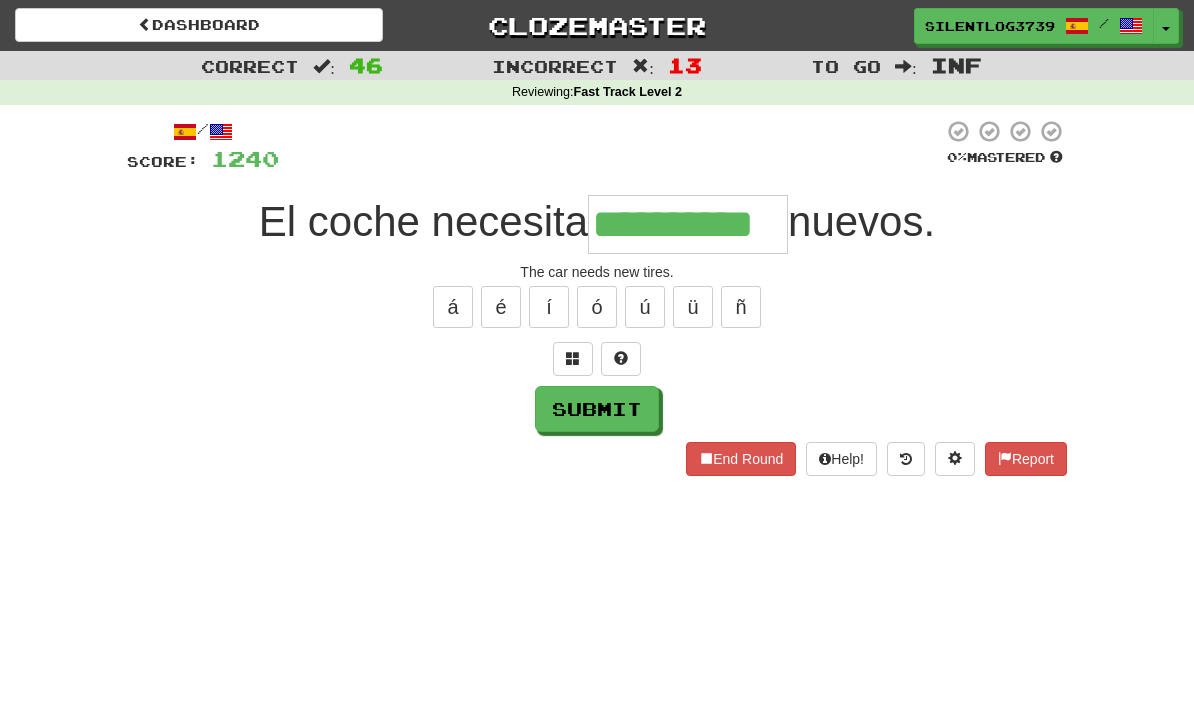 type on "**********" 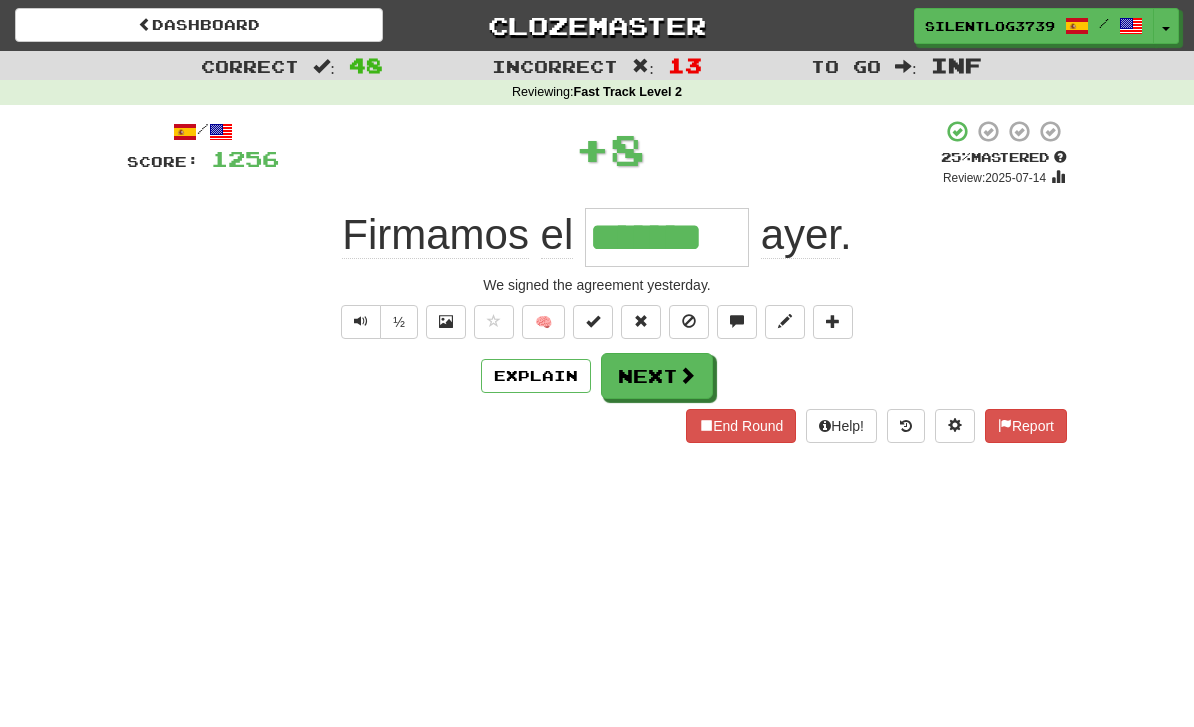 type on "*******" 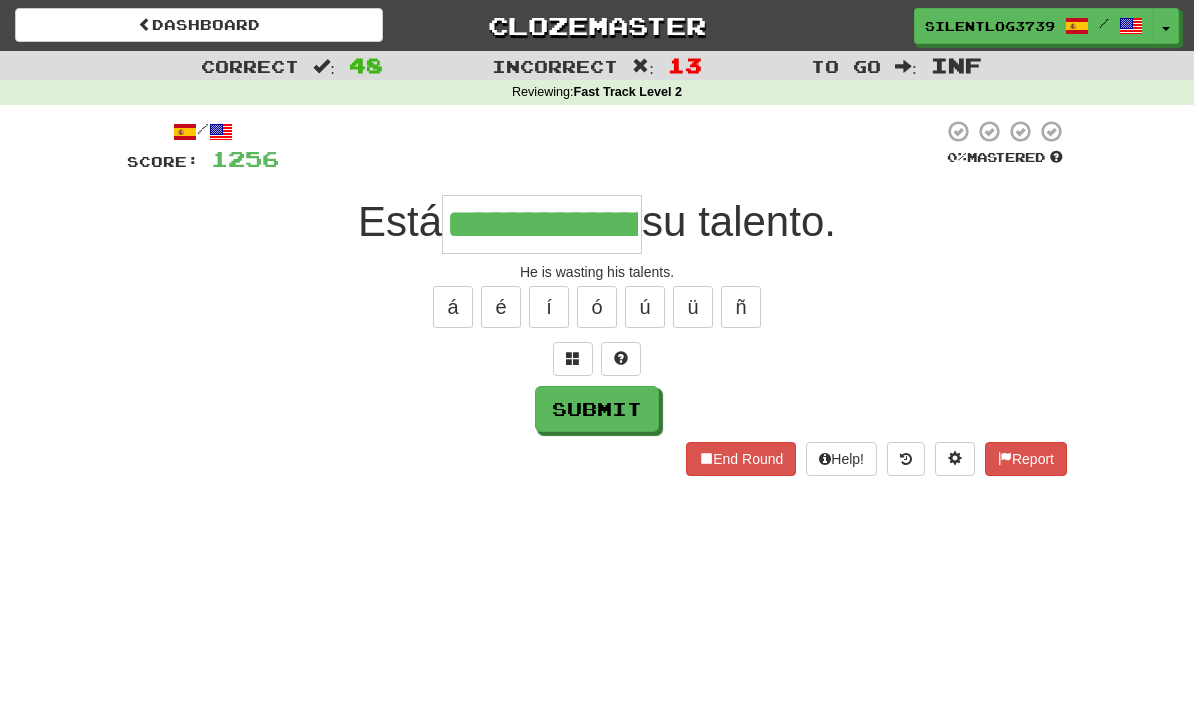 type on "**********" 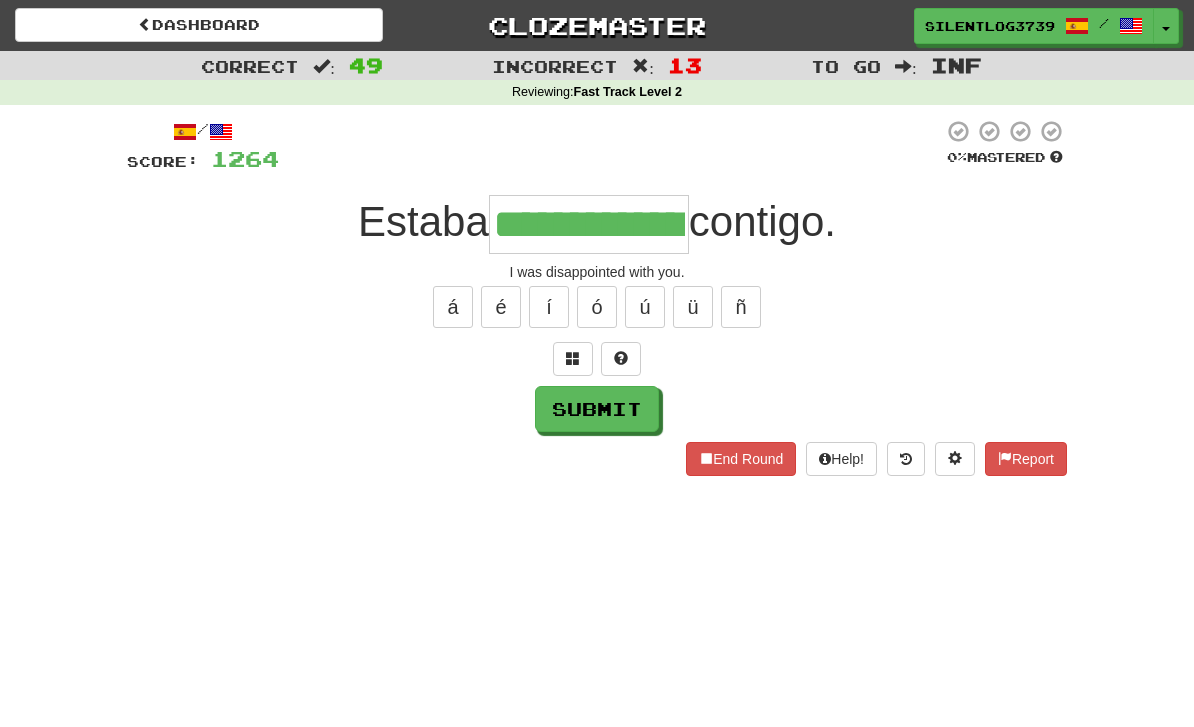 type on "**********" 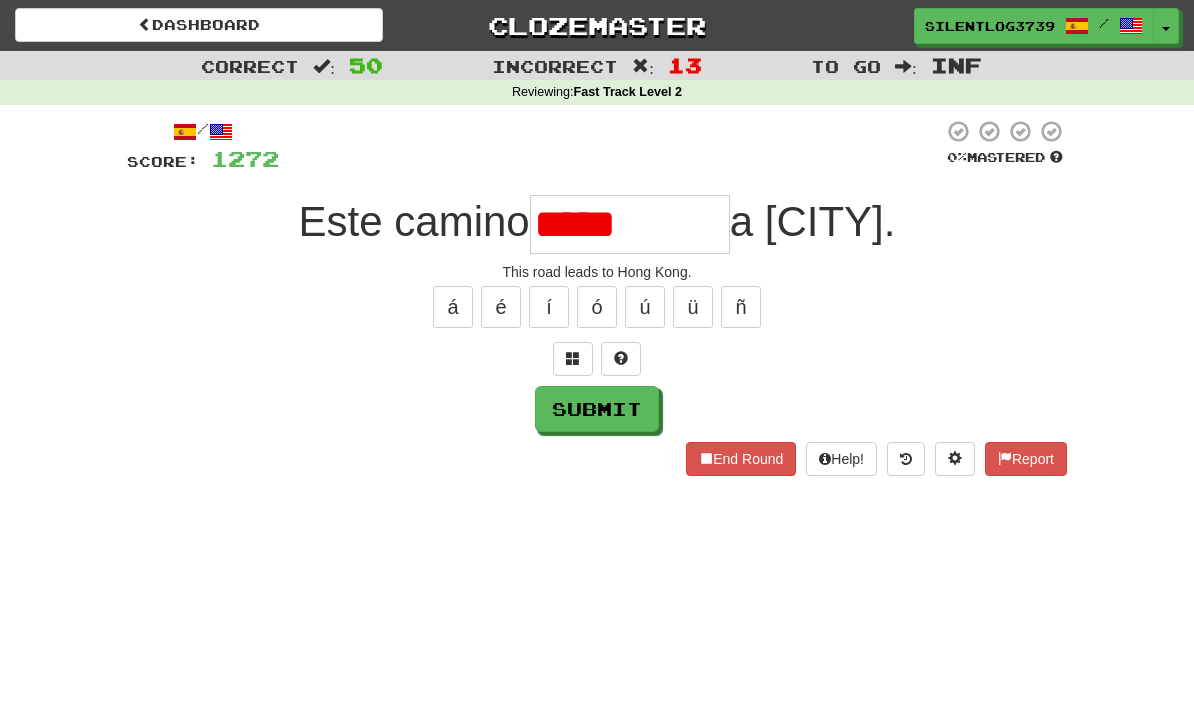 type on "*****" 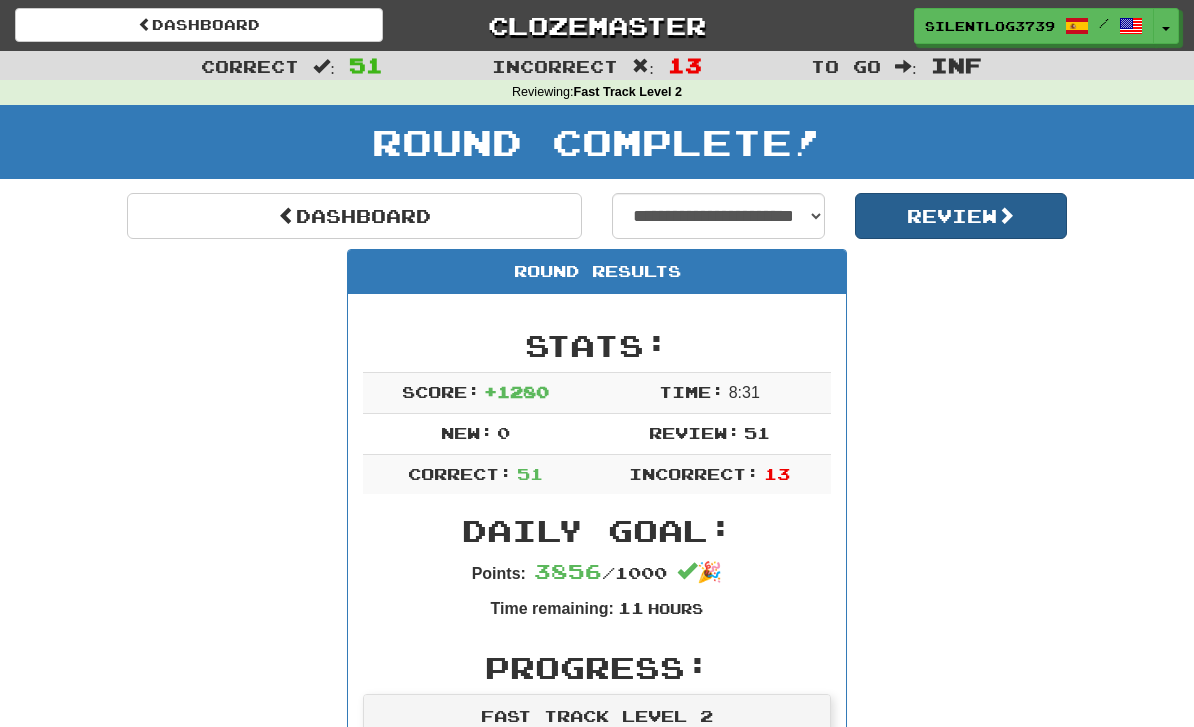 click on "Review" at bounding box center (961, 216) 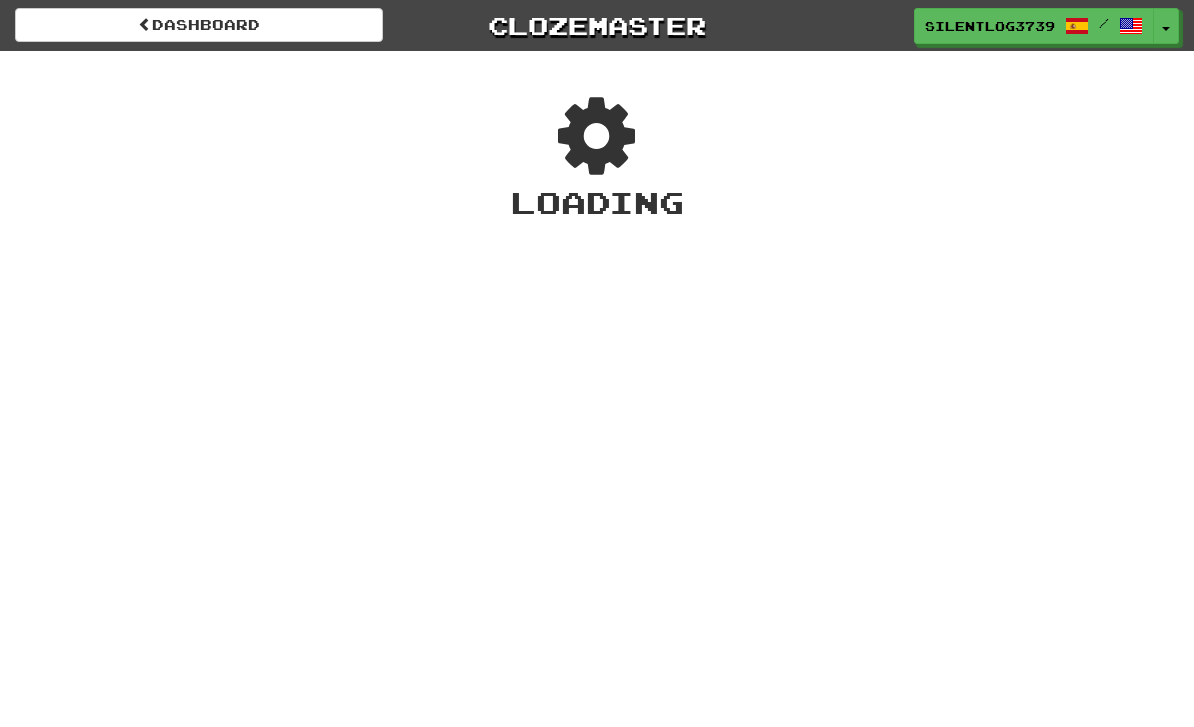 scroll, scrollTop: 0, scrollLeft: 0, axis: both 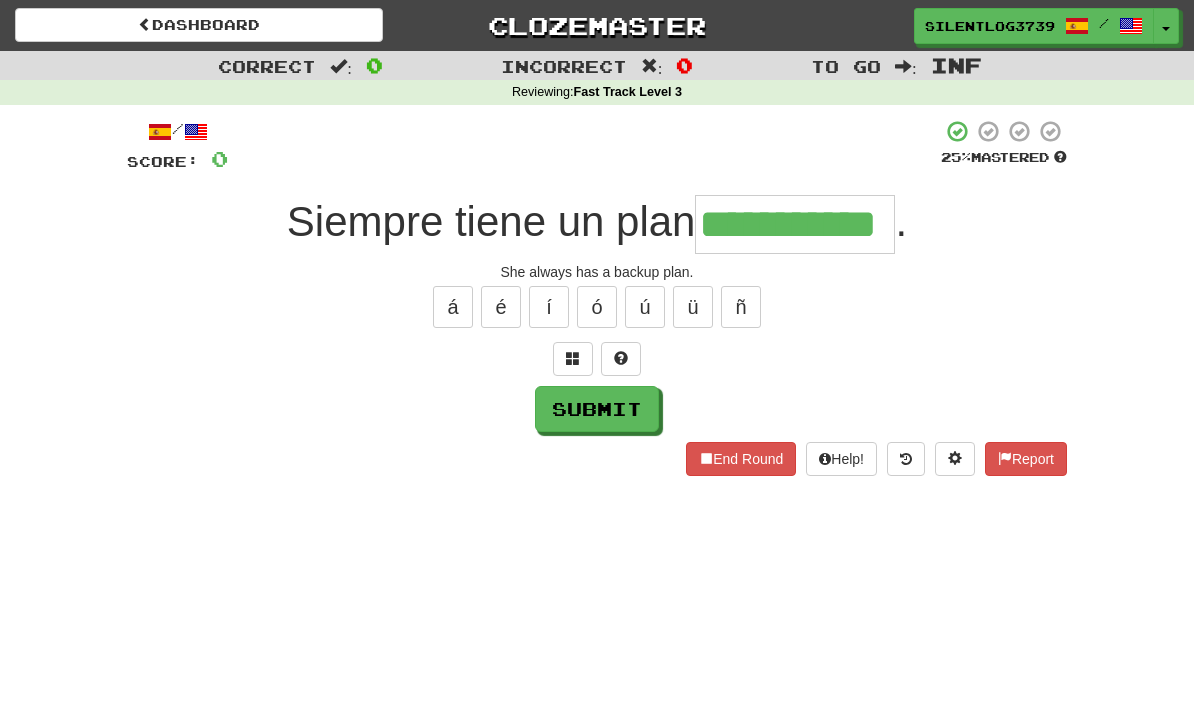 type on "**********" 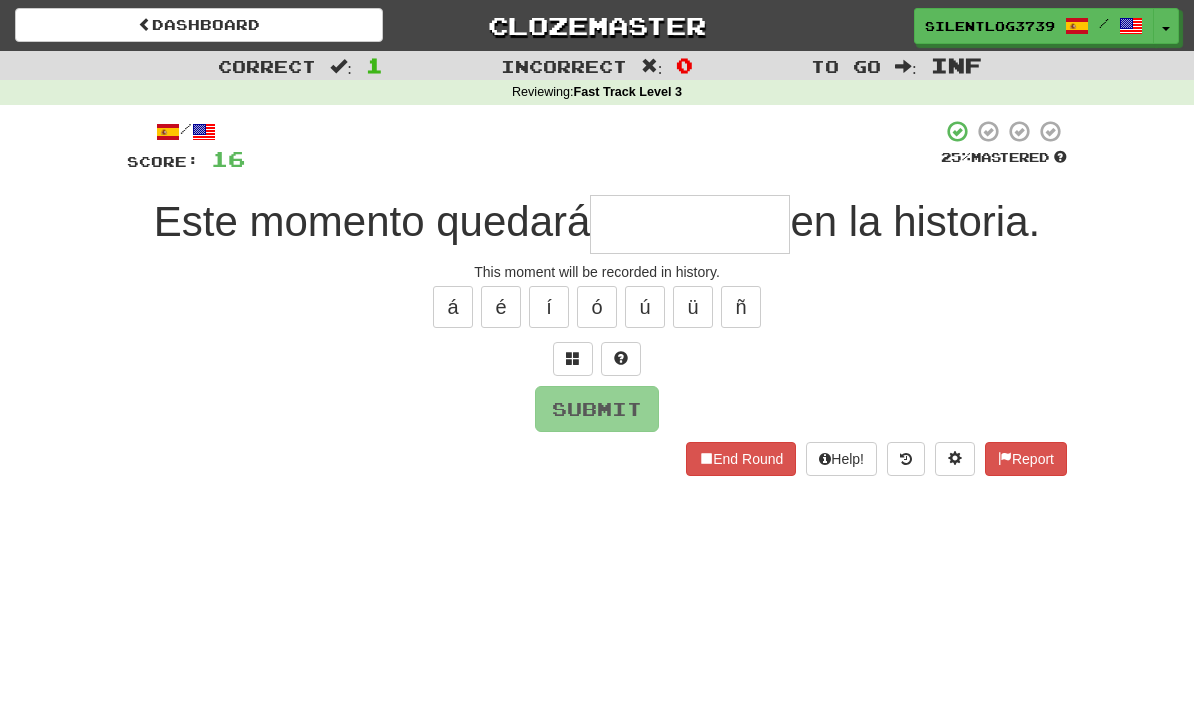 type on "*" 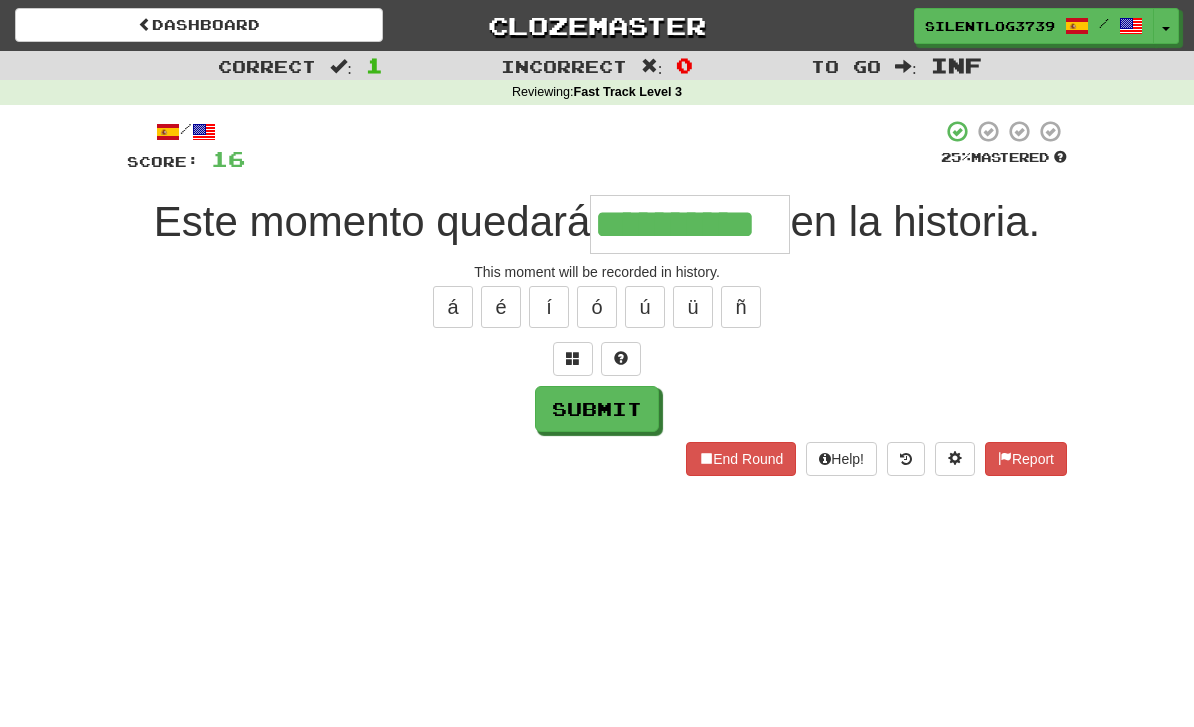 type on "**********" 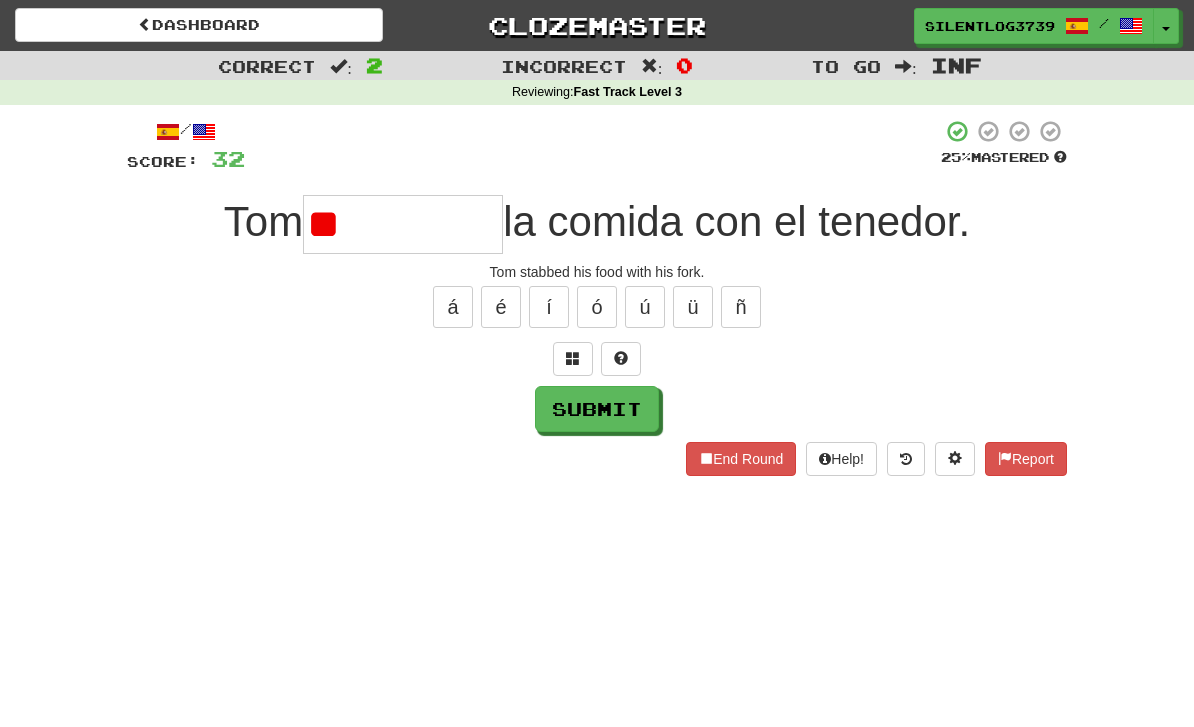 type on "*" 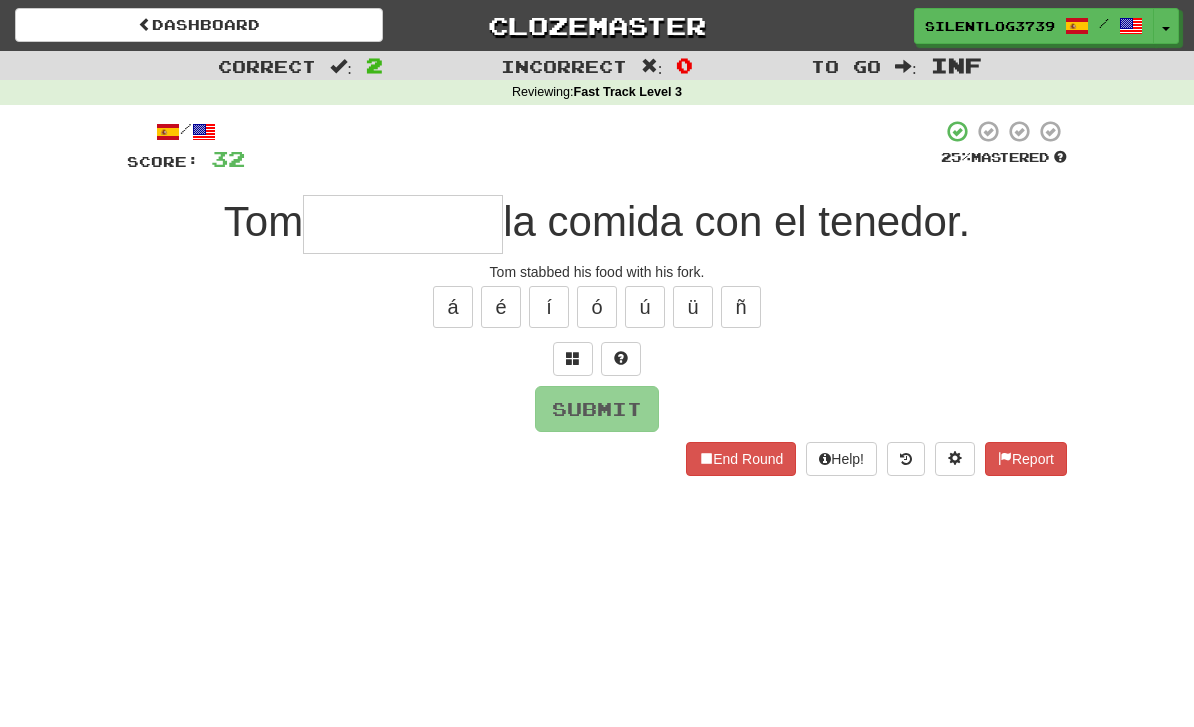 type on "*" 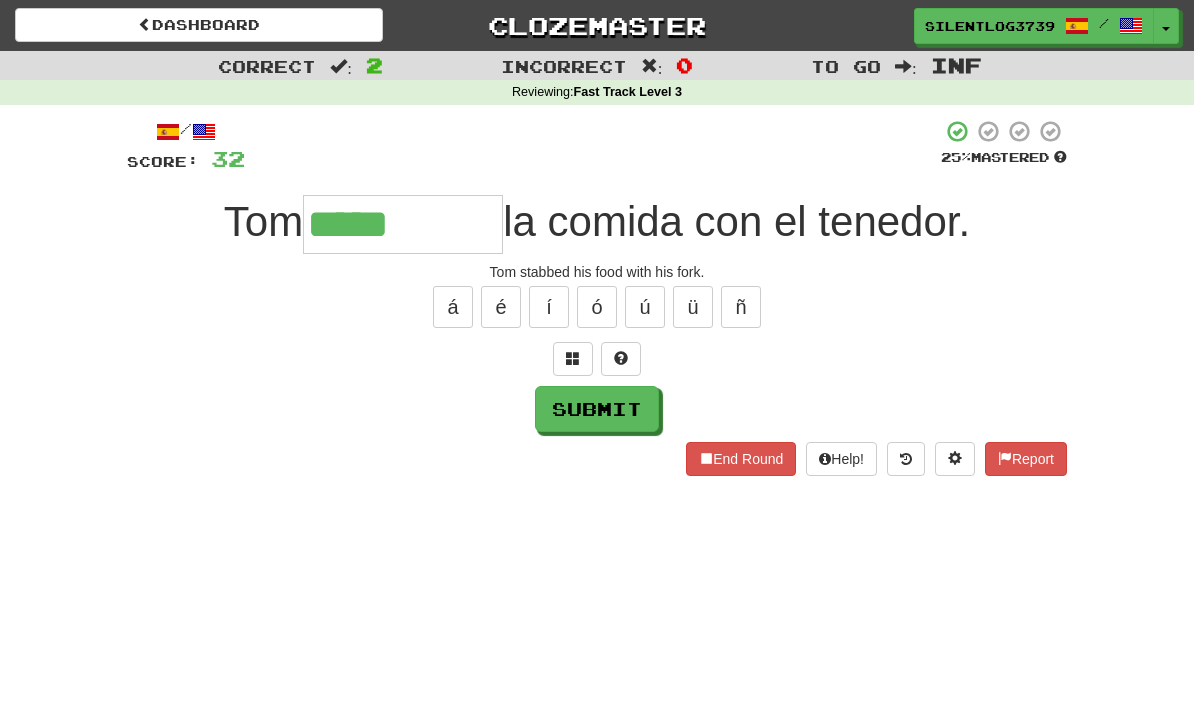 type on "*****" 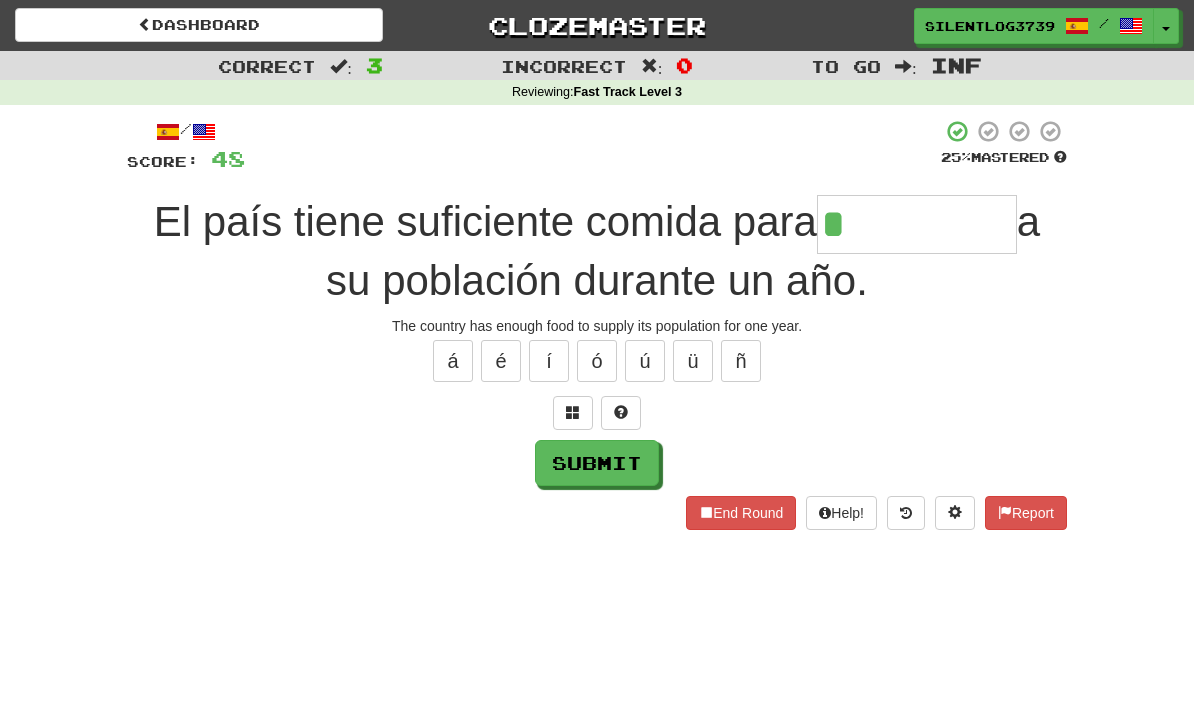 type on "*********" 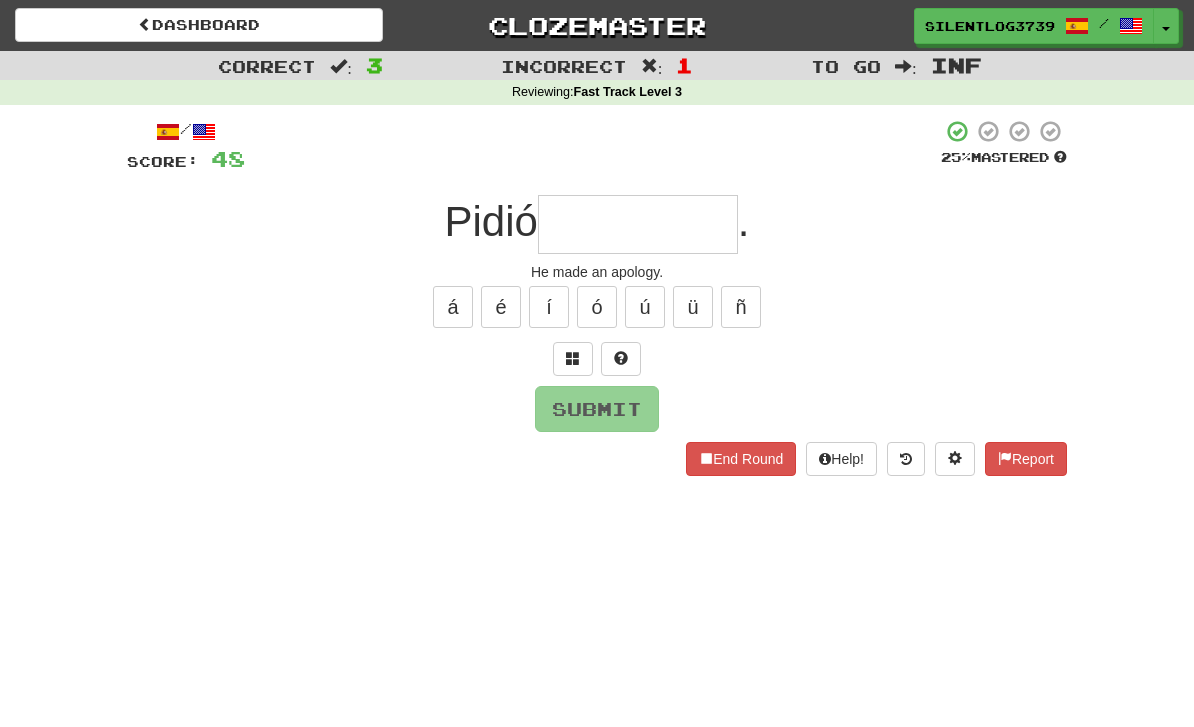type on "*" 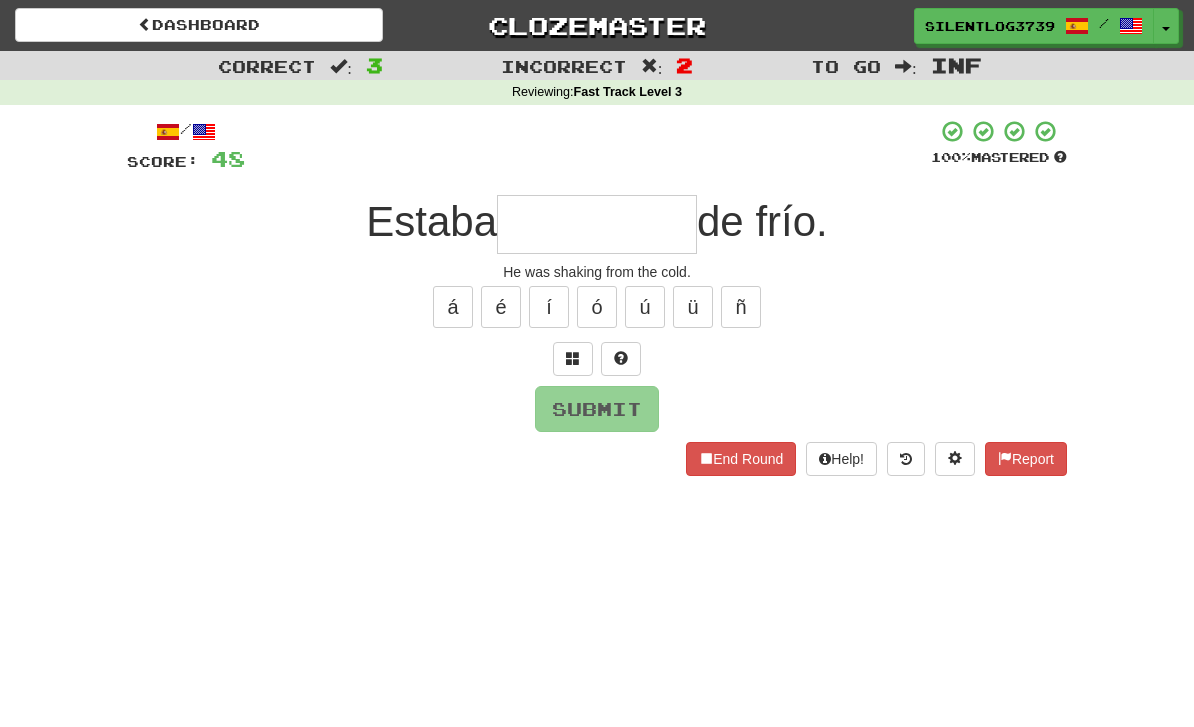 type on "*" 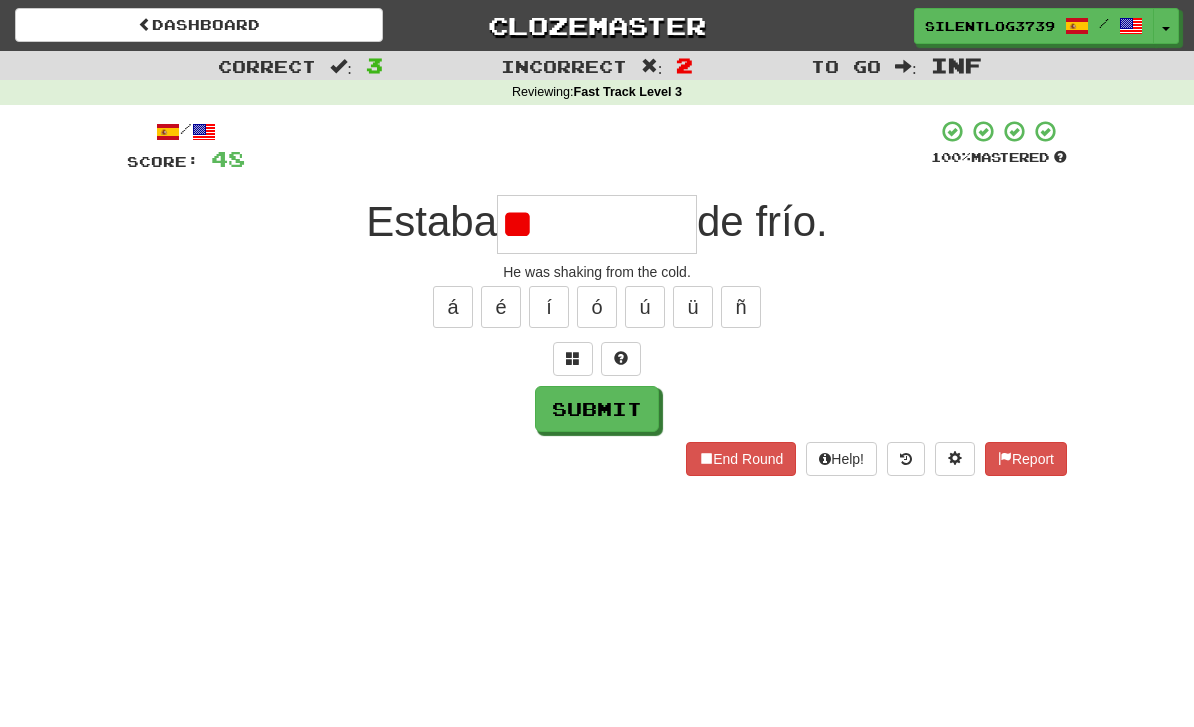 type on "*" 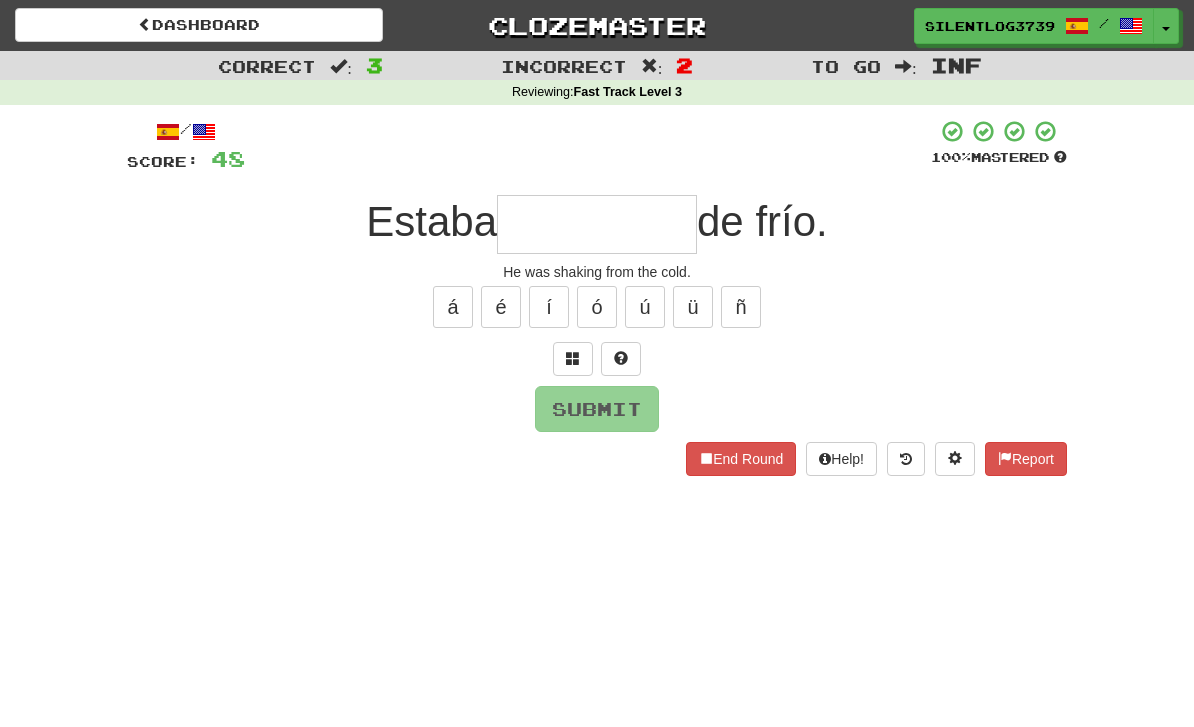 type on "*" 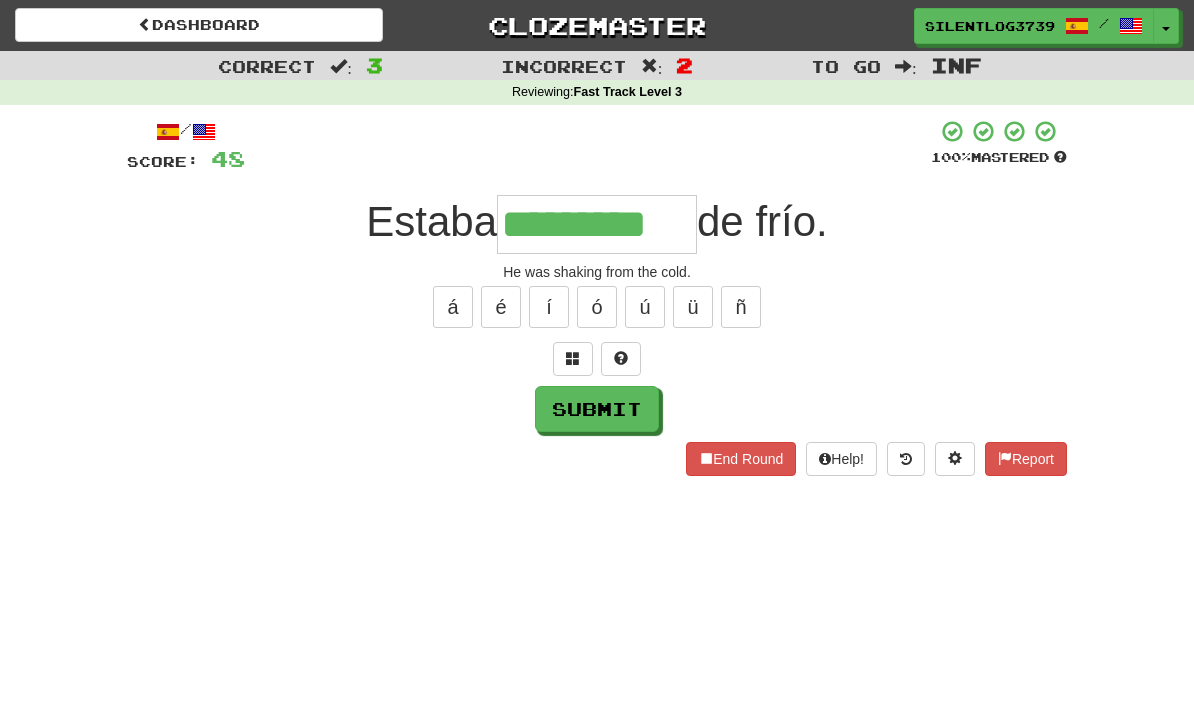 type on "*********" 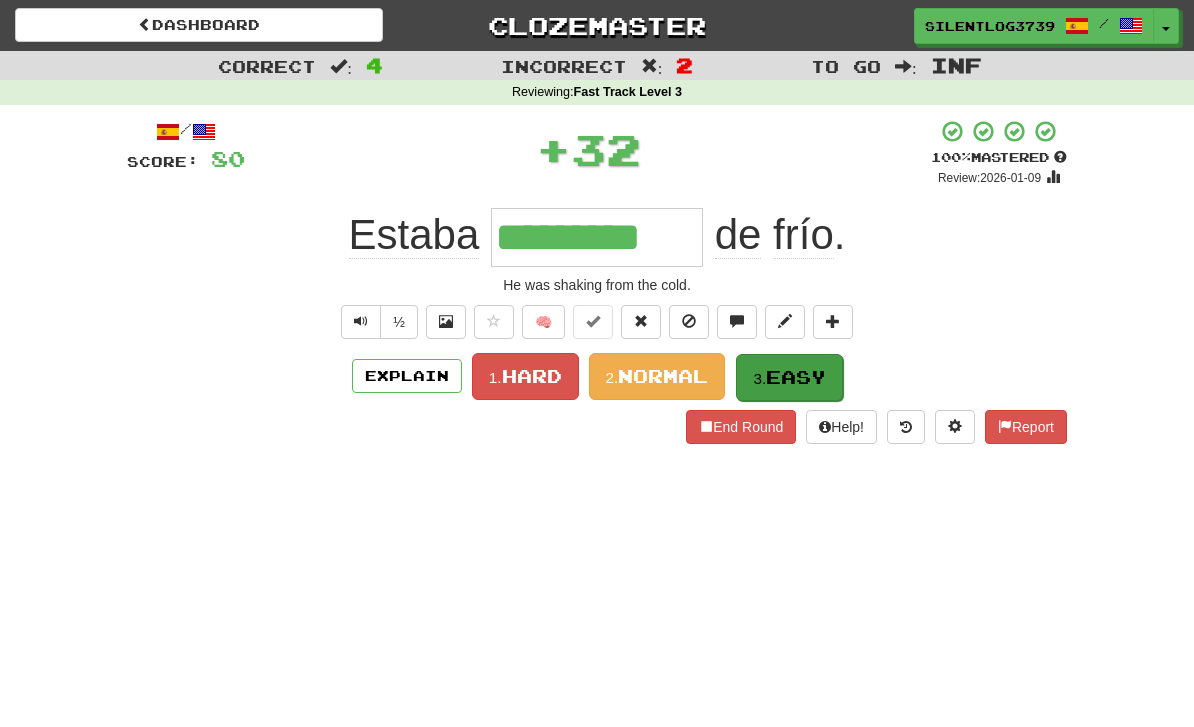 click on "3.  Easy" at bounding box center [789, 377] 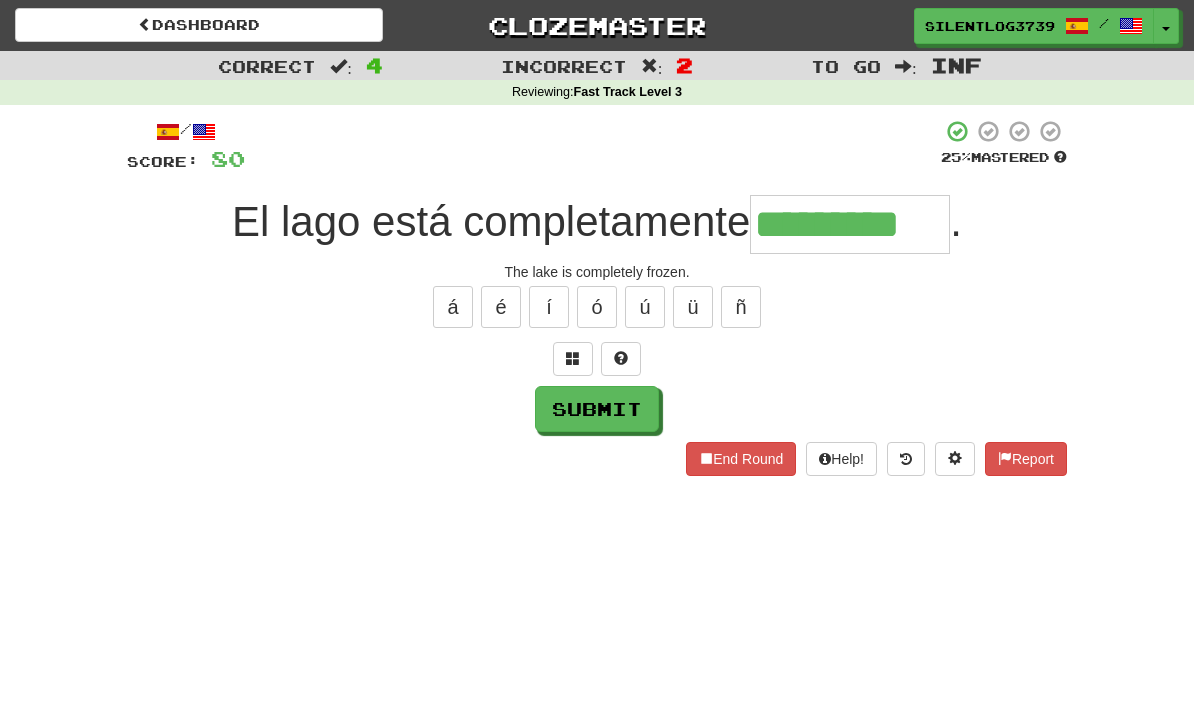 type on "*********" 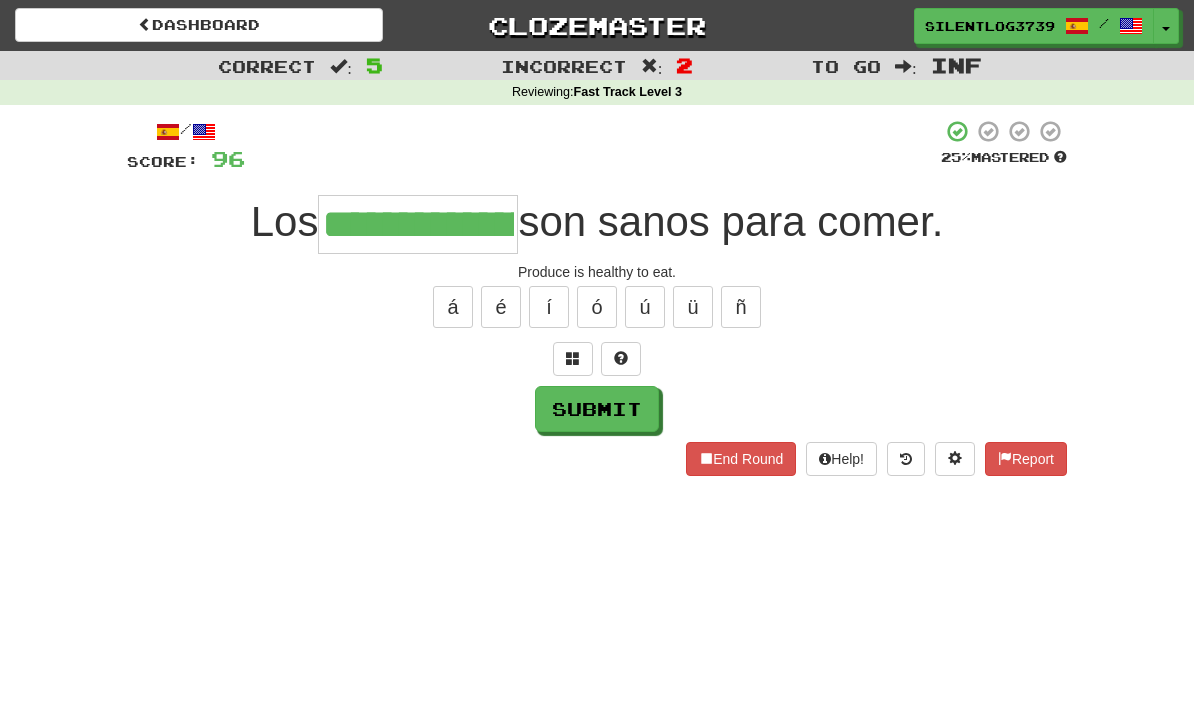 type on "**********" 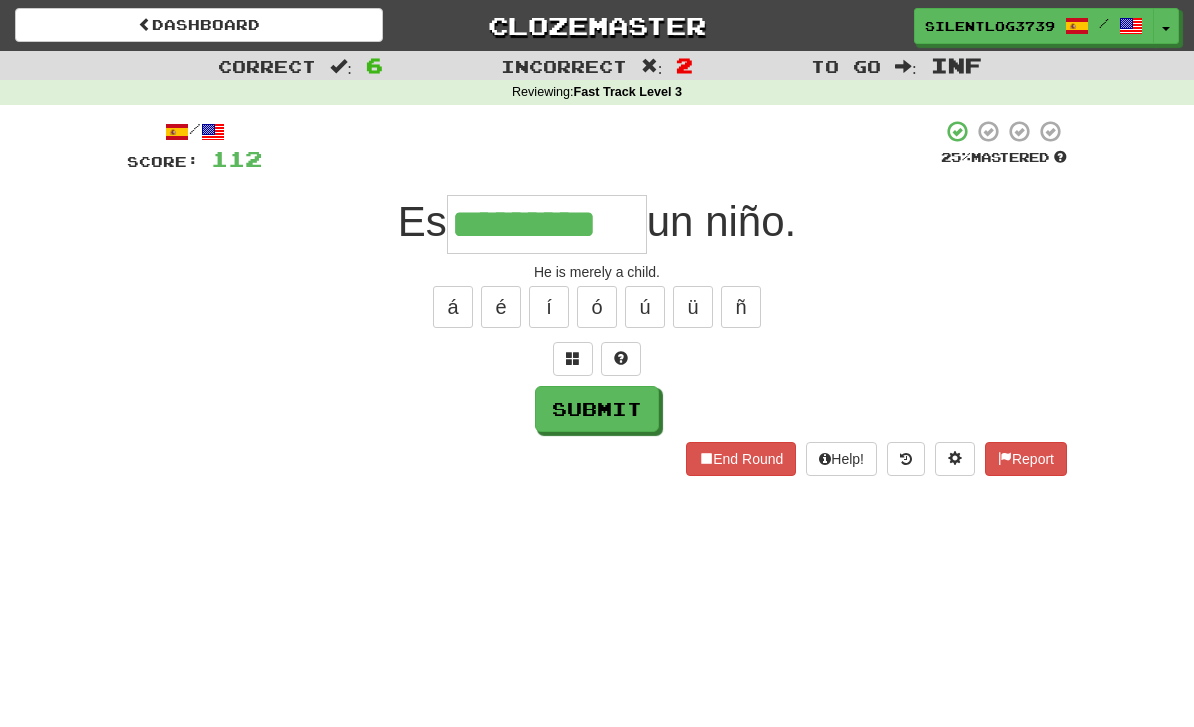 type on "*********" 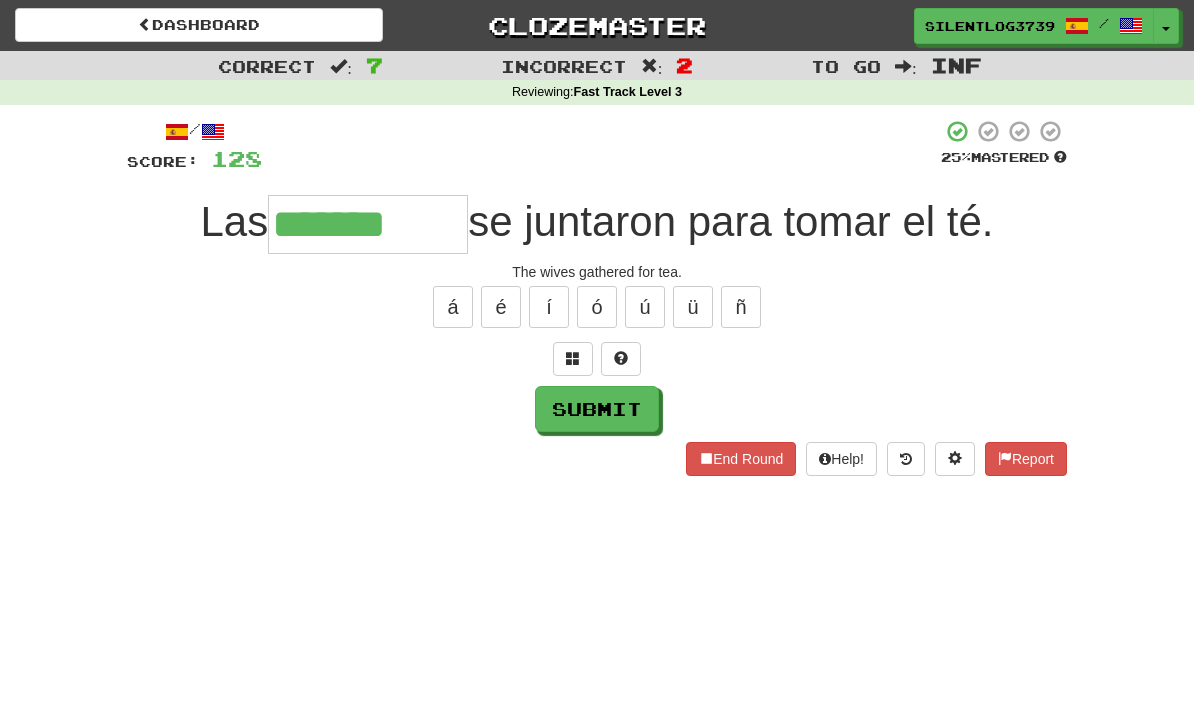 type on "*******" 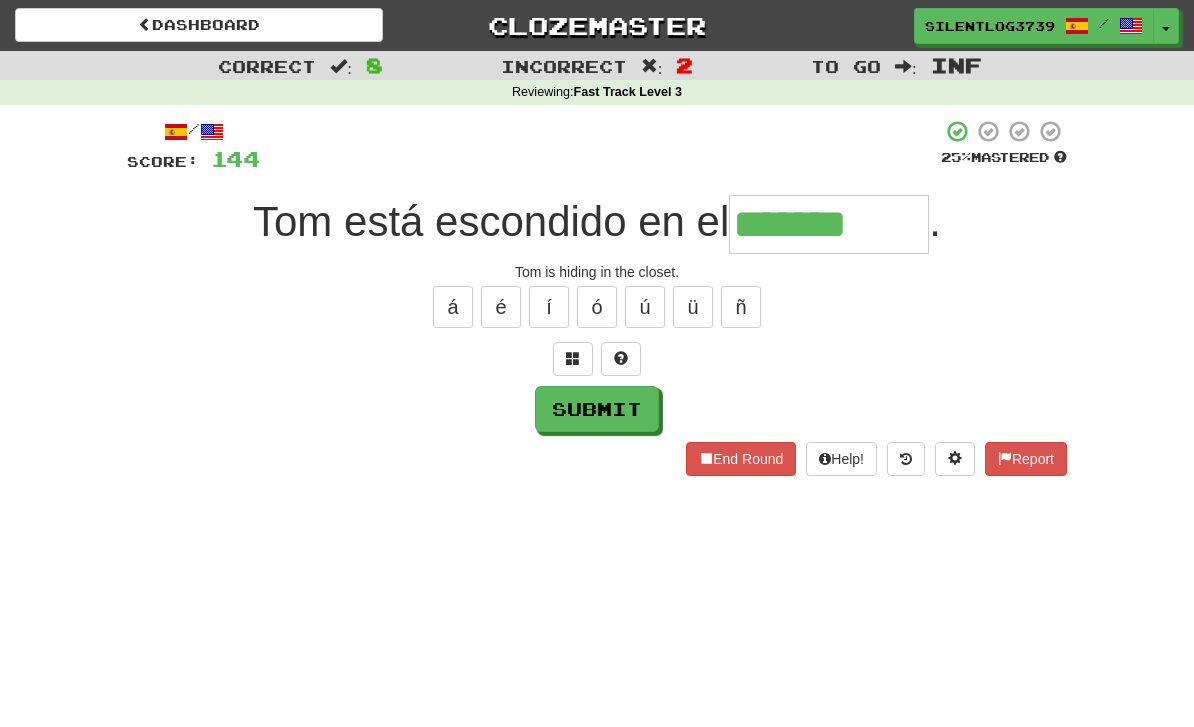 type on "*******" 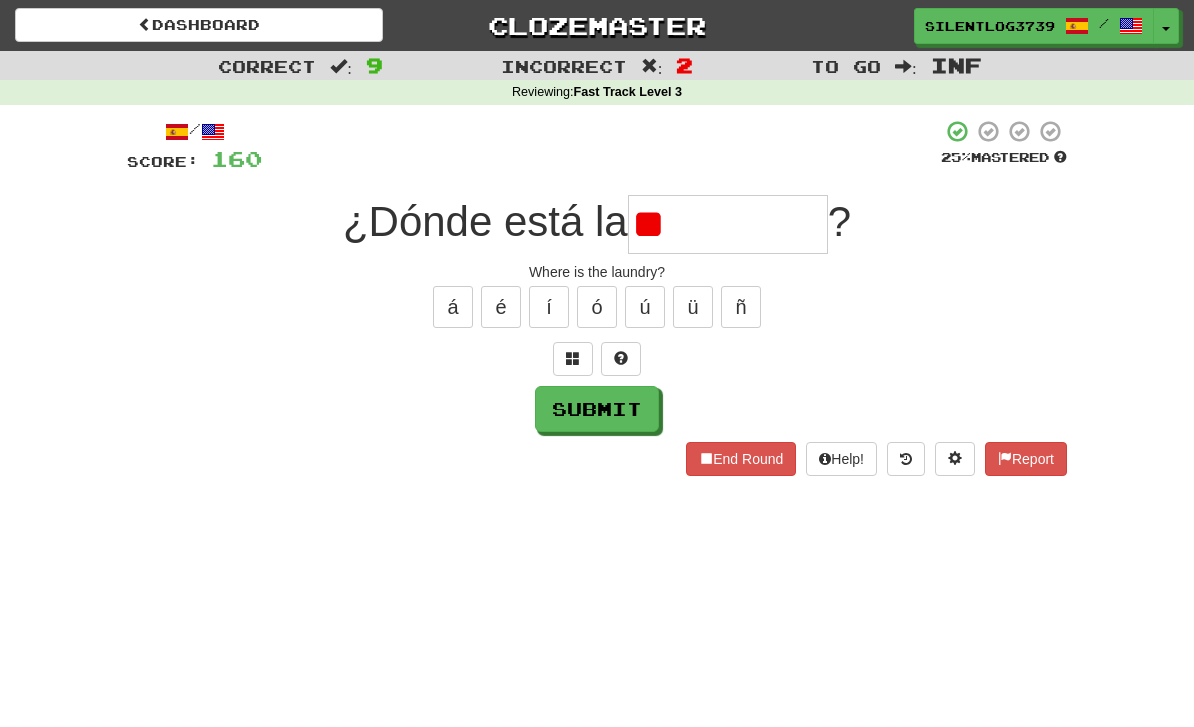type on "*" 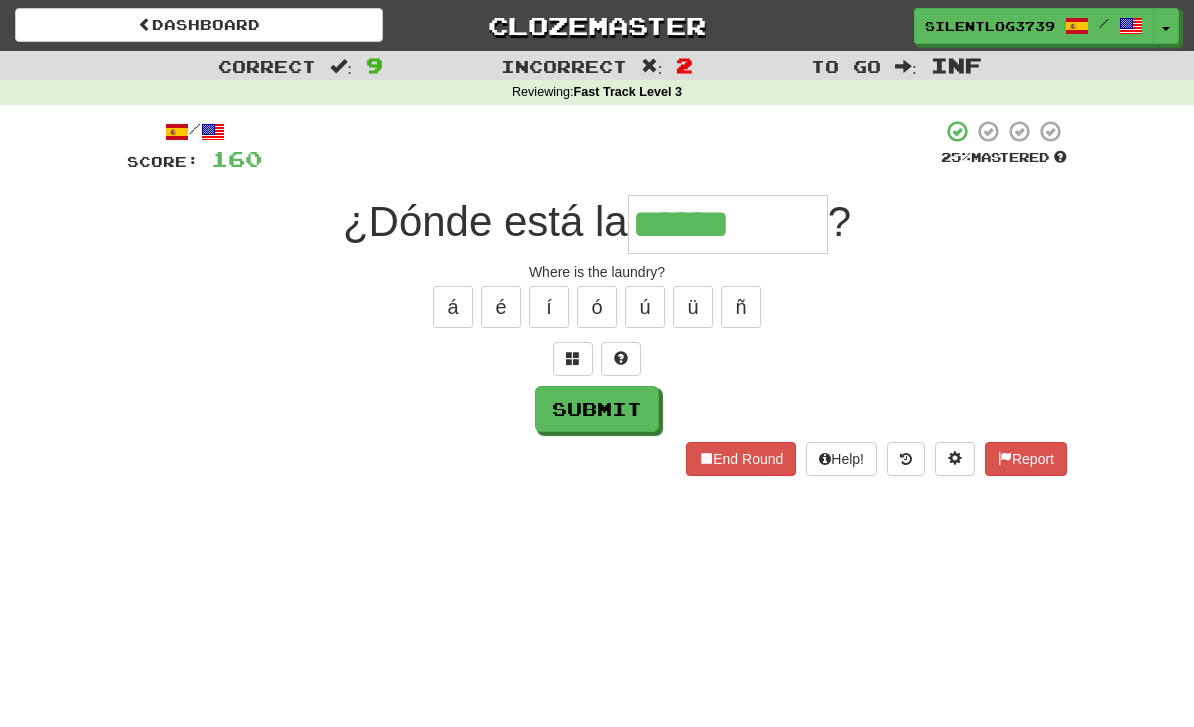 type on "******" 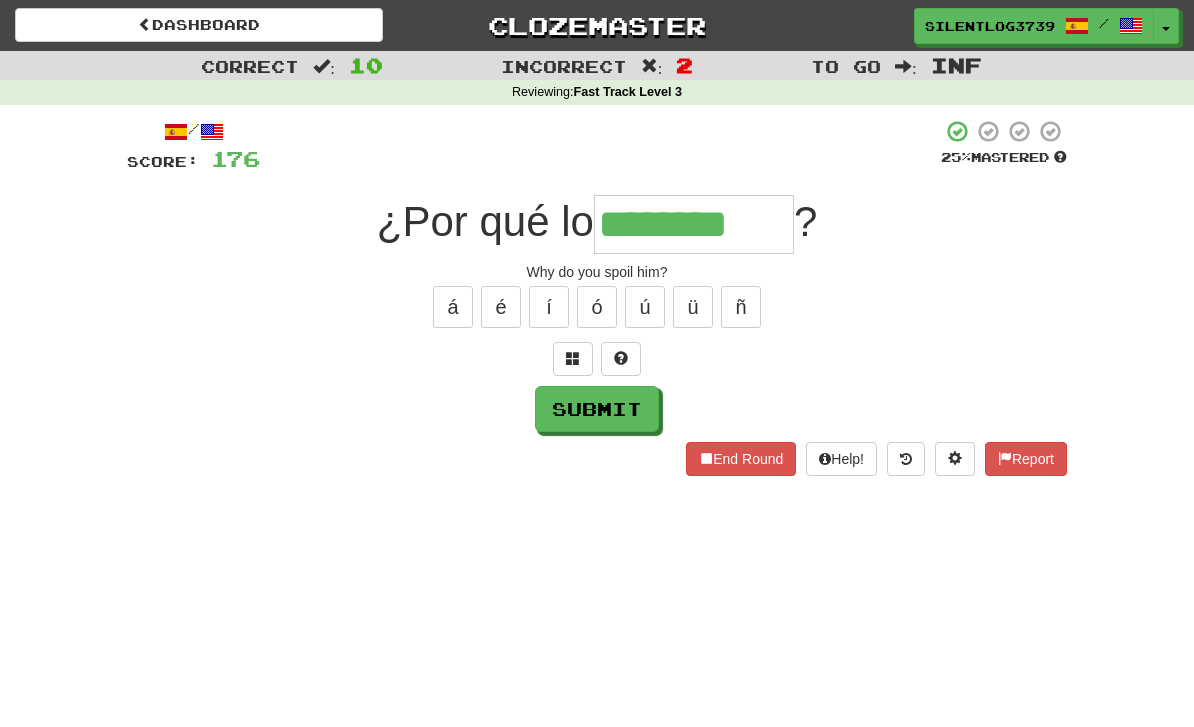 type on "********" 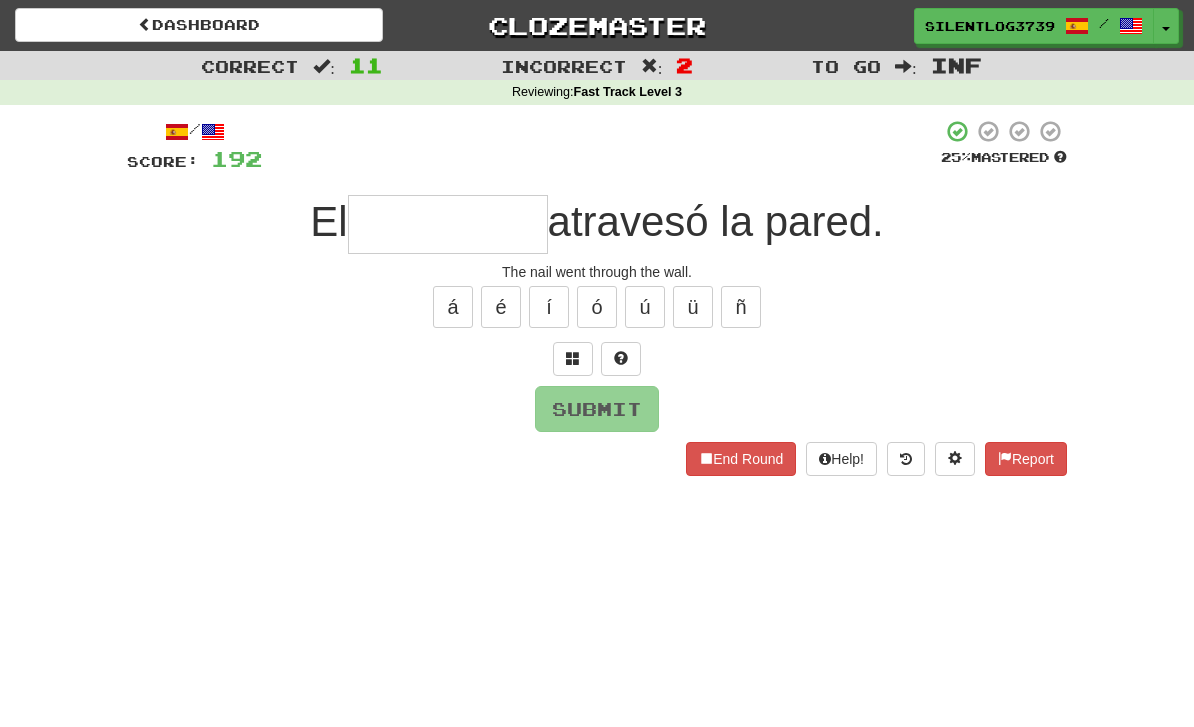 type on "*" 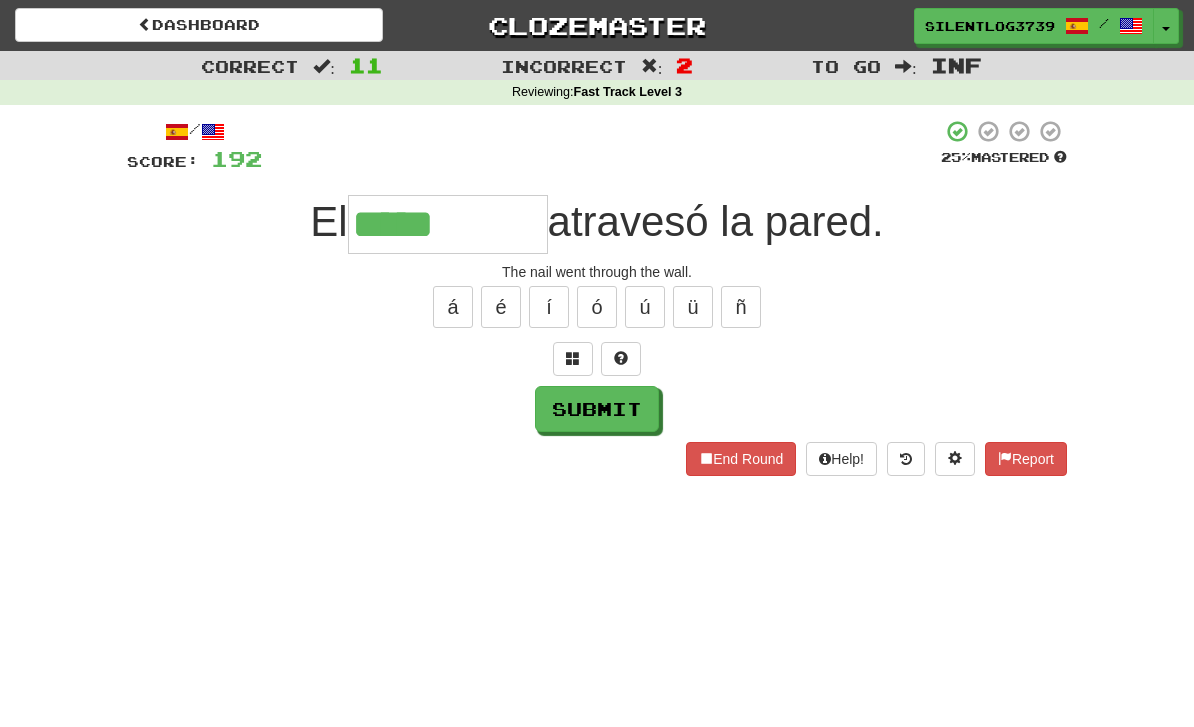 type on "*****" 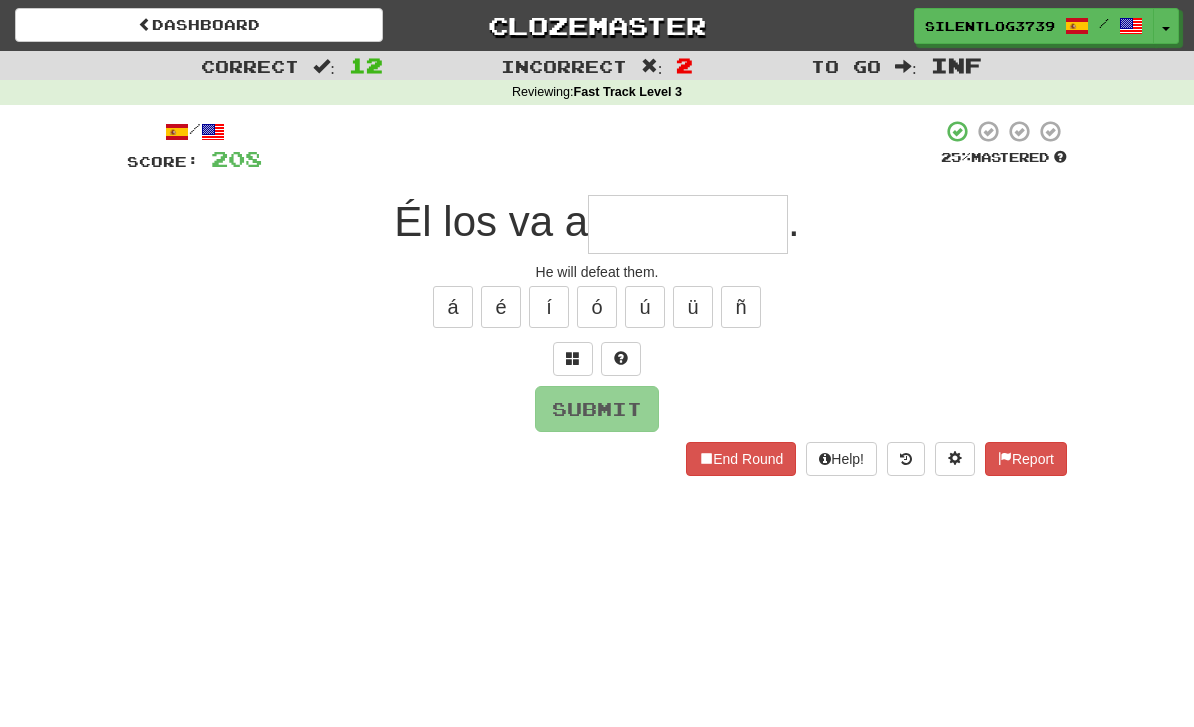 type on "*" 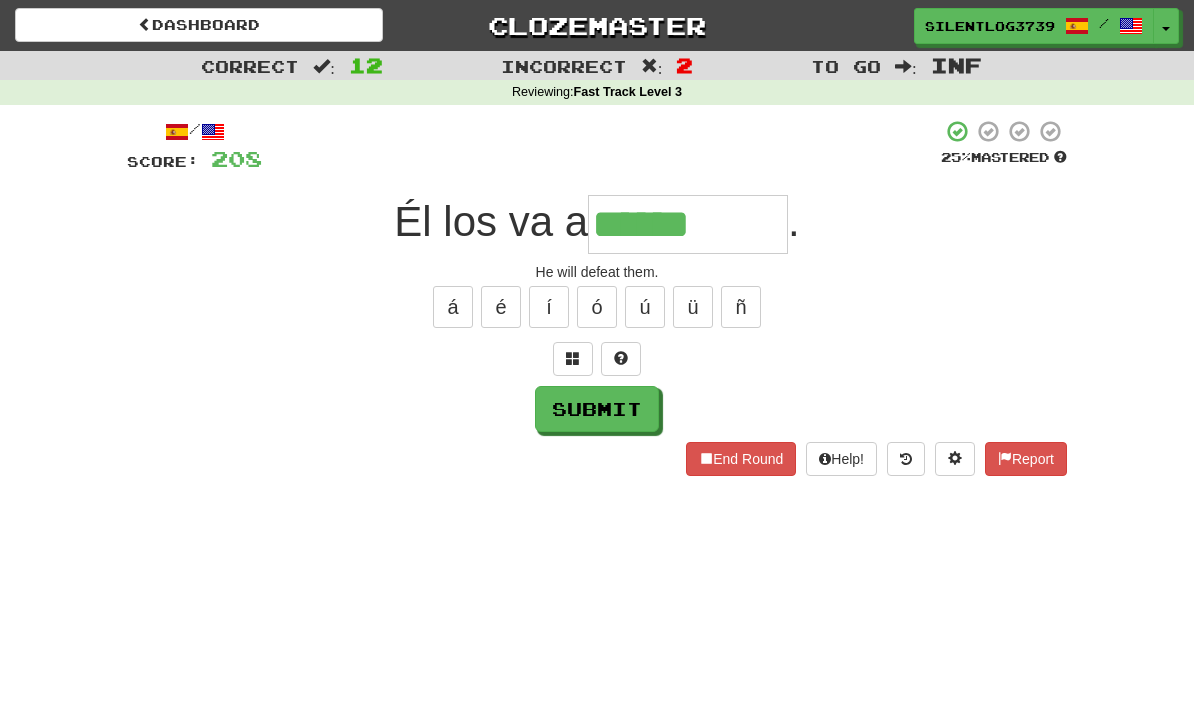 type on "********" 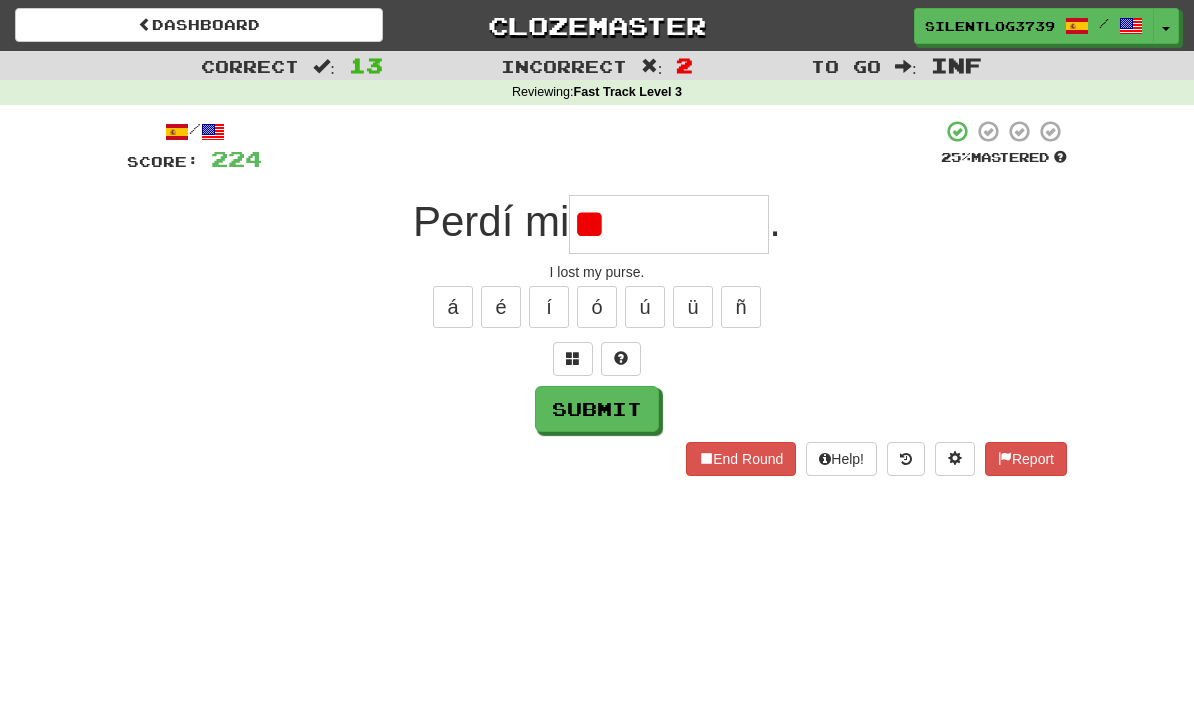 type on "*" 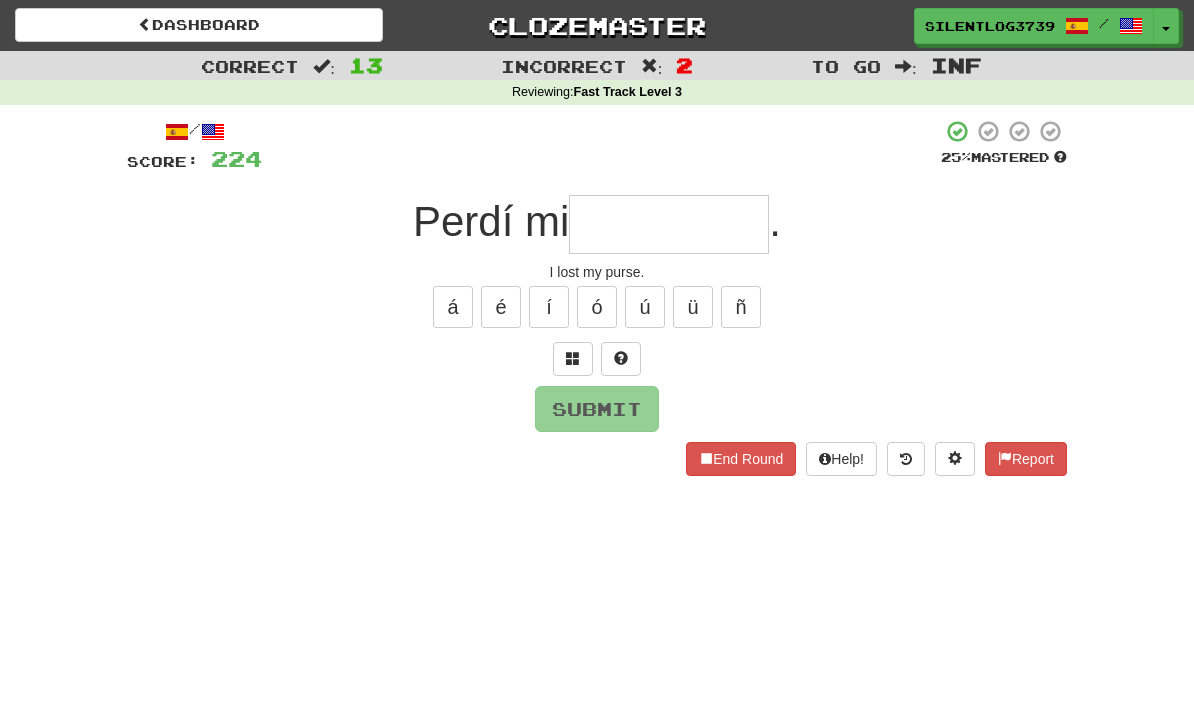 type on "*" 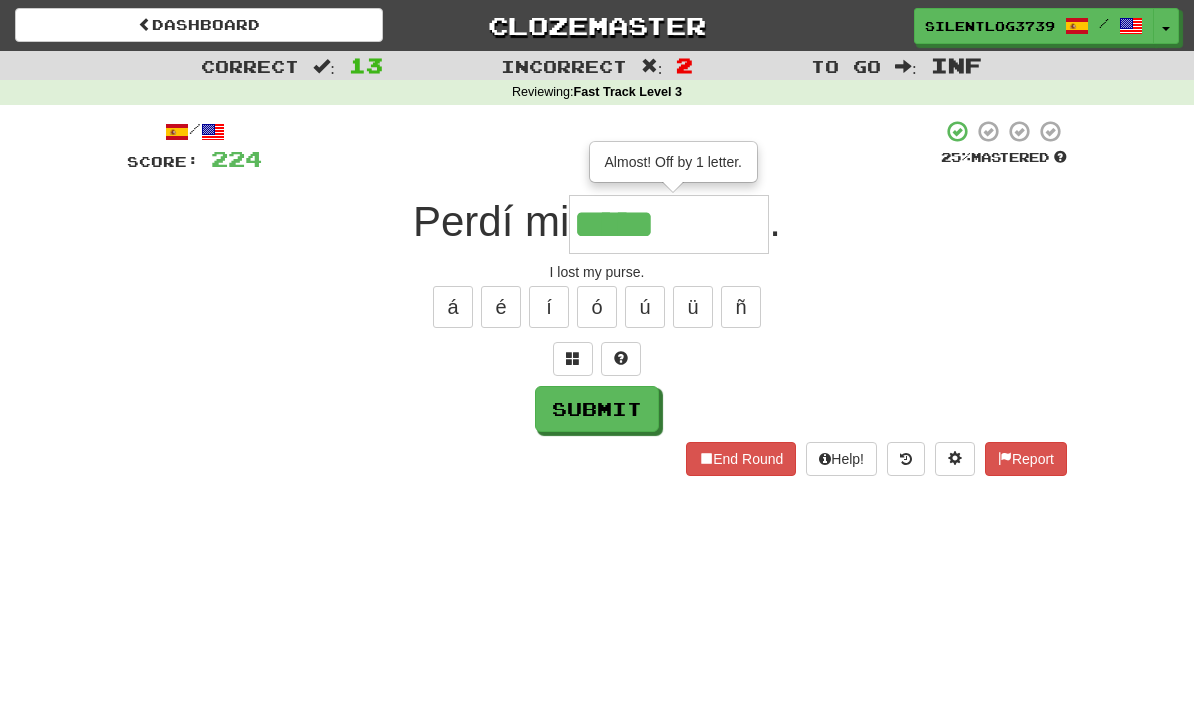 type on "*****" 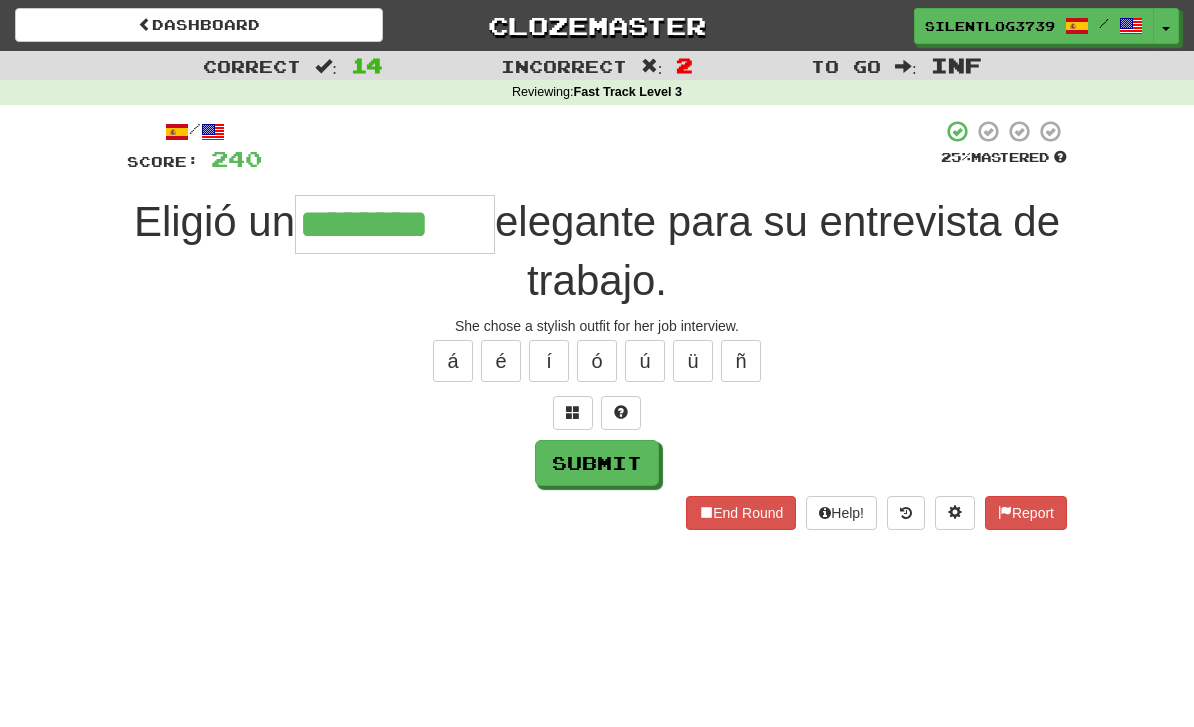 type on "********" 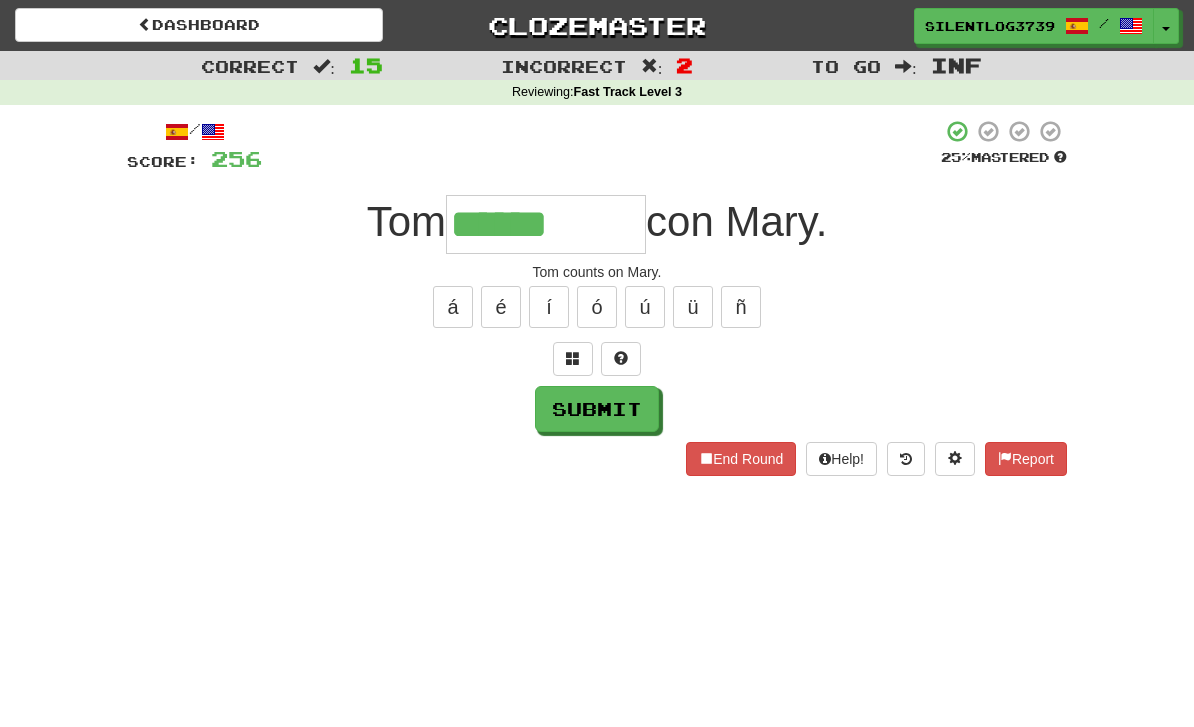 type on "******" 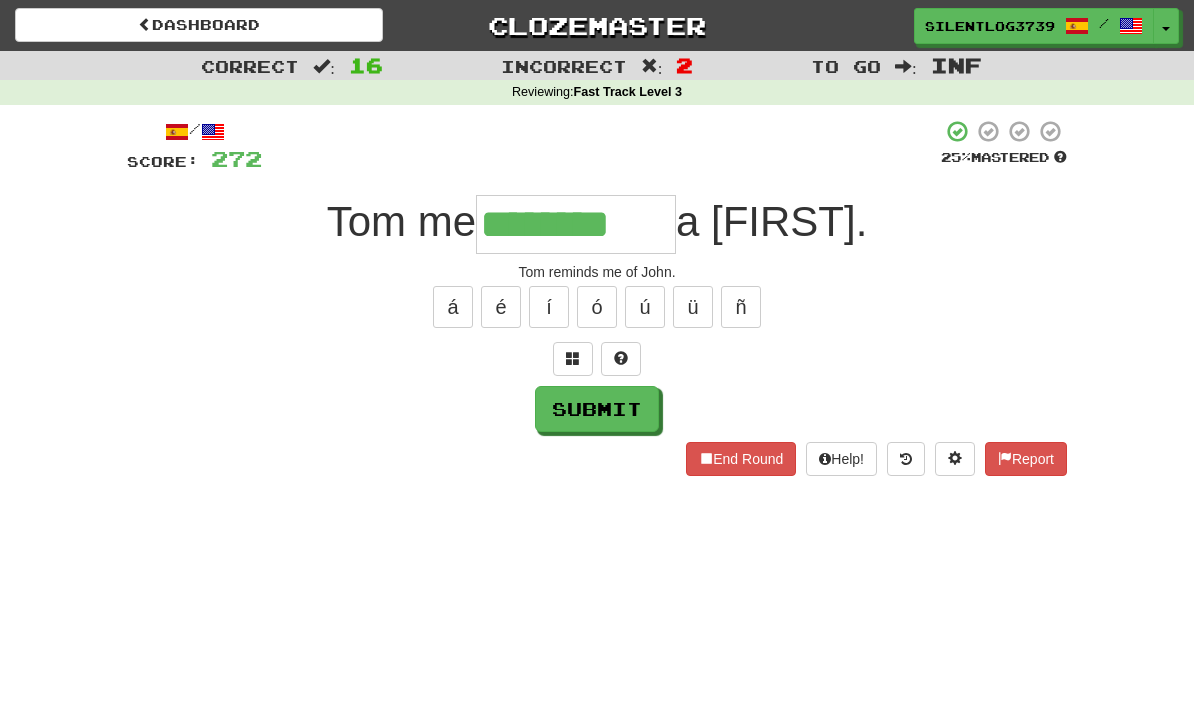 type on "********" 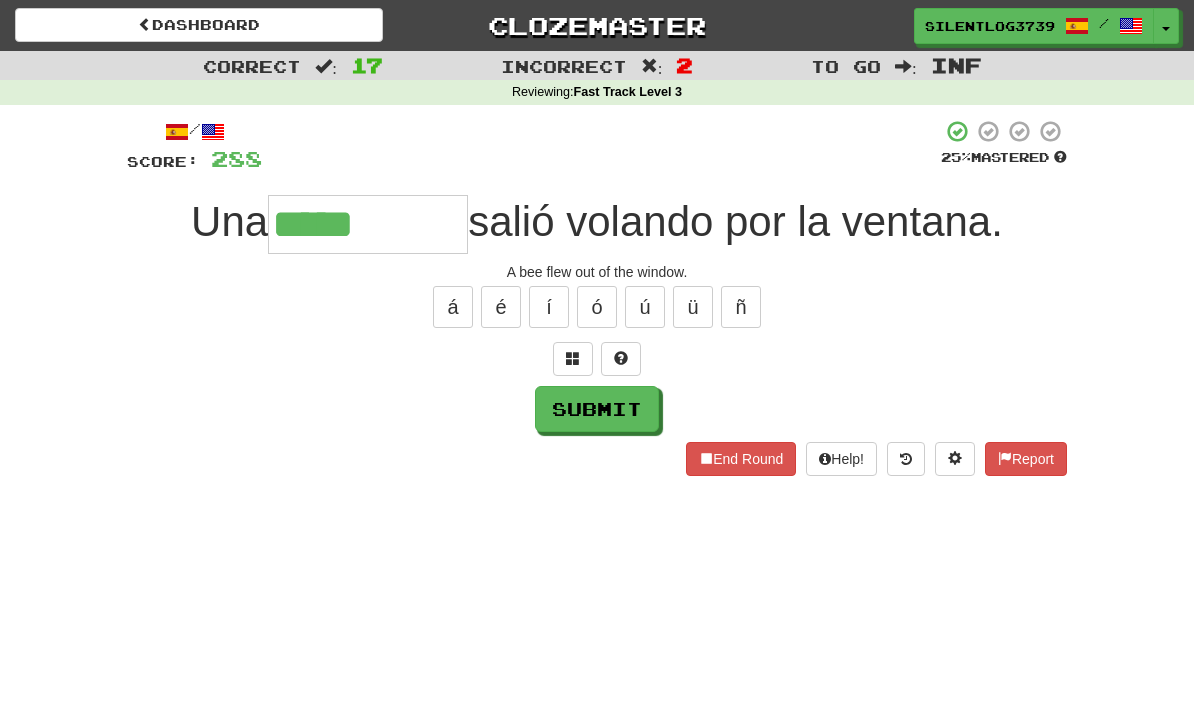 type on "*****" 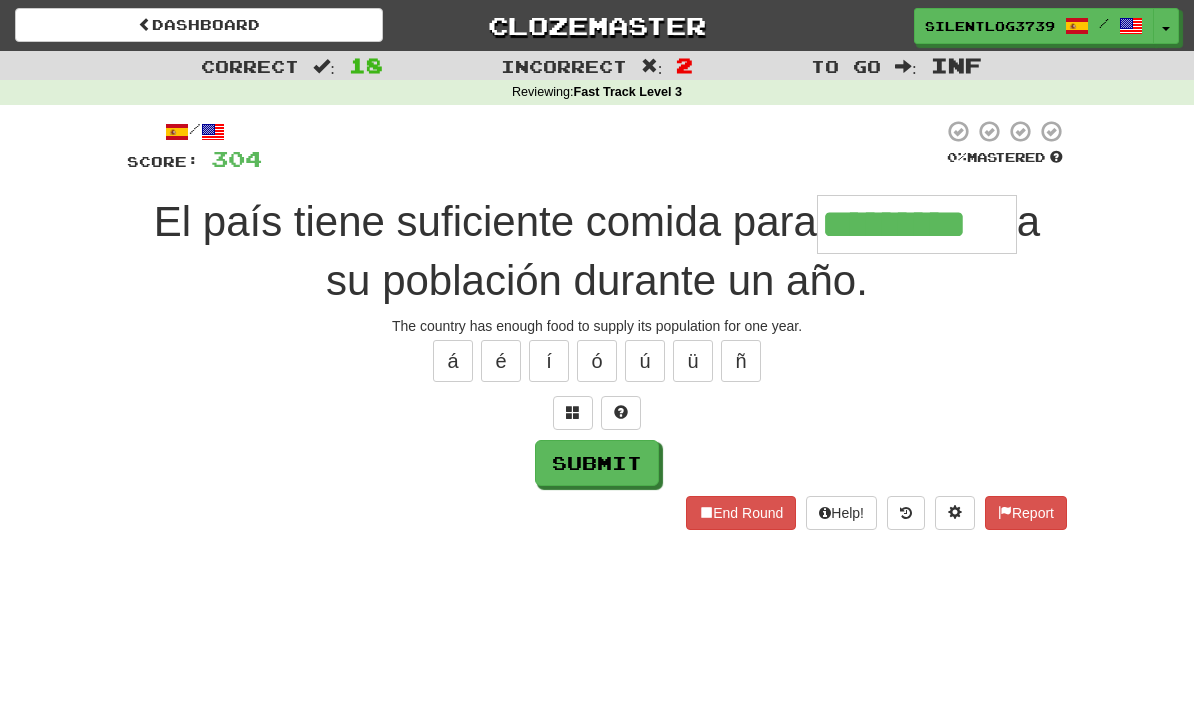 type on "*********" 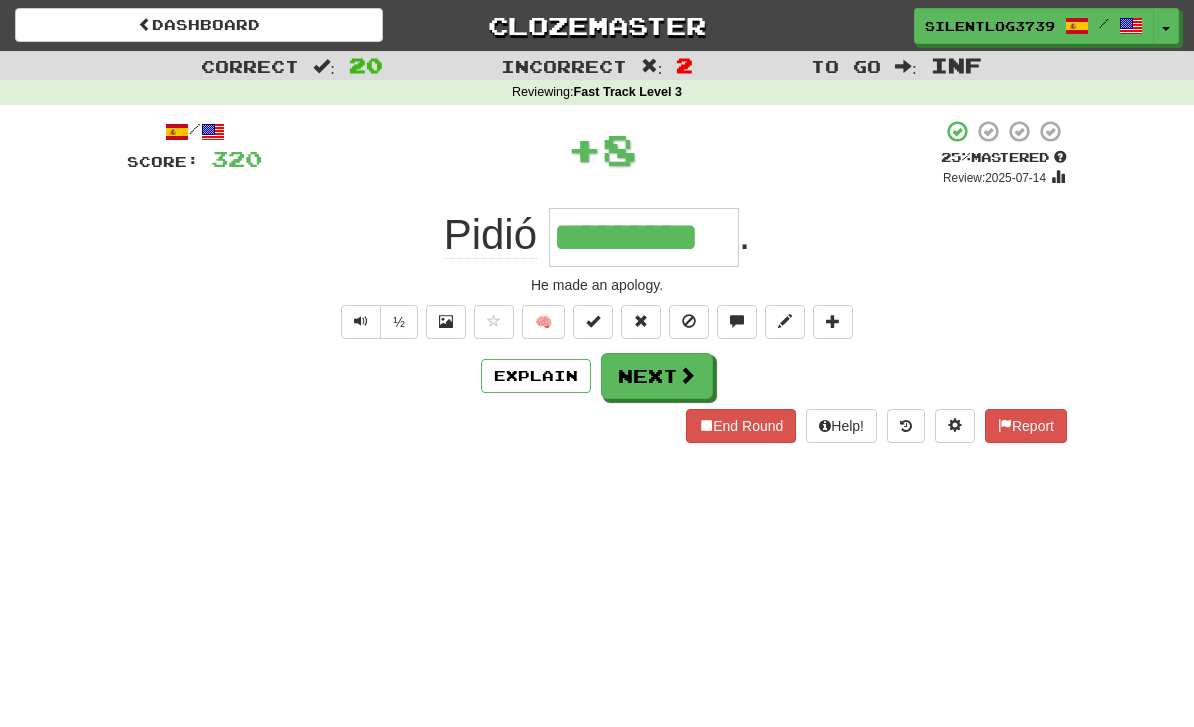 type on "*********" 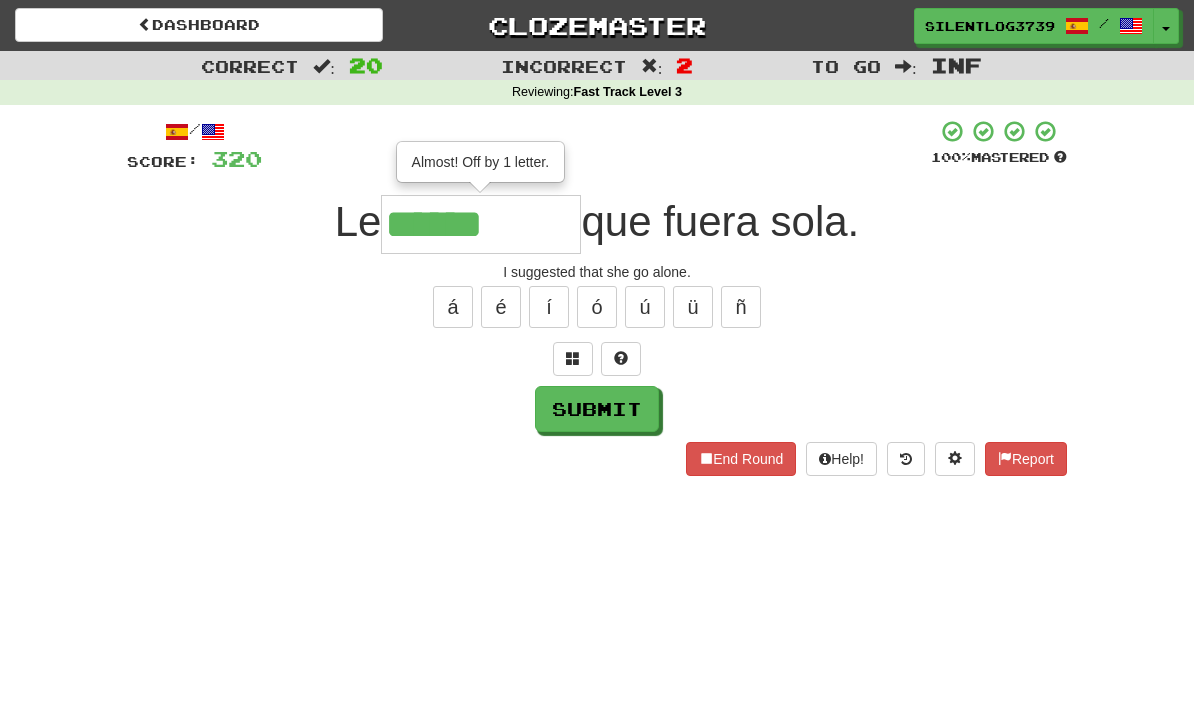 type on "******" 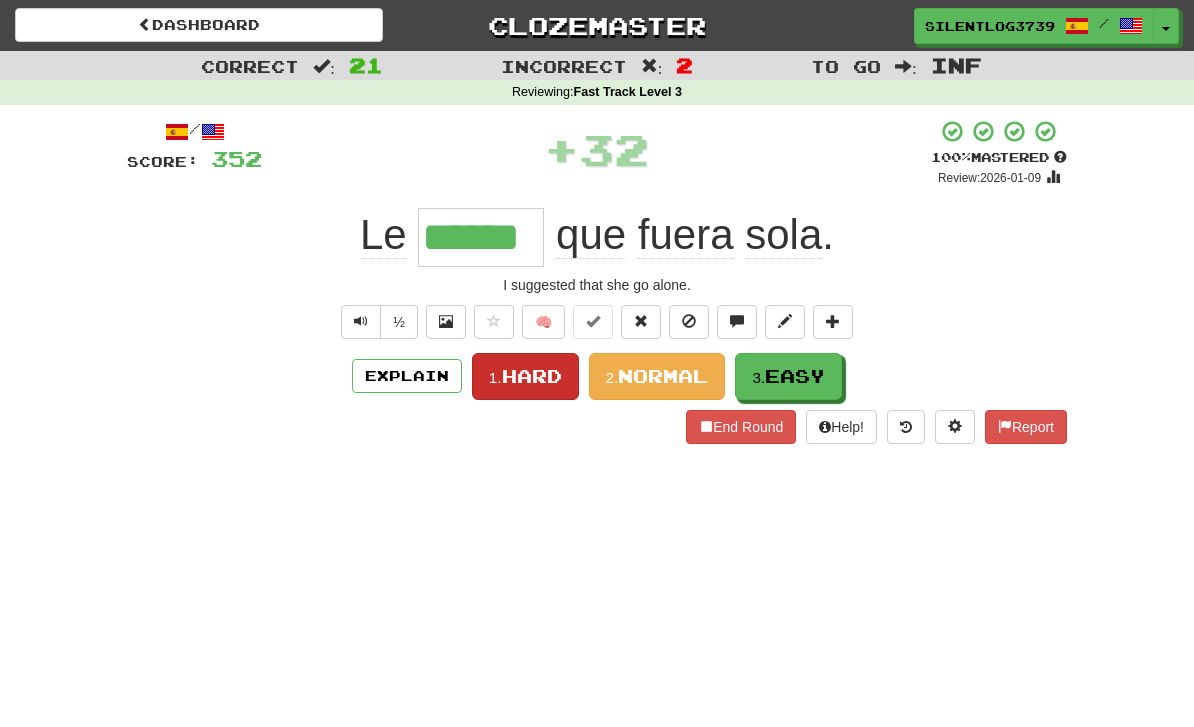 click on "Hard" at bounding box center [532, 376] 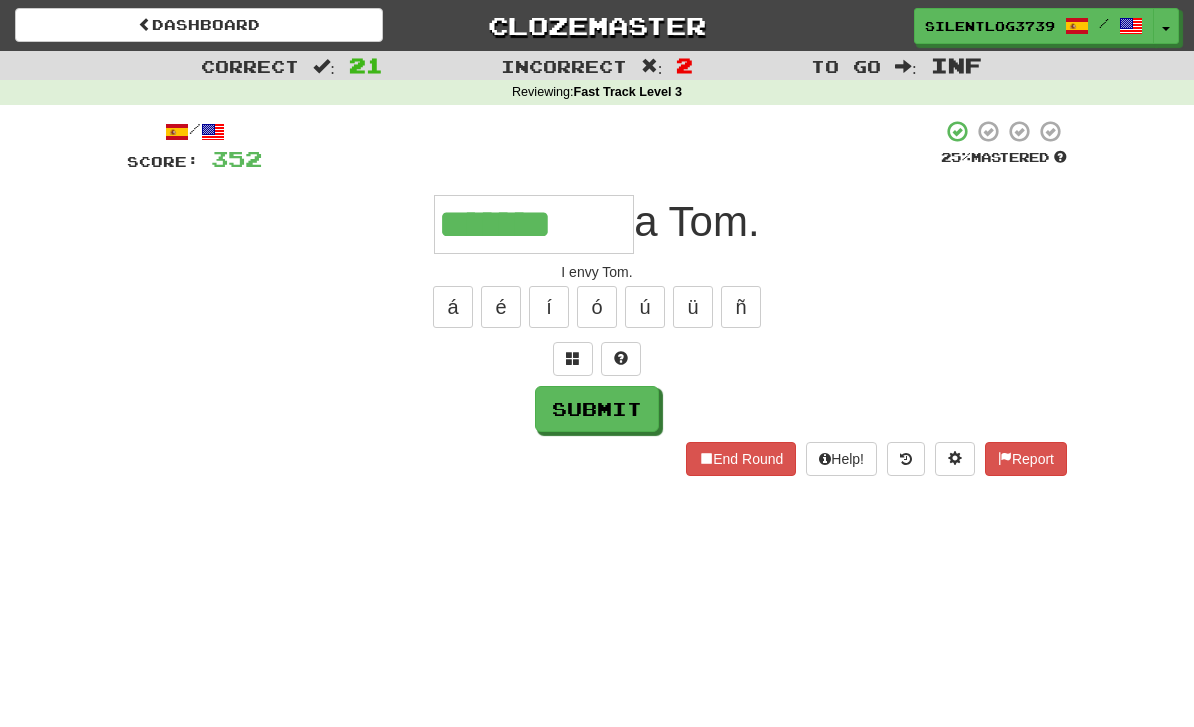 type on "*******" 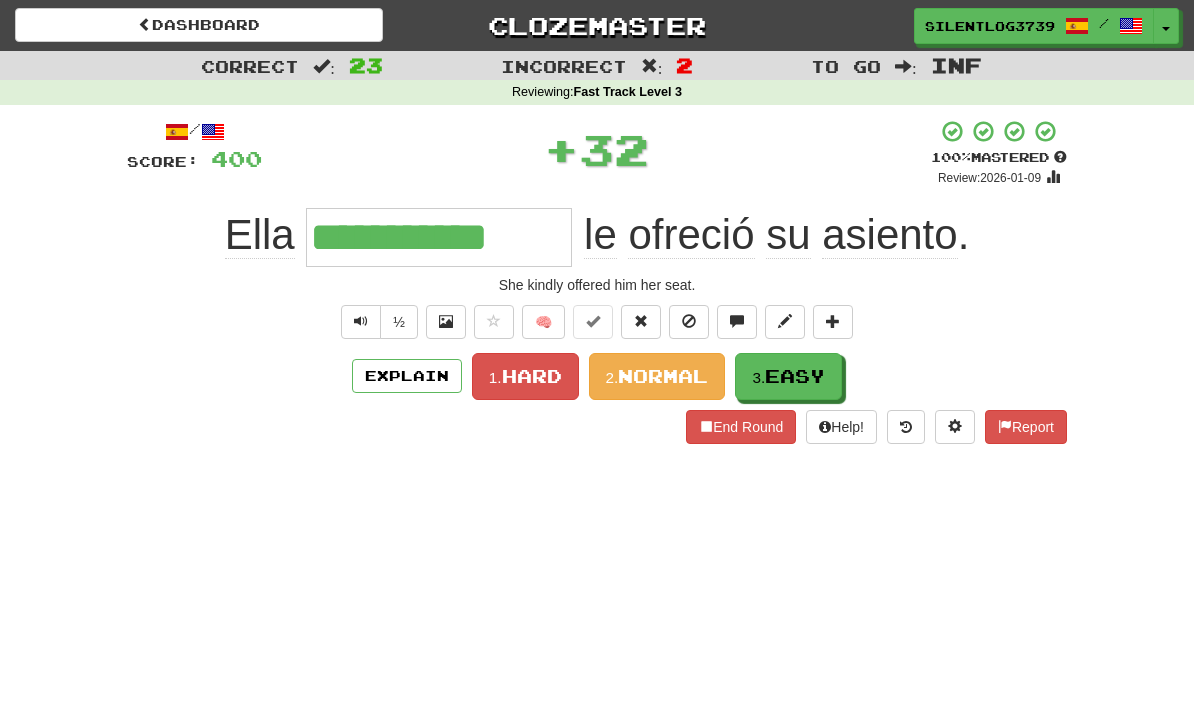type on "**********" 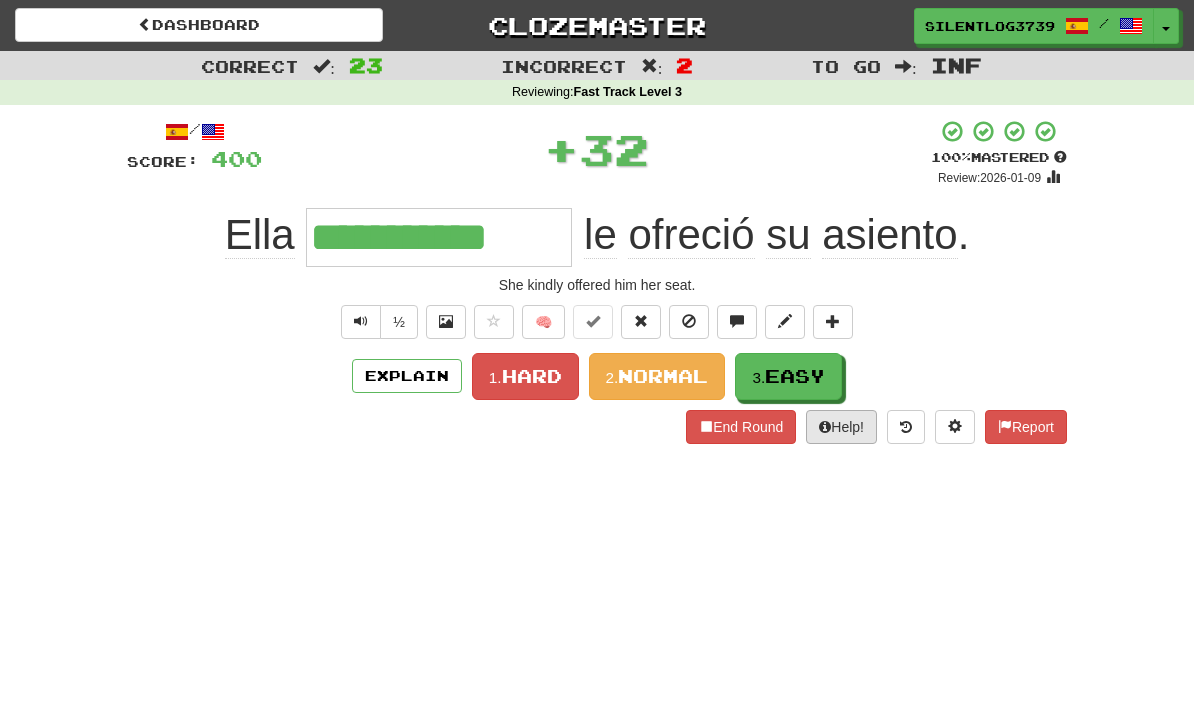 click on "Help!" at bounding box center [841, 427] 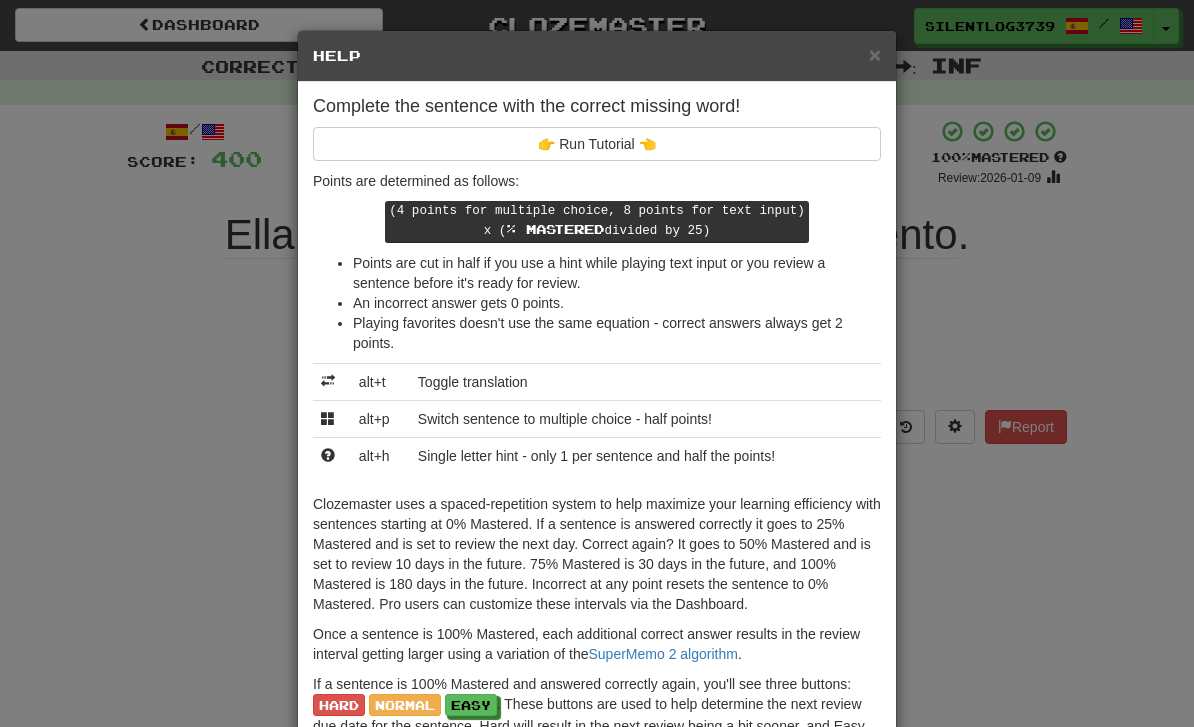 click on "× Help Complete the sentence with the correct missing word! 👉 Run Tutorial 👈 Points are determined as follows: (4 points for multiple choice, 8 points for text input)  x ( % Mastered  divided by 25) Points are cut in half if you use a hint while playing text input or you review a sentence before it's ready for review. An incorrect answer gets 0 points. Playing favorites doesn't use the same equation - correct answers always get 2 points. alt+t Toggle translation alt+p Switch sentence to multiple choice - half points! alt+h Single letter hint - only 1 per sentence and half the points! Once a sentence is 100% Mastered, each additional correct answer results in the review interval getting larger using a variation of the  SuperMemo 2 algorithm . If a sentence is 100% Mastered and answered correctly again, you'll see three buttons:  Hard   Normal   Easy Questions? Something else you'd like to see here?  Let us know . Shortcut Hotkeys Enter Submit answer, next sentence, next round 1-4 ctl+Space ctl+Enter" at bounding box center (597, 363) 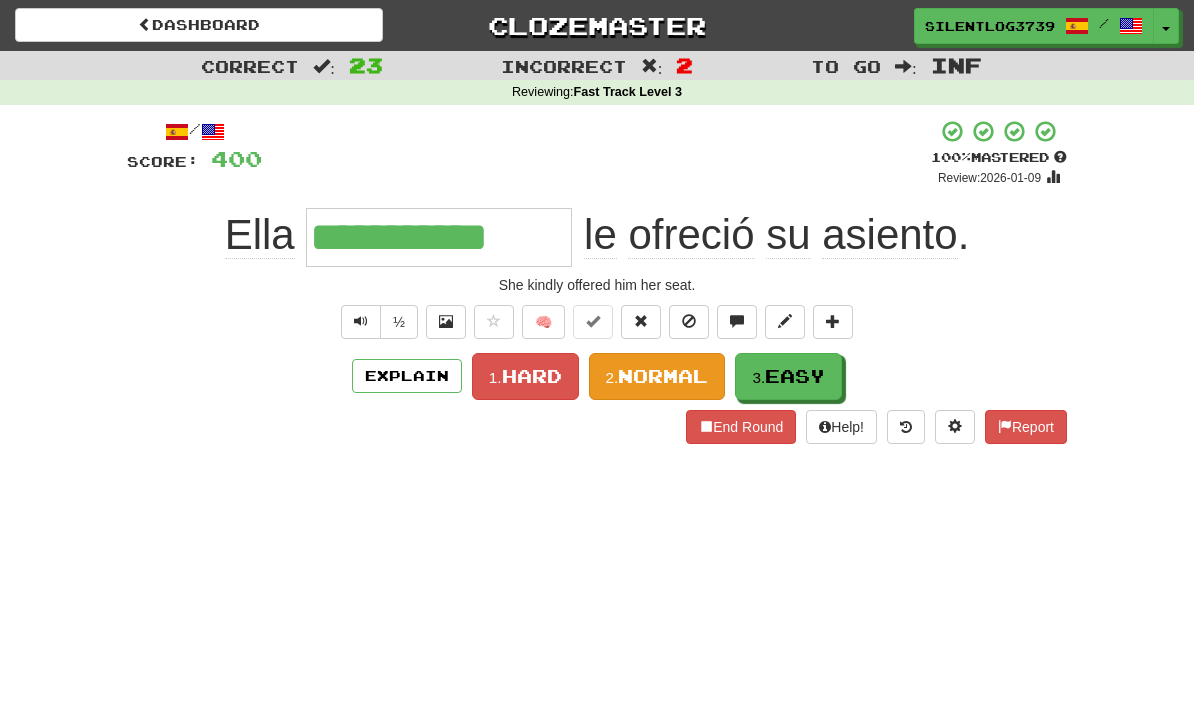 click on "Normal" at bounding box center (663, 376) 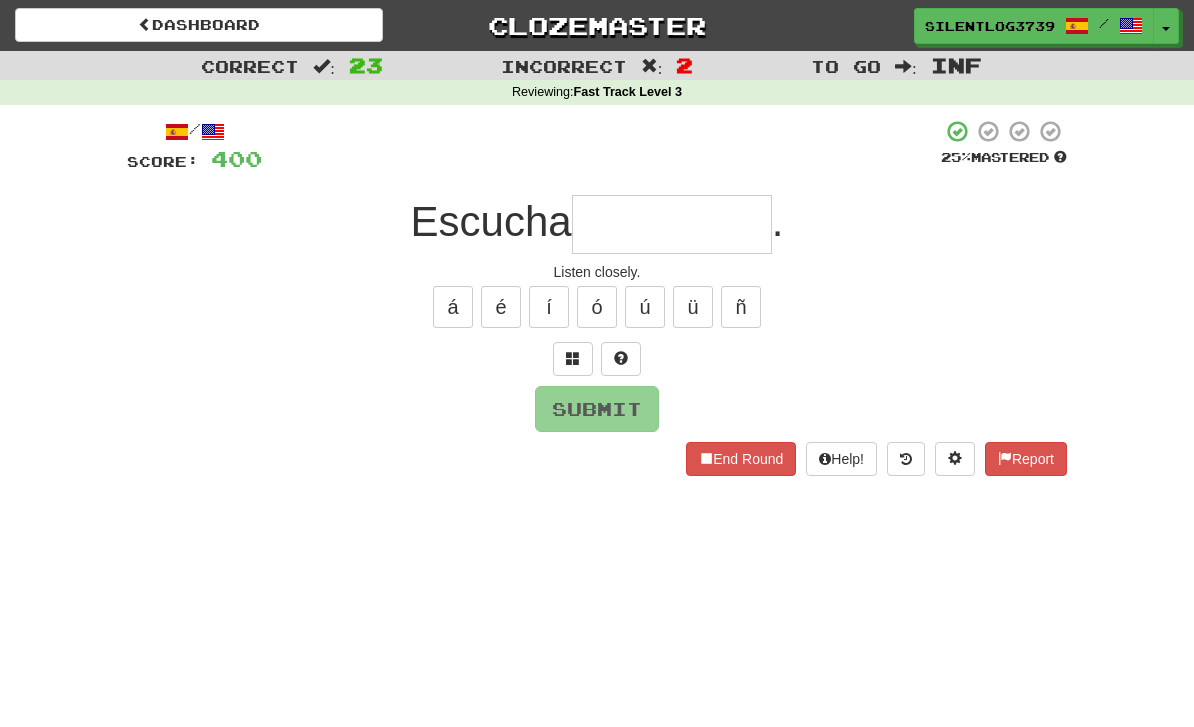 type on "*" 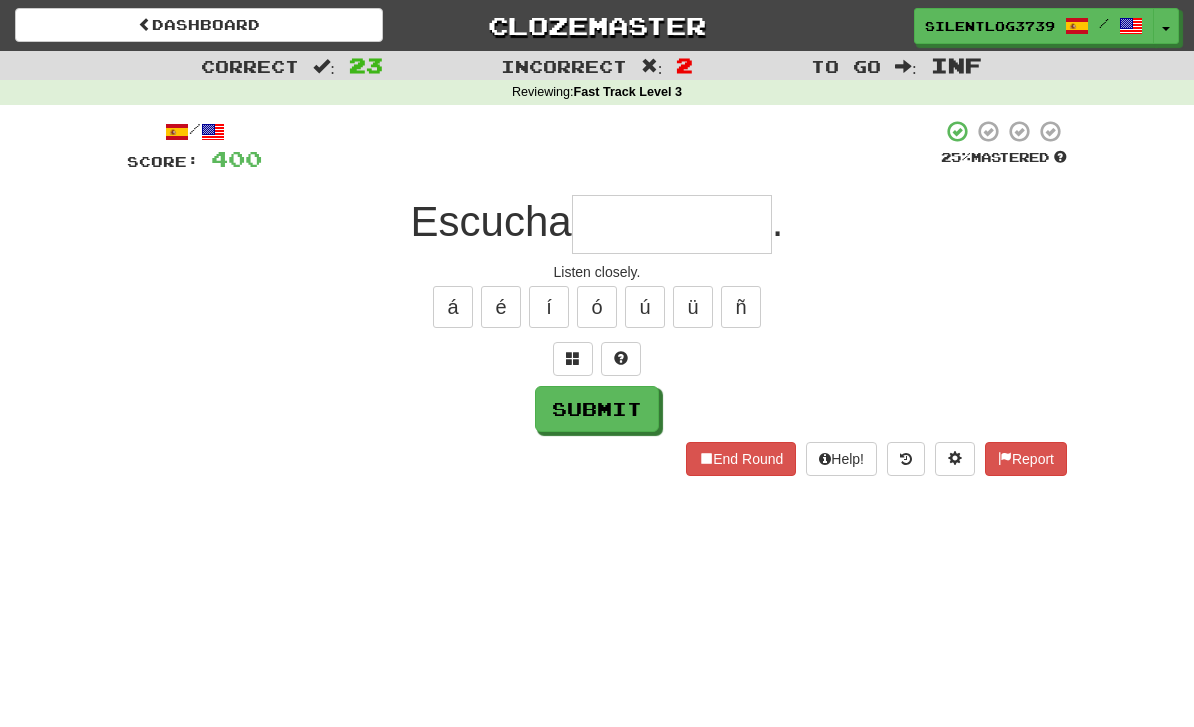 type on "*" 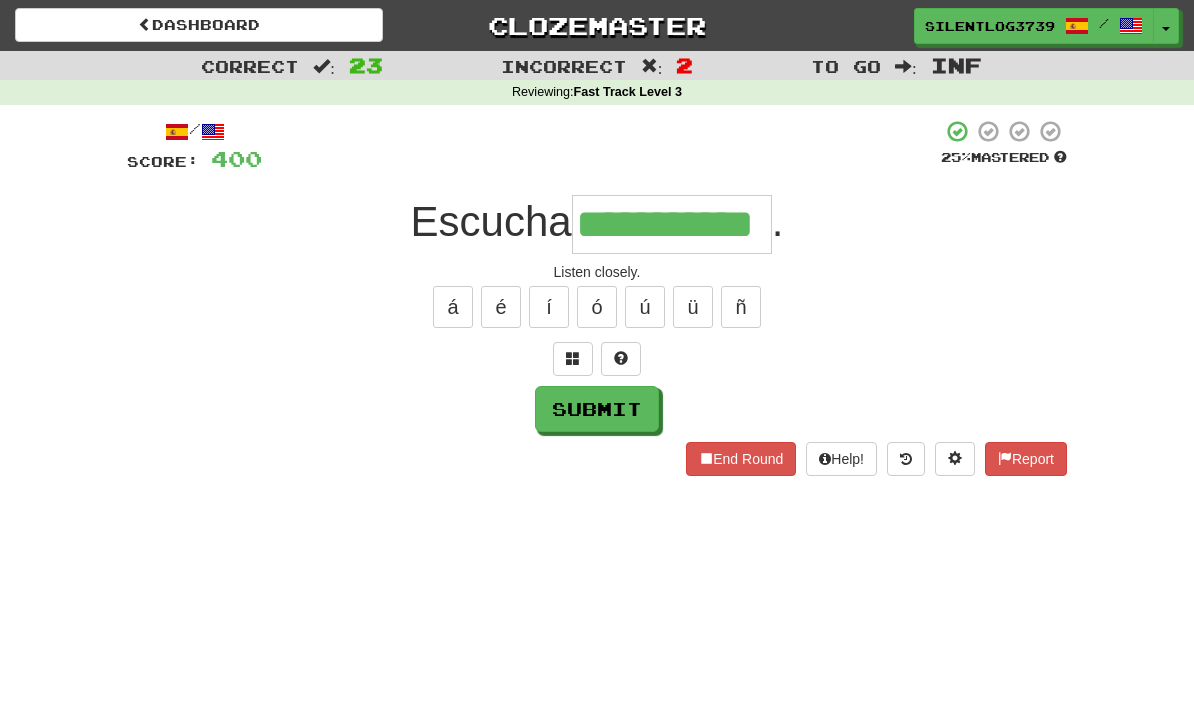 type on "**********" 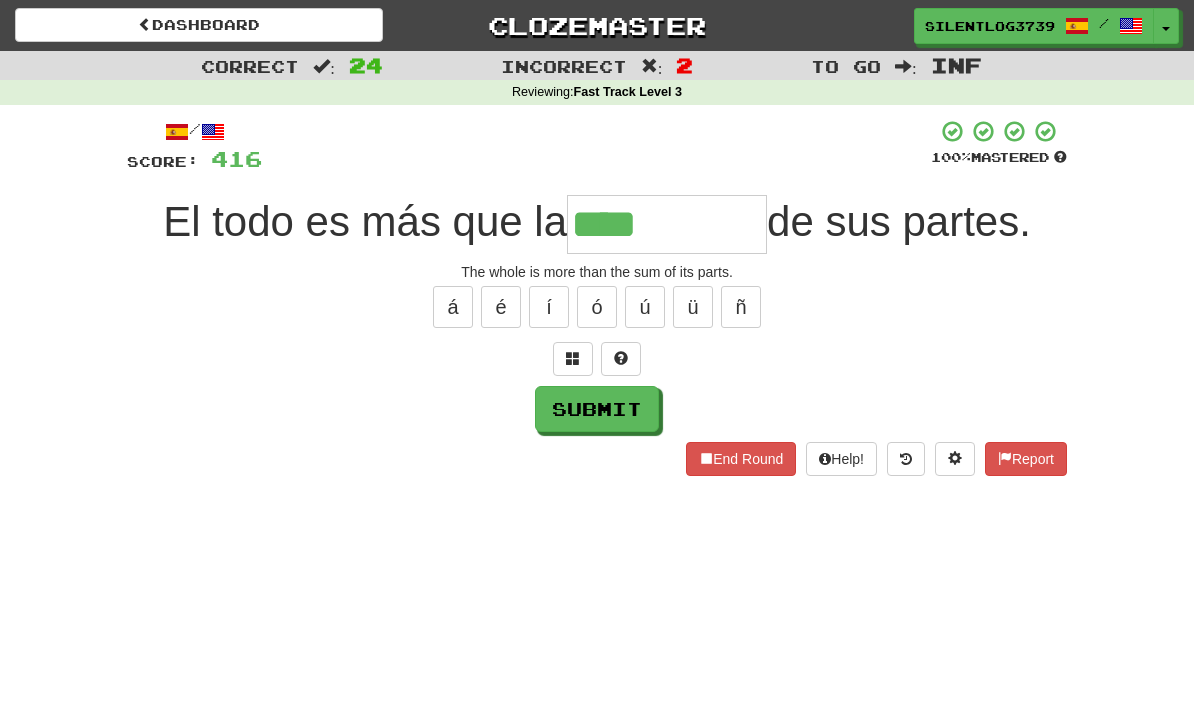 type on "****" 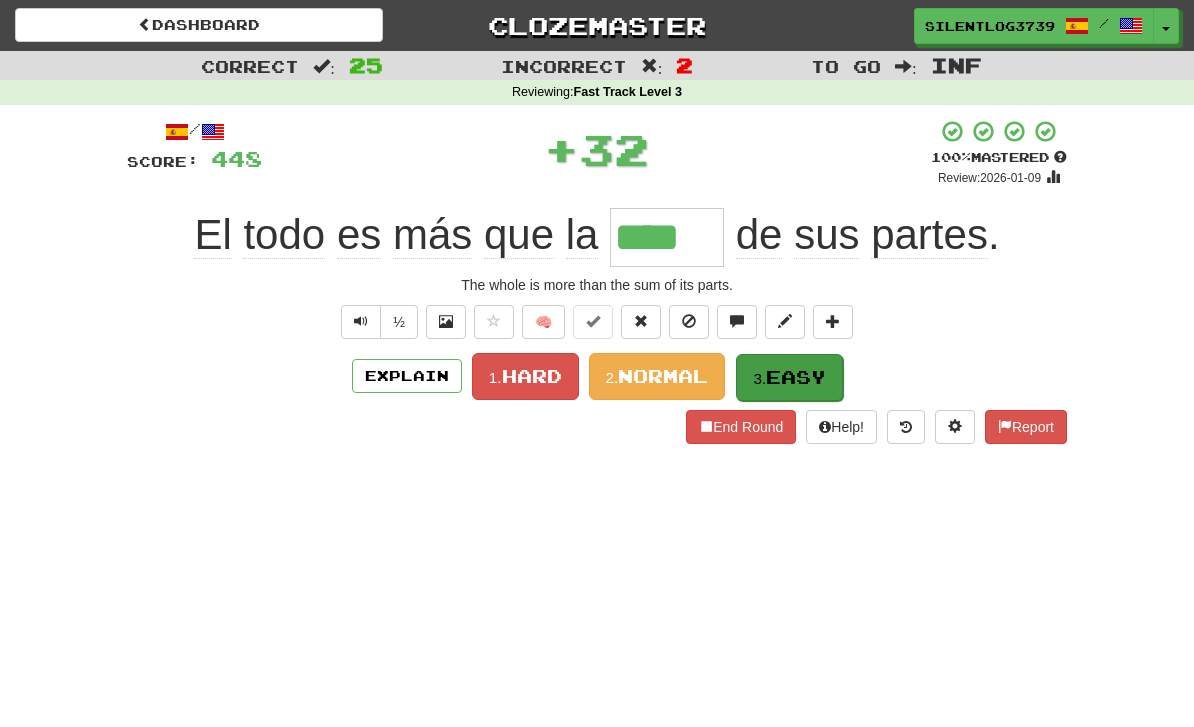 click on "3.  Easy" at bounding box center (789, 377) 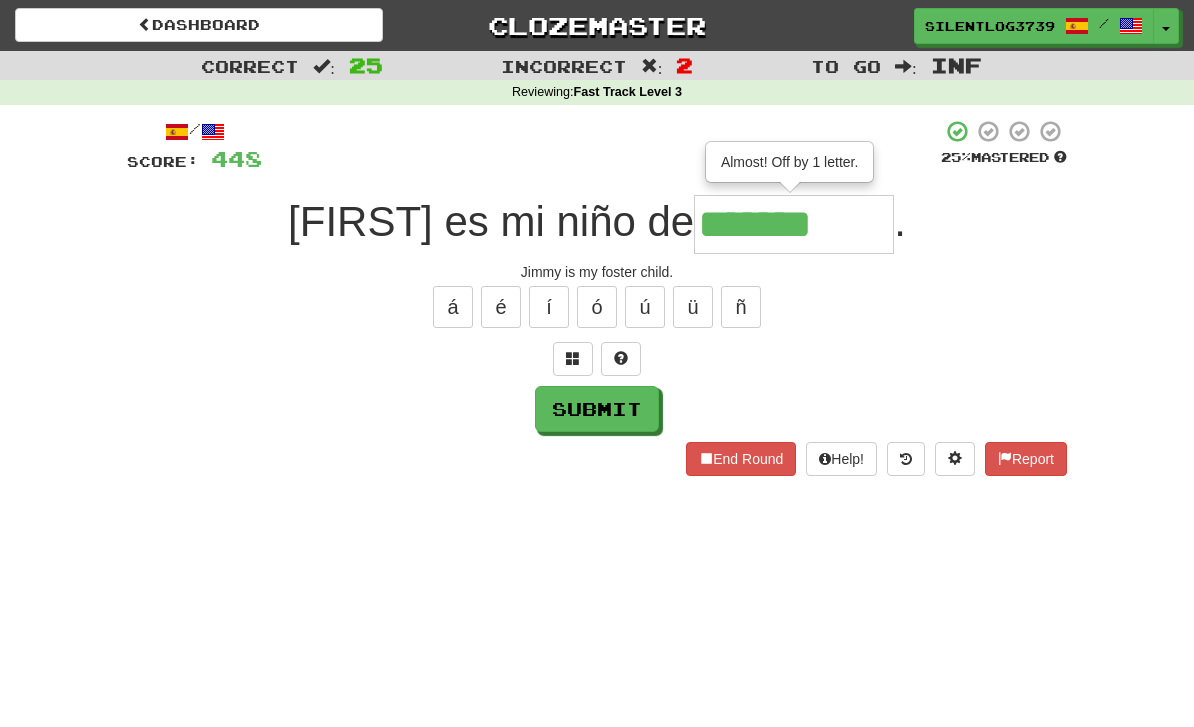 type on "*******" 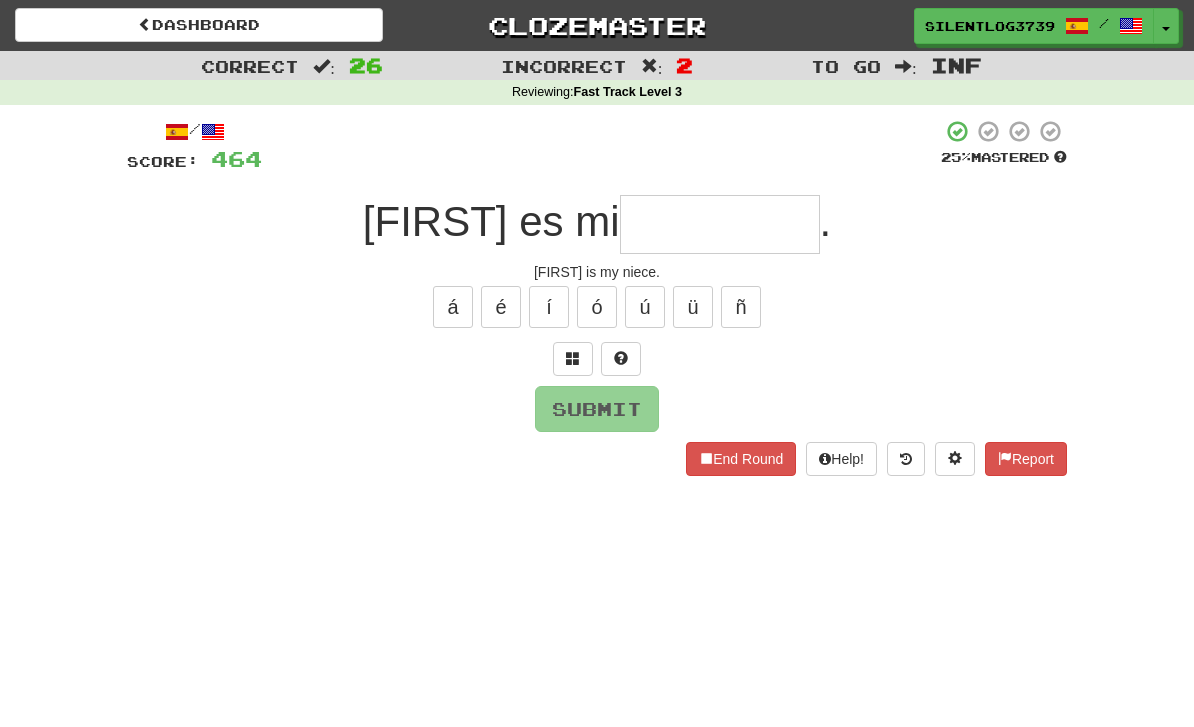 type on "*" 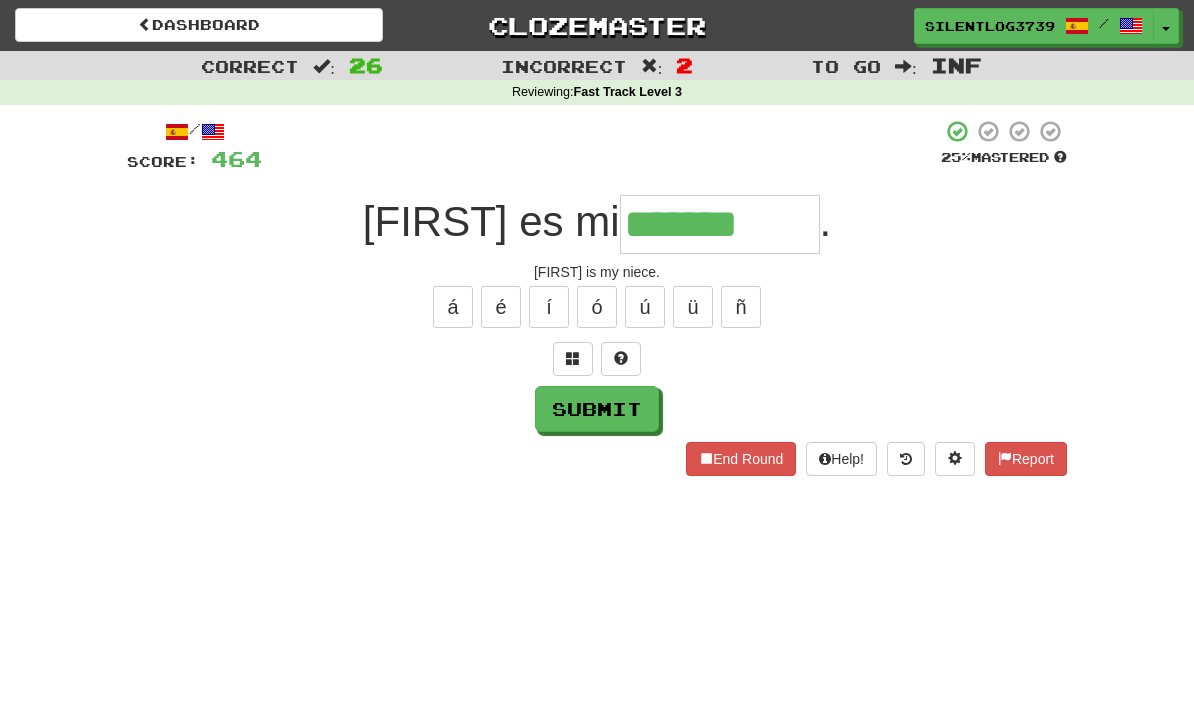 type on "*******" 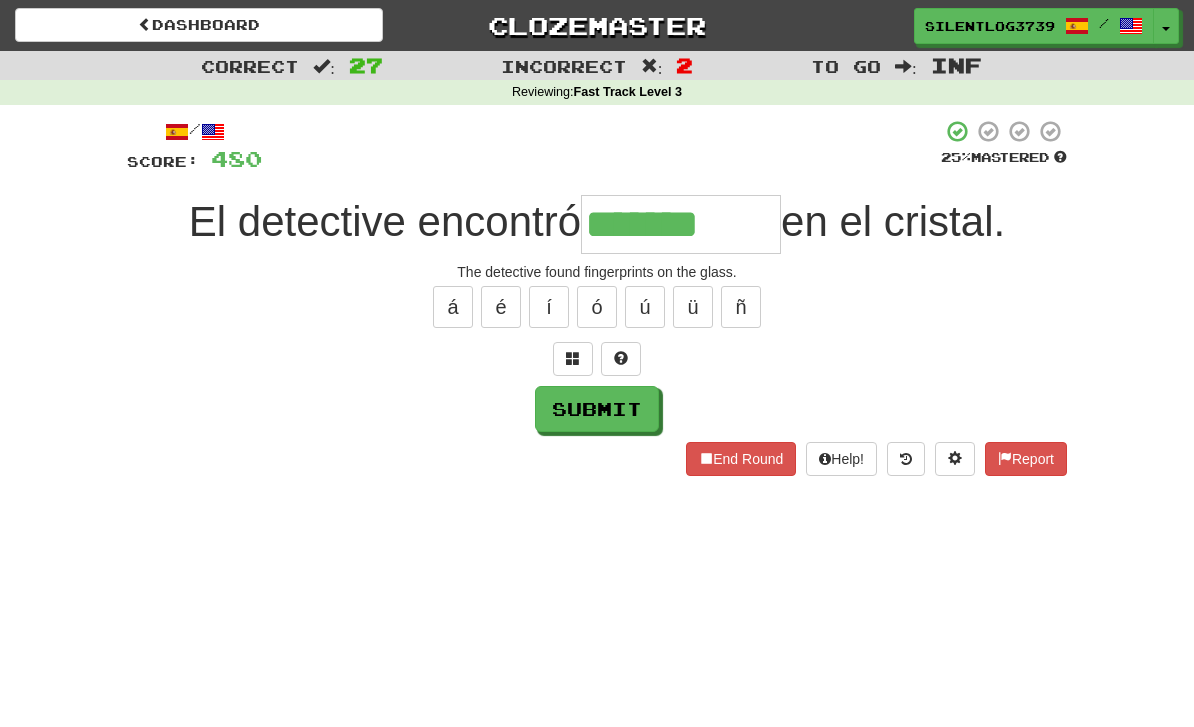 type on "*******" 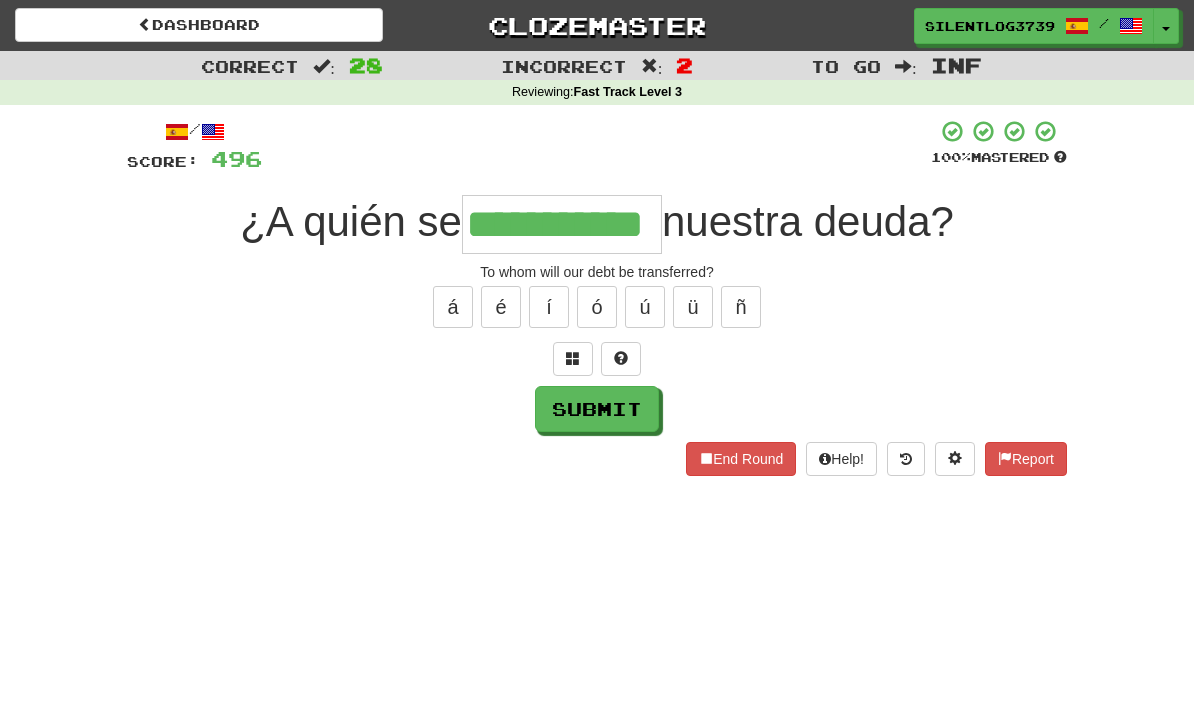 type on "**********" 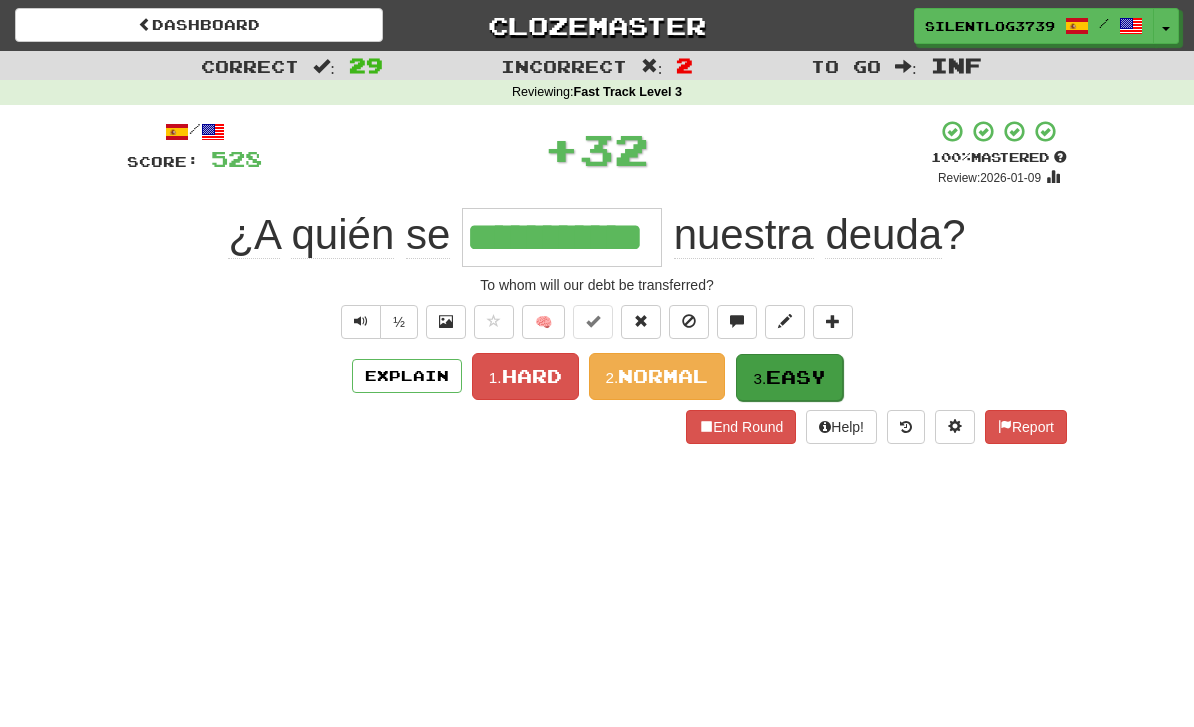 click on "Easy" at bounding box center (796, 377) 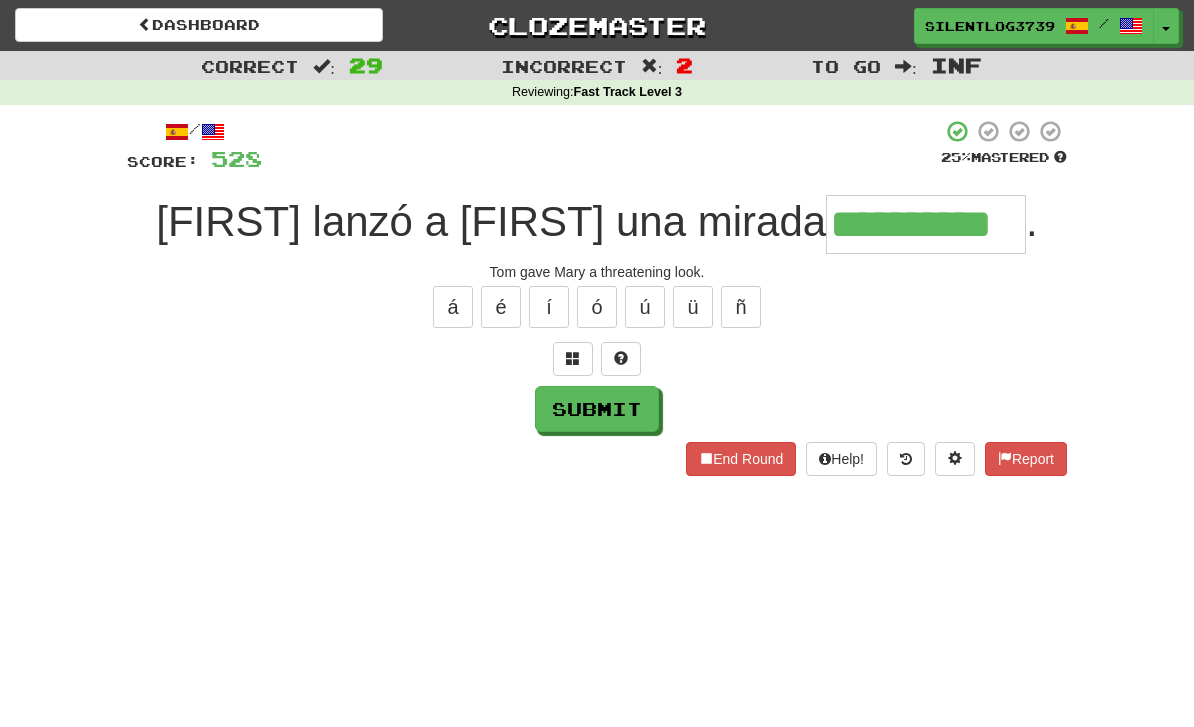 type on "**********" 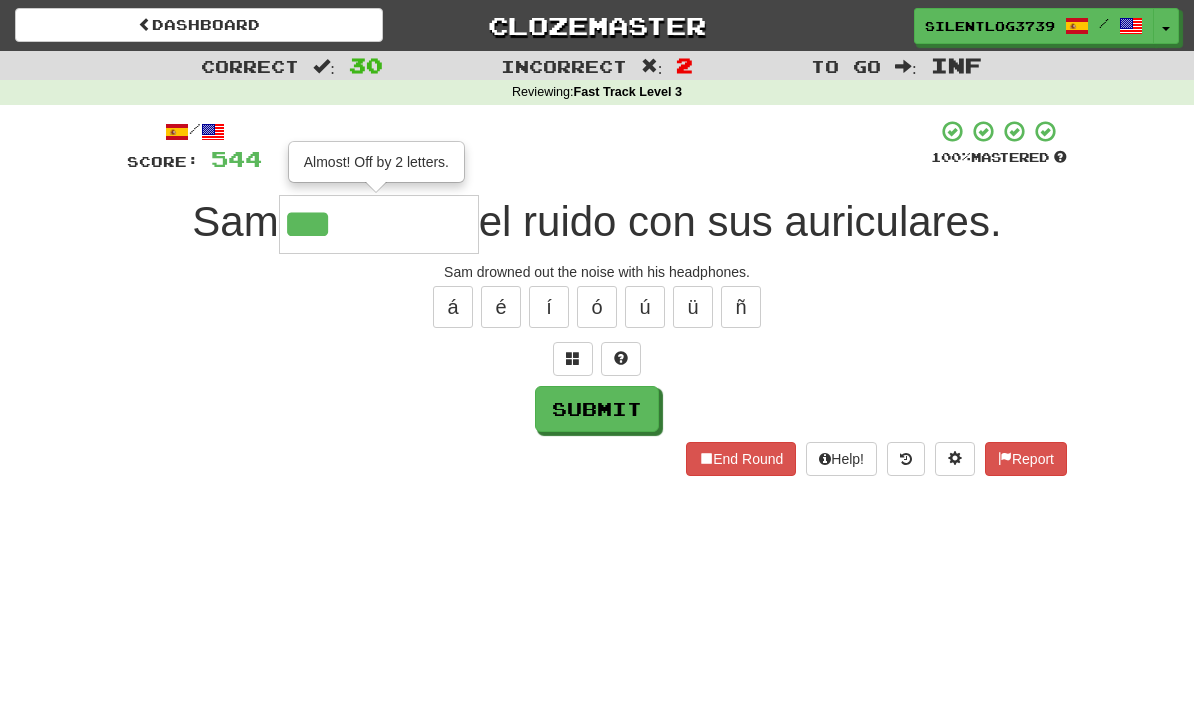 type on "*****" 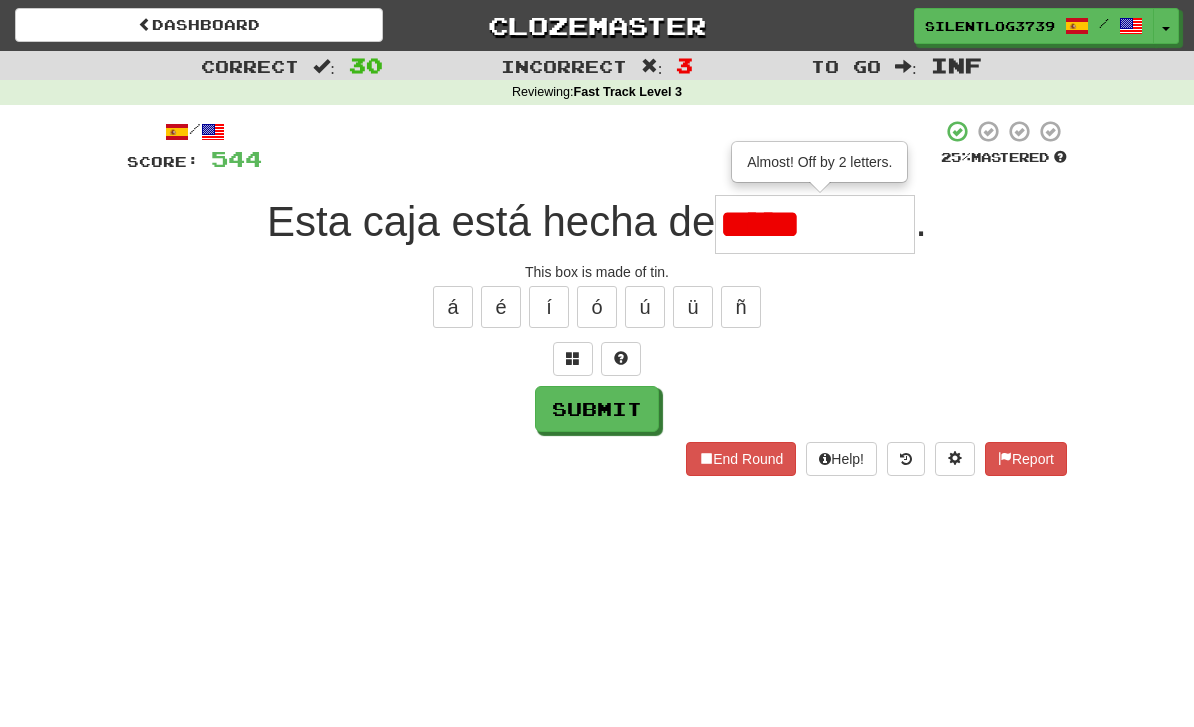 type on "******" 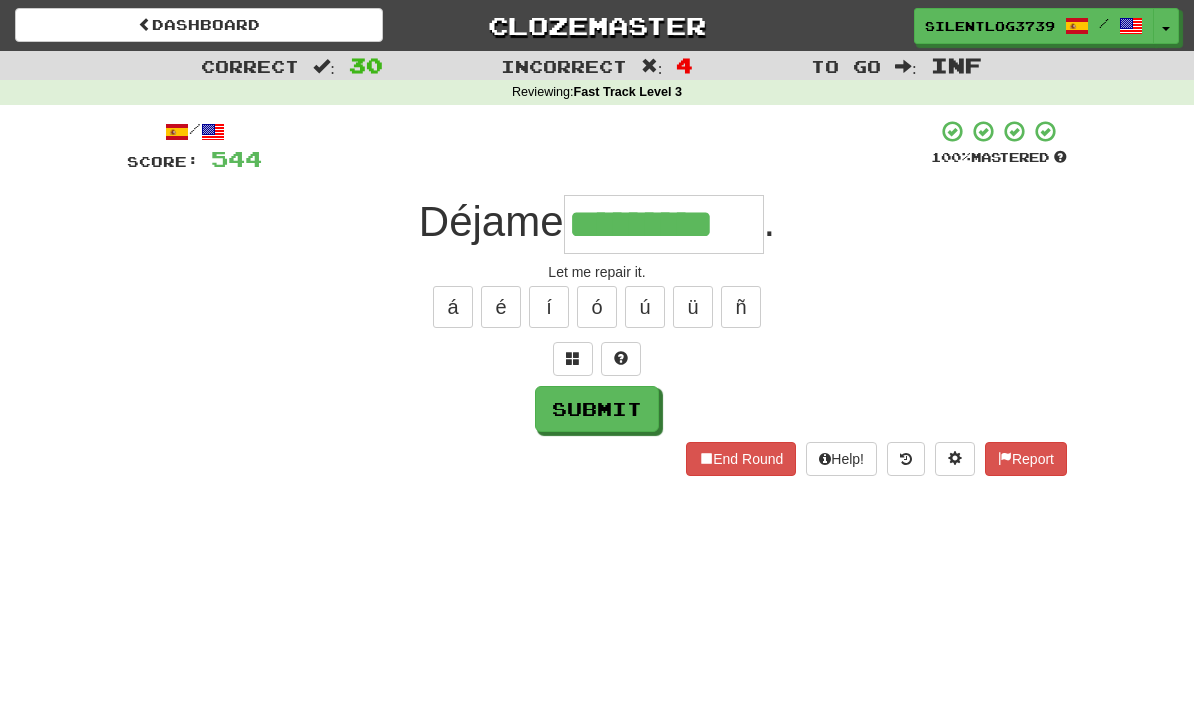 type on "*********" 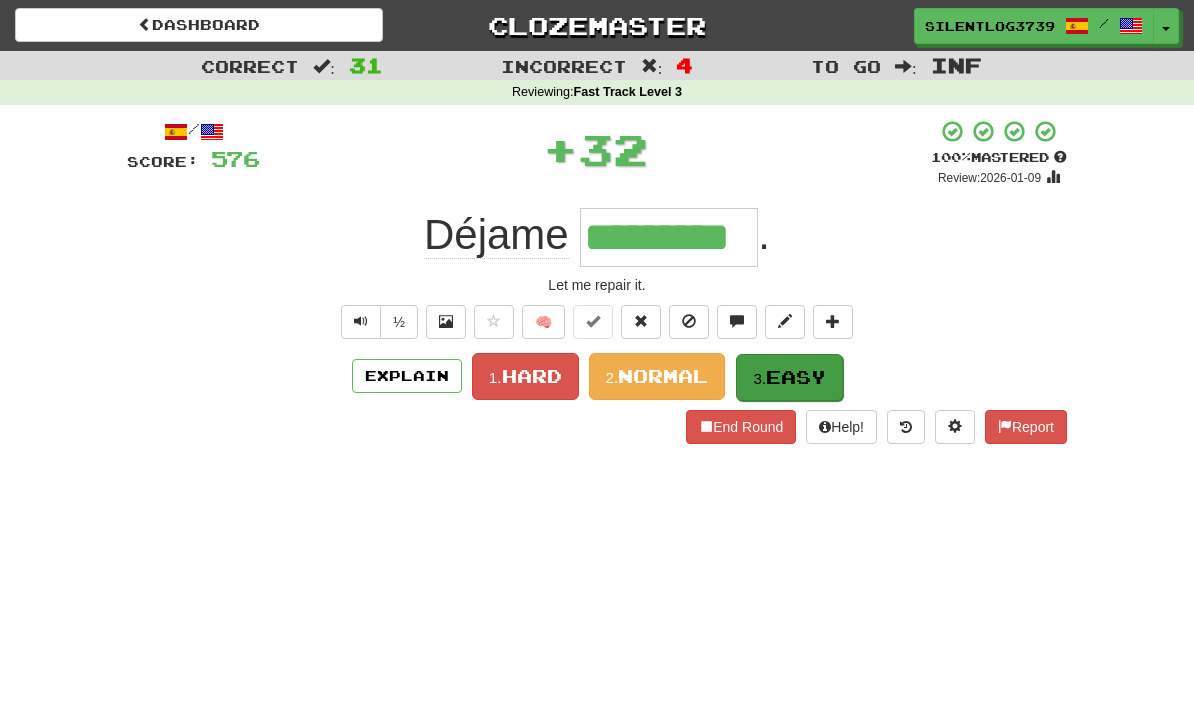 click on "Easy" at bounding box center [796, 377] 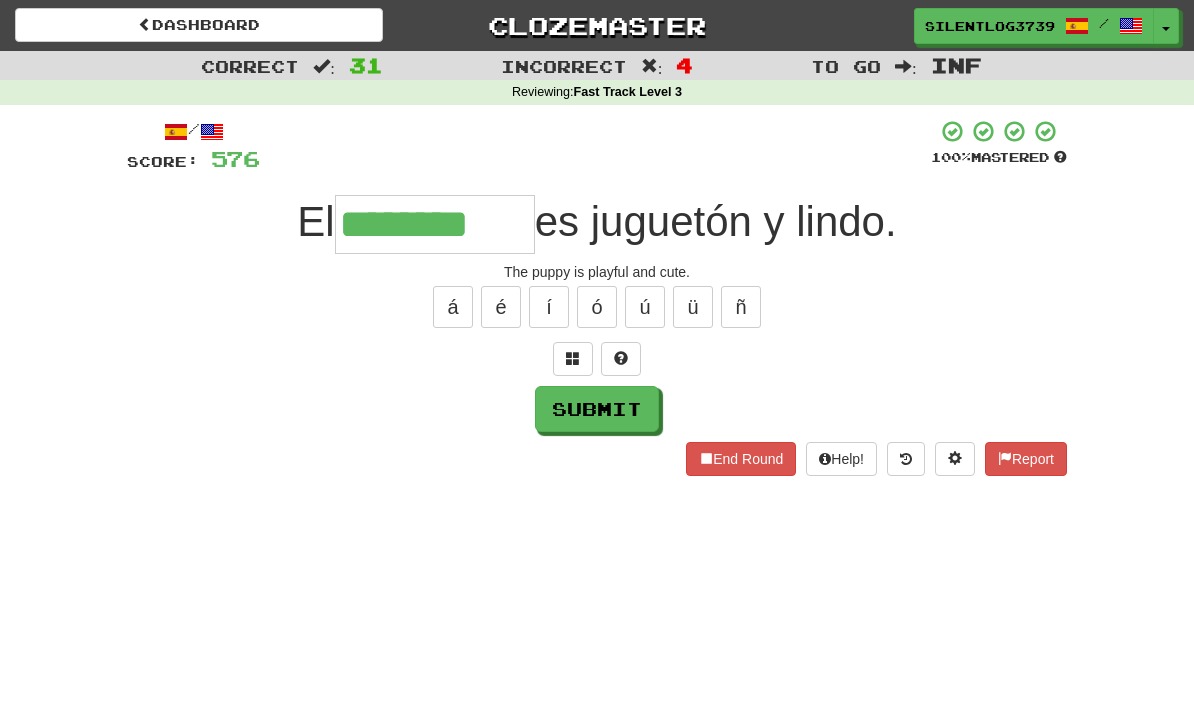 type on "********" 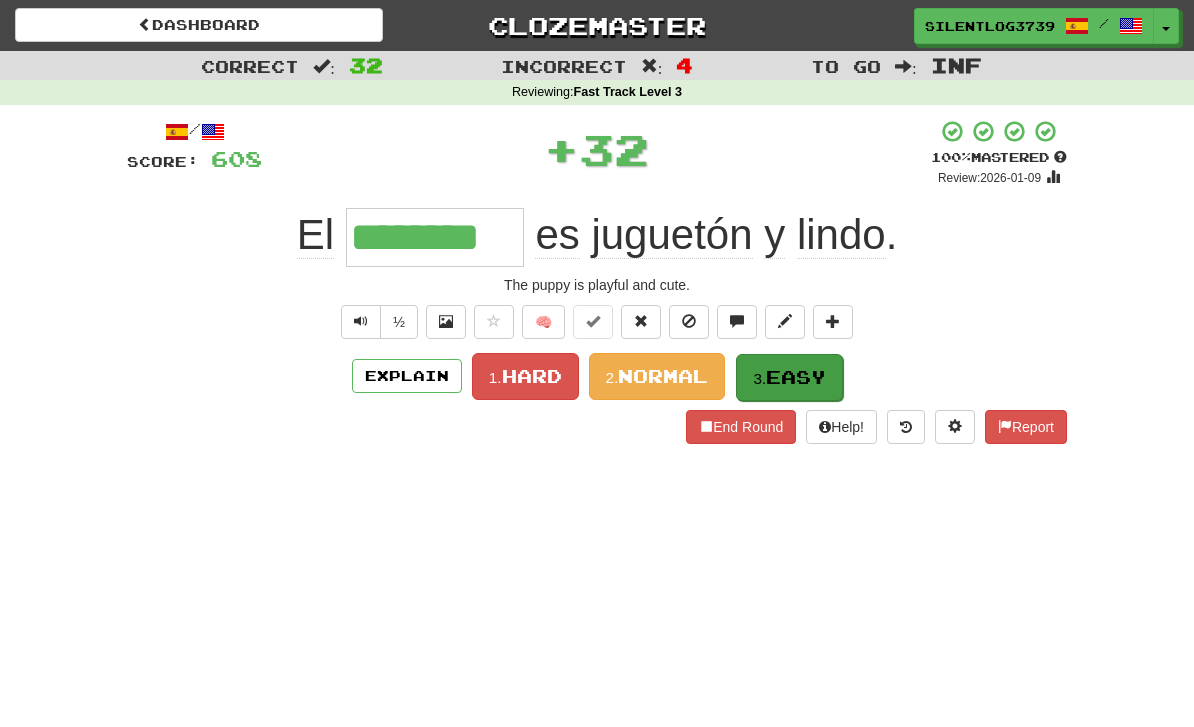 click on "Easy" at bounding box center [796, 377] 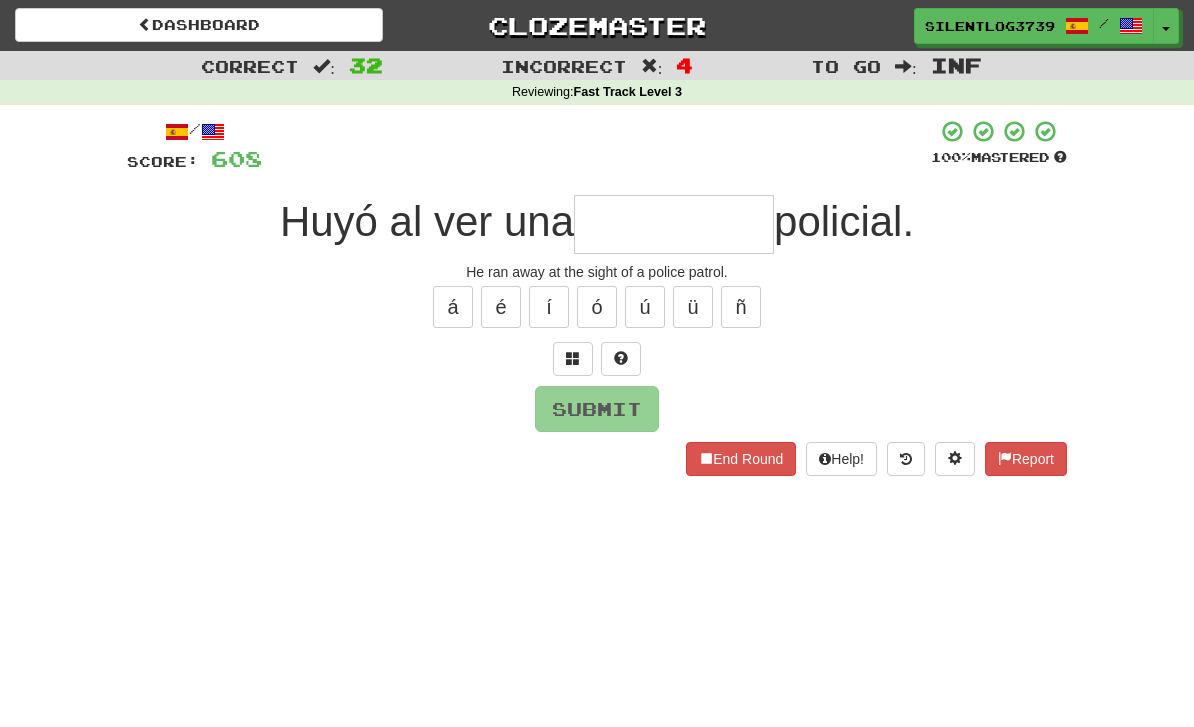 type on "*" 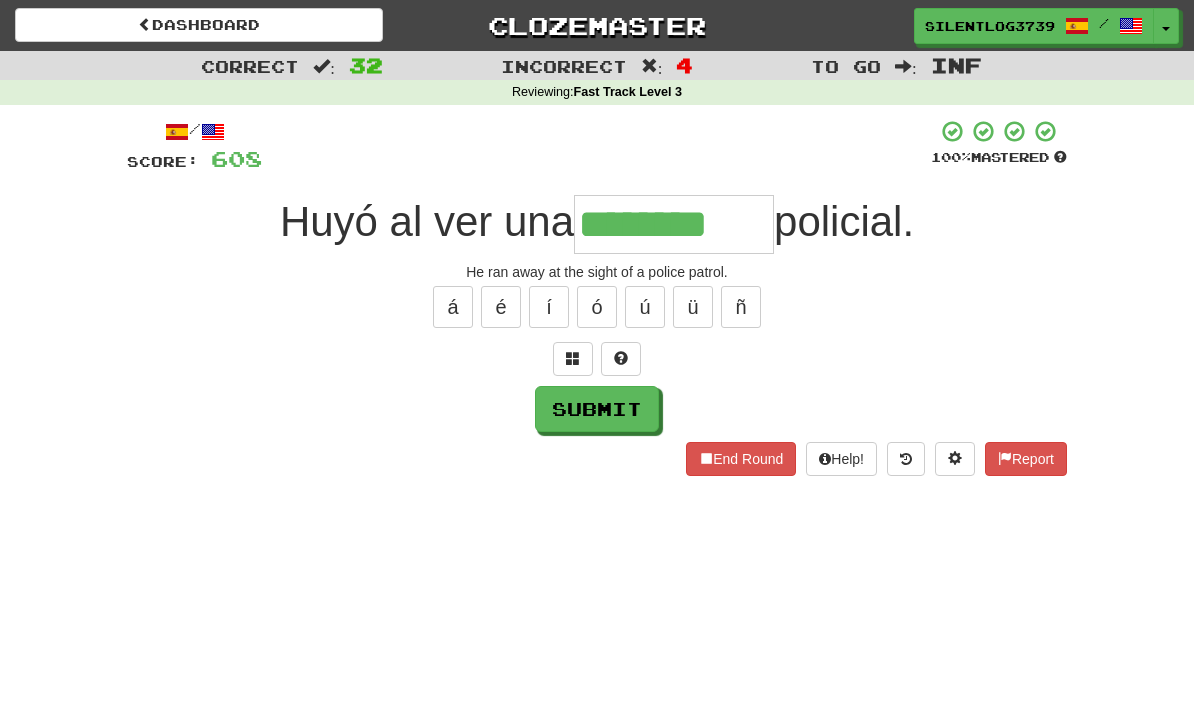 type on "********" 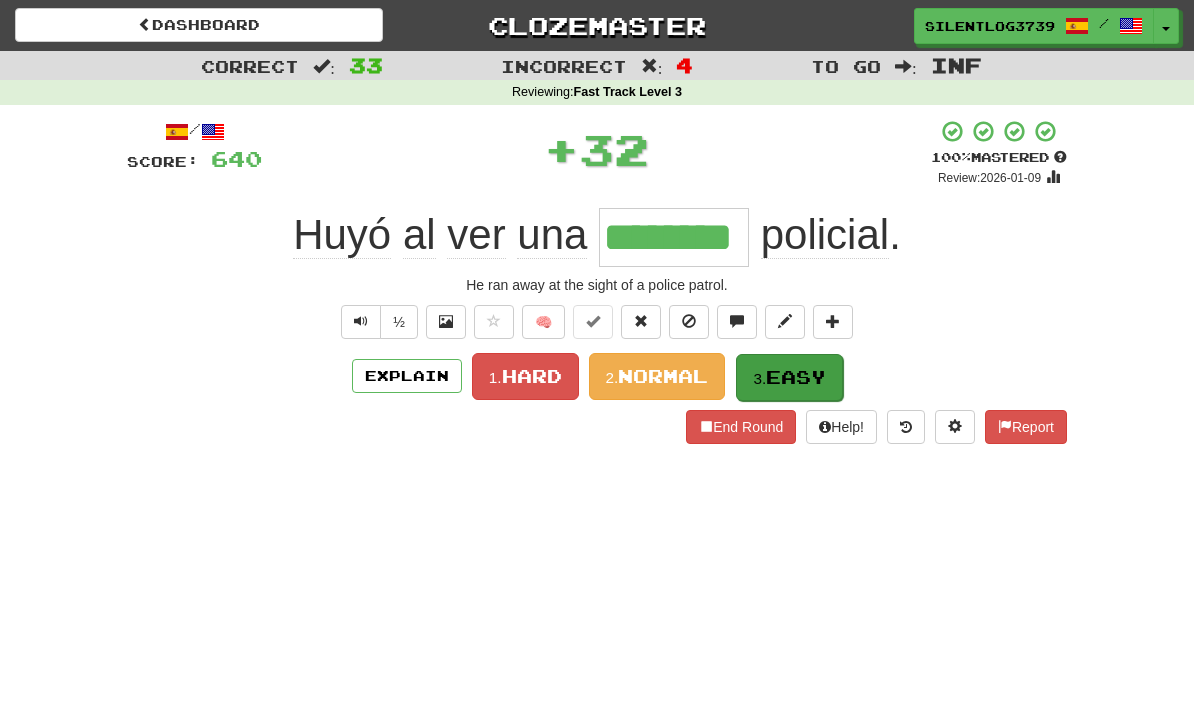 click on "3.  Easy" at bounding box center [789, 377] 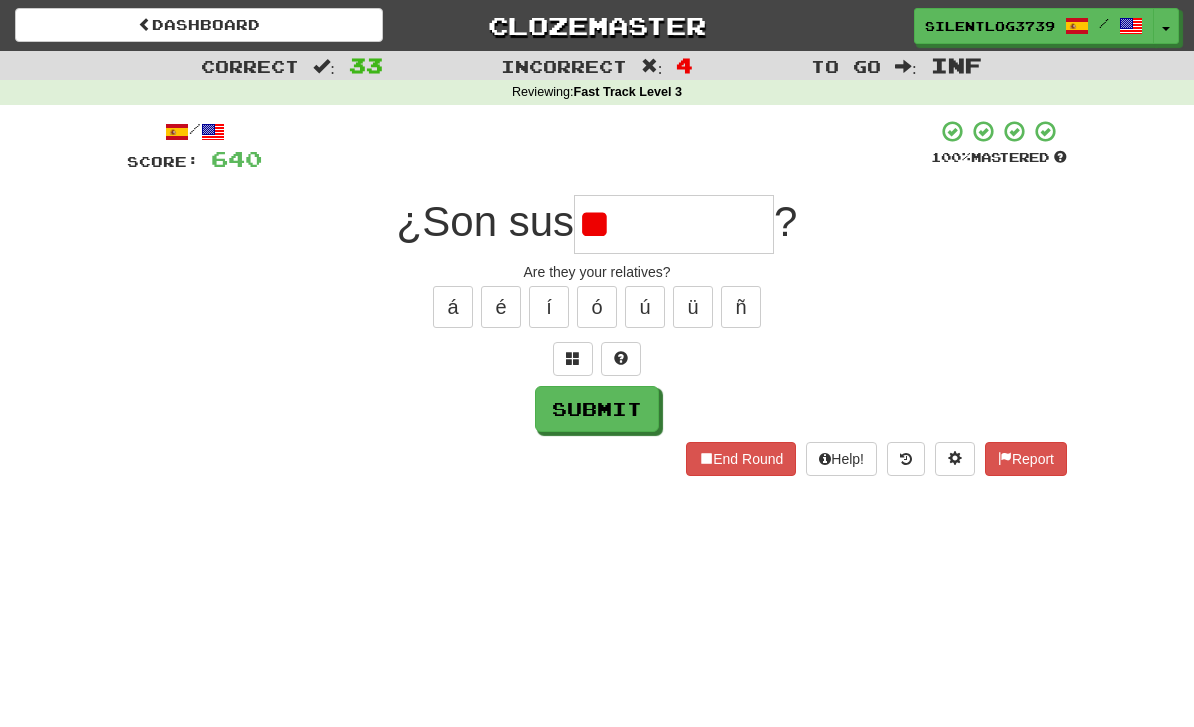 type on "*" 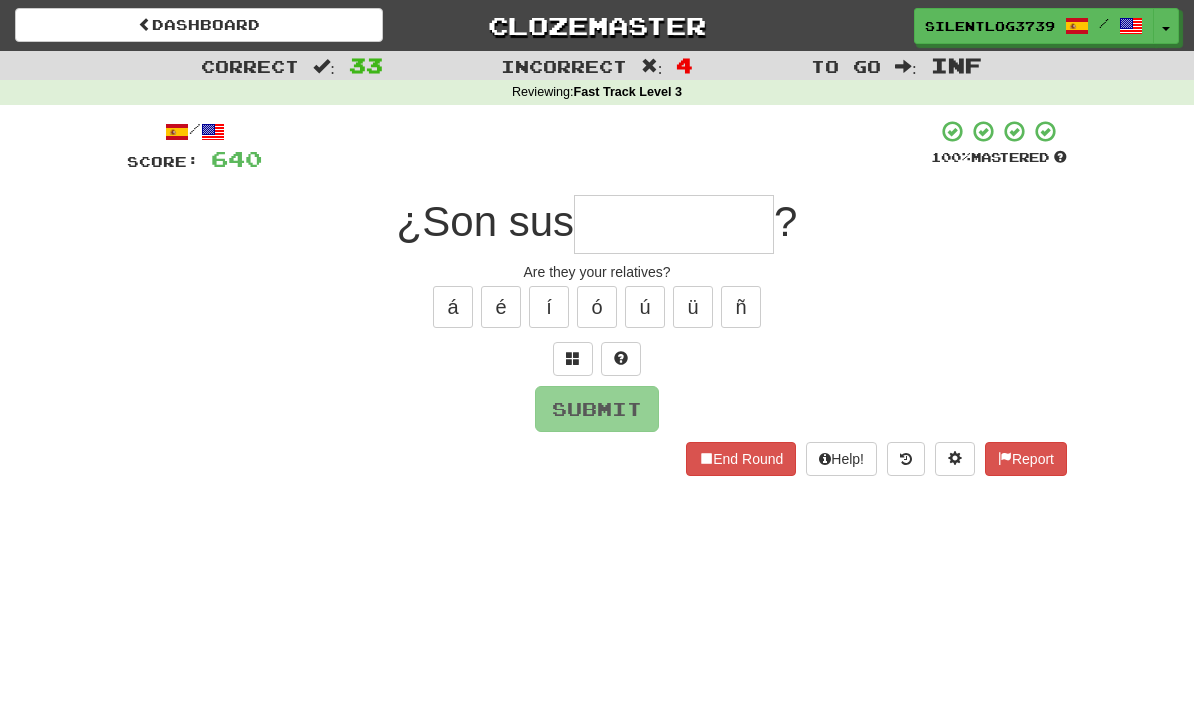 type on "**********" 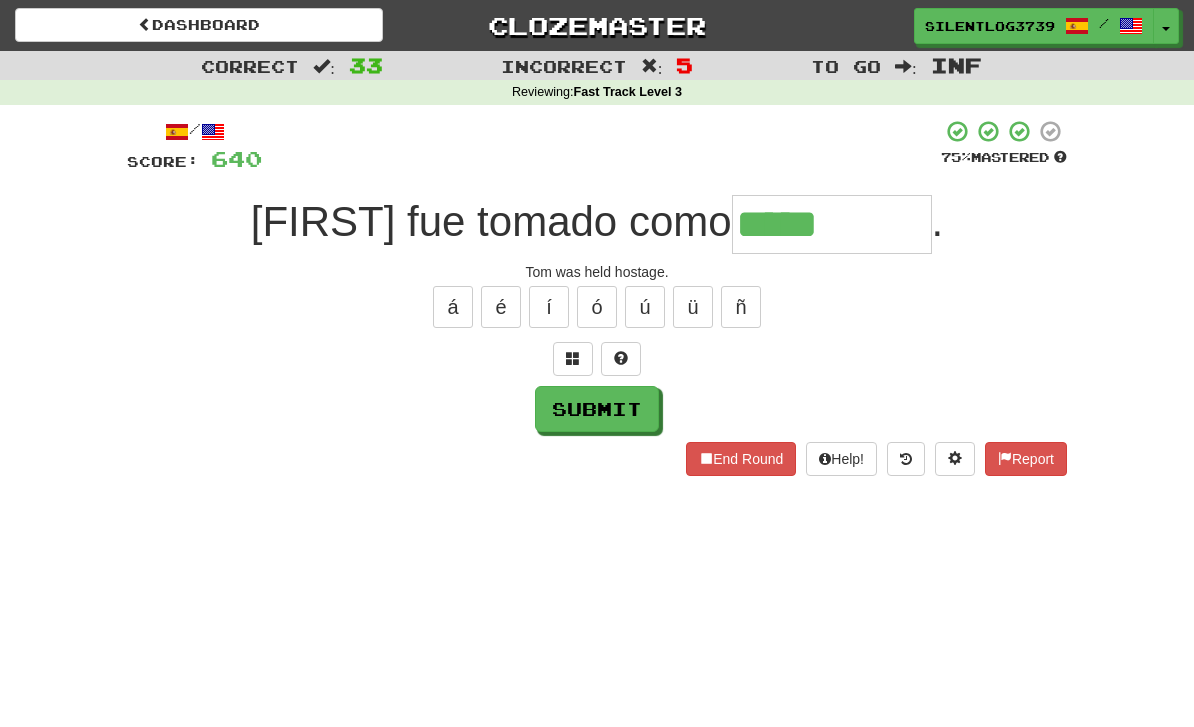 type on "*****" 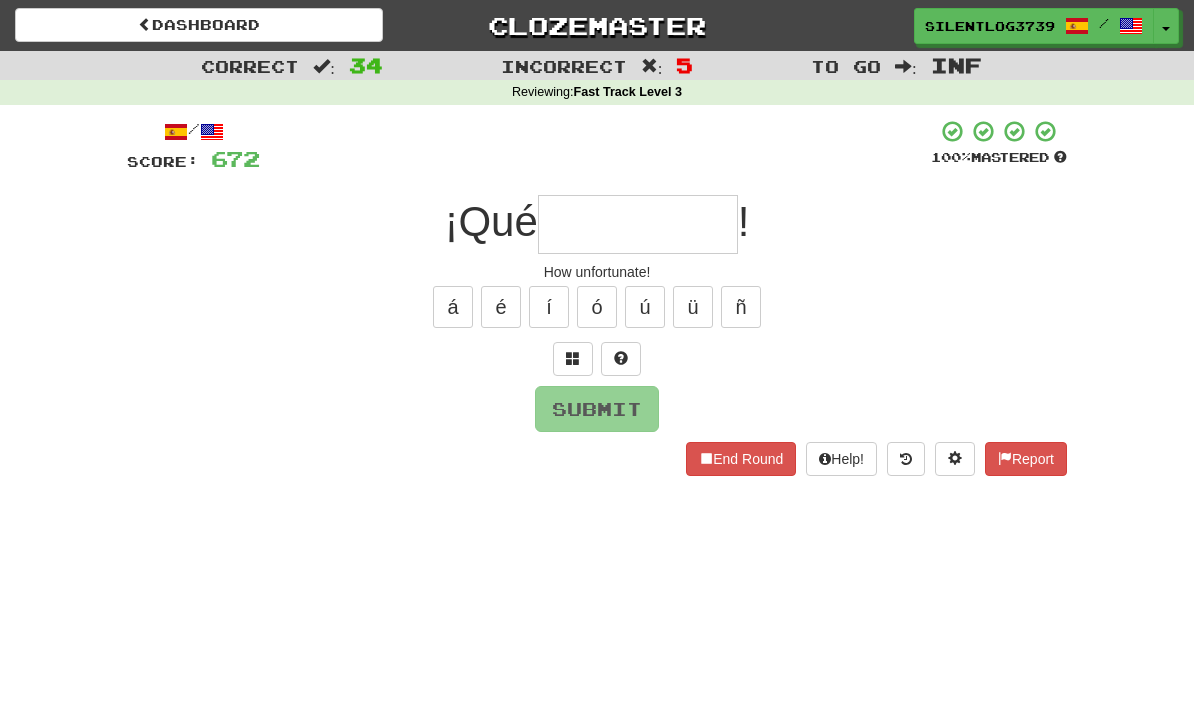 type on "*" 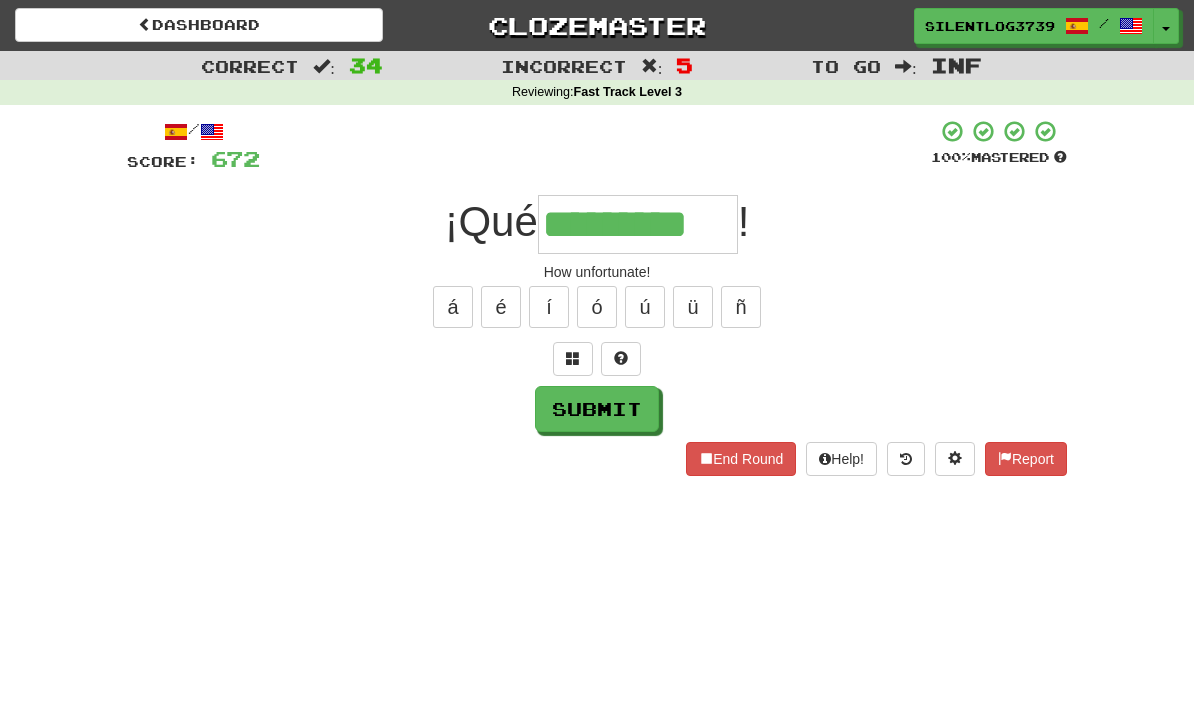 type on "*********" 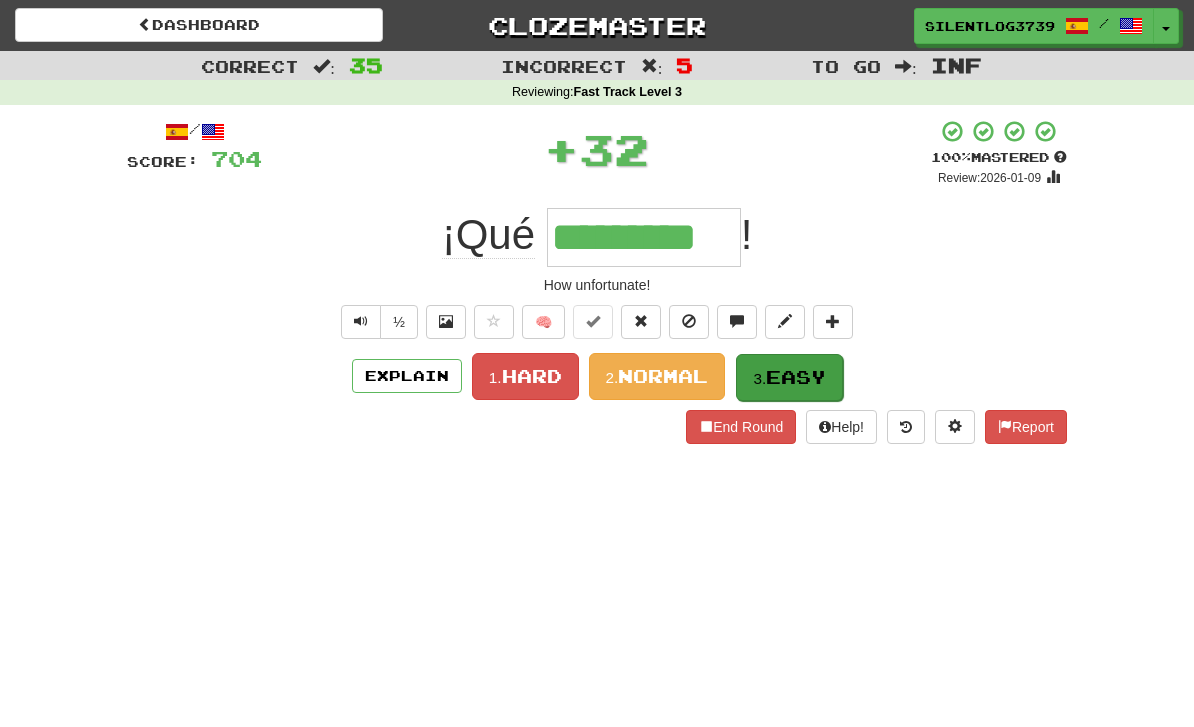 click on "Easy" at bounding box center (796, 377) 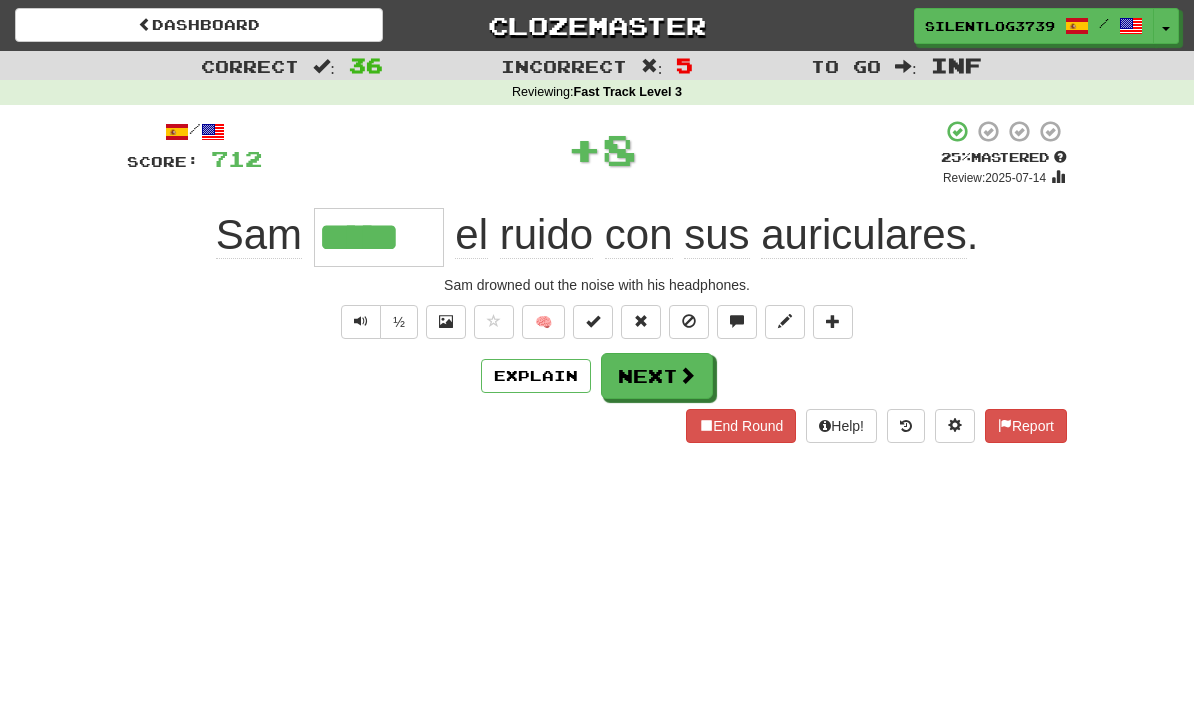 type on "*****" 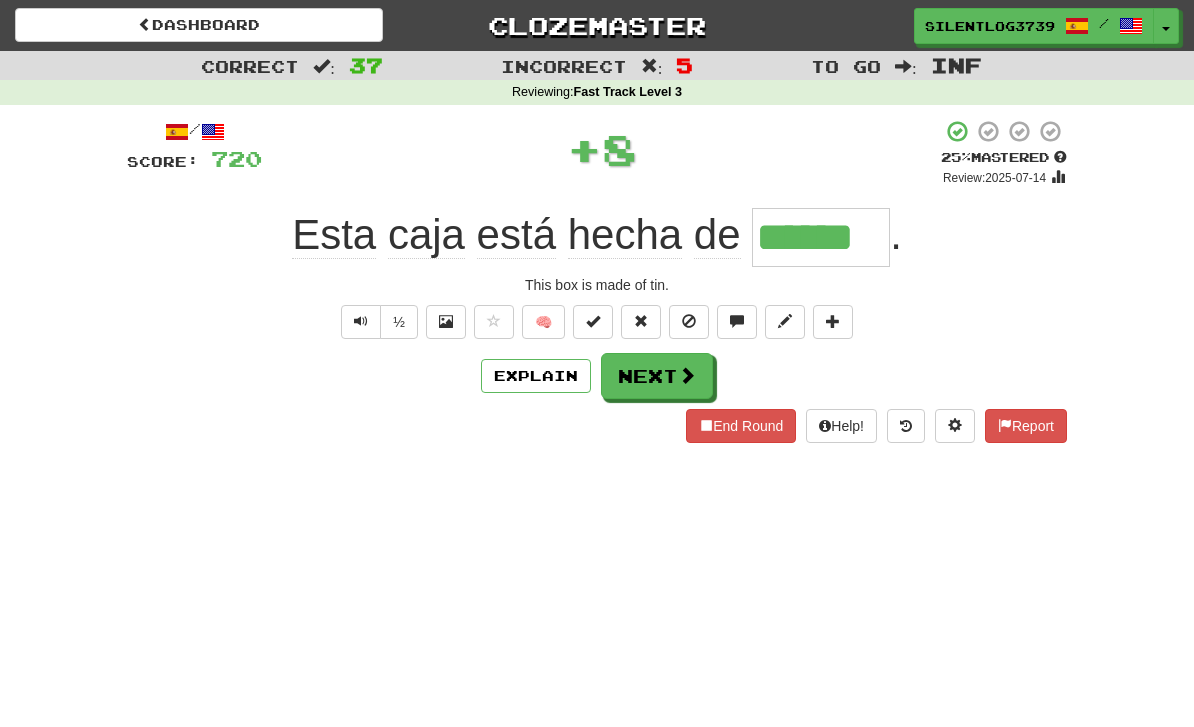 type on "******" 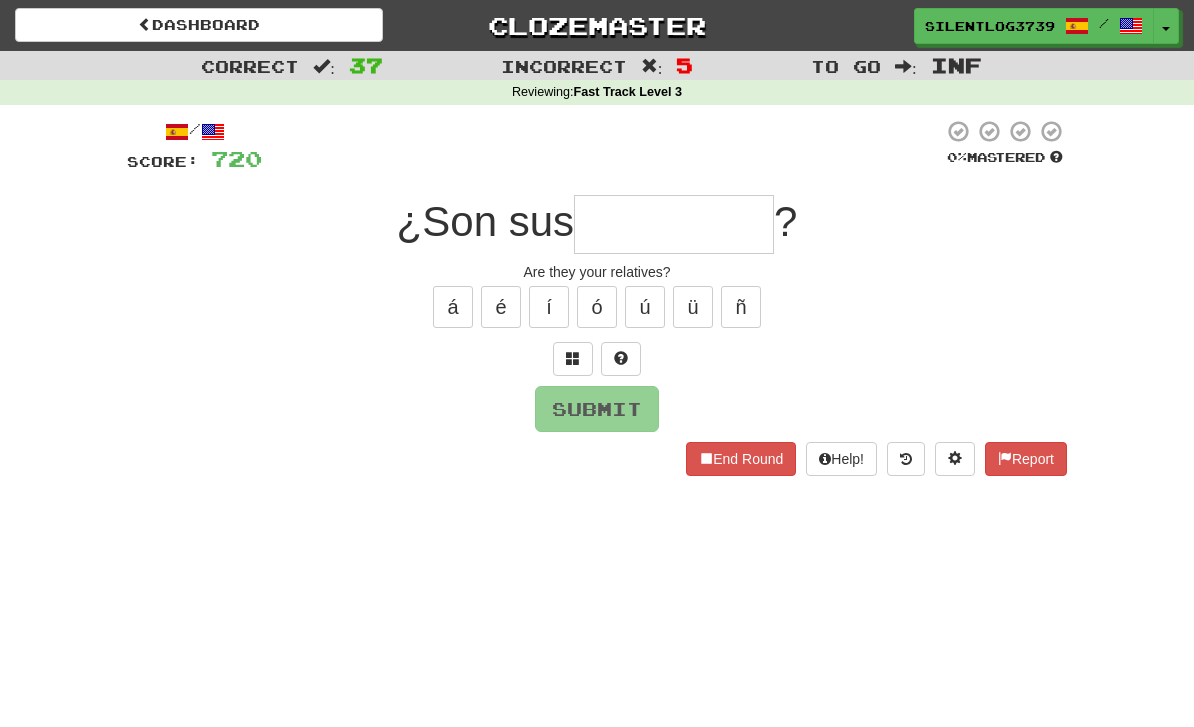 type on "*" 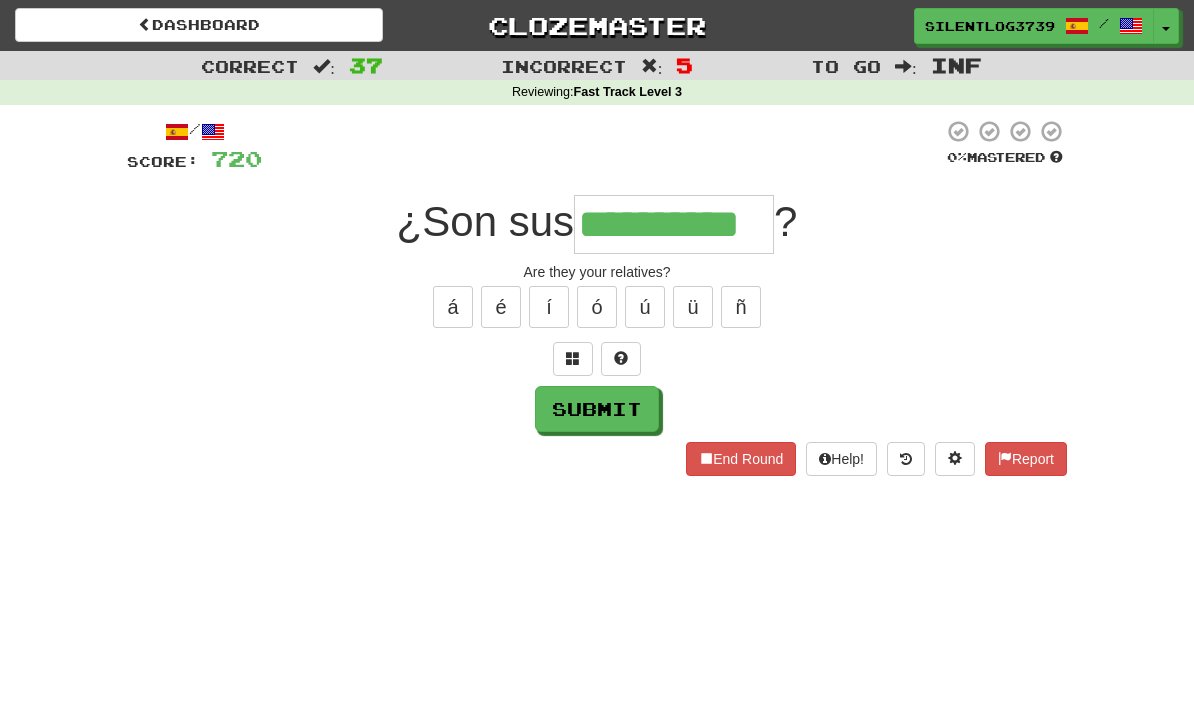 type on "**********" 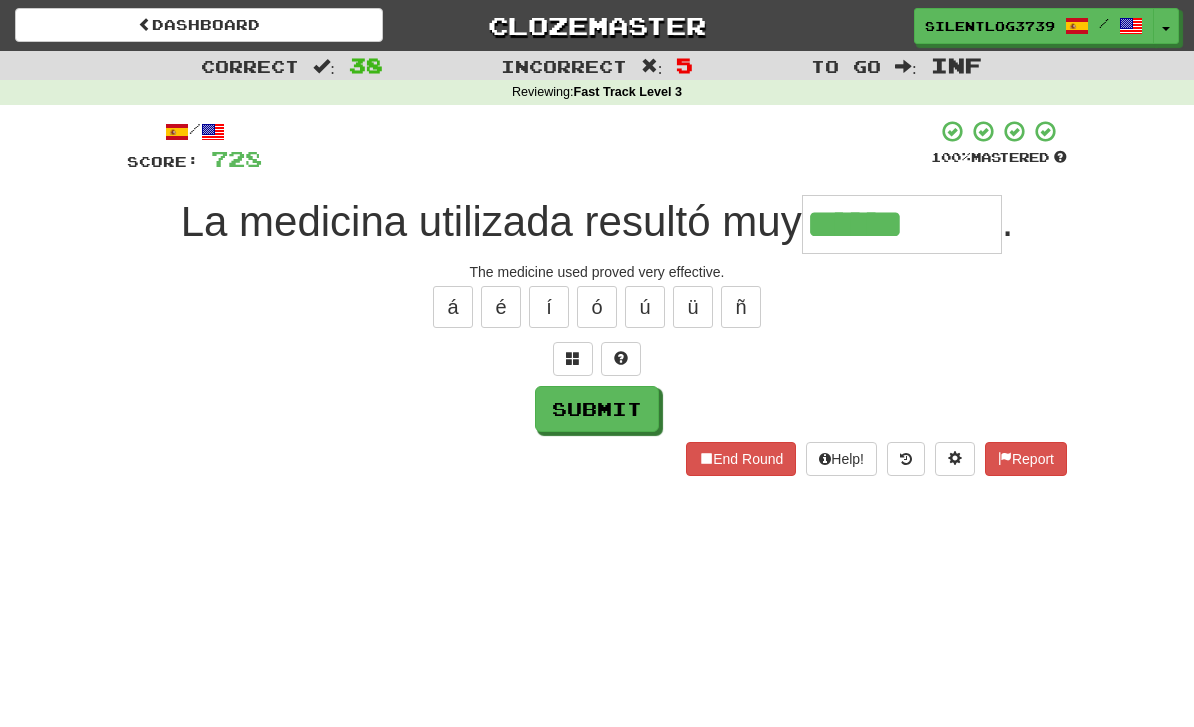 type on "******" 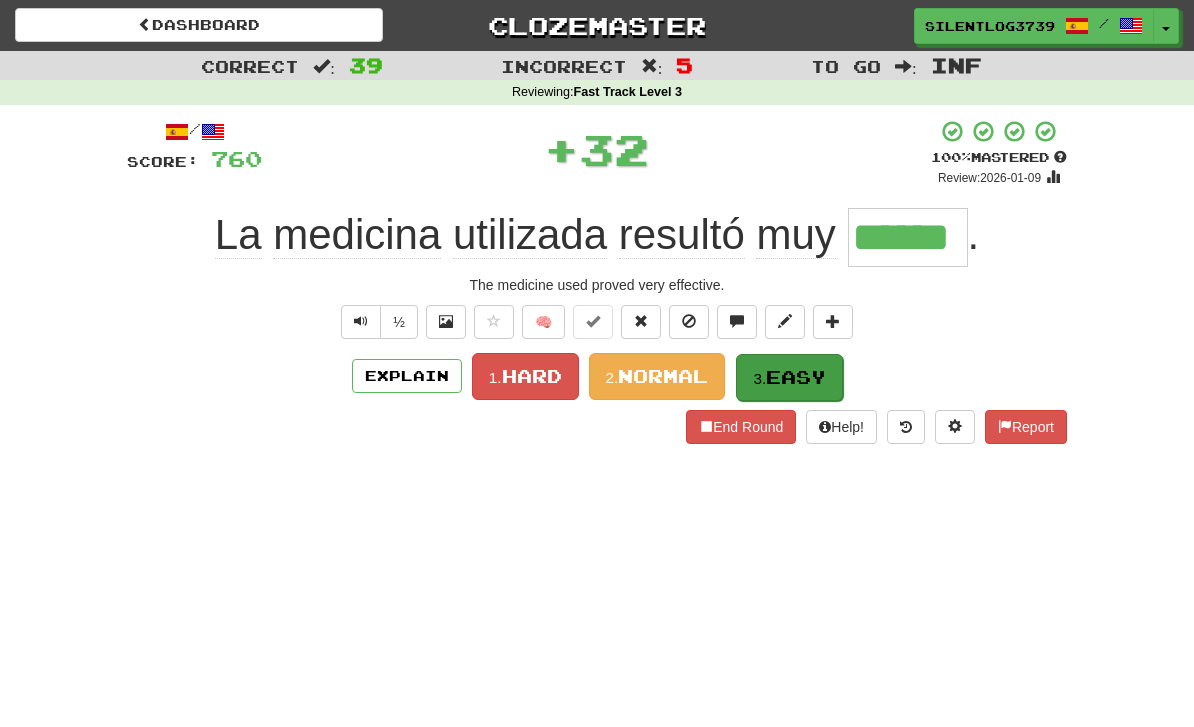 click on "Easy" at bounding box center [796, 377] 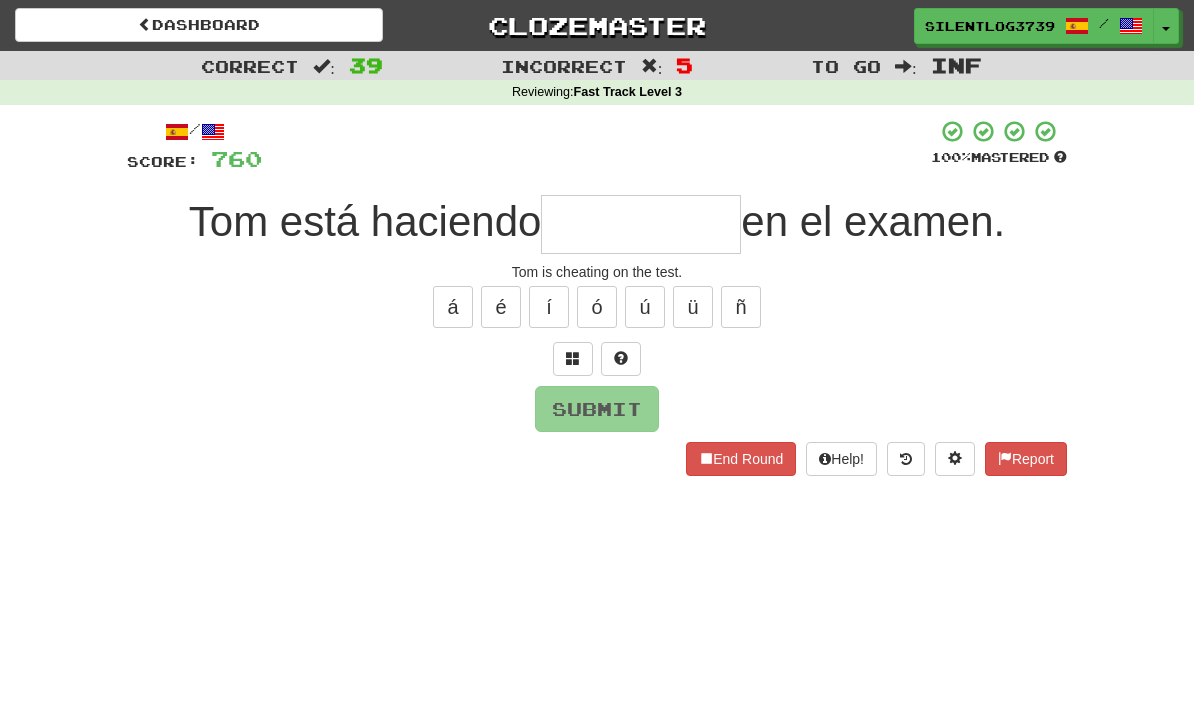 type on "*" 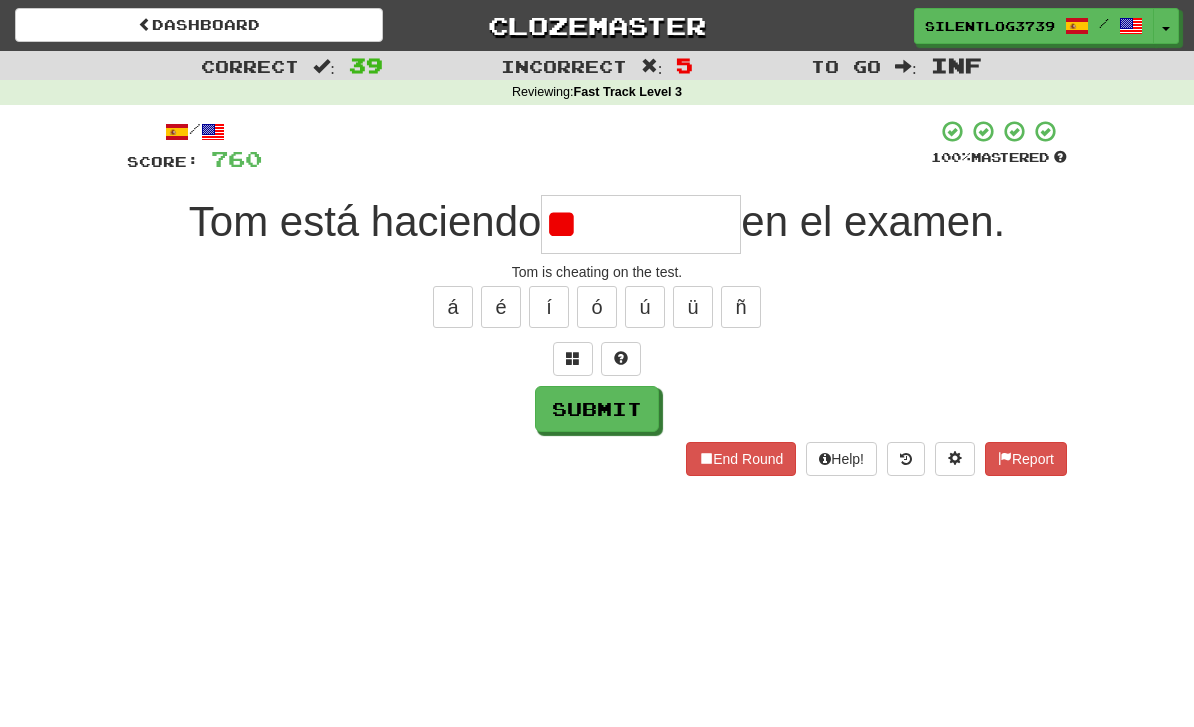 type on "*" 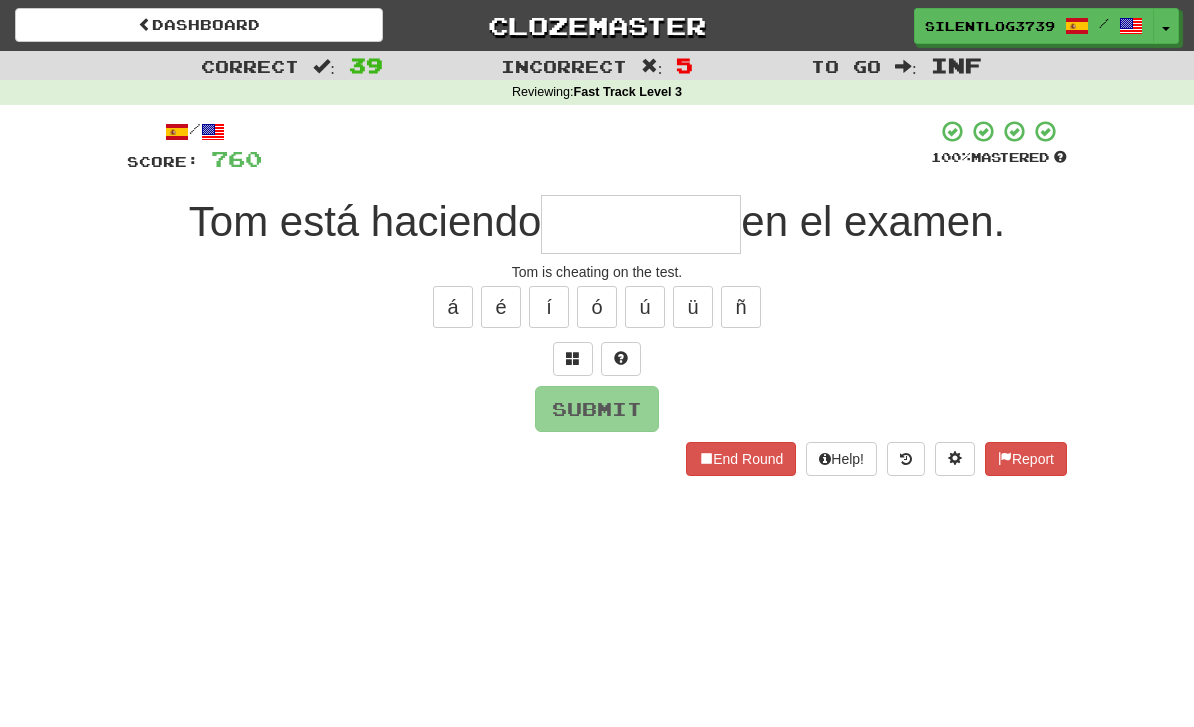 type on "******" 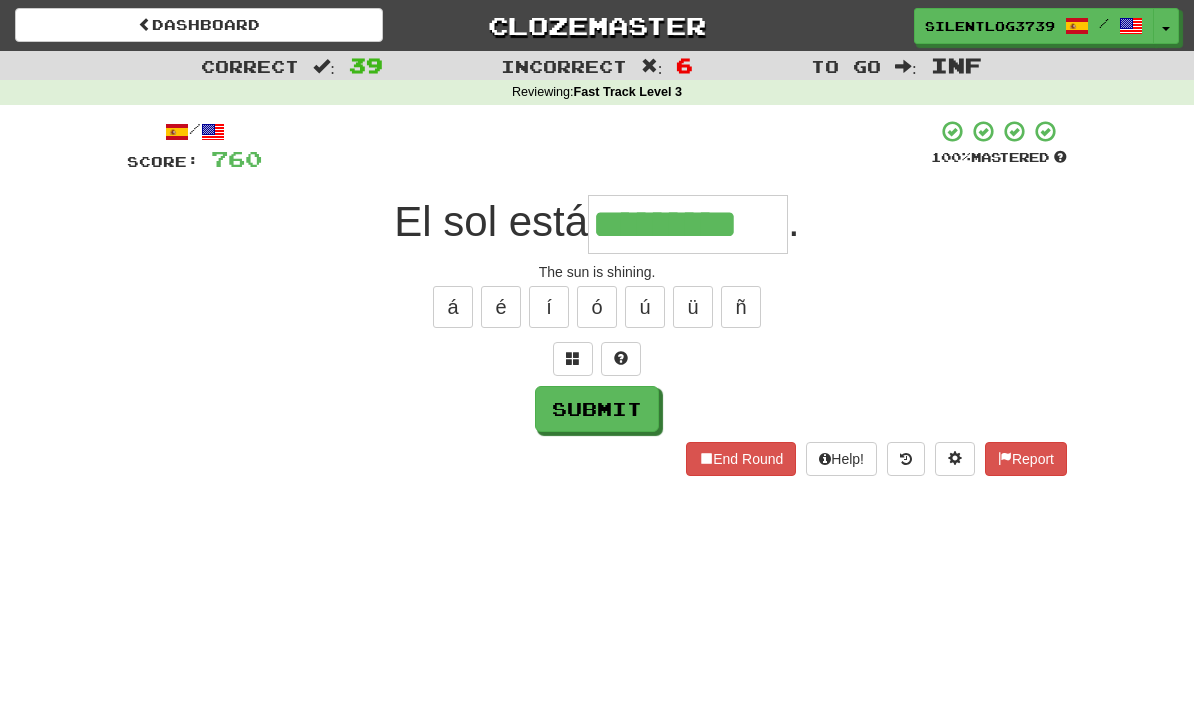 type on "*********" 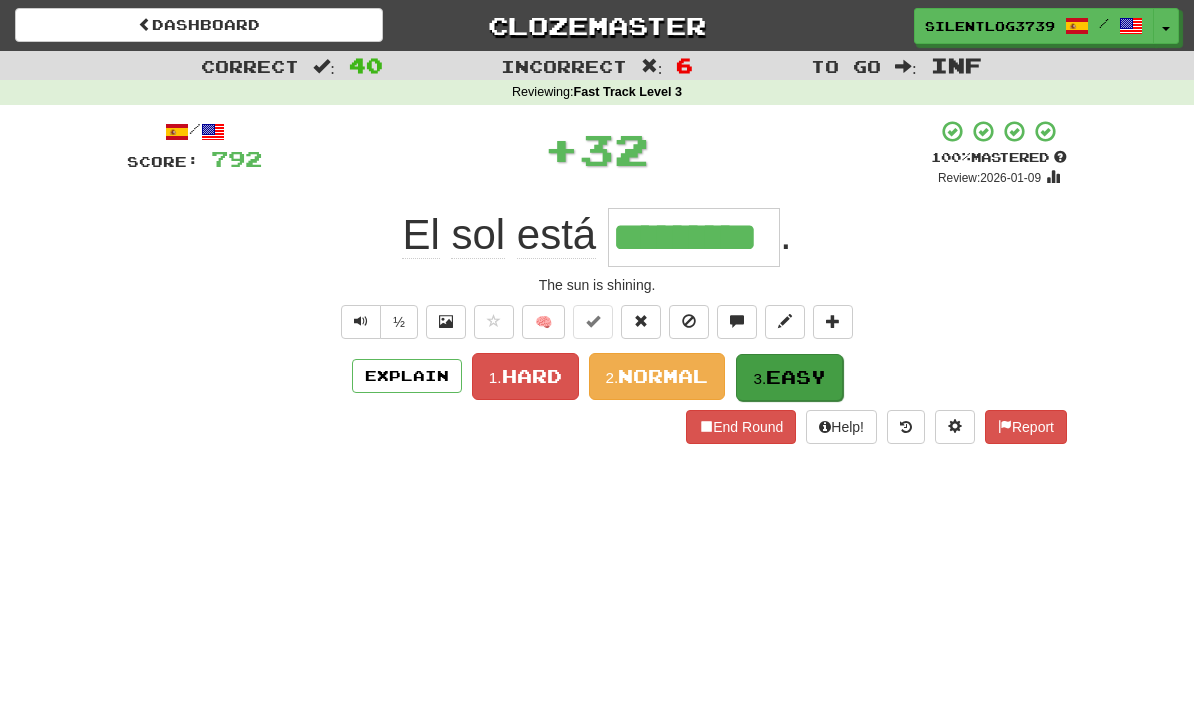 click on "3.  Easy" at bounding box center [789, 377] 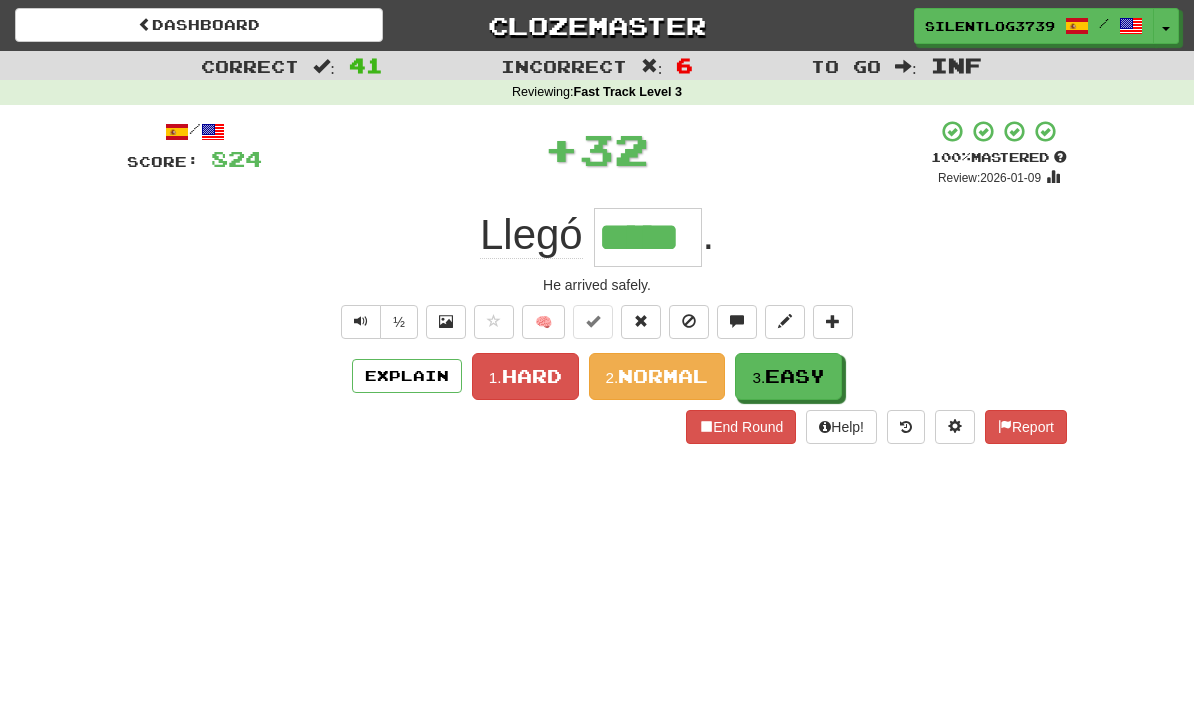 type on "*****" 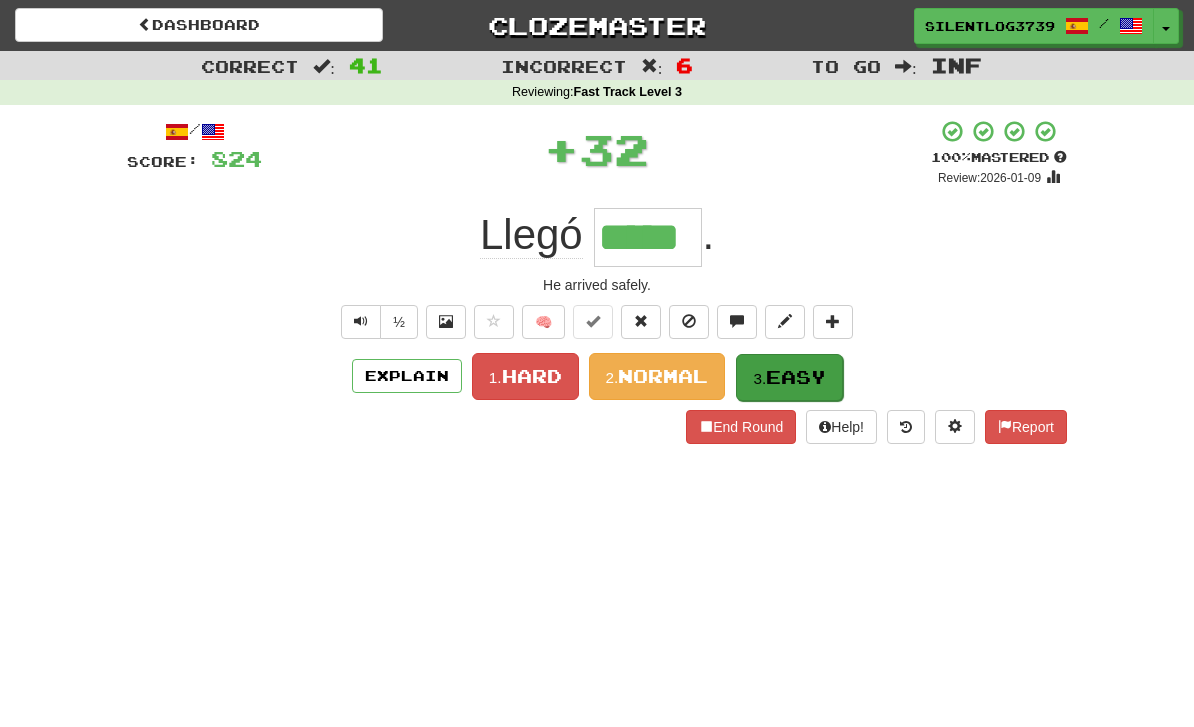 click on "Easy" at bounding box center [796, 377] 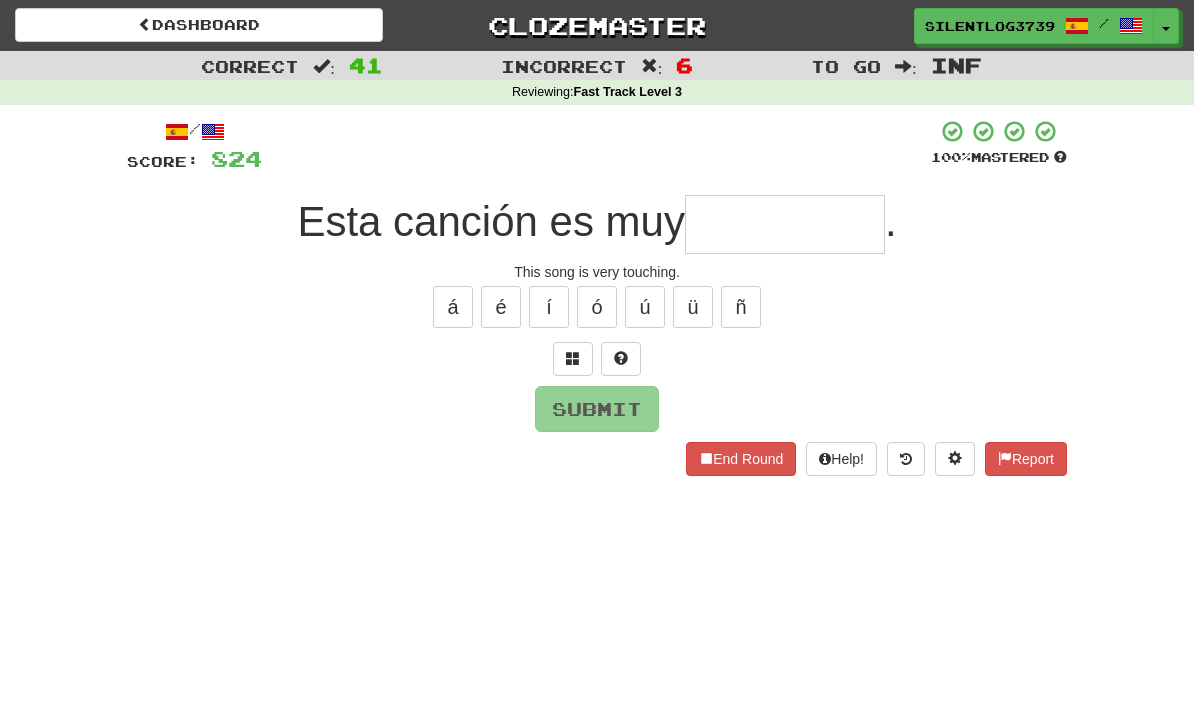 type on "*" 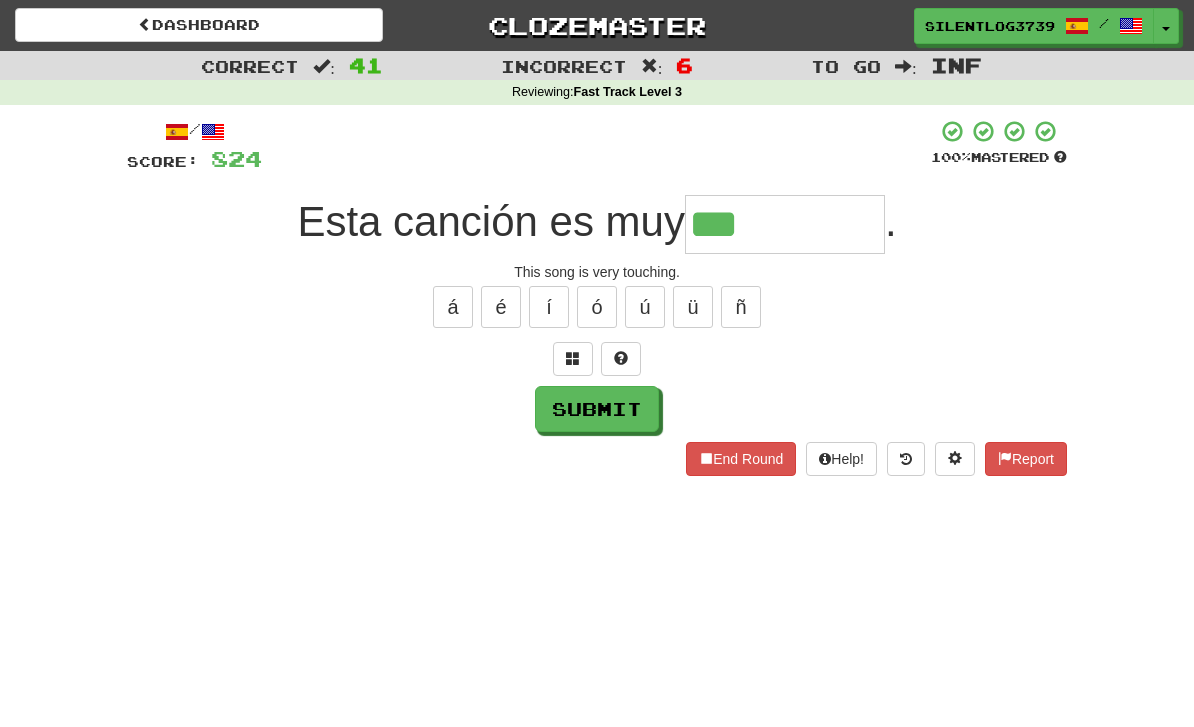 type on "**********" 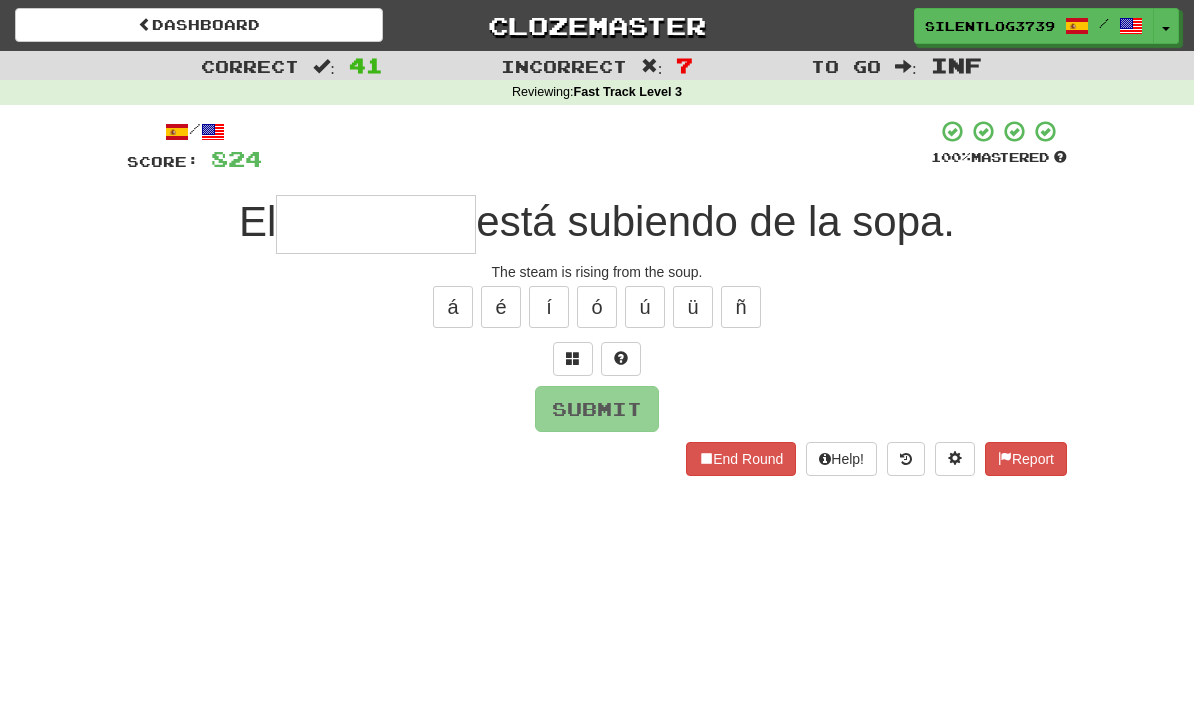 type on "*" 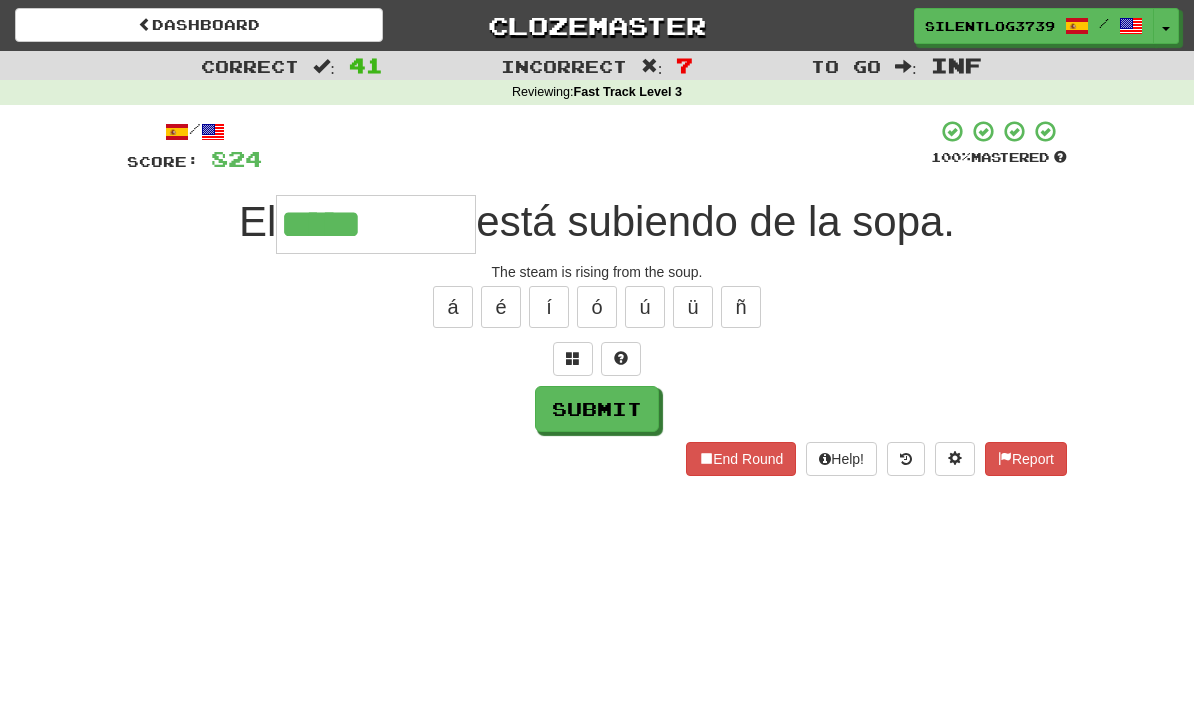type on "*****" 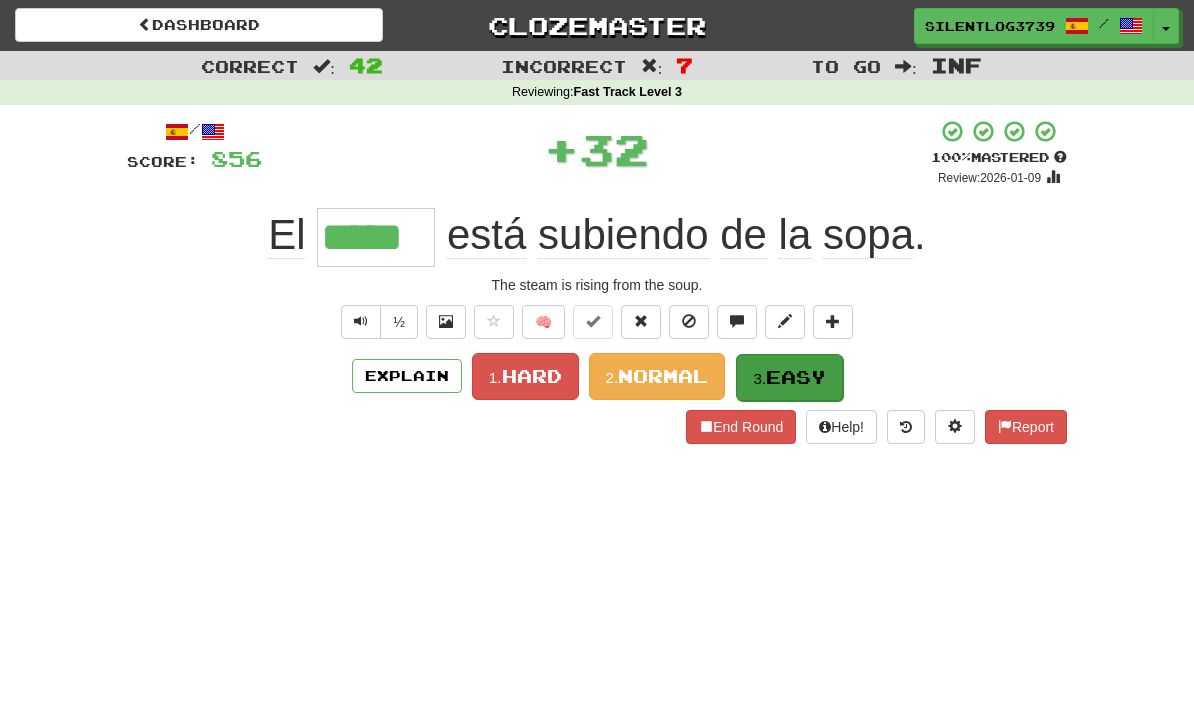 click on "Easy" at bounding box center [796, 377] 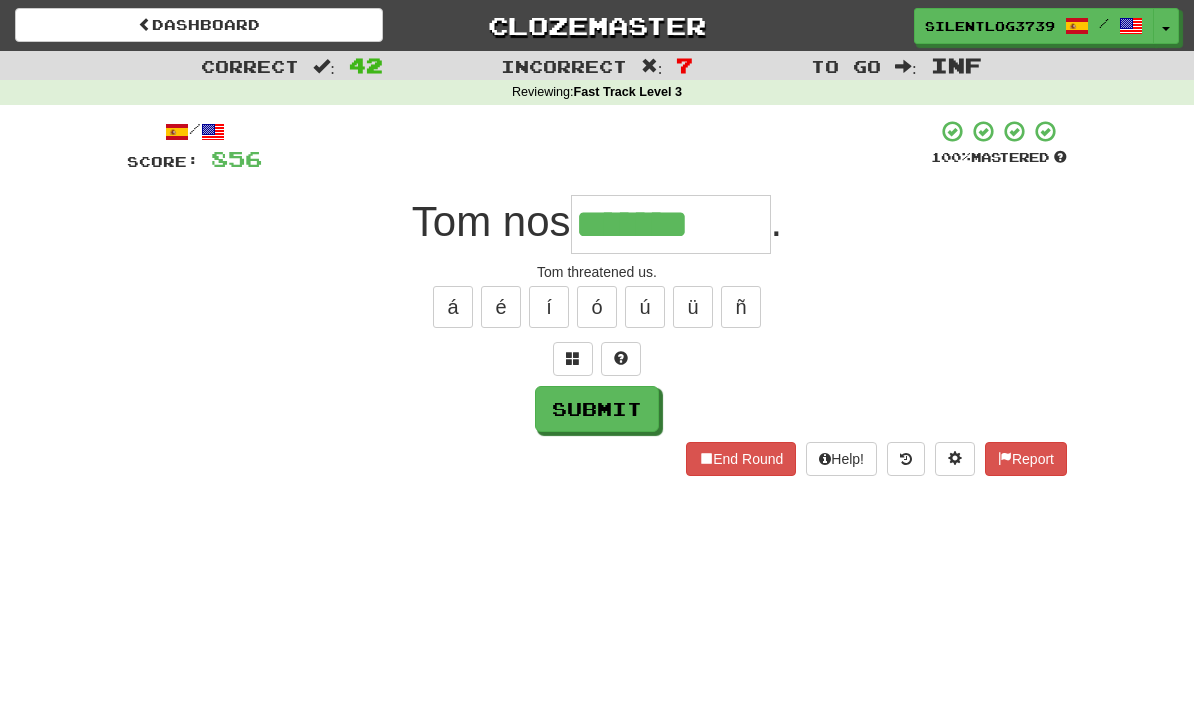 type on "*******" 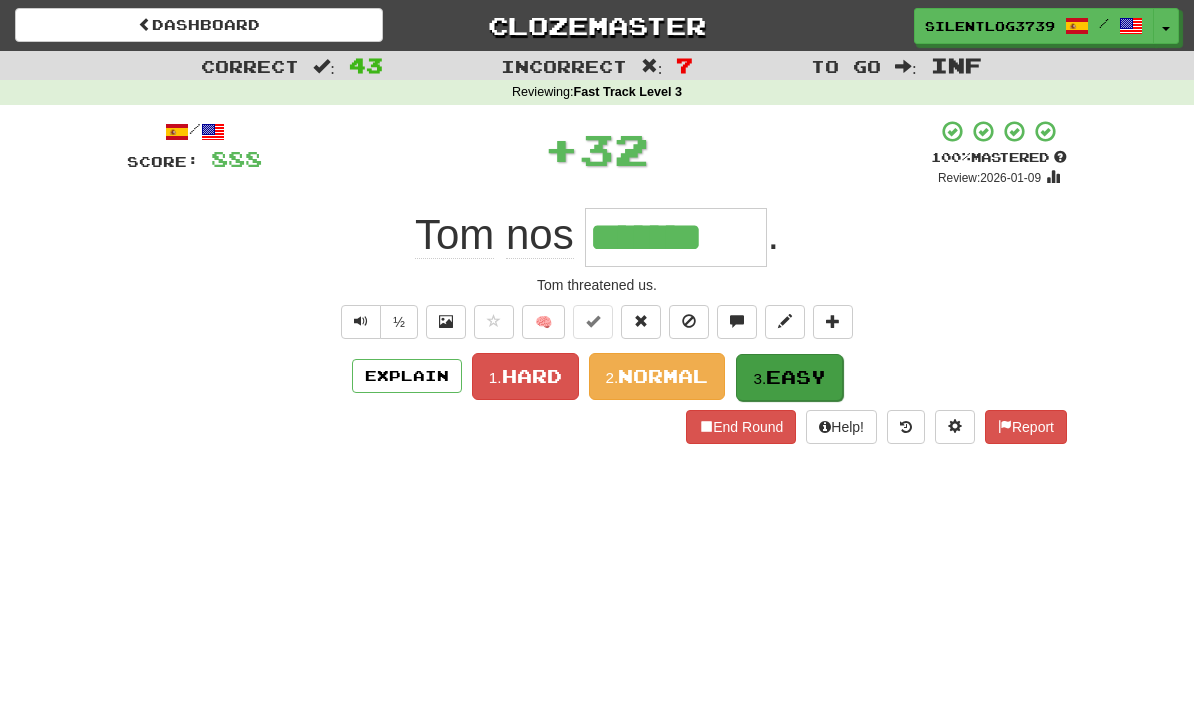 click on "Easy" at bounding box center (796, 377) 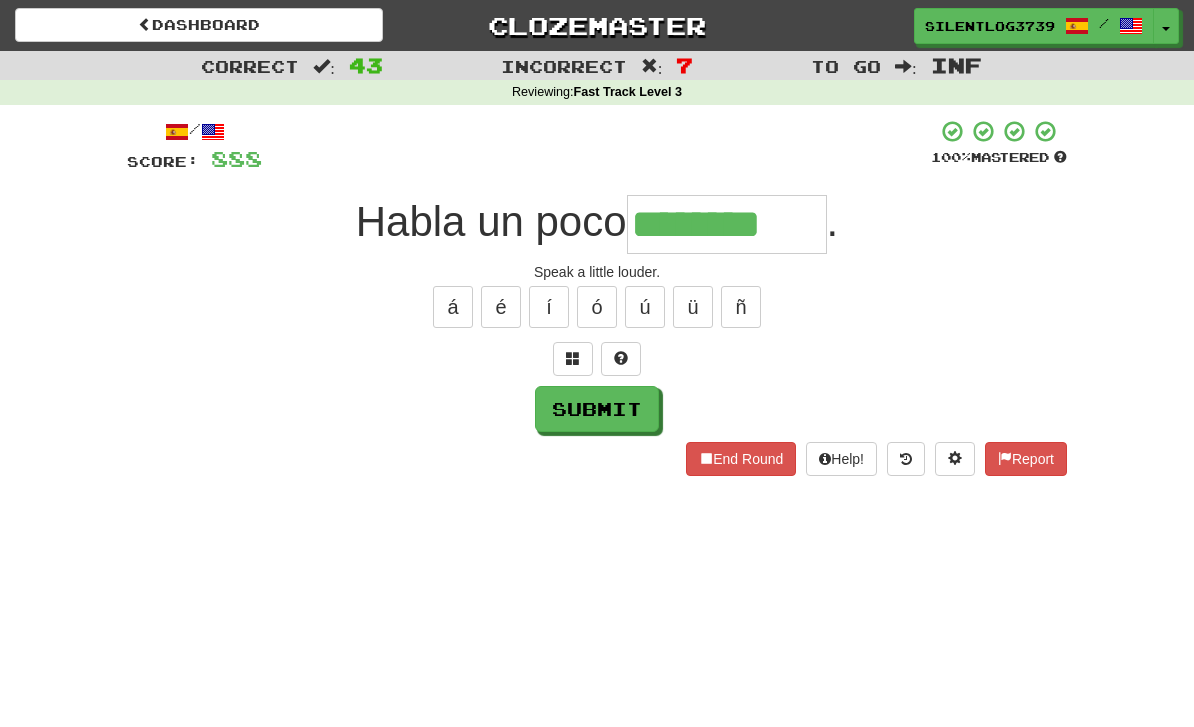 type on "********" 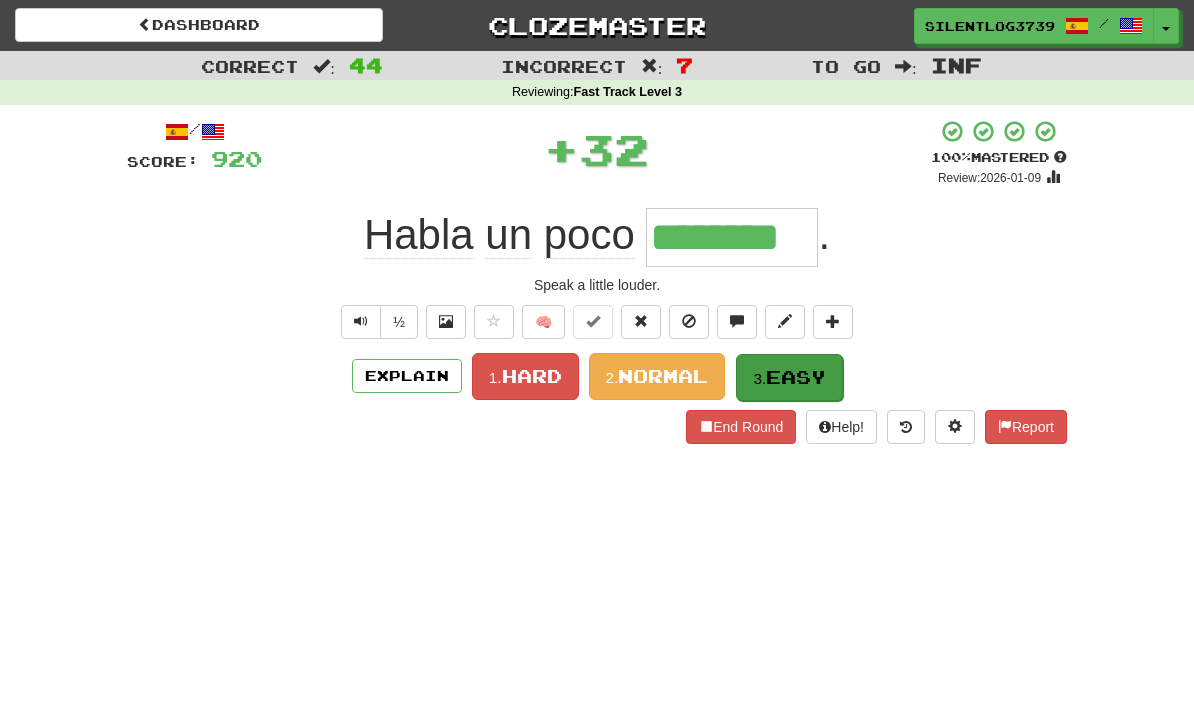 click on "3.  Easy" at bounding box center (789, 377) 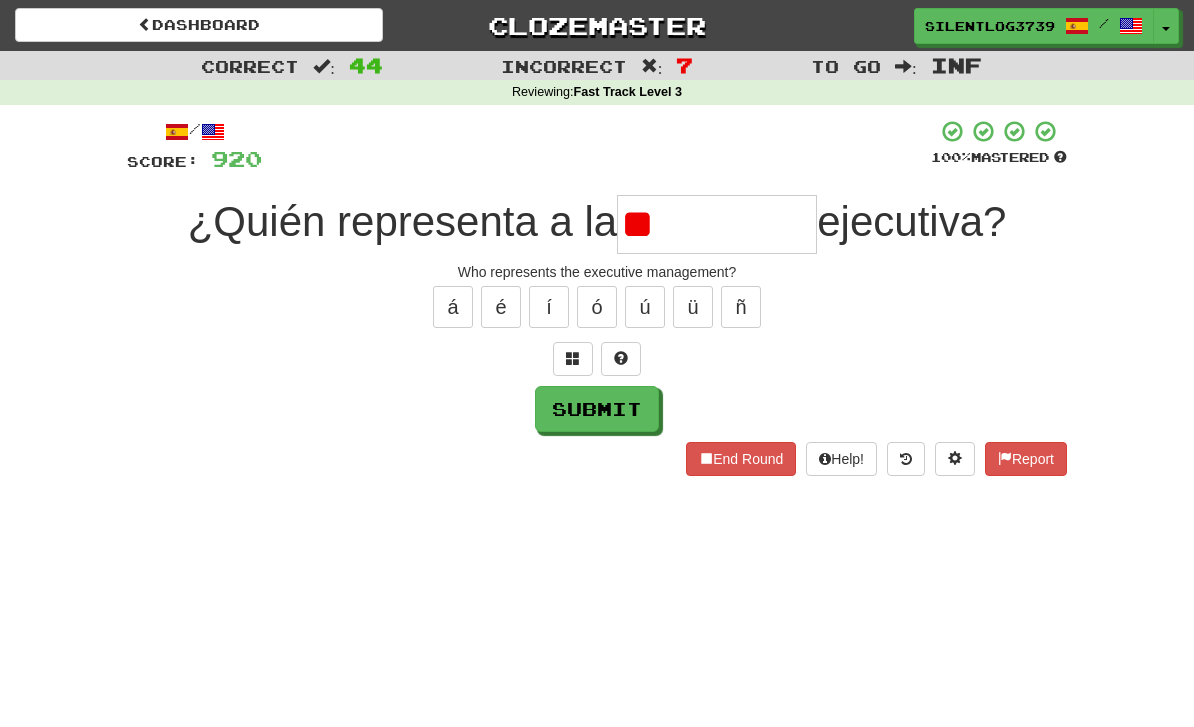 type on "*" 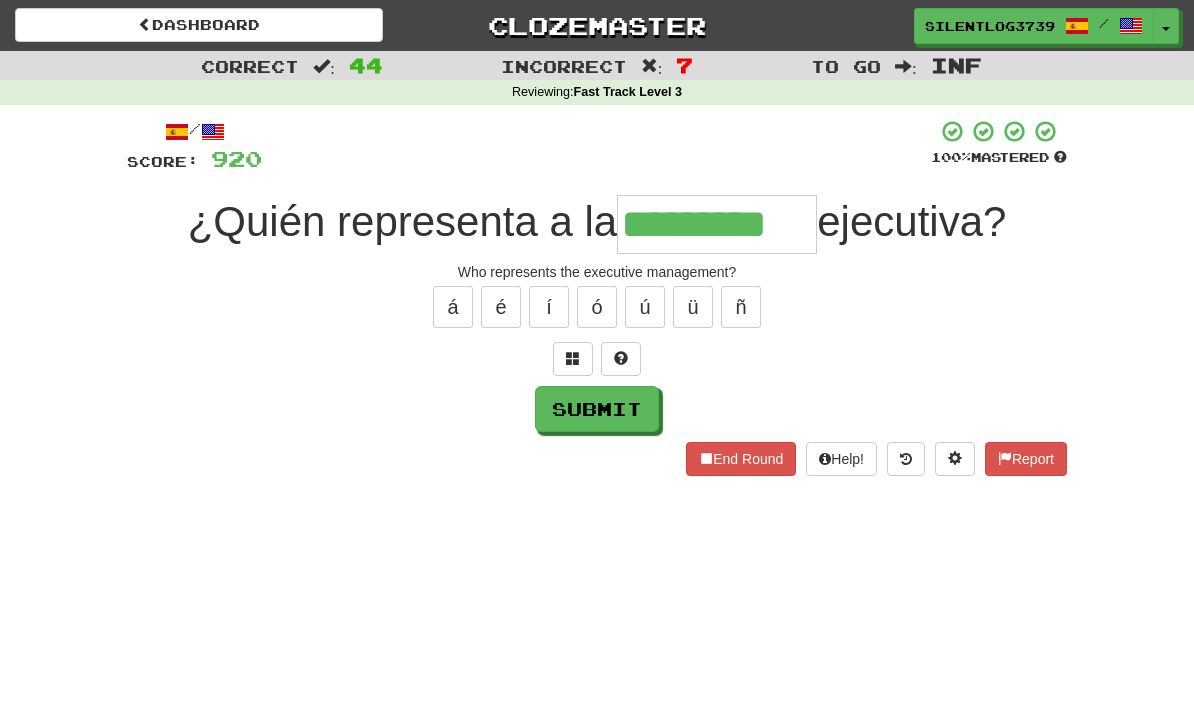 type on "*********" 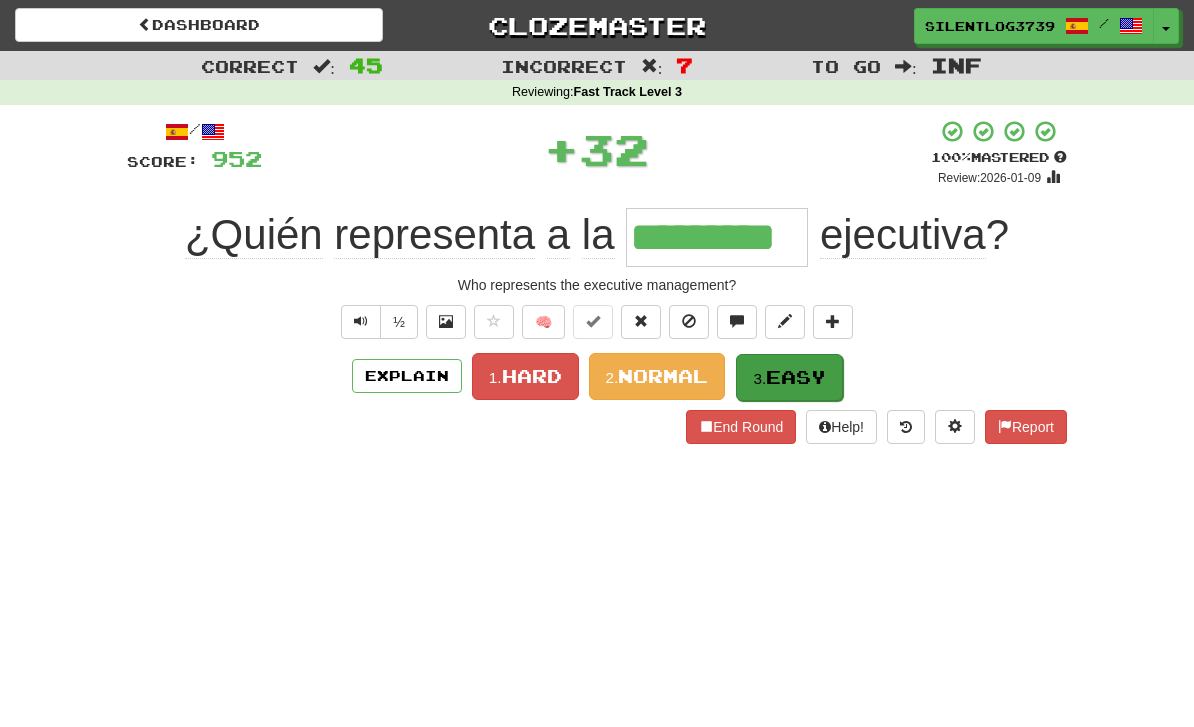 click on "Easy" at bounding box center (796, 377) 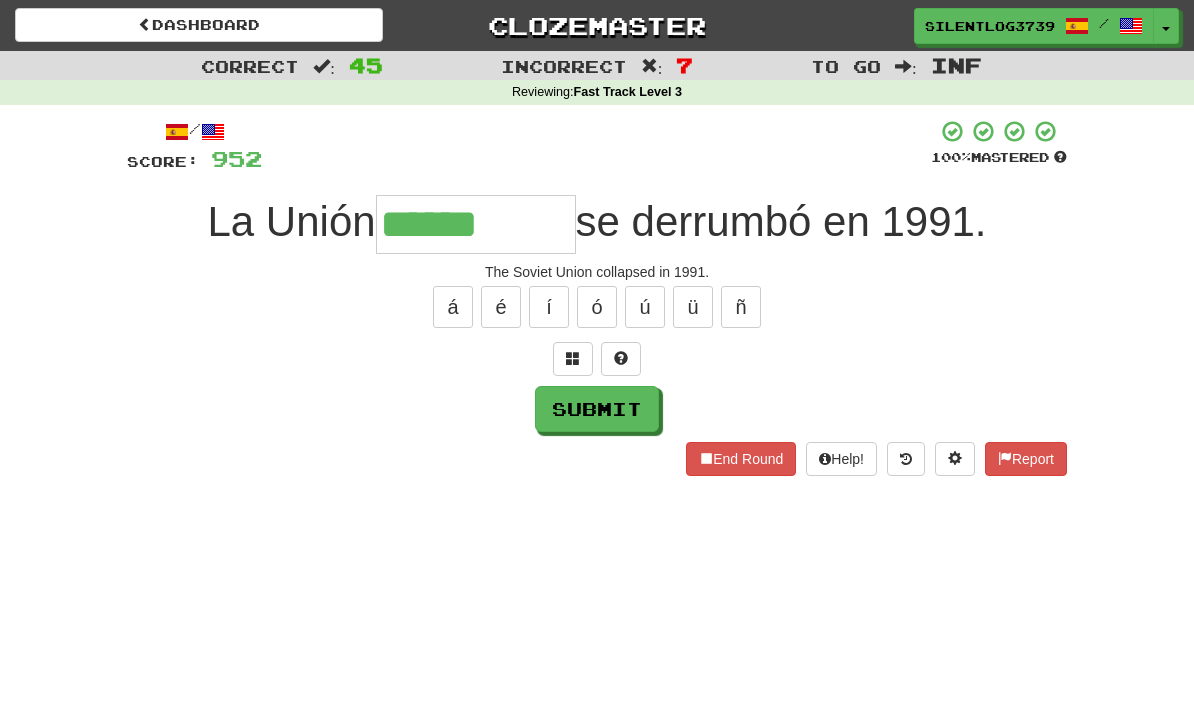 type on "*********" 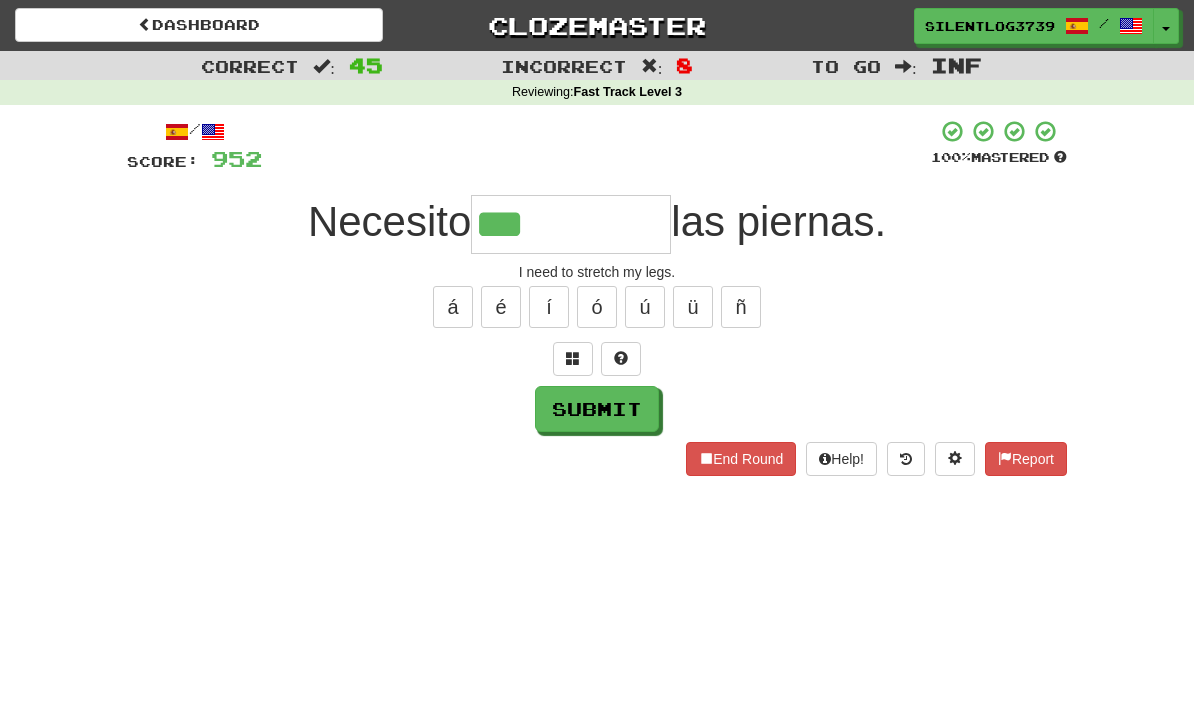 type on "*******" 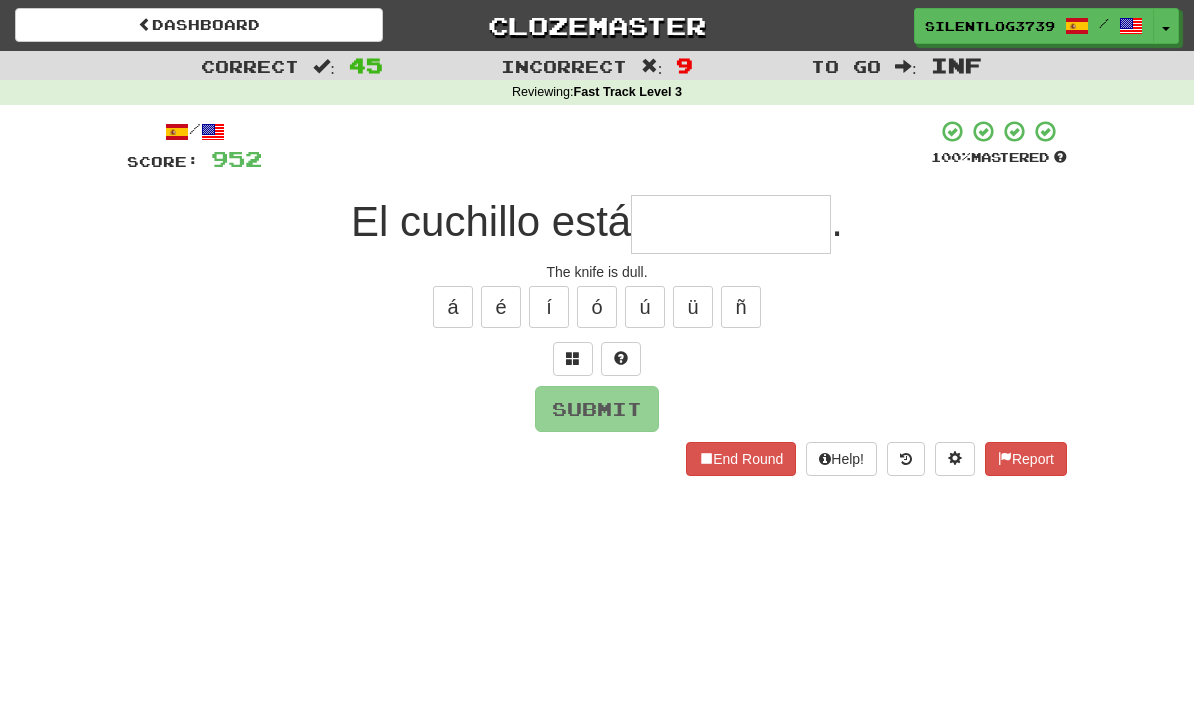 type on "*" 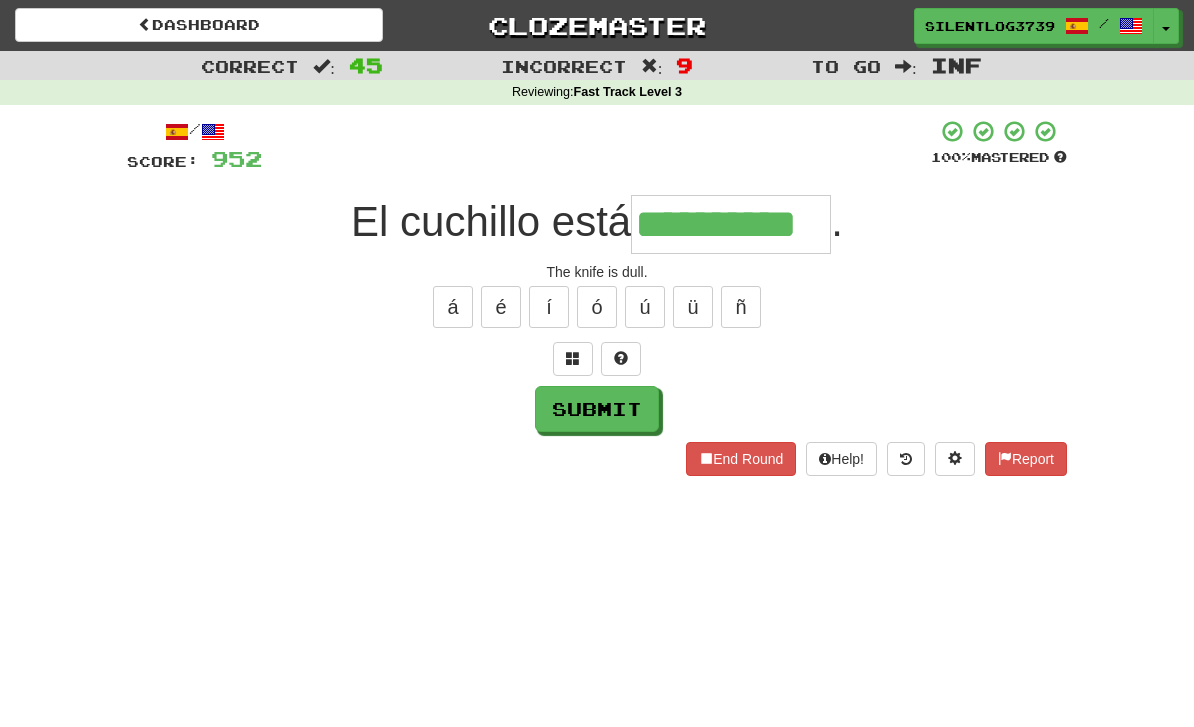 type on "**********" 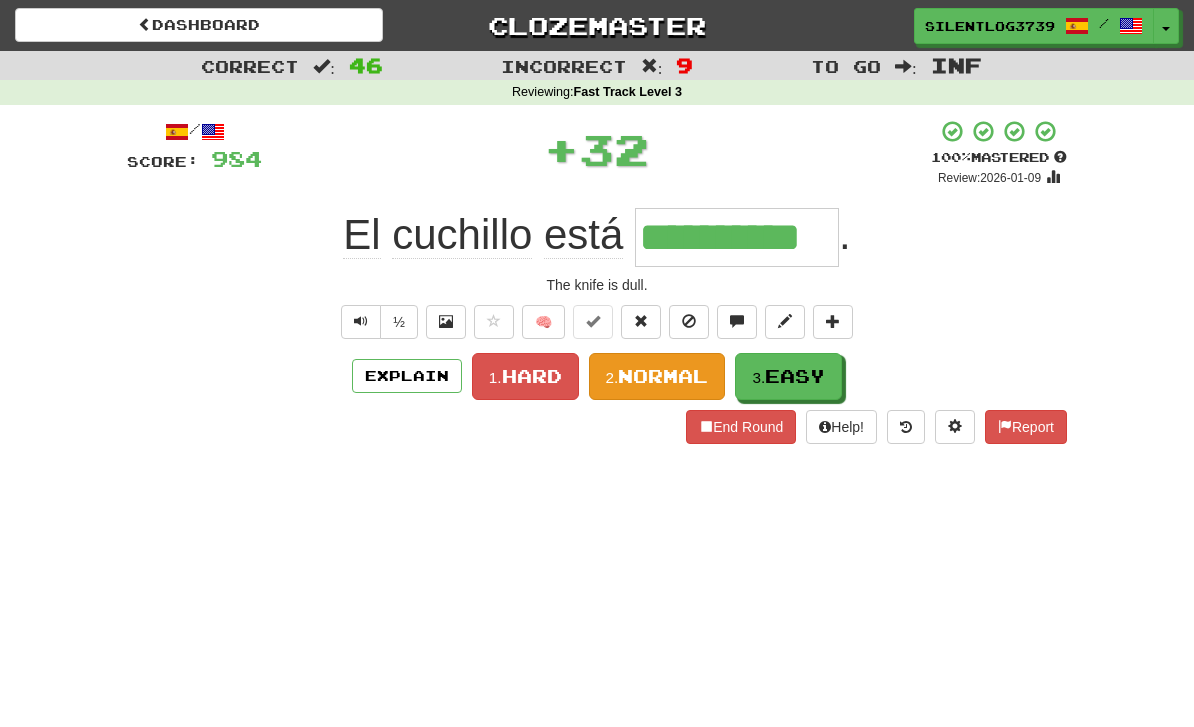 click on "Normal" at bounding box center (663, 376) 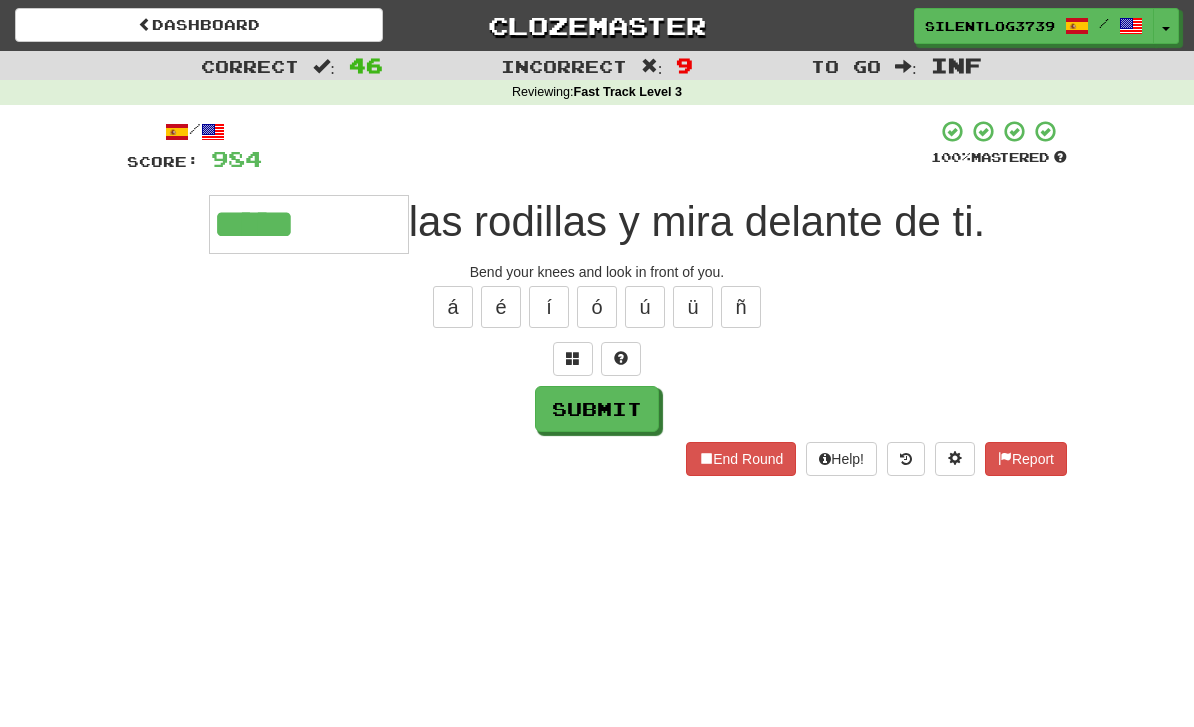 type on "********" 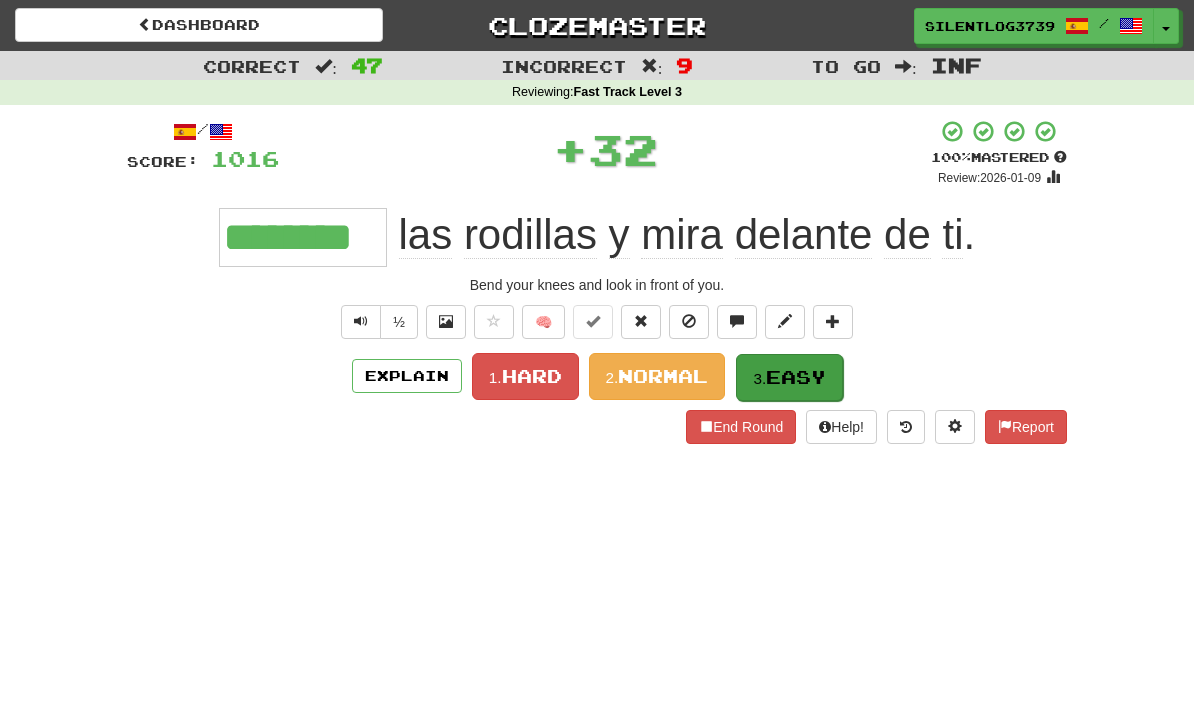 click on "3.  Easy" at bounding box center [789, 377] 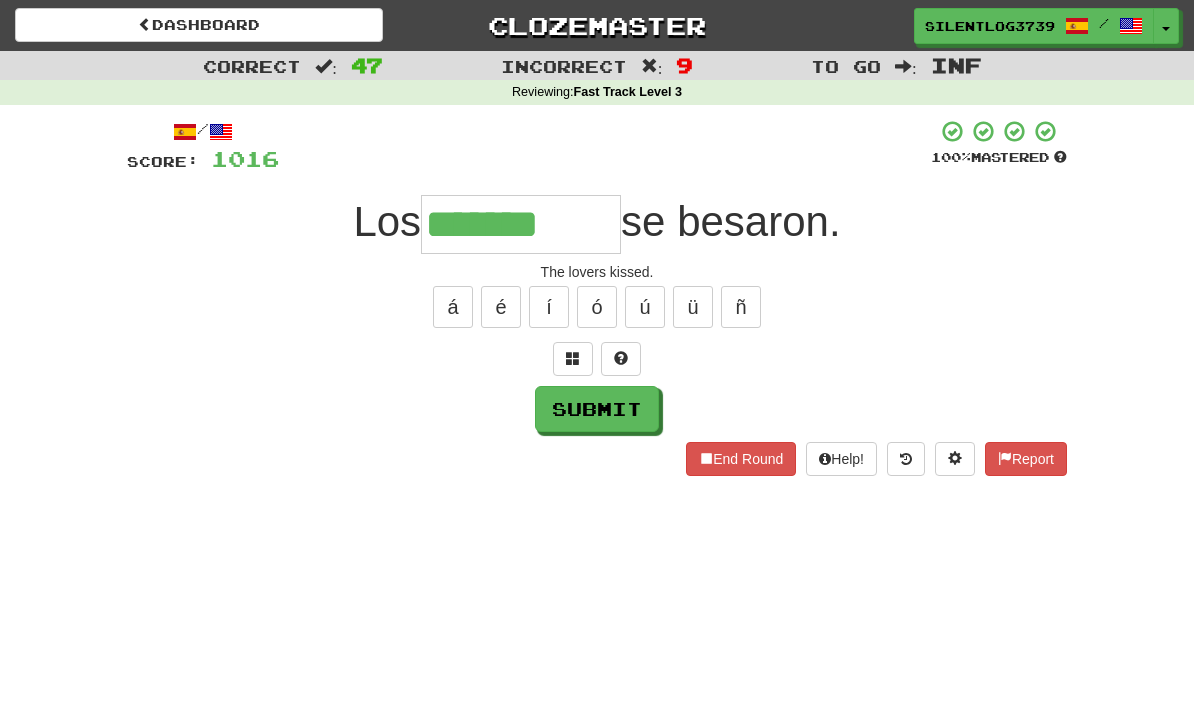 type on "*******" 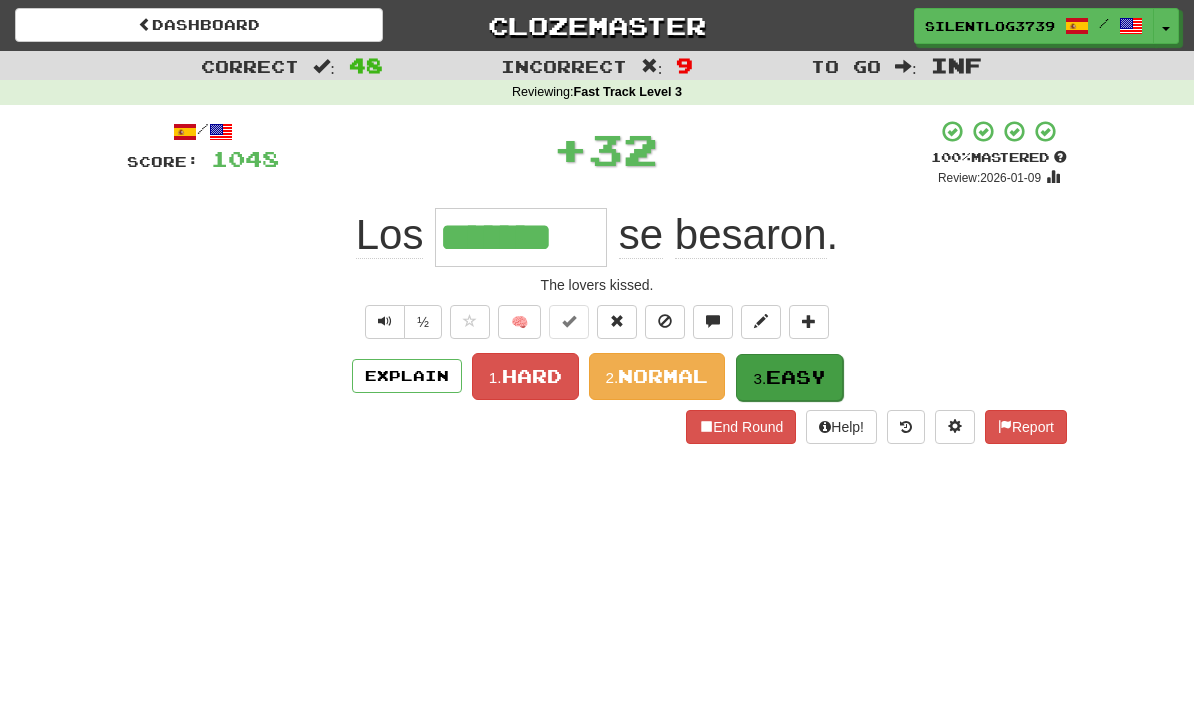 click on "3.  Easy" at bounding box center [789, 377] 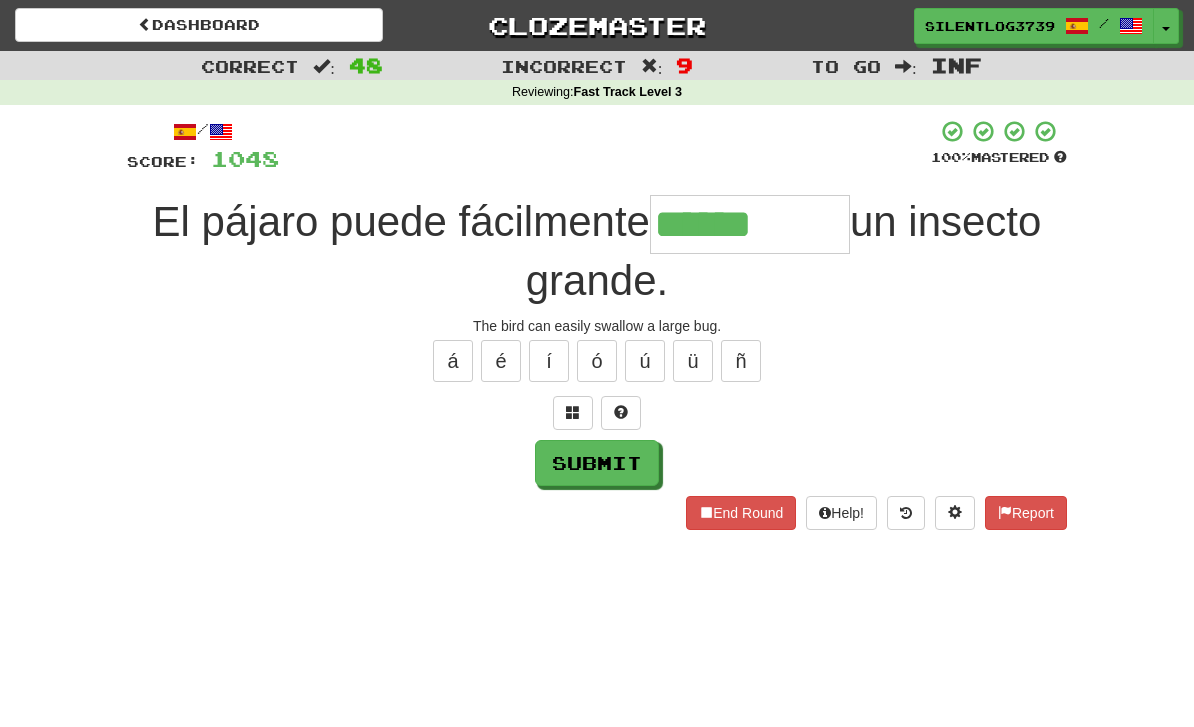 type on "******" 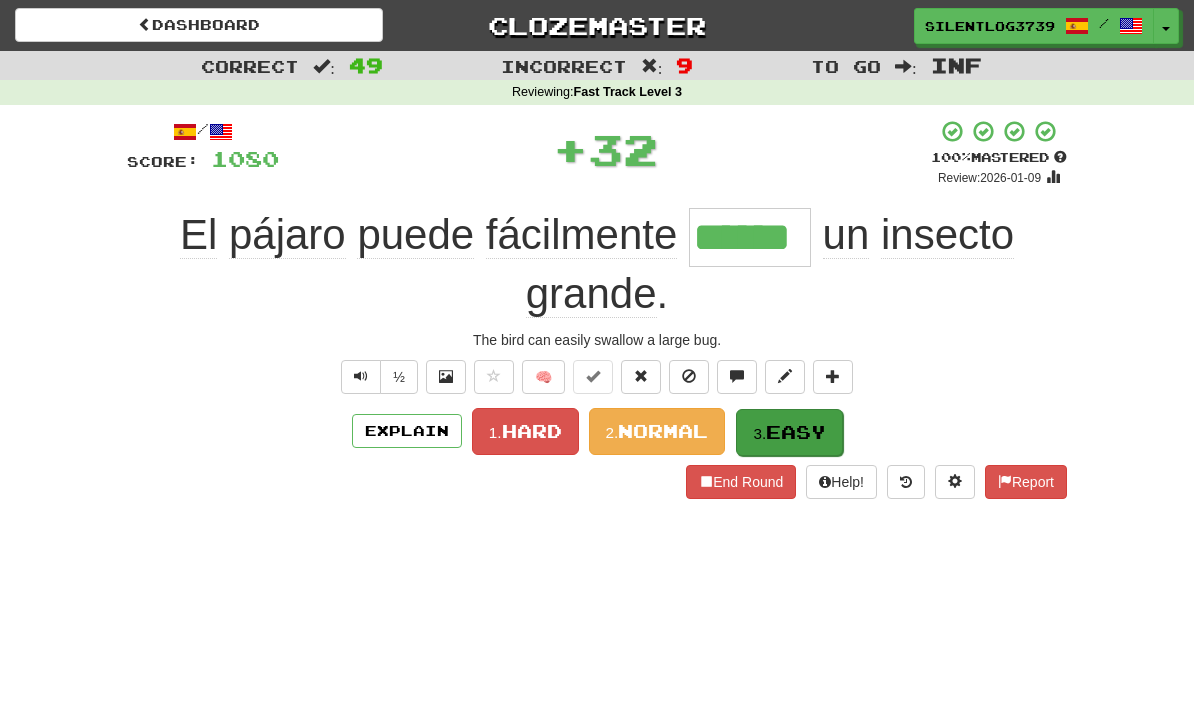 click on "Easy" at bounding box center (796, 432) 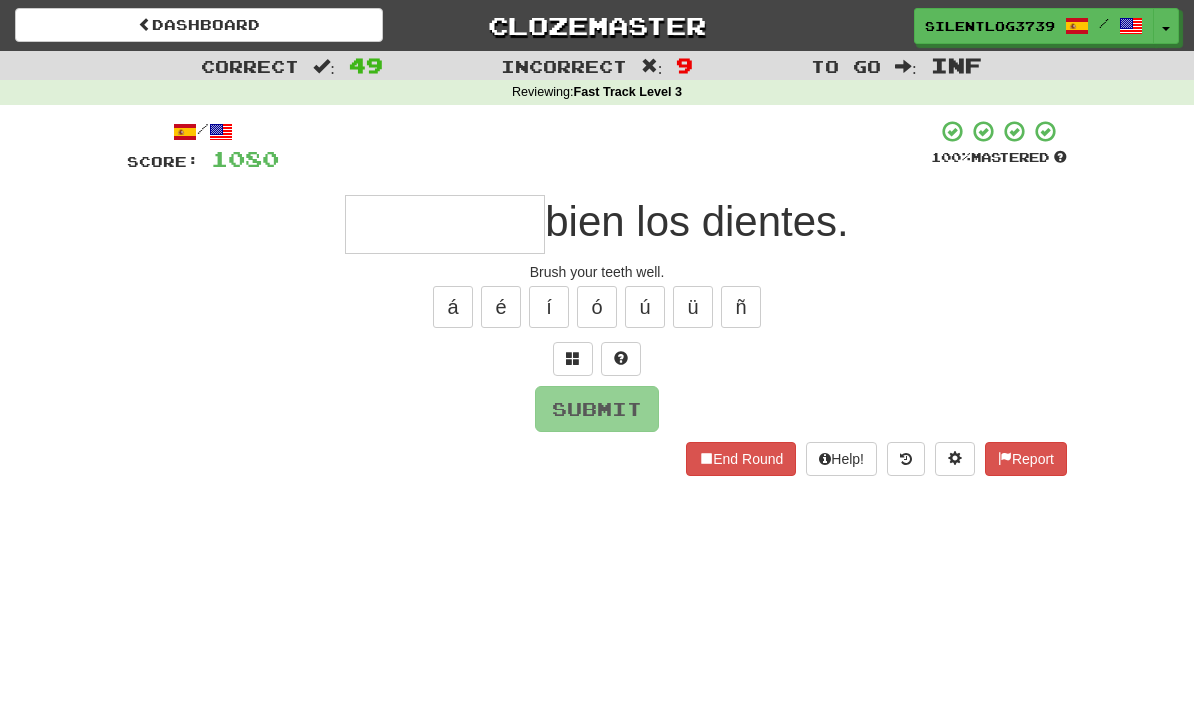 type on "*" 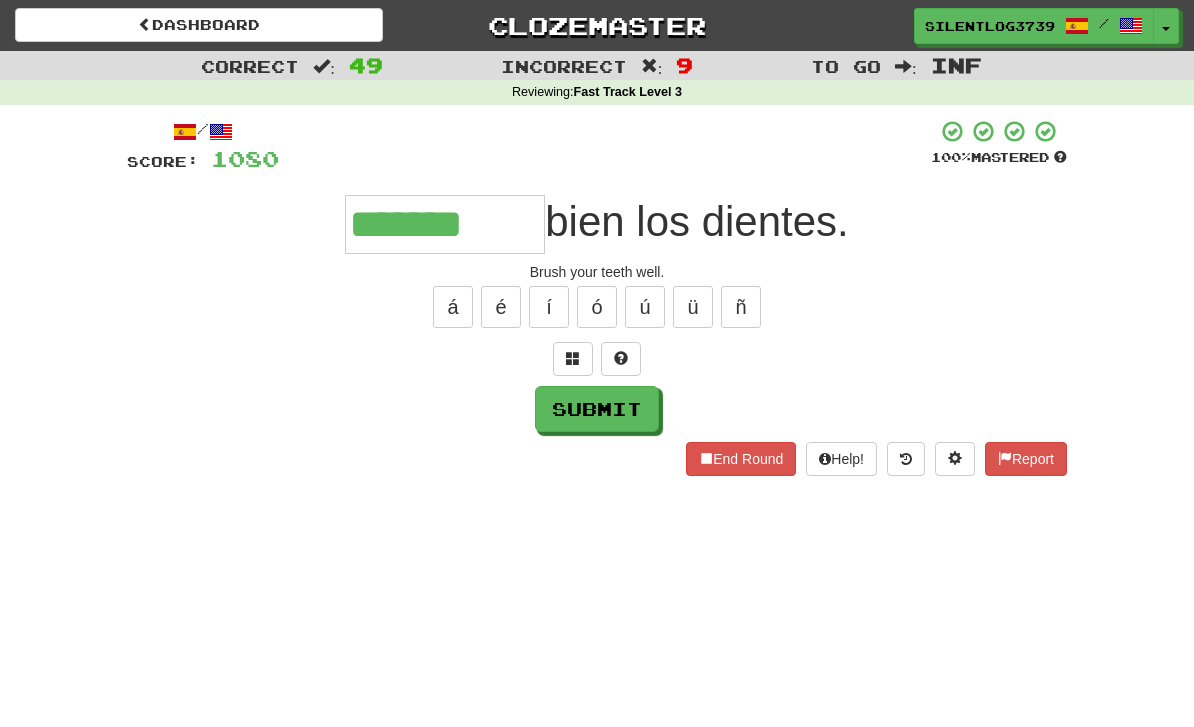 type on "*******" 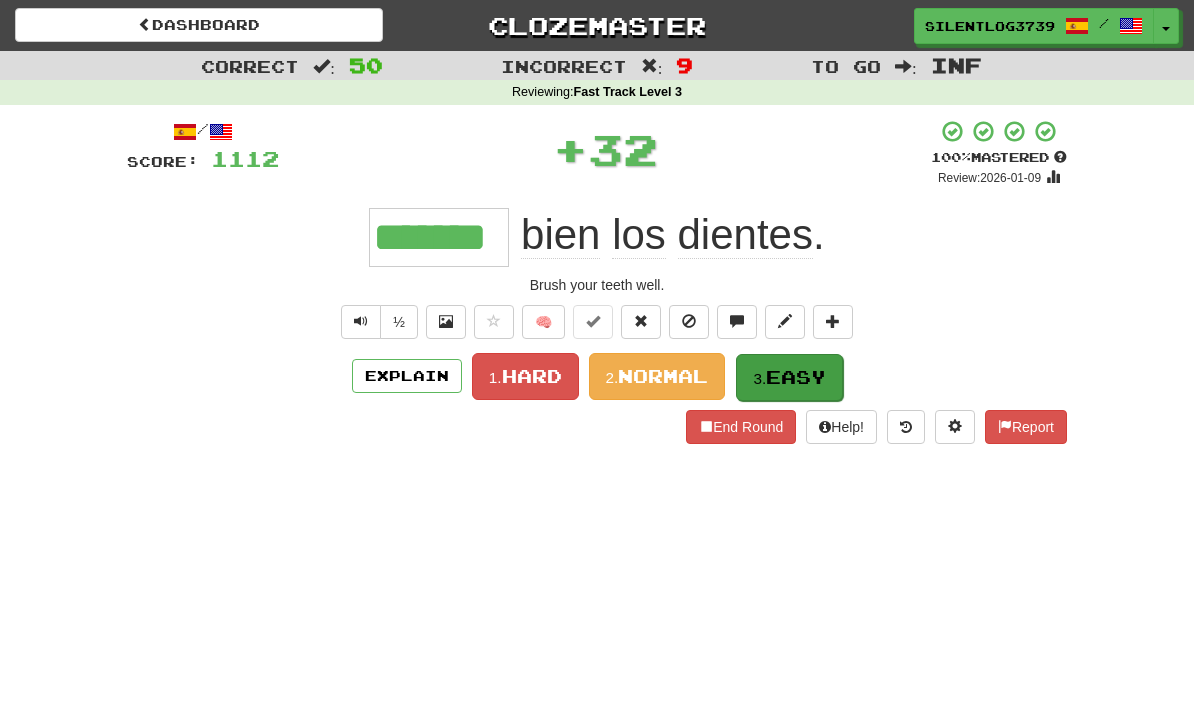 click on "Easy" at bounding box center [796, 377] 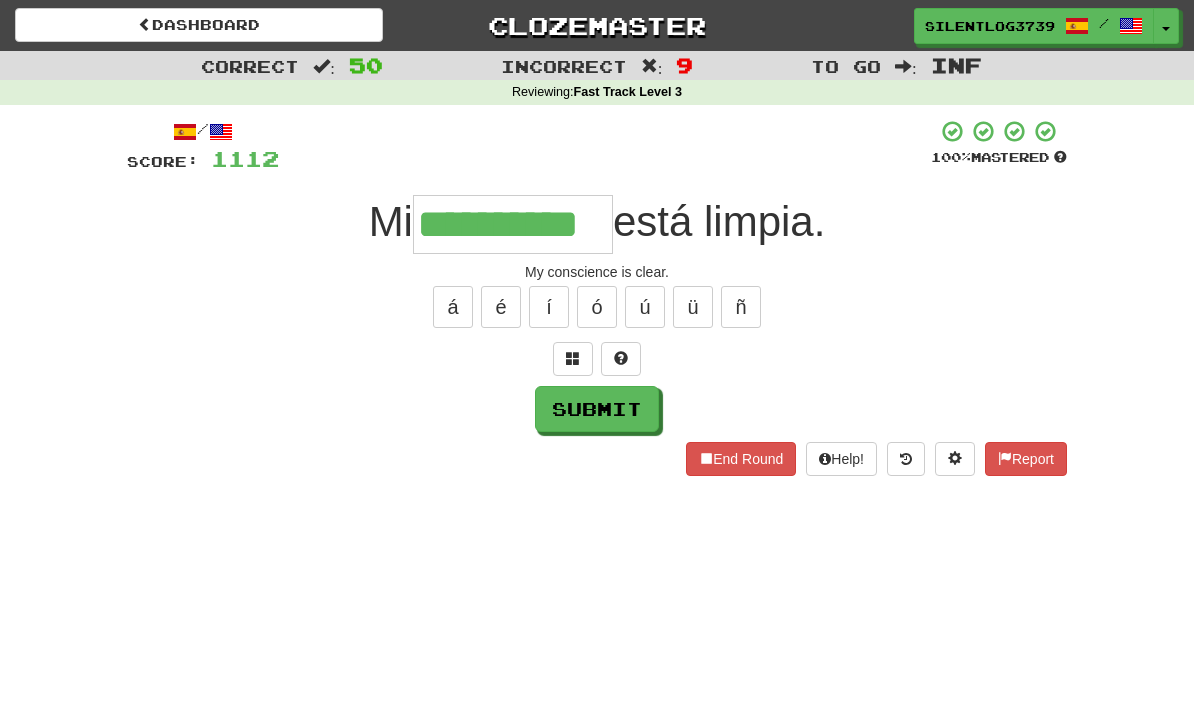 type on "**********" 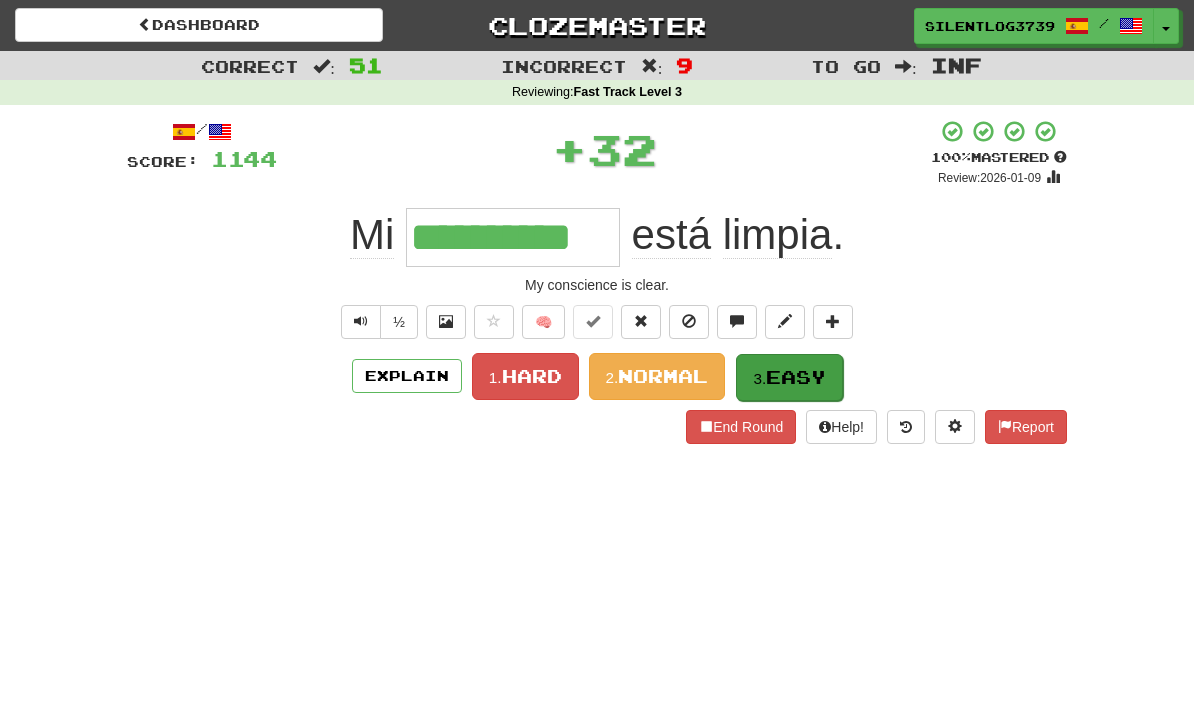 click on "Easy" at bounding box center (796, 377) 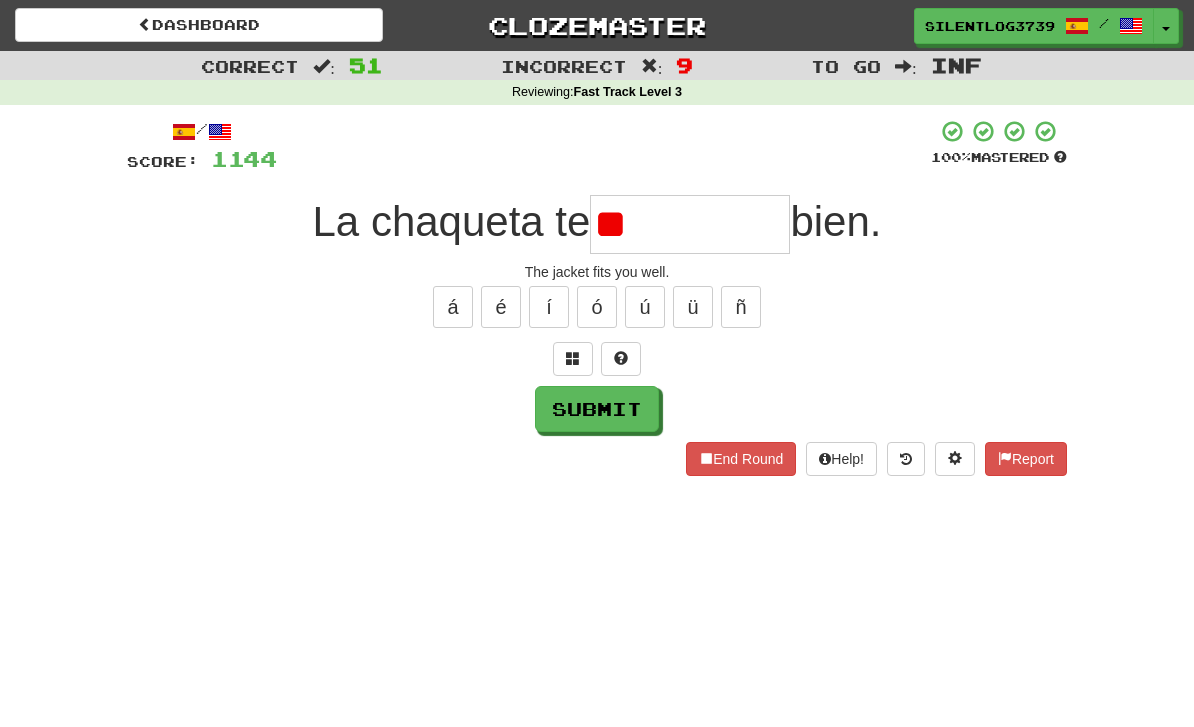type on "*" 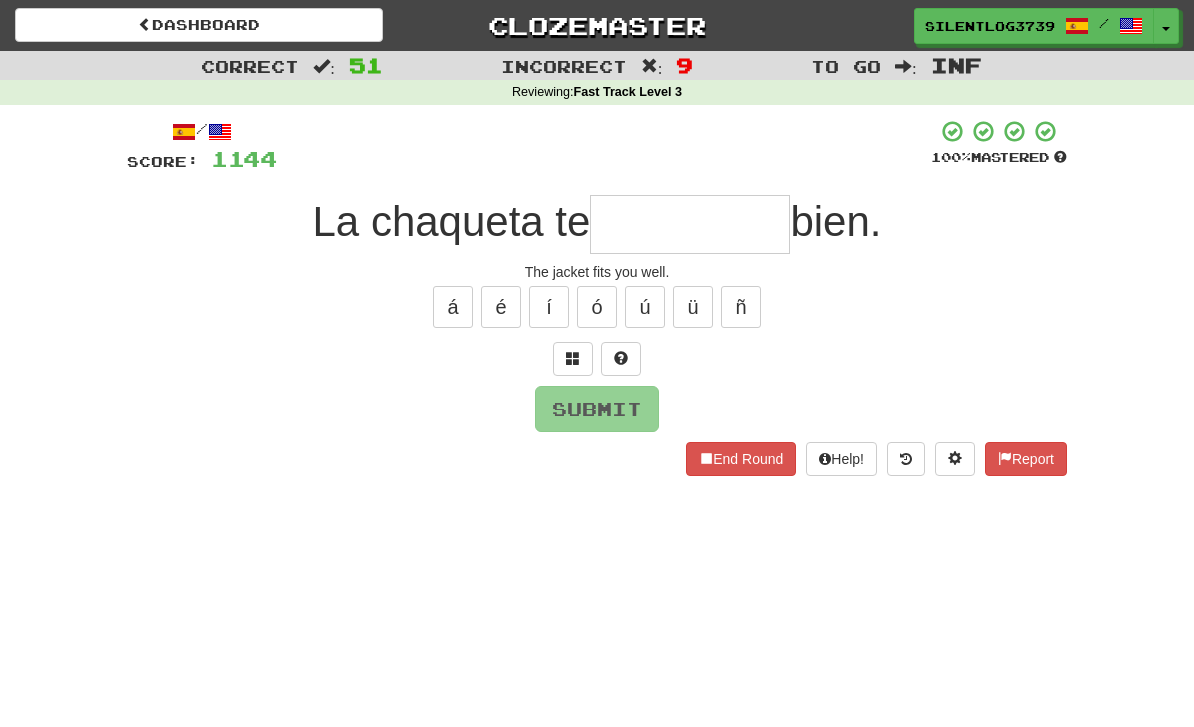 type on "*" 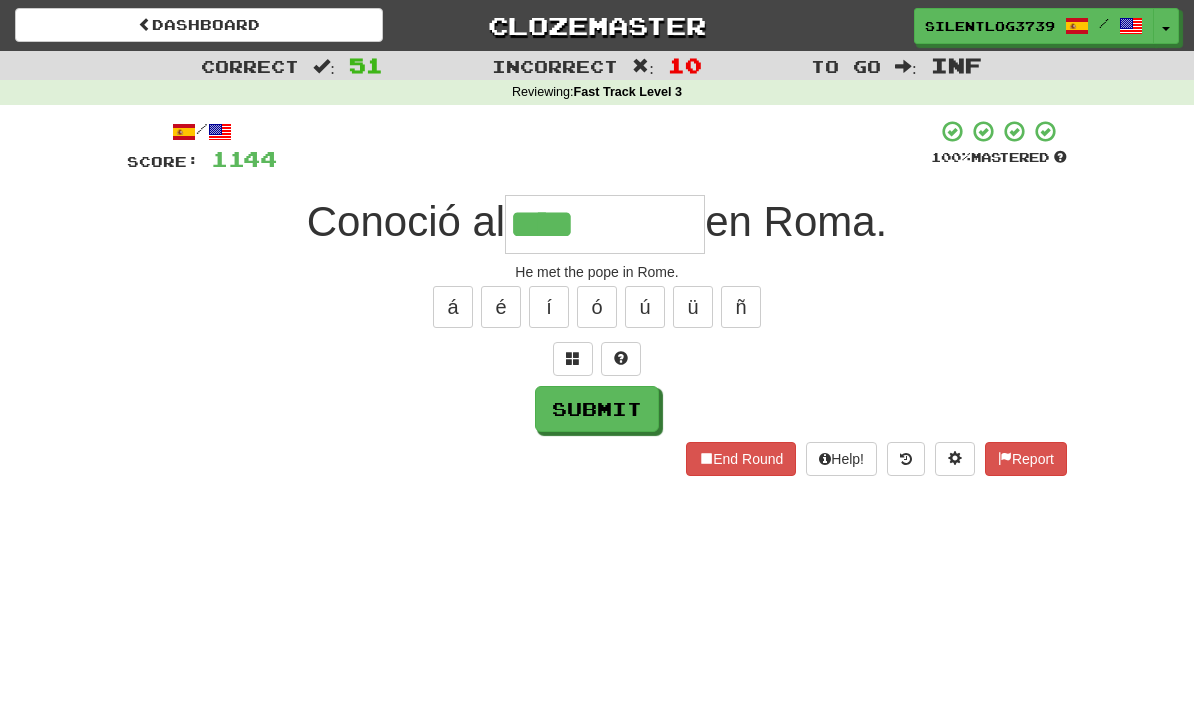 type on "****" 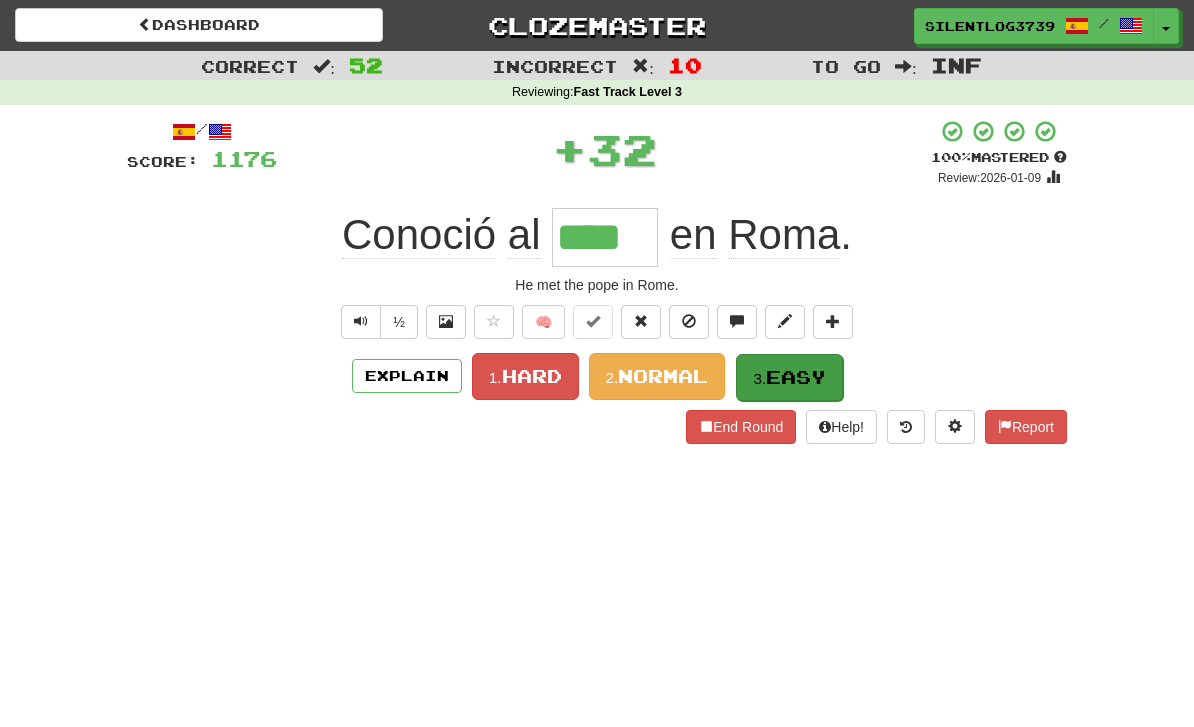 click on "Easy" at bounding box center [796, 377] 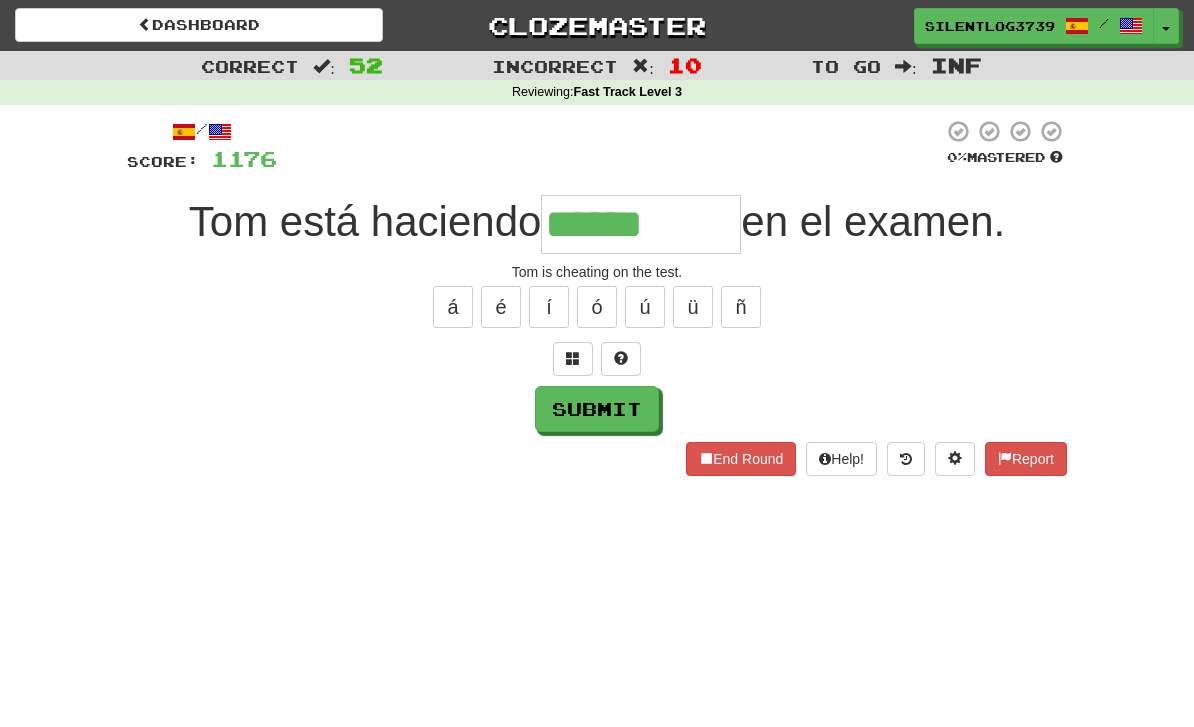type on "******" 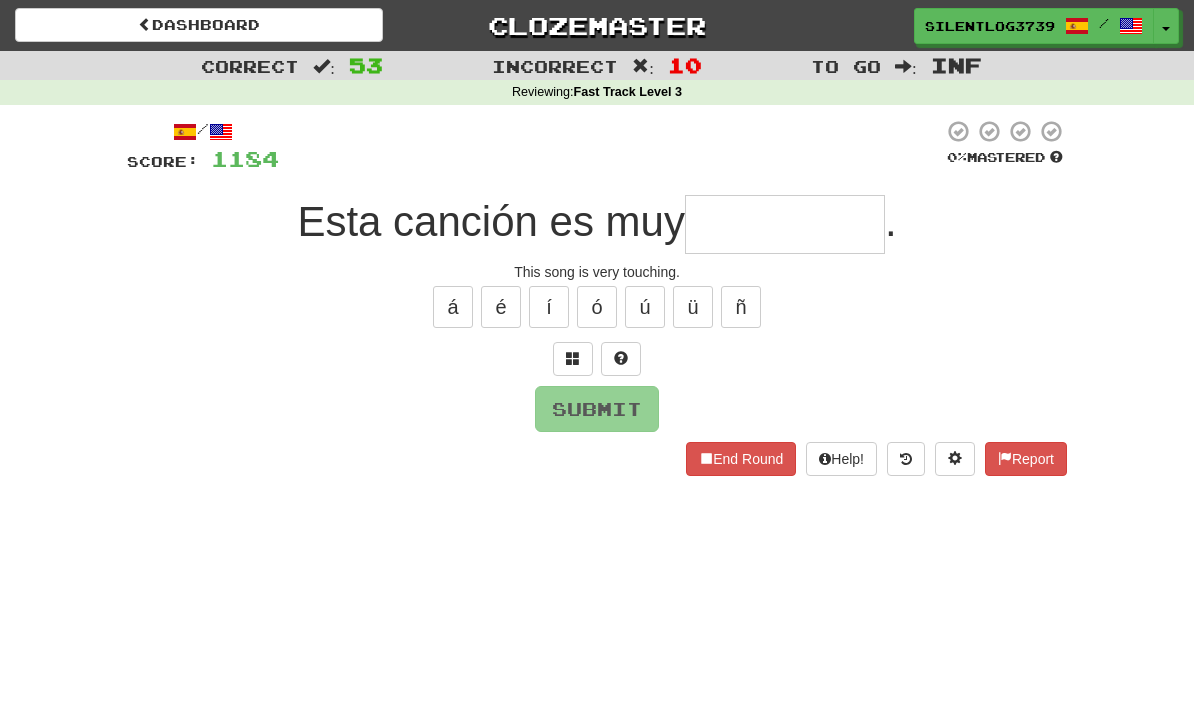 type on "*" 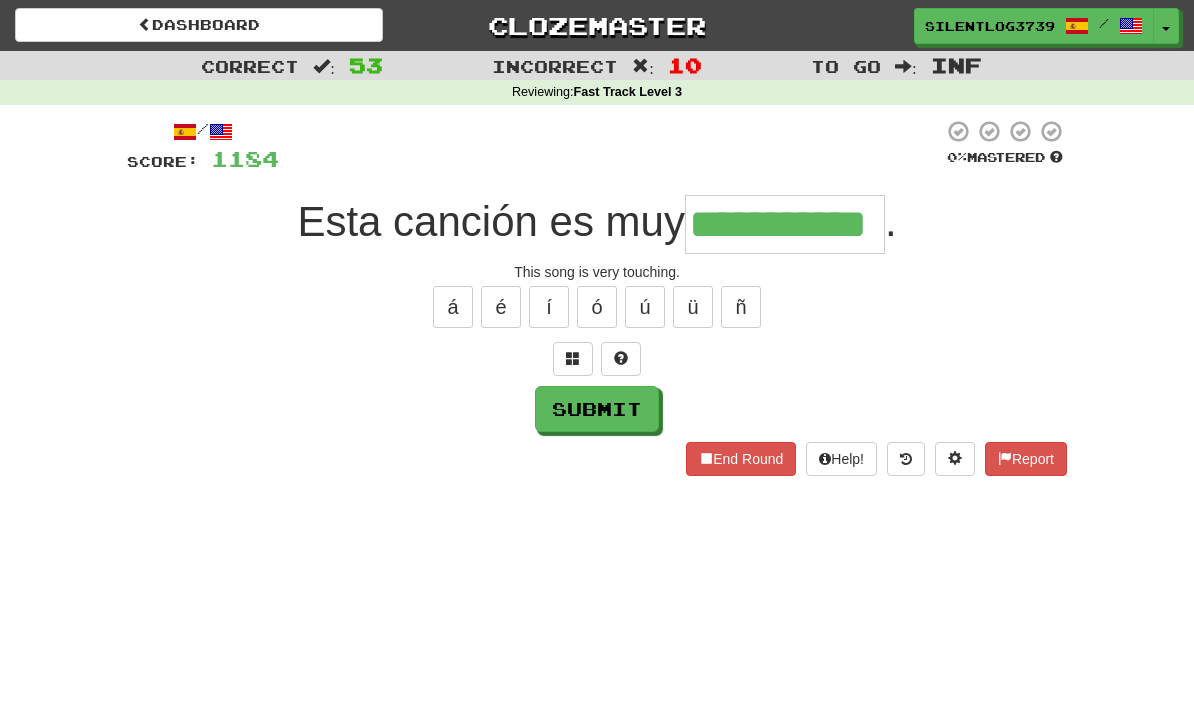 type on "**********" 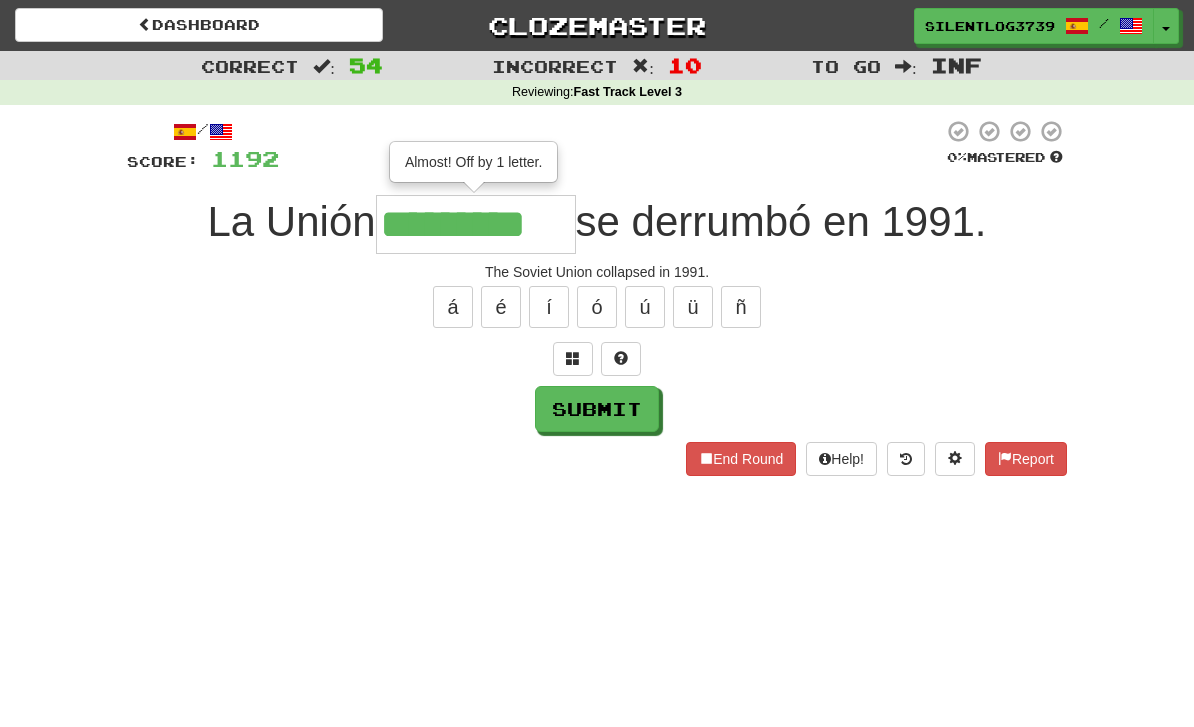 type on "*********" 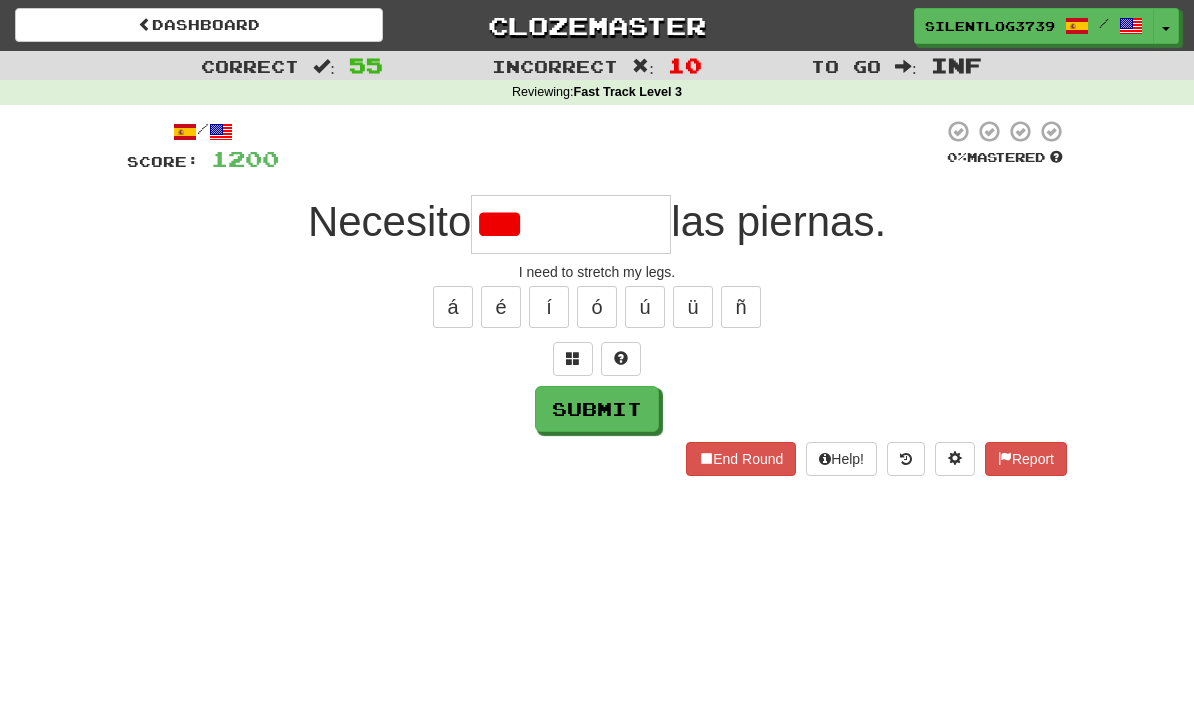 type on "*******" 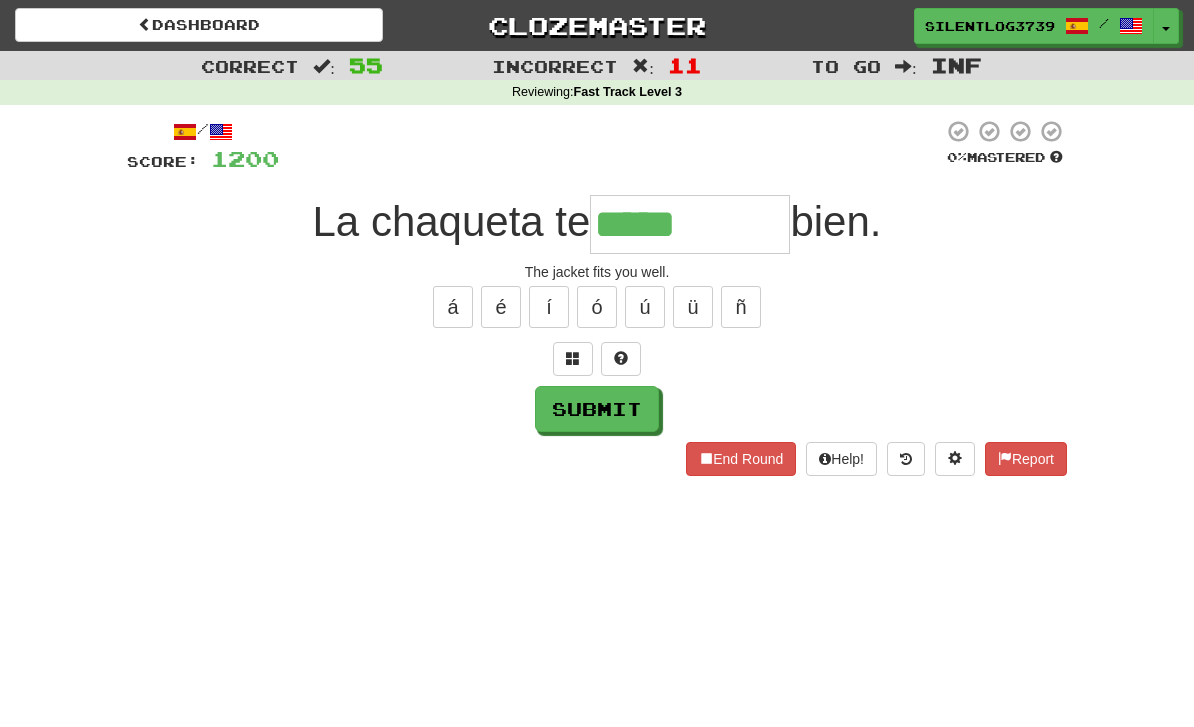 type on "*****" 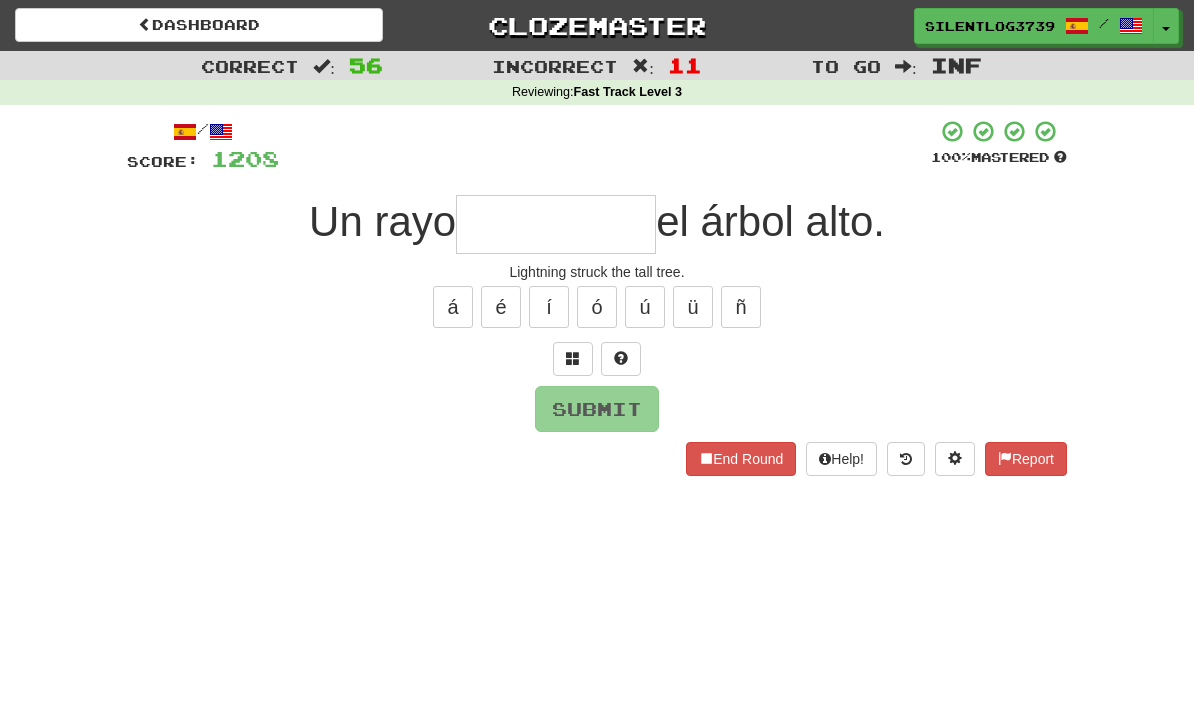 type on "*" 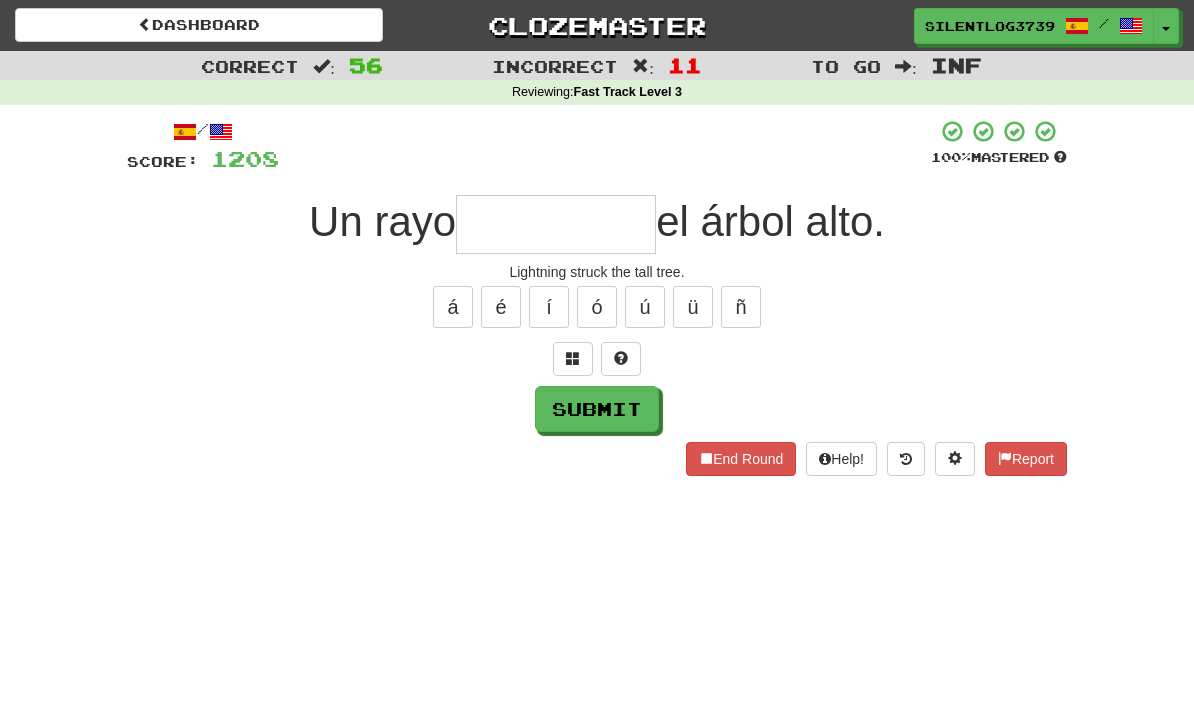 type on "*" 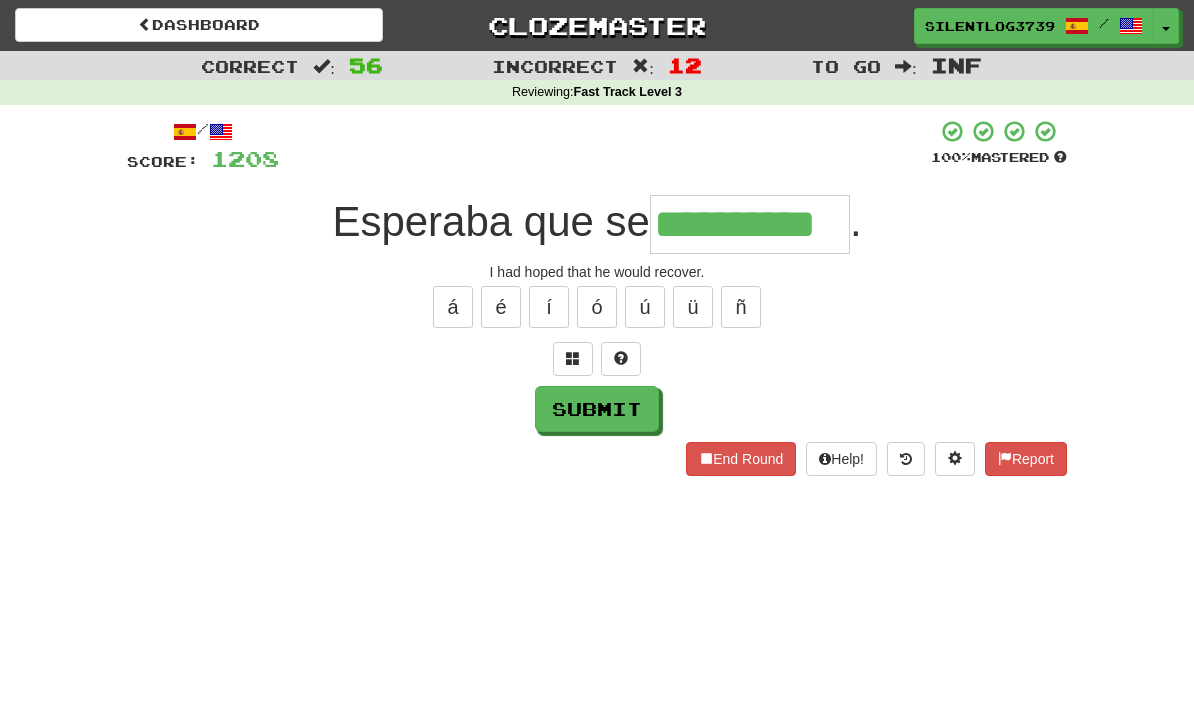 type on "**********" 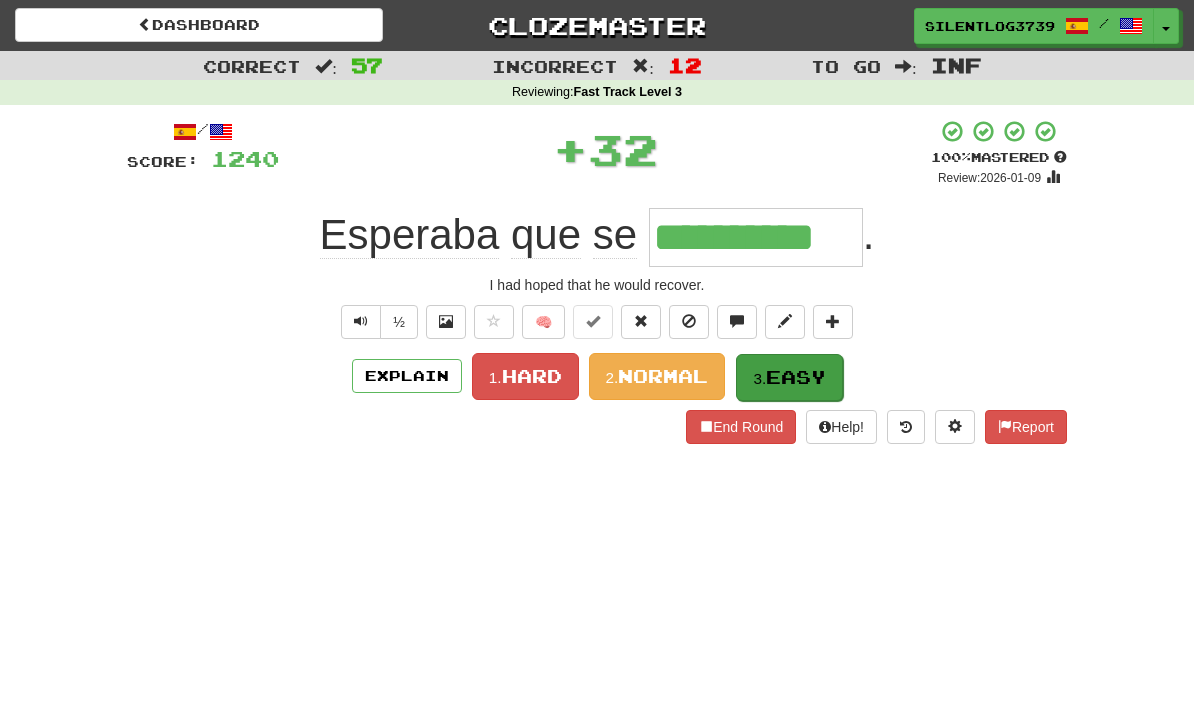 click on "Easy" at bounding box center [796, 377] 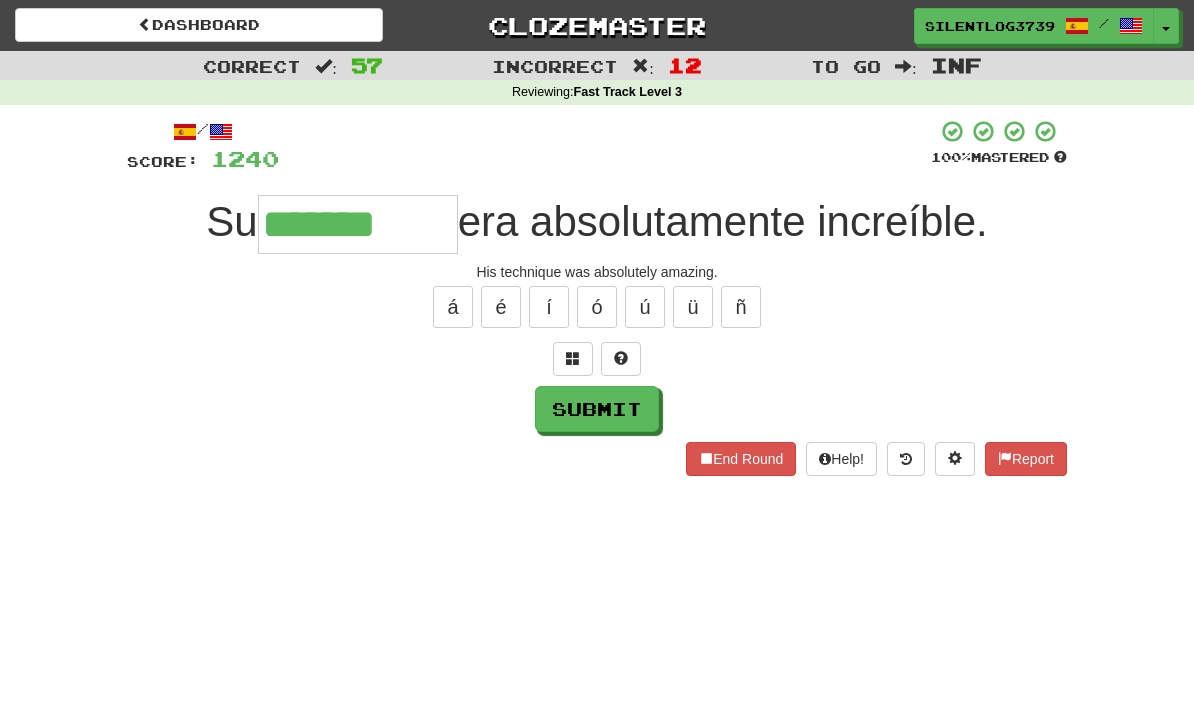 type on "*******" 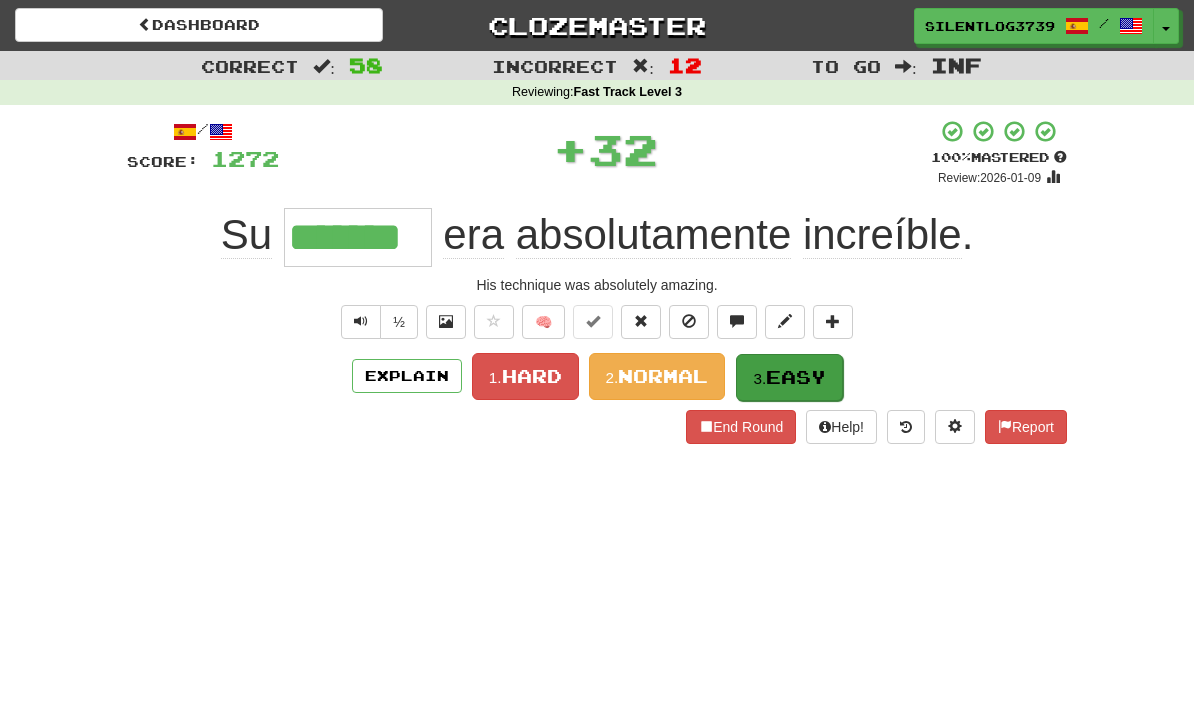 click on "3.  Easy" at bounding box center (789, 377) 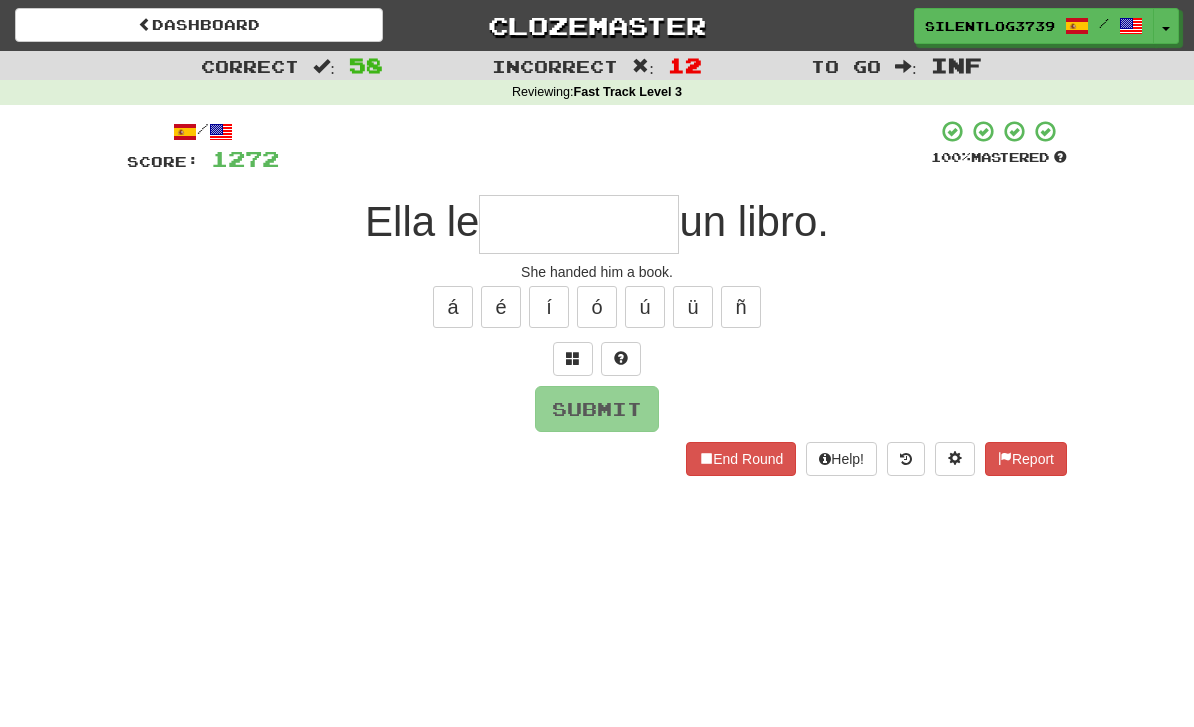 type on "*" 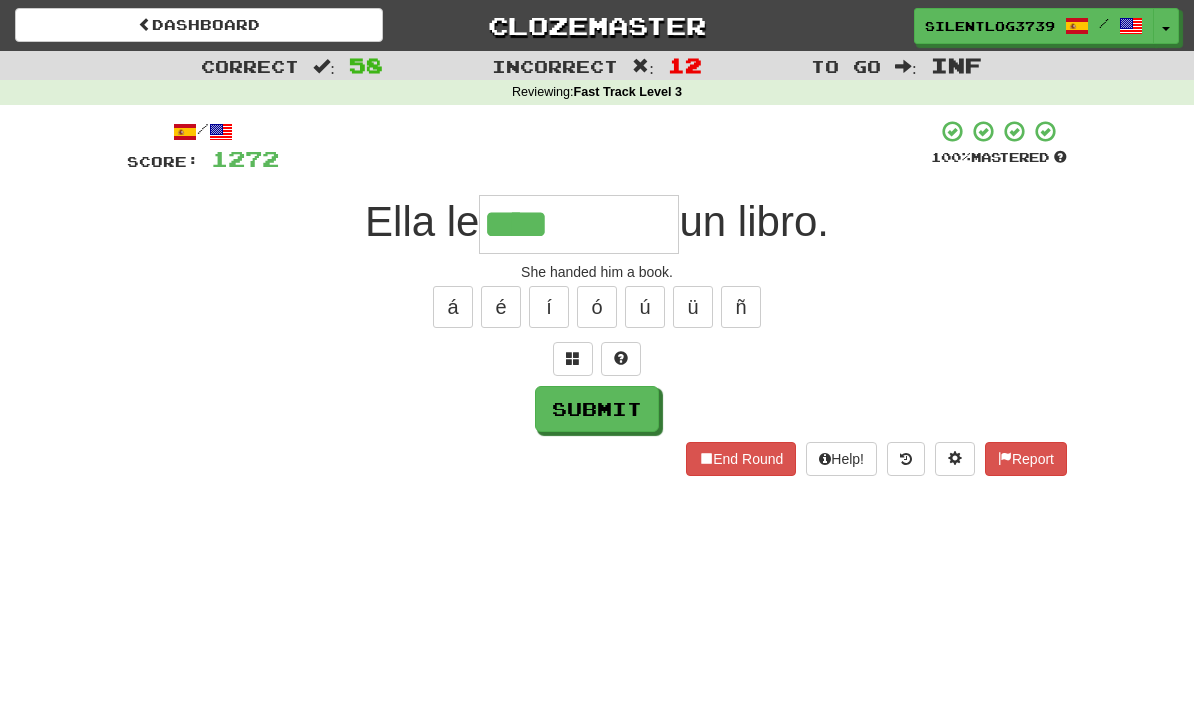 type on "****" 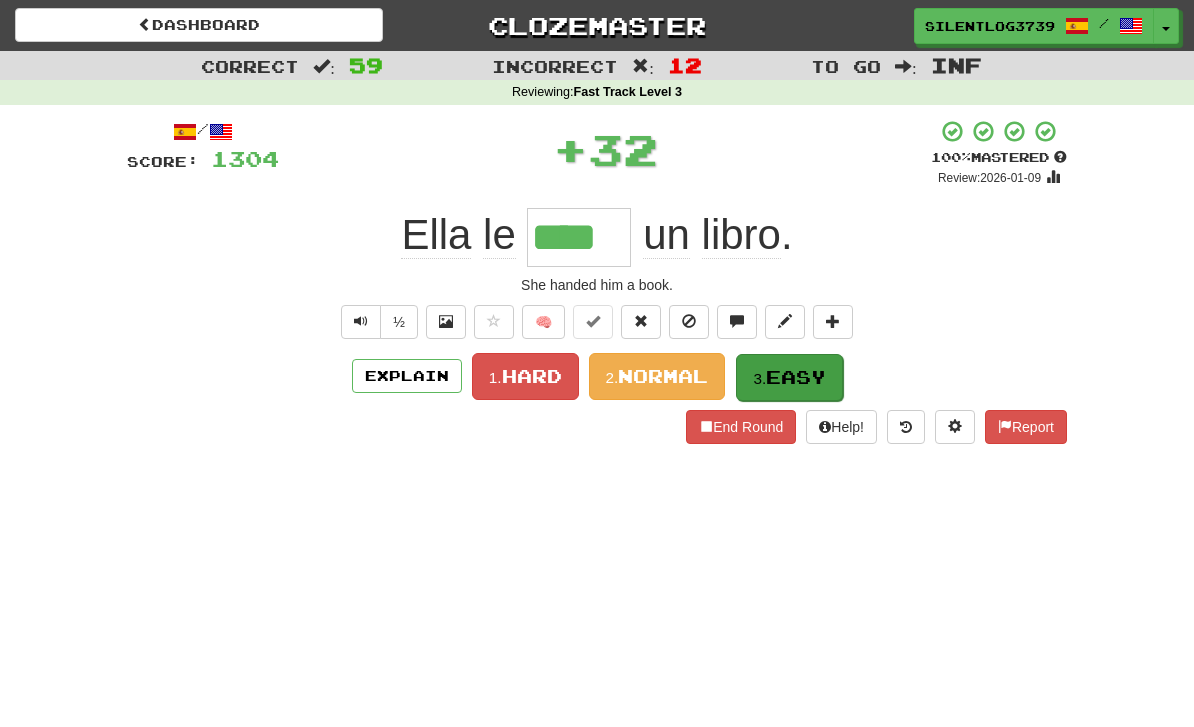 click on "3.  Easy" at bounding box center (789, 377) 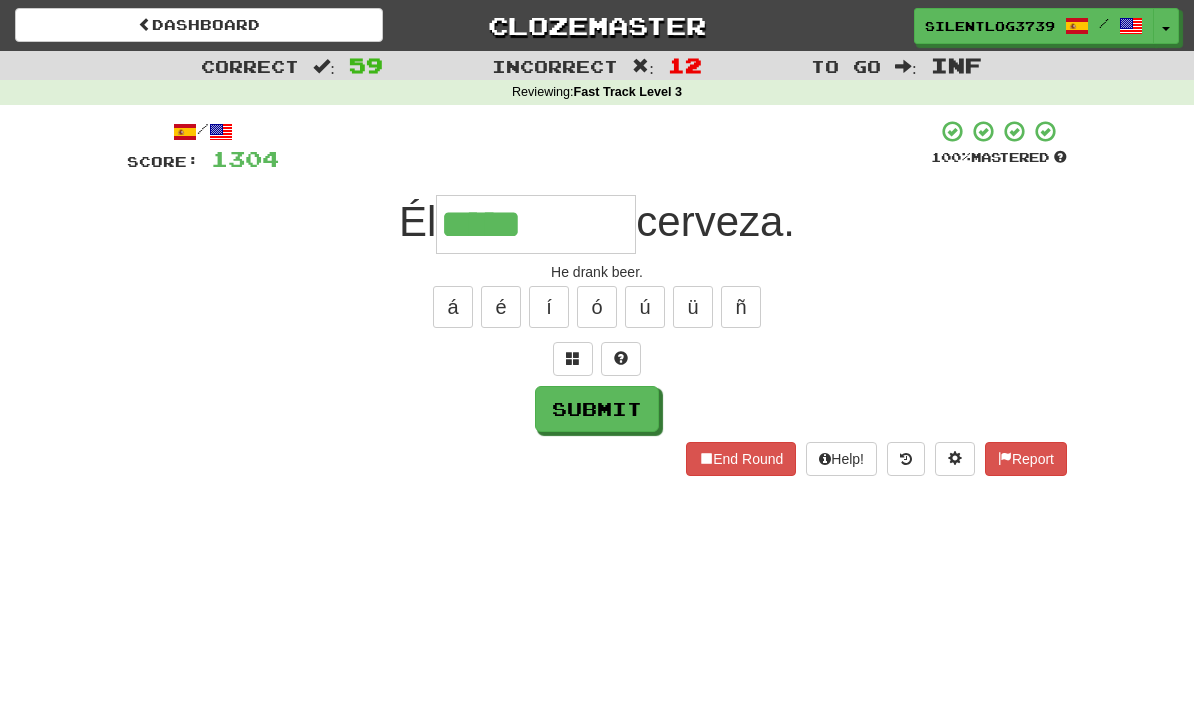 type on "*****" 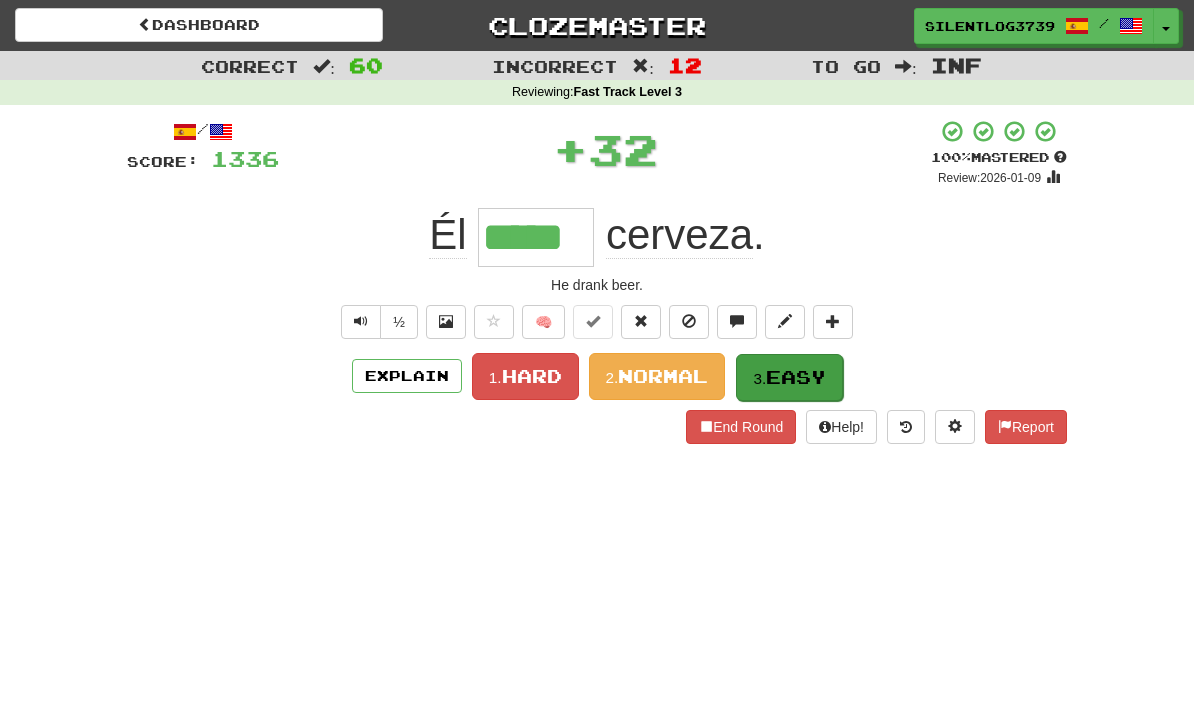 click on "Easy" at bounding box center (796, 377) 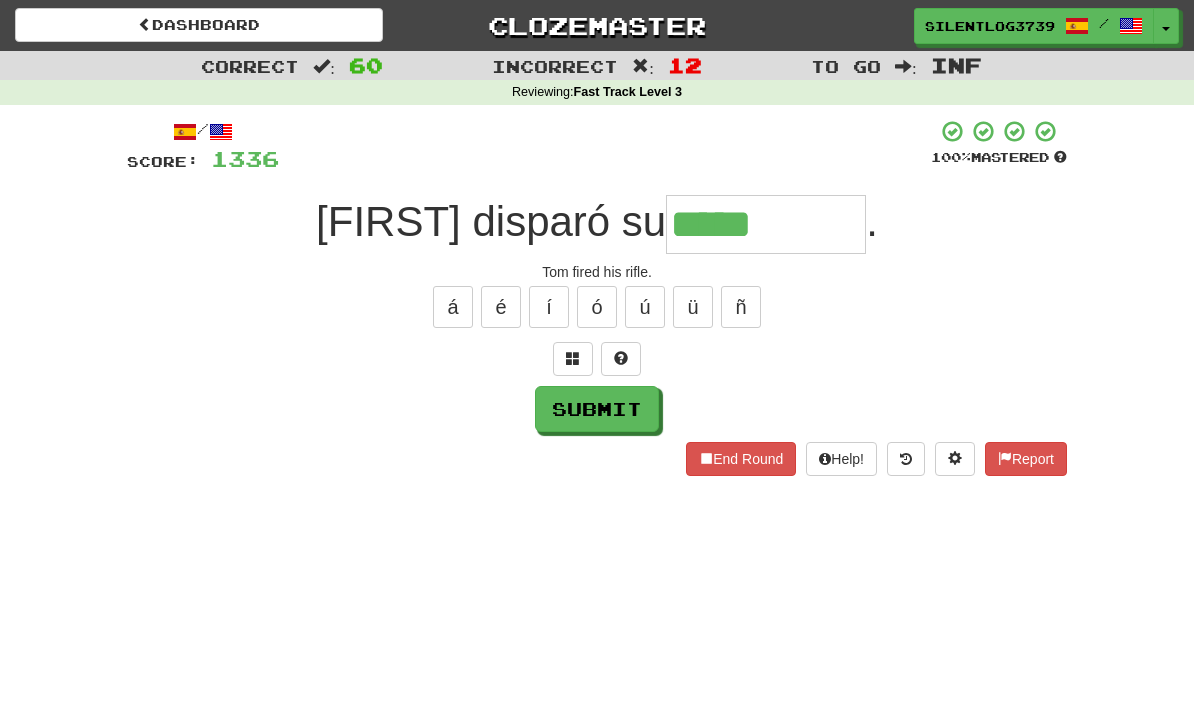type on "*****" 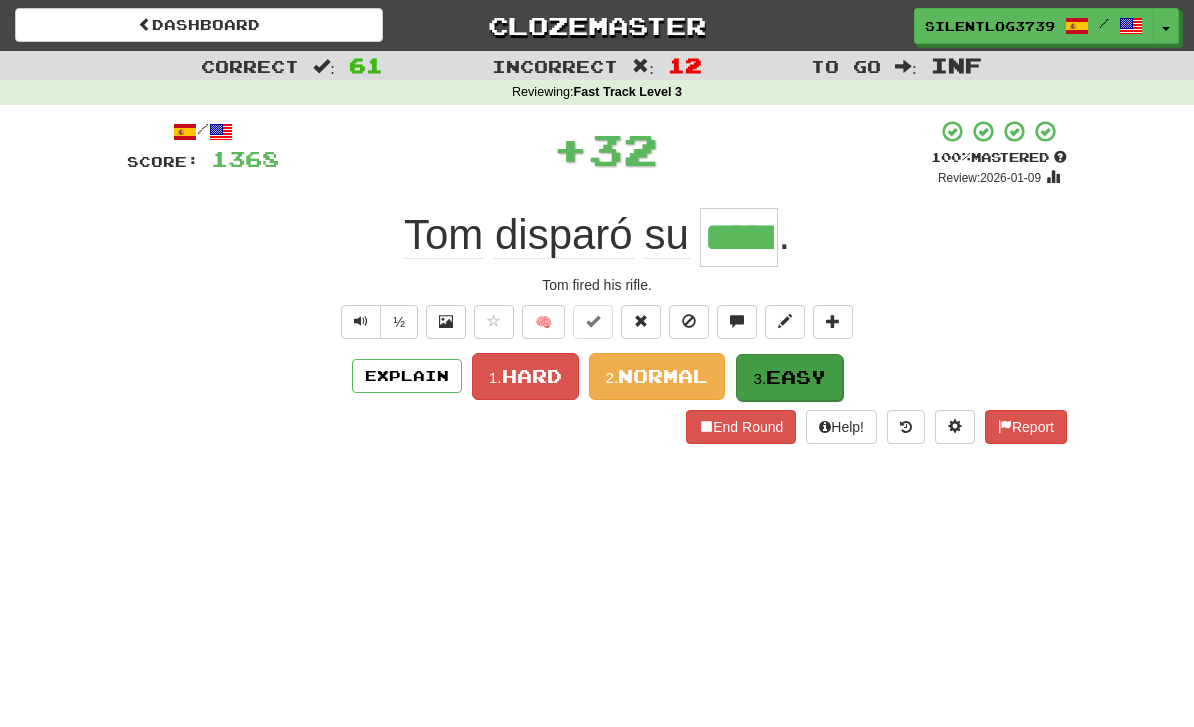 click on "Easy" at bounding box center [796, 377] 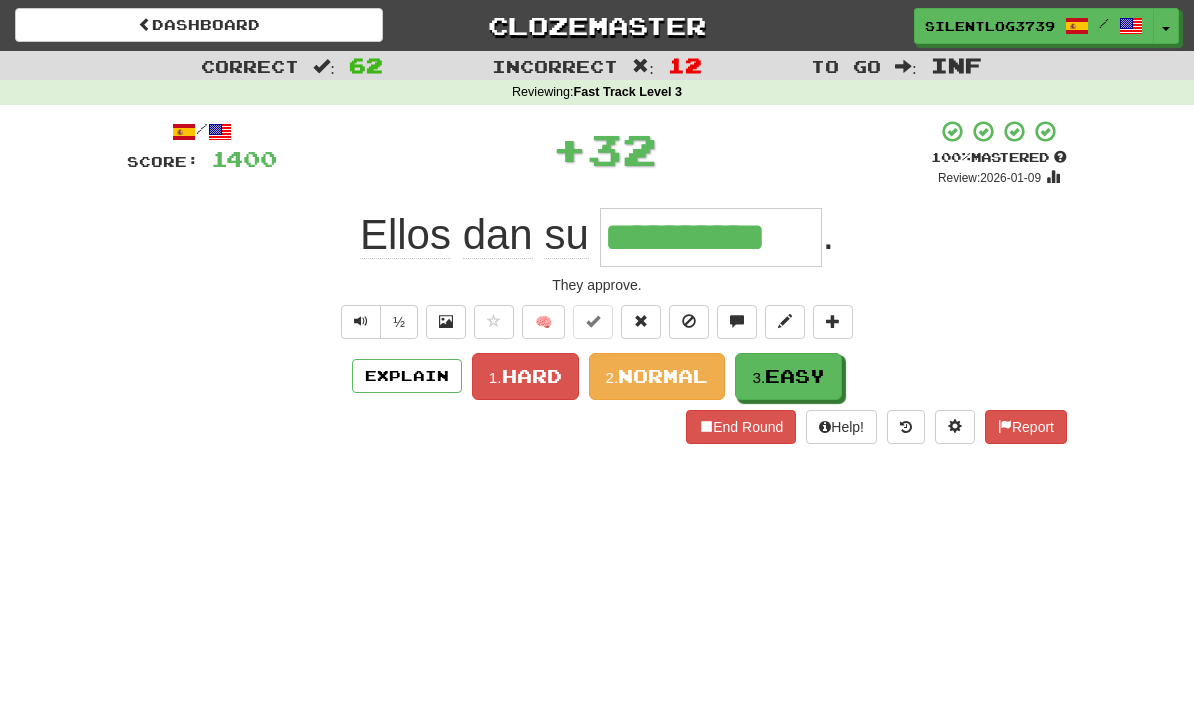 type on "**********" 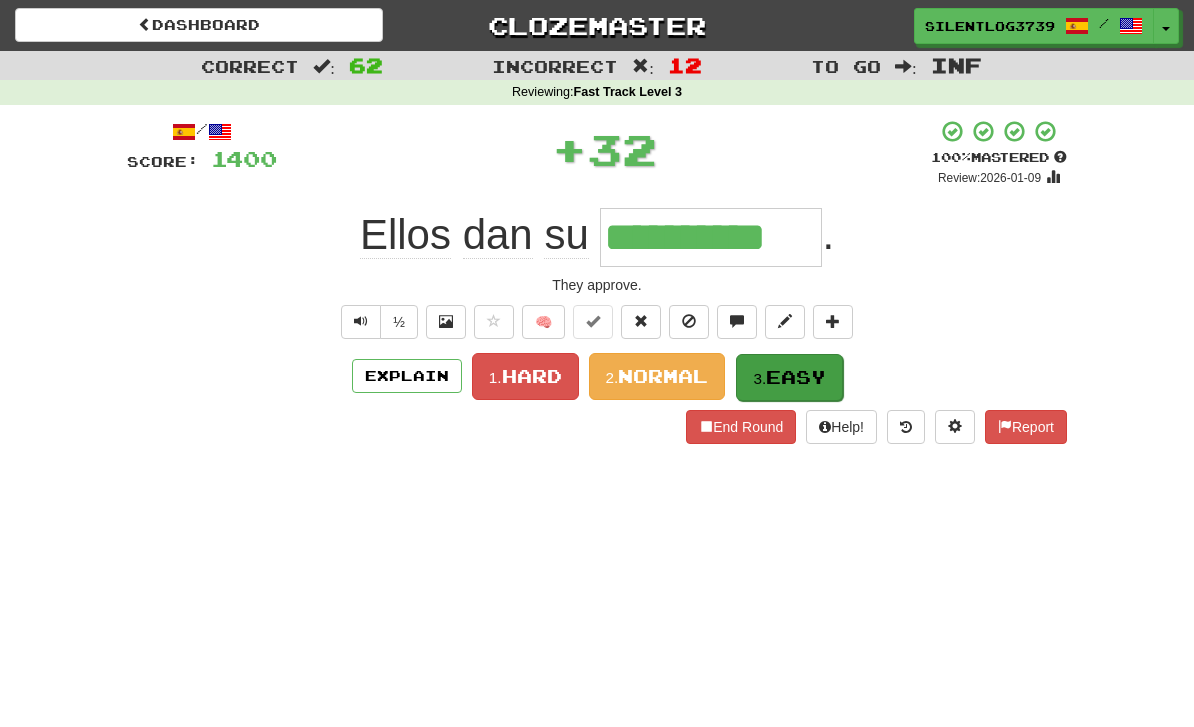 click on "Easy" at bounding box center [796, 377] 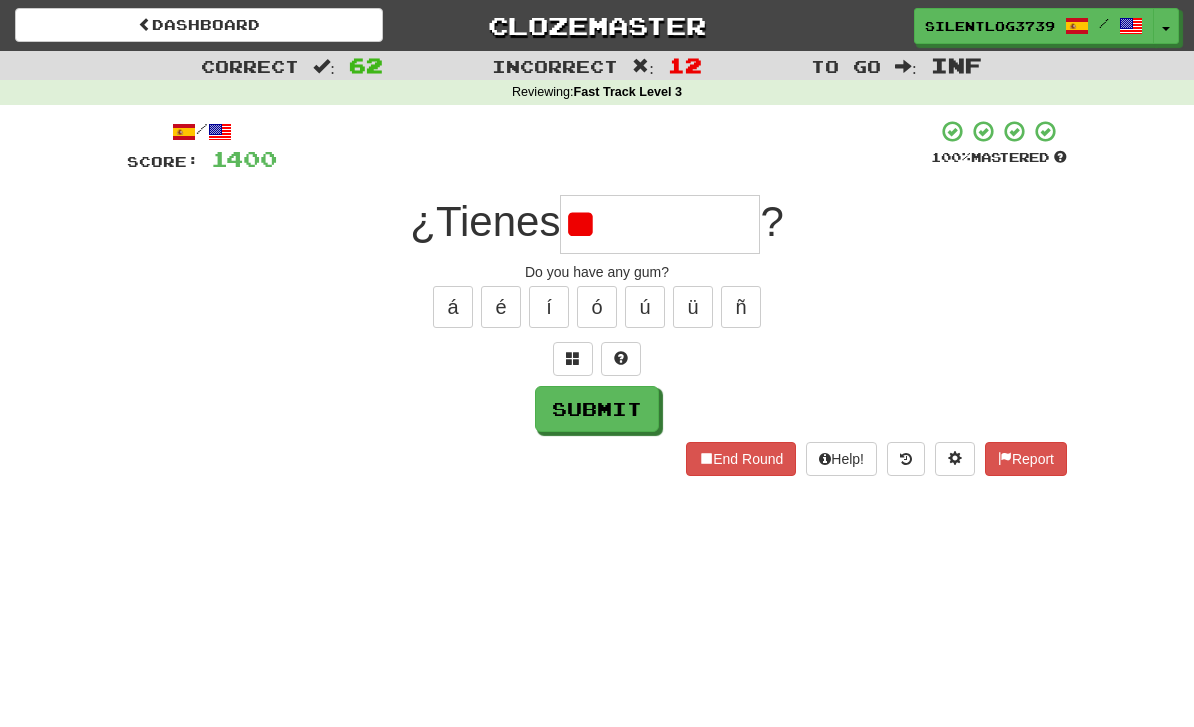 type on "*" 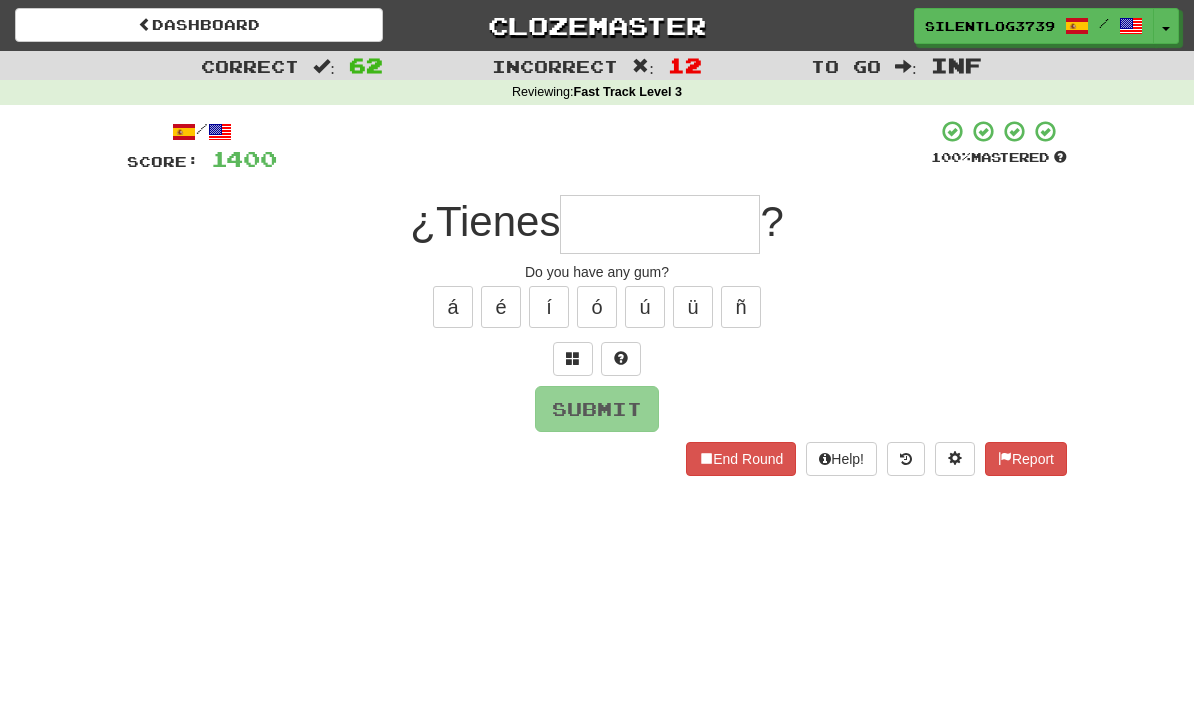 type on "*" 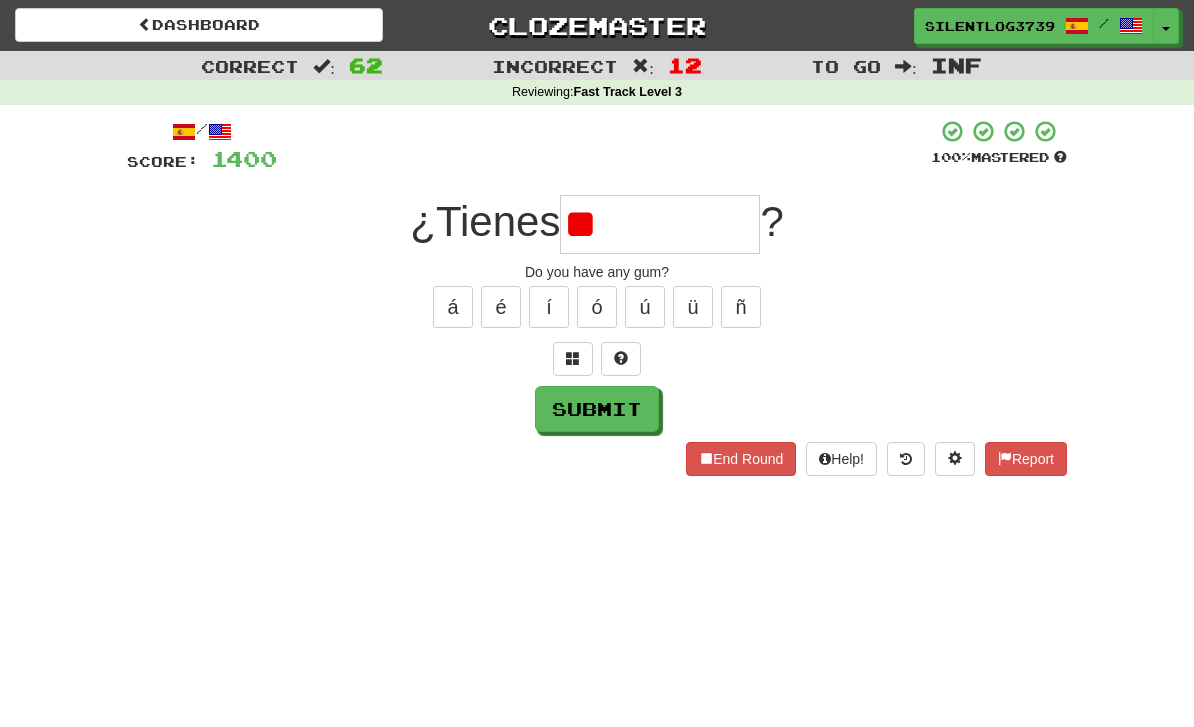 type on "*" 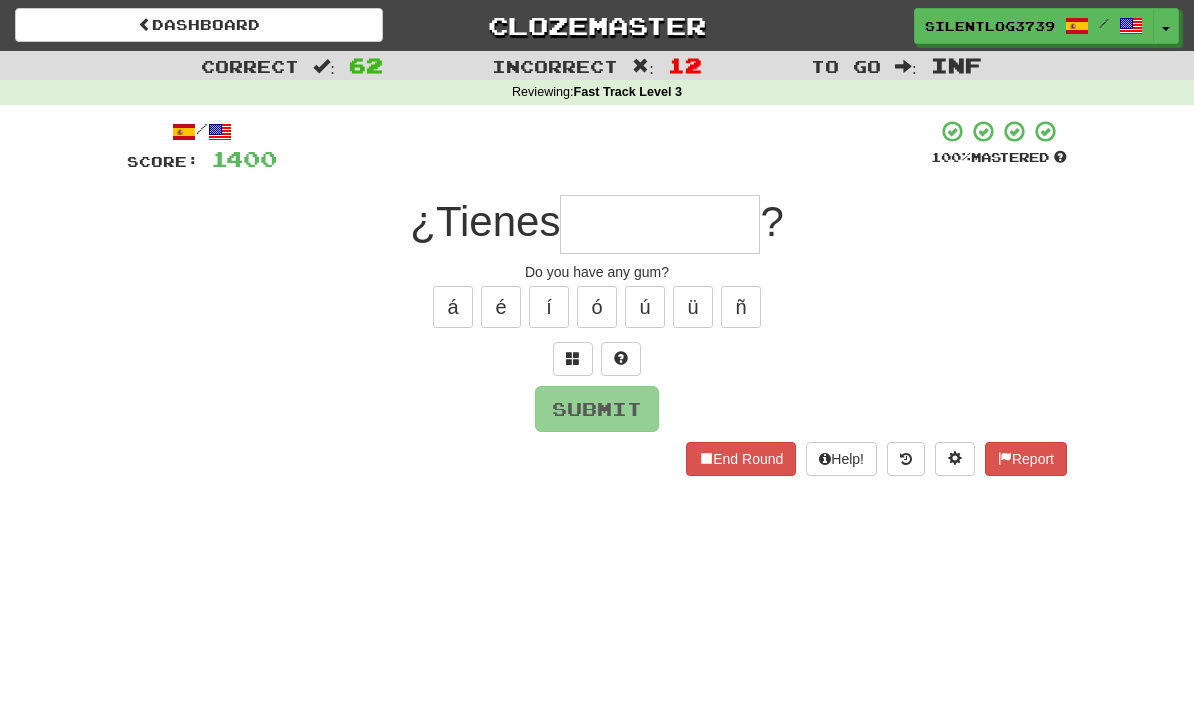 type on "*" 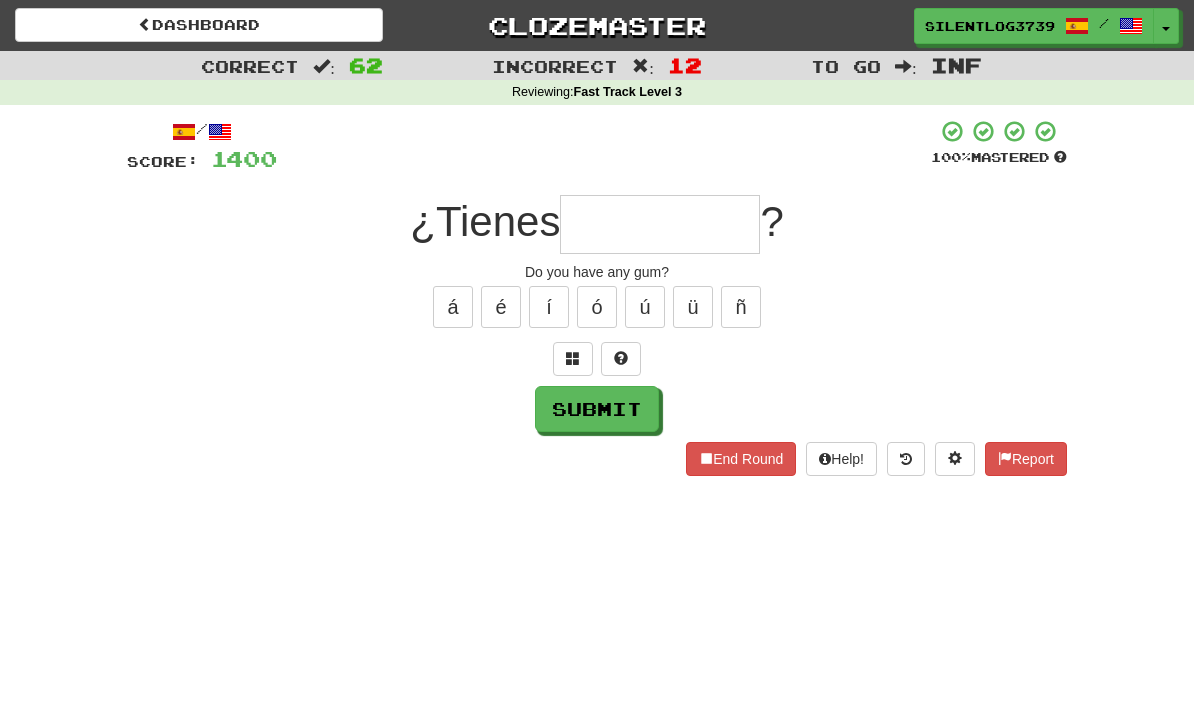 type on "*" 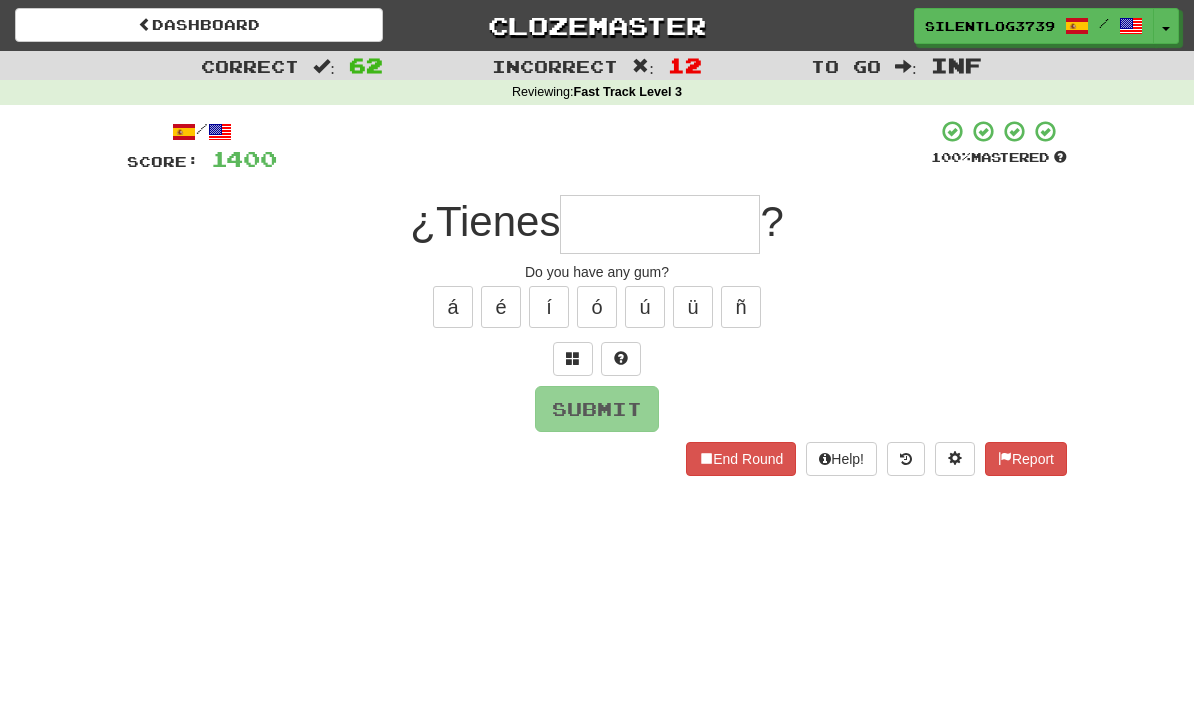 type on "*" 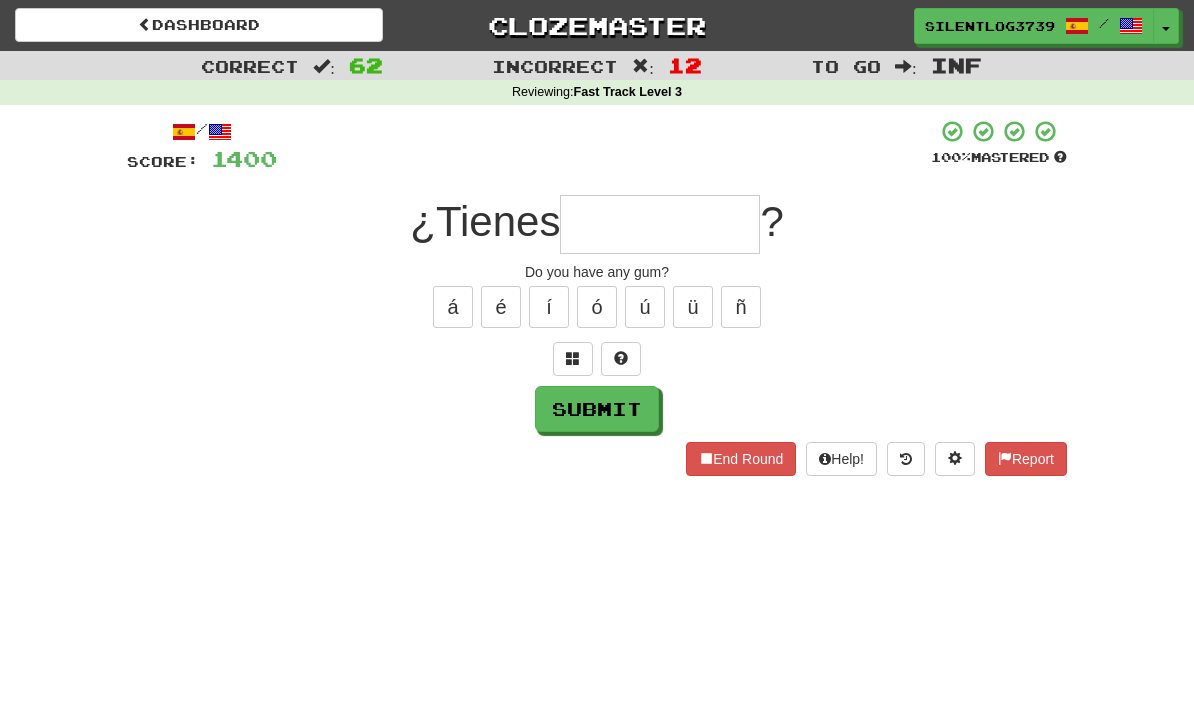 type on "*" 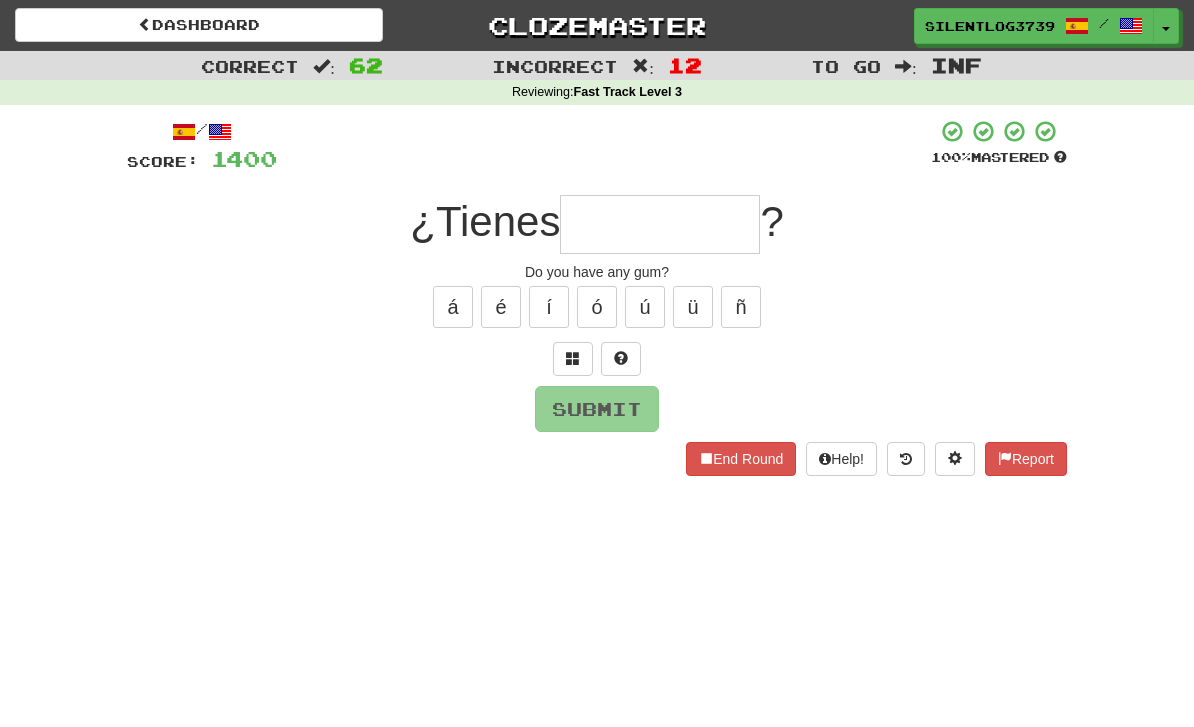 type on "******" 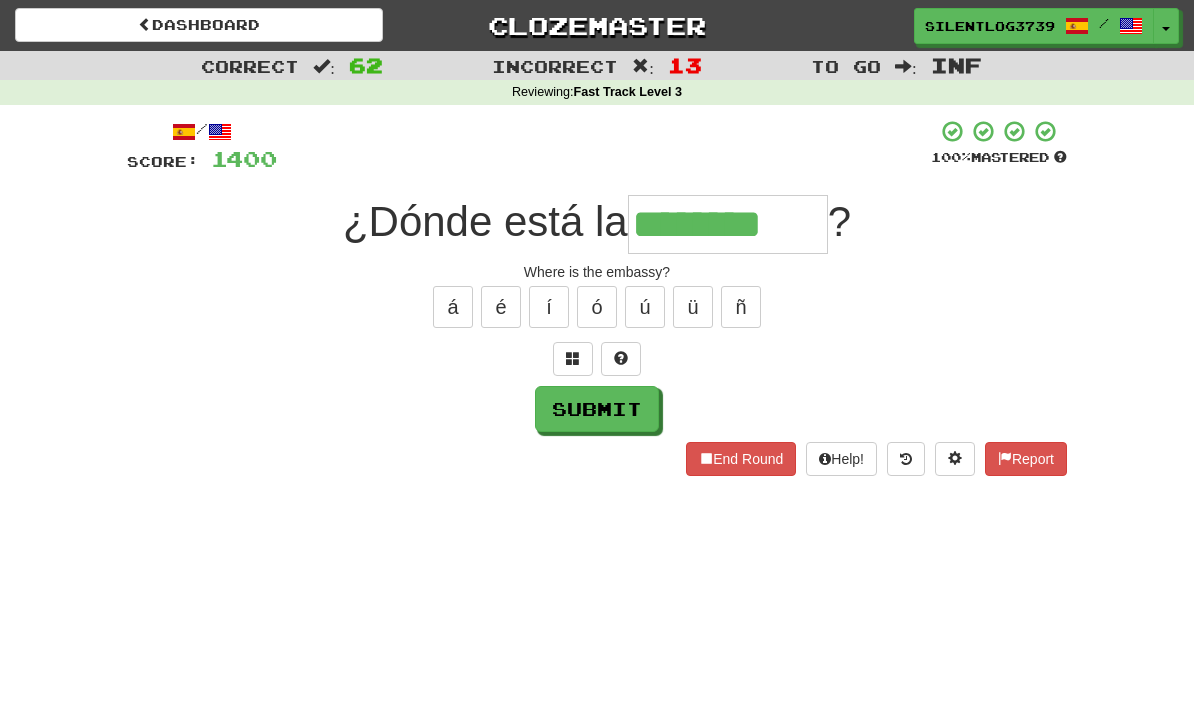 type on "********" 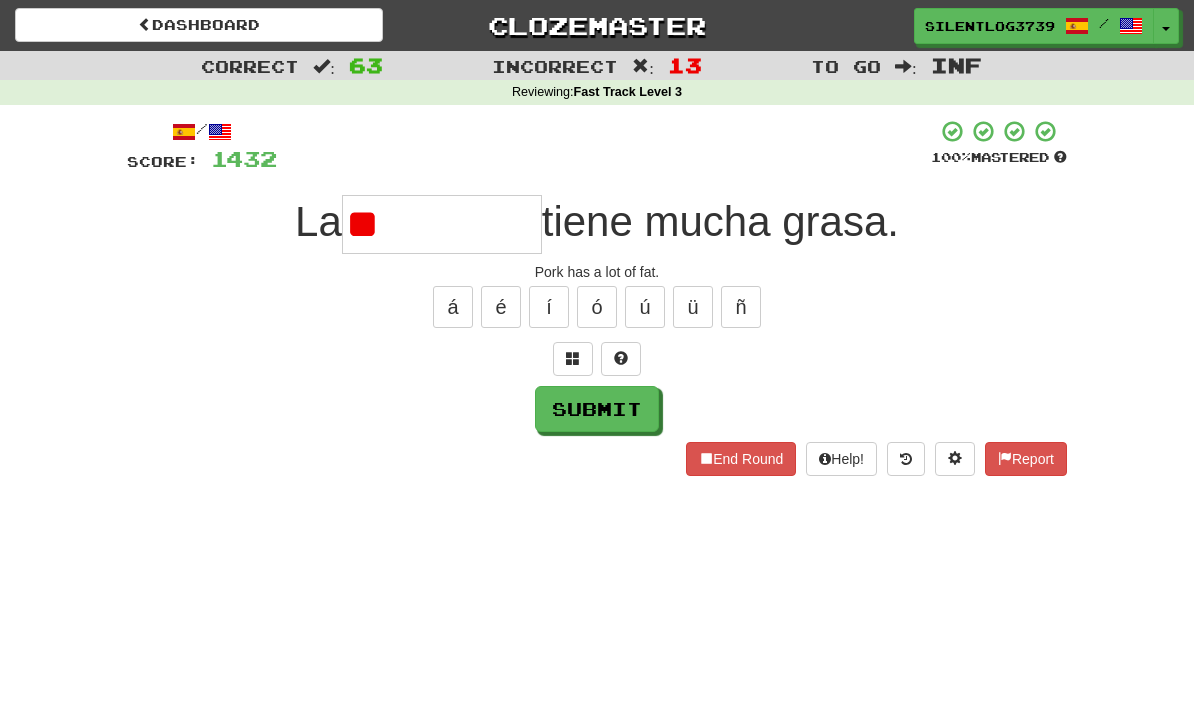 type on "*" 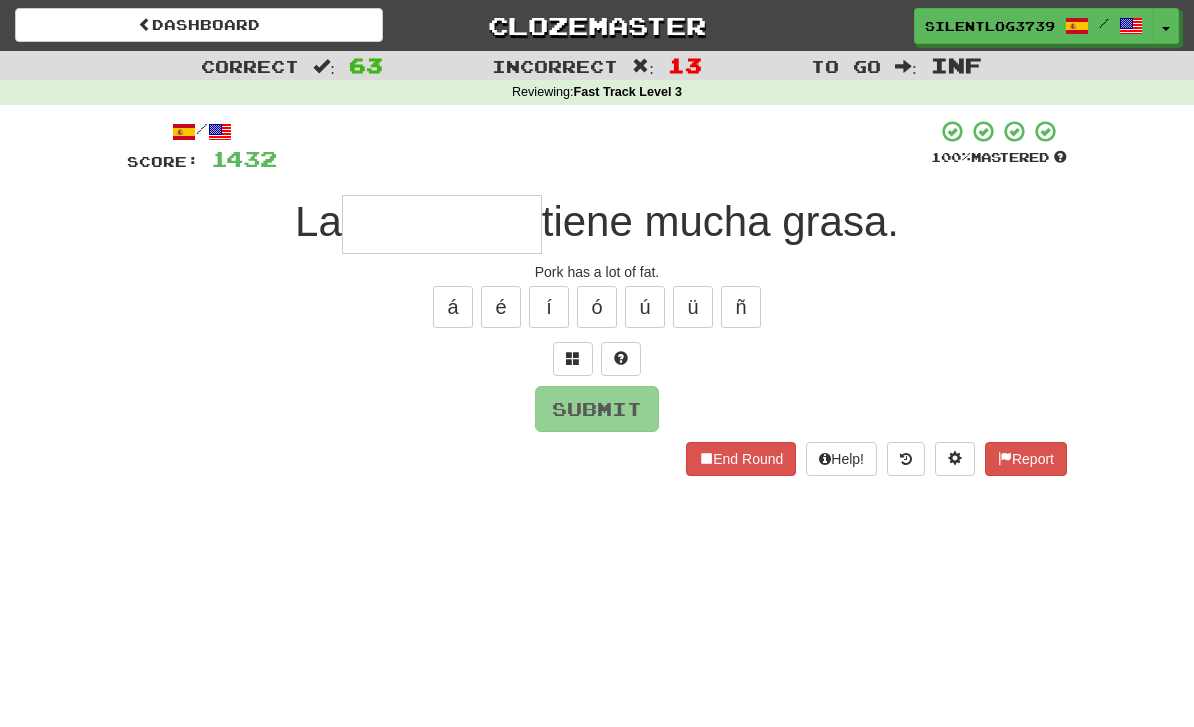 type on "*" 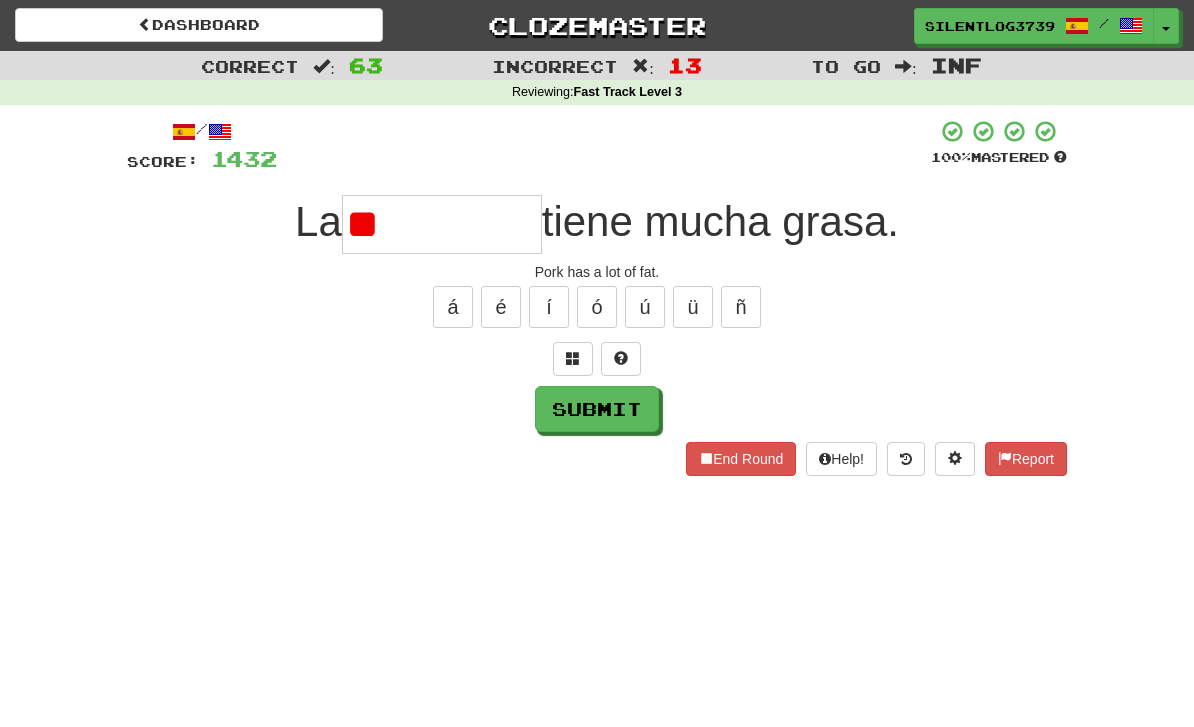 type on "*" 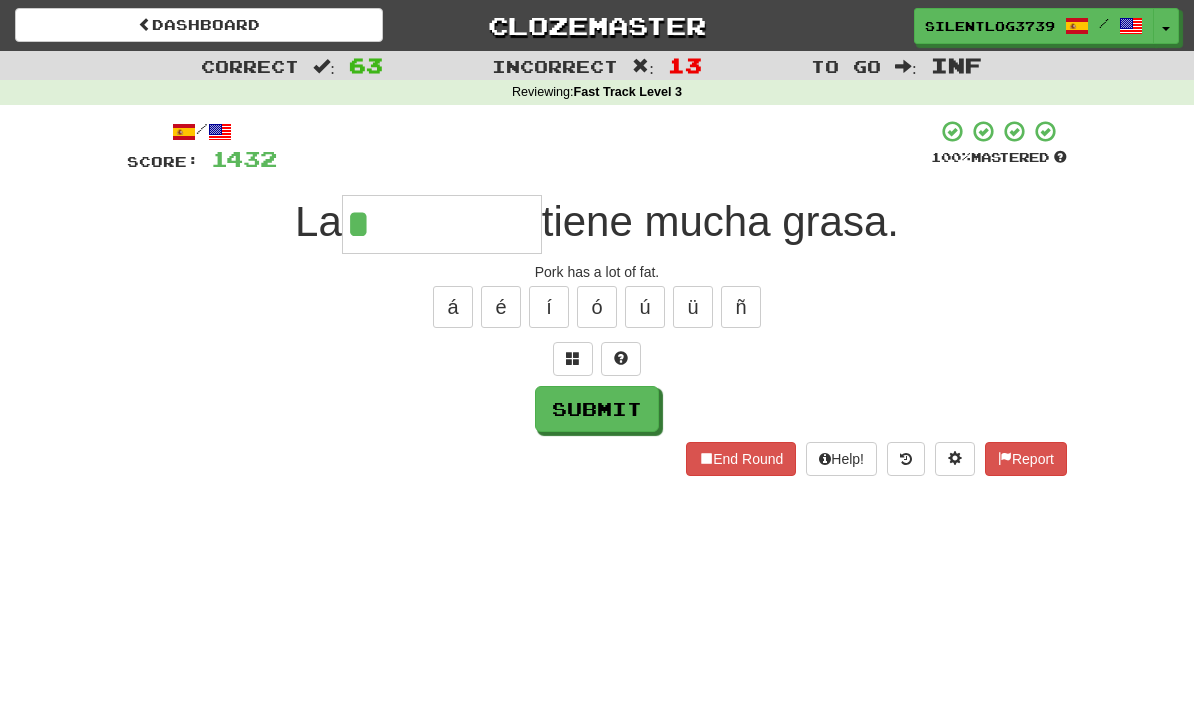 type on "**********" 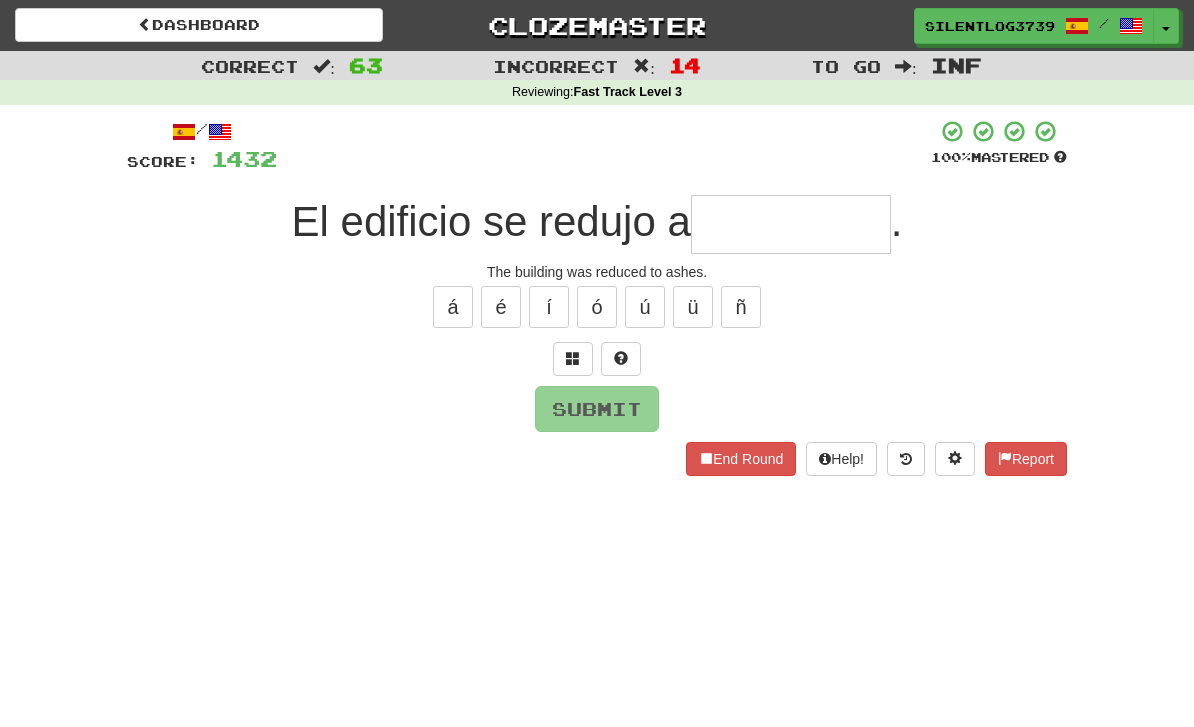 type on "*" 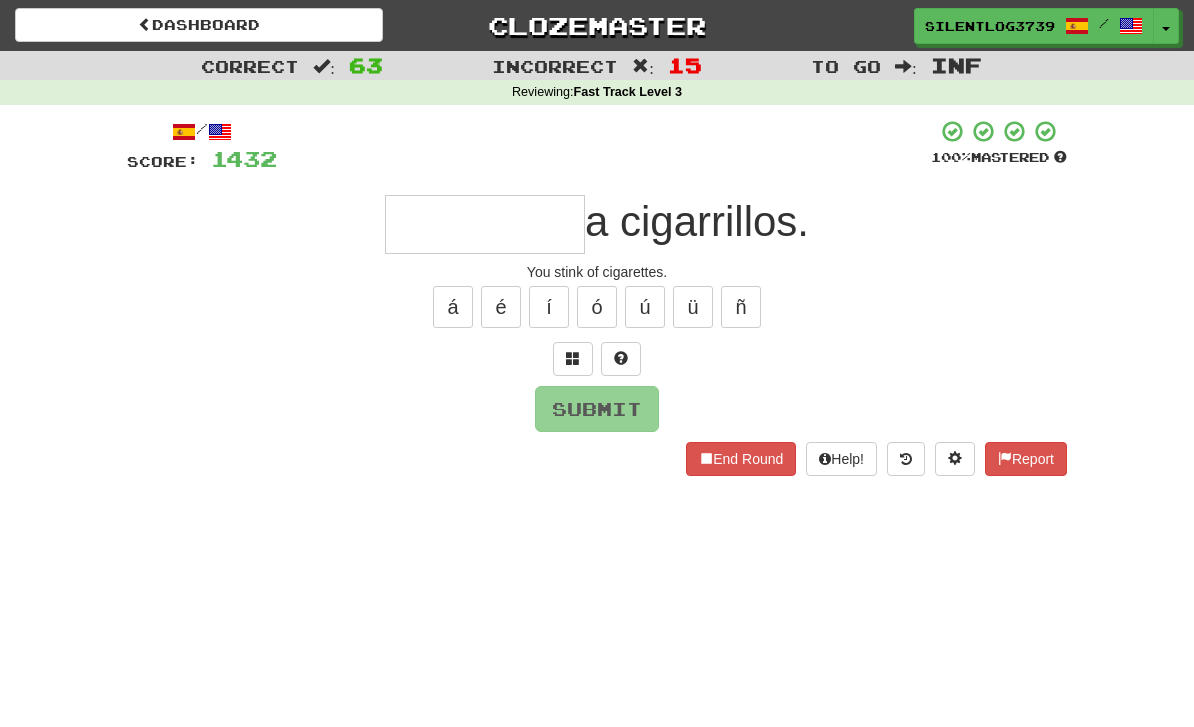 type on "*" 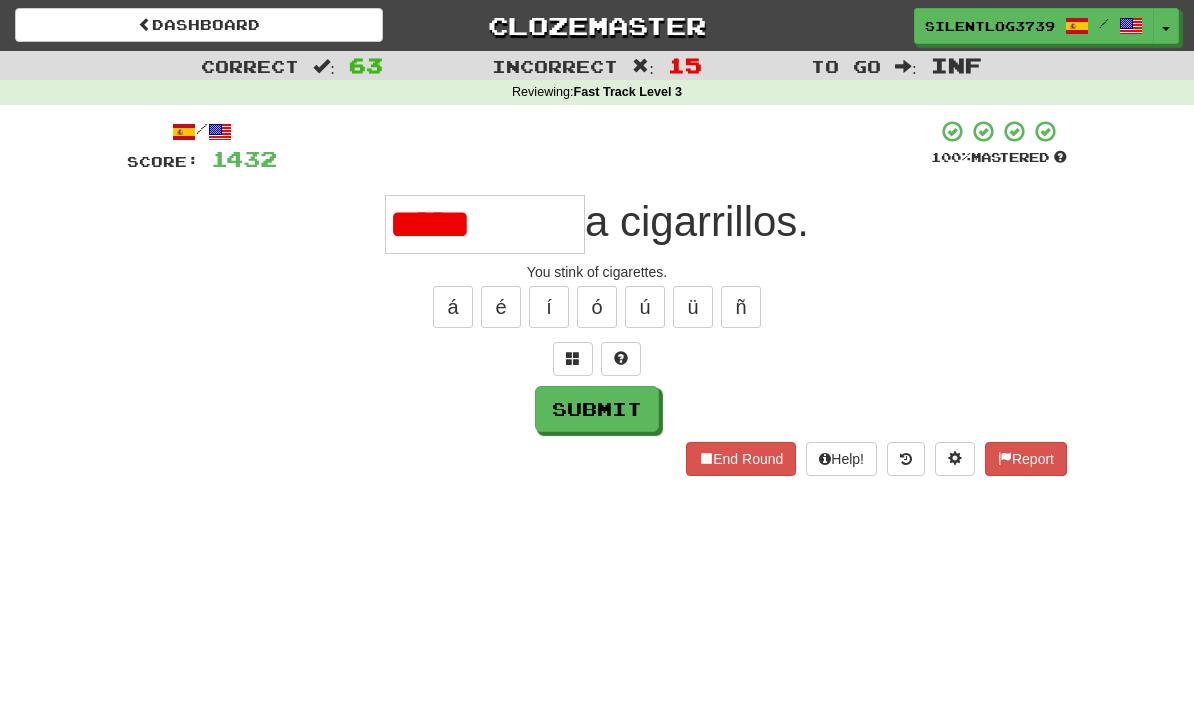 type on "*******" 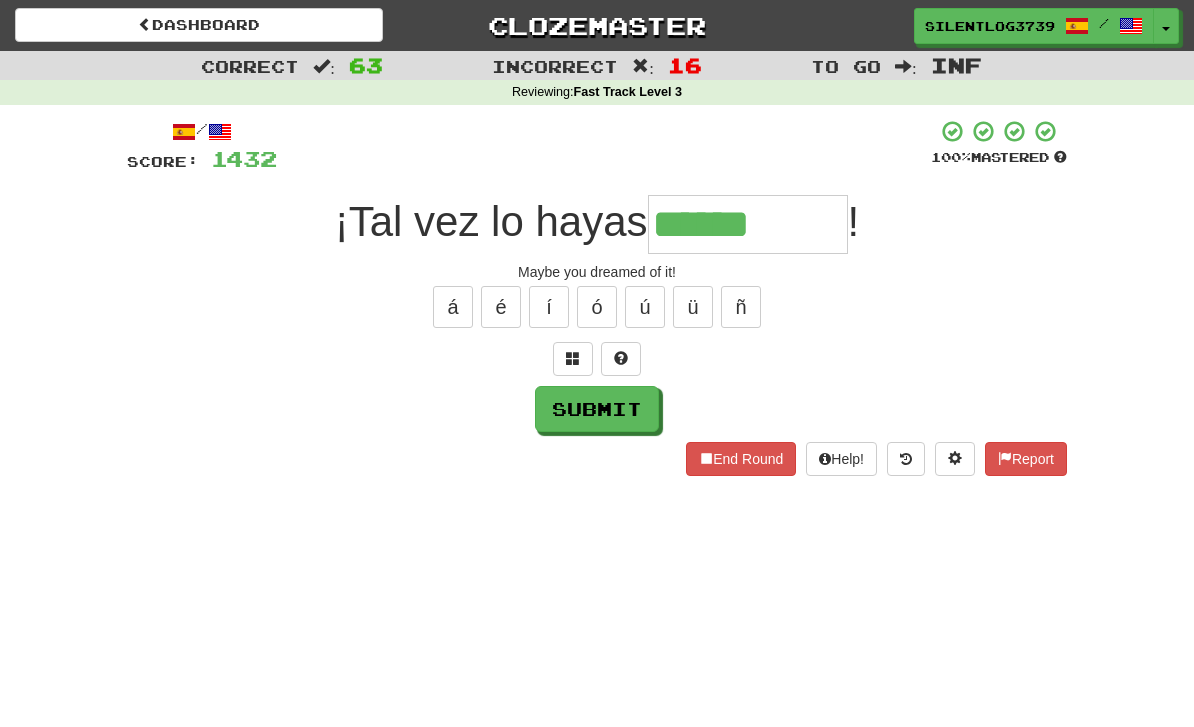 type on "******" 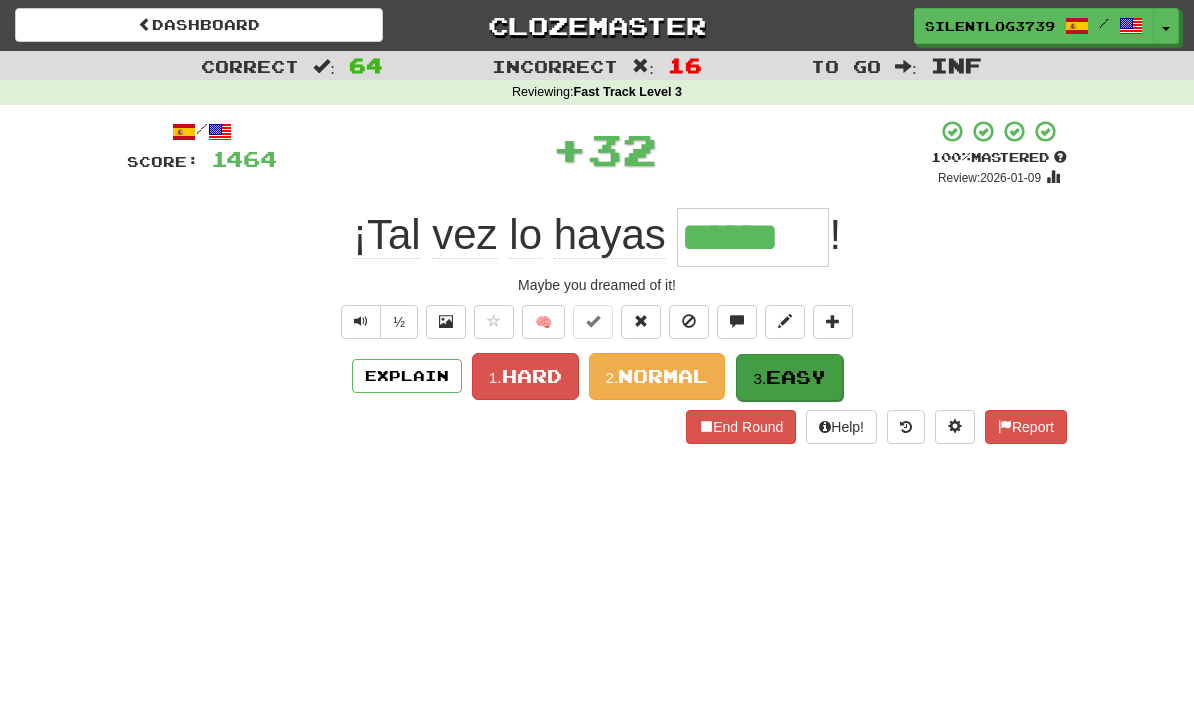 click on "Easy" at bounding box center [796, 377] 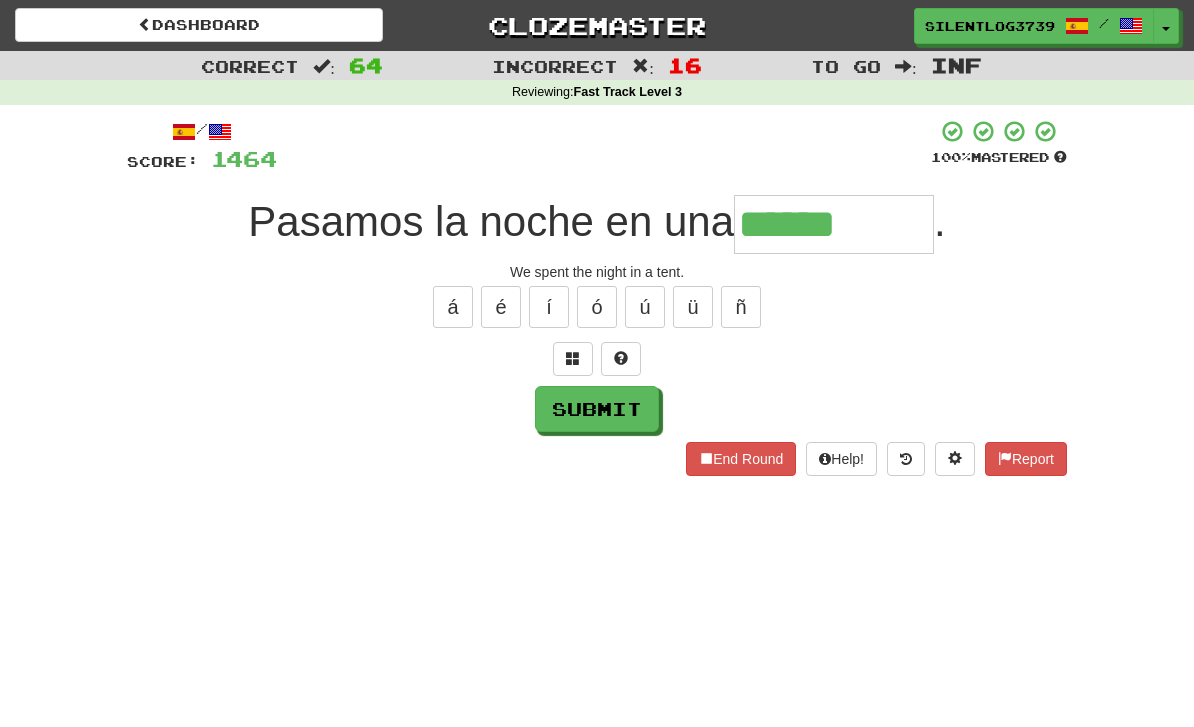 type on "******" 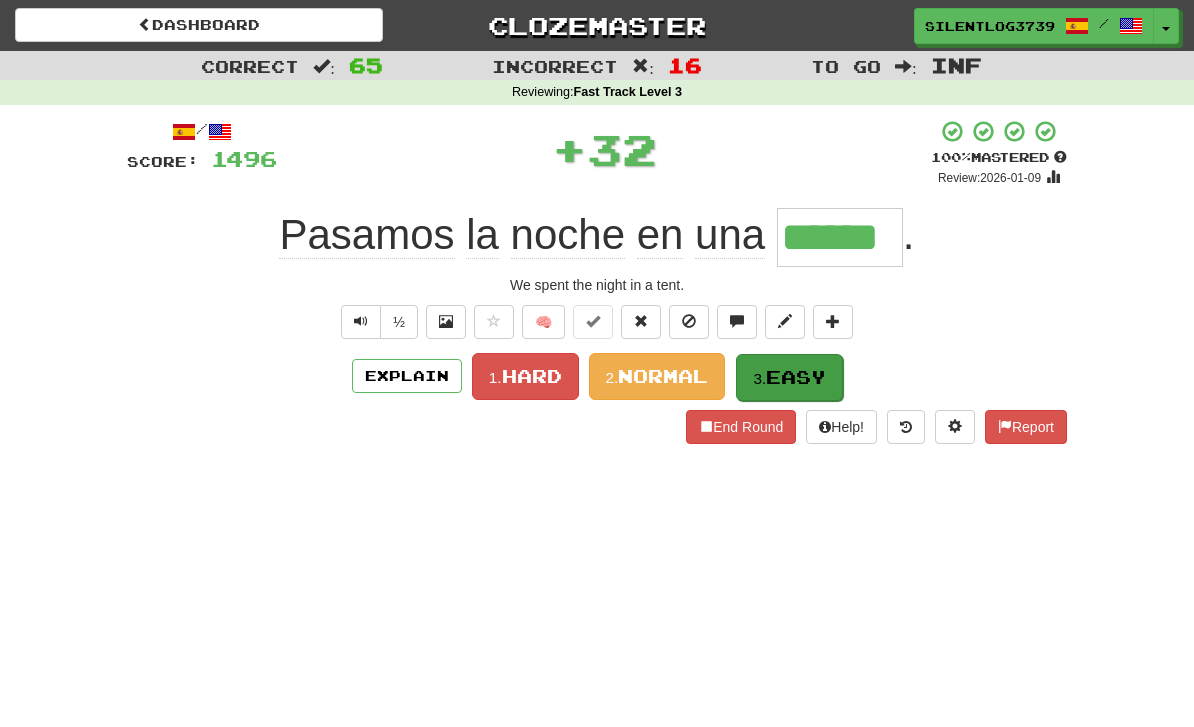 click on "Easy" at bounding box center [796, 377] 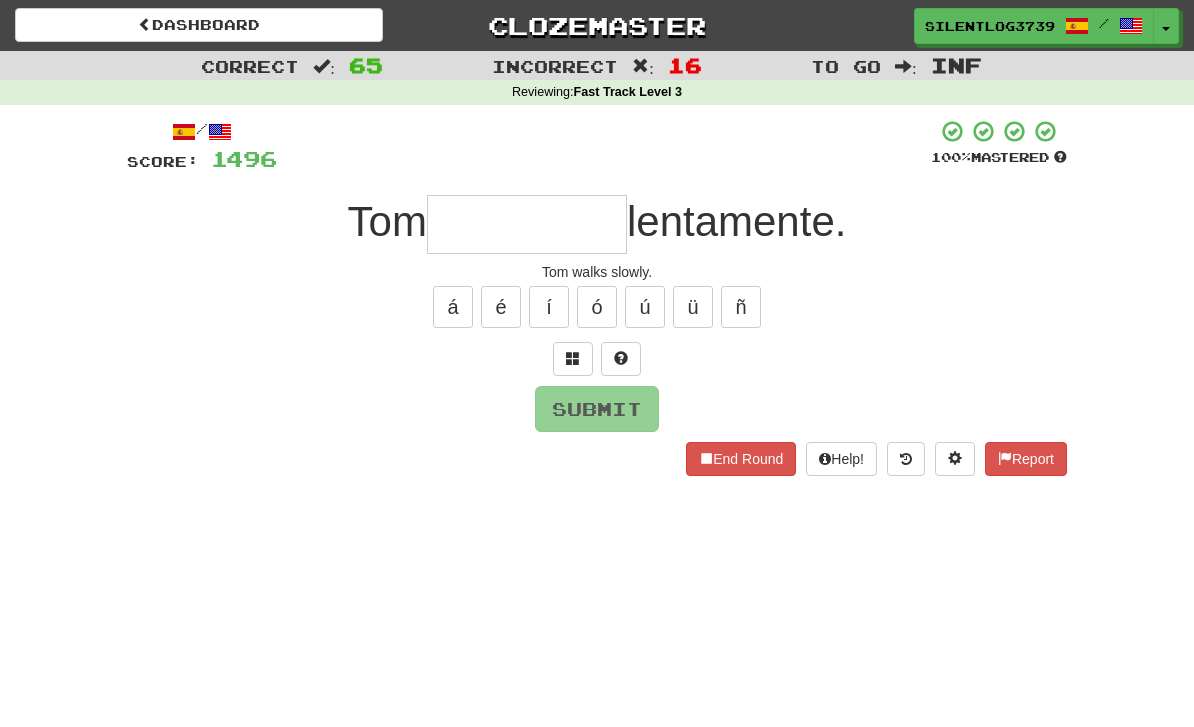 type on "*" 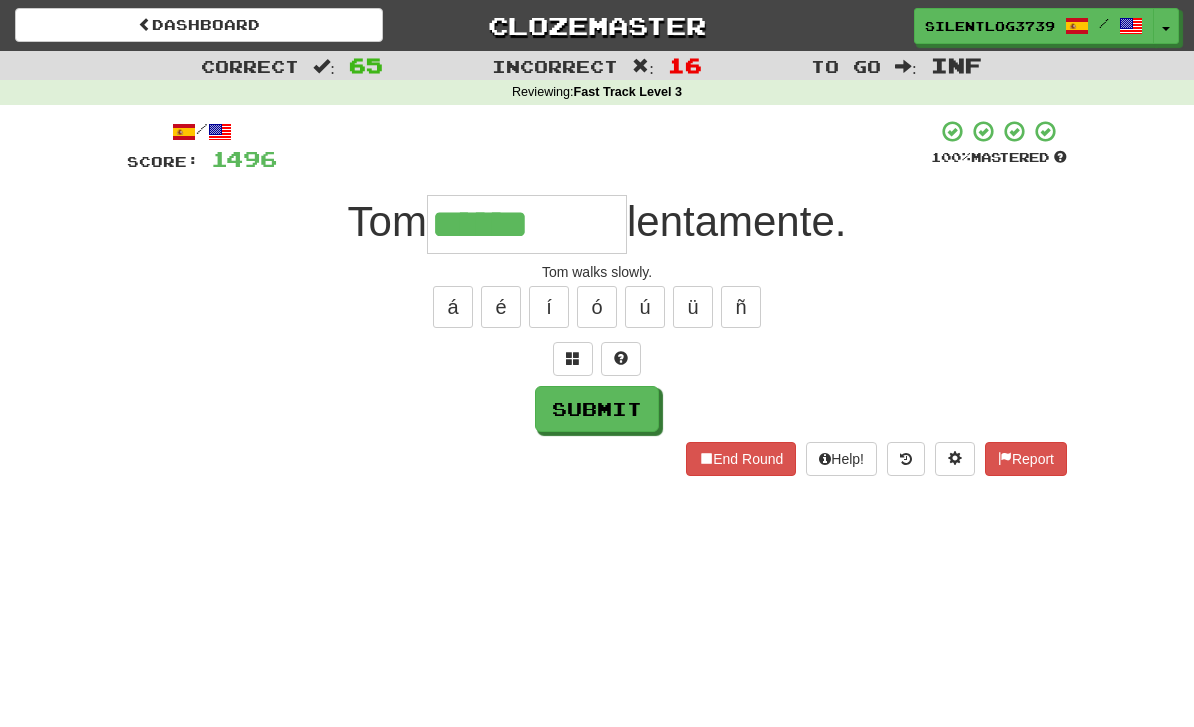 type on "******" 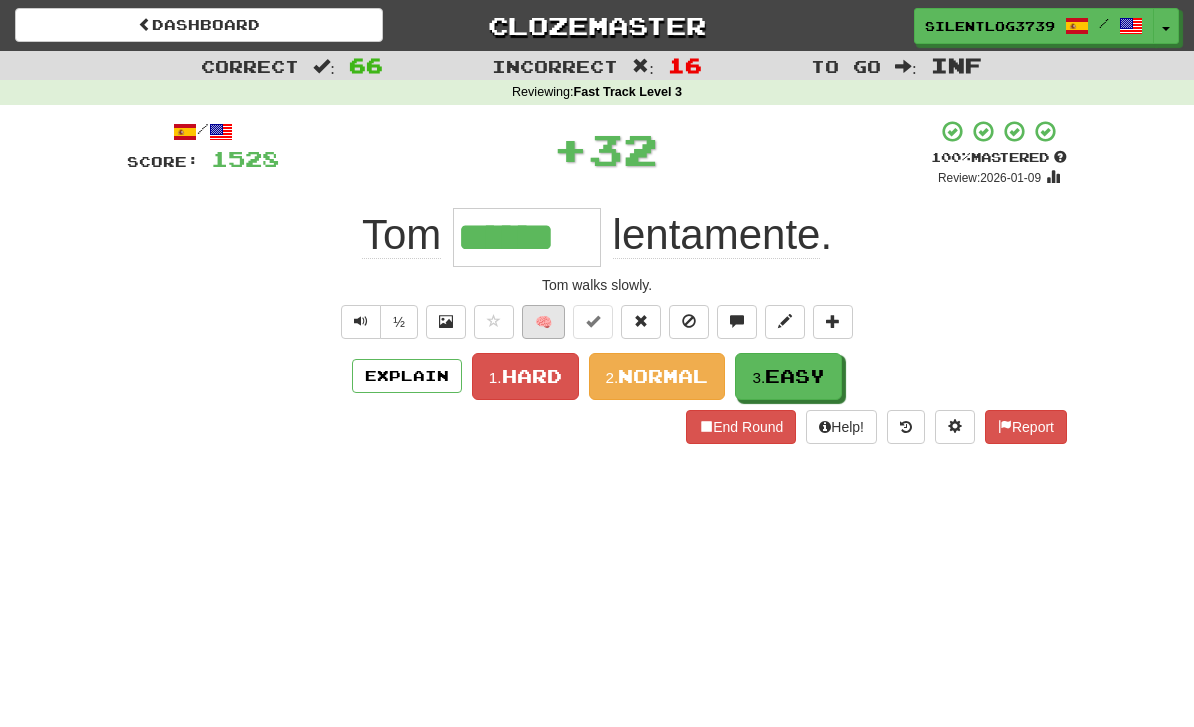click on "🧠" at bounding box center [543, 322] 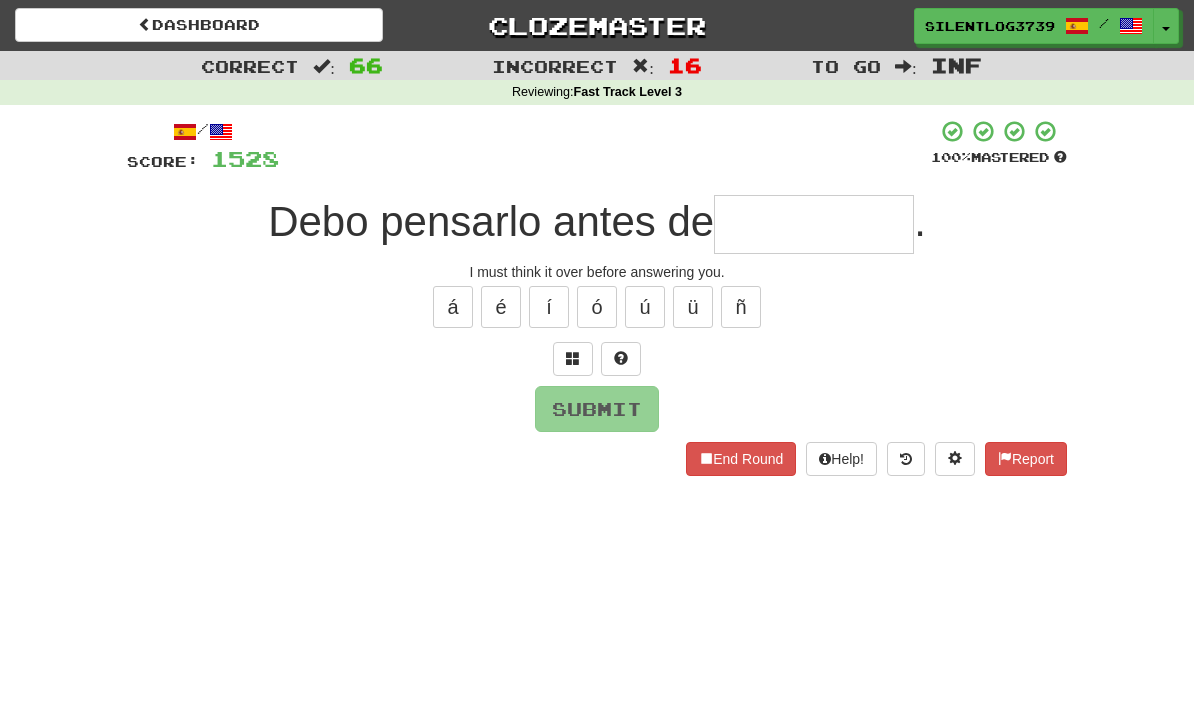 type on "*" 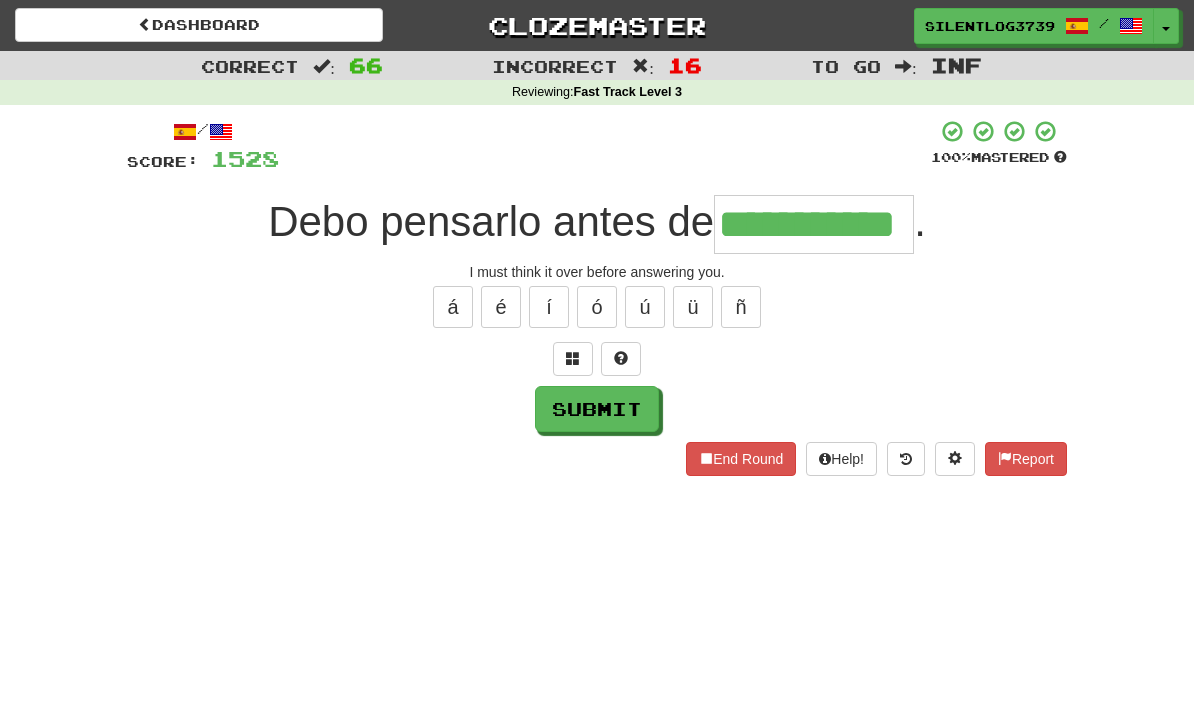 type on "**********" 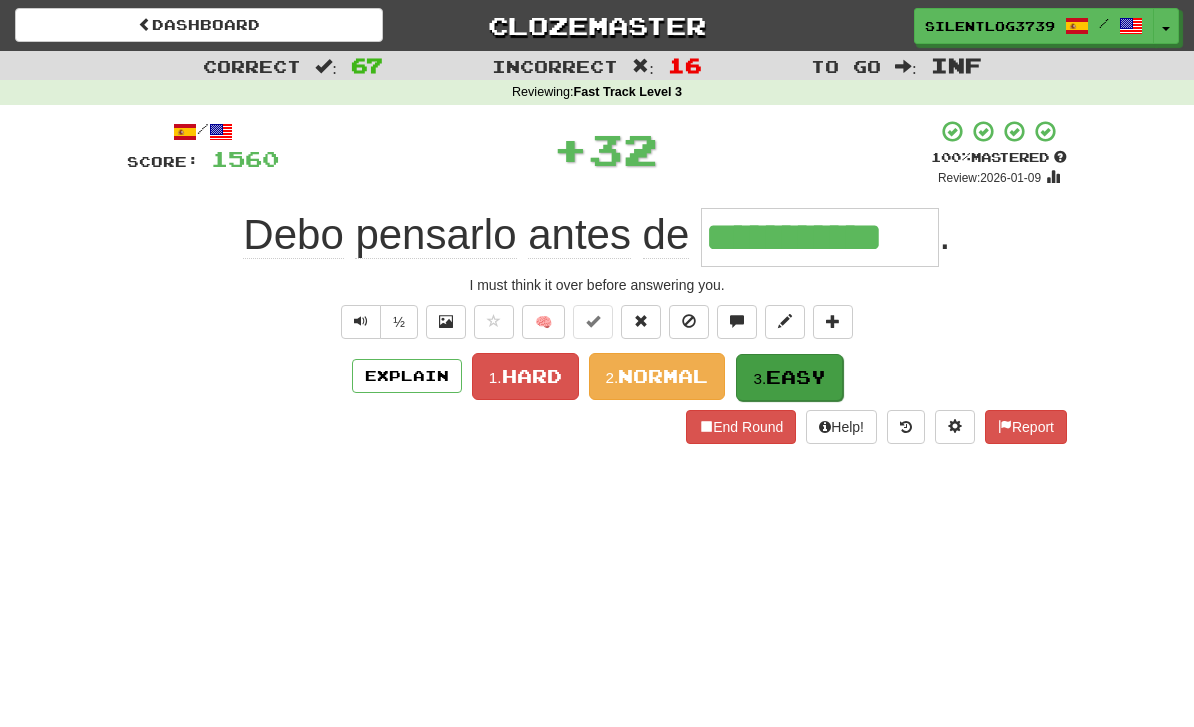 click on "Easy" at bounding box center (796, 377) 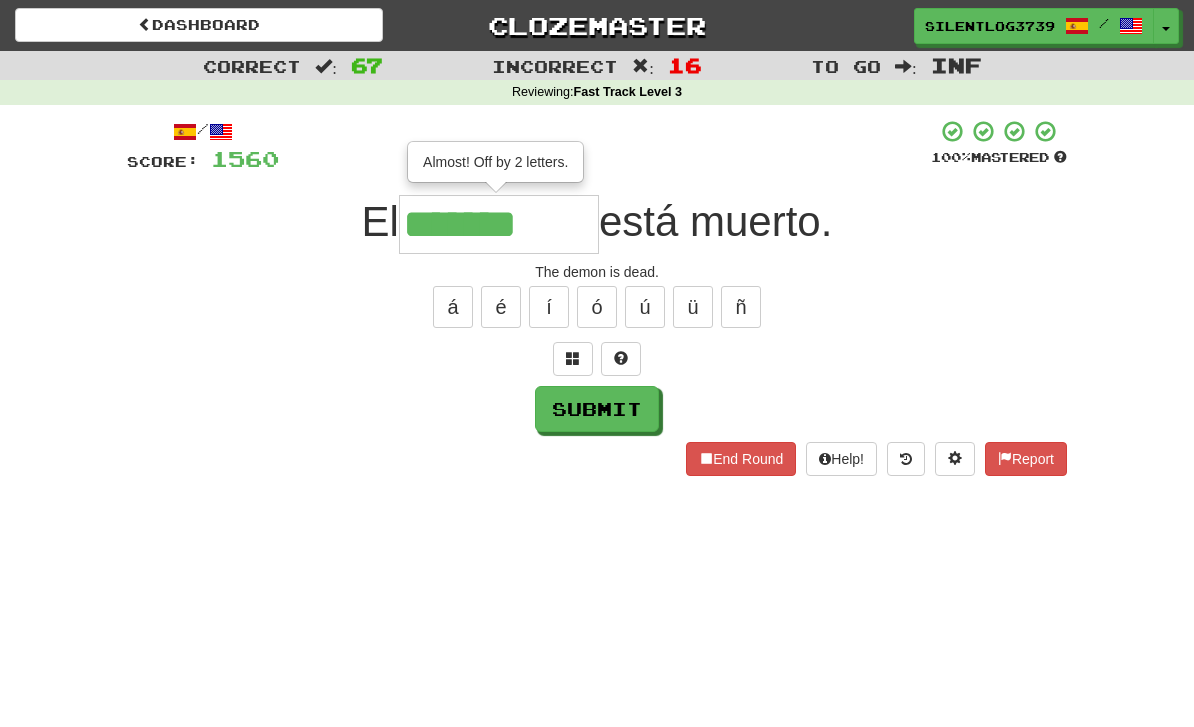 type on "*******" 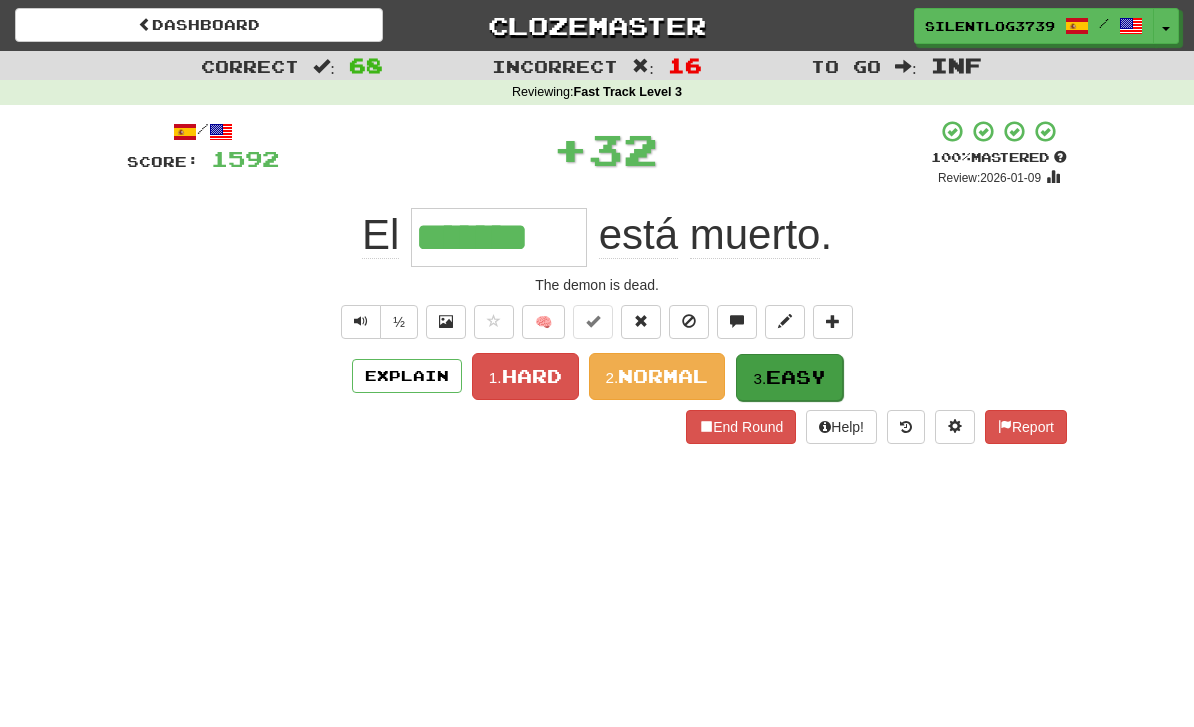 click on "Easy" at bounding box center (796, 377) 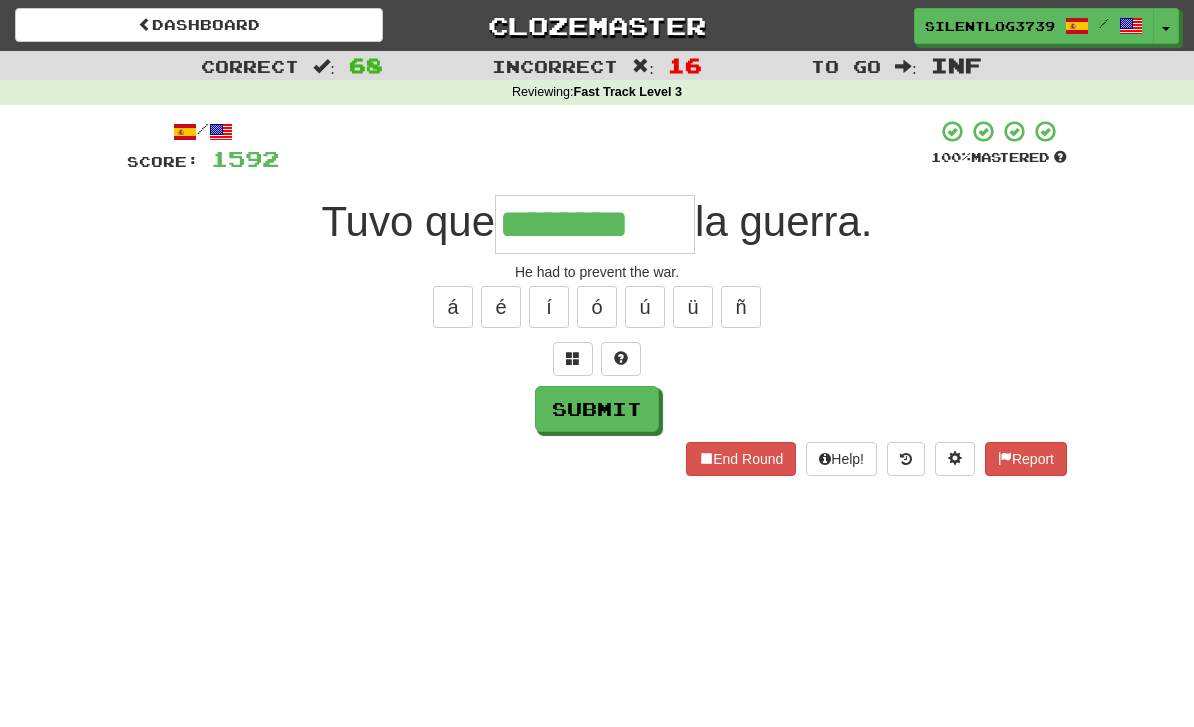 type on "********" 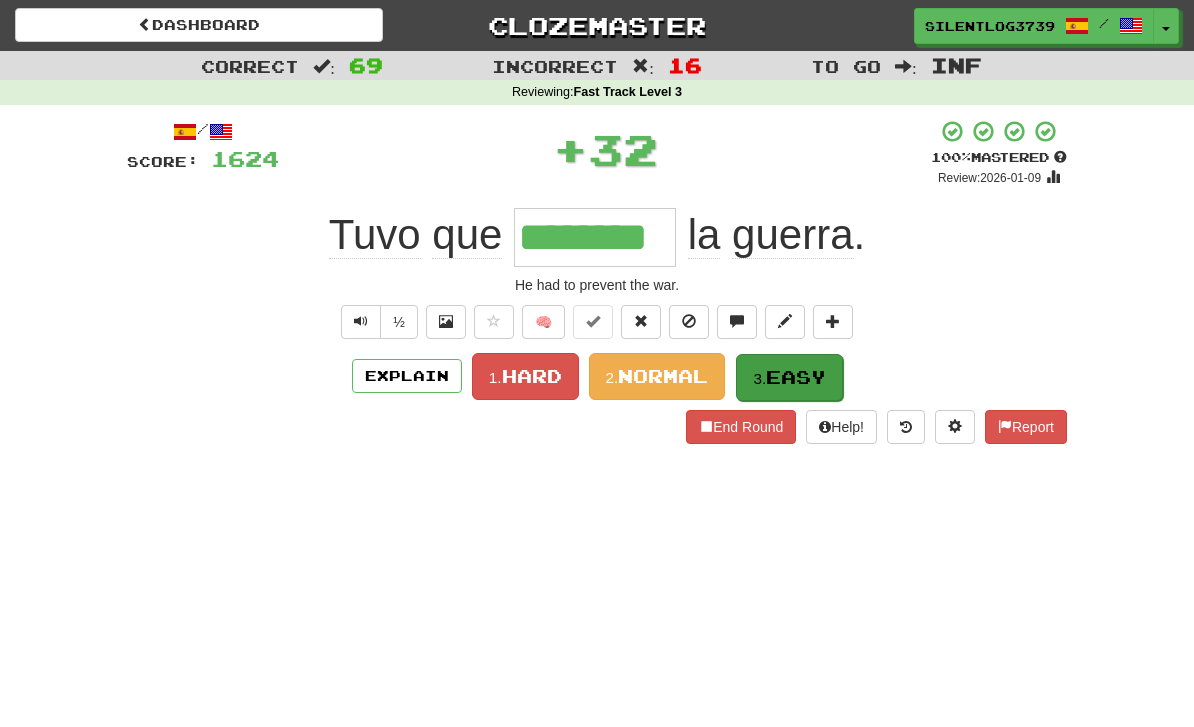 click on "Easy" at bounding box center (796, 377) 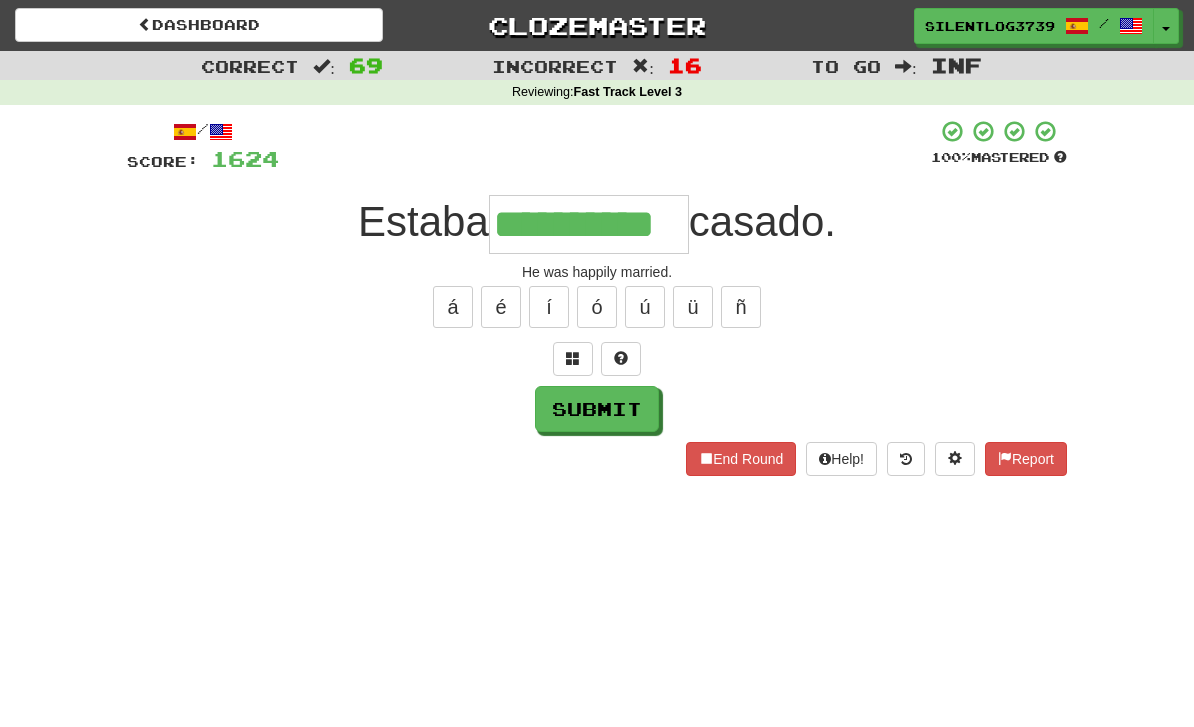 type on "**********" 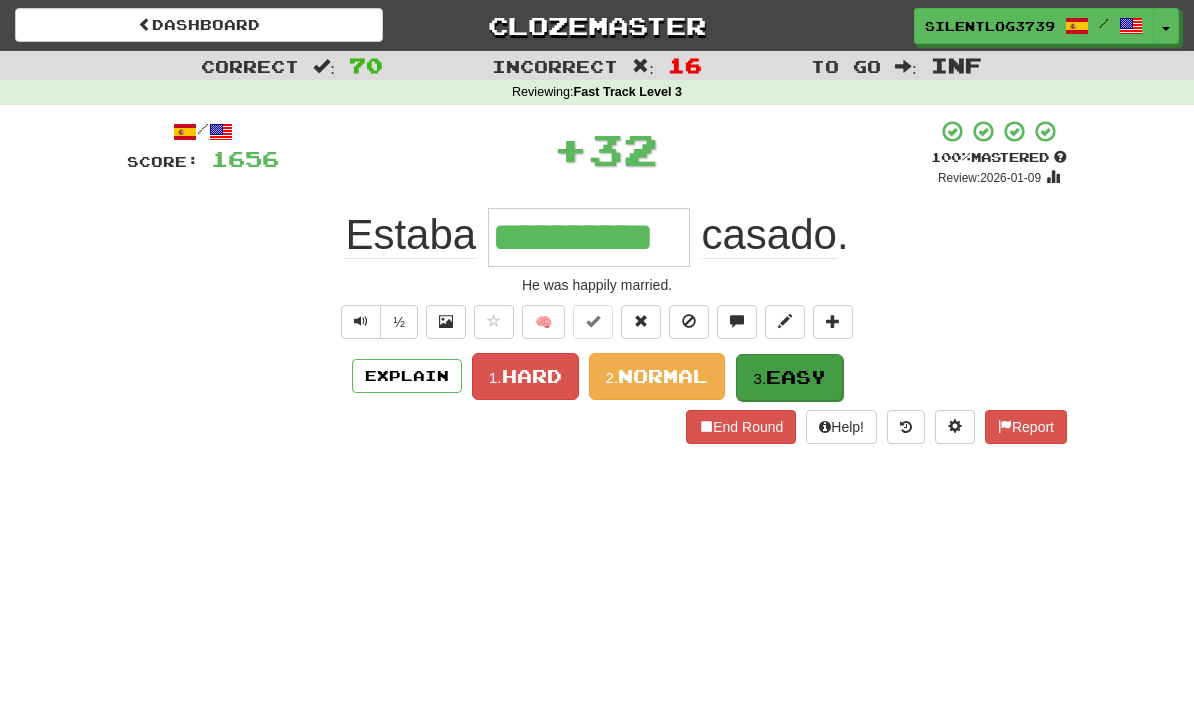 click on "Easy" at bounding box center [796, 377] 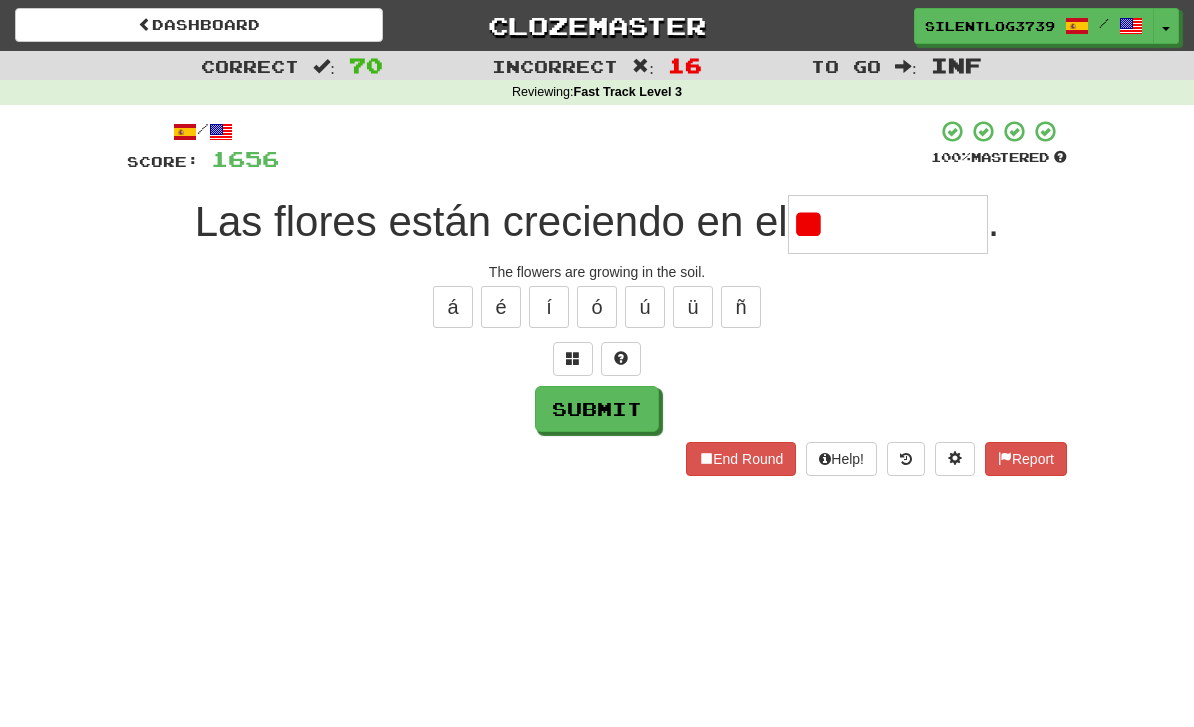 type on "*" 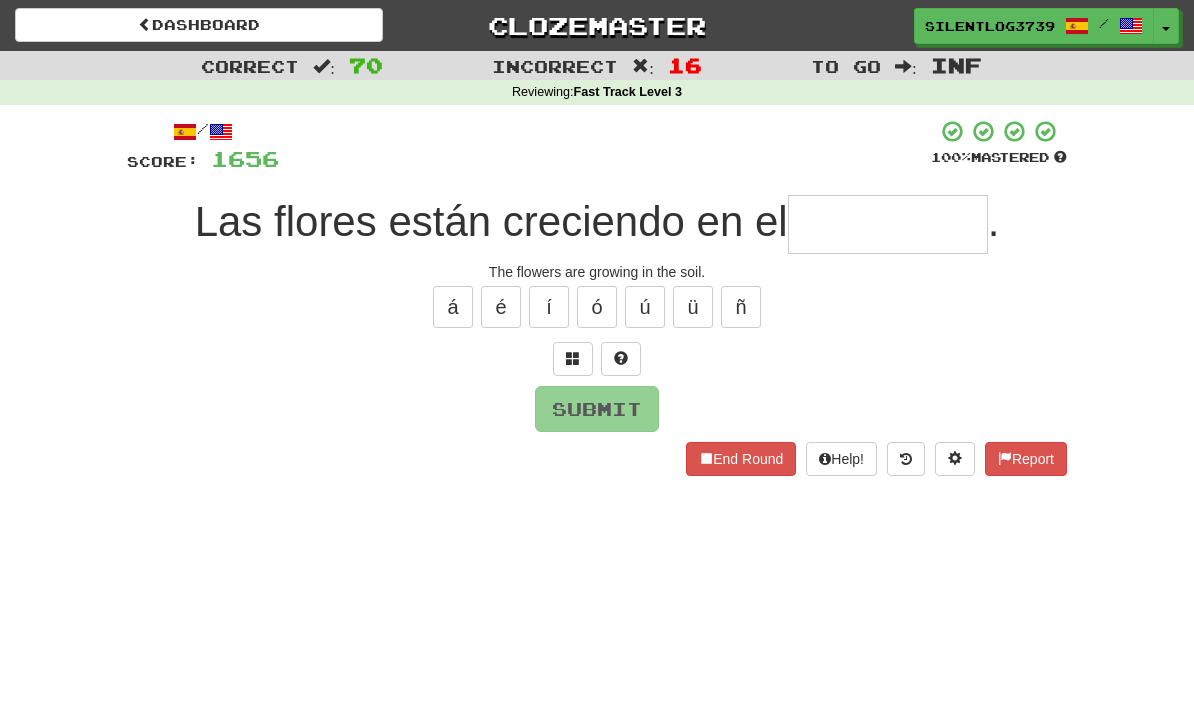 type on "*" 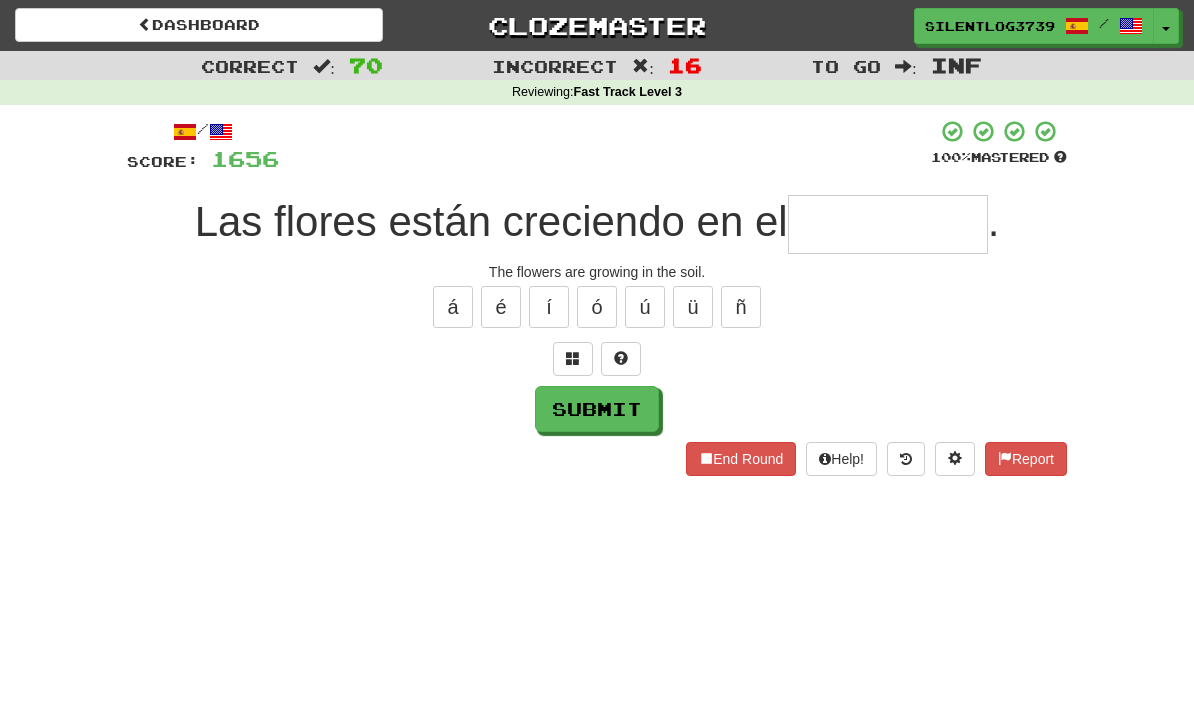 type on "*" 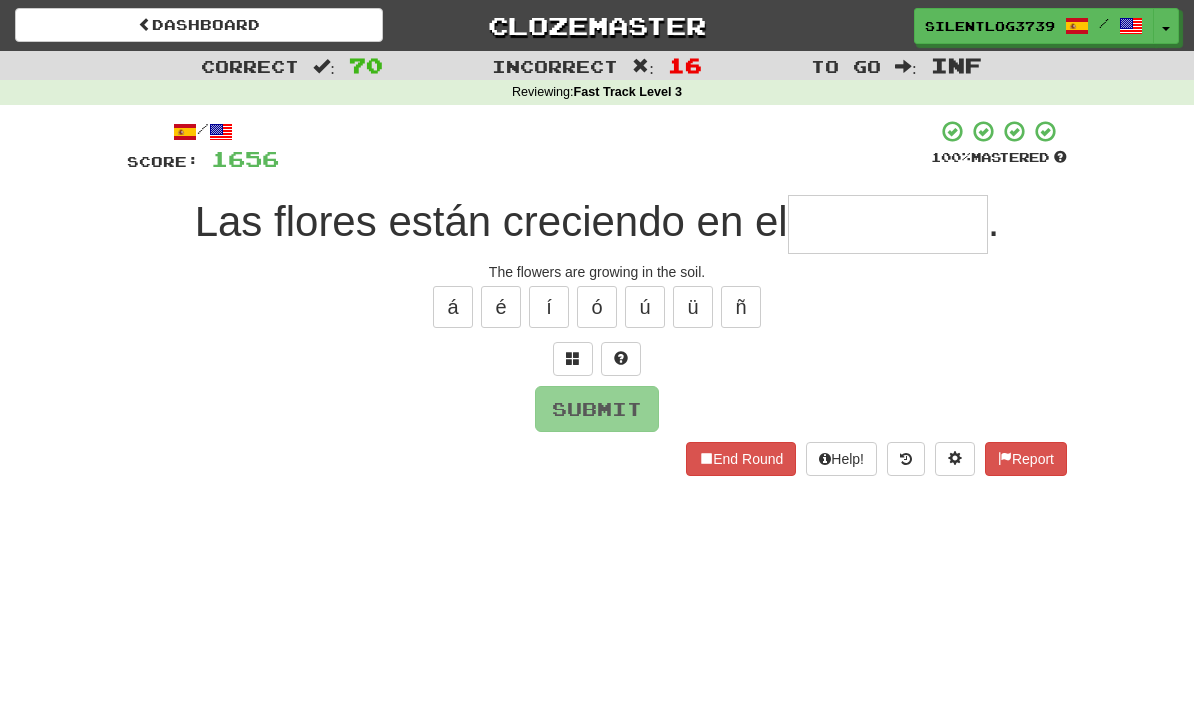 type on "*" 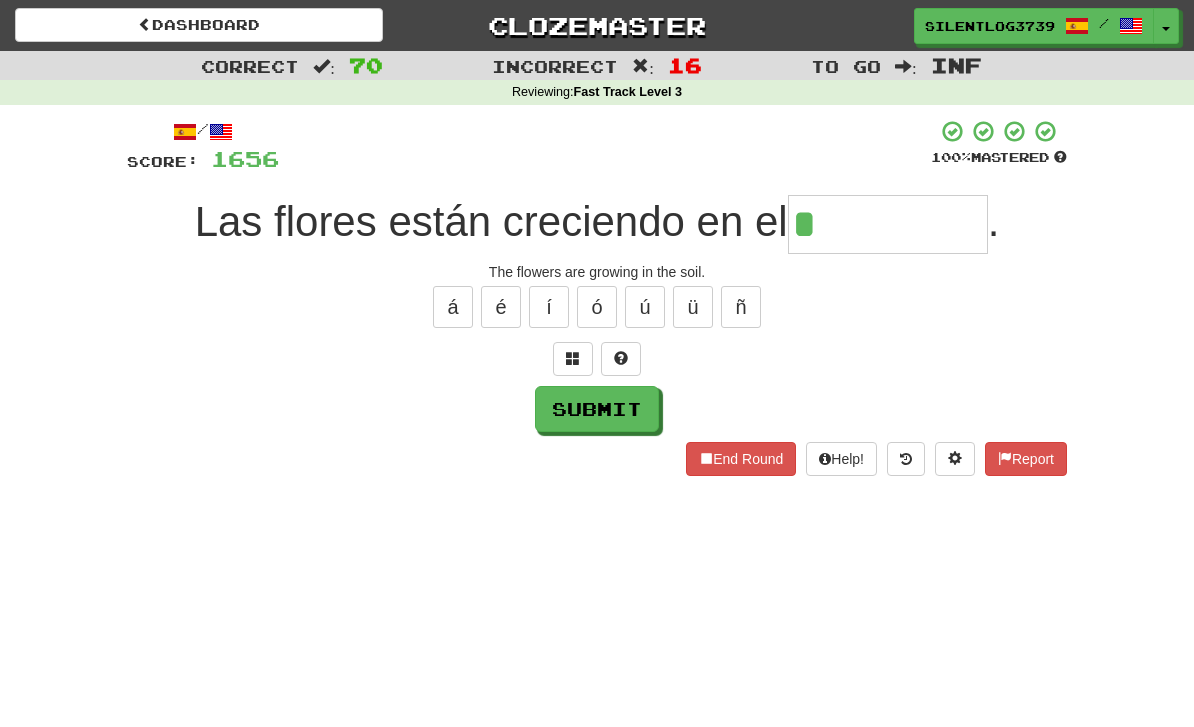type on "*****" 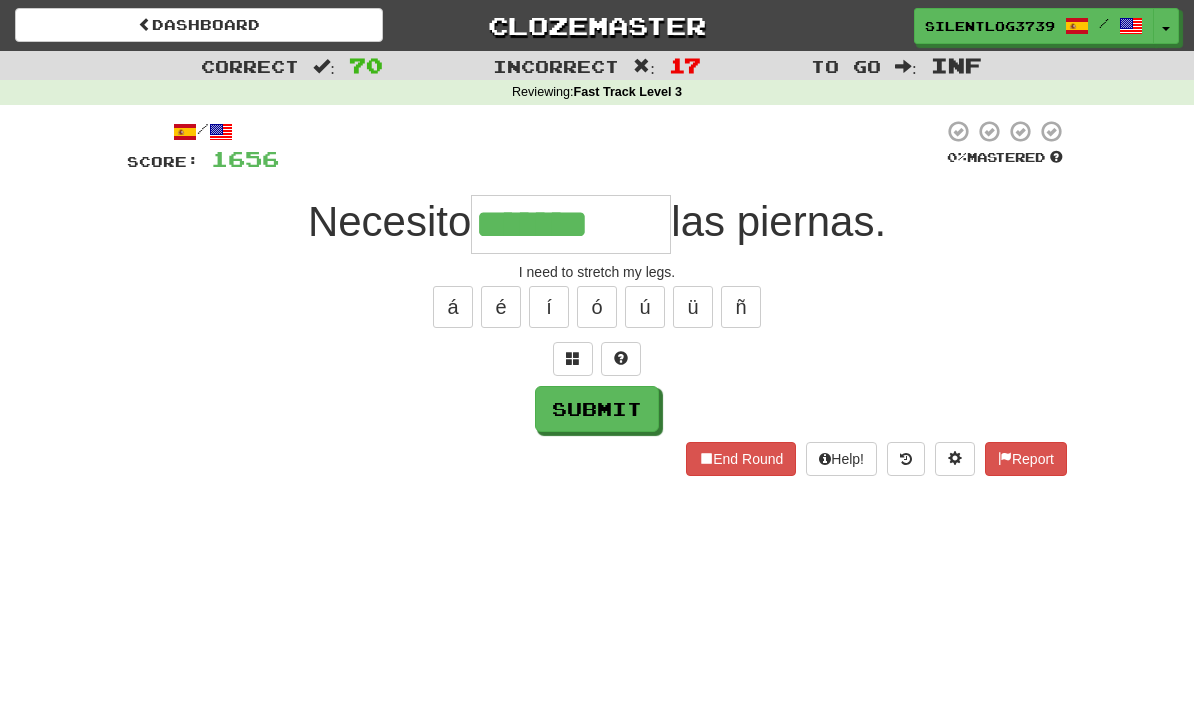 type on "*******" 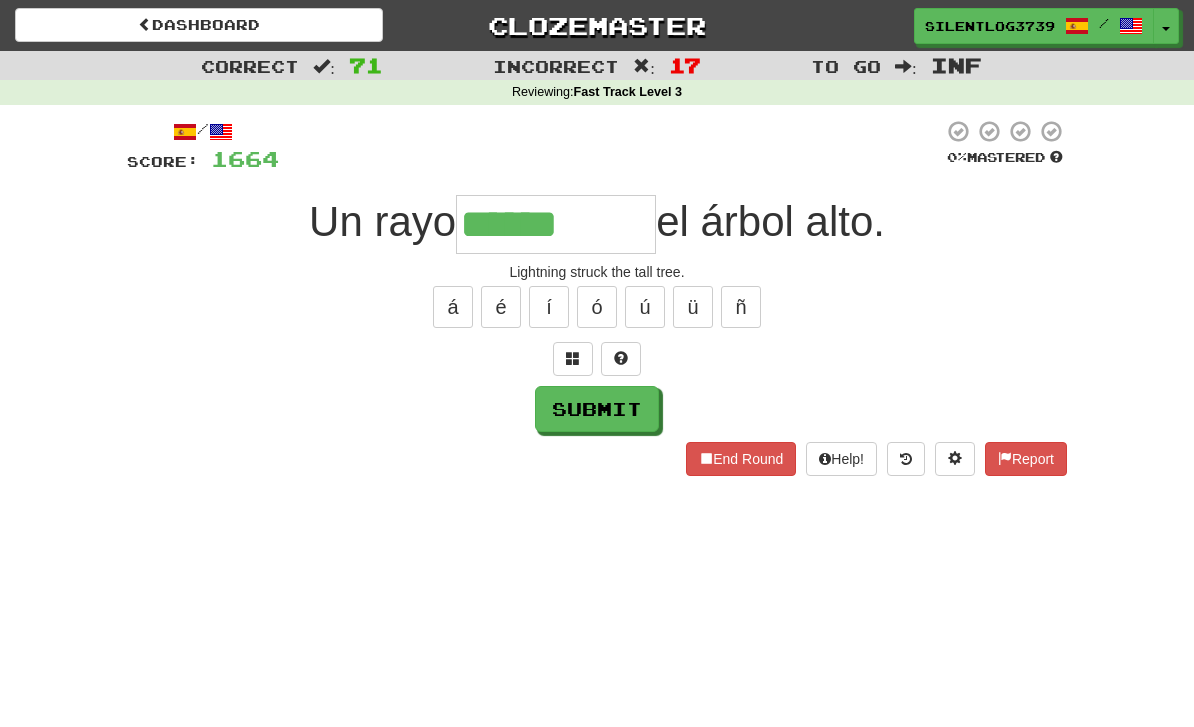 type on "******" 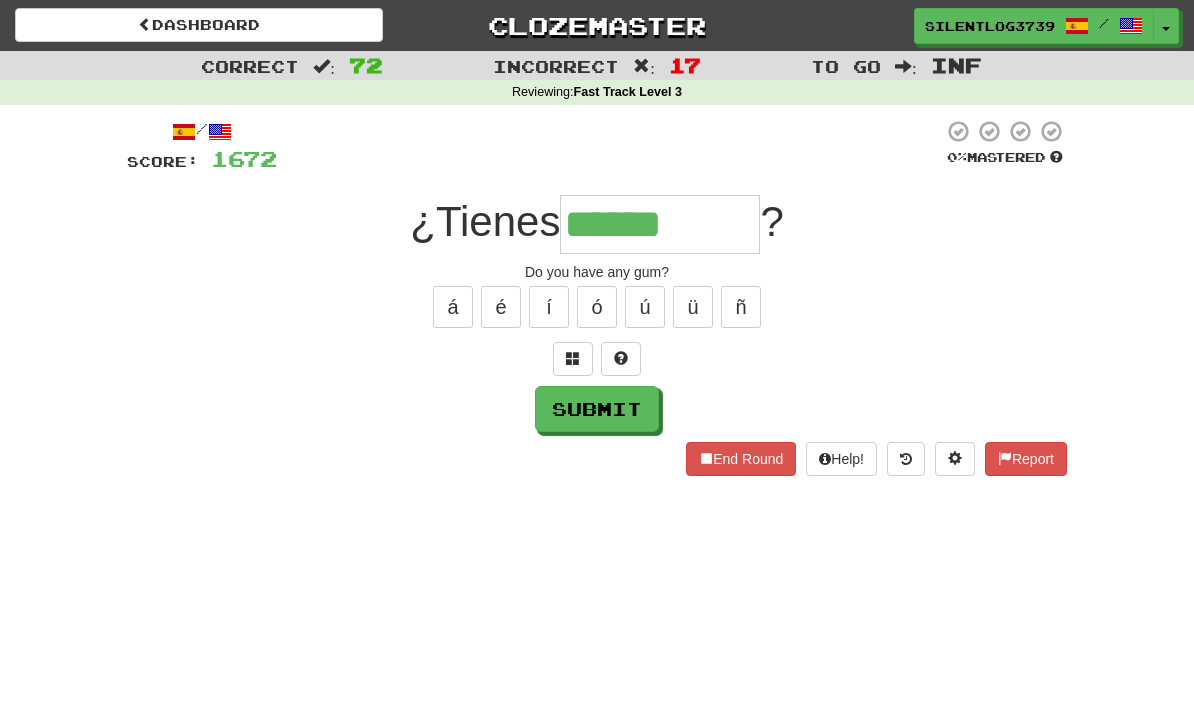 type on "******" 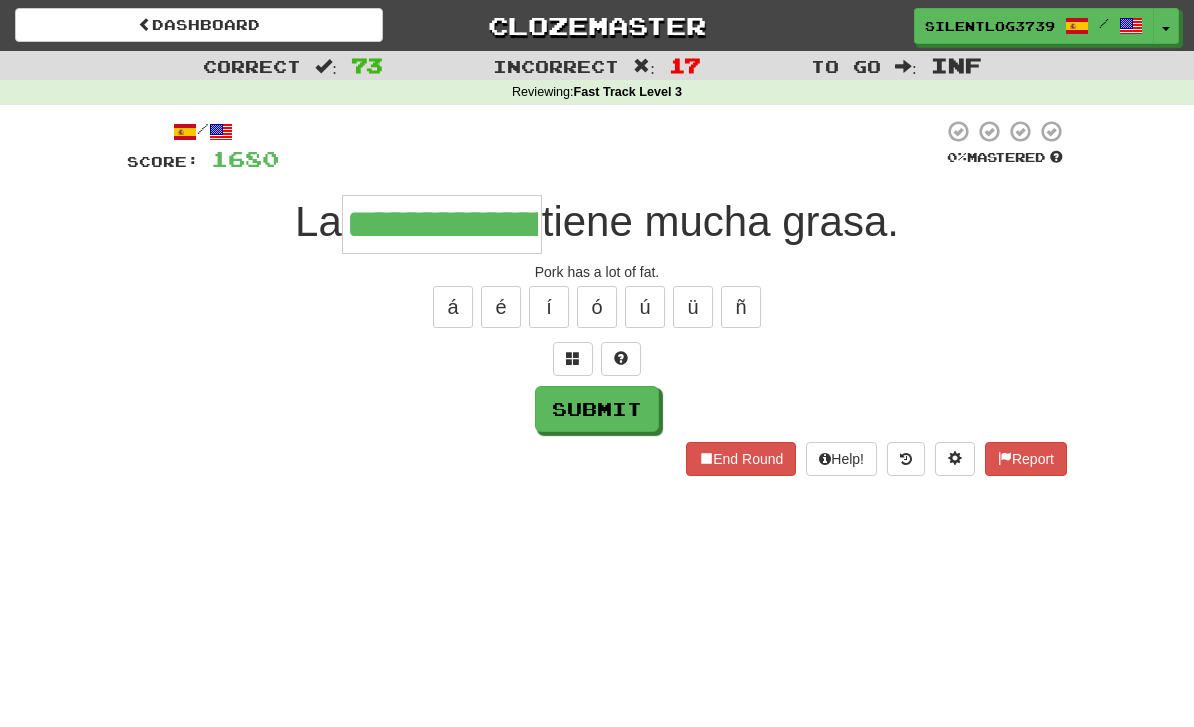 type on "**********" 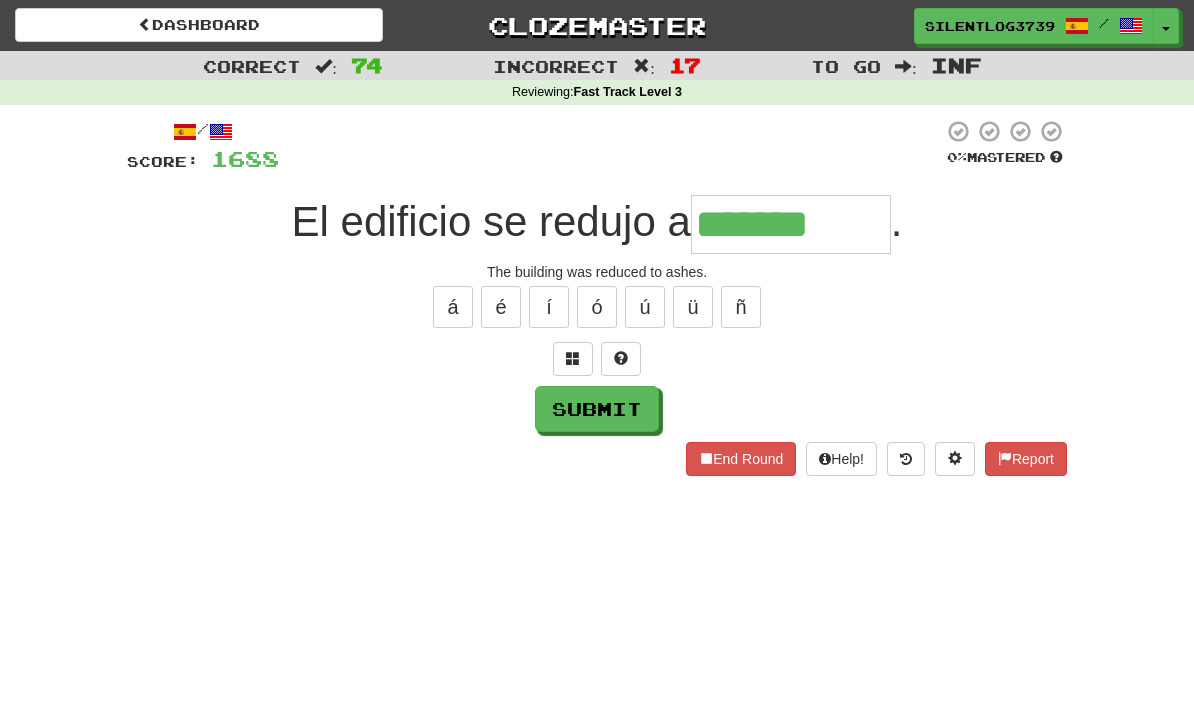 type on "*******" 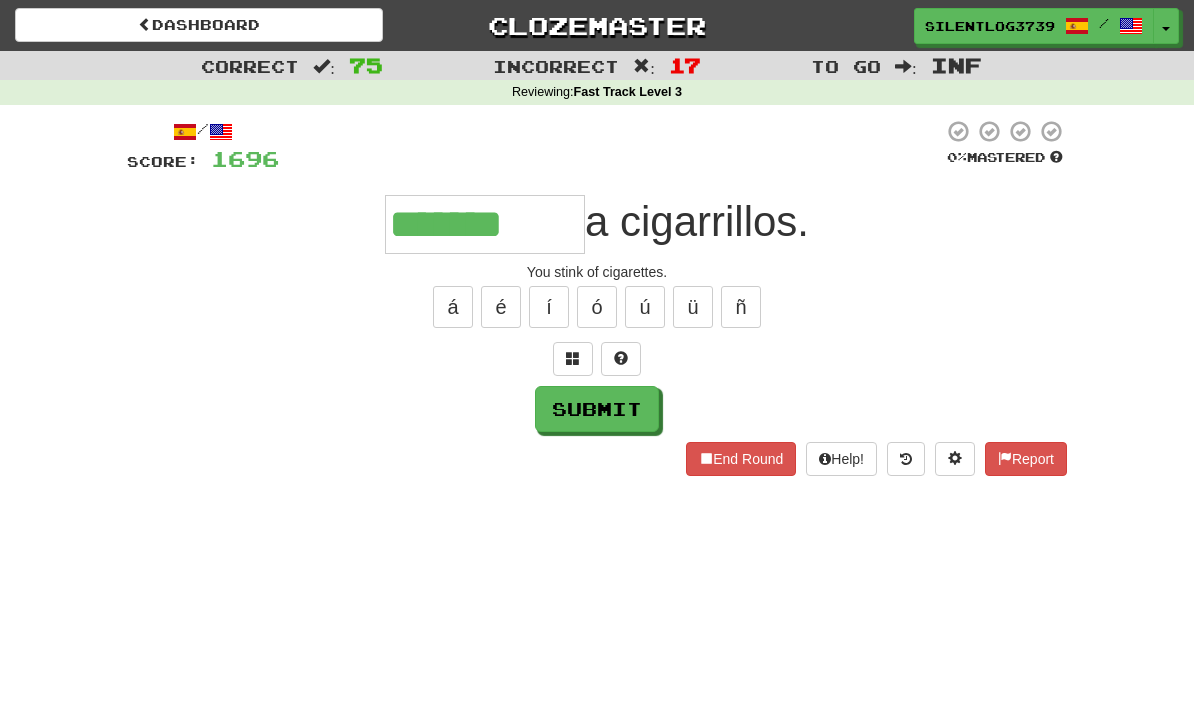 type on "*******" 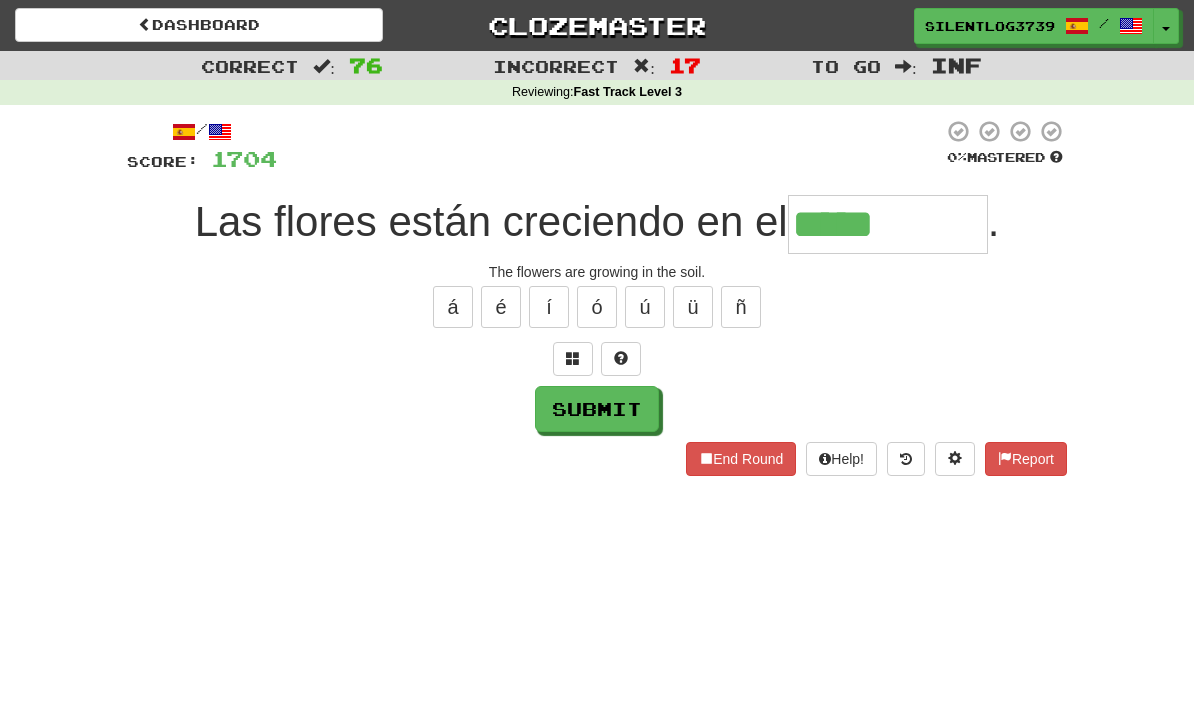 type on "*****" 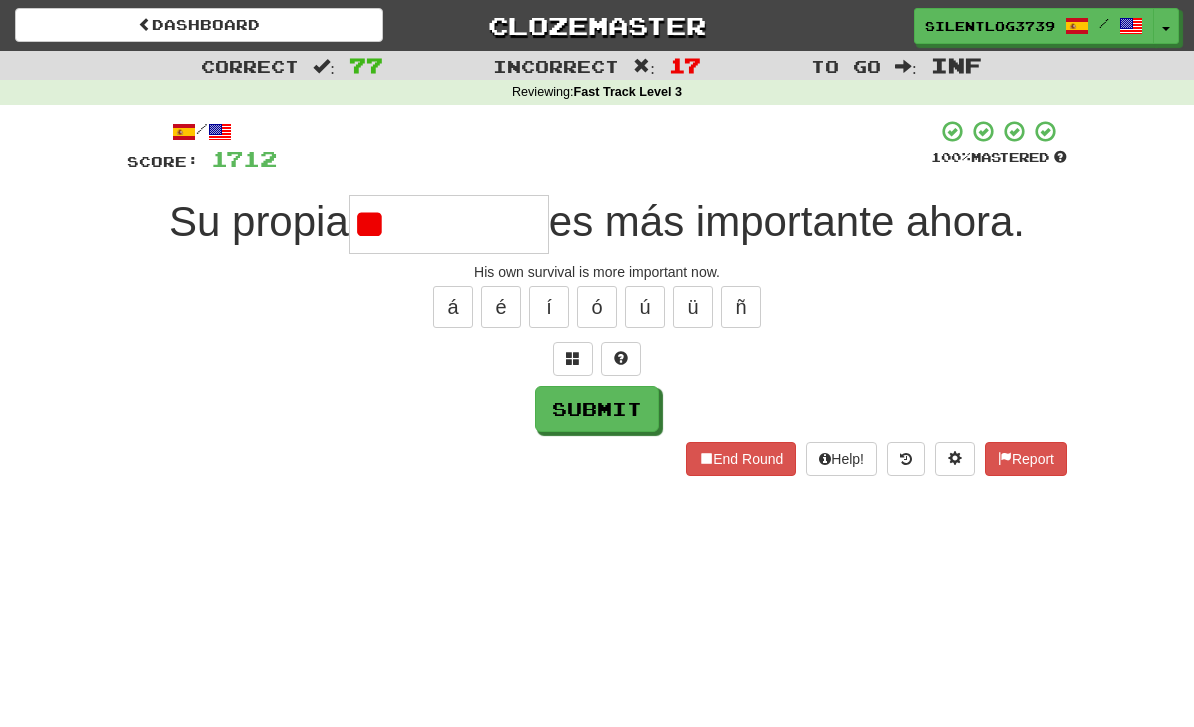 type on "*" 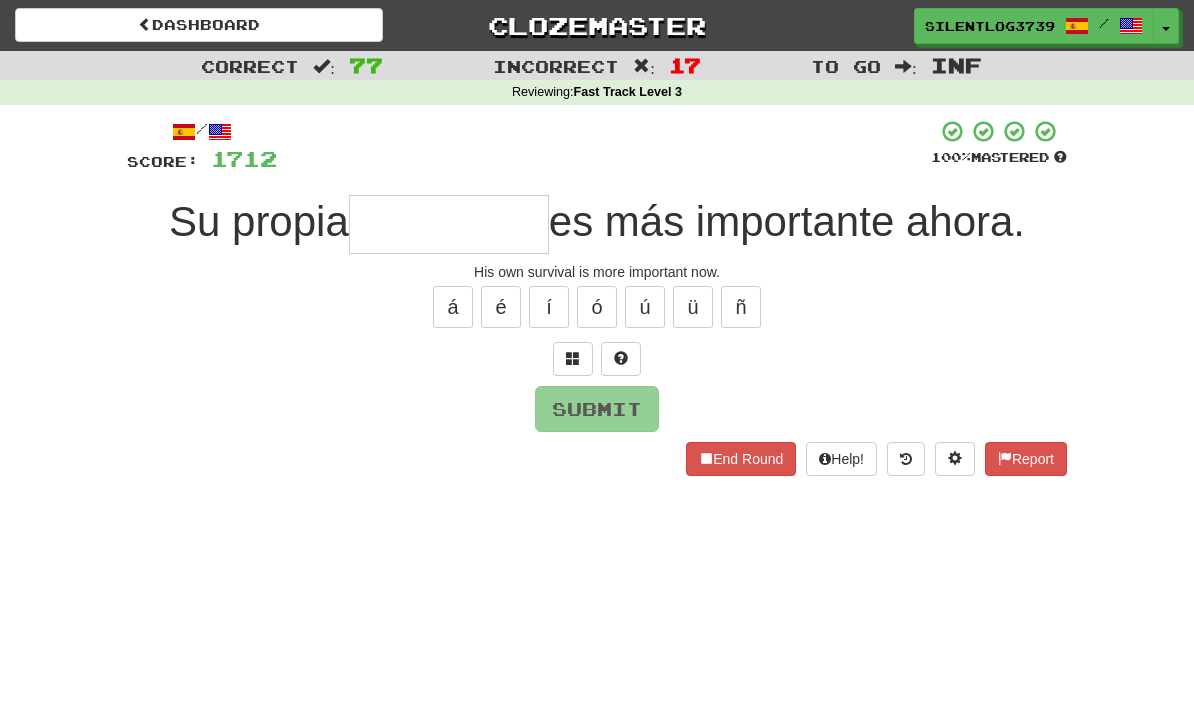 type on "*" 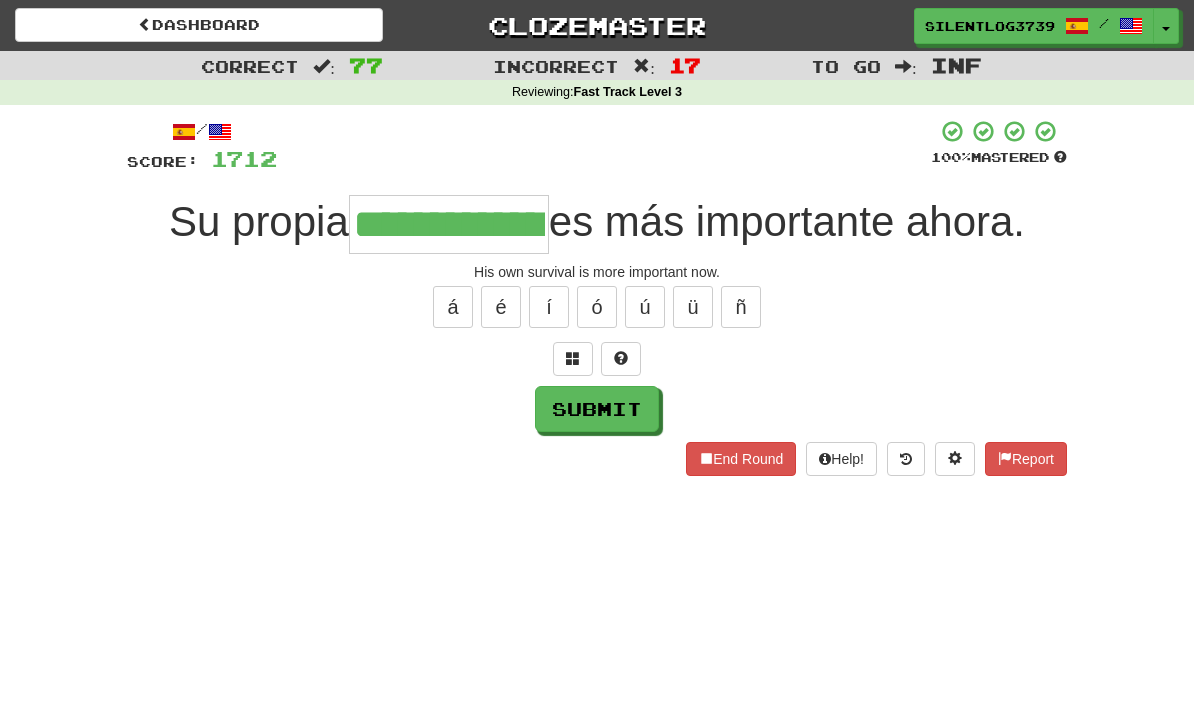 type on "**********" 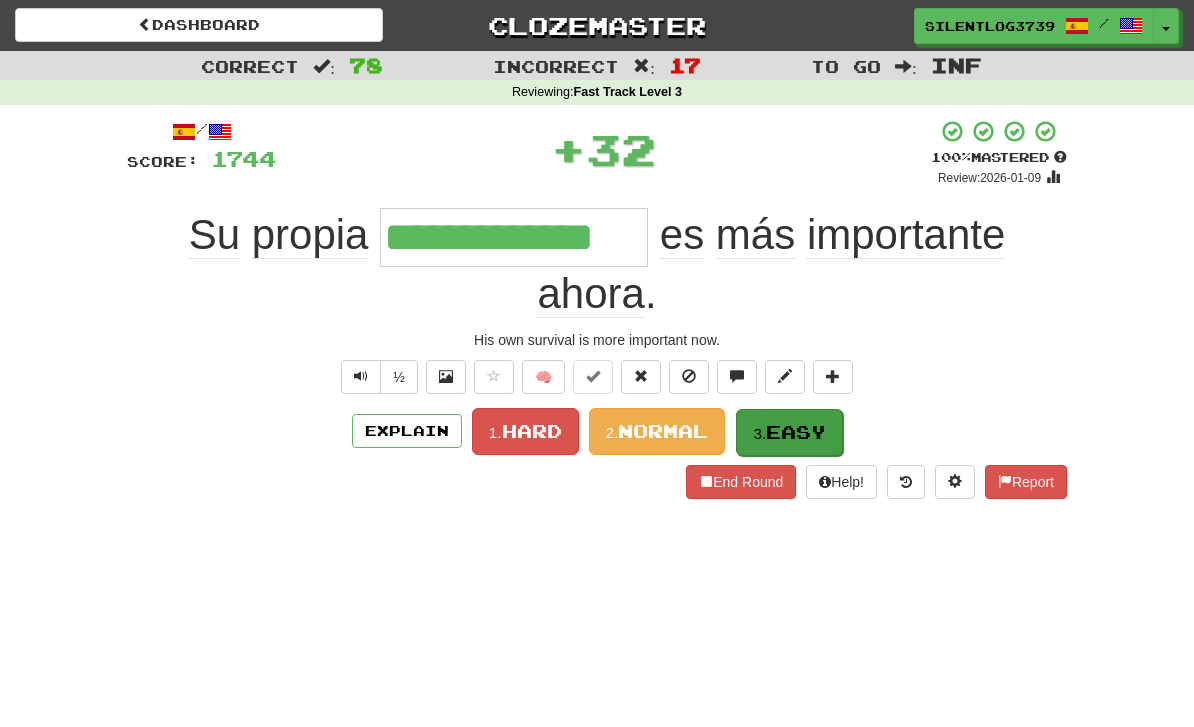 click on "Easy" at bounding box center [796, 432] 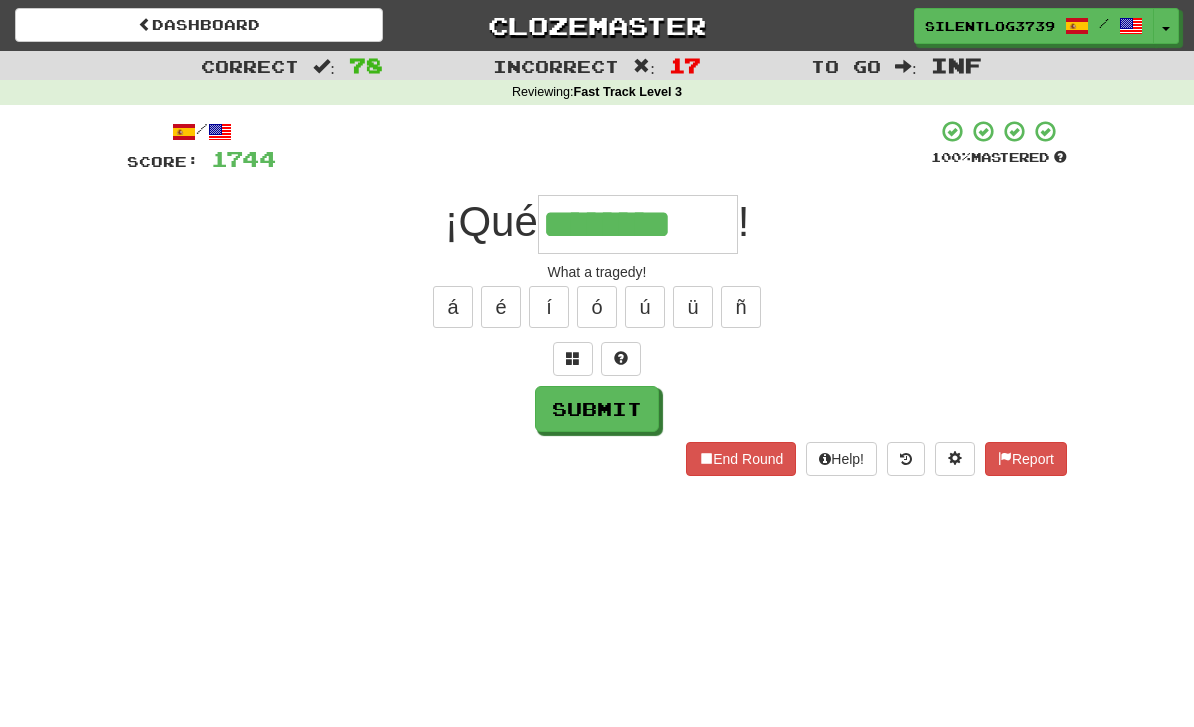 type on "********" 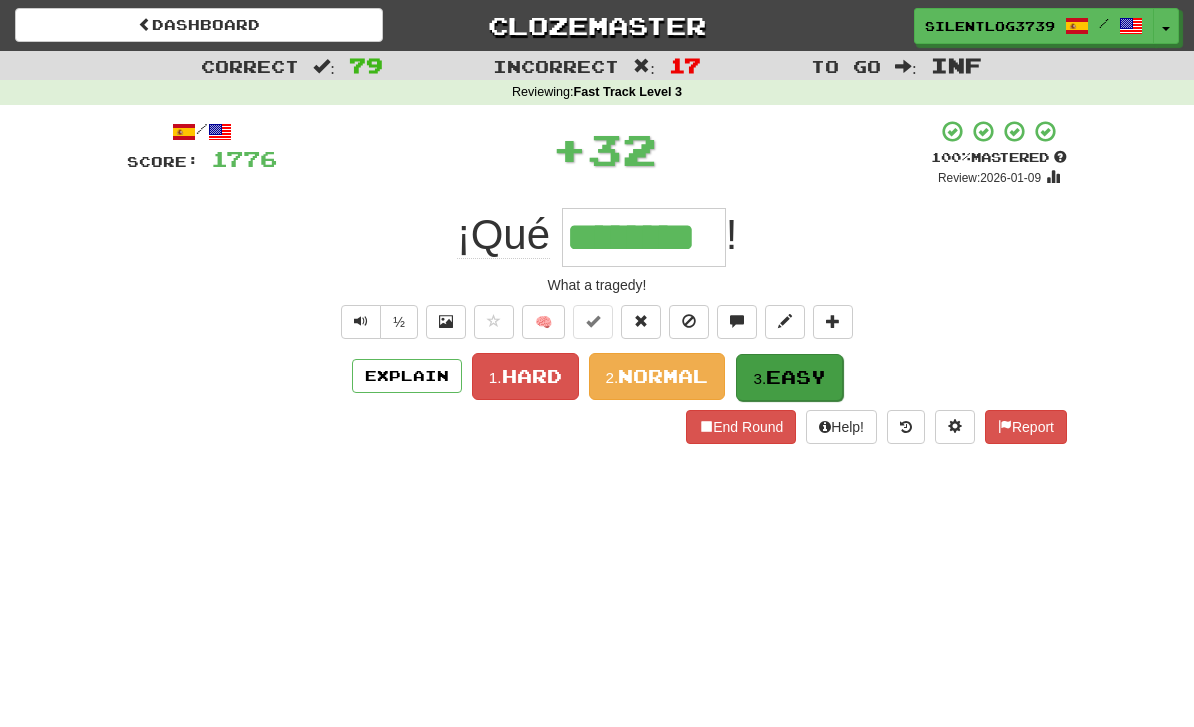 click on "Easy" at bounding box center (796, 377) 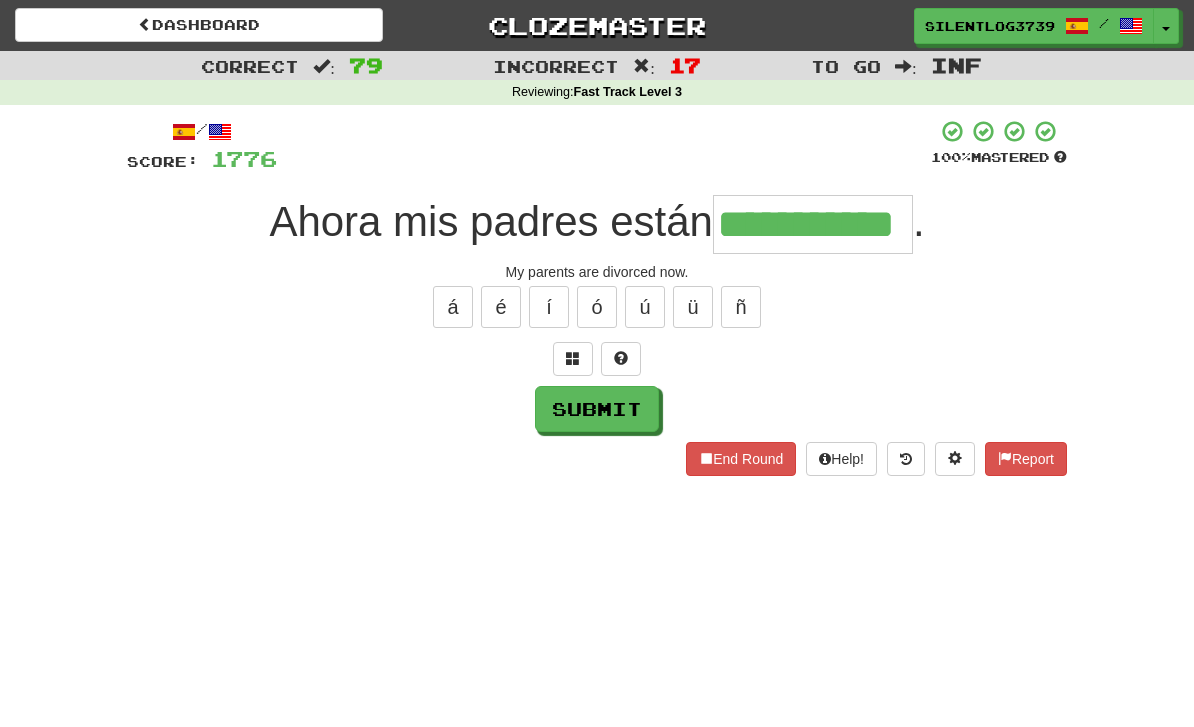 type on "**********" 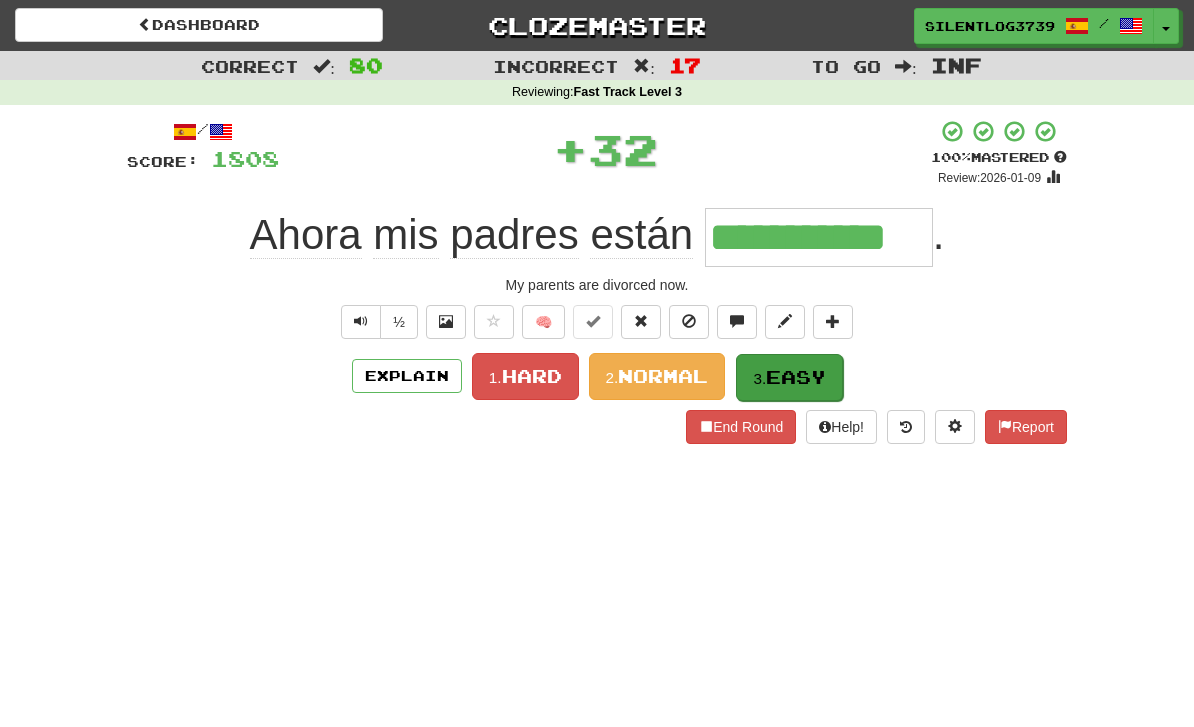 click on "Easy" at bounding box center [796, 377] 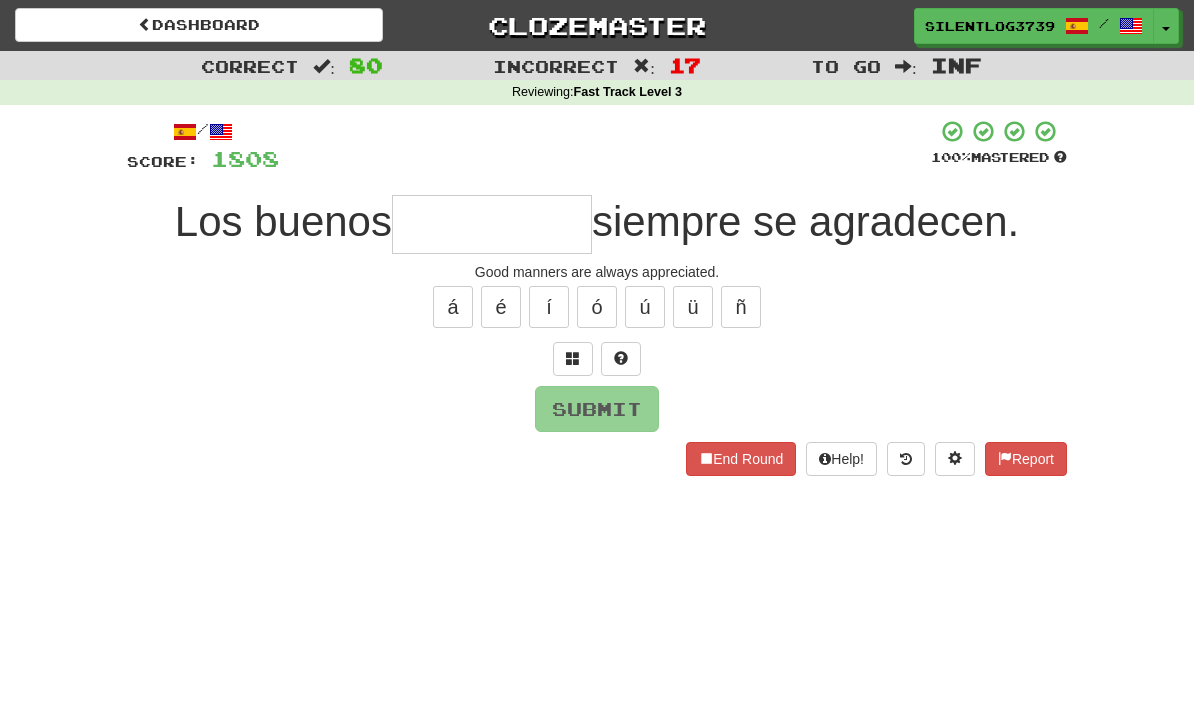type on "*" 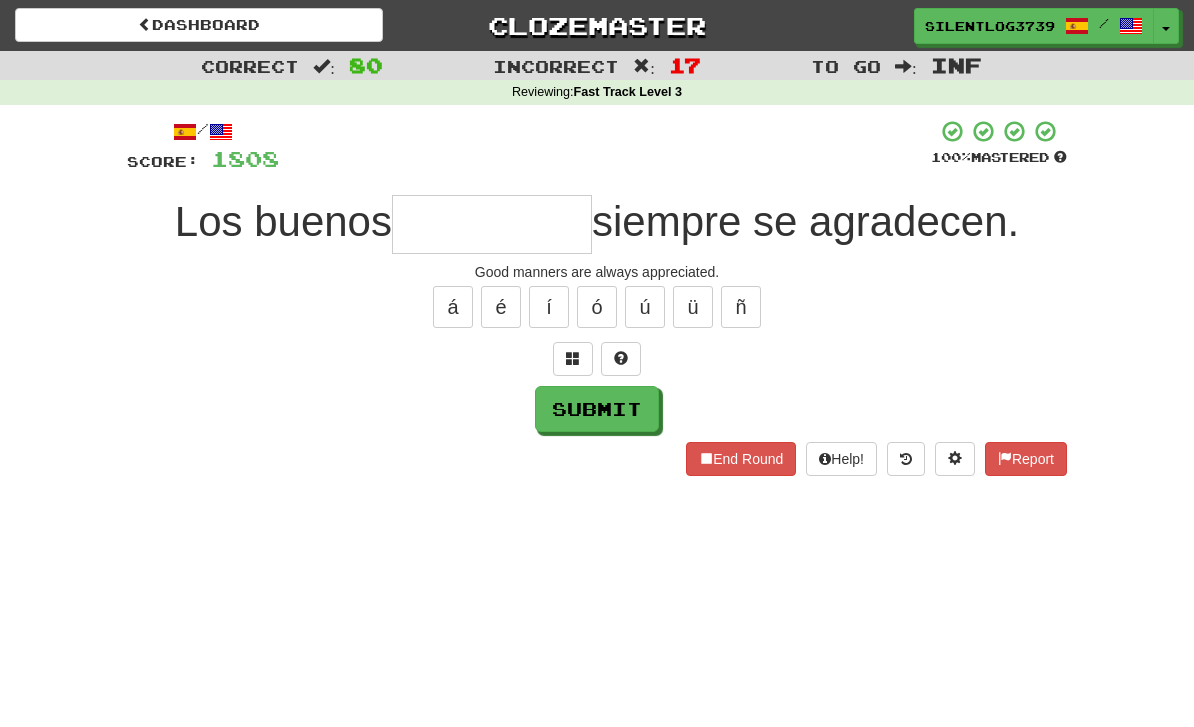 type on "*" 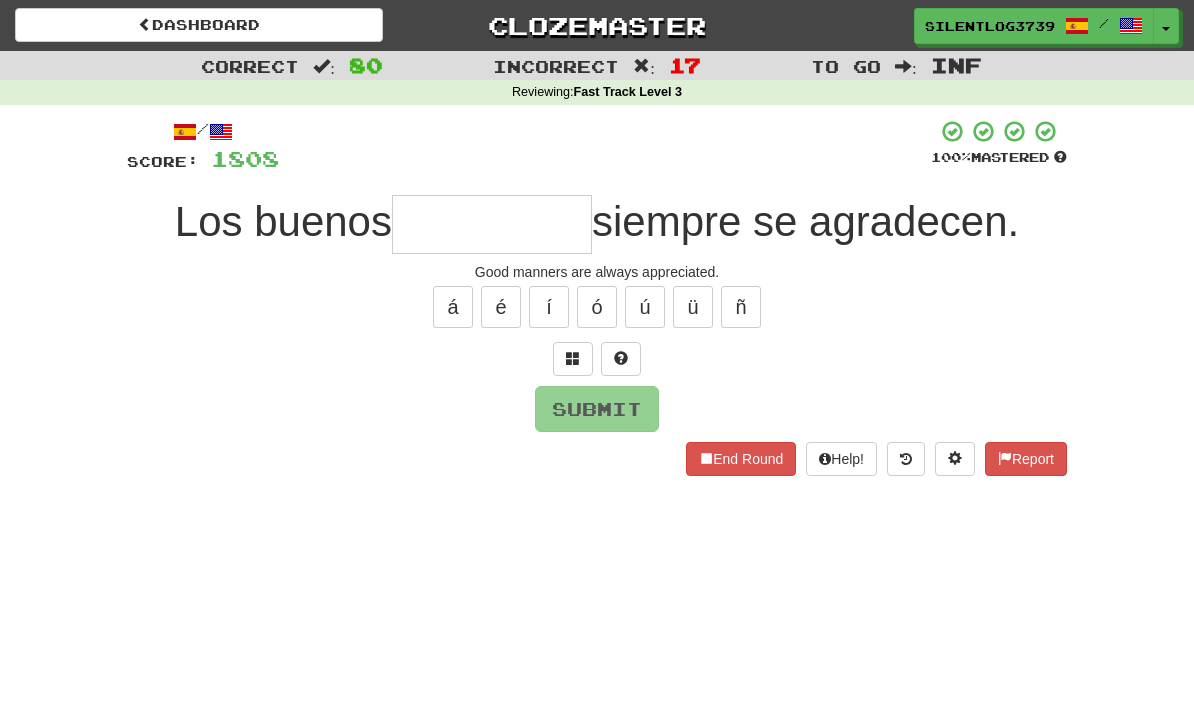 type on "*******" 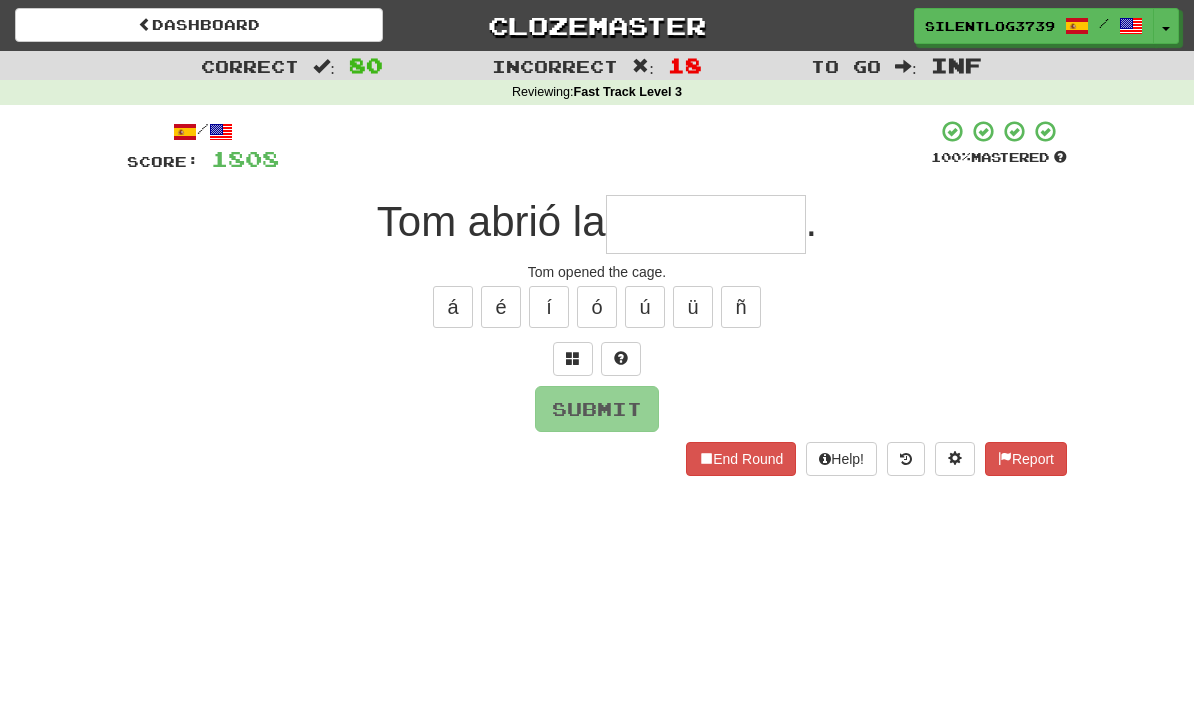 type on "*" 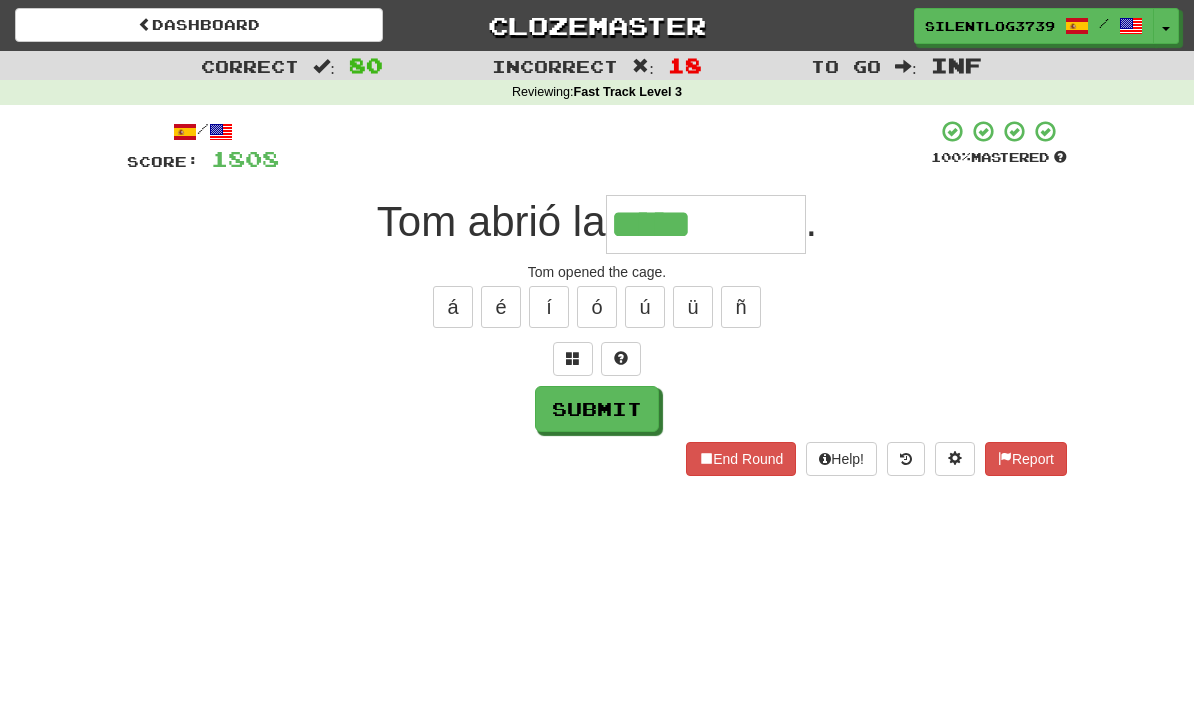 type on "*****" 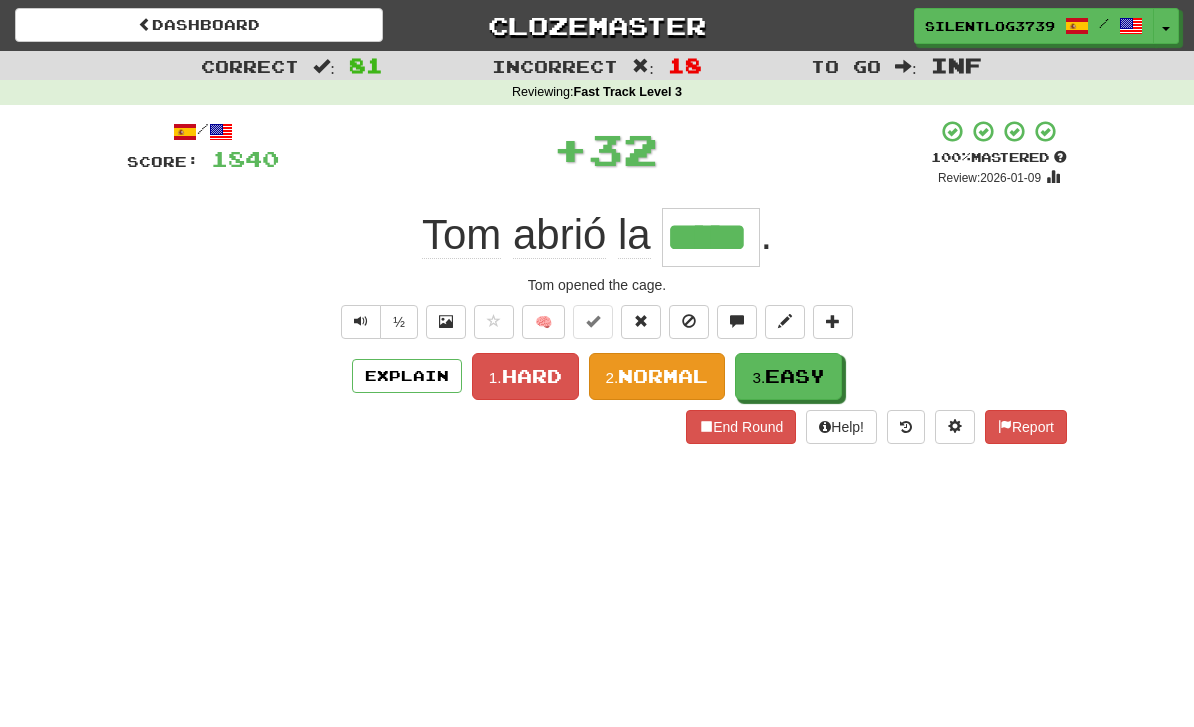 click on "Normal" at bounding box center (663, 376) 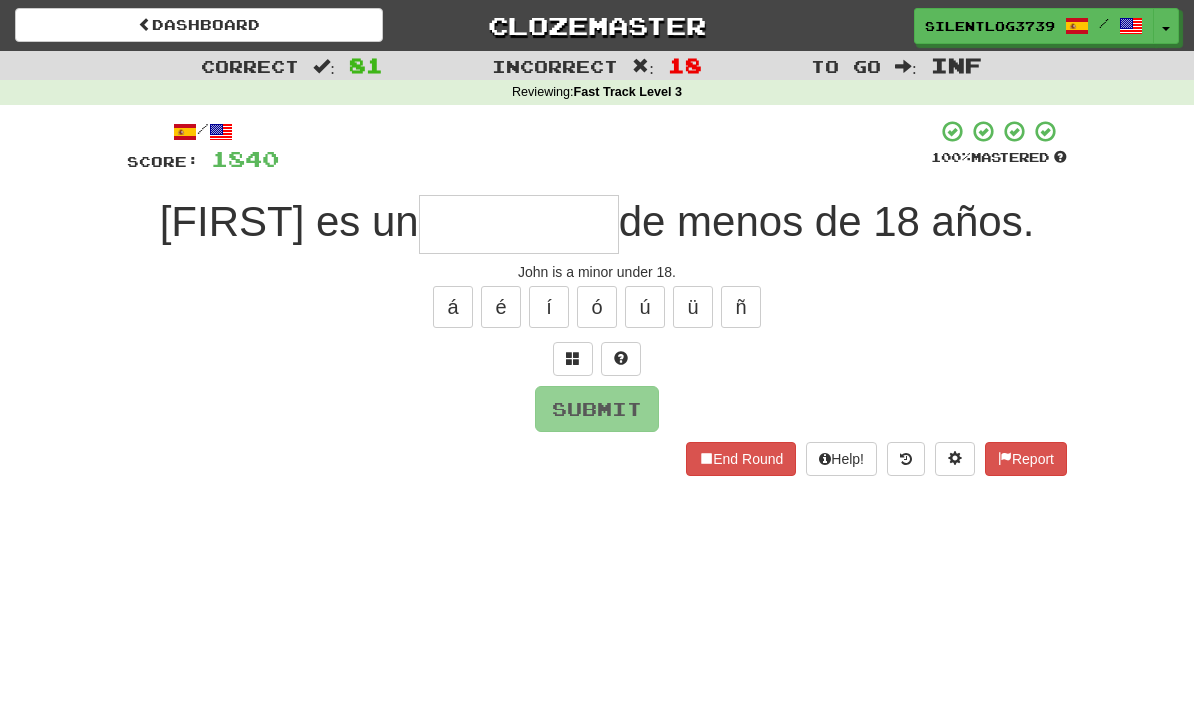 type on "*" 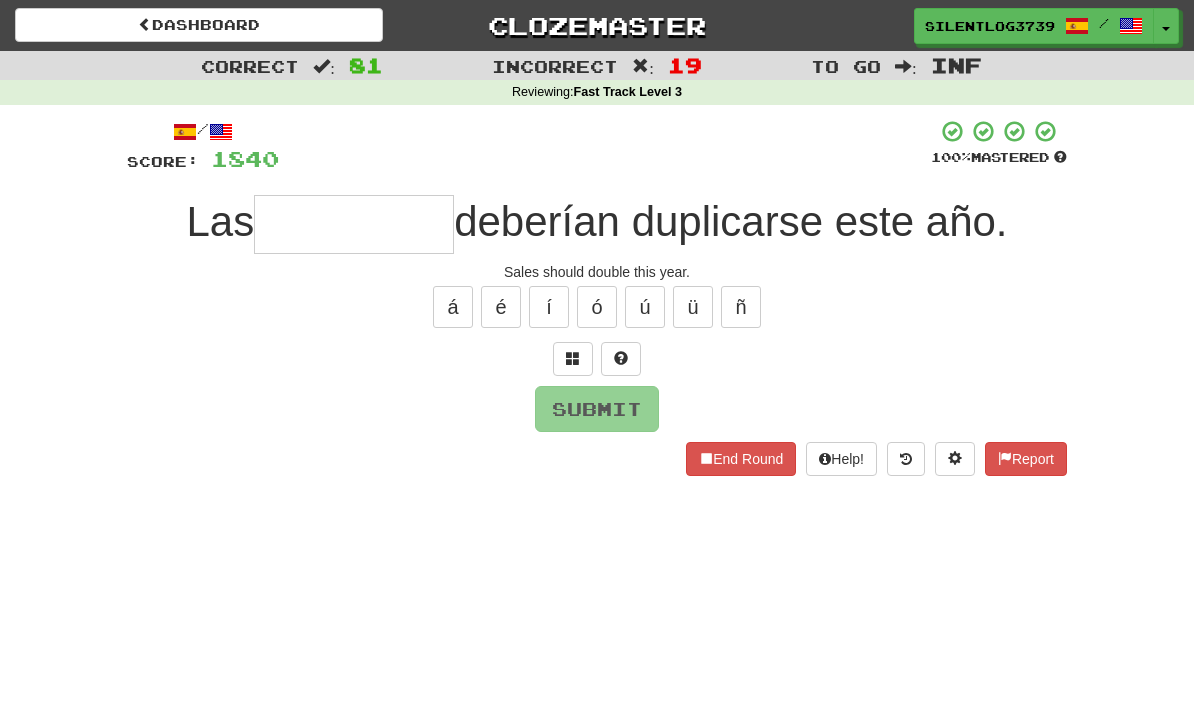 type on "*" 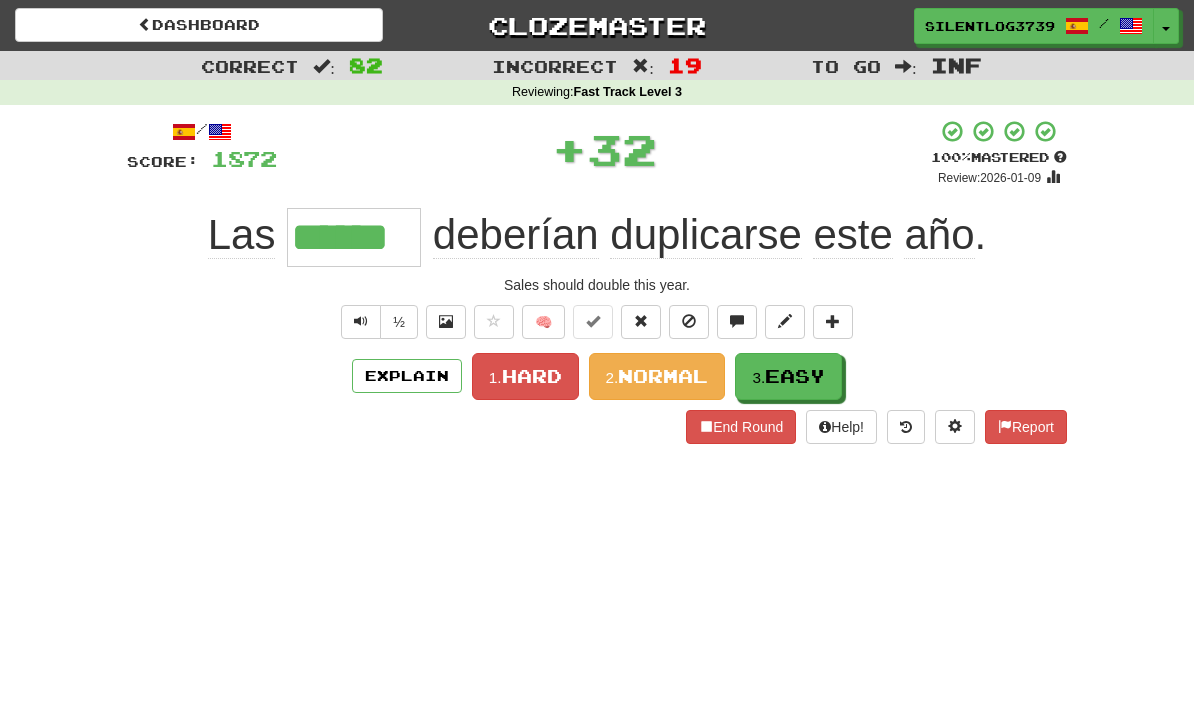 type on "******" 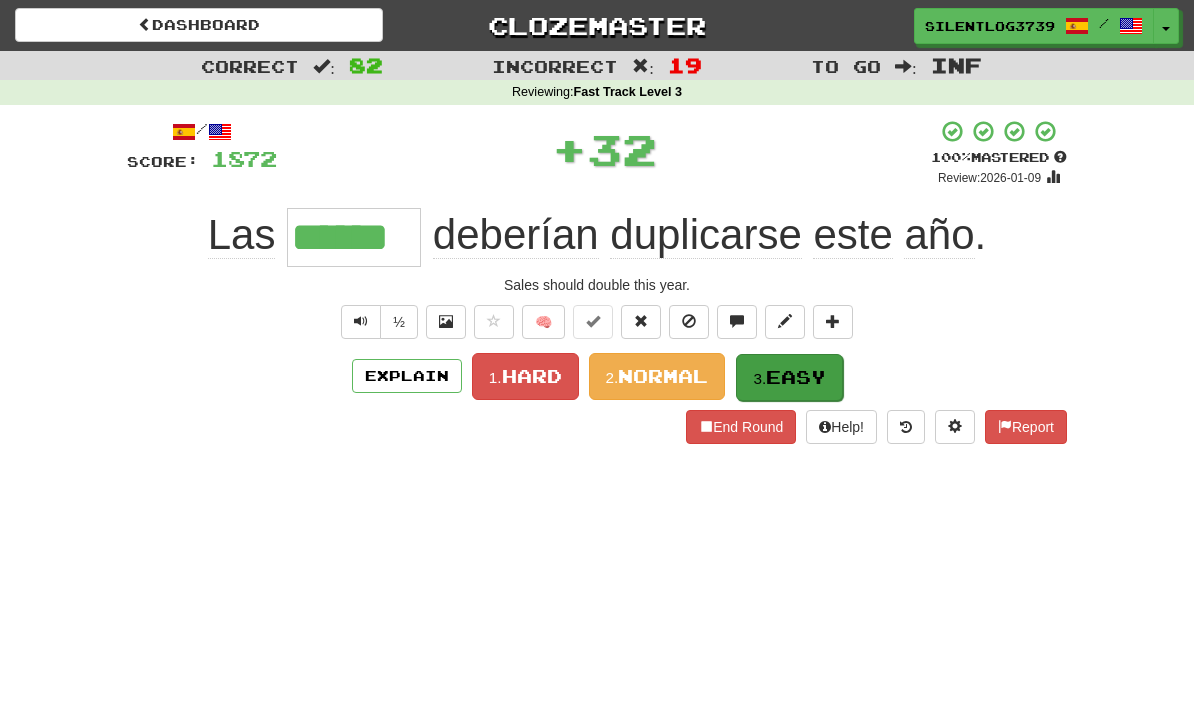 click on "3.  Easy" at bounding box center (789, 377) 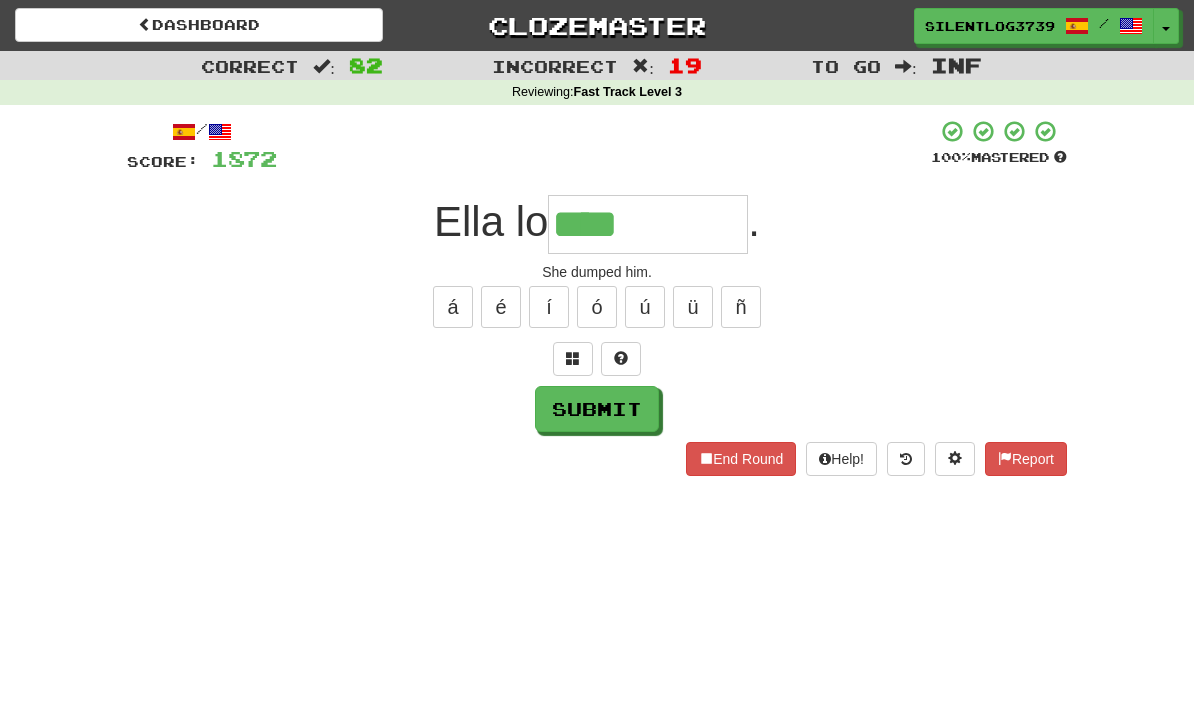 type on "****" 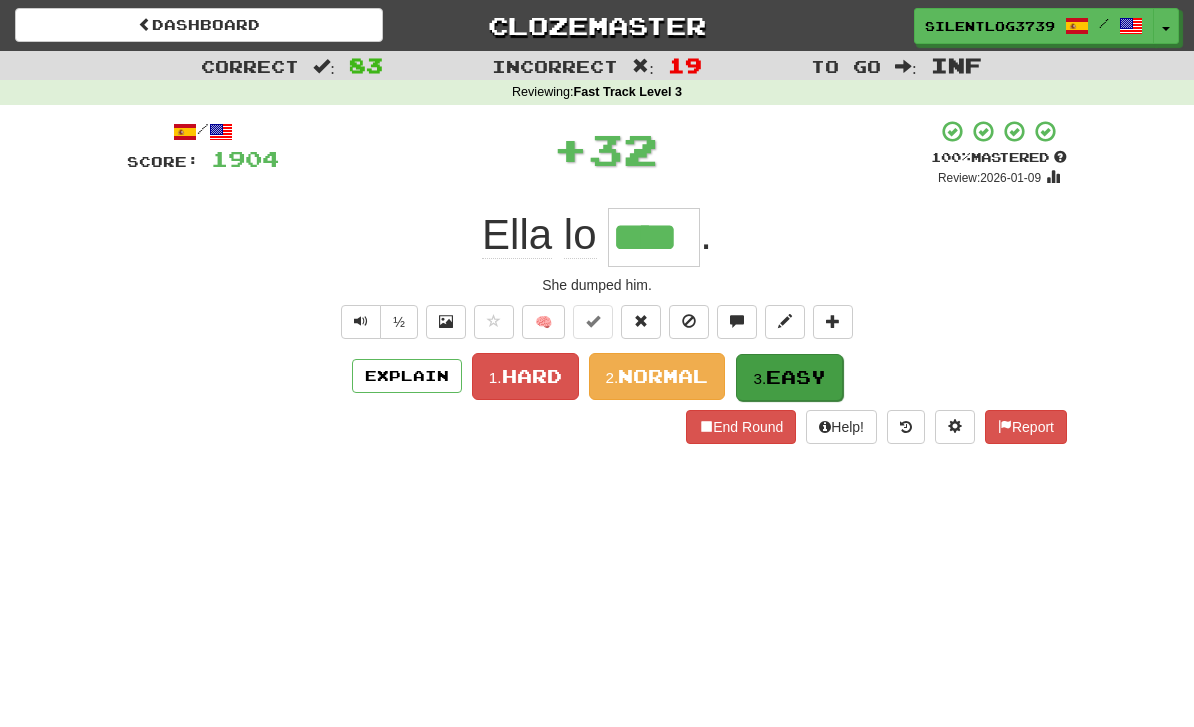 click on "Easy" at bounding box center [796, 377] 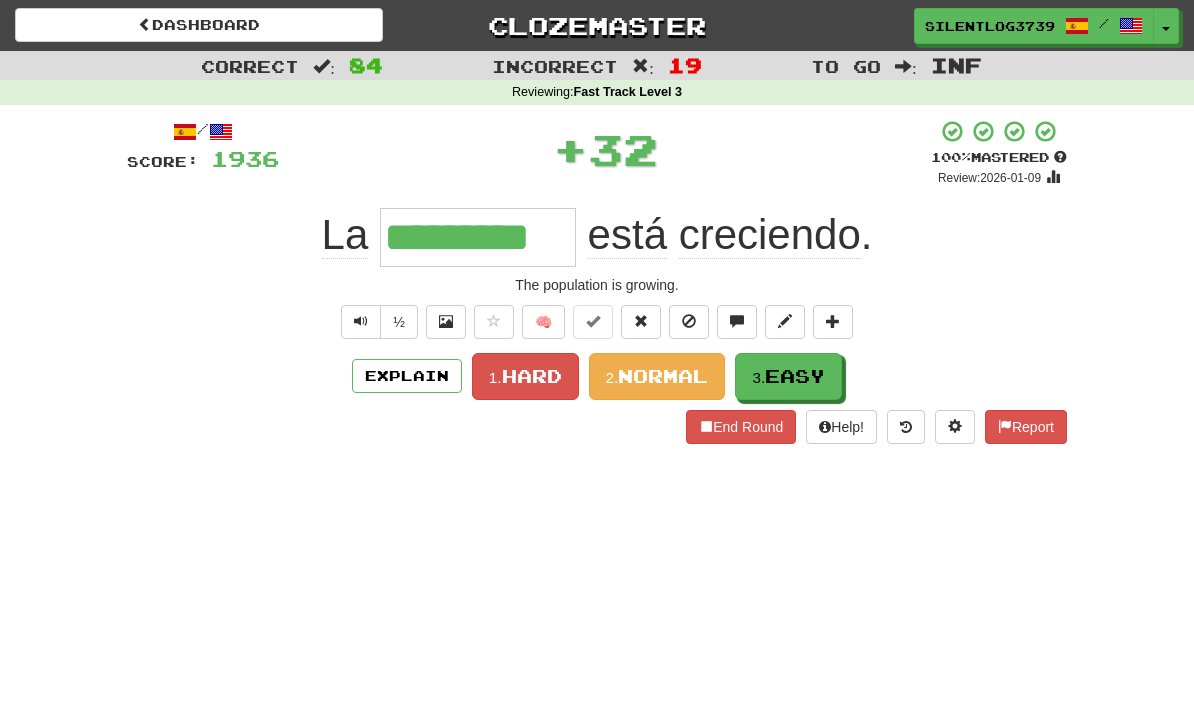type on "*********" 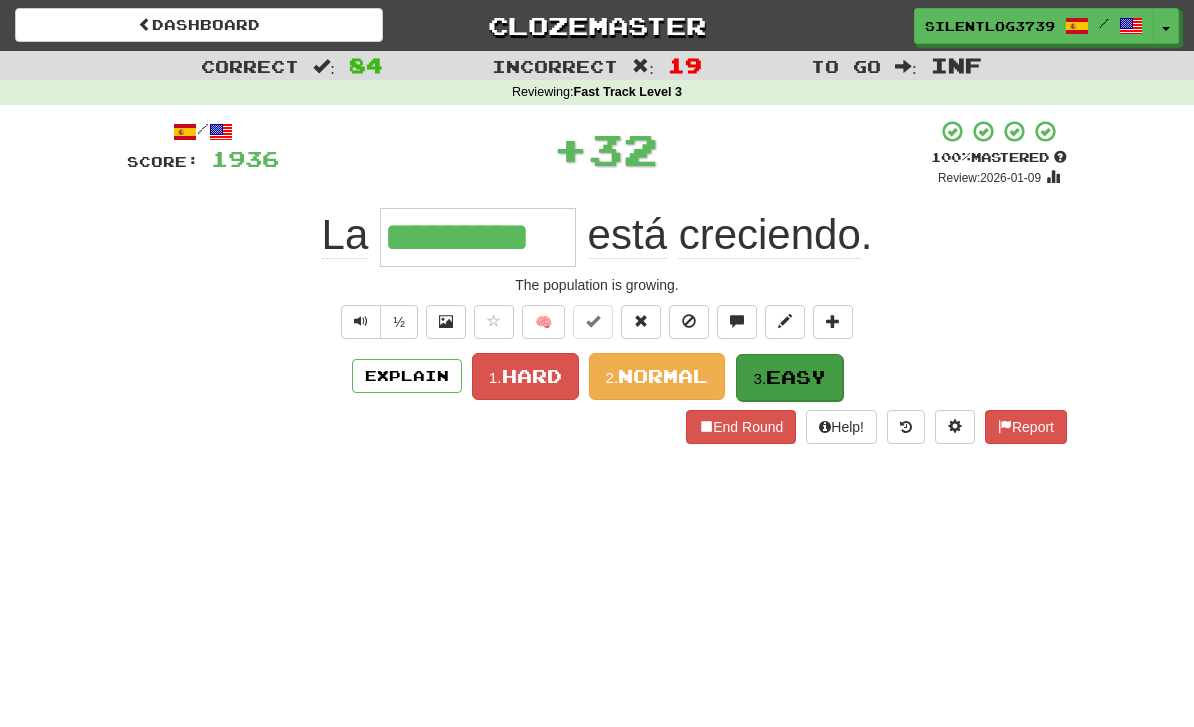 click on "Easy" at bounding box center [796, 377] 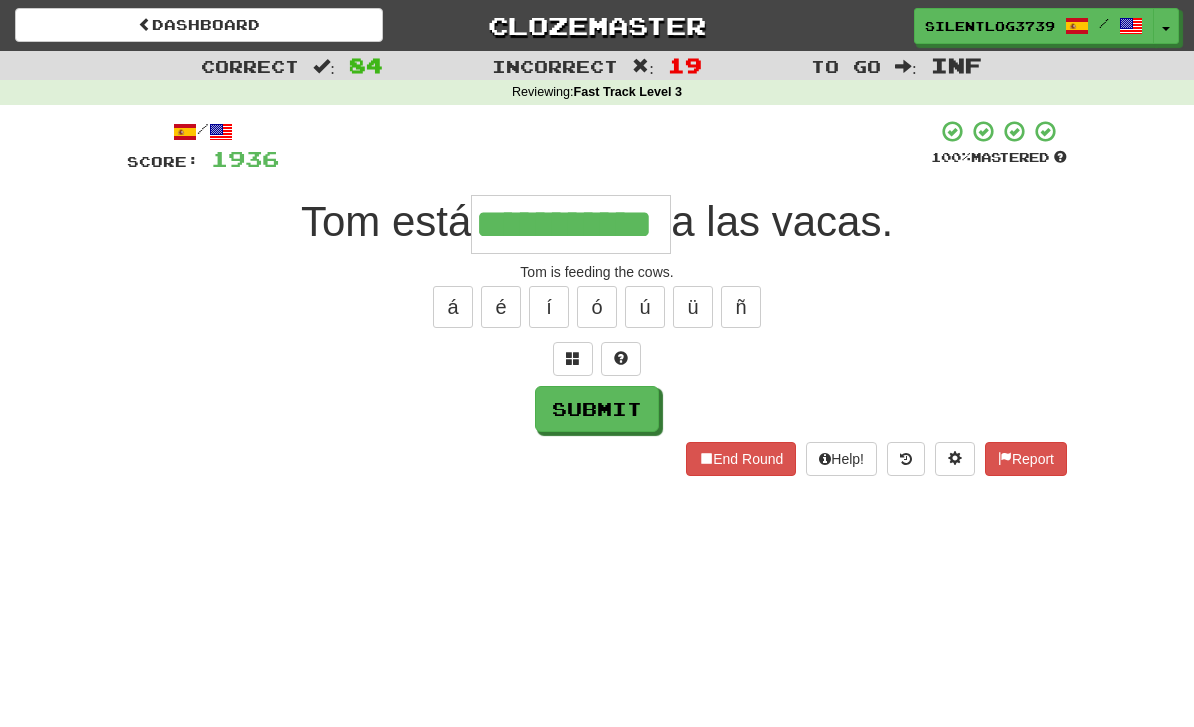 type on "**********" 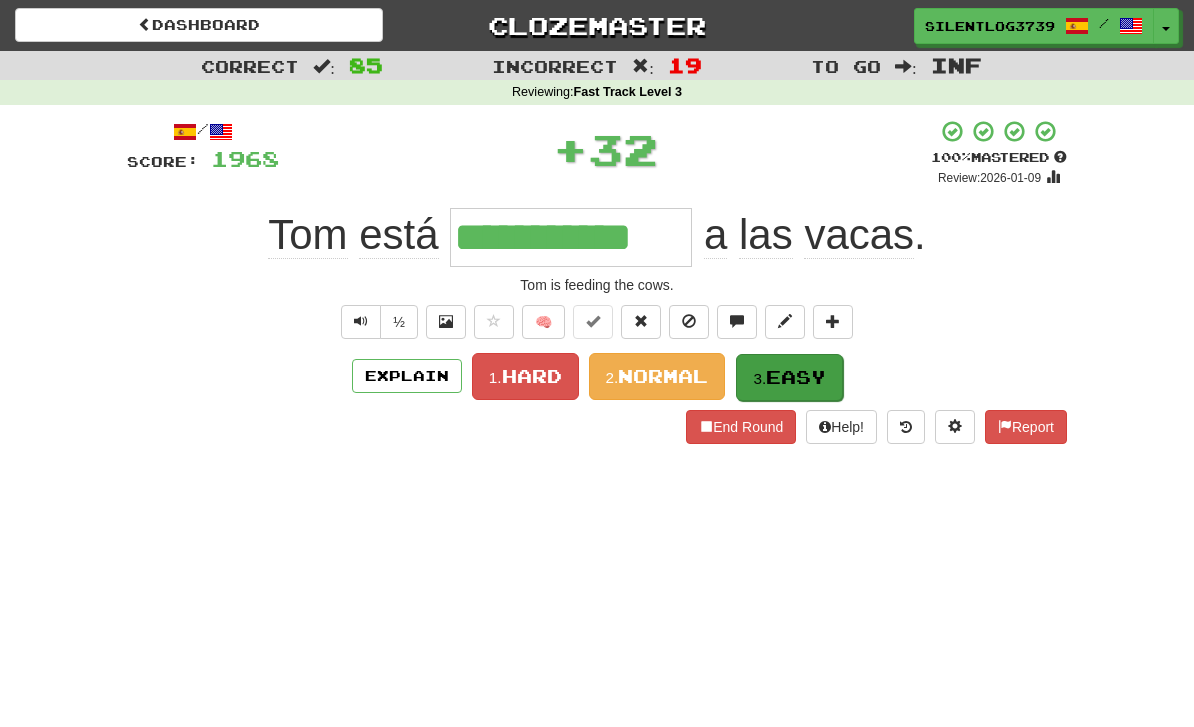 click on "Easy" at bounding box center [796, 377] 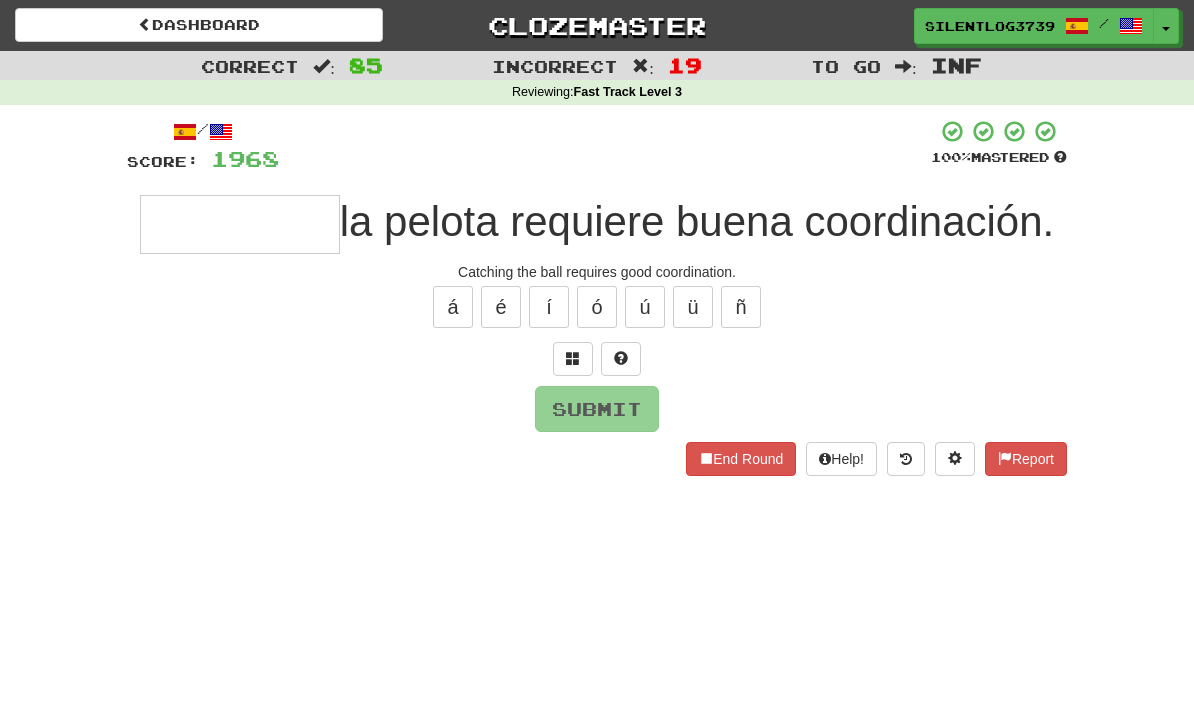type on "*" 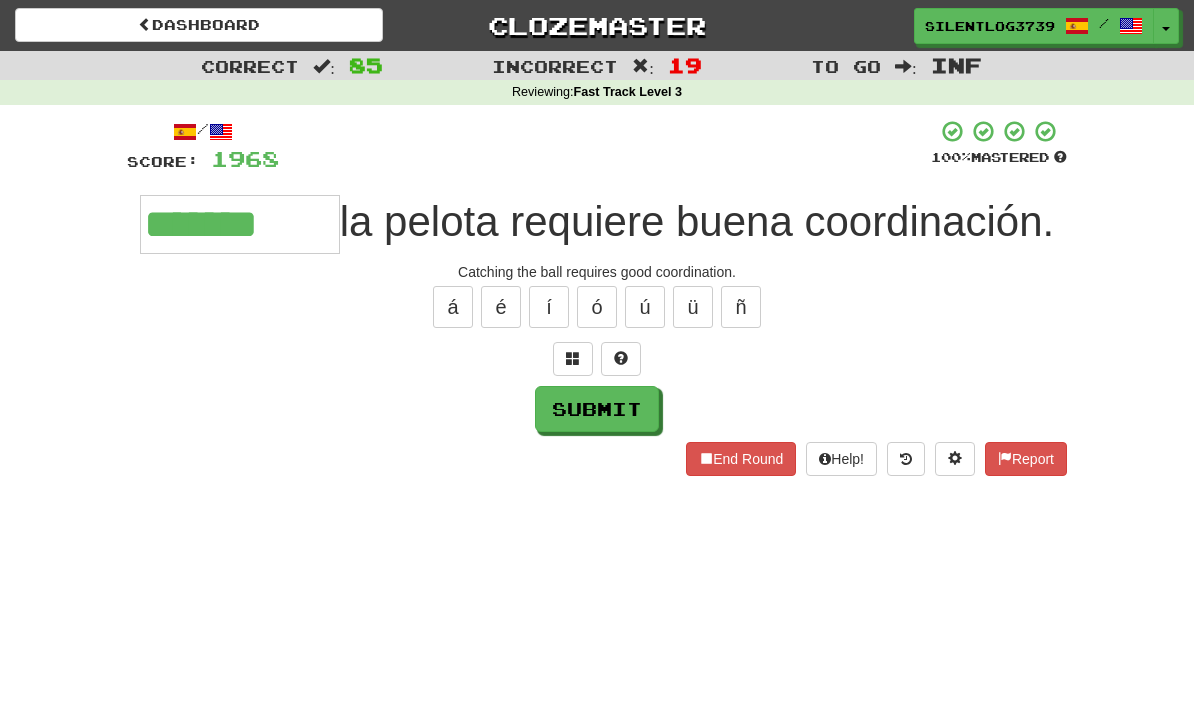 type on "*******" 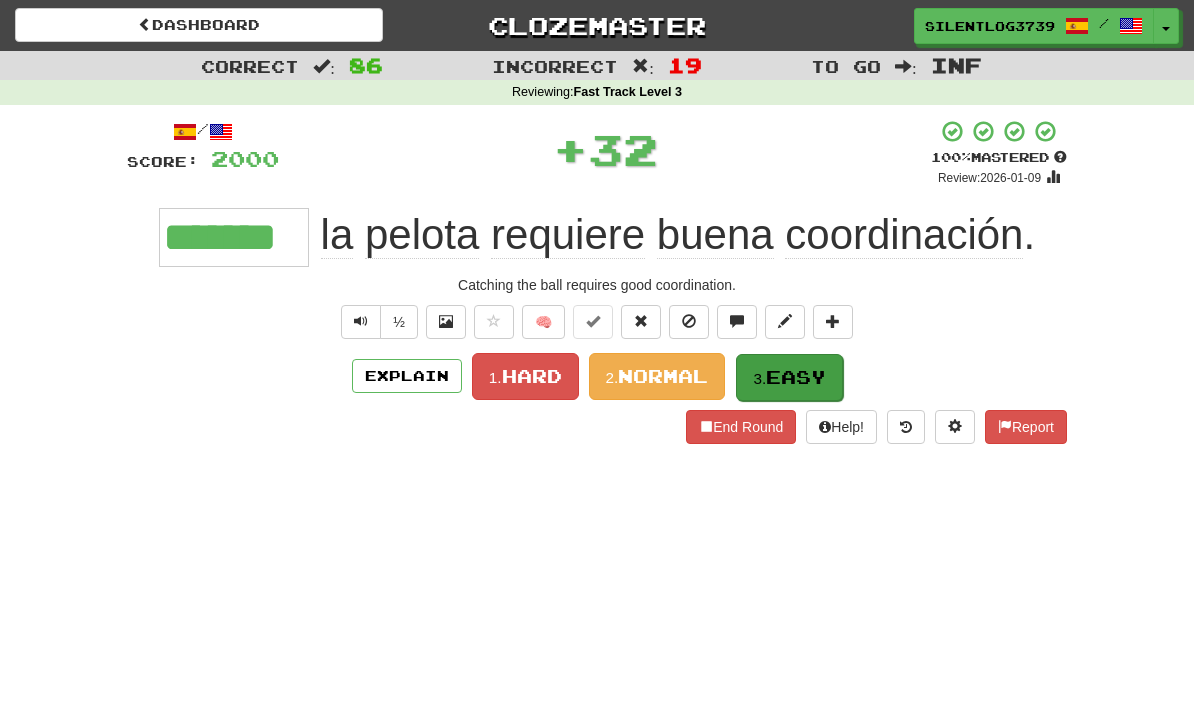click on "Easy" at bounding box center (796, 377) 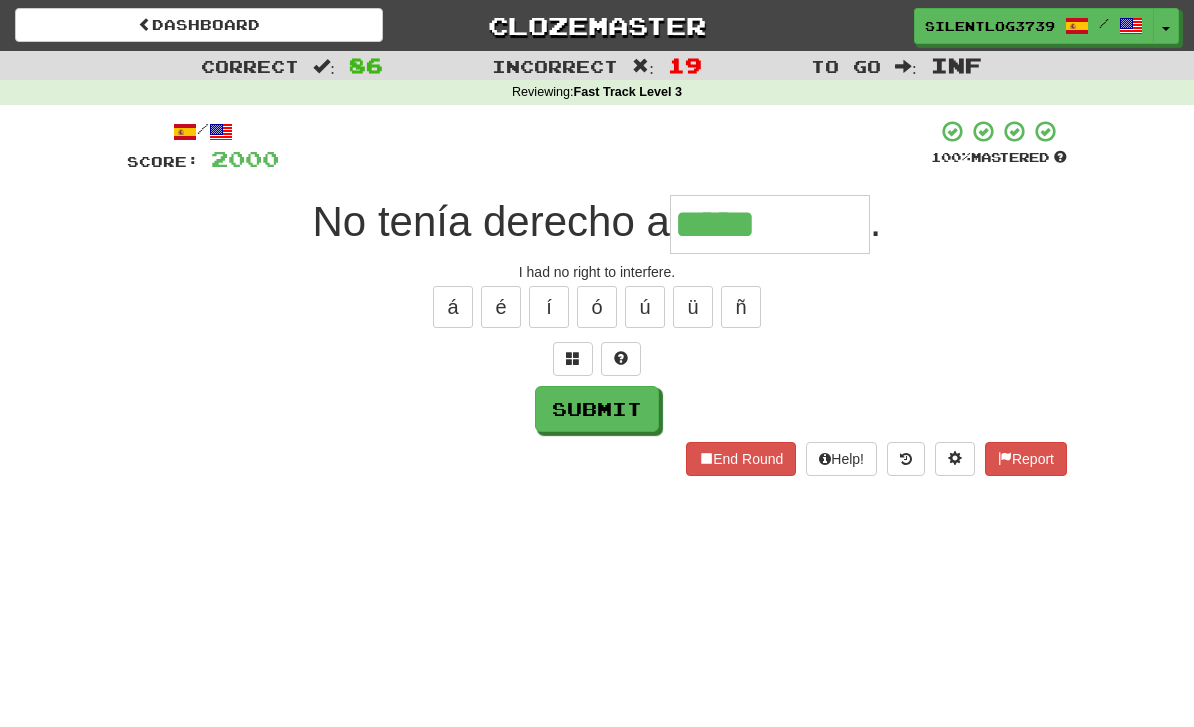 type on "**********" 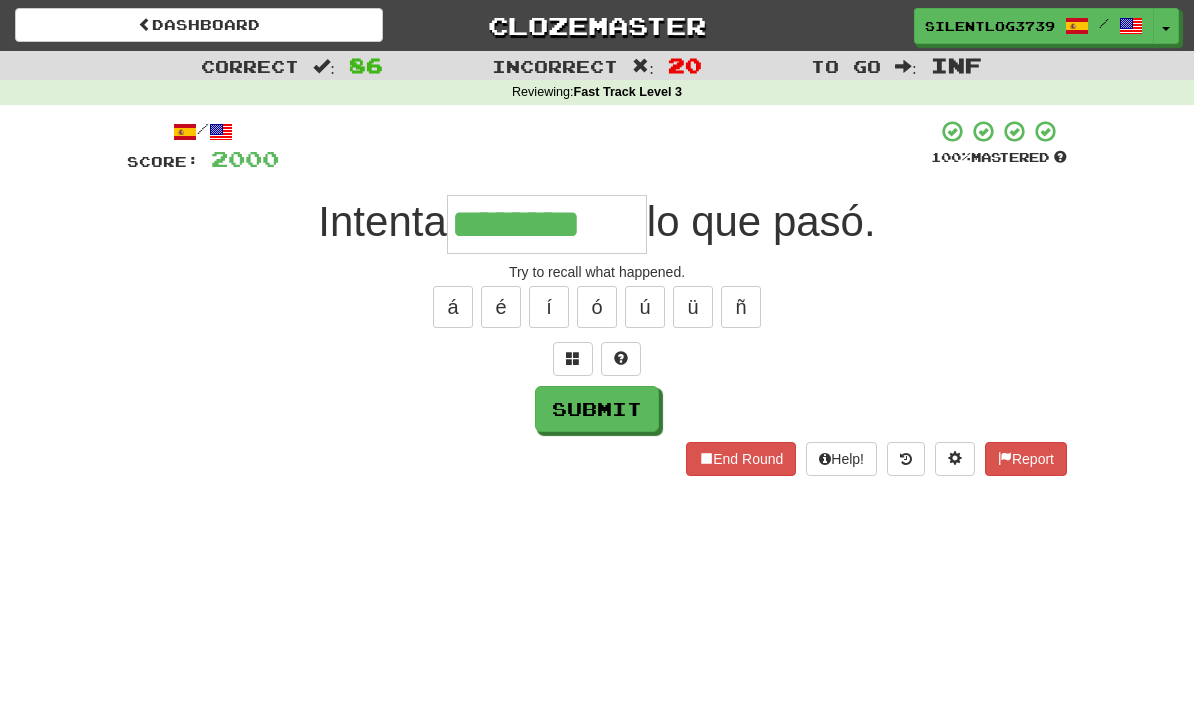 type on "********" 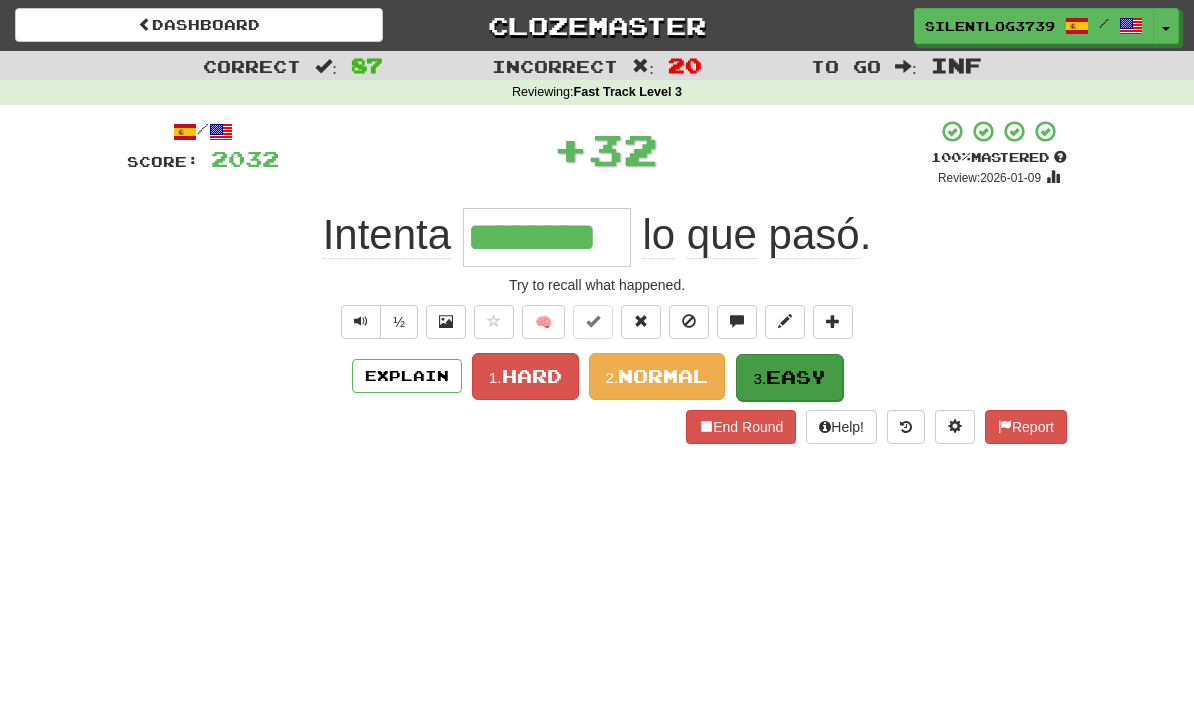 click on "3.  Easy" at bounding box center (789, 377) 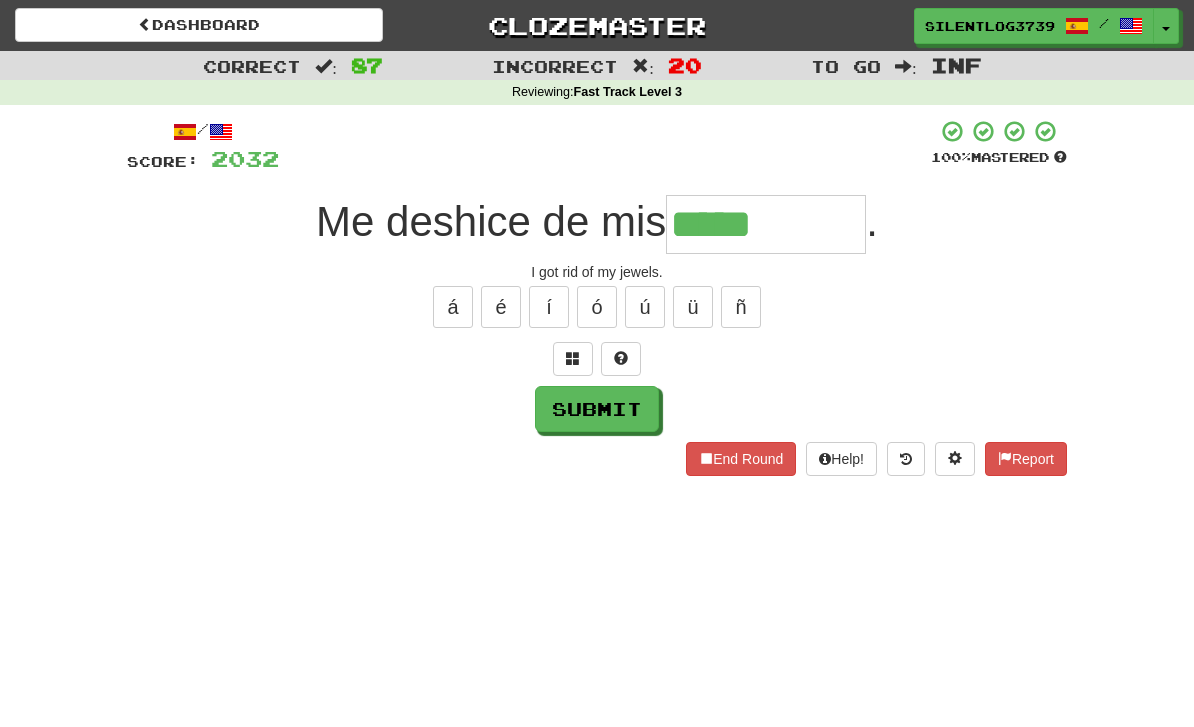 type on "*****" 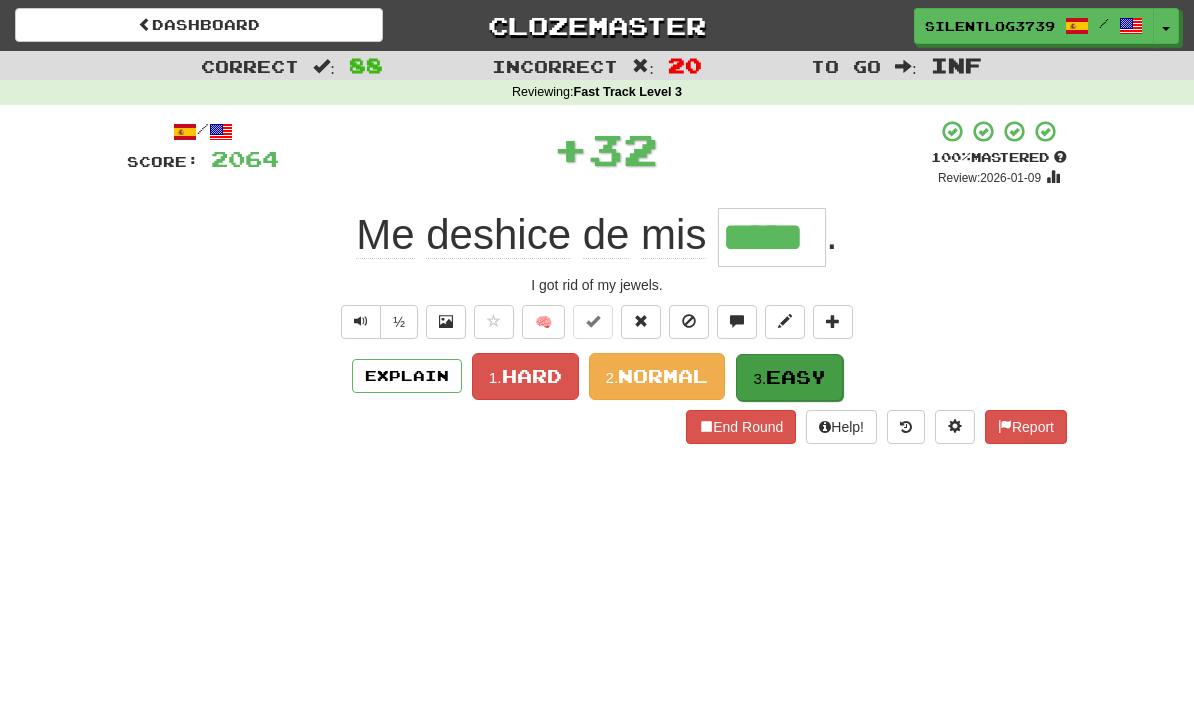 click on "Easy" at bounding box center (796, 377) 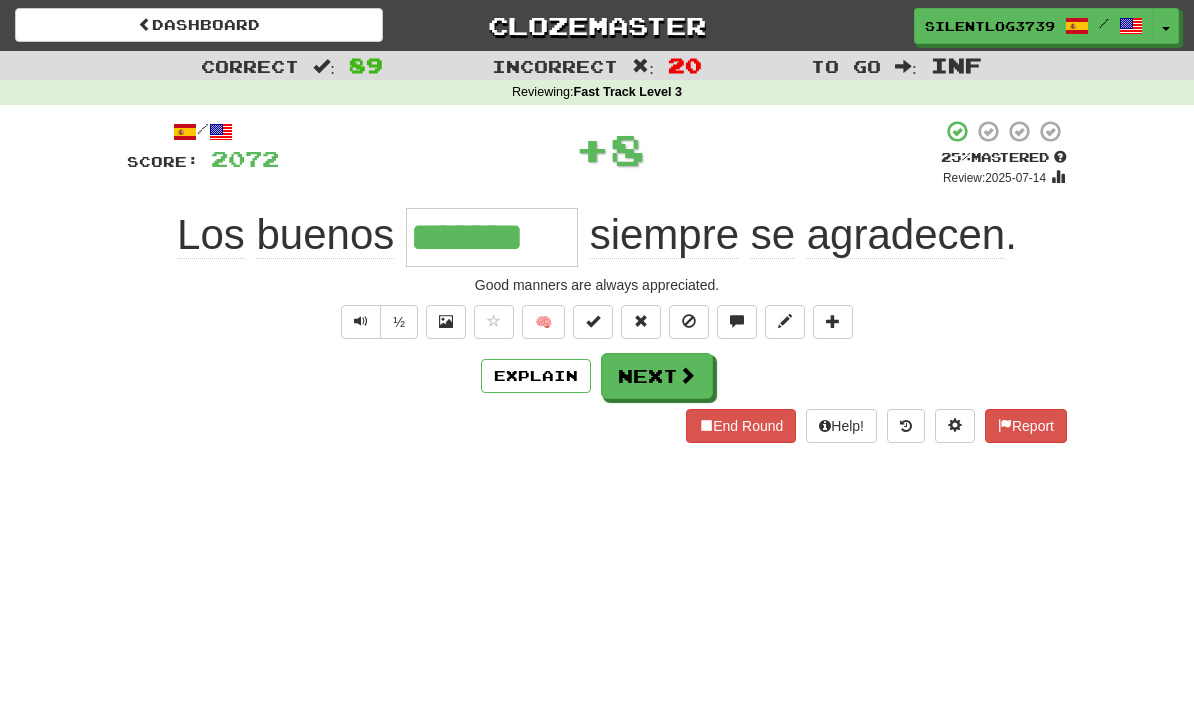 type on "*******" 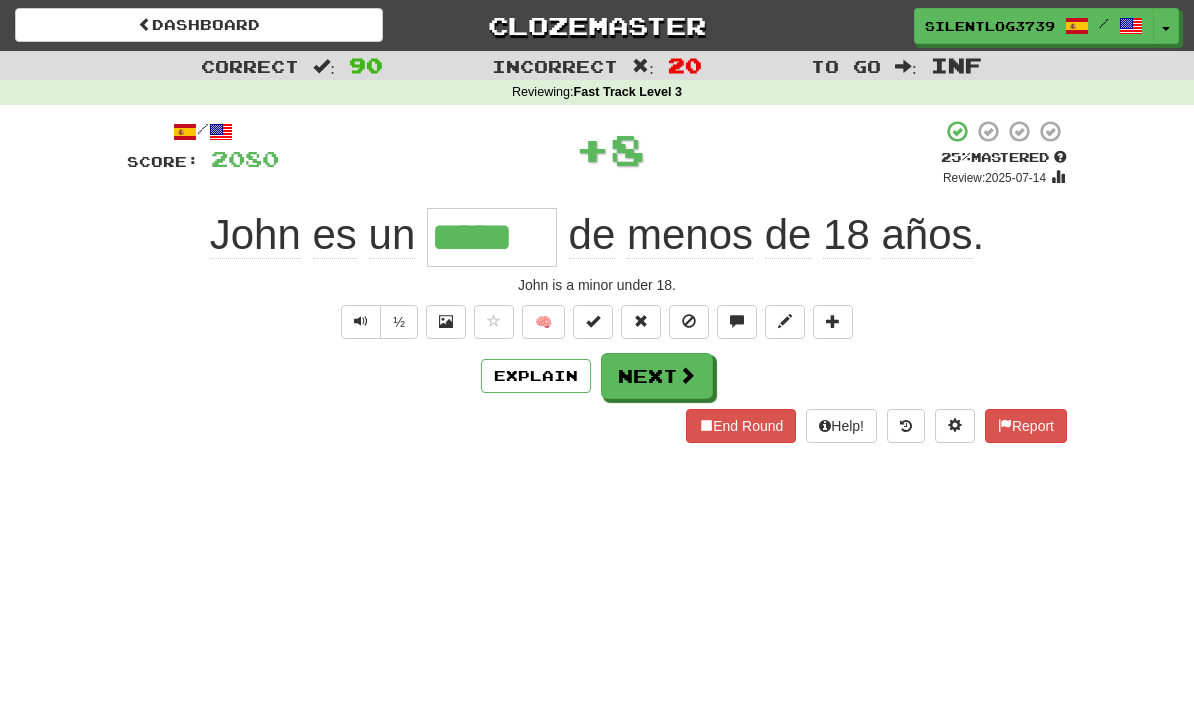 type on "*****" 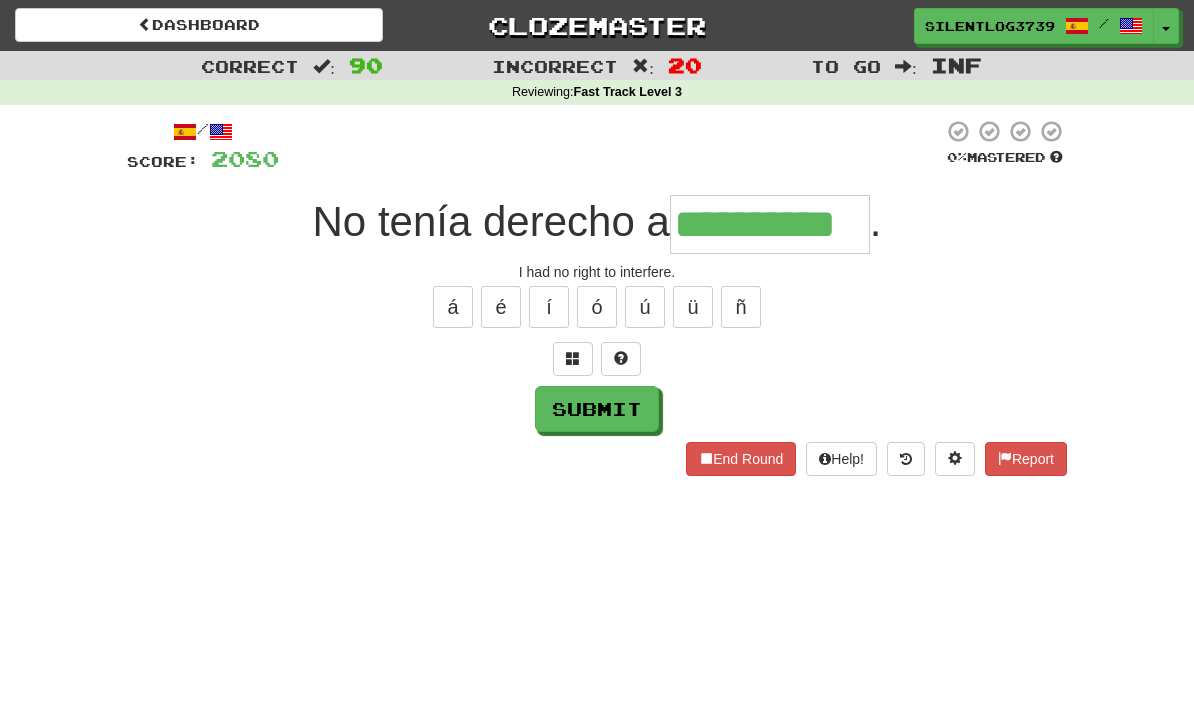type on "**********" 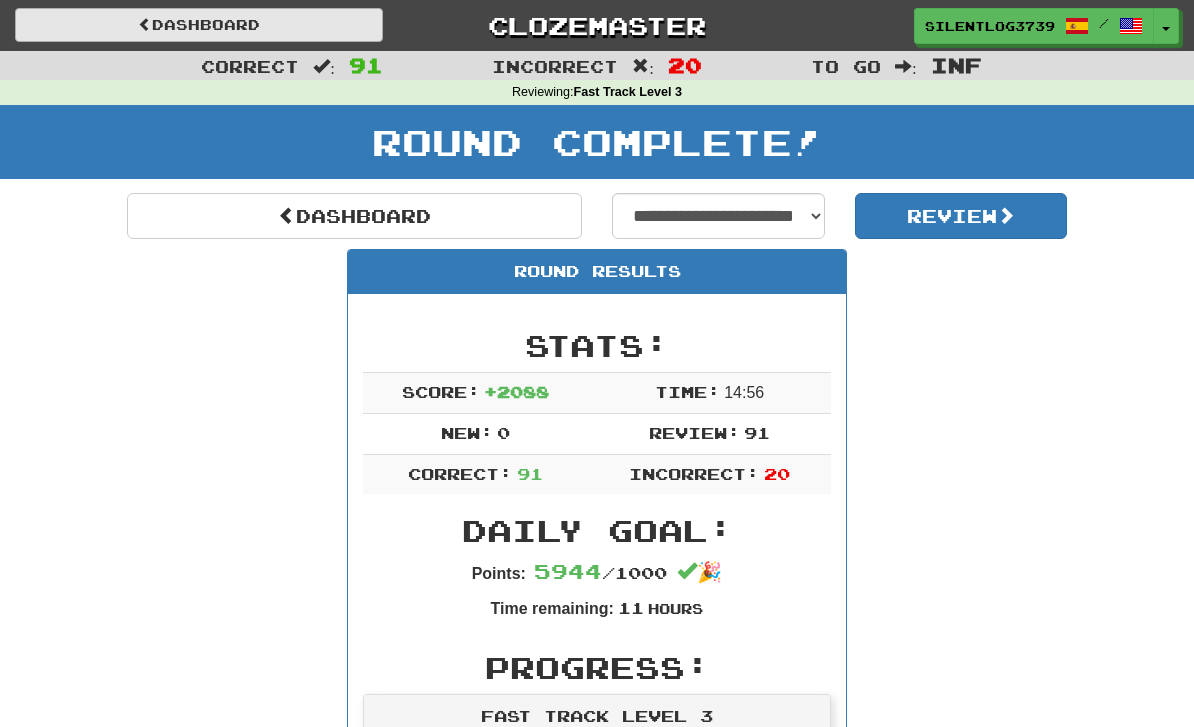click on "Dashboard" at bounding box center (199, 25) 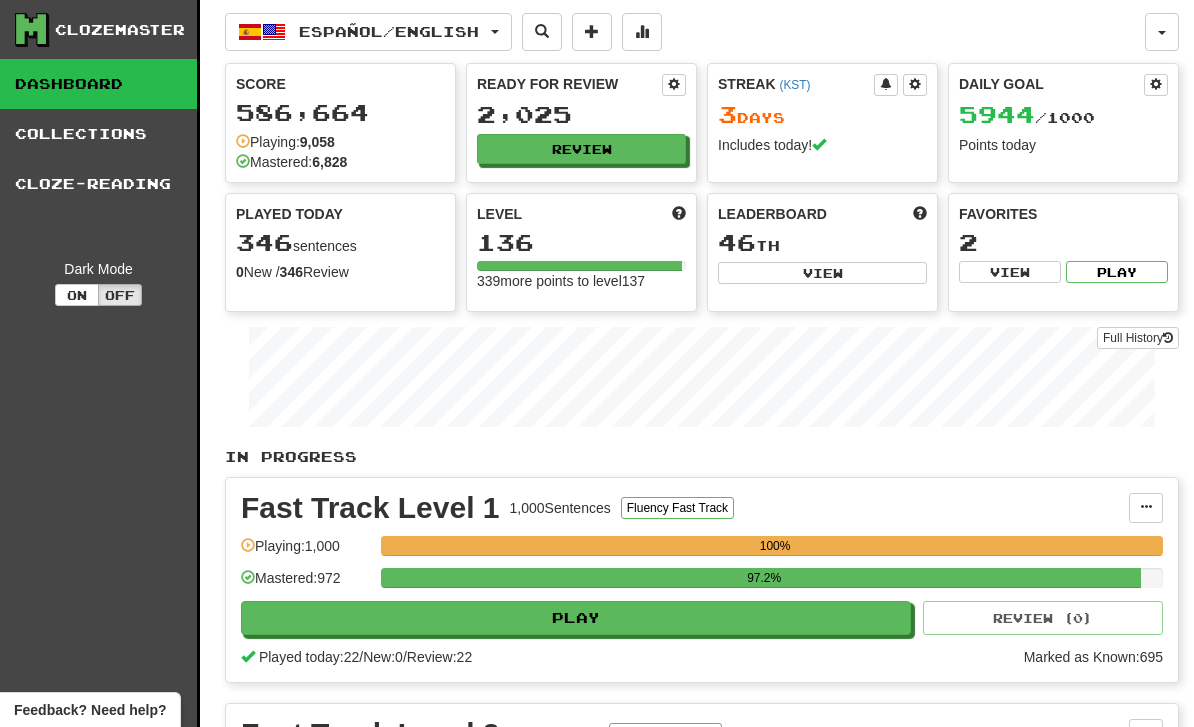 scroll, scrollTop: 0, scrollLeft: 0, axis: both 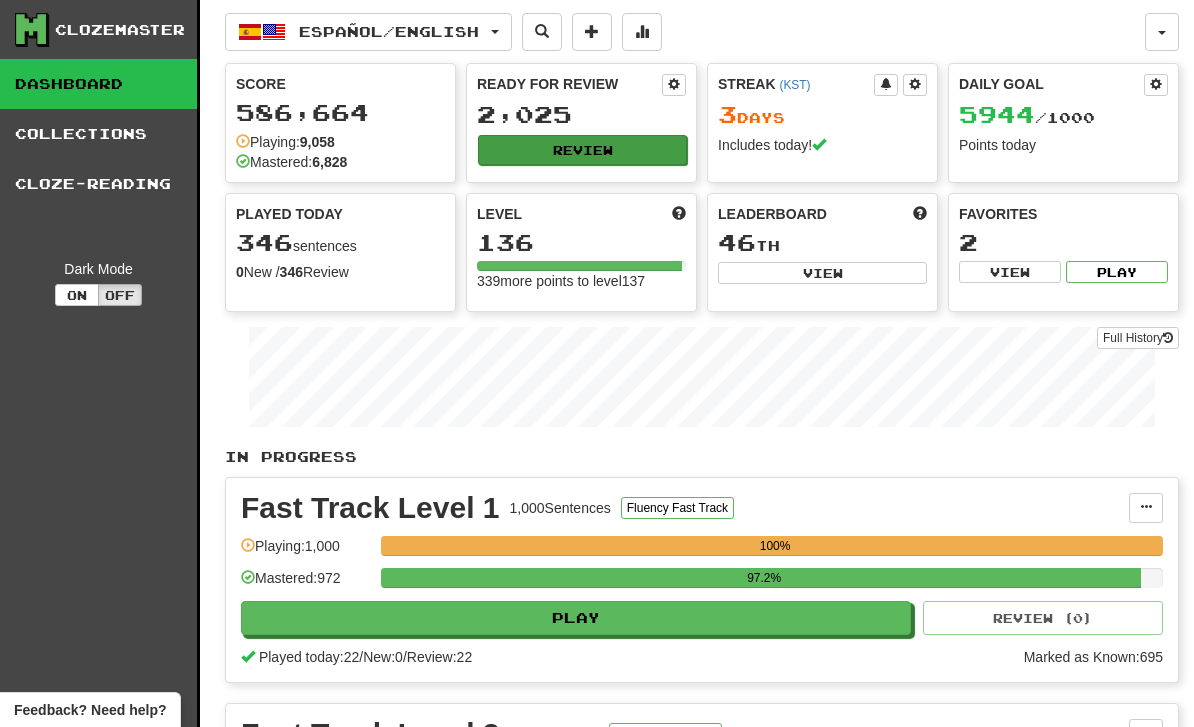 click on "Review" 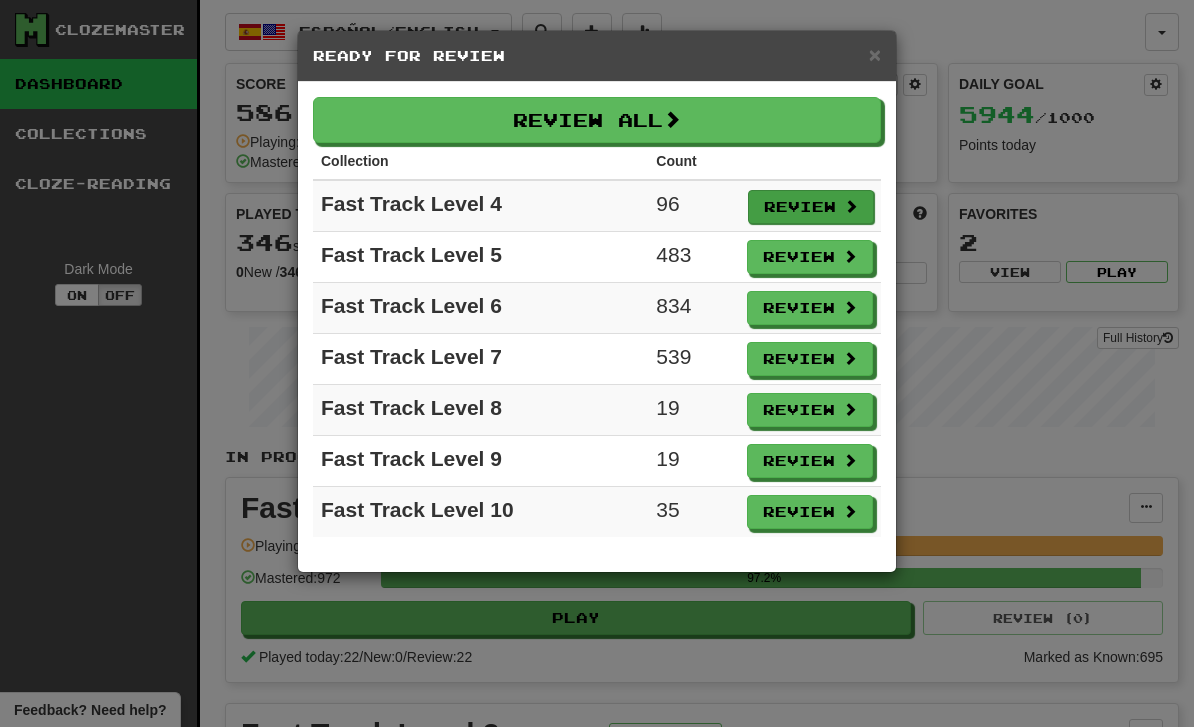 click on "Review" at bounding box center (811, 207) 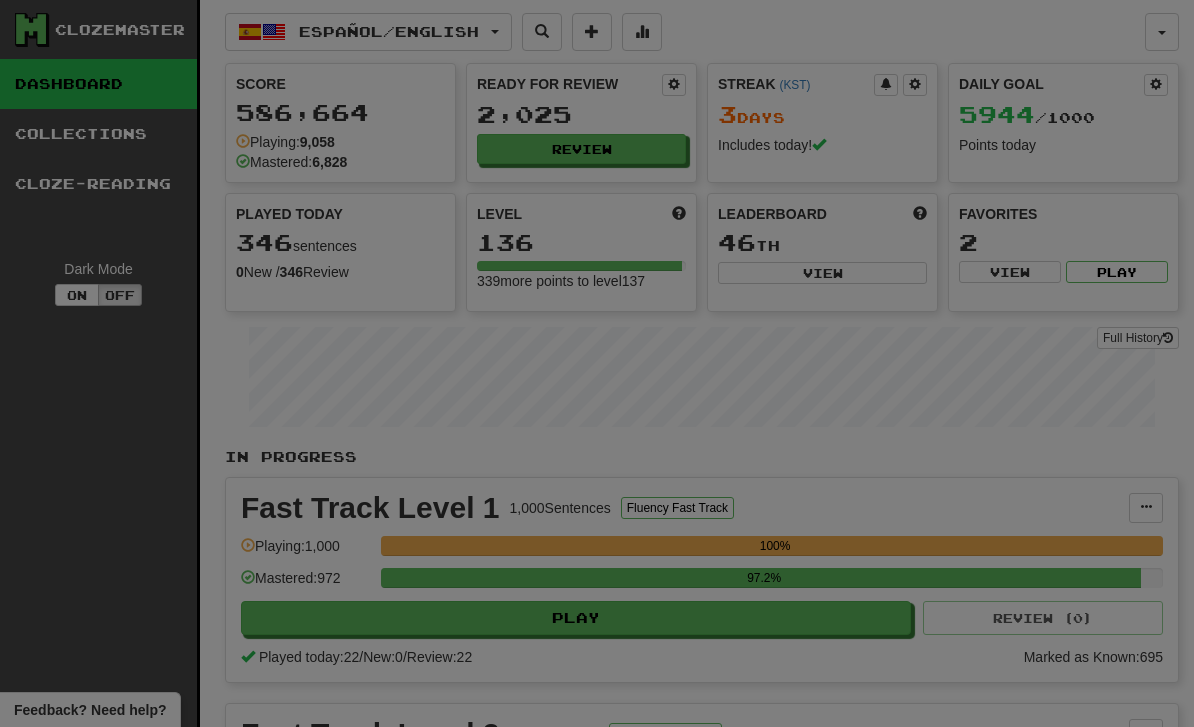 select on "********" 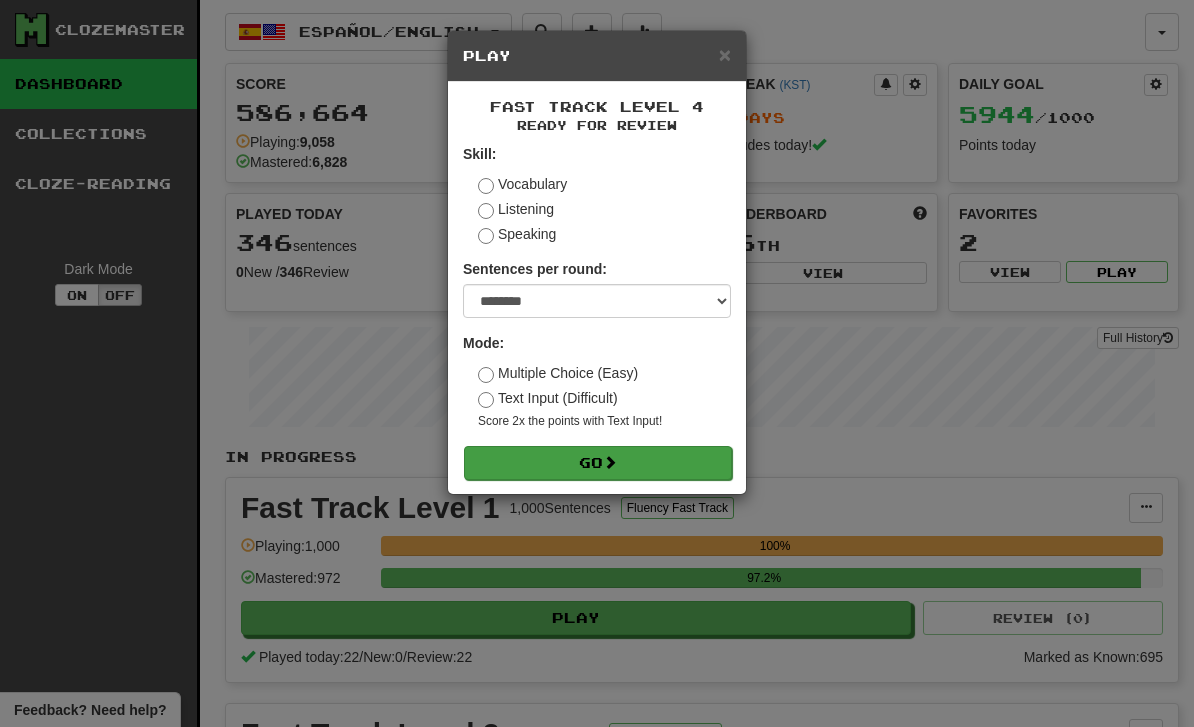 click on "Go" at bounding box center [598, 463] 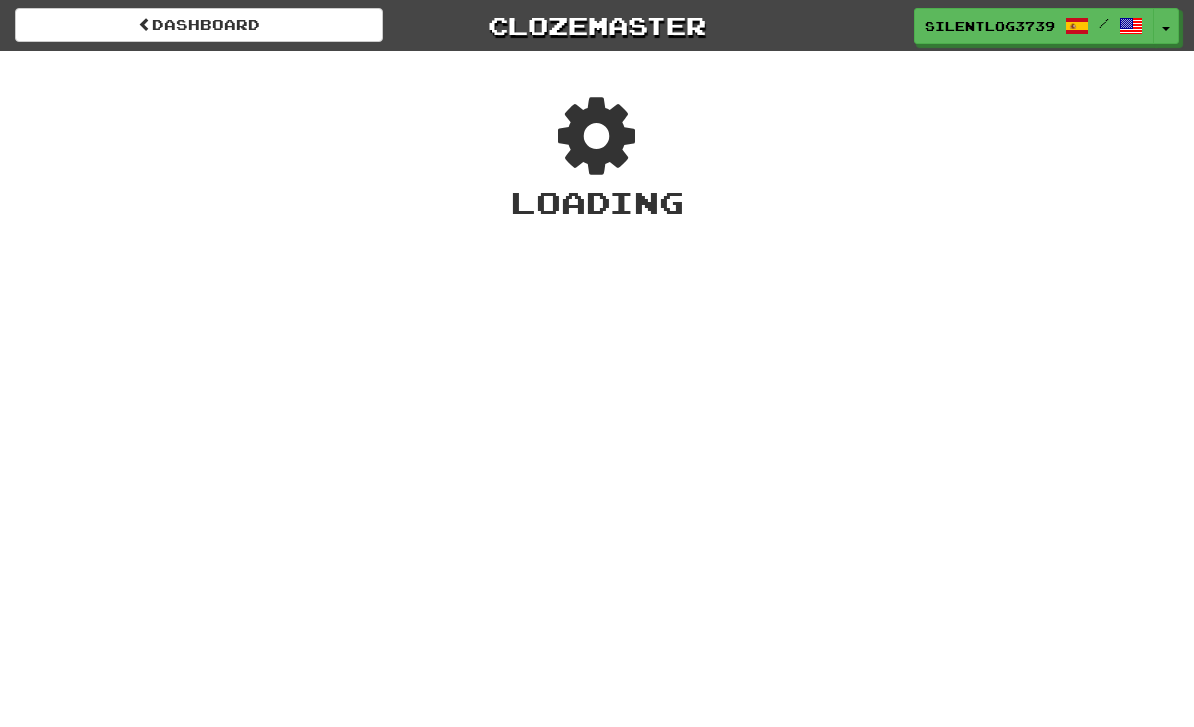 scroll, scrollTop: 0, scrollLeft: 0, axis: both 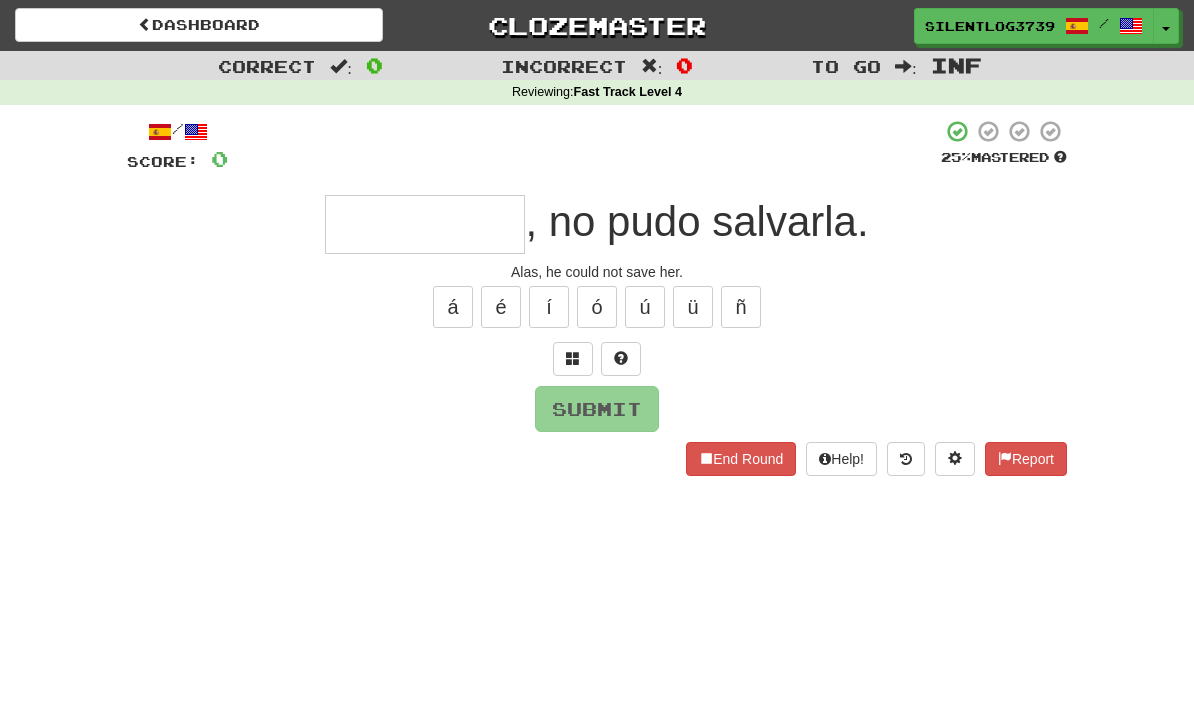 type on "**********" 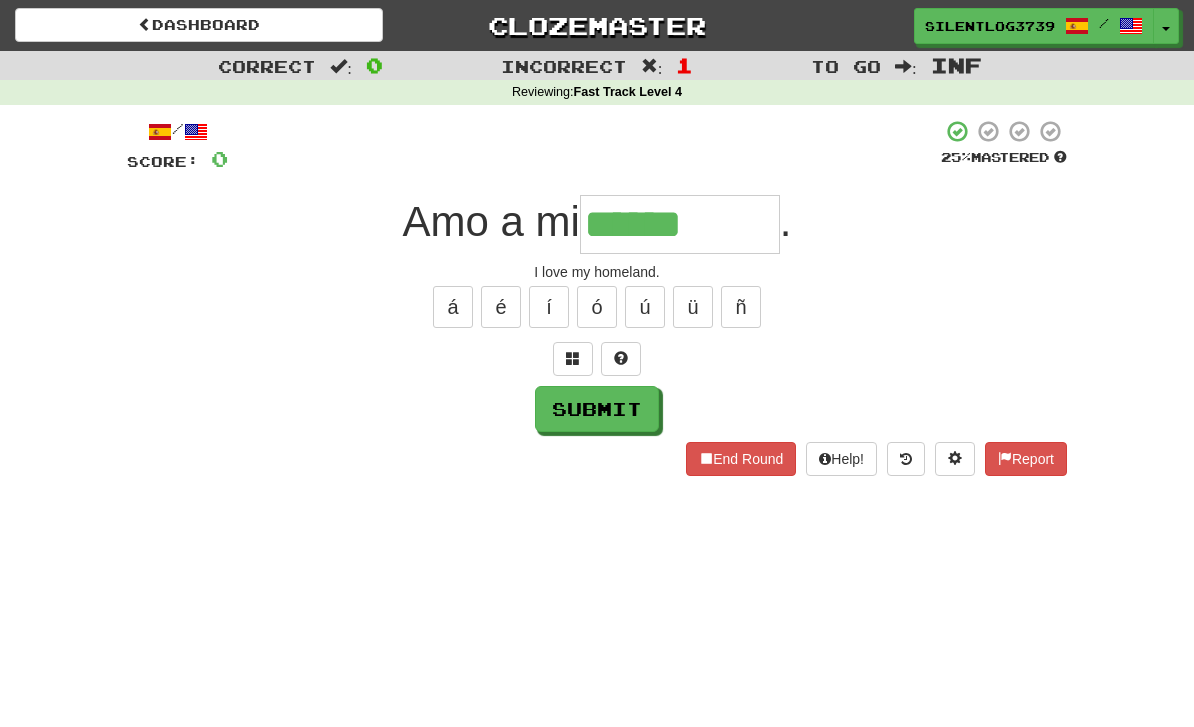 type on "******" 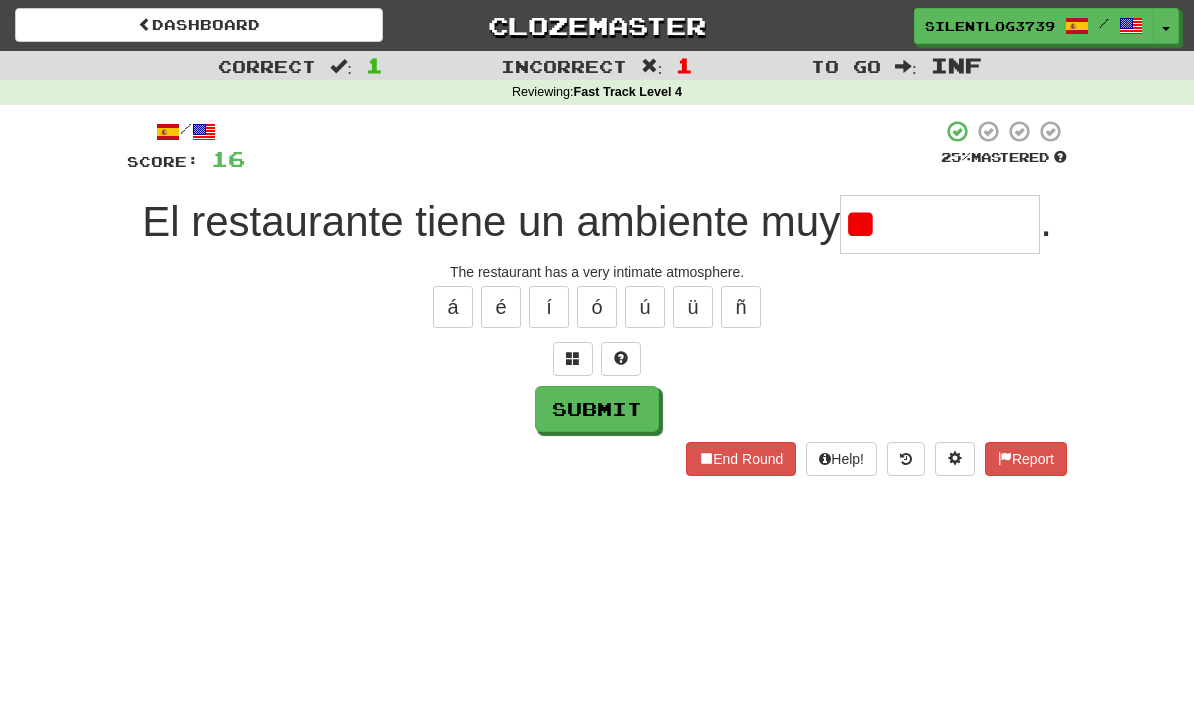 type on "*" 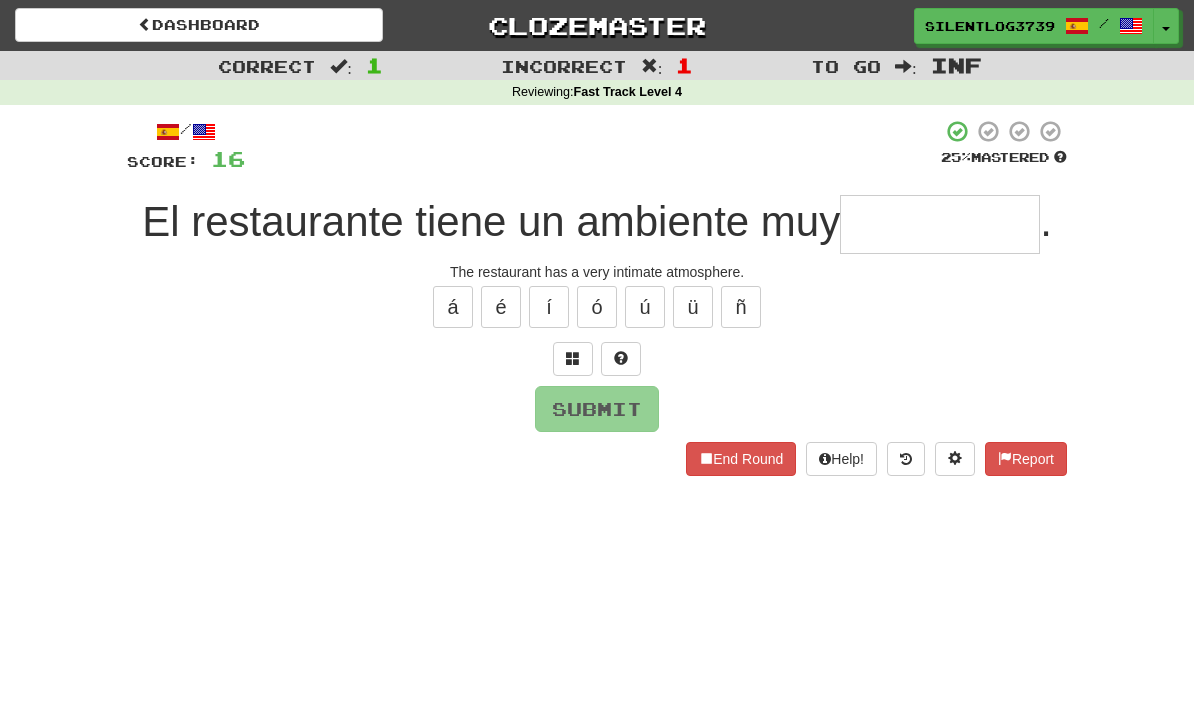 type on "*" 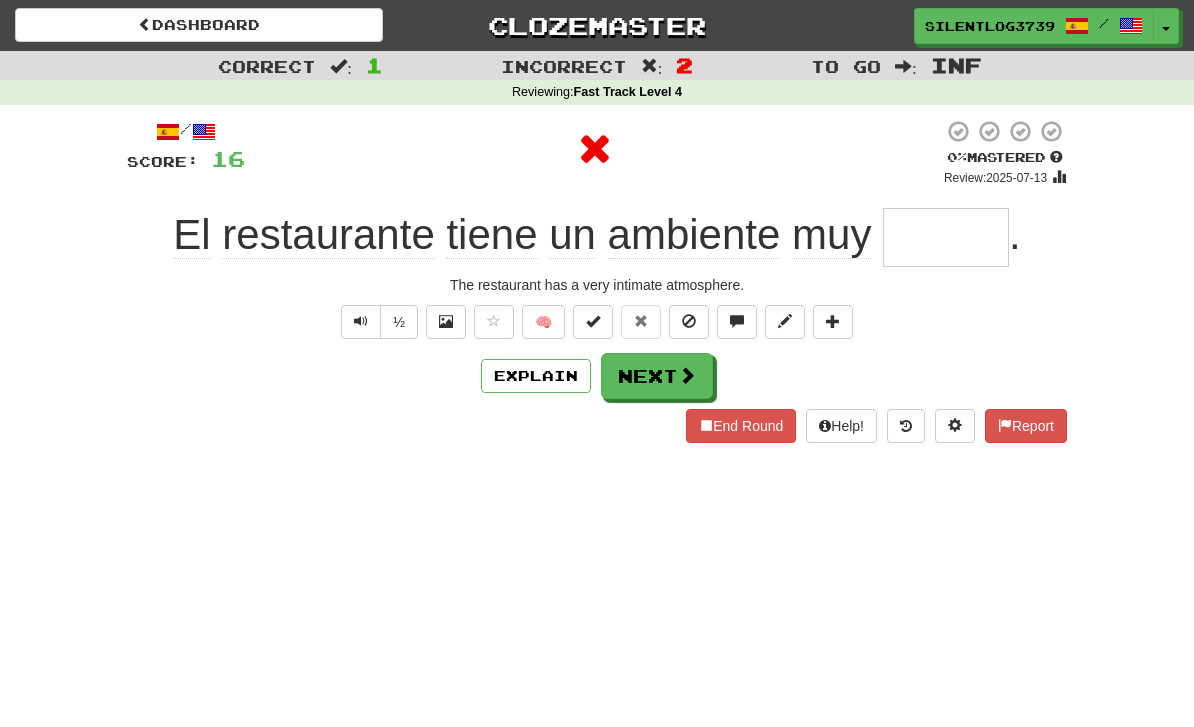 type on "******" 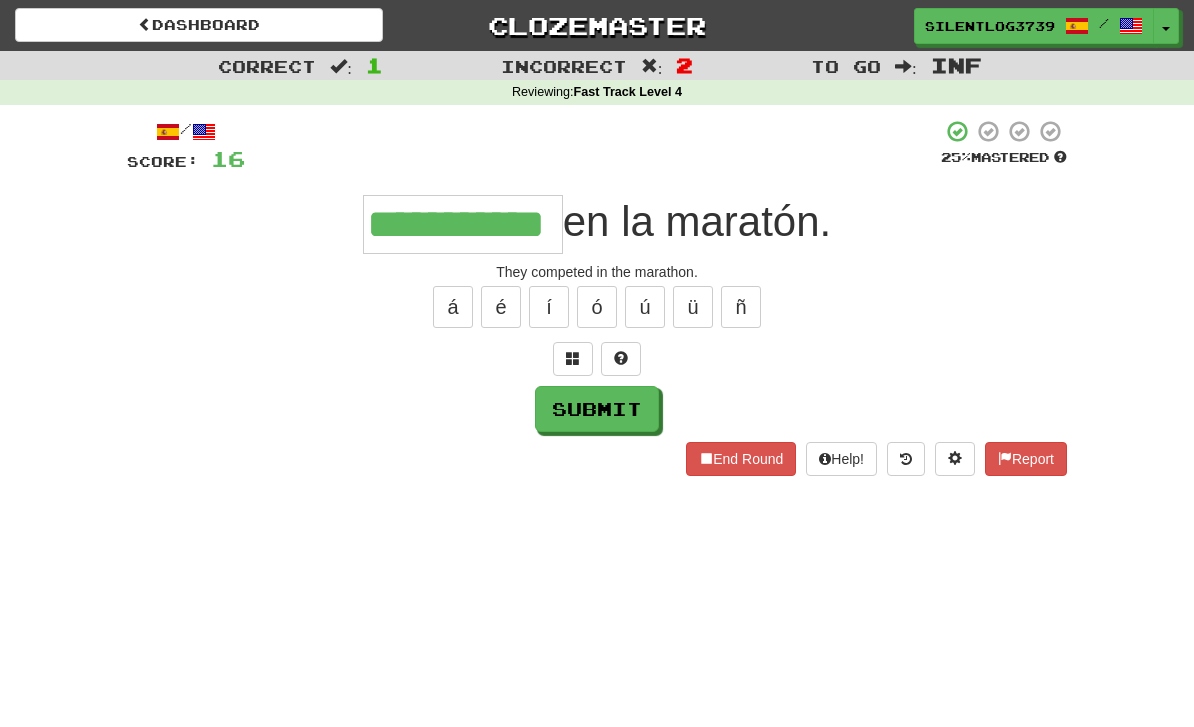 type on "**********" 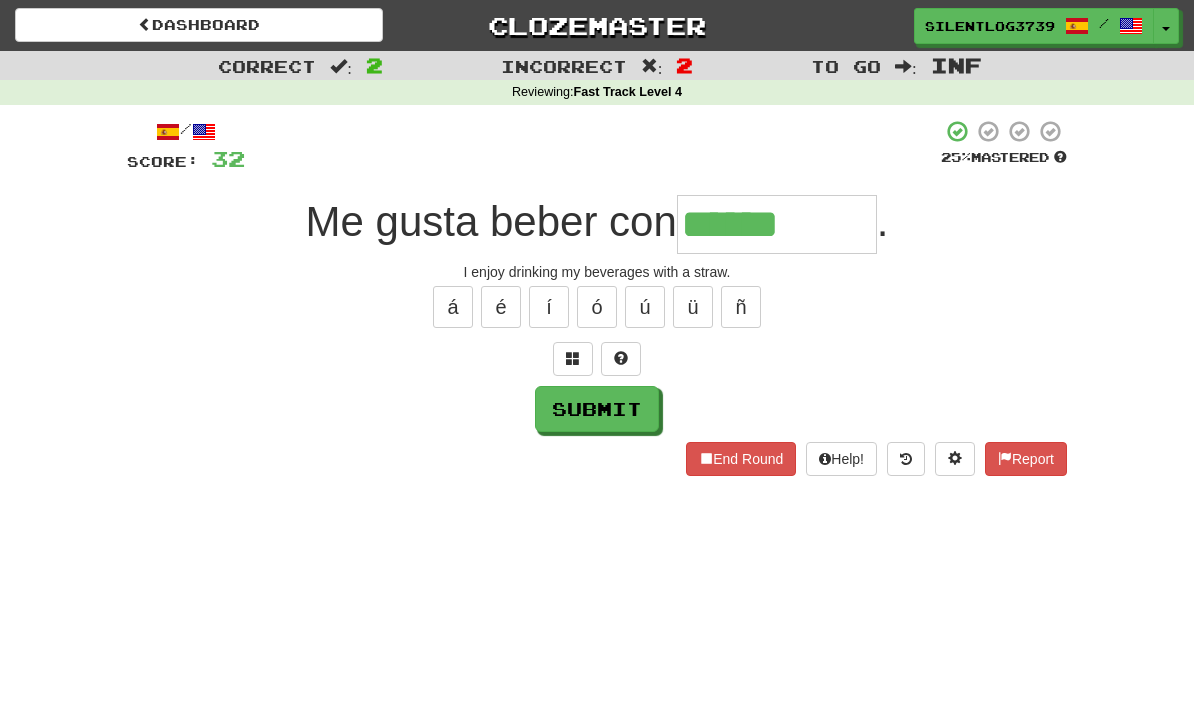 type on "******" 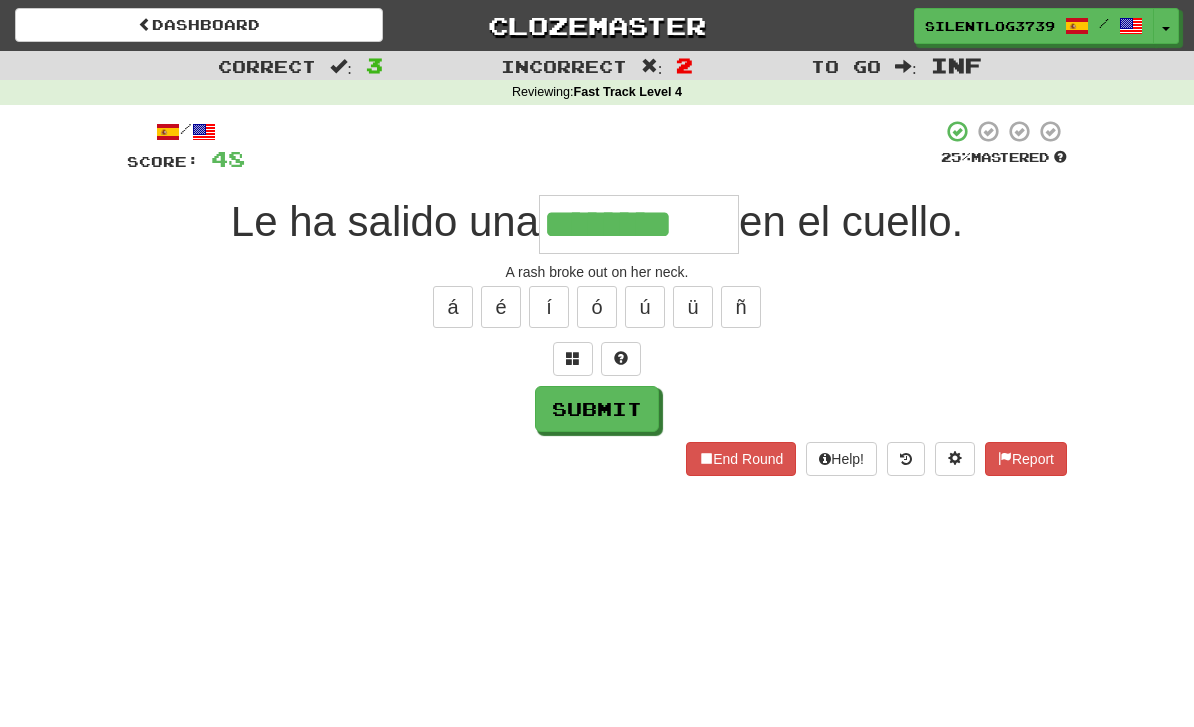 type on "********" 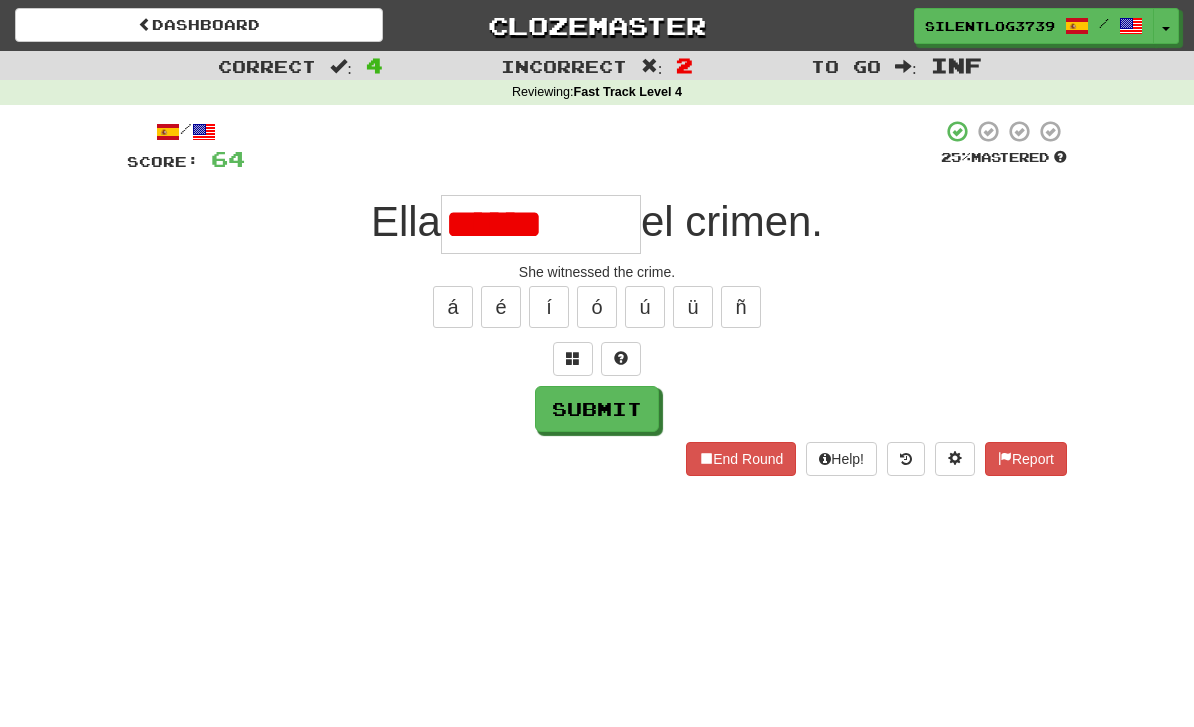 type on "*********" 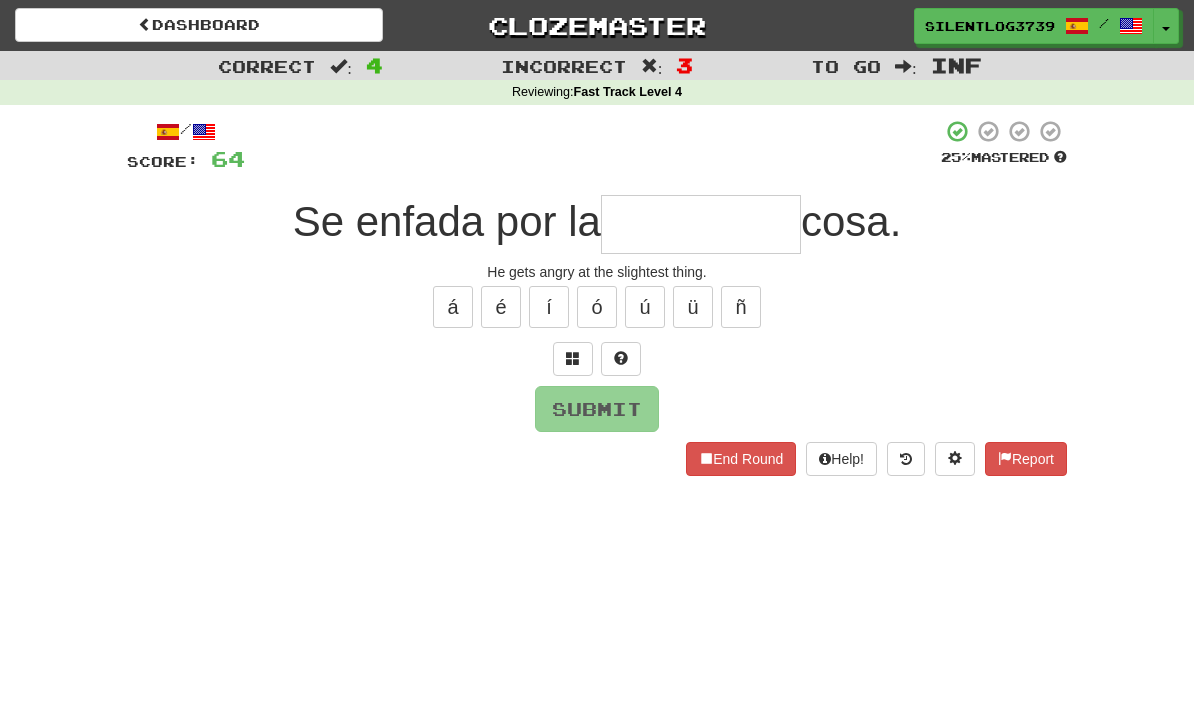 type on "*" 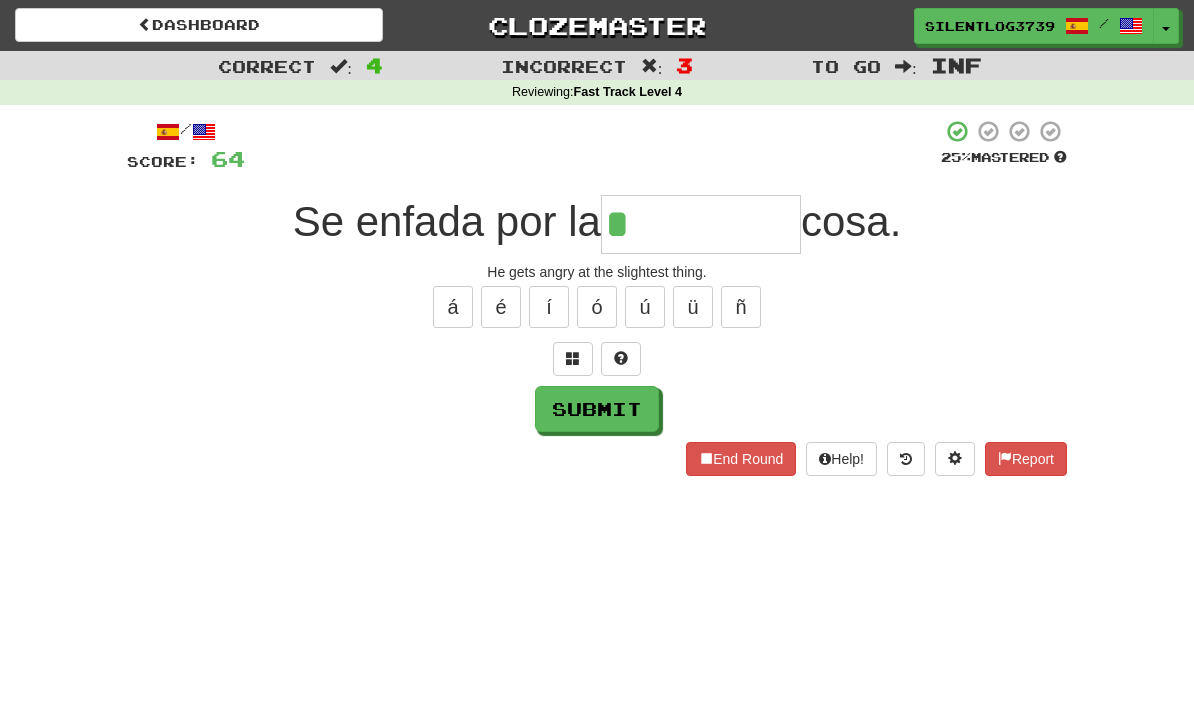 type on "**********" 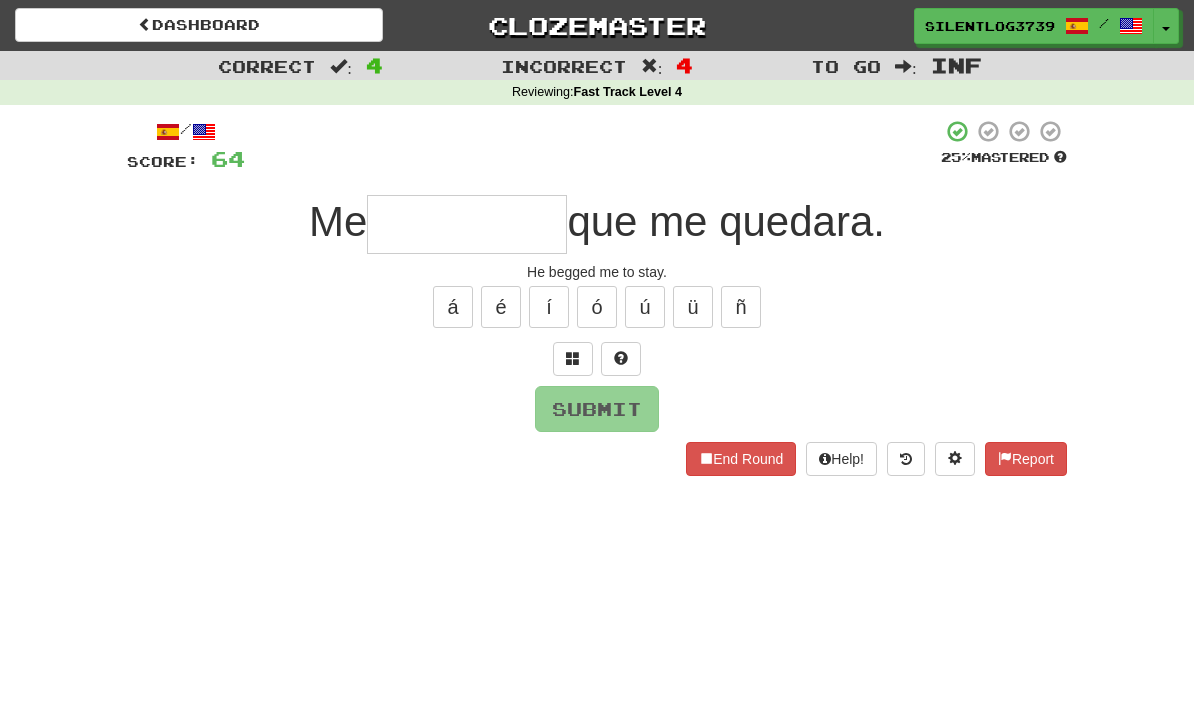 type on "*" 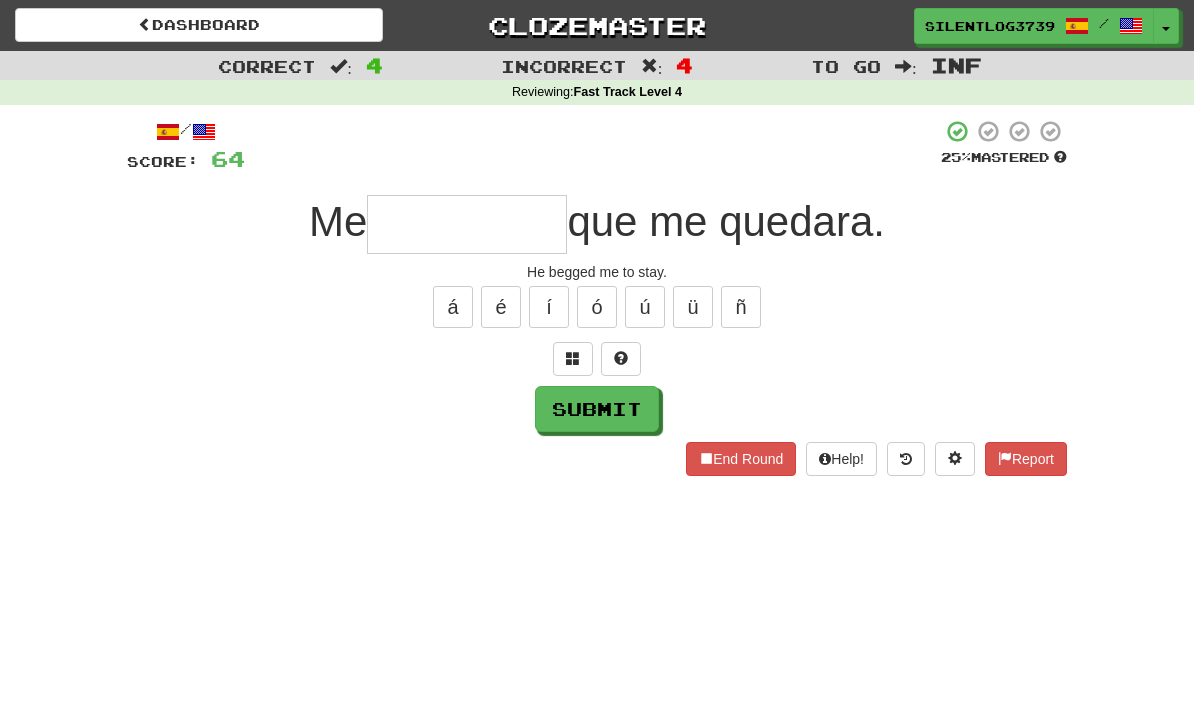 type on "*" 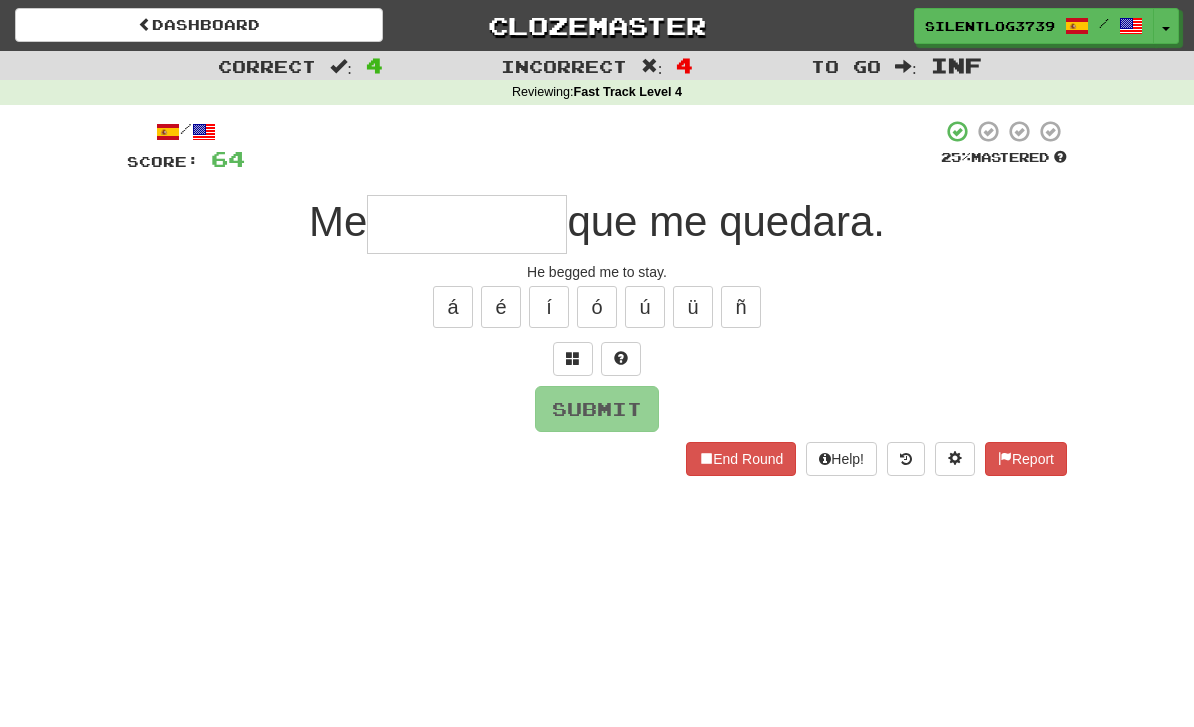 type on "*" 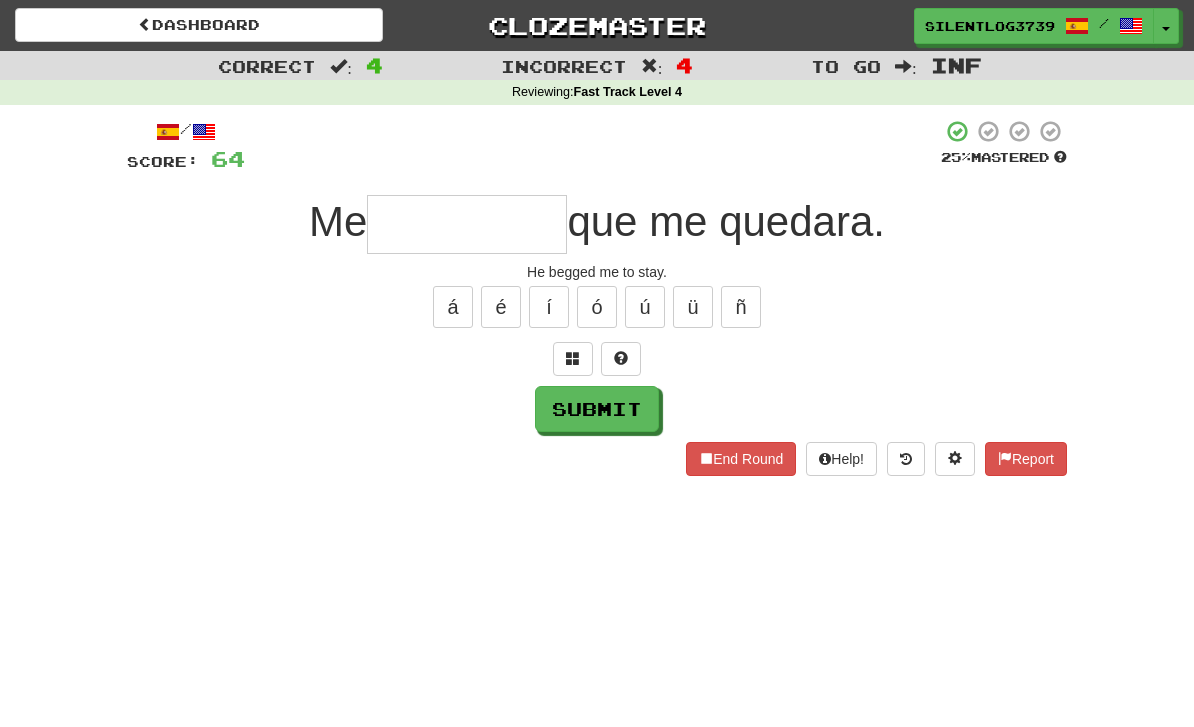 type on "*" 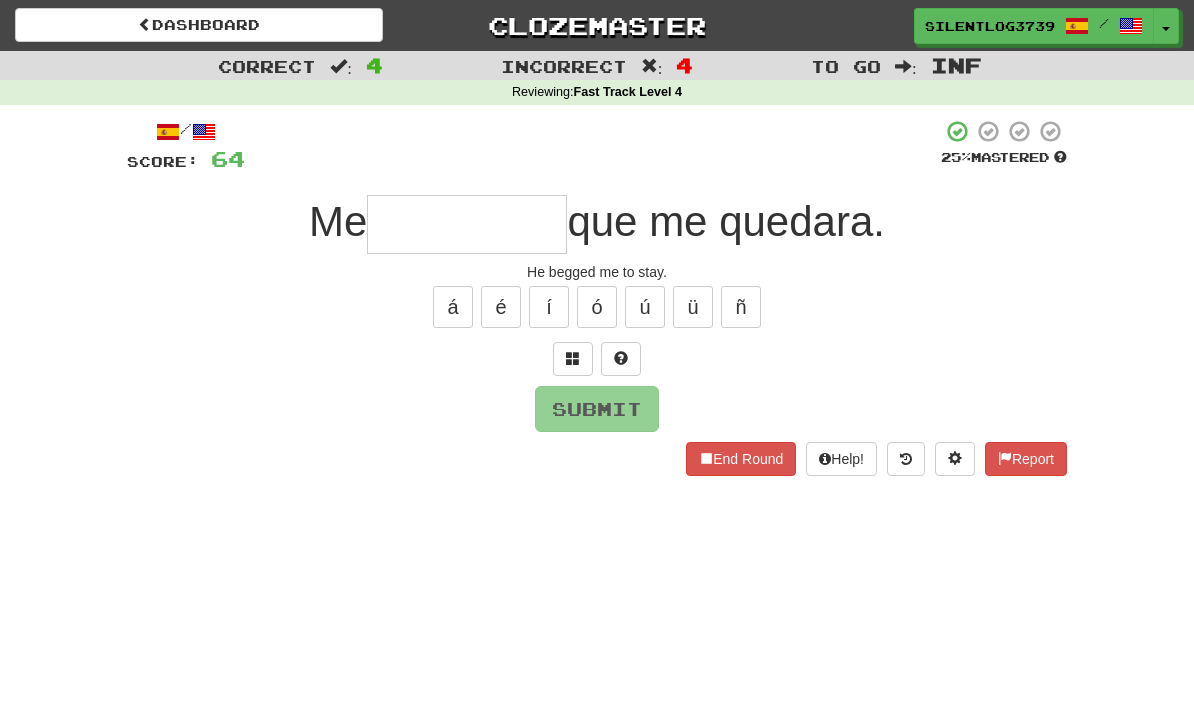type on "*" 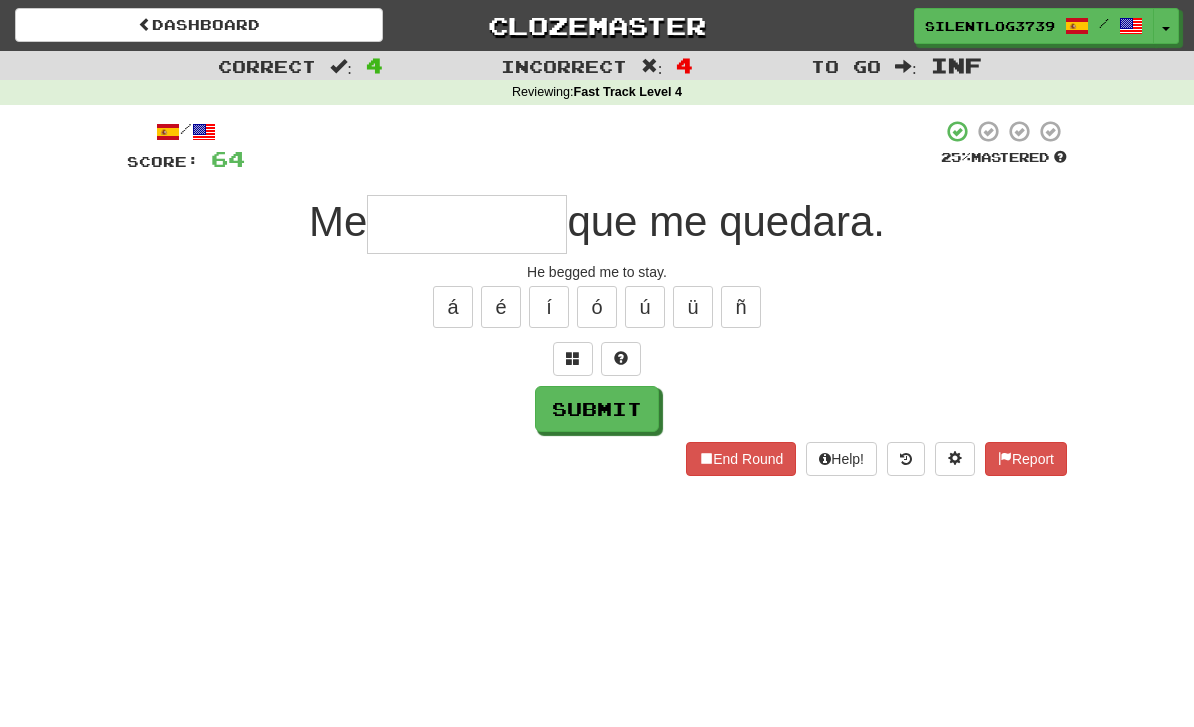 type on "*" 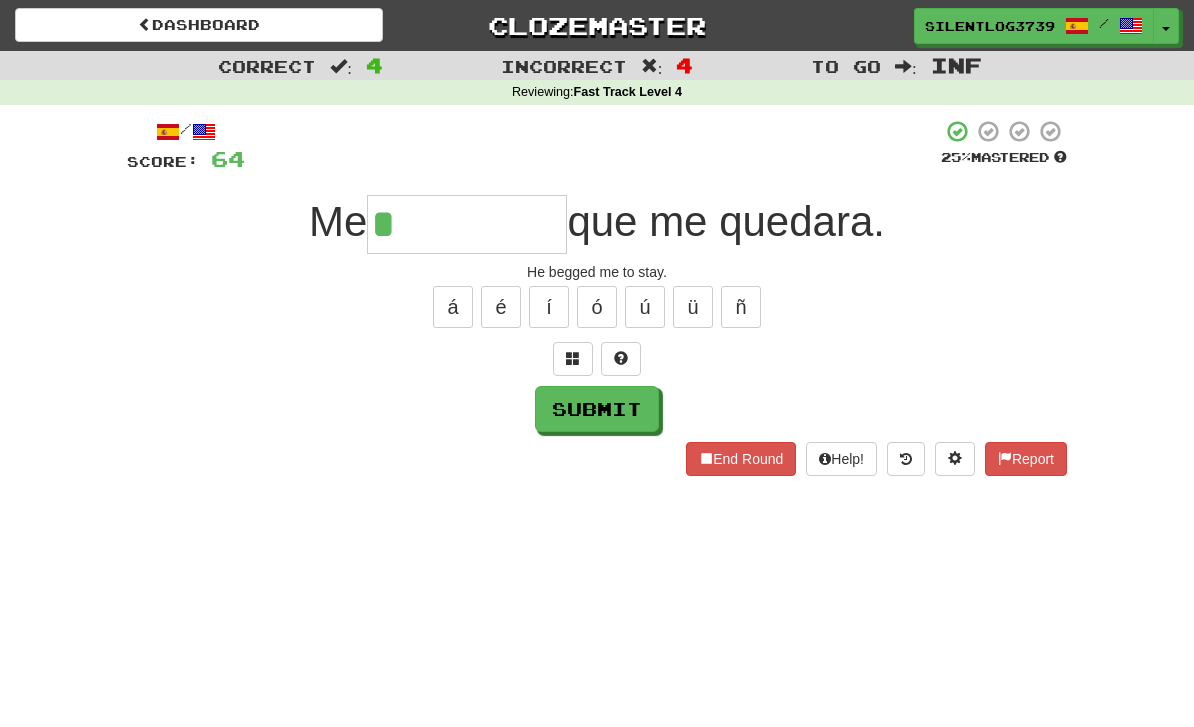 type on "*******" 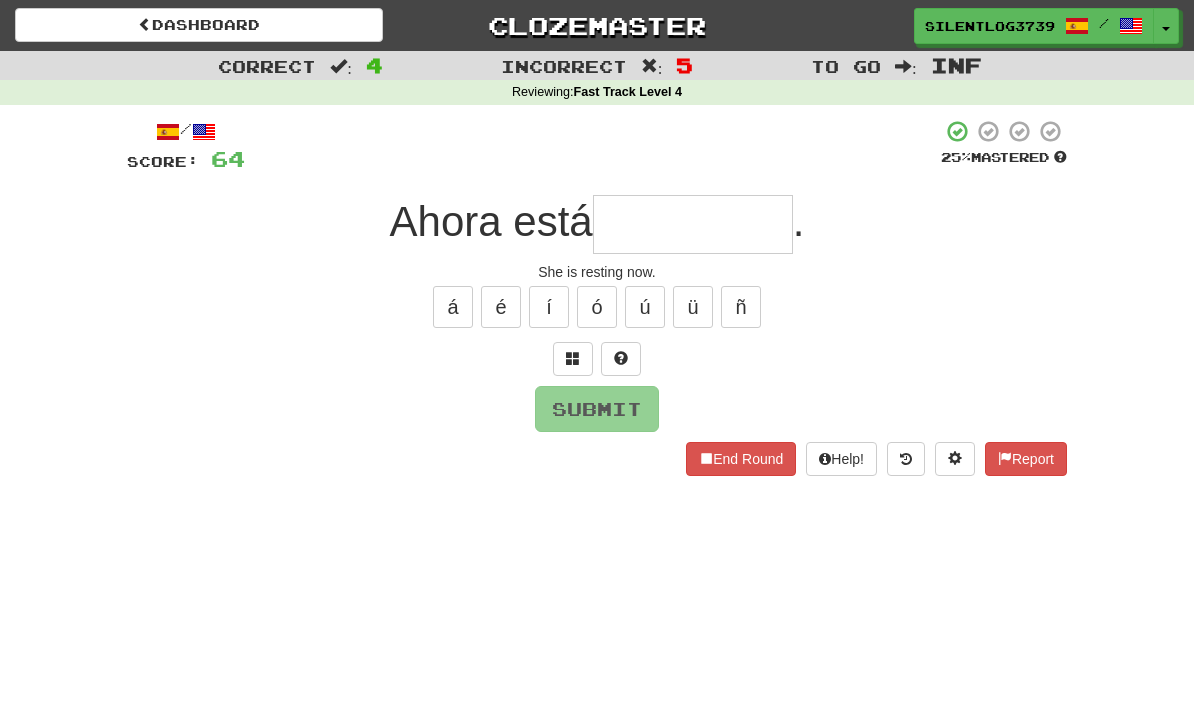 type on "*" 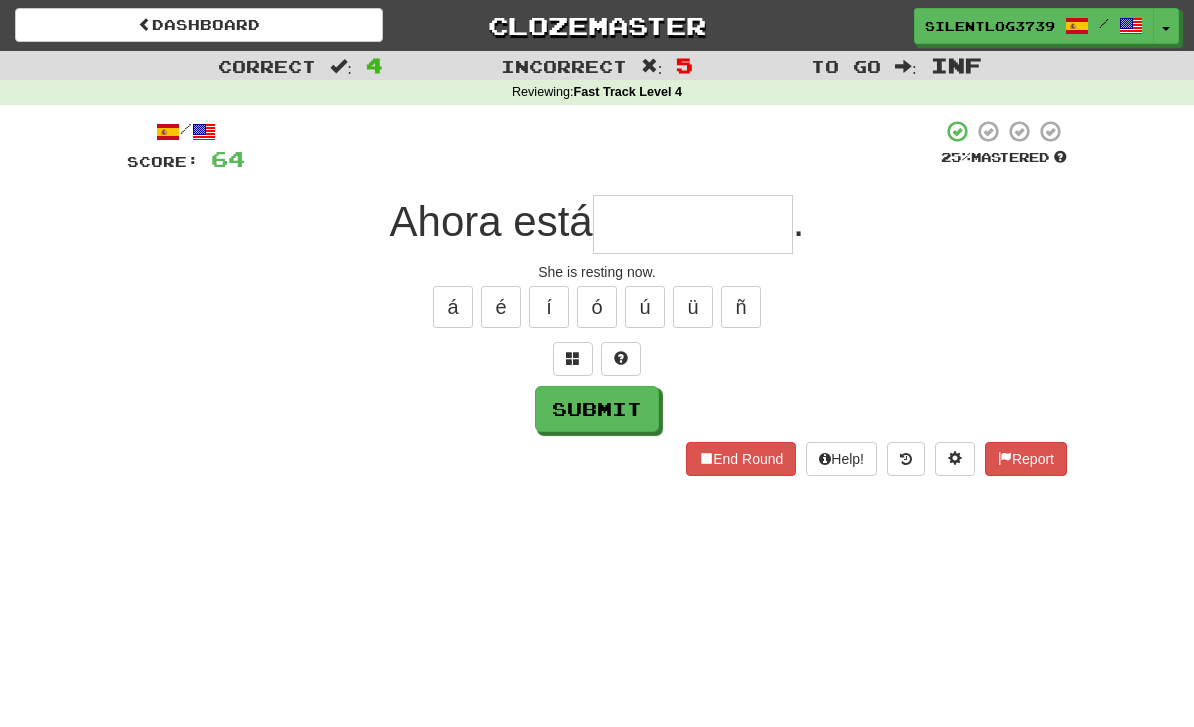 type on "*" 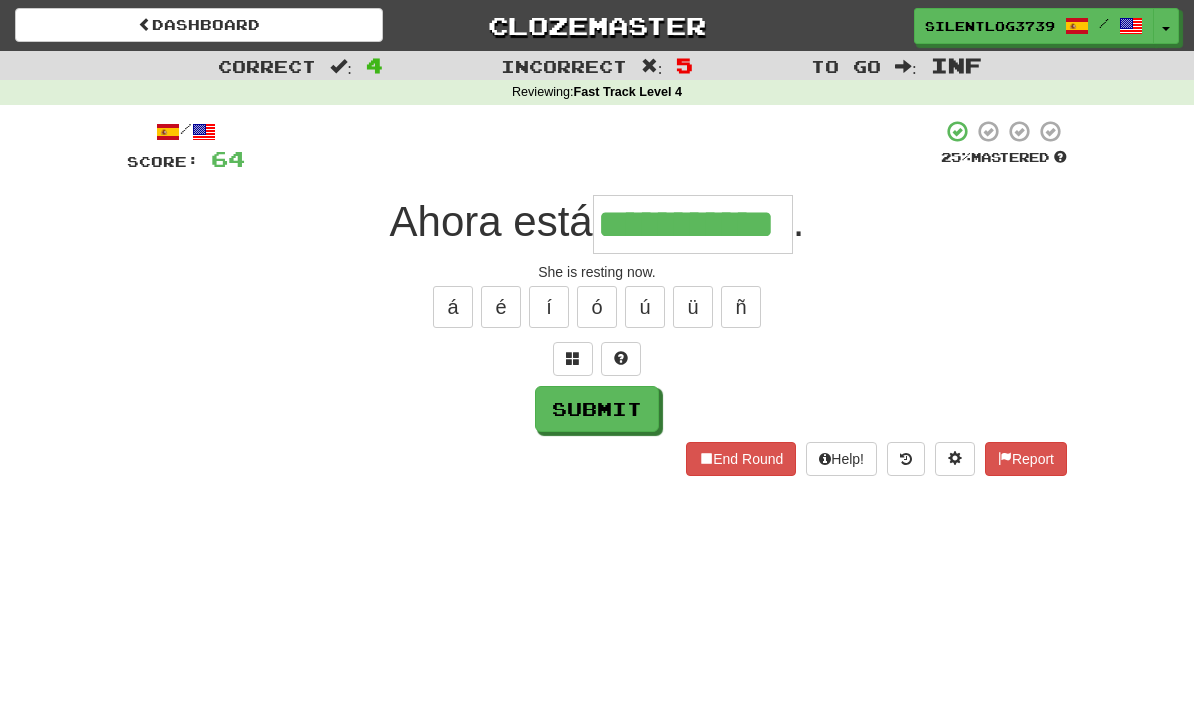 type on "**********" 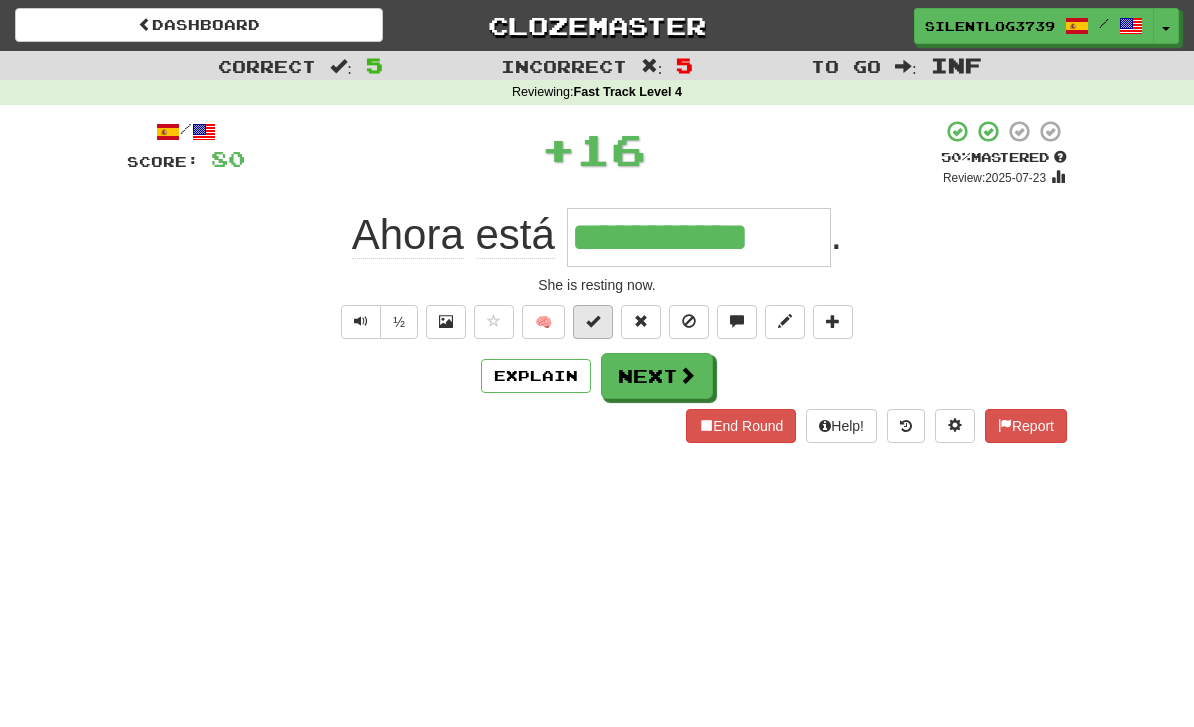click at bounding box center [593, 322] 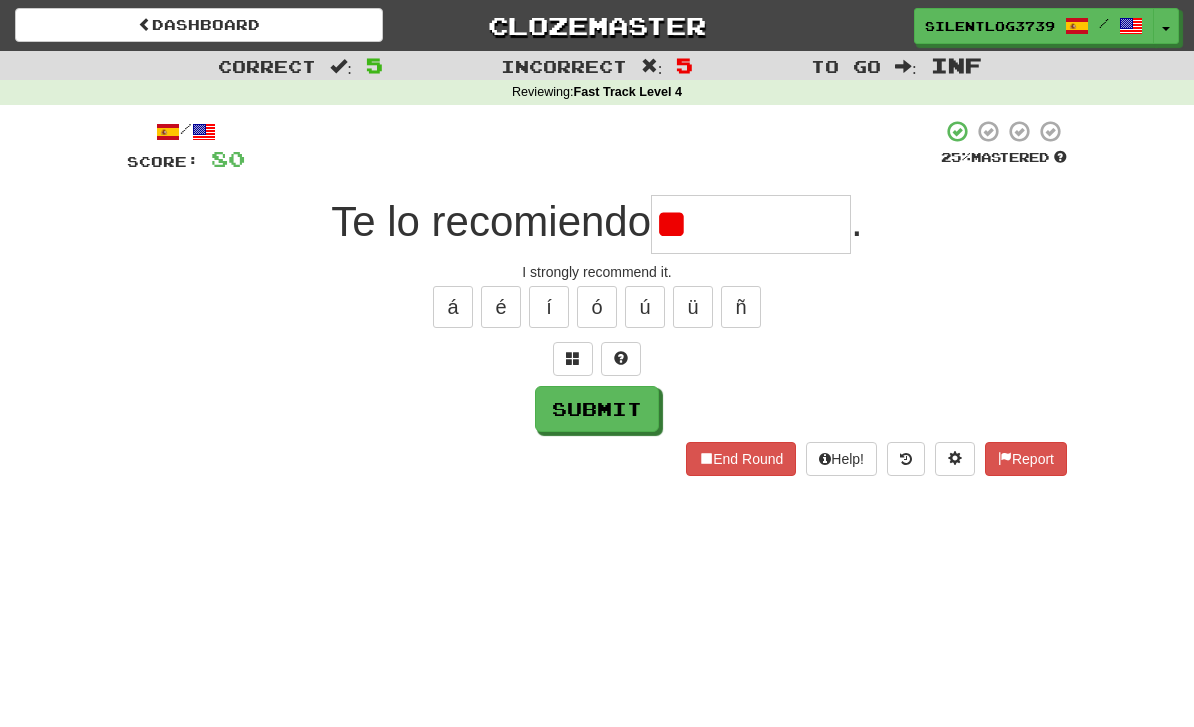 type on "*" 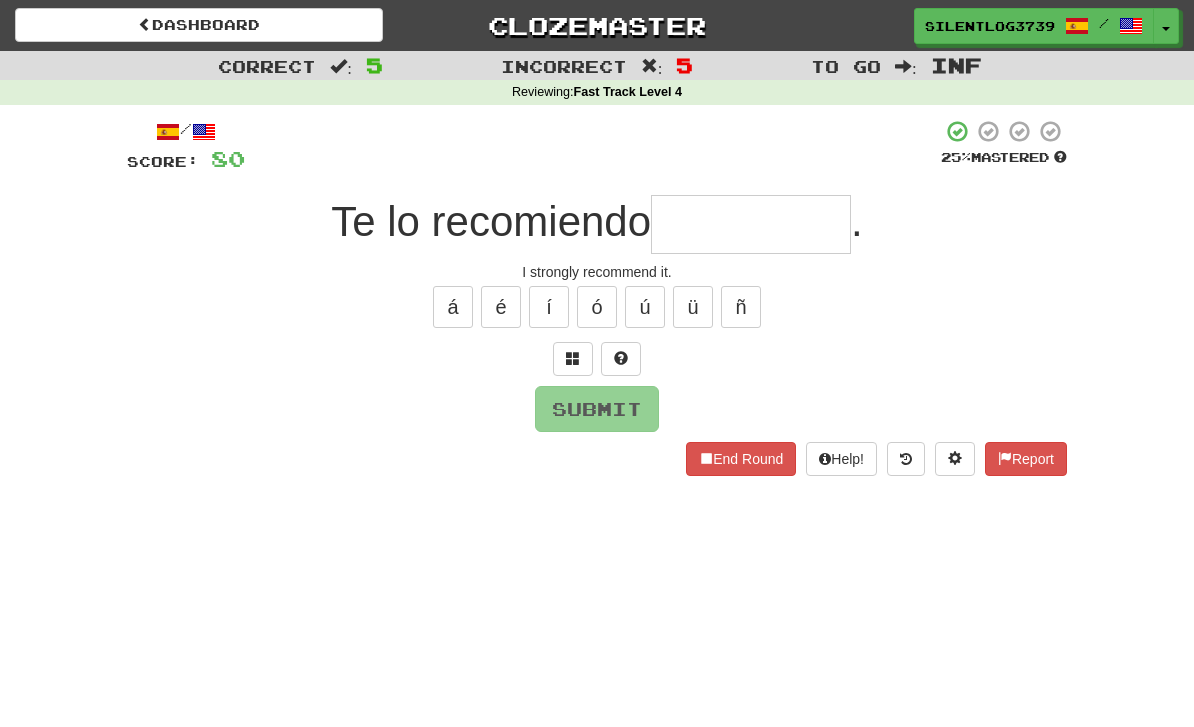 type on "**********" 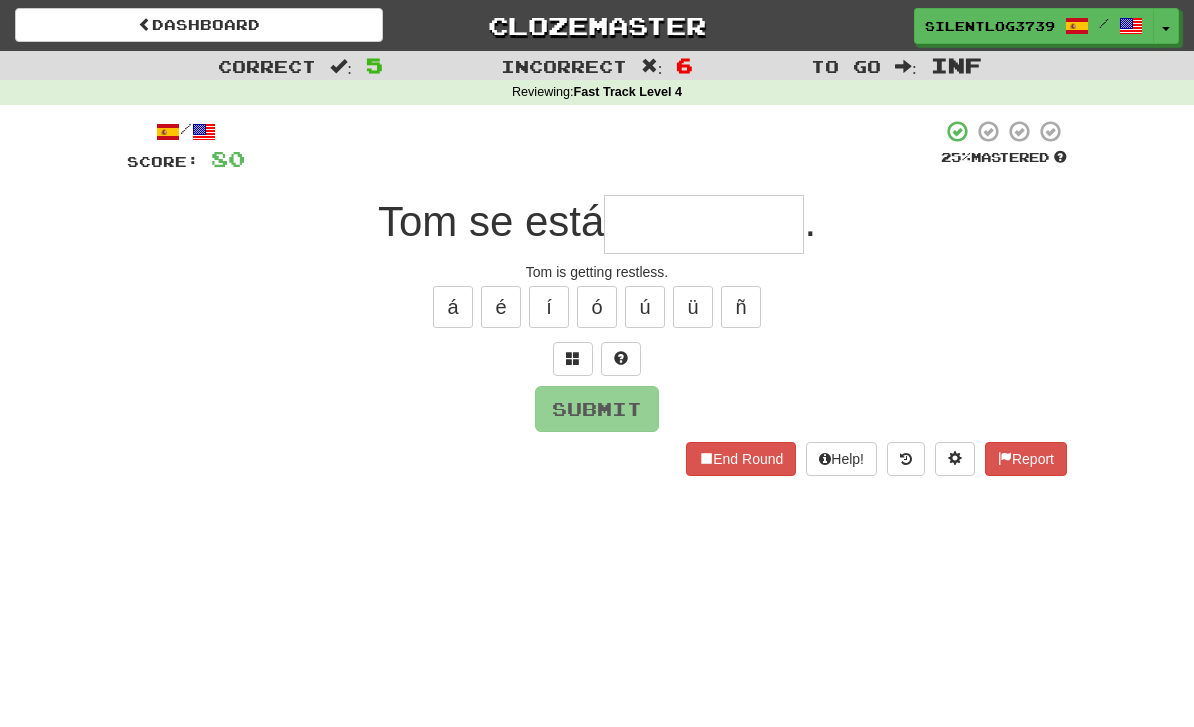 type on "**********" 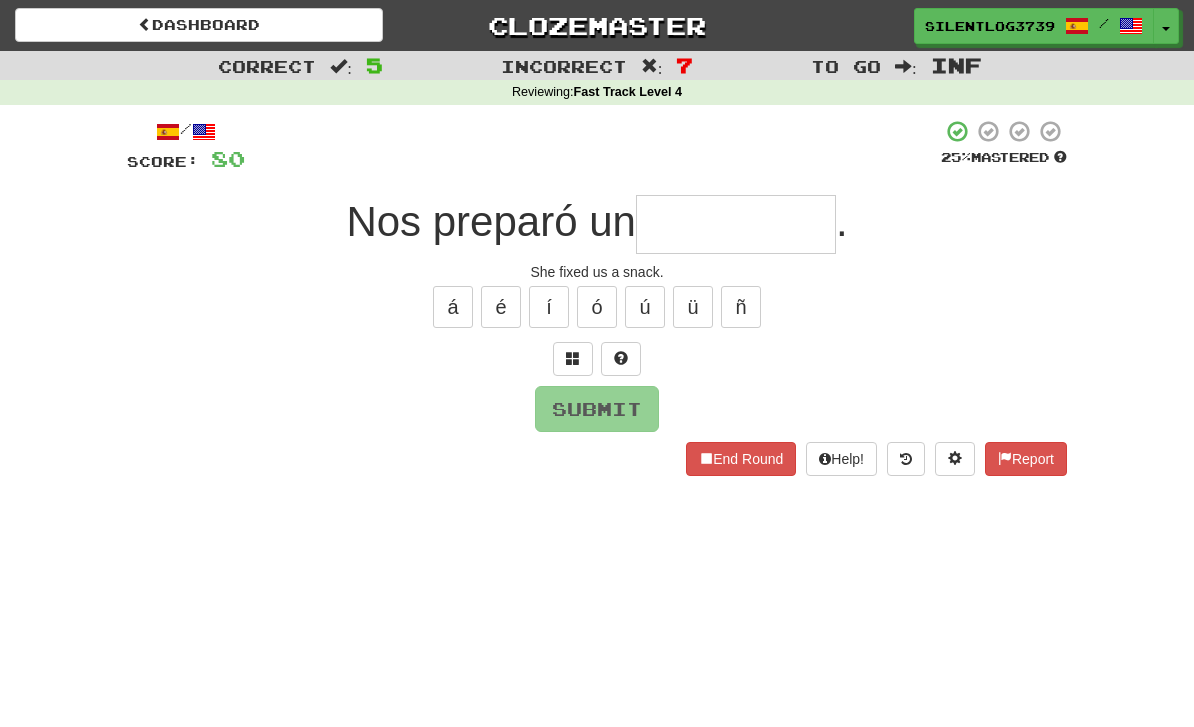 type on "*" 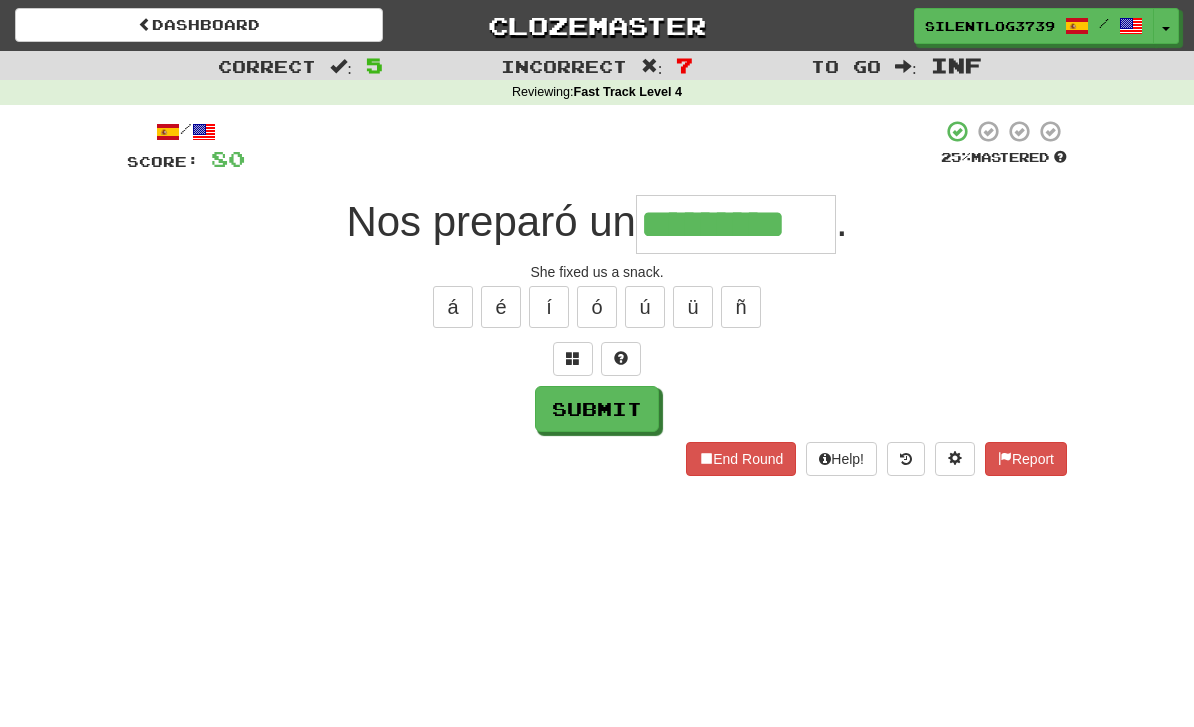 type on "*********" 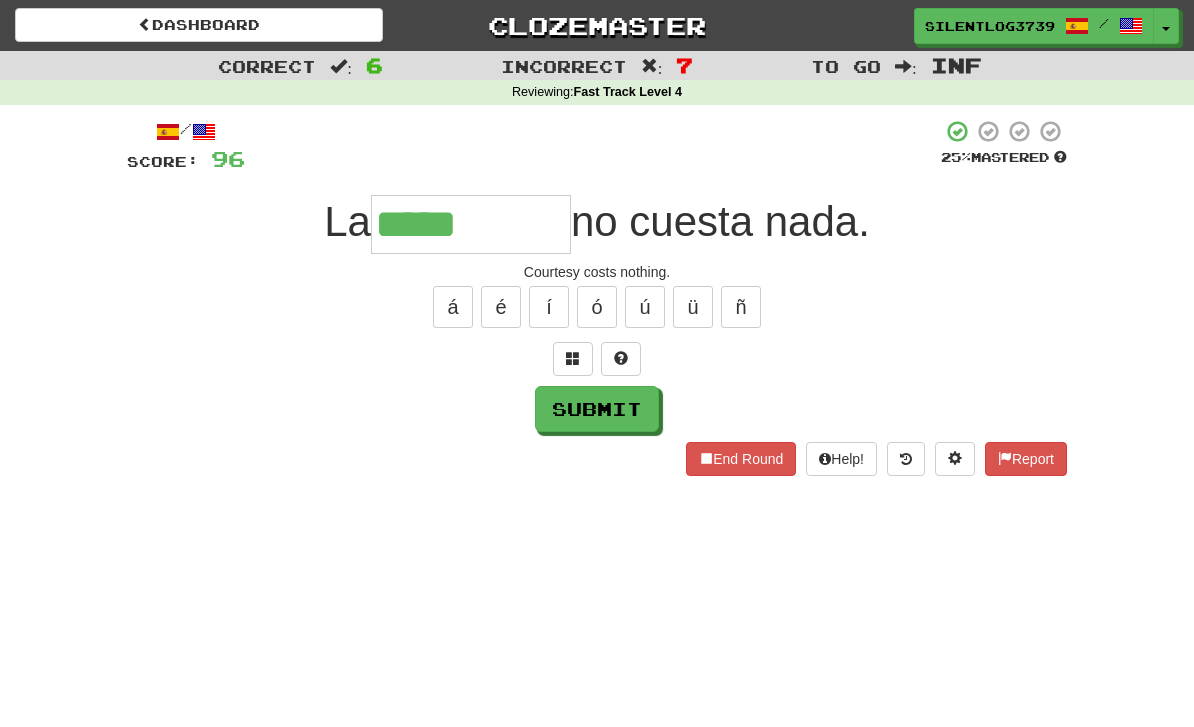 type on "********" 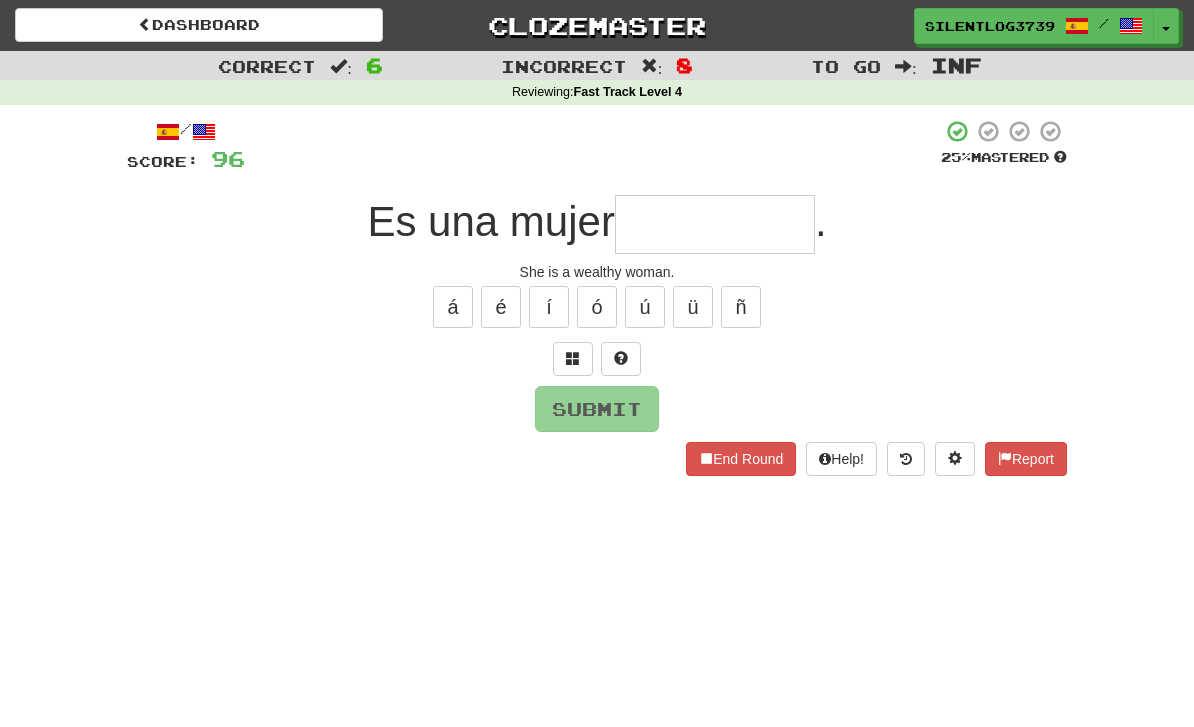 type on "*" 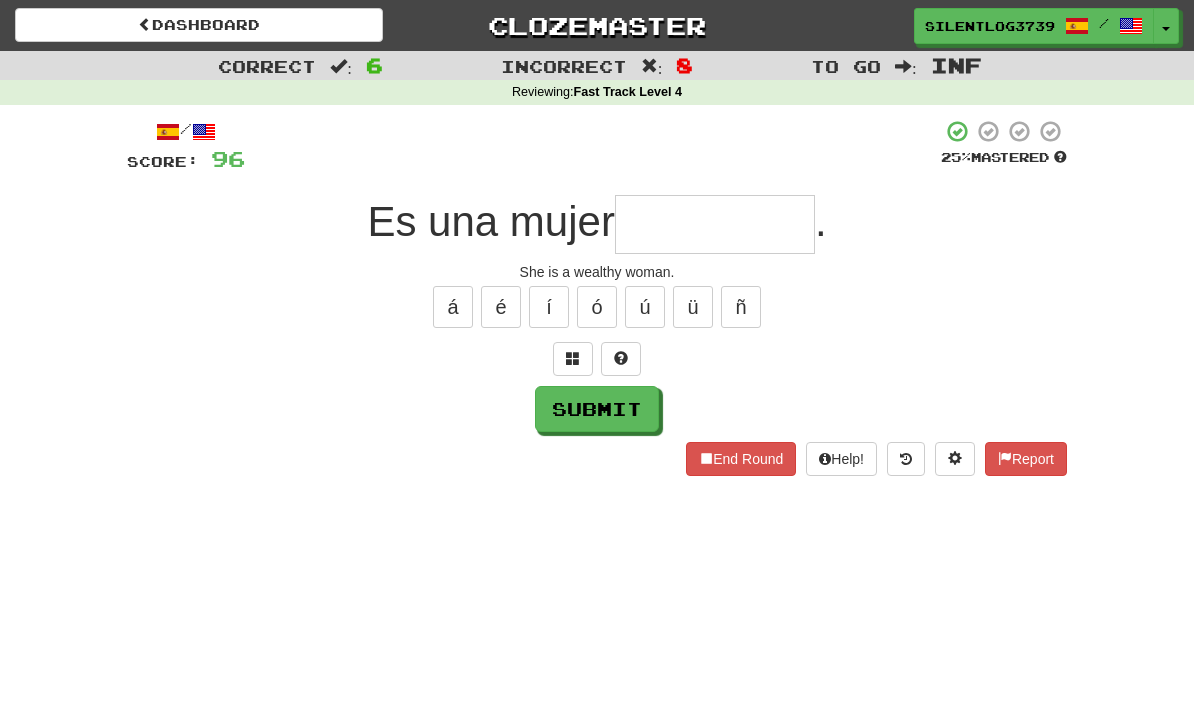type on "**********" 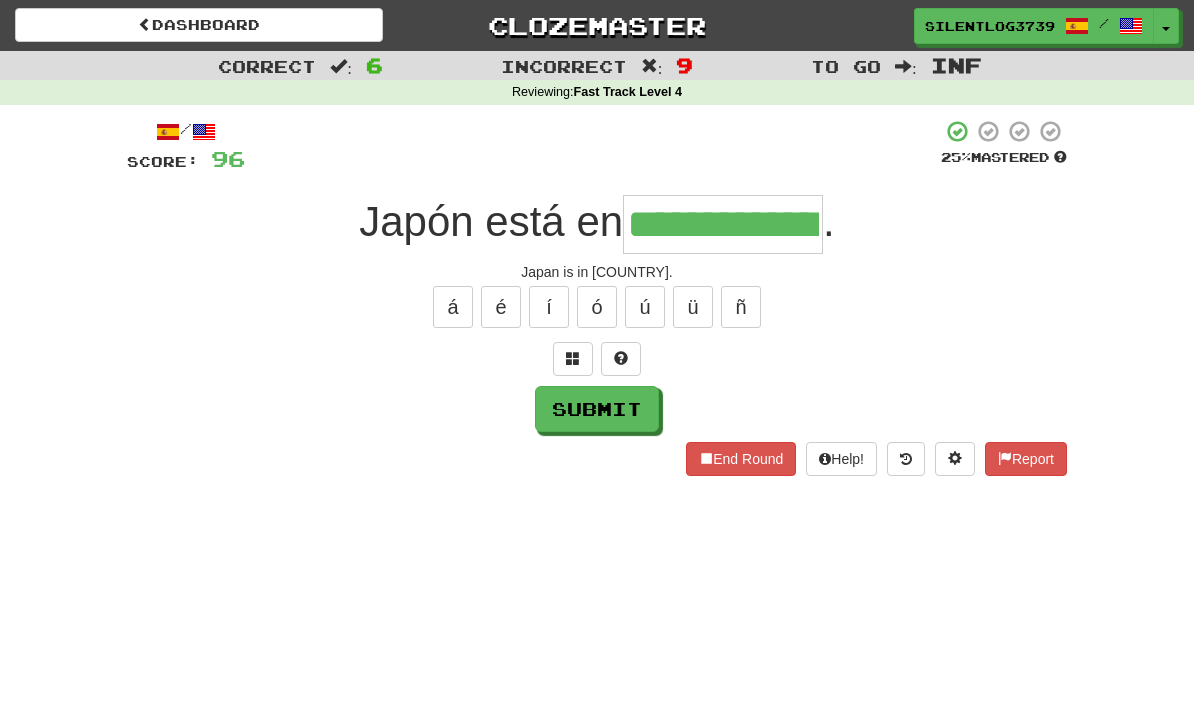 type on "**********" 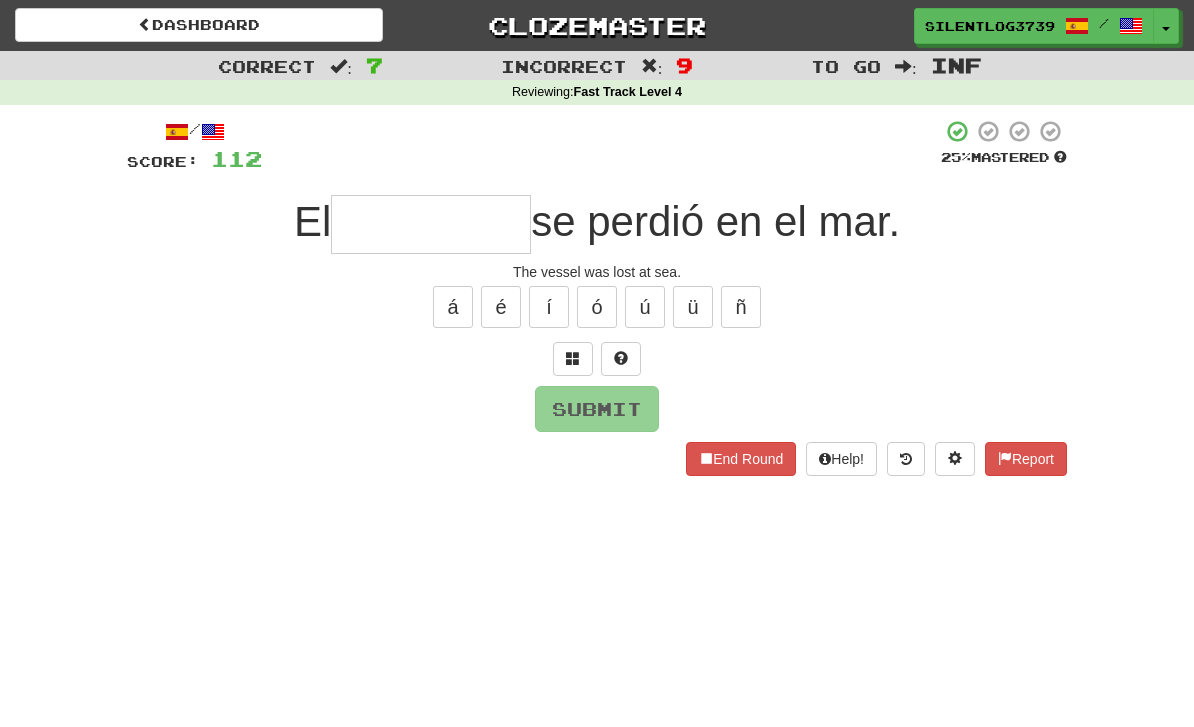 type on "*" 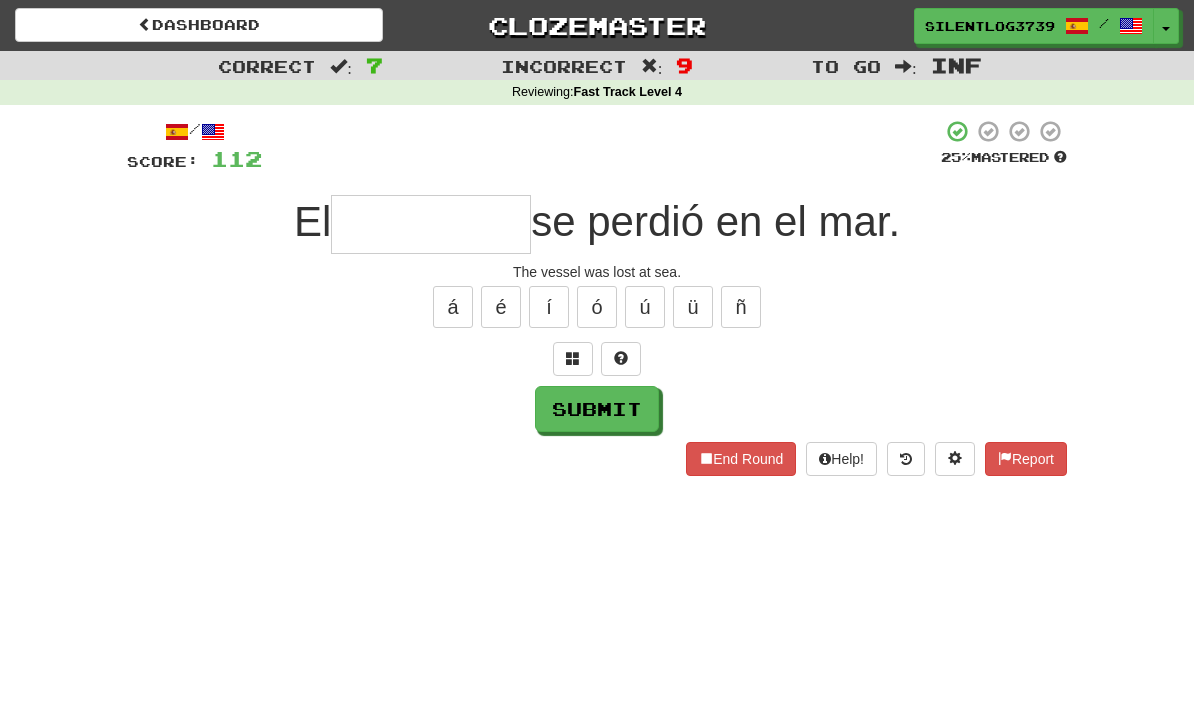 type on "*" 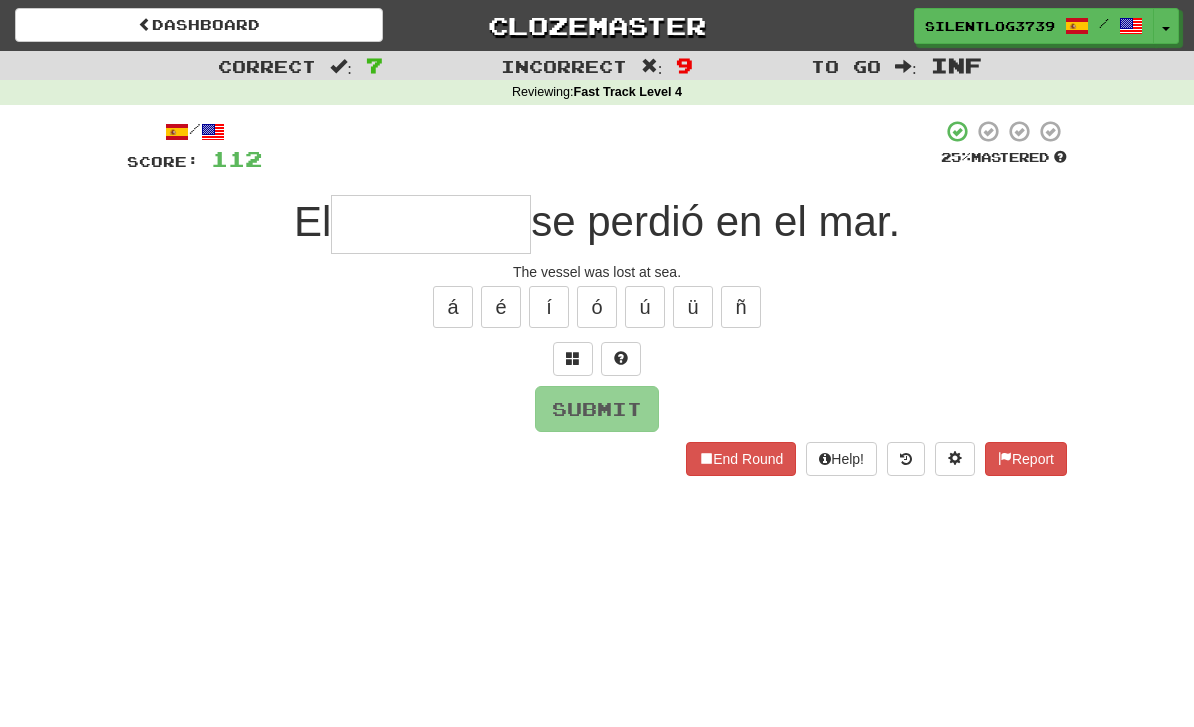 type on "*" 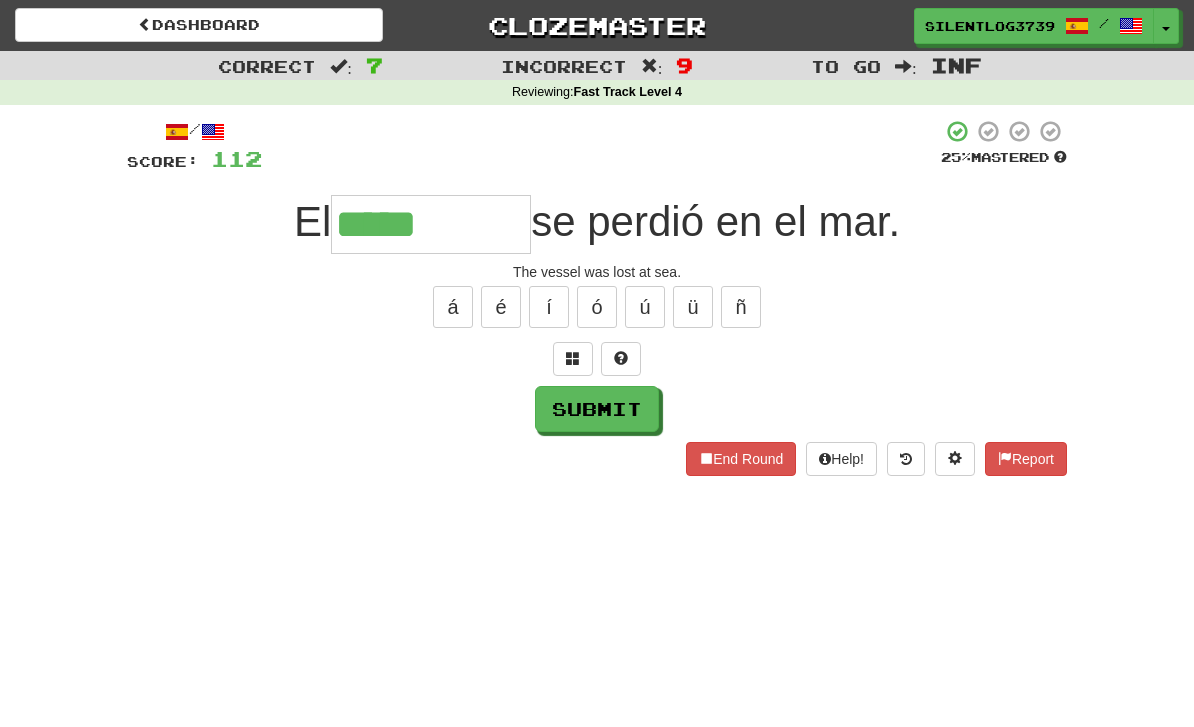 type on "*****" 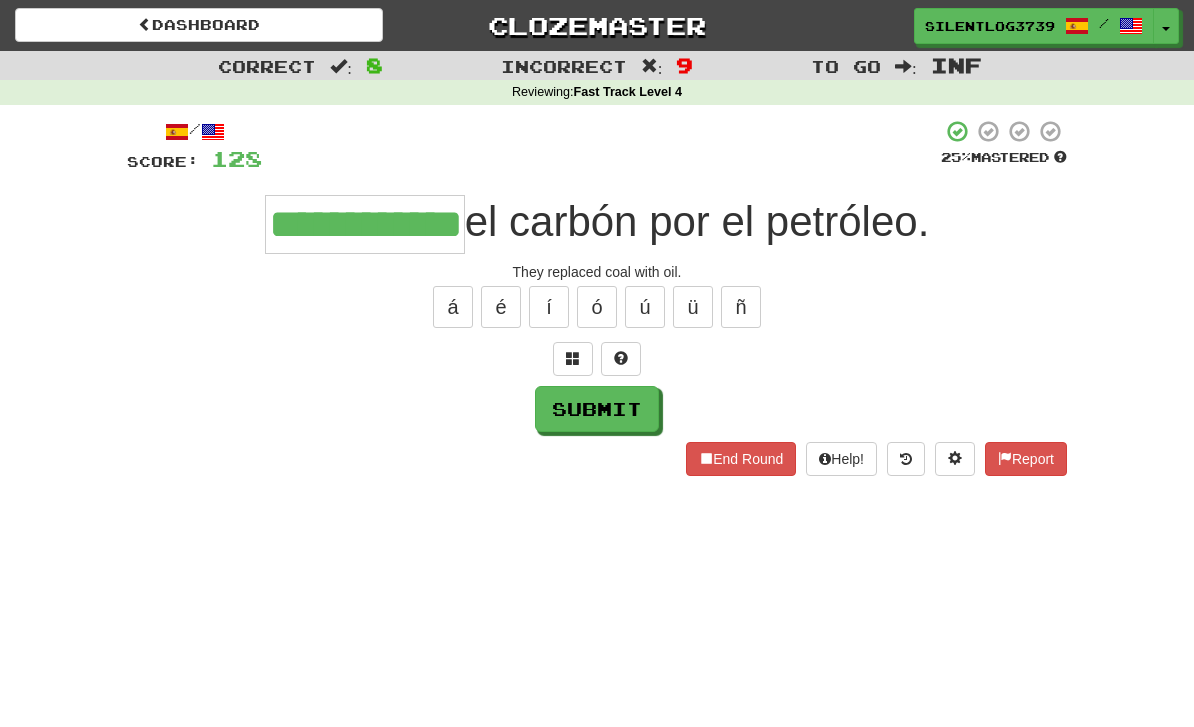 type on "**********" 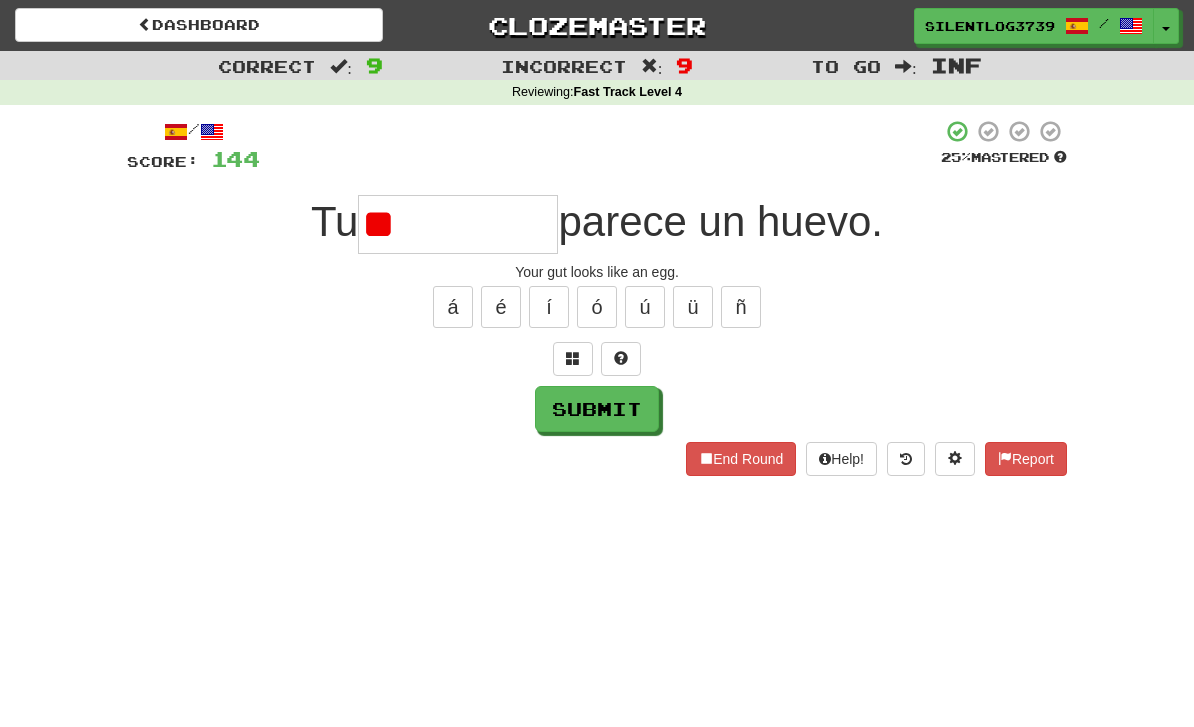 type on "*" 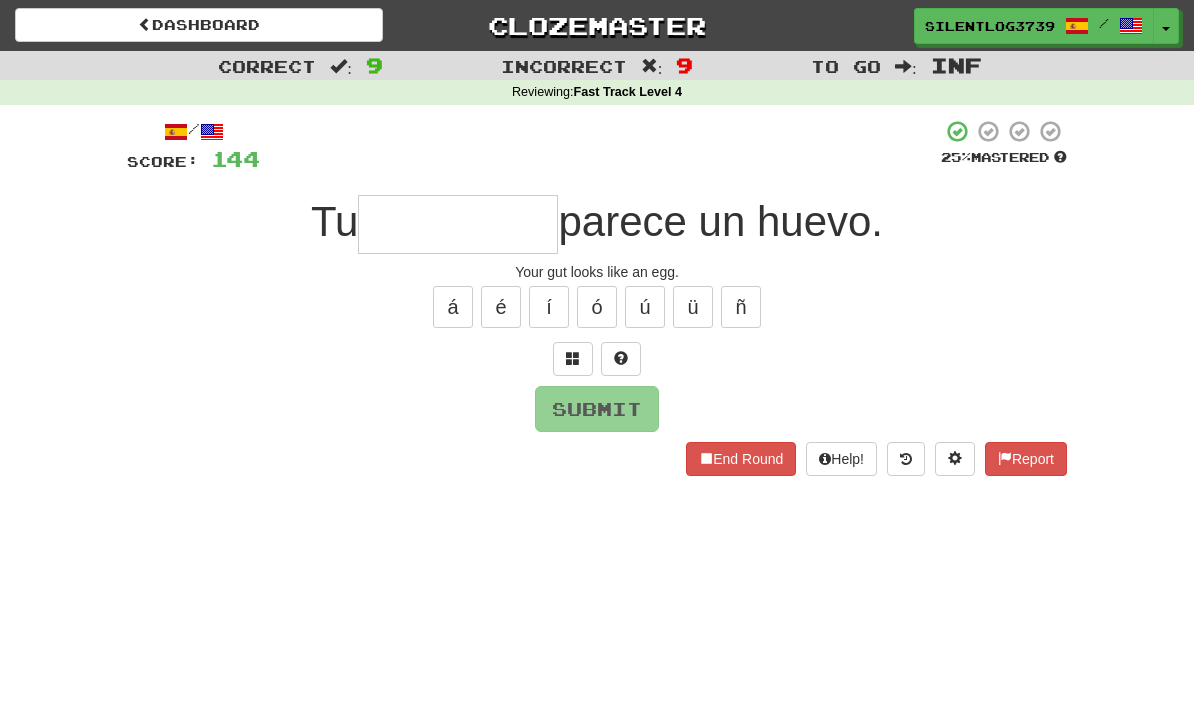 type on "*" 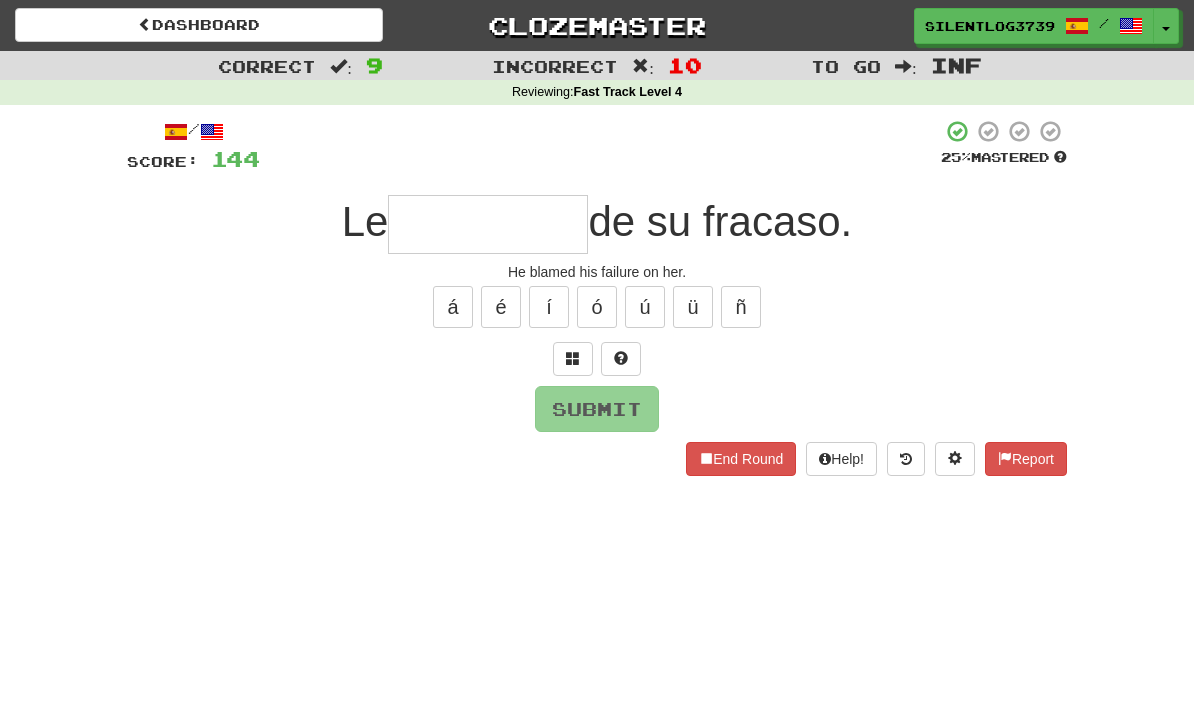 type on "*" 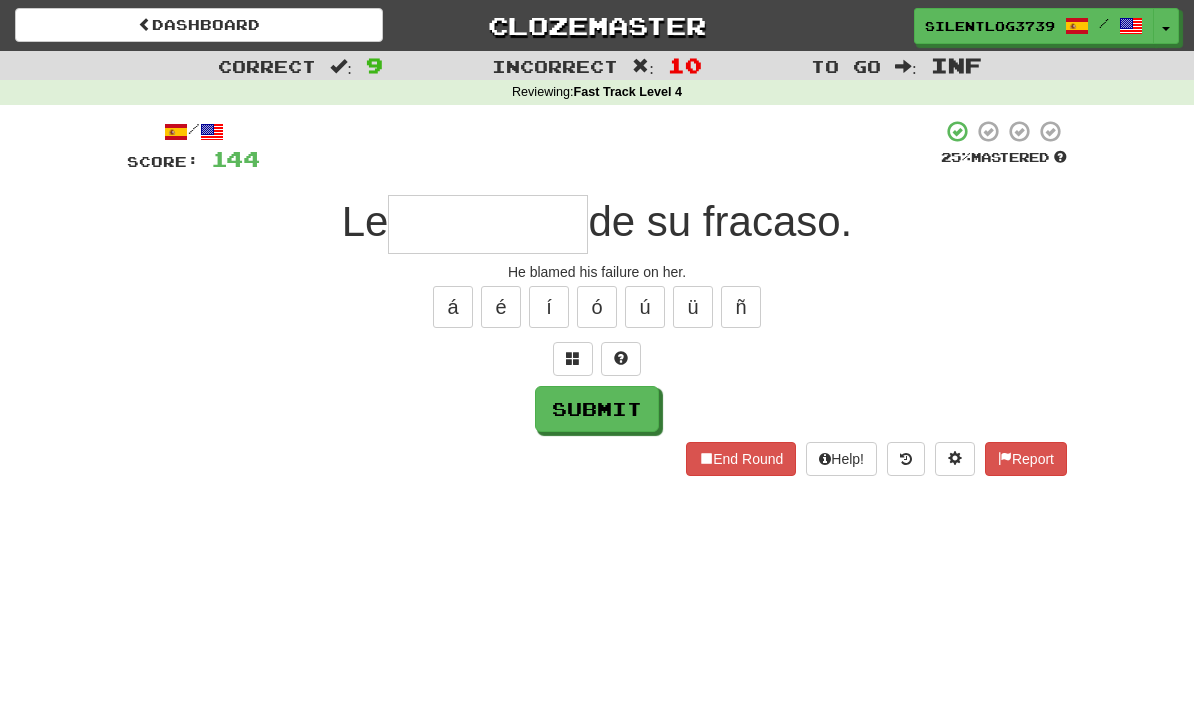 type on "*" 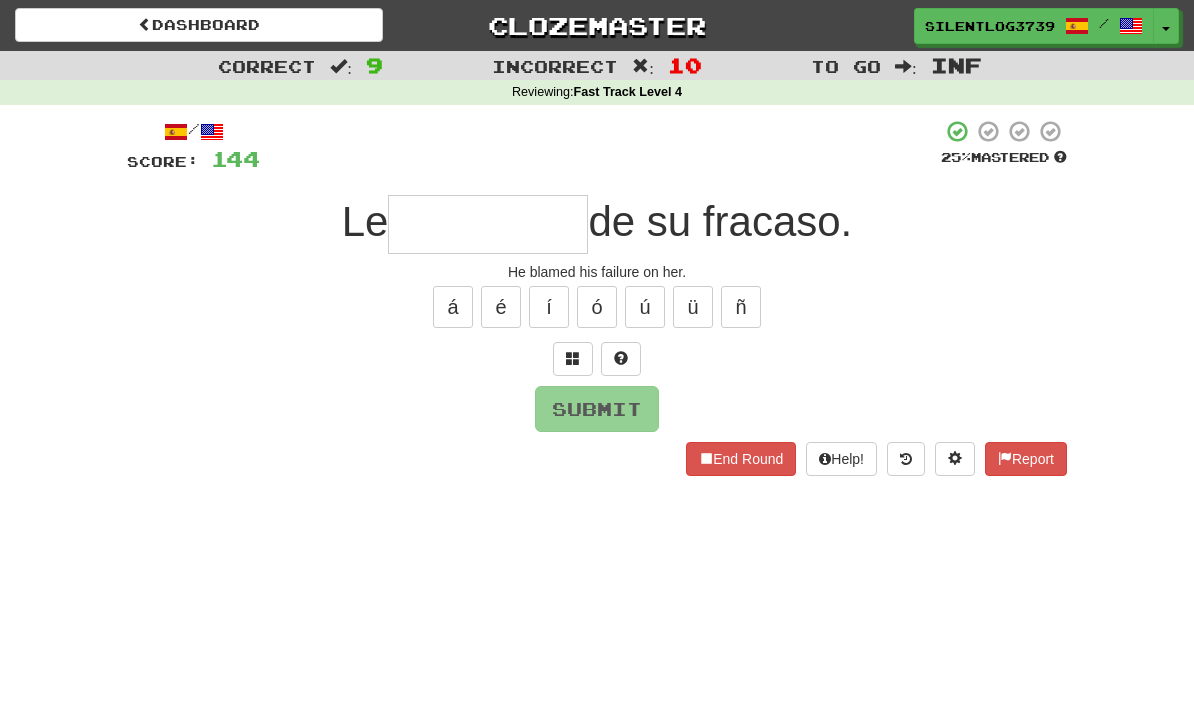 type on "*" 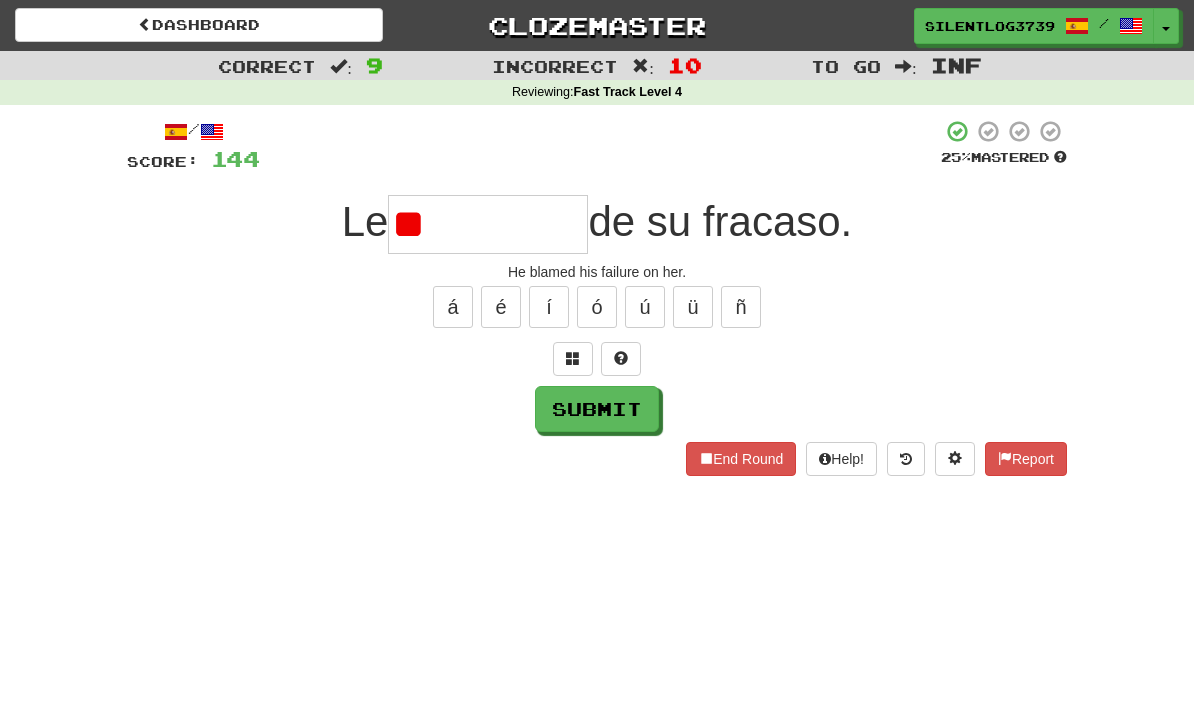 type on "*" 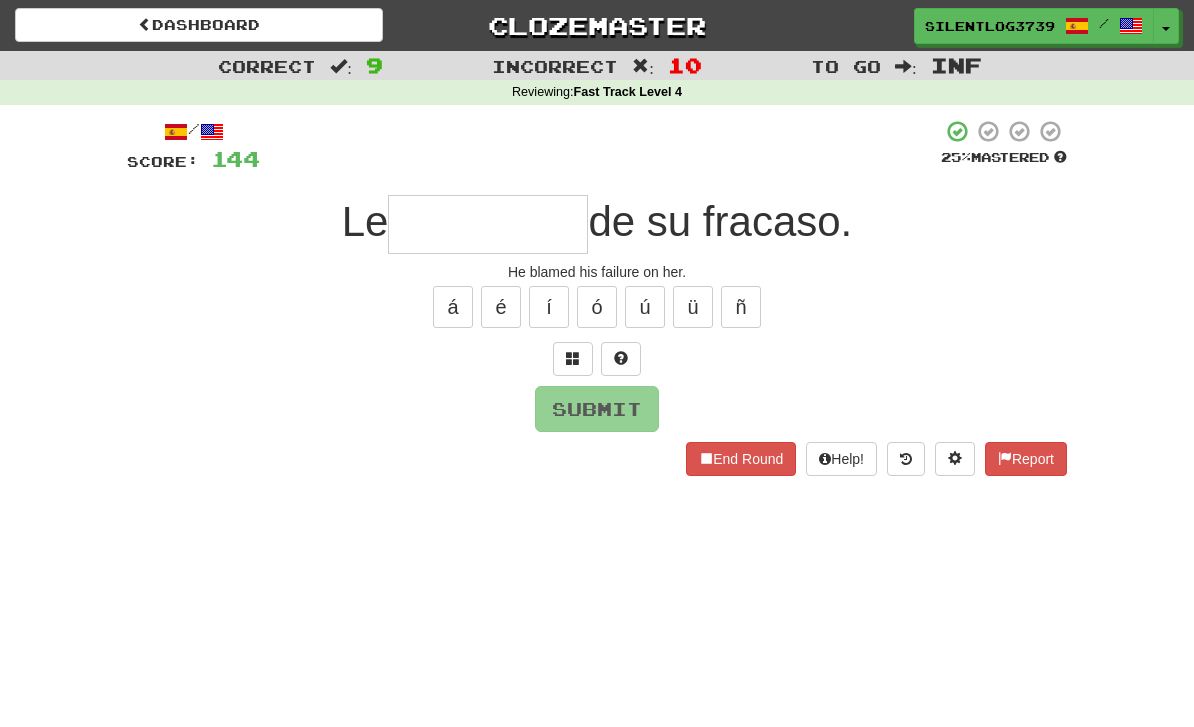 type on "*" 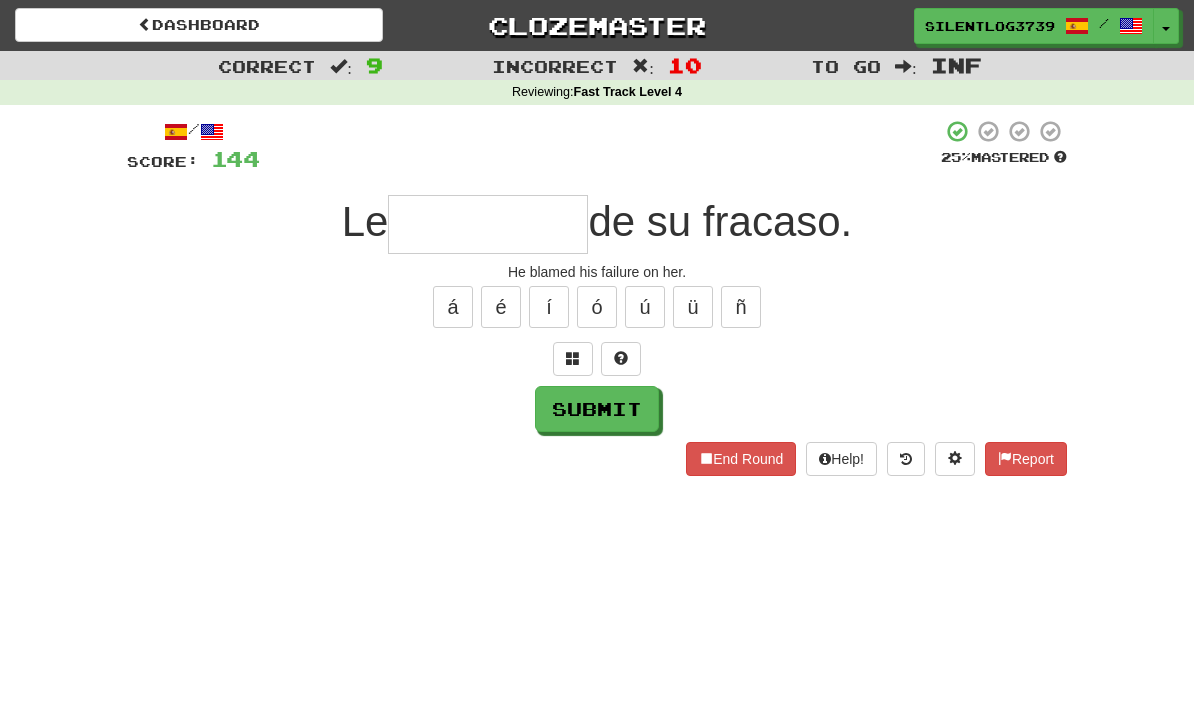 type on "*" 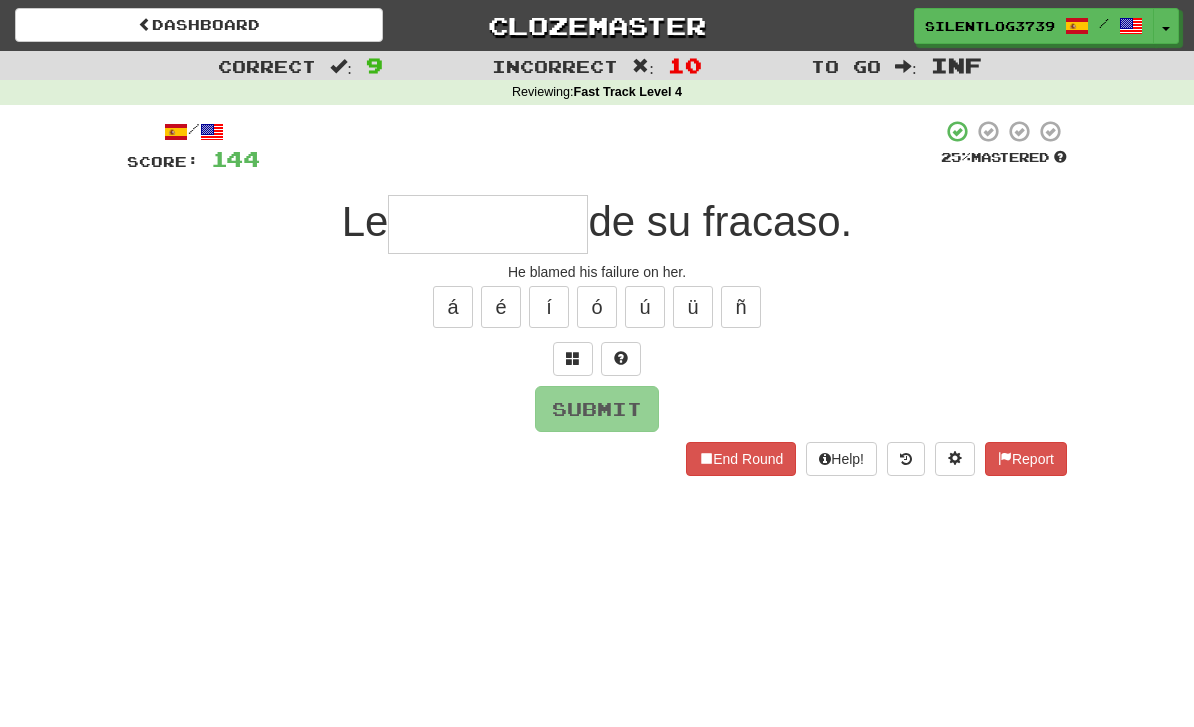 type on "*" 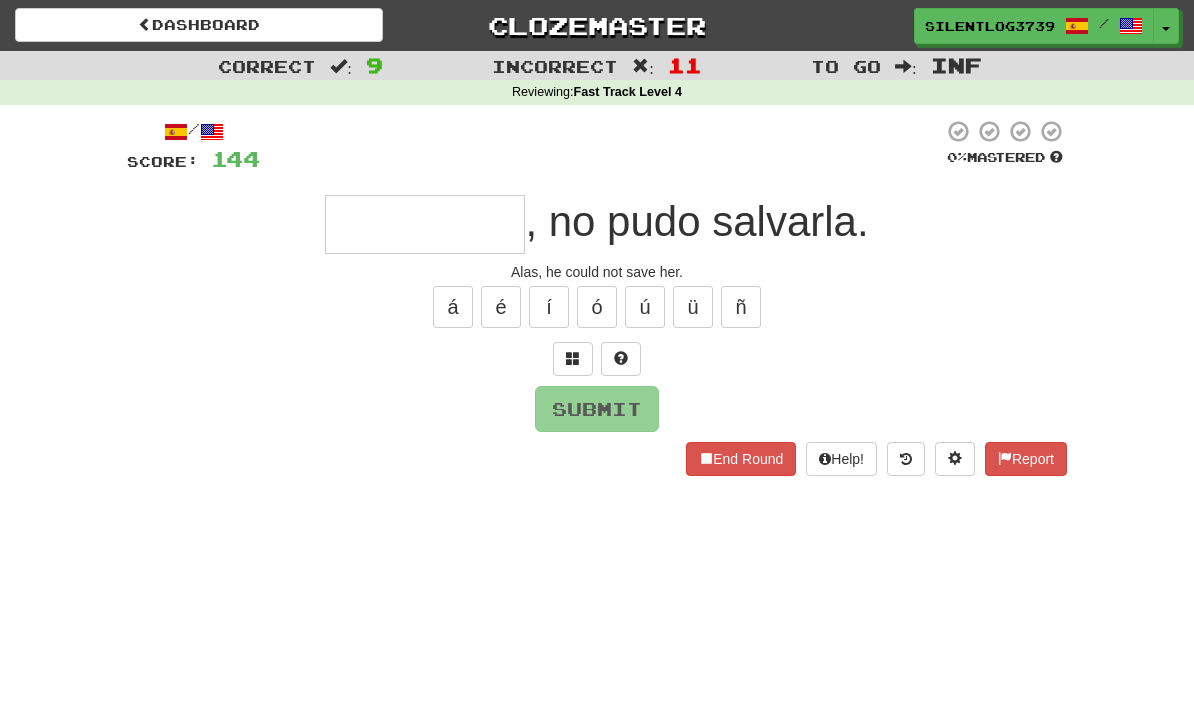 type on "*" 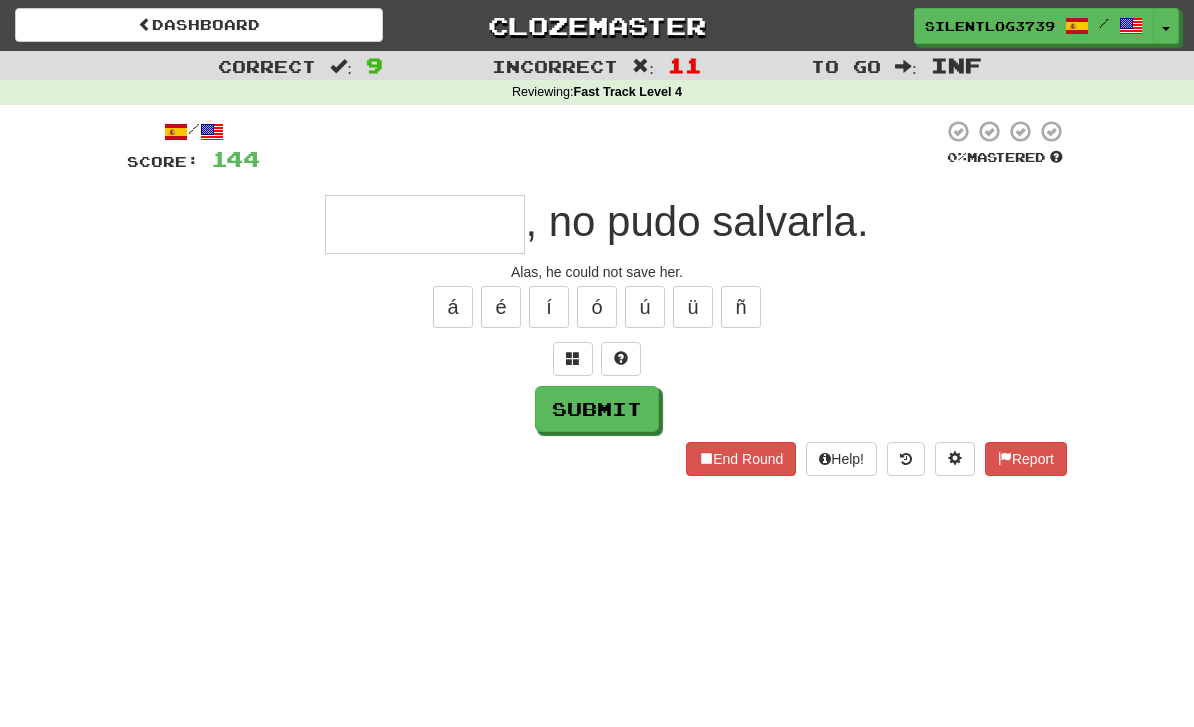 type on "*" 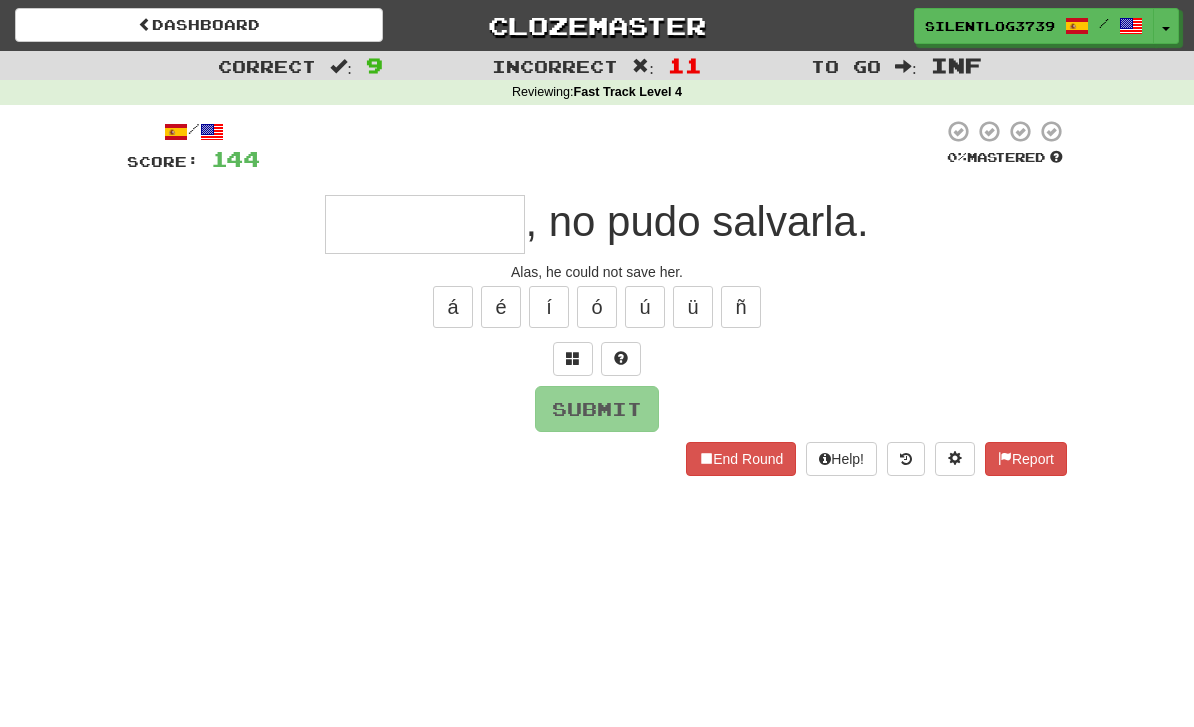 type on "*" 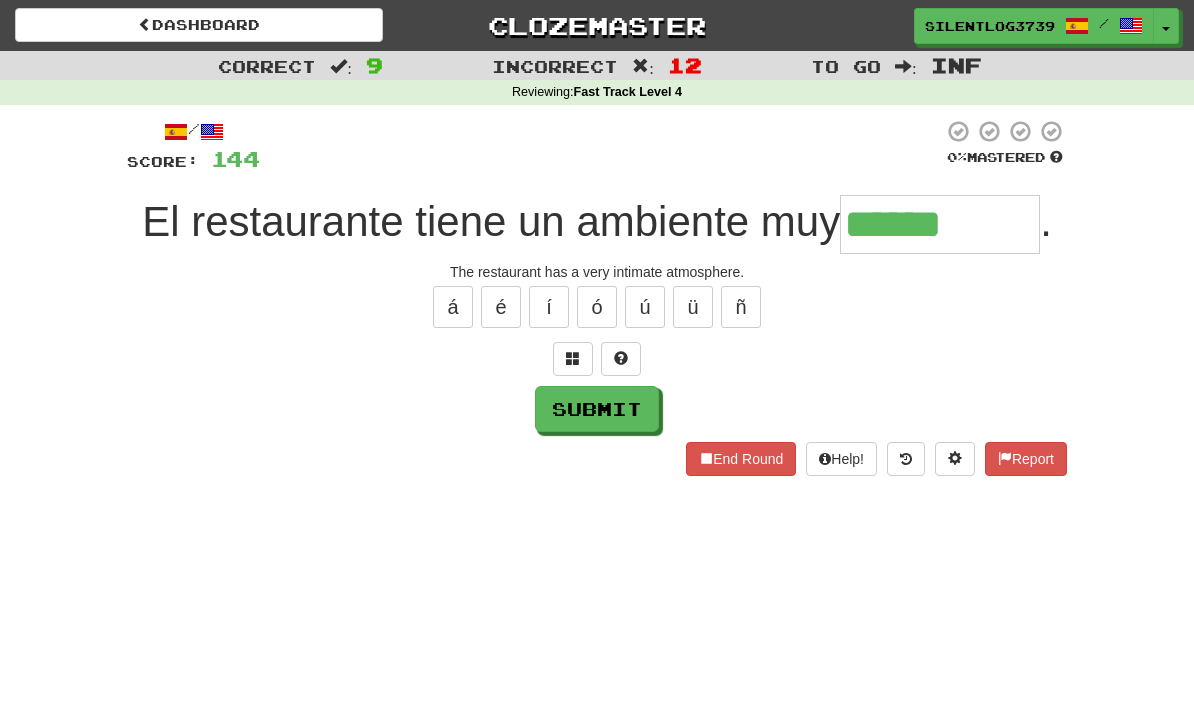 type on "******" 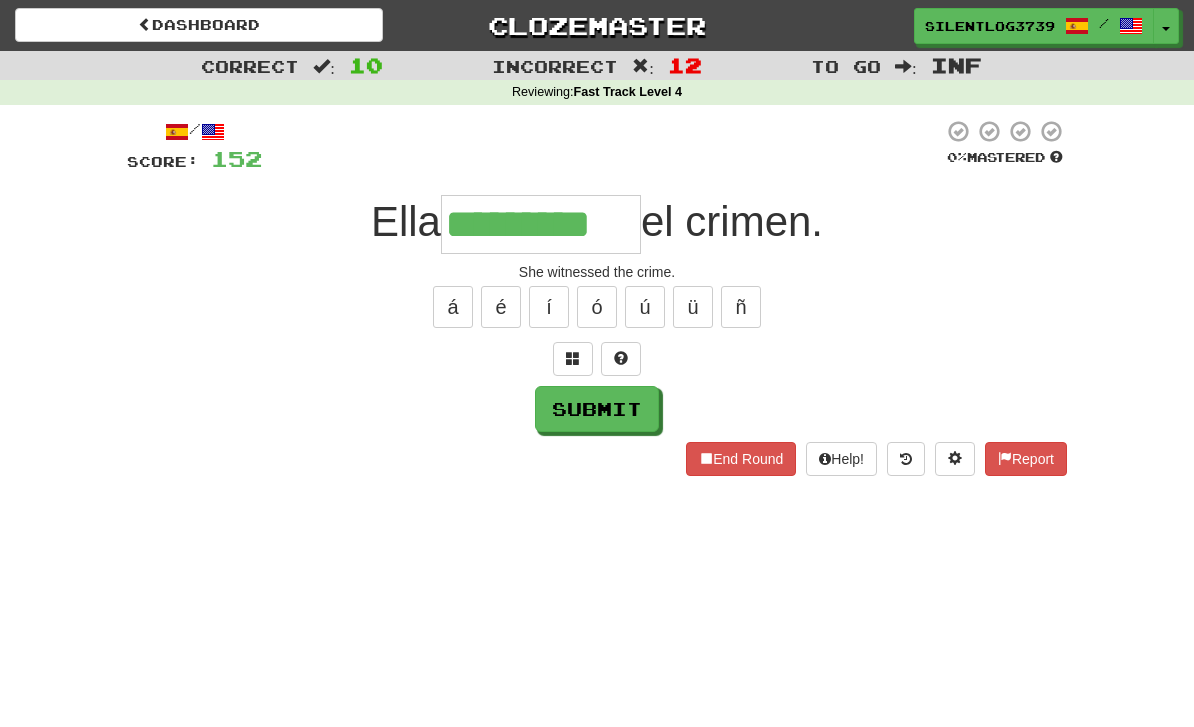 type on "*********" 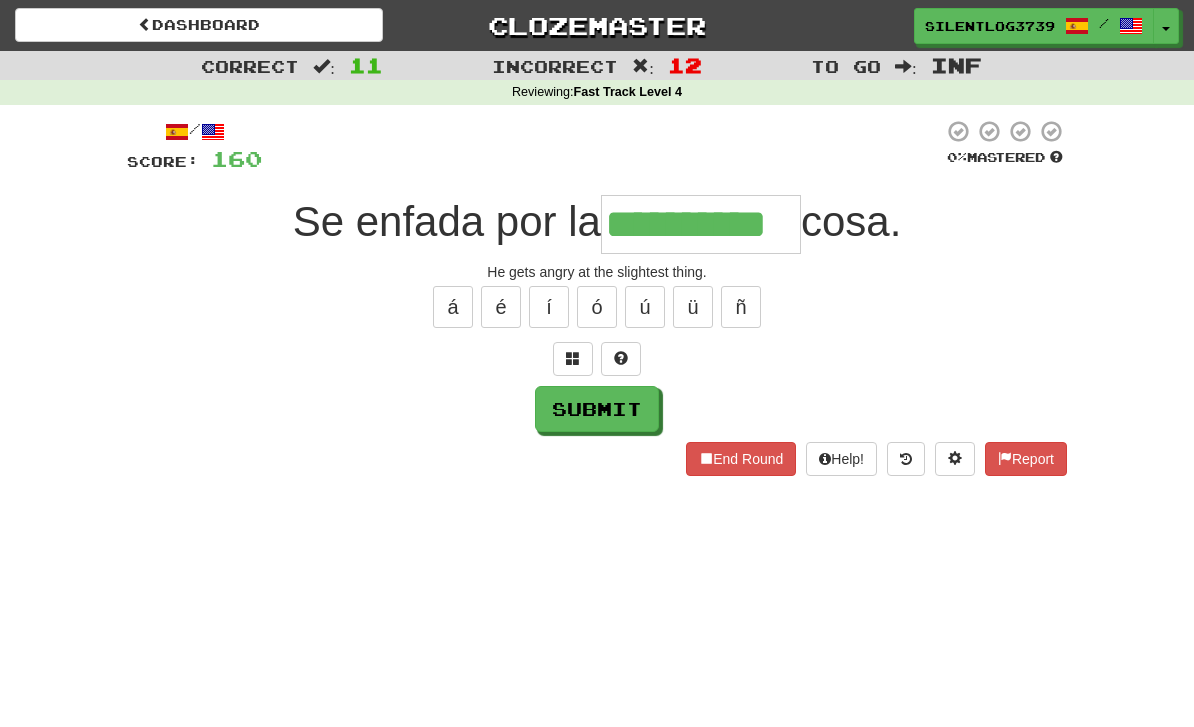 type on "**********" 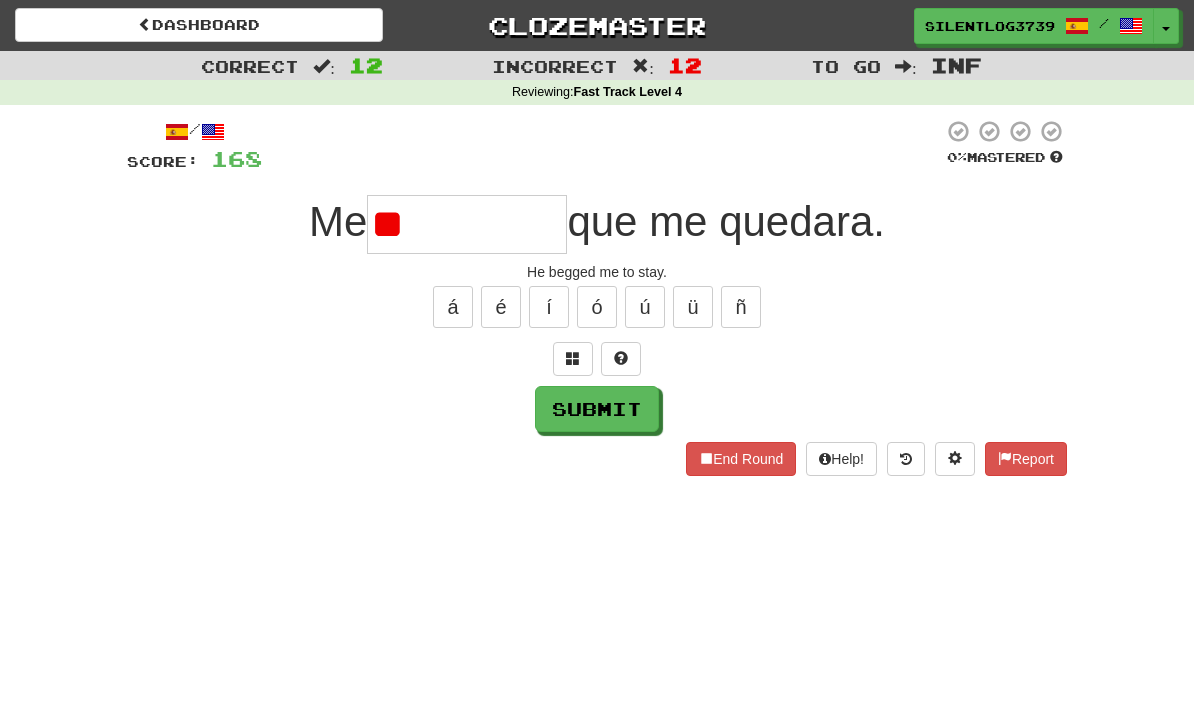 type on "*" 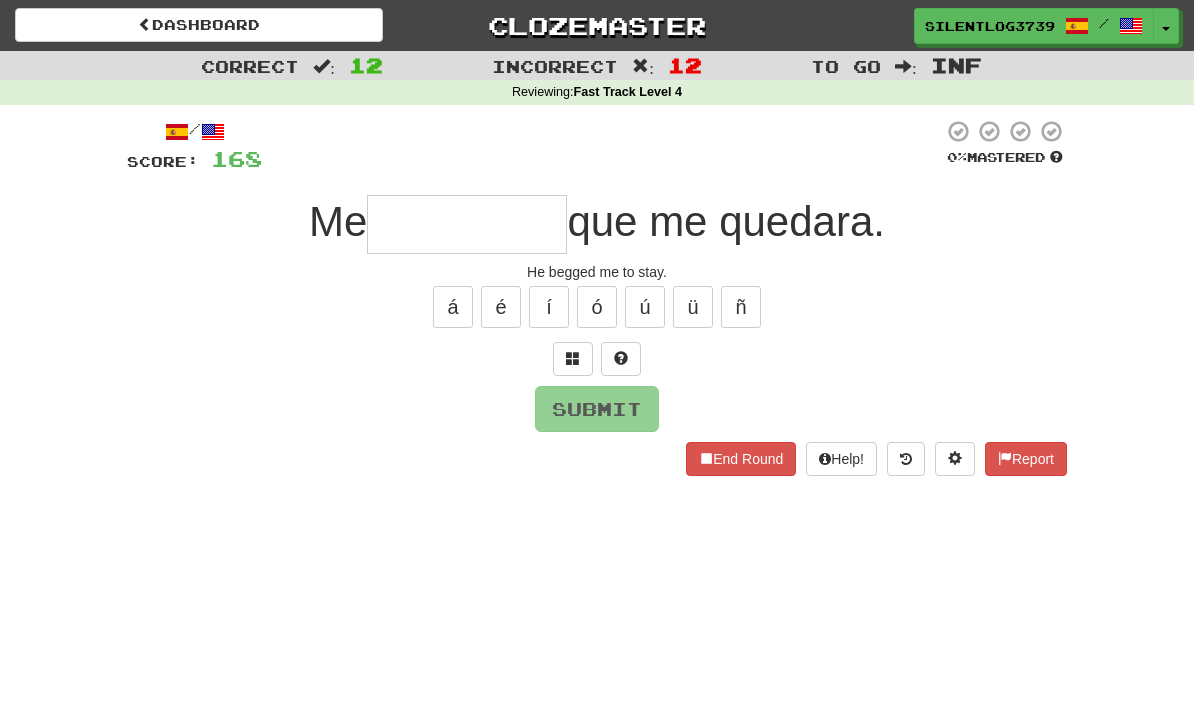 type on "*" 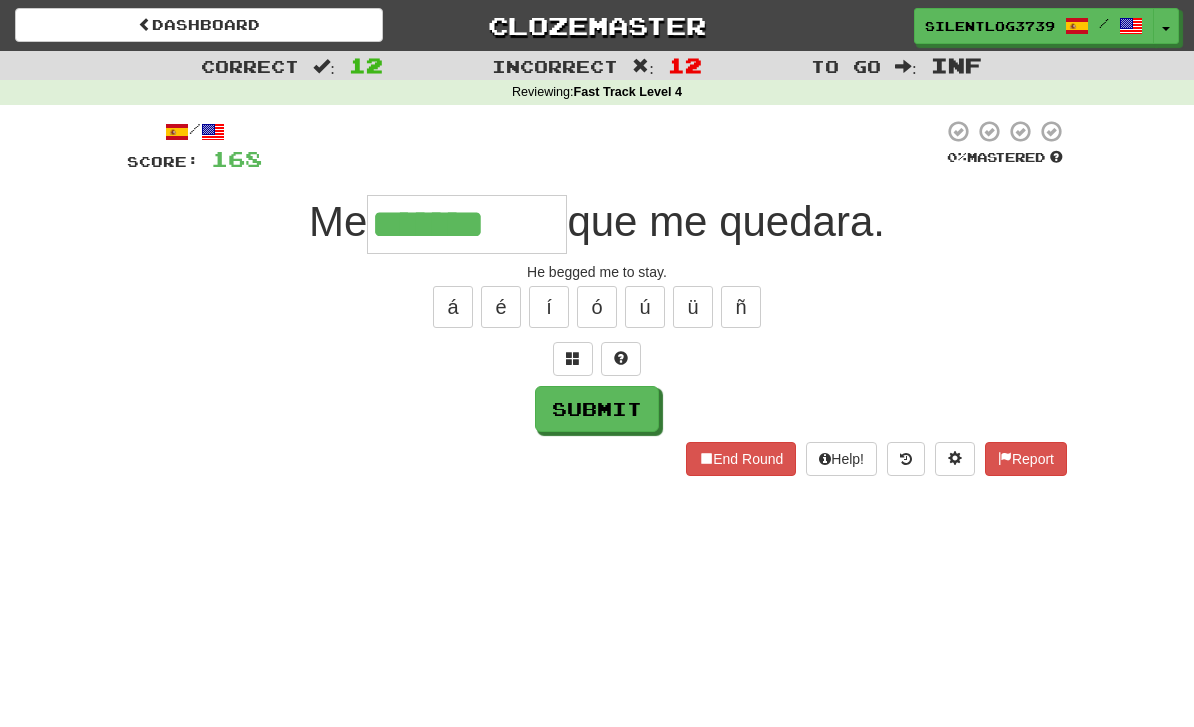 type on "*" 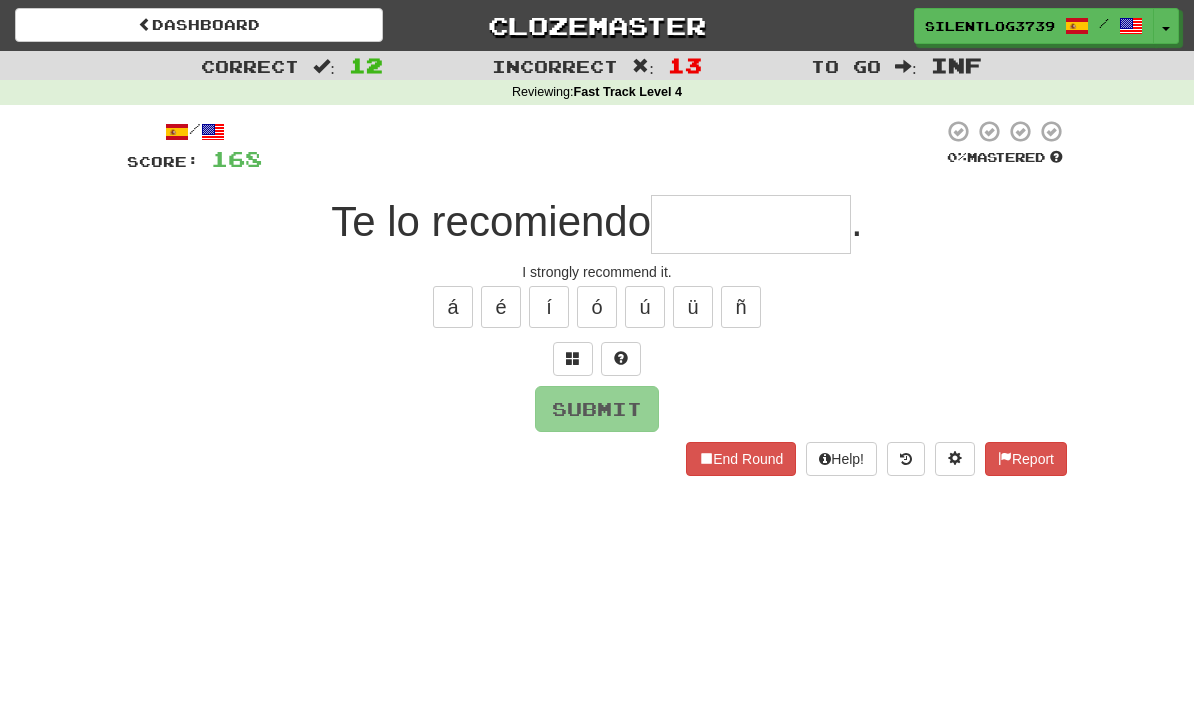 type on "*" 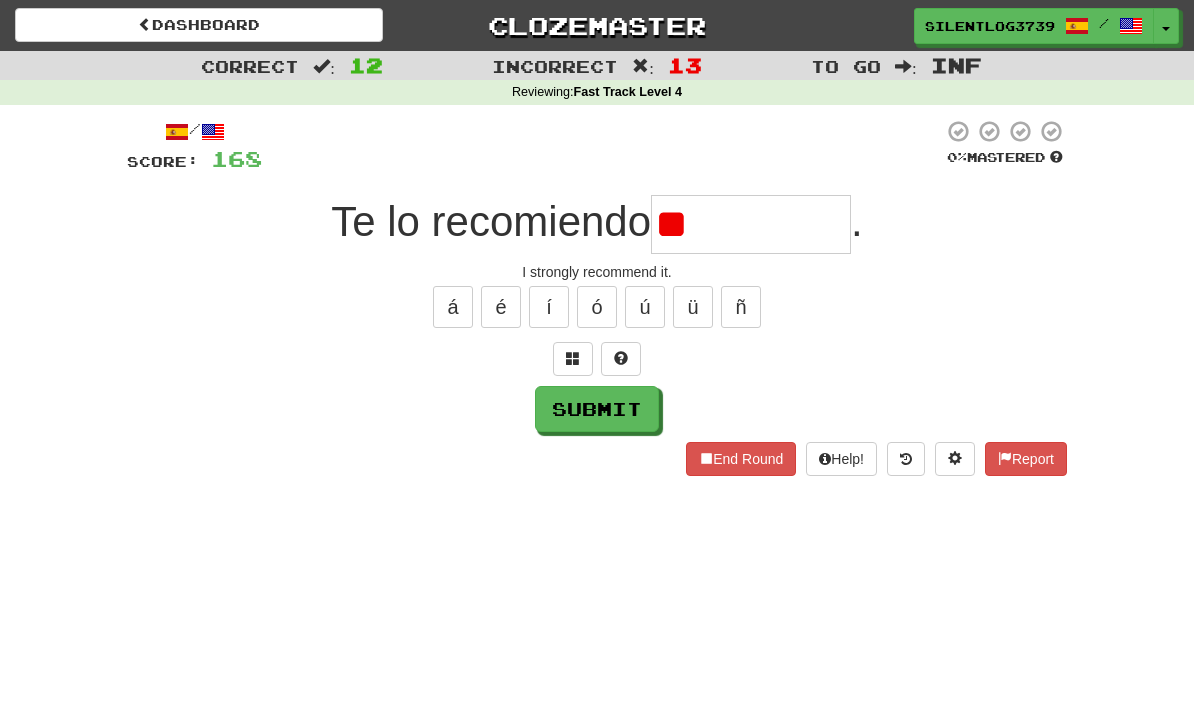 type on "*" 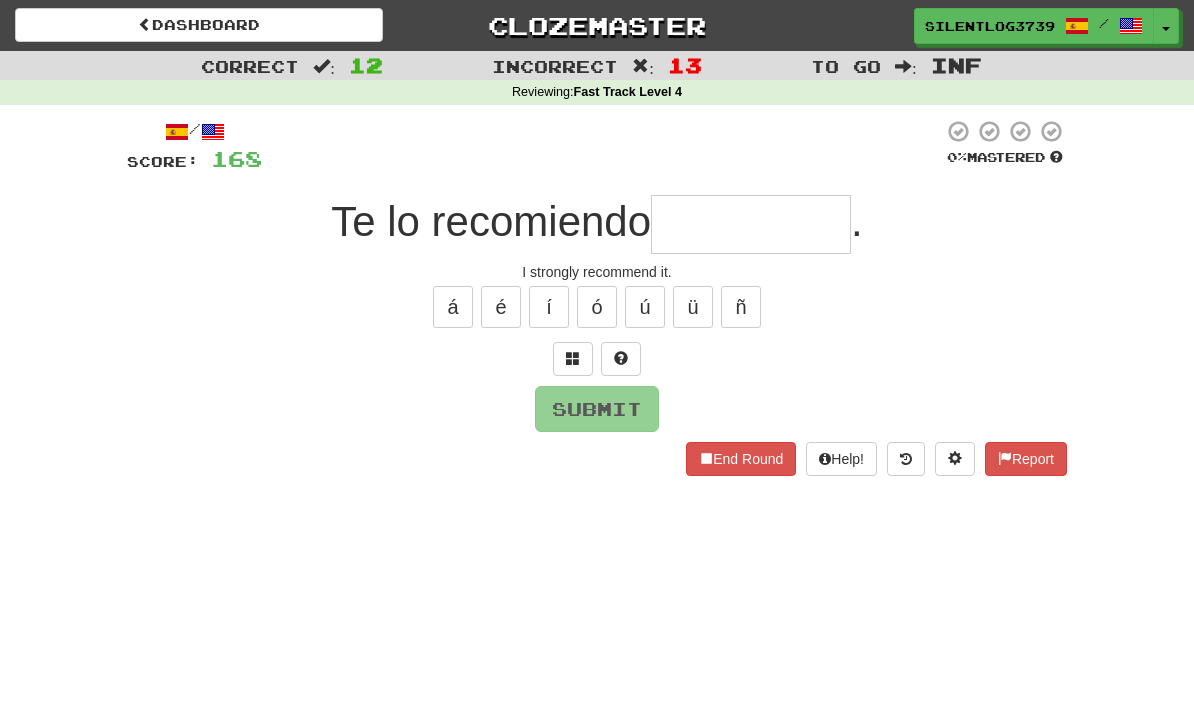 type on "**********" 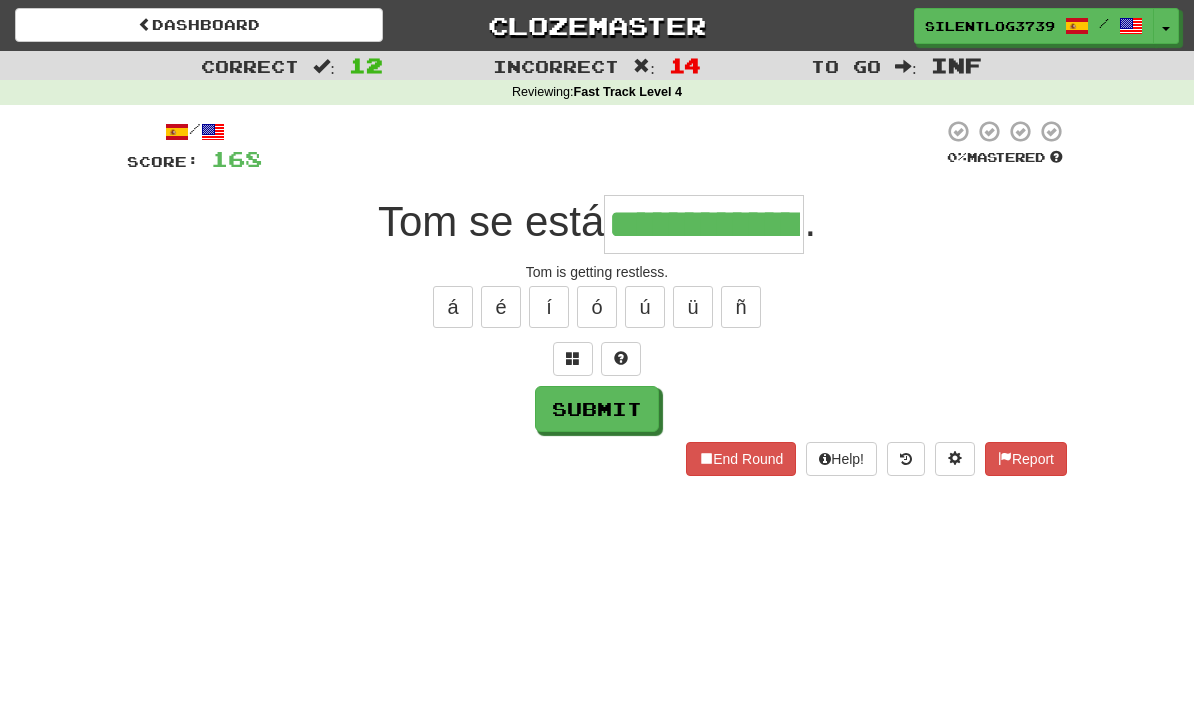 type on "**********" 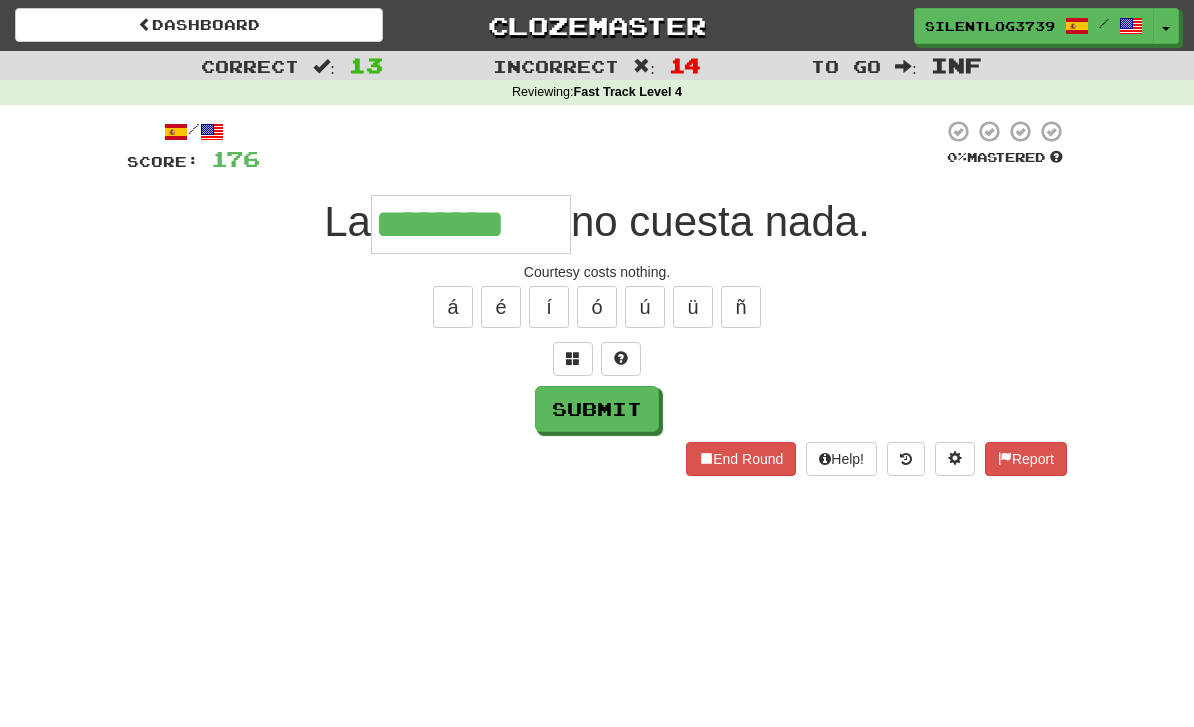 type on "********" 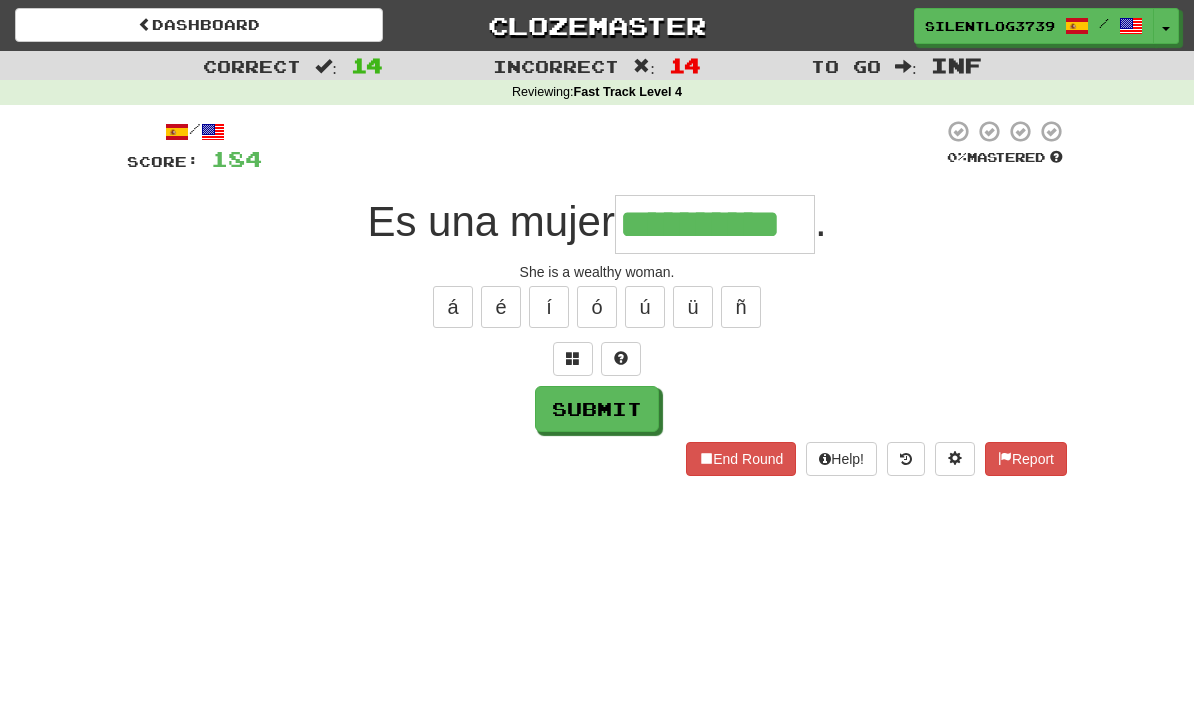 type on "**********" 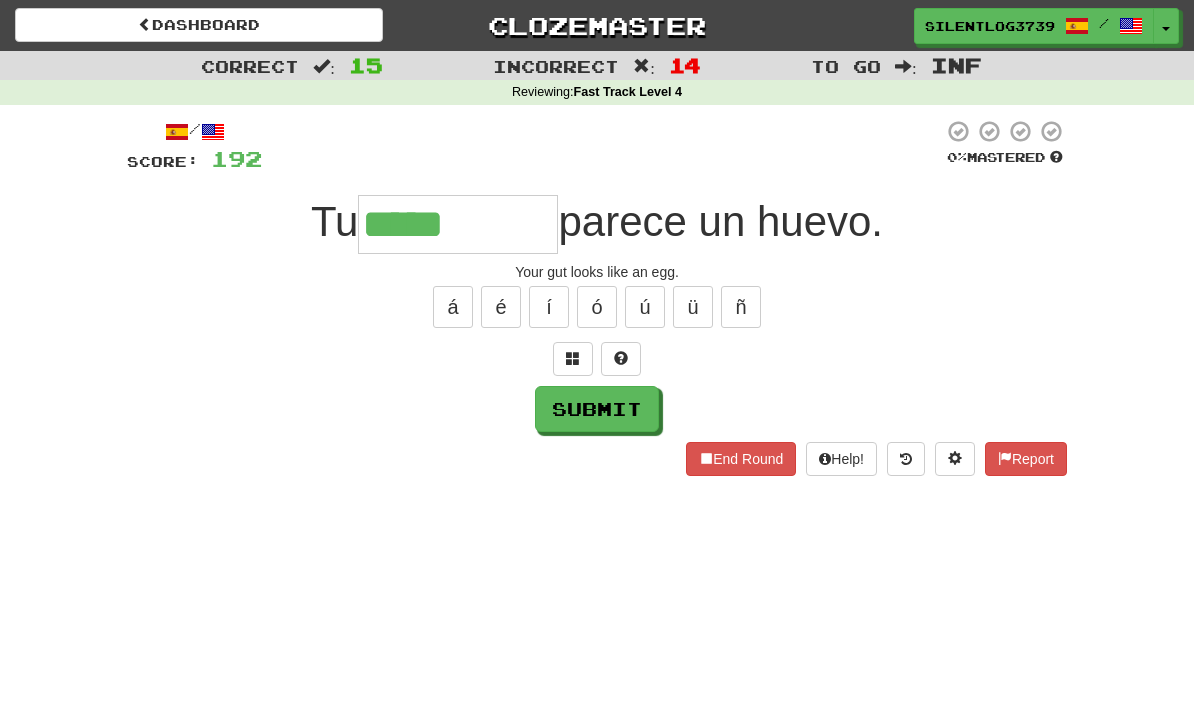type on "*****" 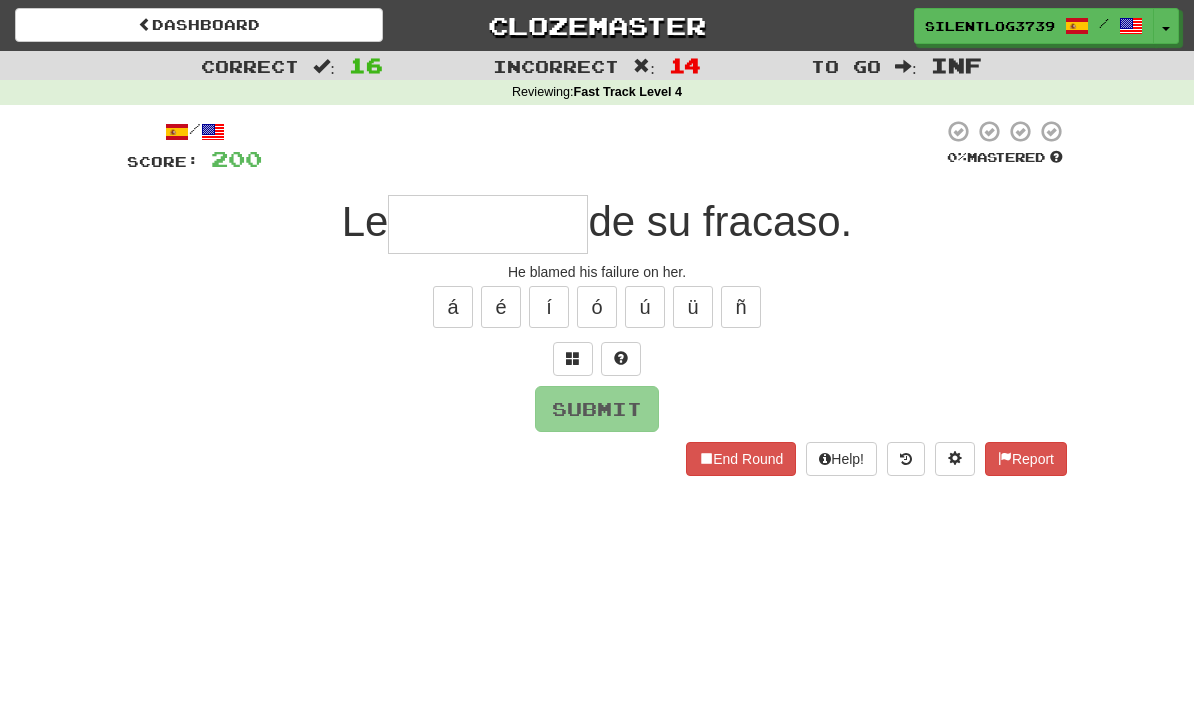 type on "**********" 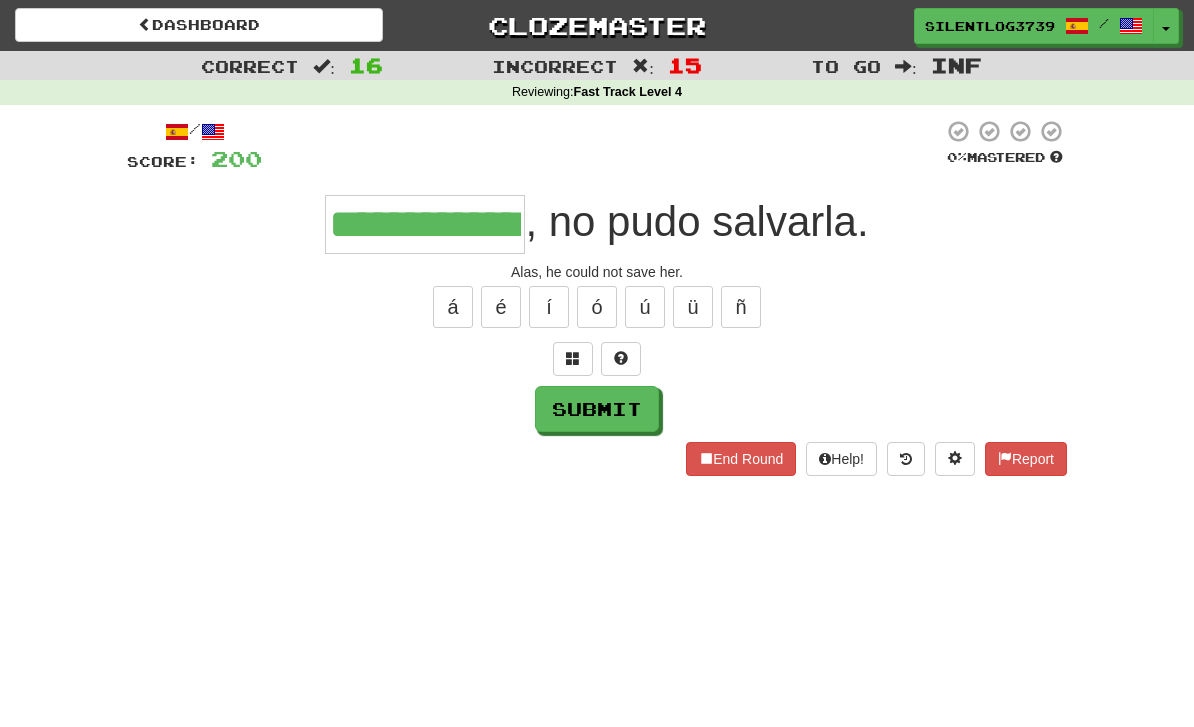 type on "**********" 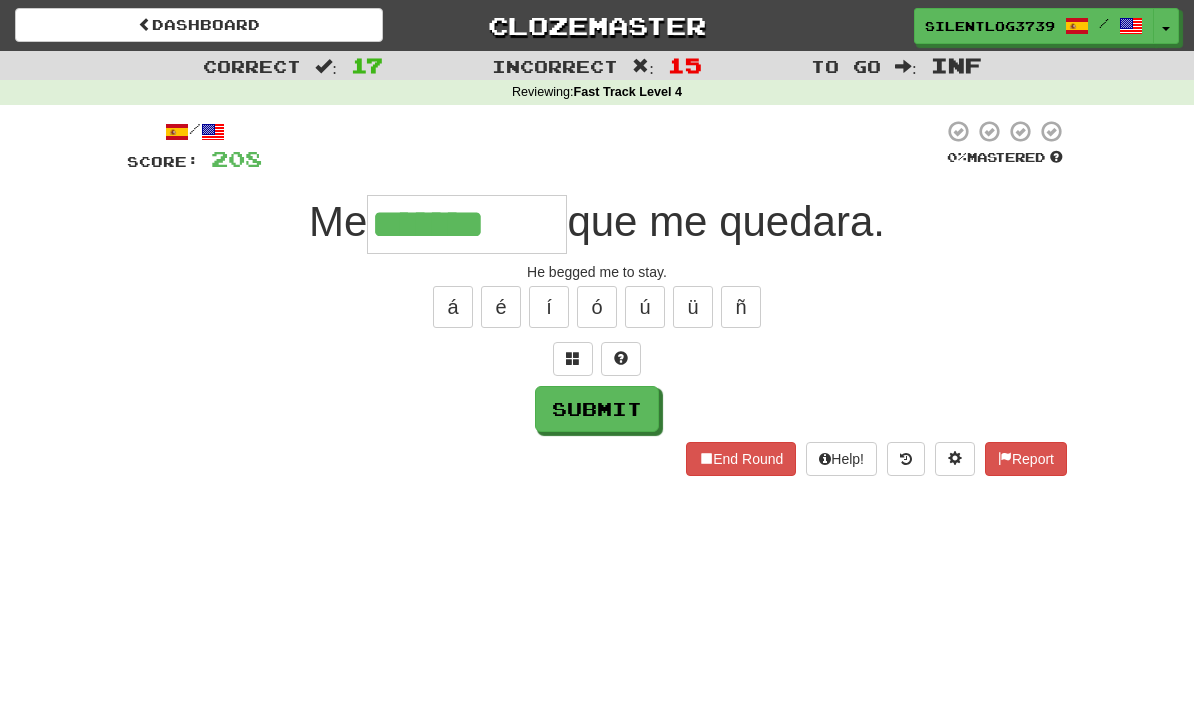 type on "*******" 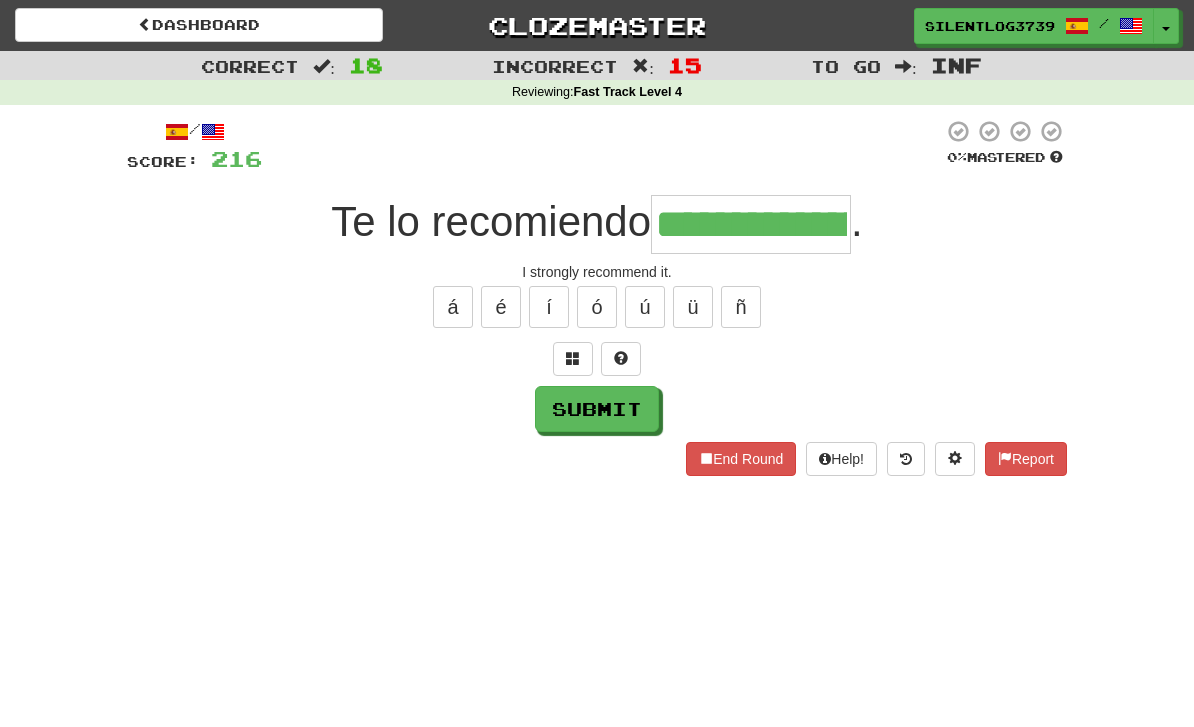 type on "**********" 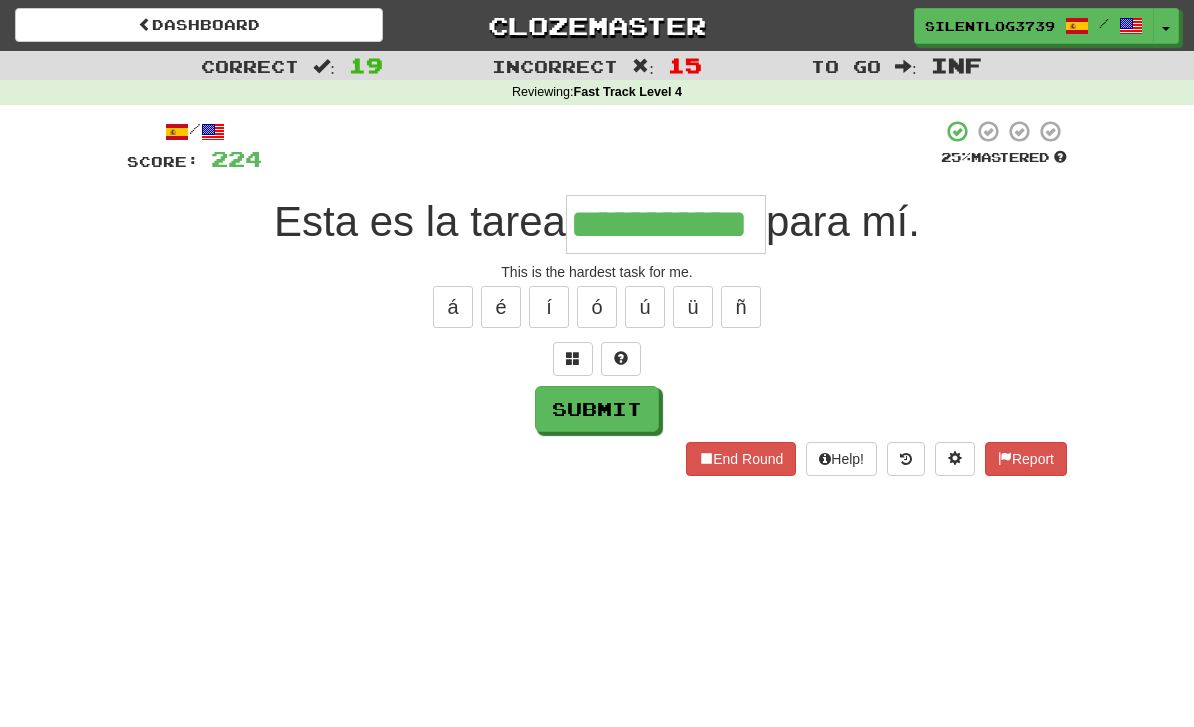 type on "**********" 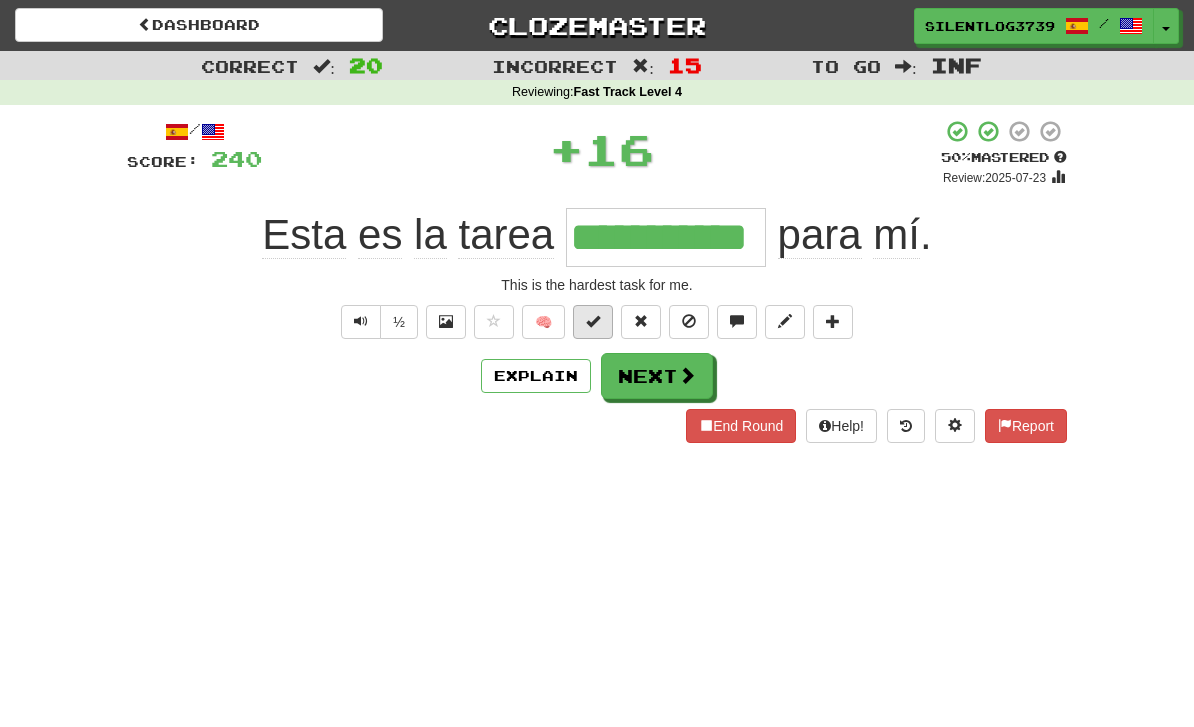 click at bounding box center [593, 321] 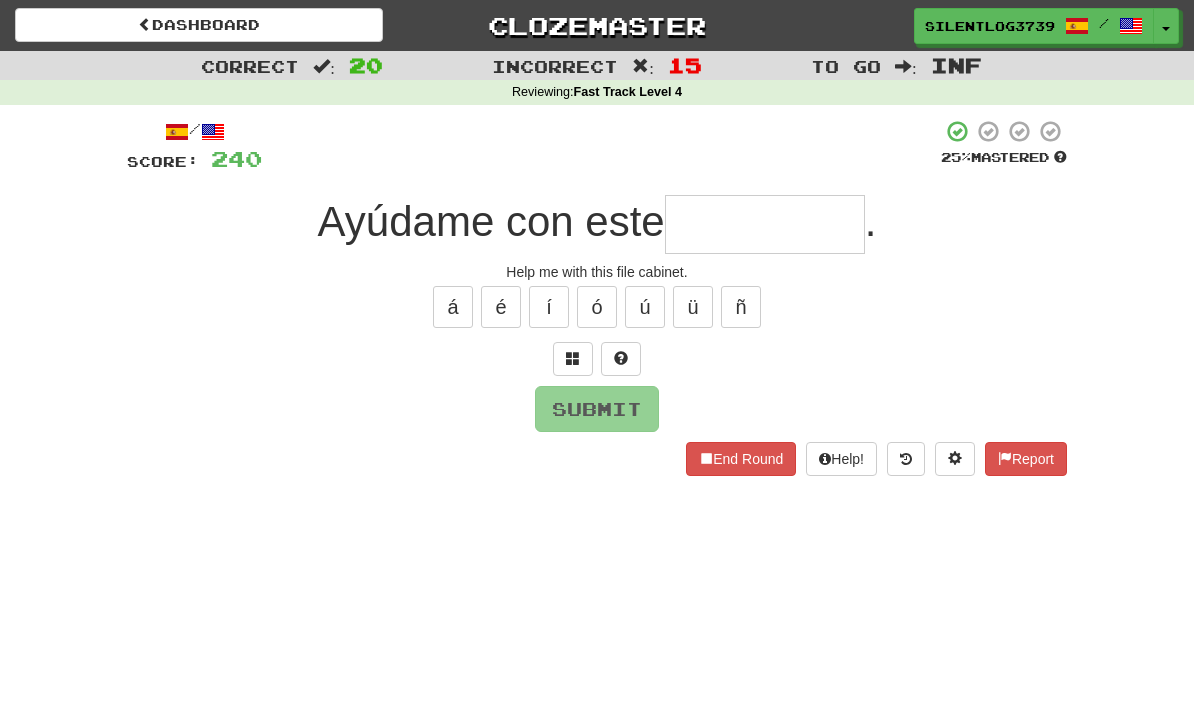 type on "*" 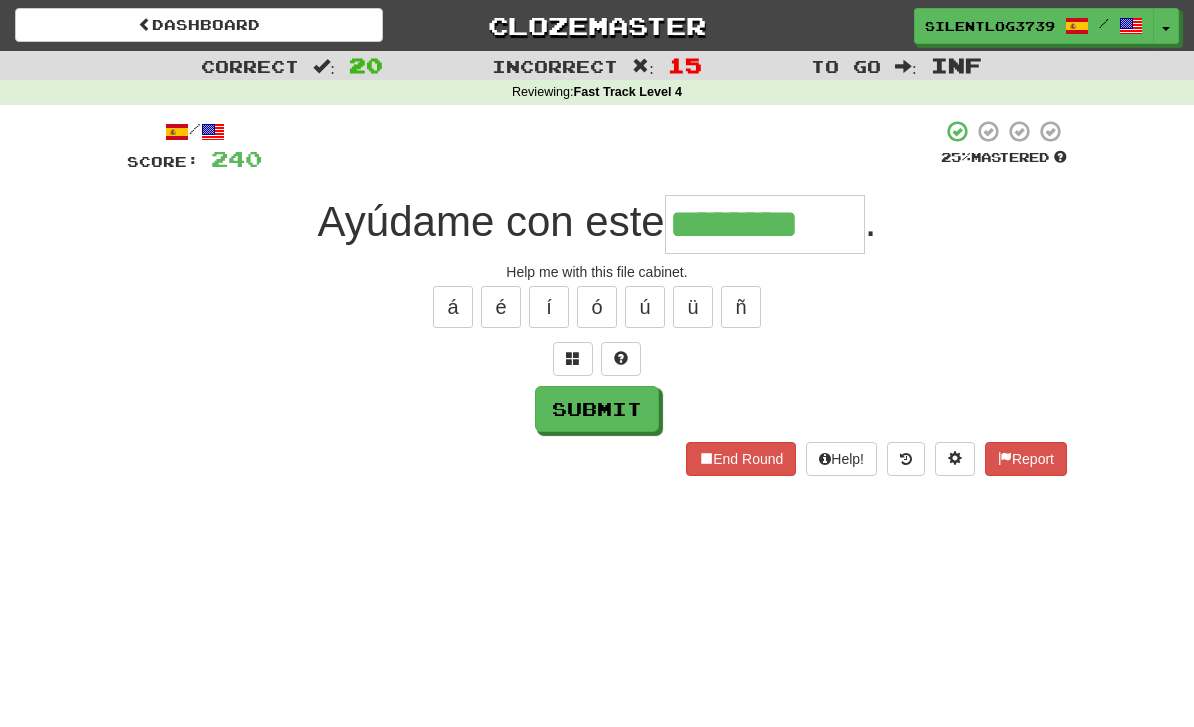 type on "********" 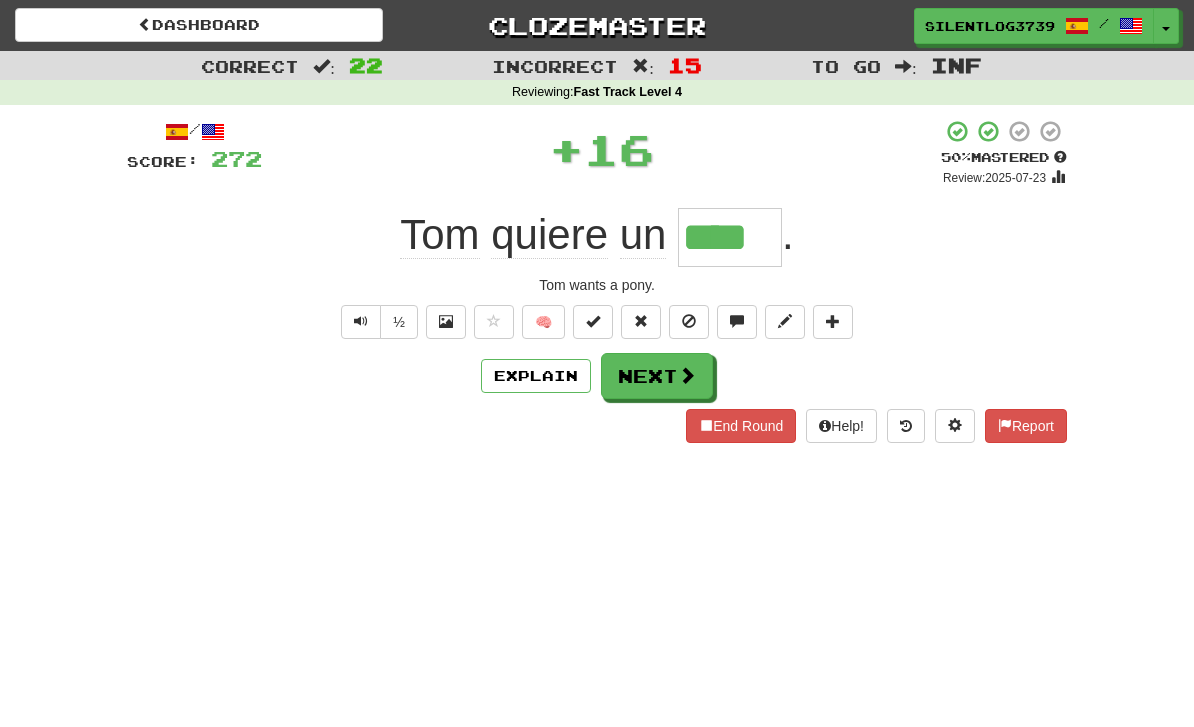 type on "****" 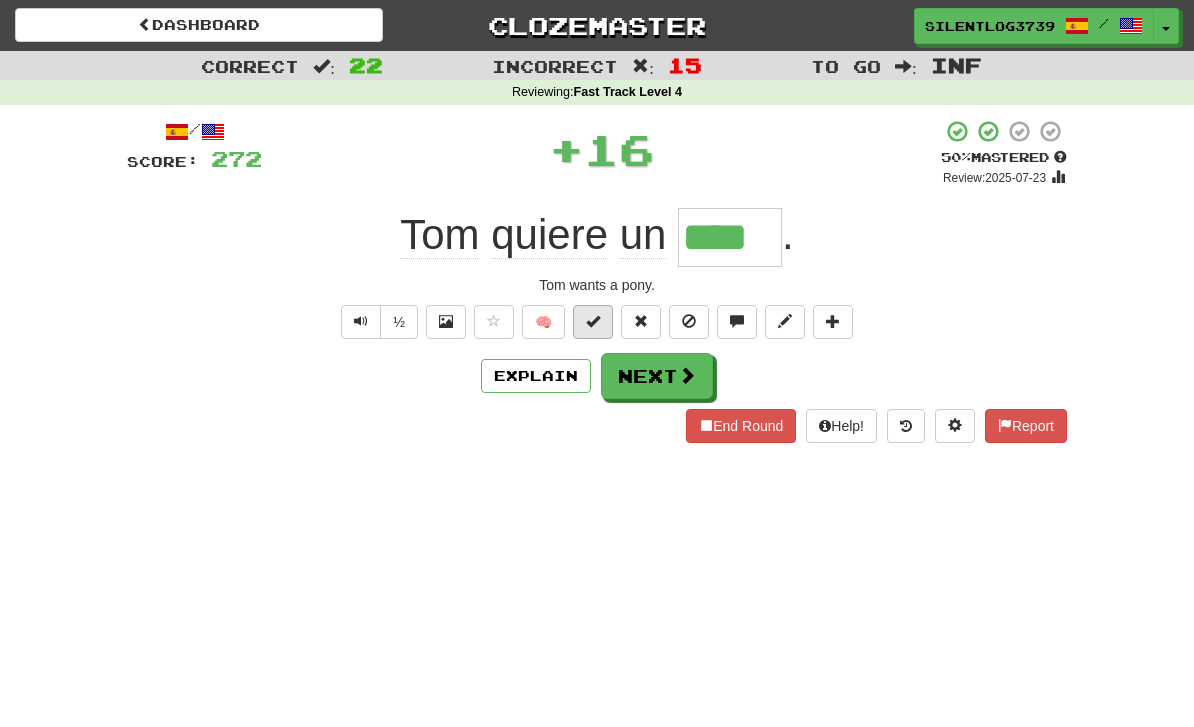 click at bounding box center [593, 321] 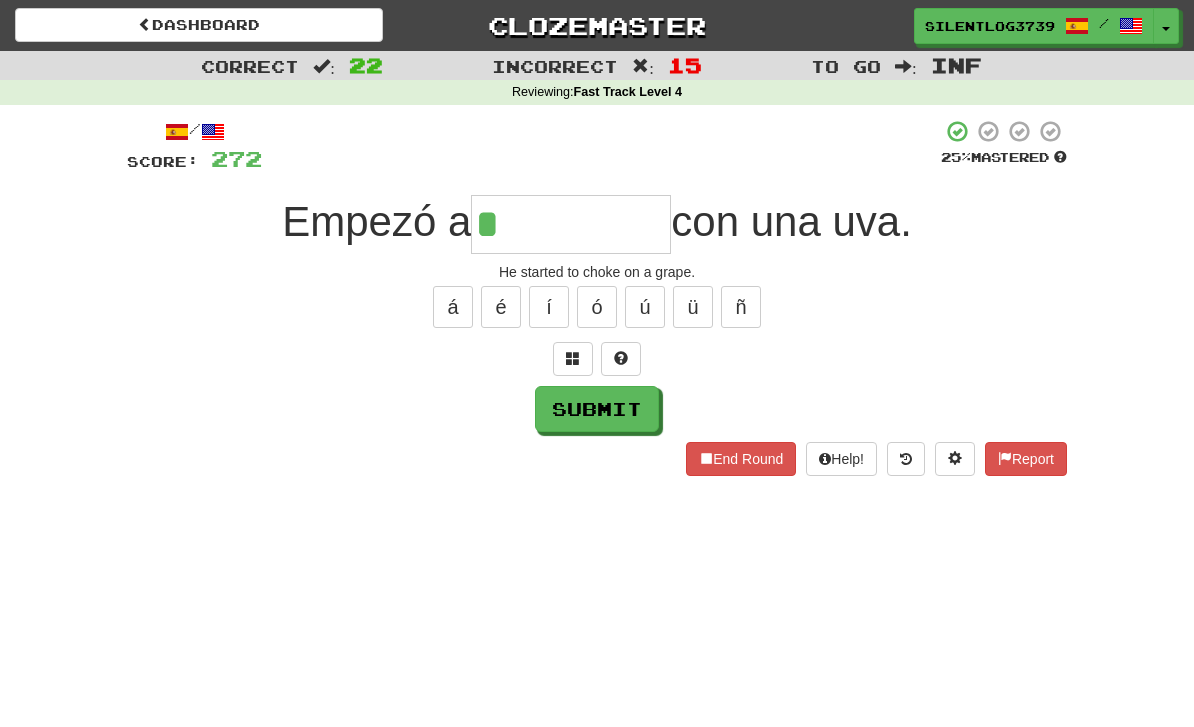 type on "**********" 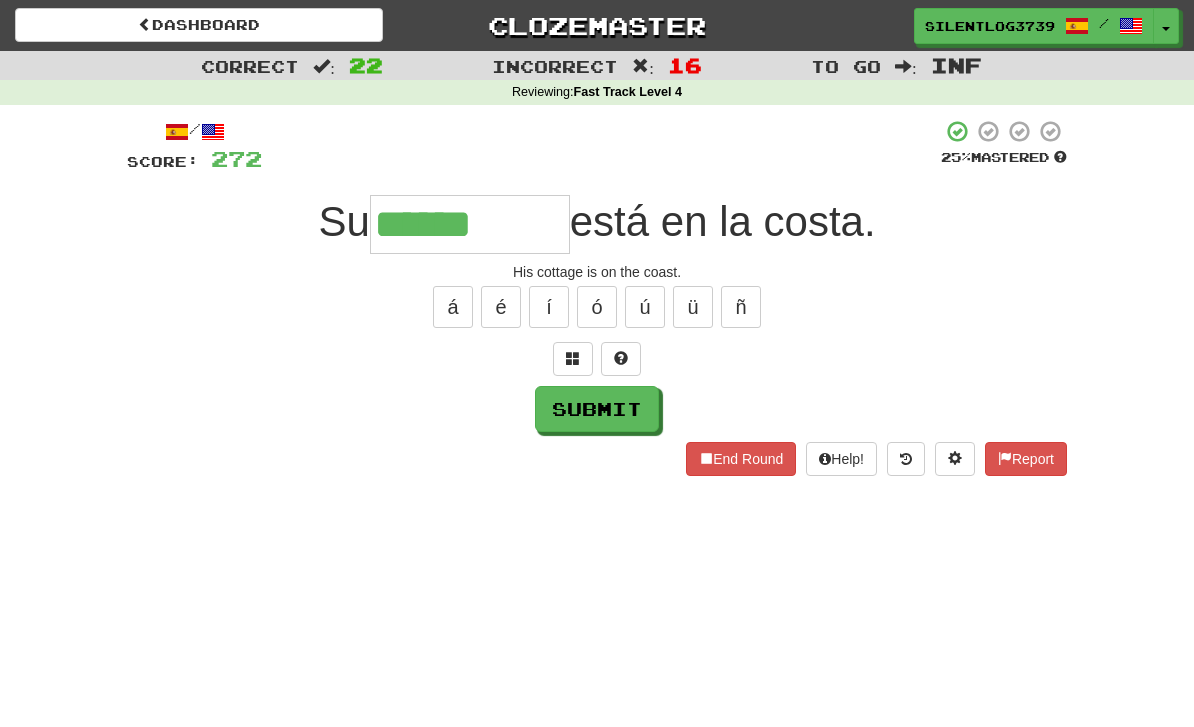 type on "**********" 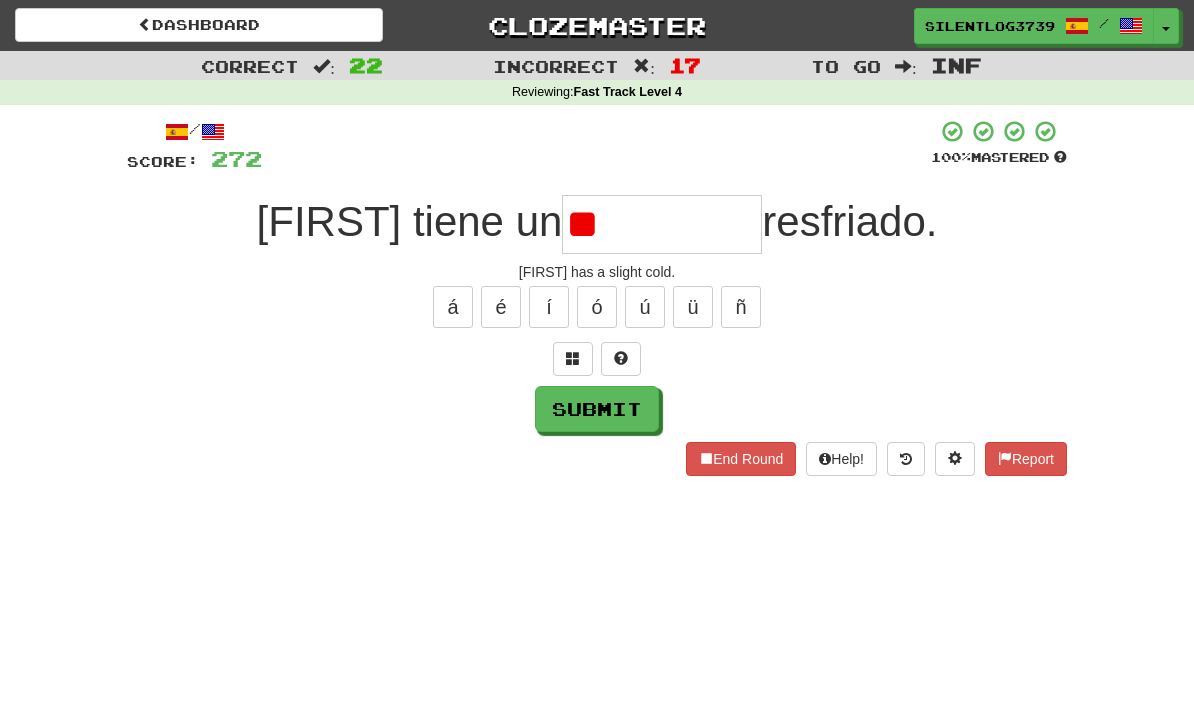 type on "*" 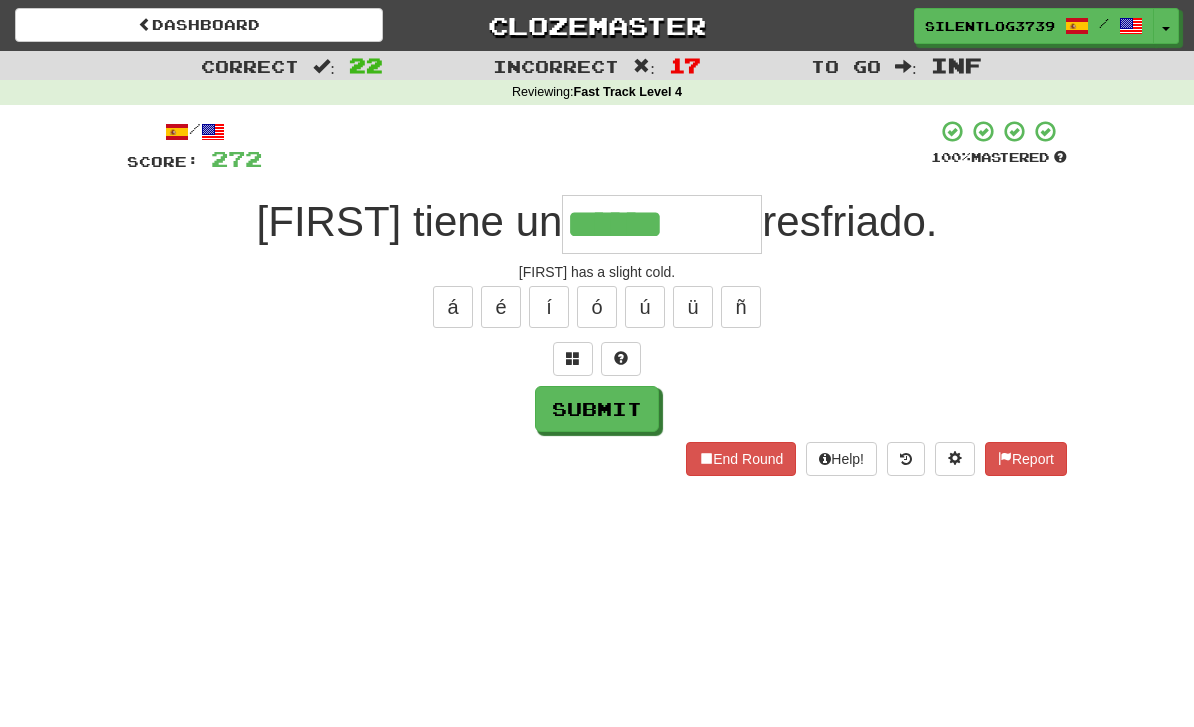 type on "******" 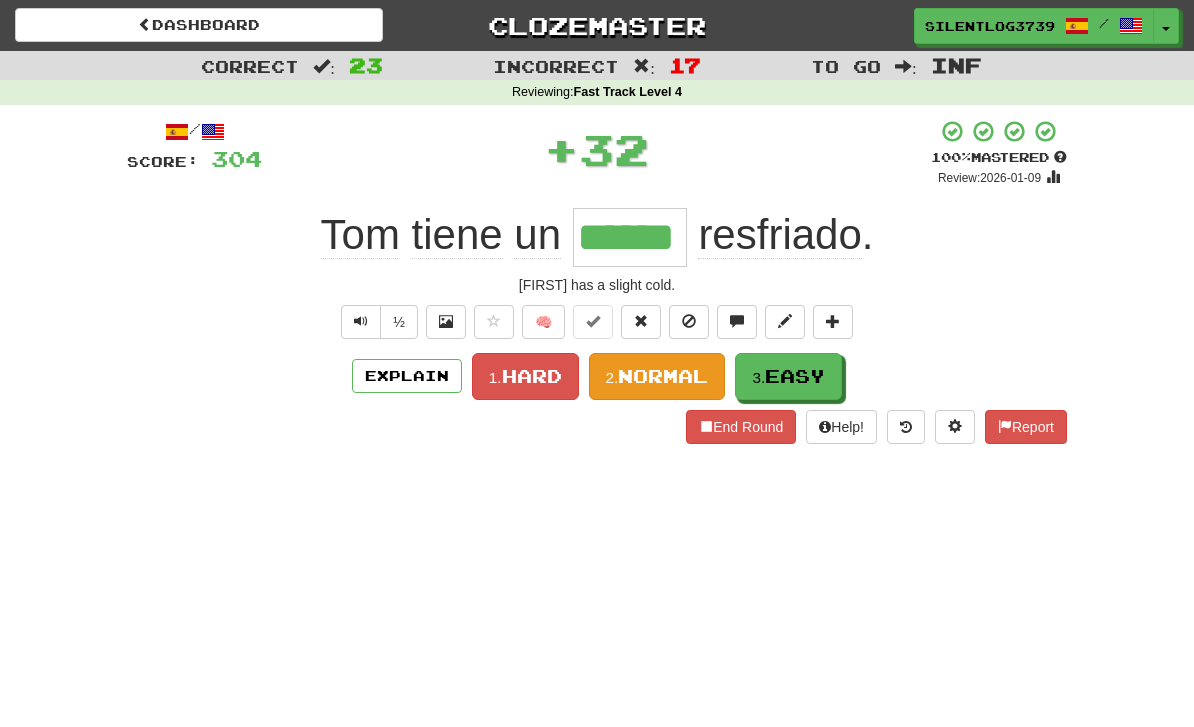 click on "Normal" at bounding box center (663, 376) 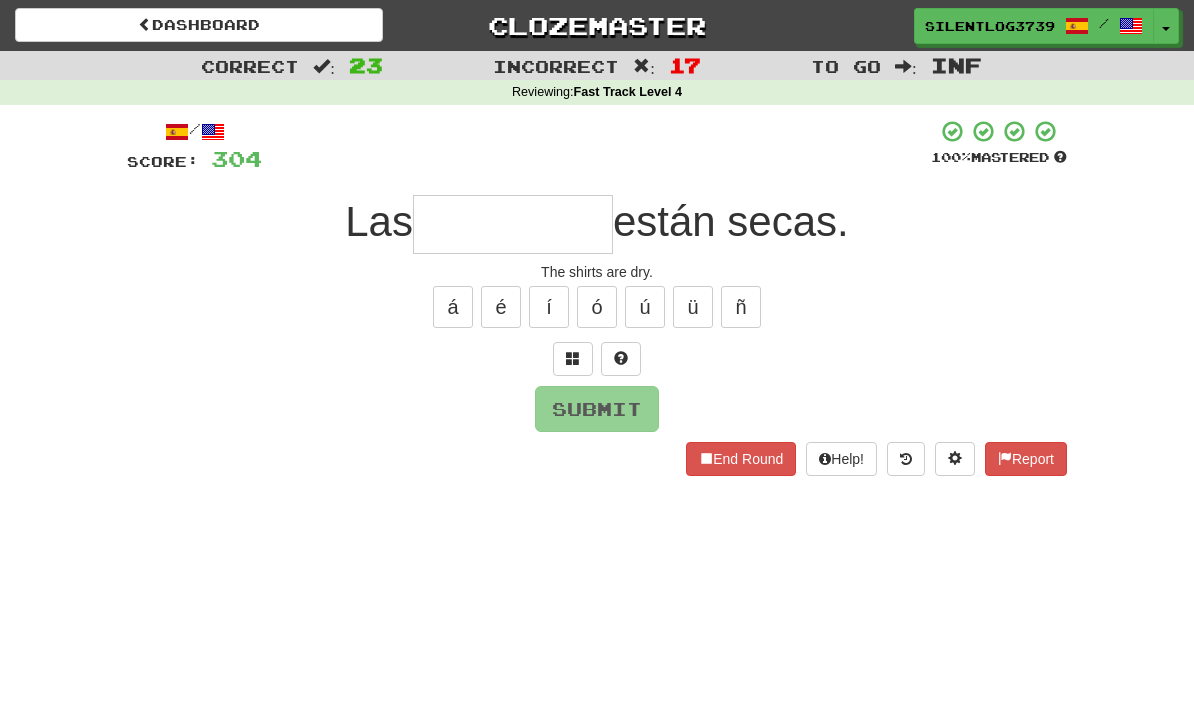 type on "*" 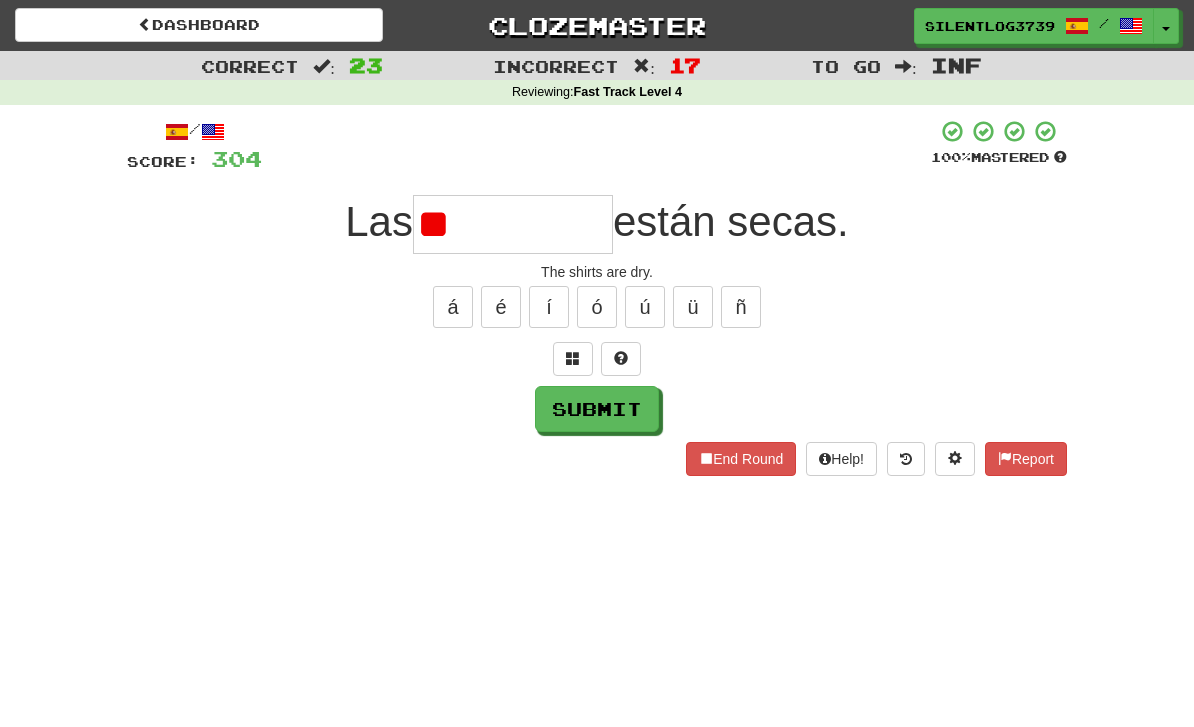 type on "*" 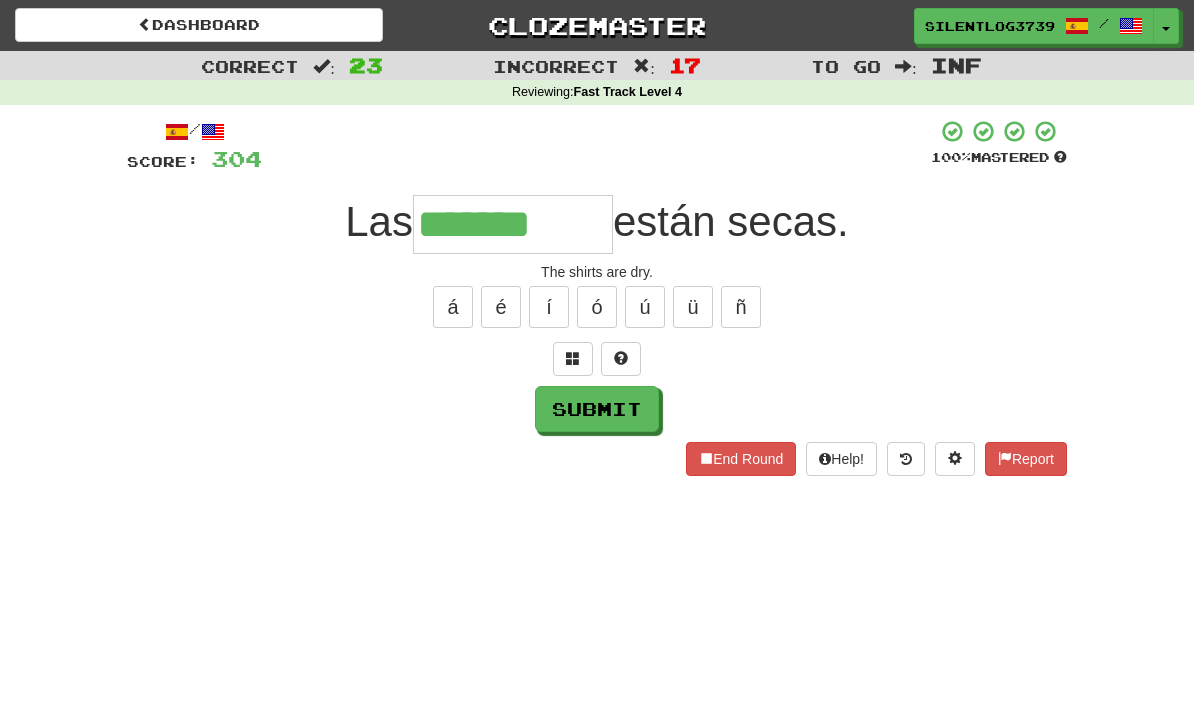 type on "*******" 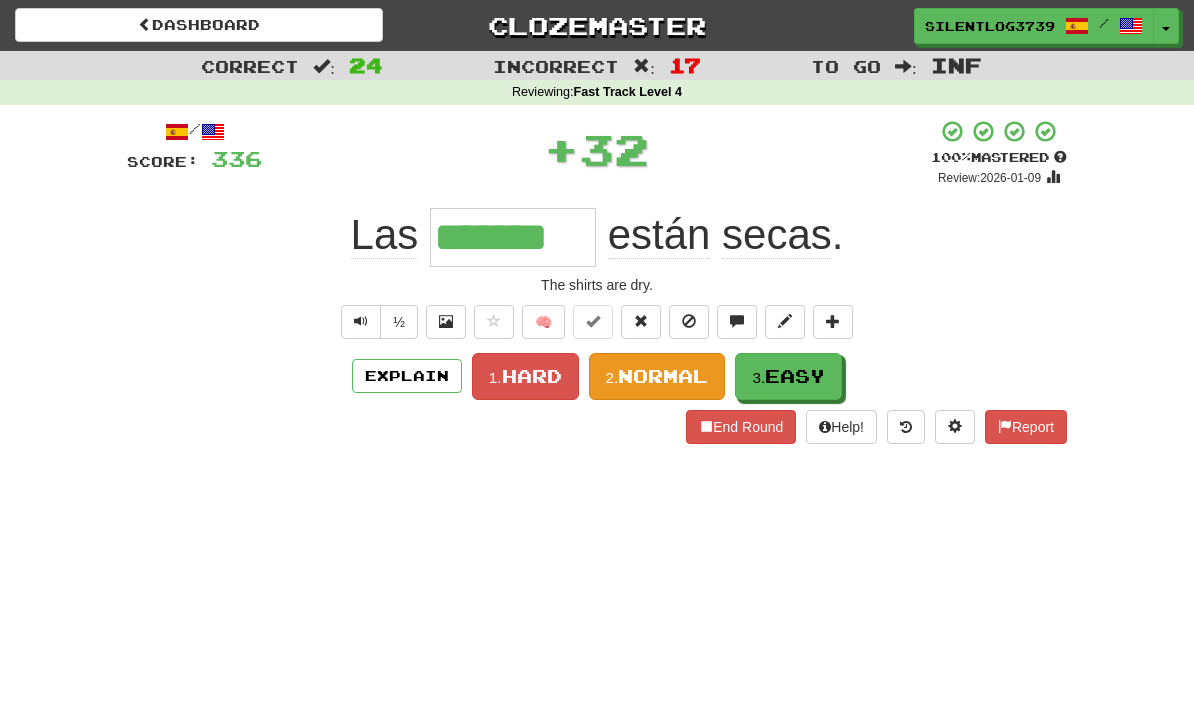 click on "Normal" at bounding box center [663, 376] 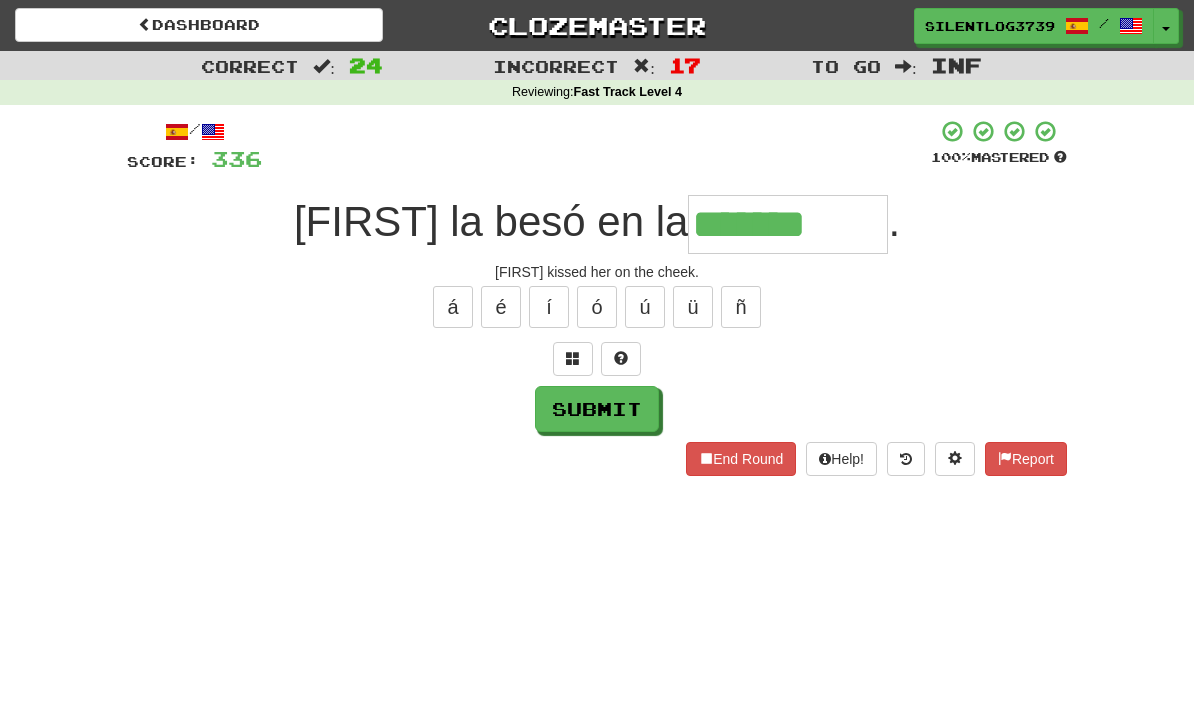 type on "*******" 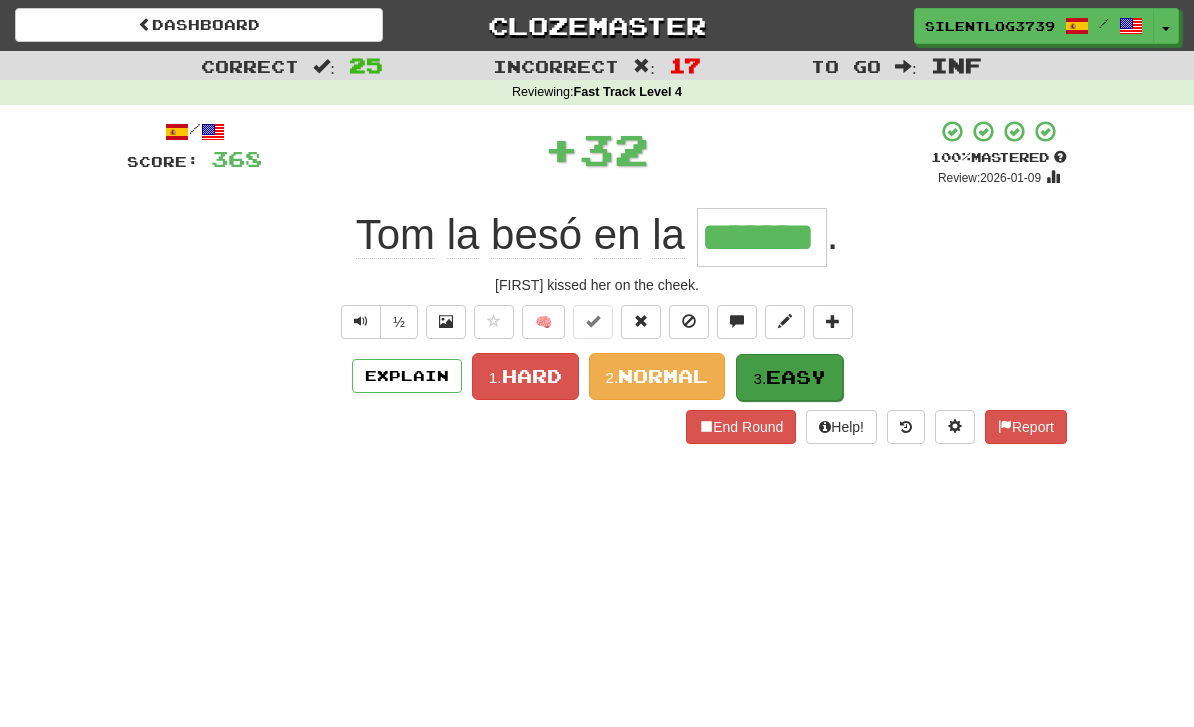 click on "3.  Easy" at bounding box center (789, 377) 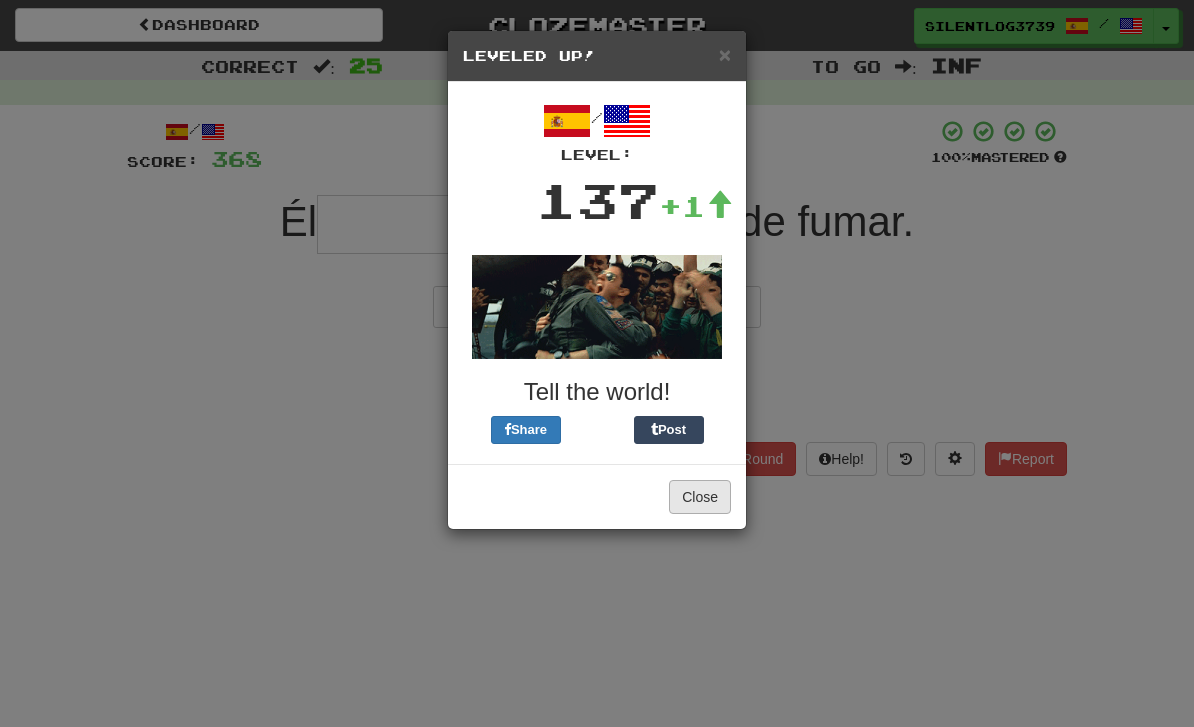 click on "Close" at bounding box center [700, 497] 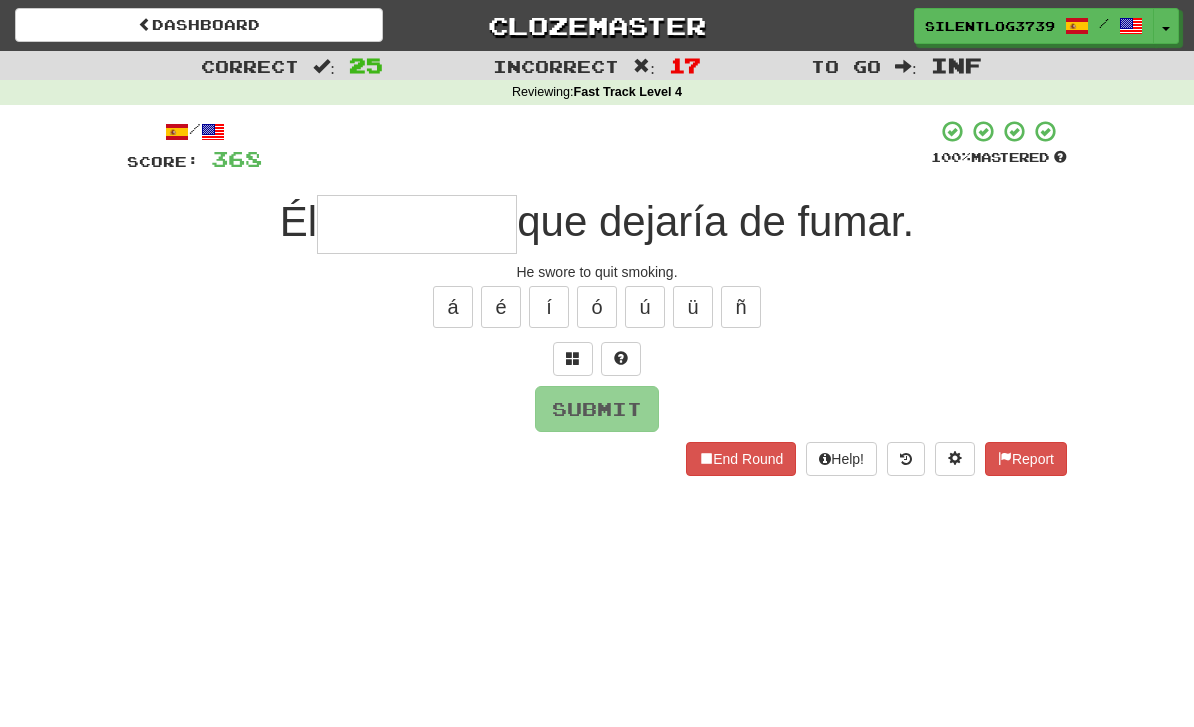 click at bounding box center [417, 224] 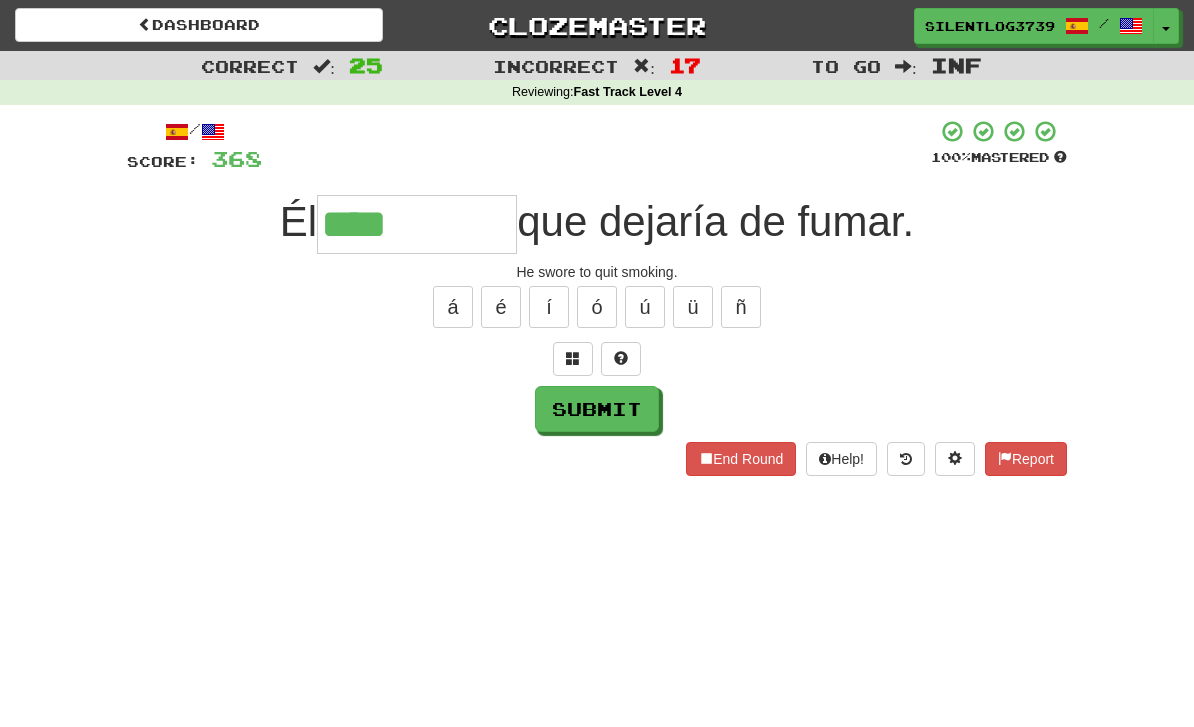type on "****" 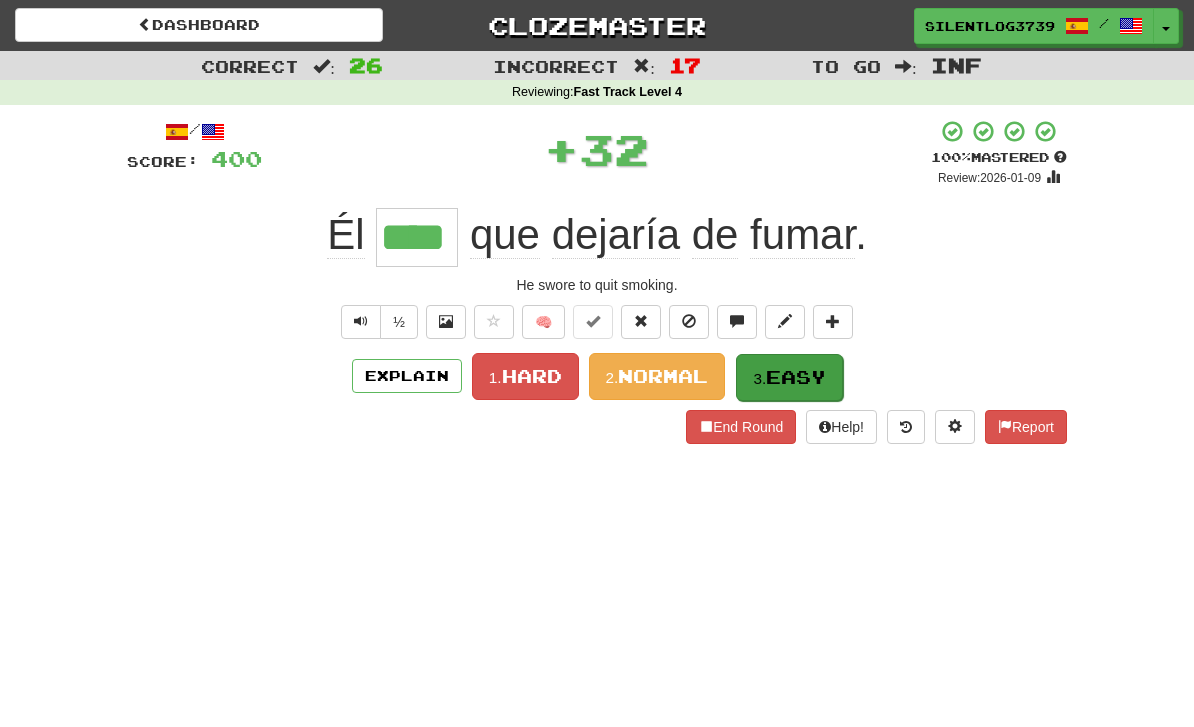 click on "Easy" at bounding box center [796, 377] 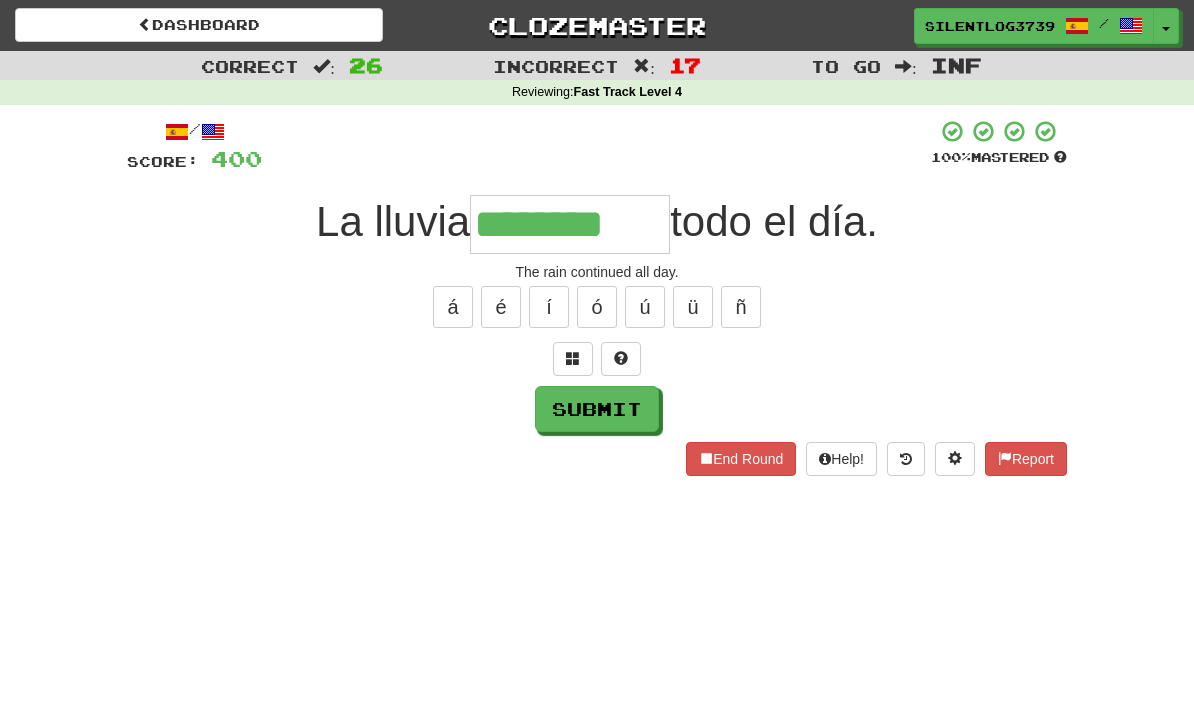 type on "******" 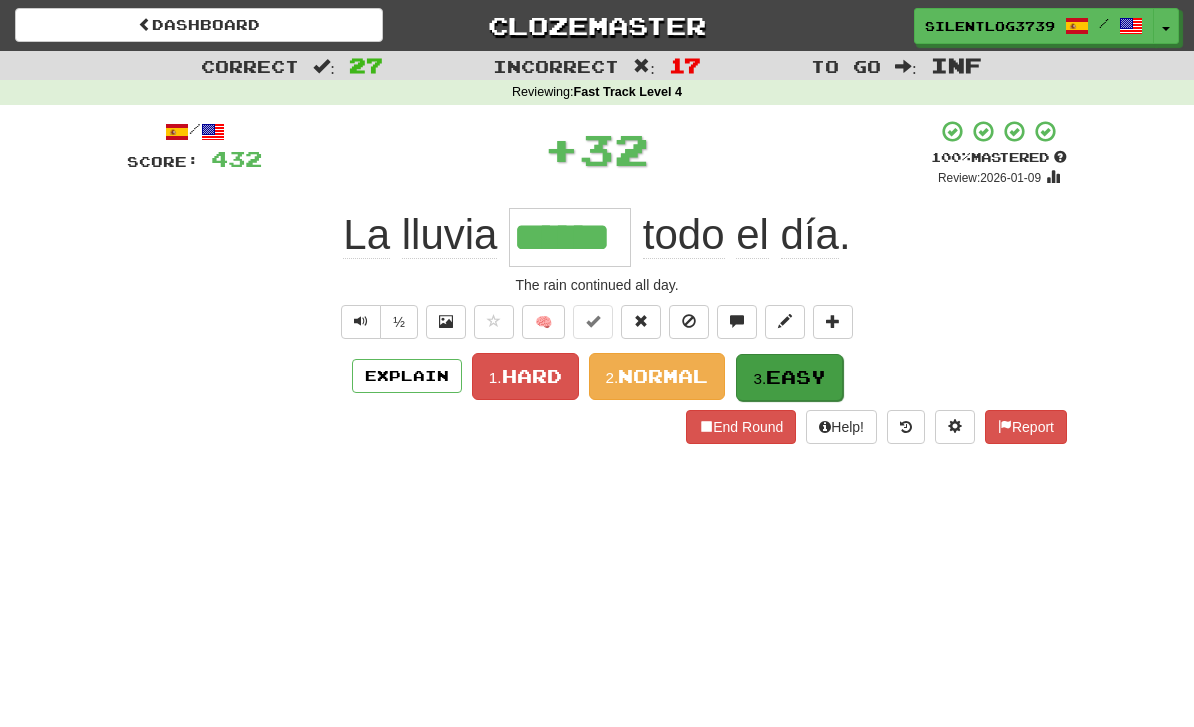 click on "Easy" at bounding box center (796, 377) 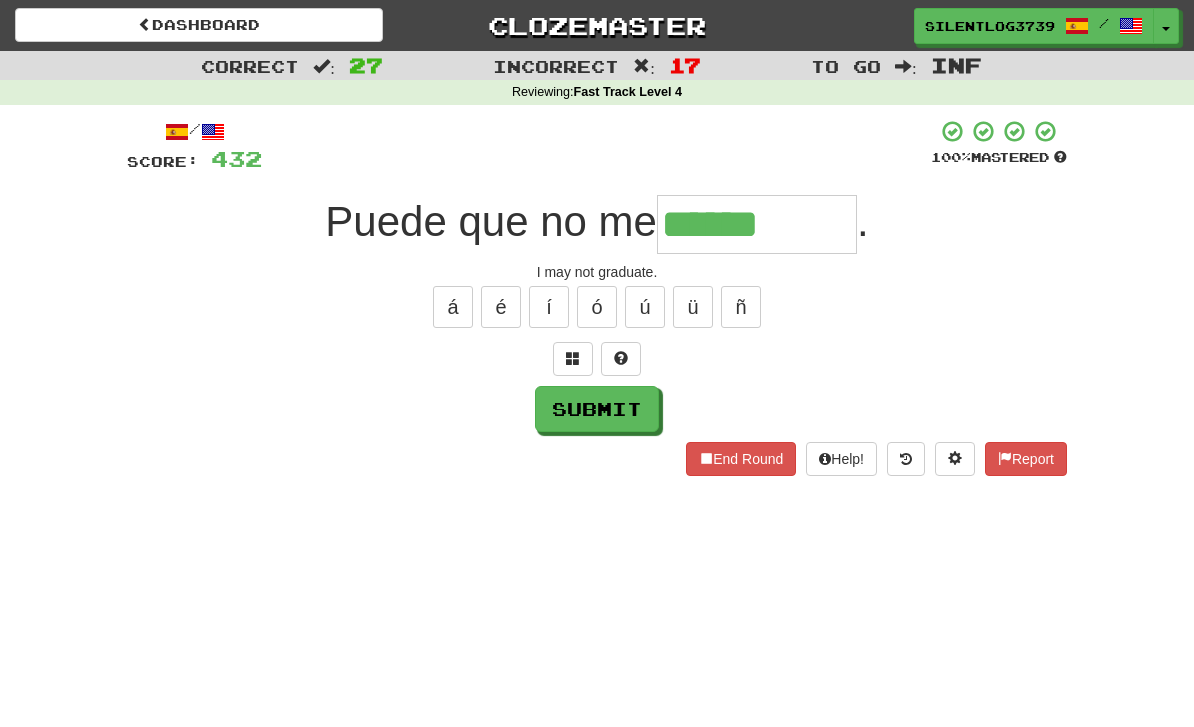 type on "******" 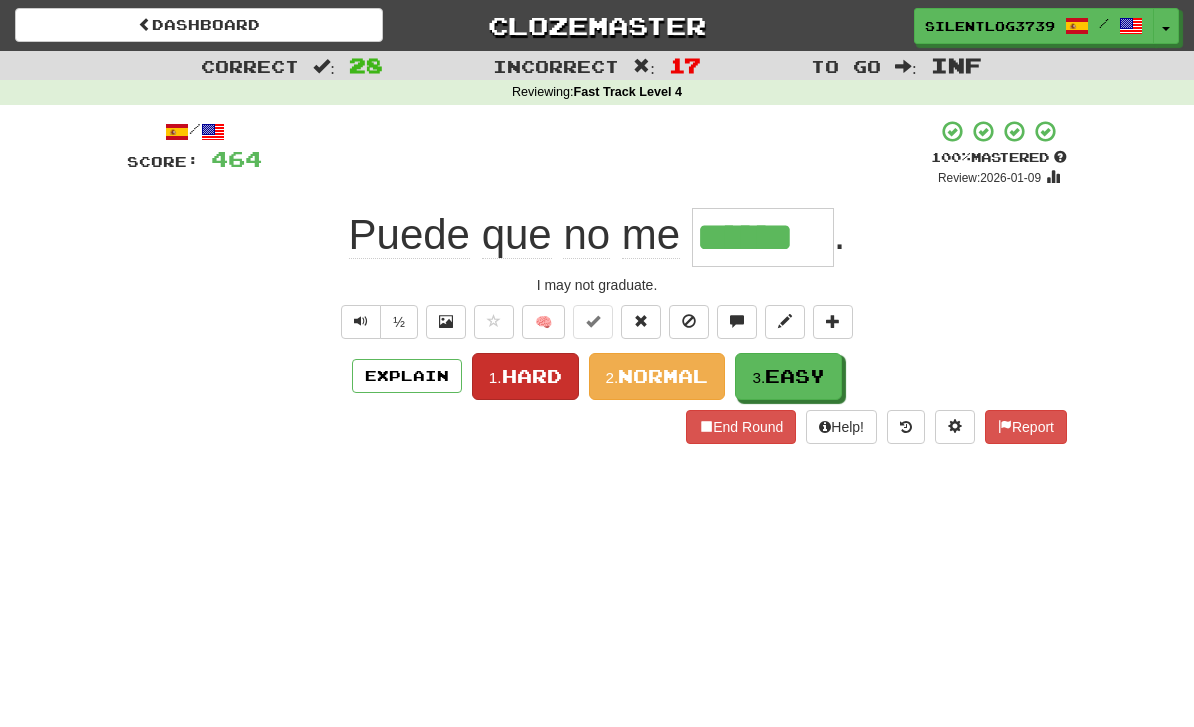 click on "Hard" at bounding box center (532, 376) 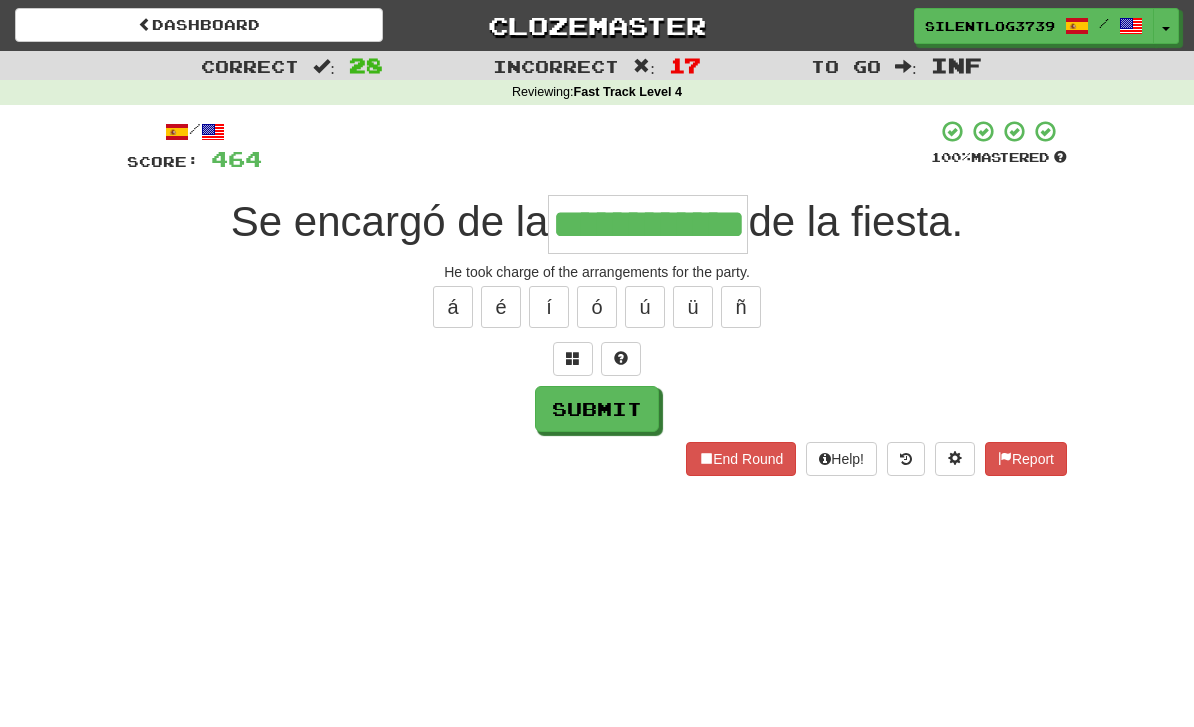 type on "**********" 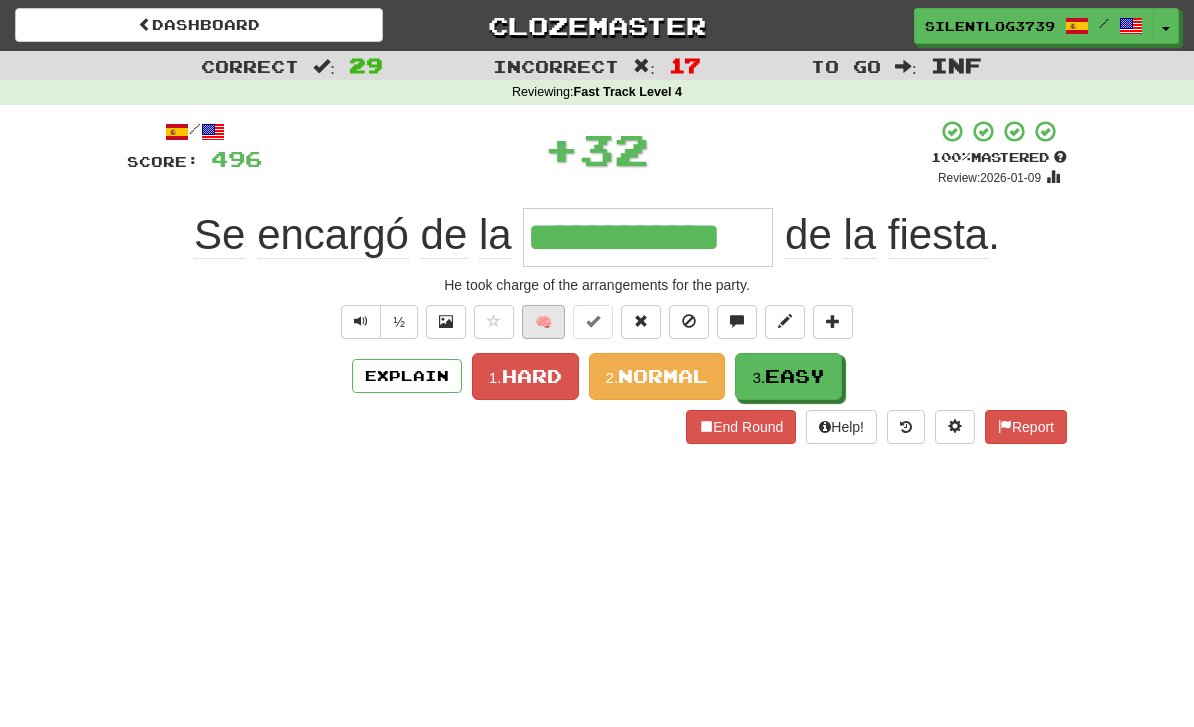 click on "🧠" at bounding box center (543, 322) 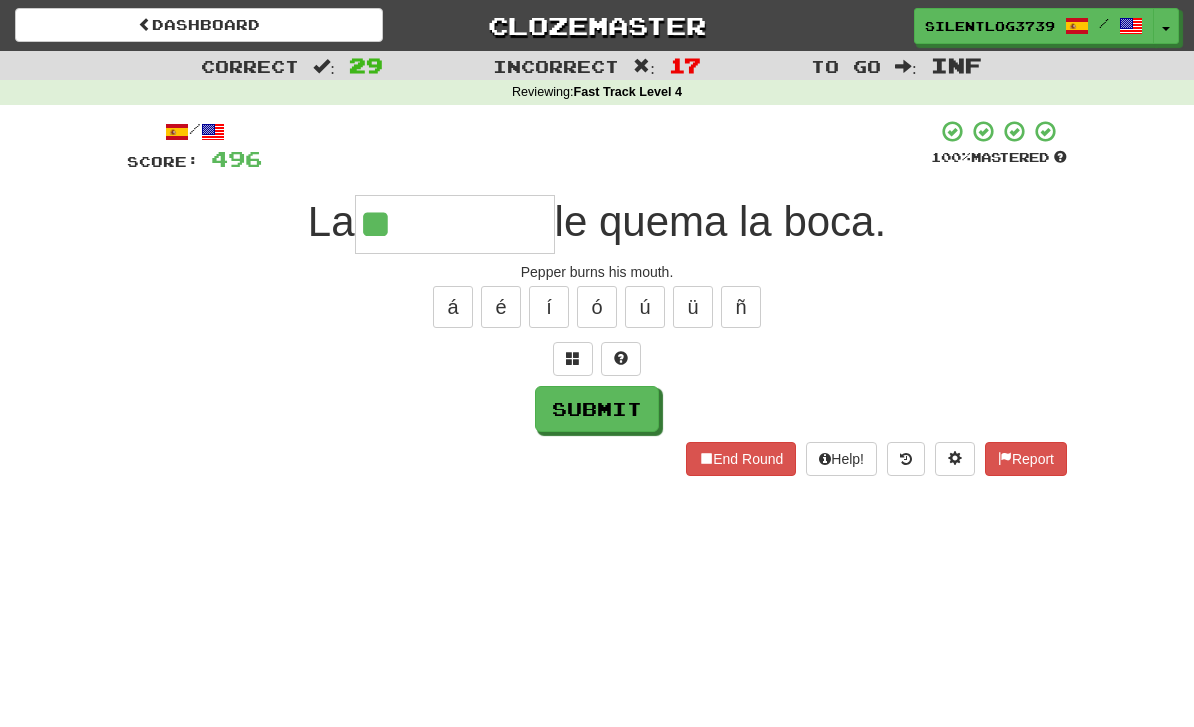 type on "********" 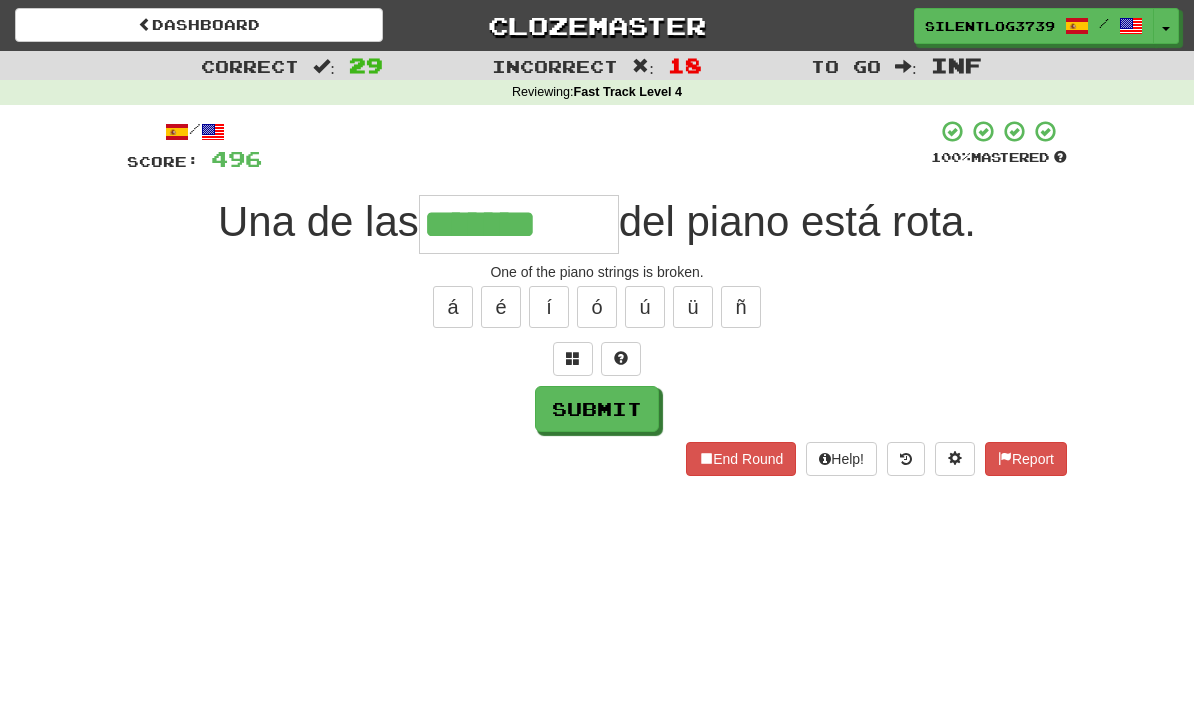type on "*******" 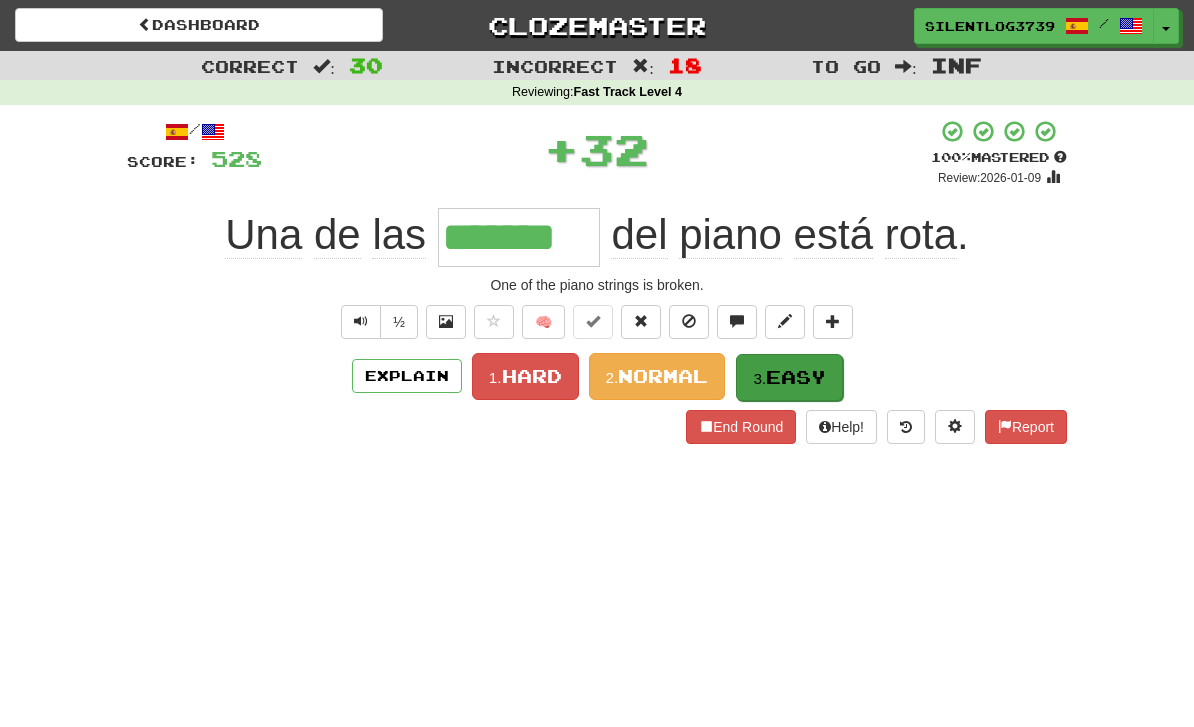click on "Easy" at bounding box center (796, 377) 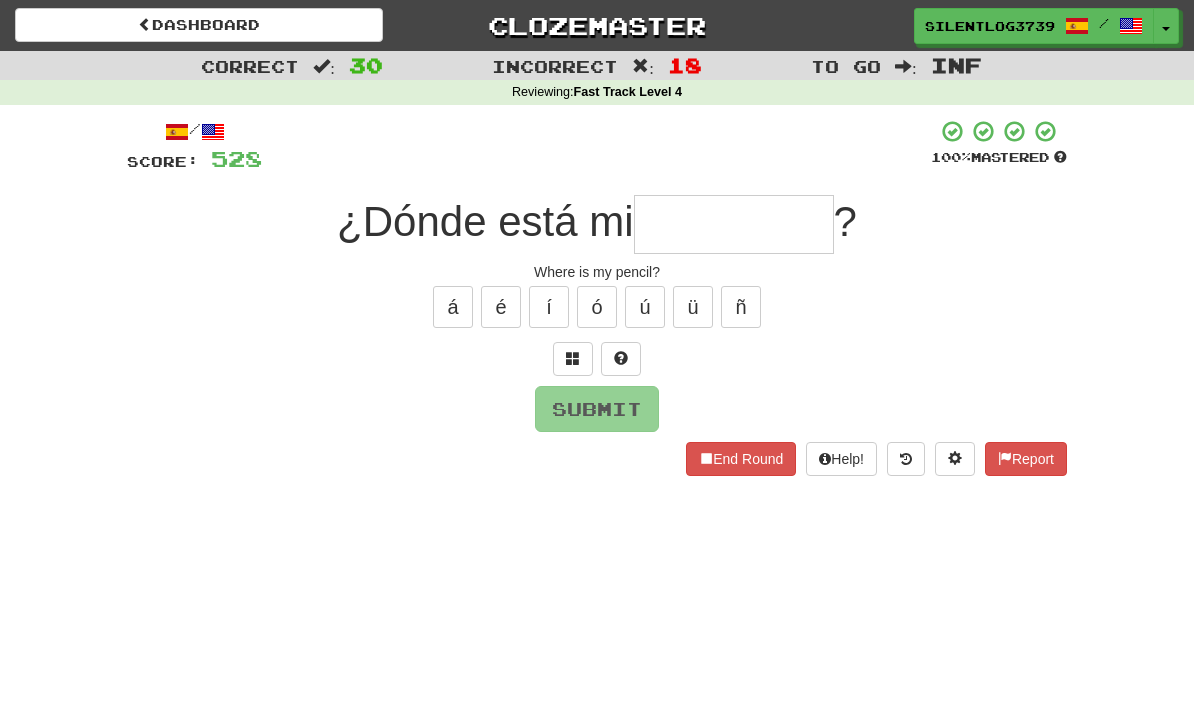 type on "*" 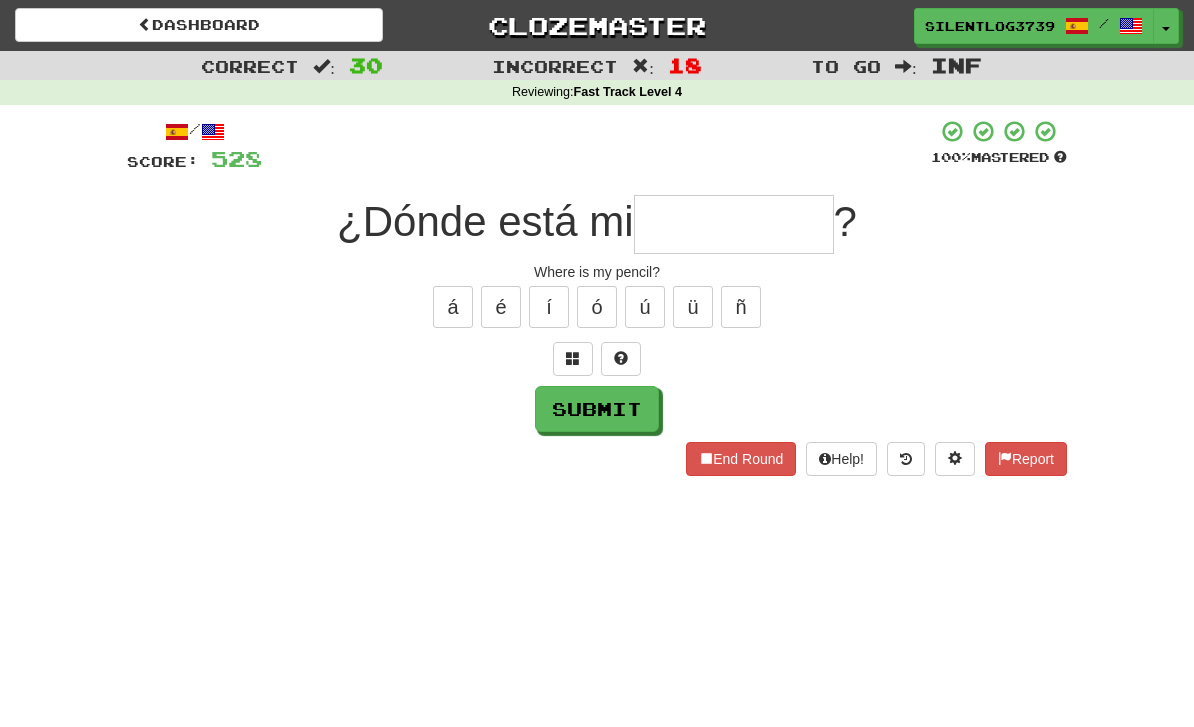 type on "*" 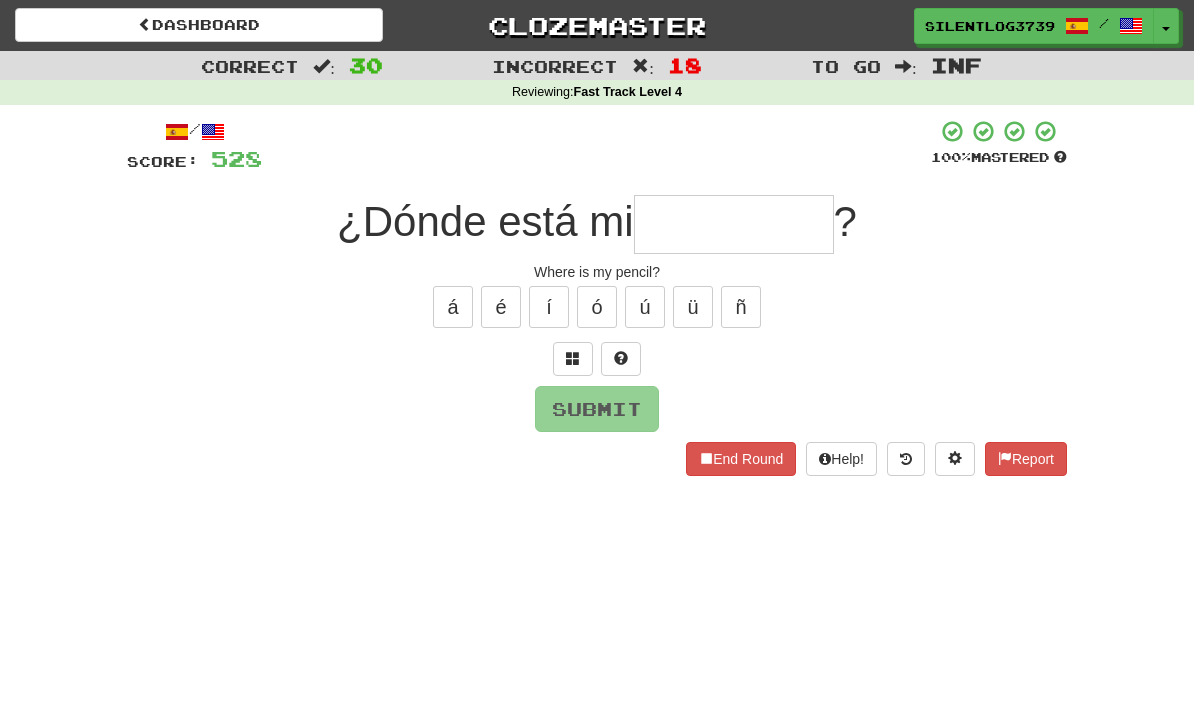 type on "*" 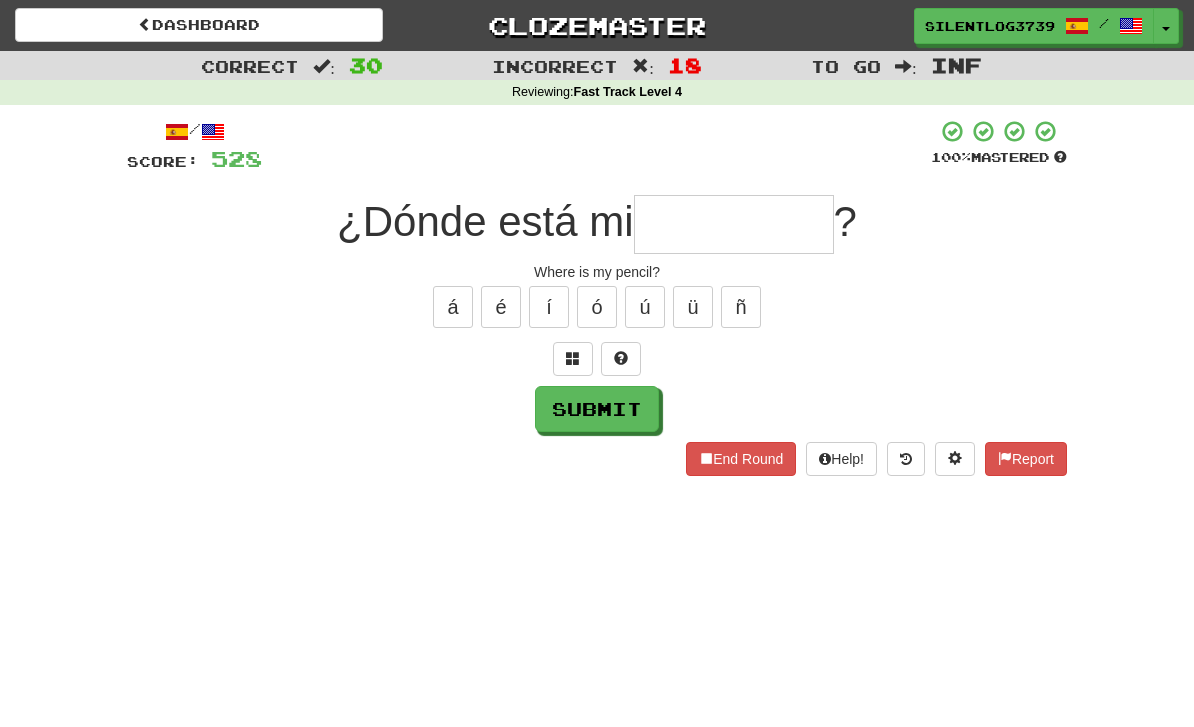 type on "*" 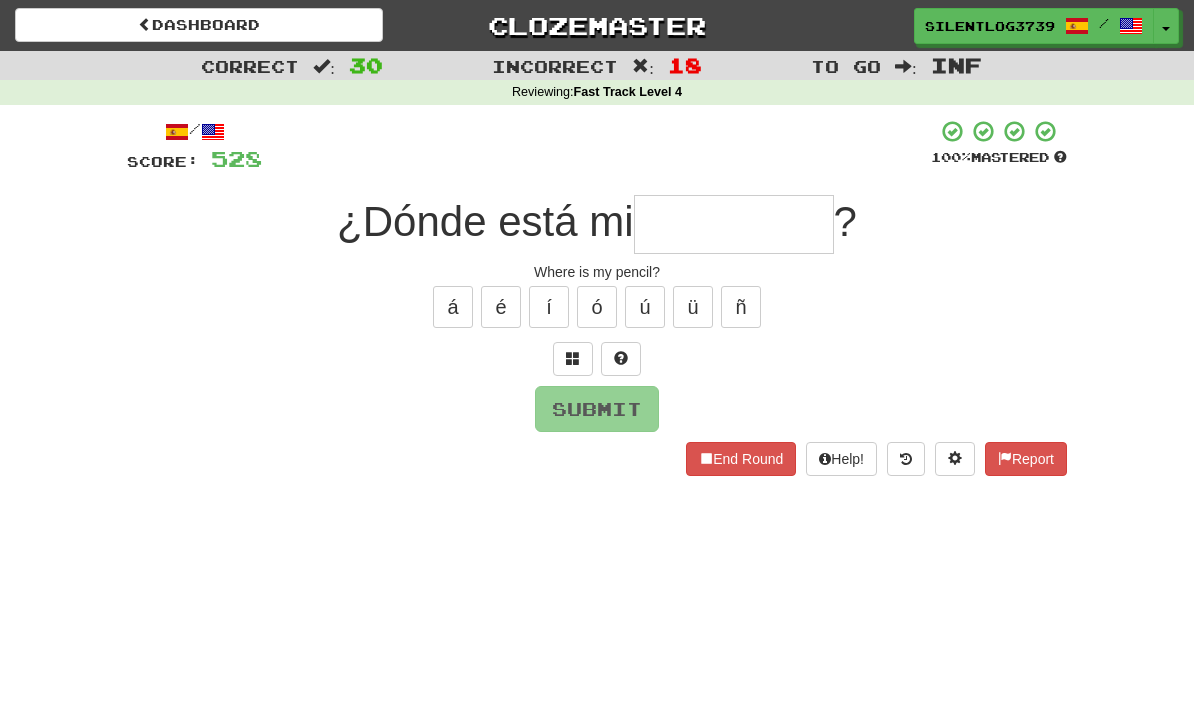 type on "*" 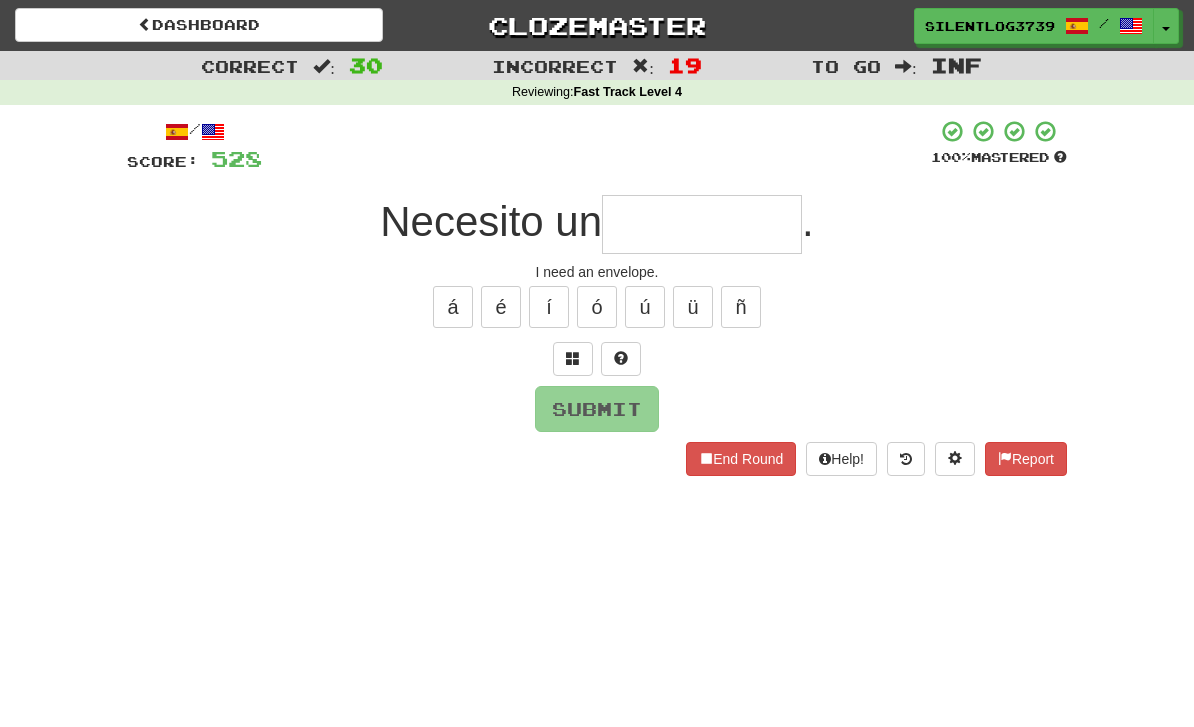 type on "*" 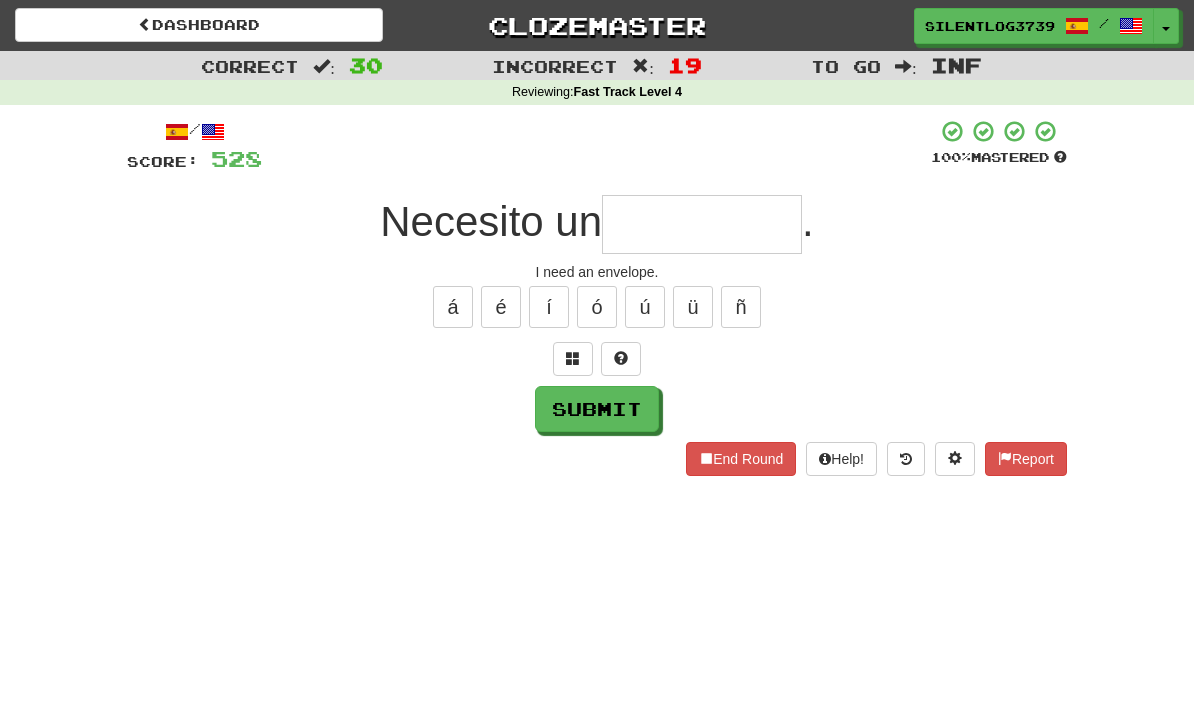 type on "*" 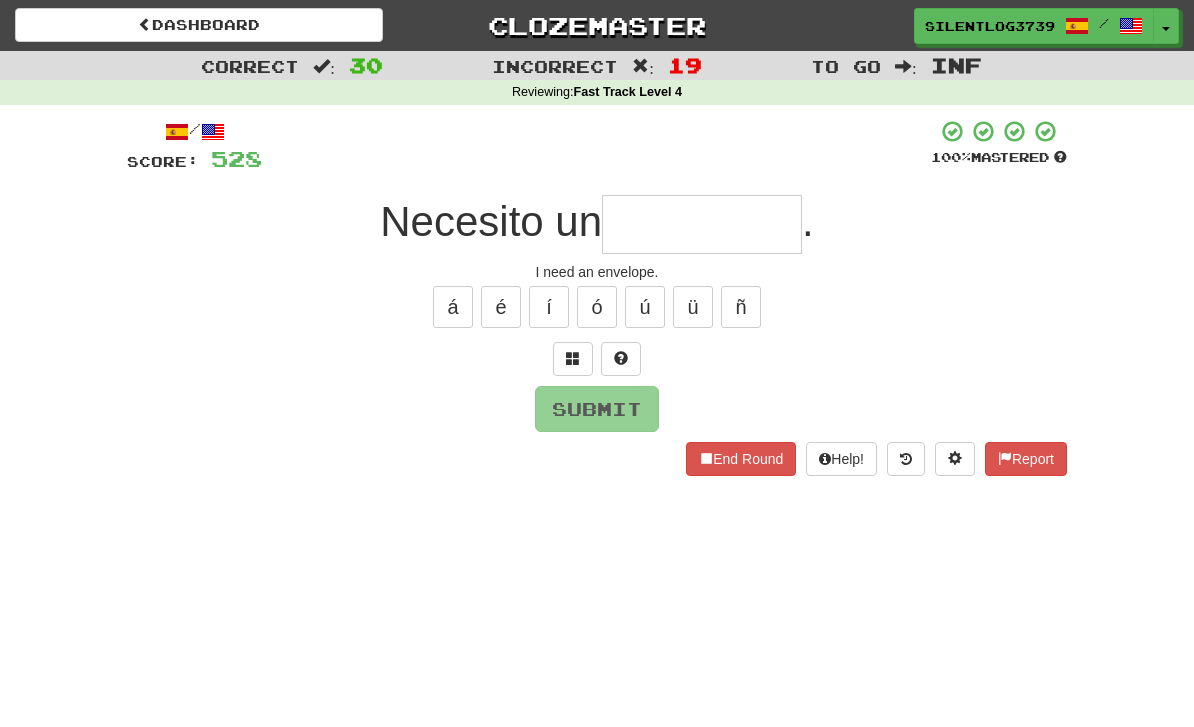 type on "*" 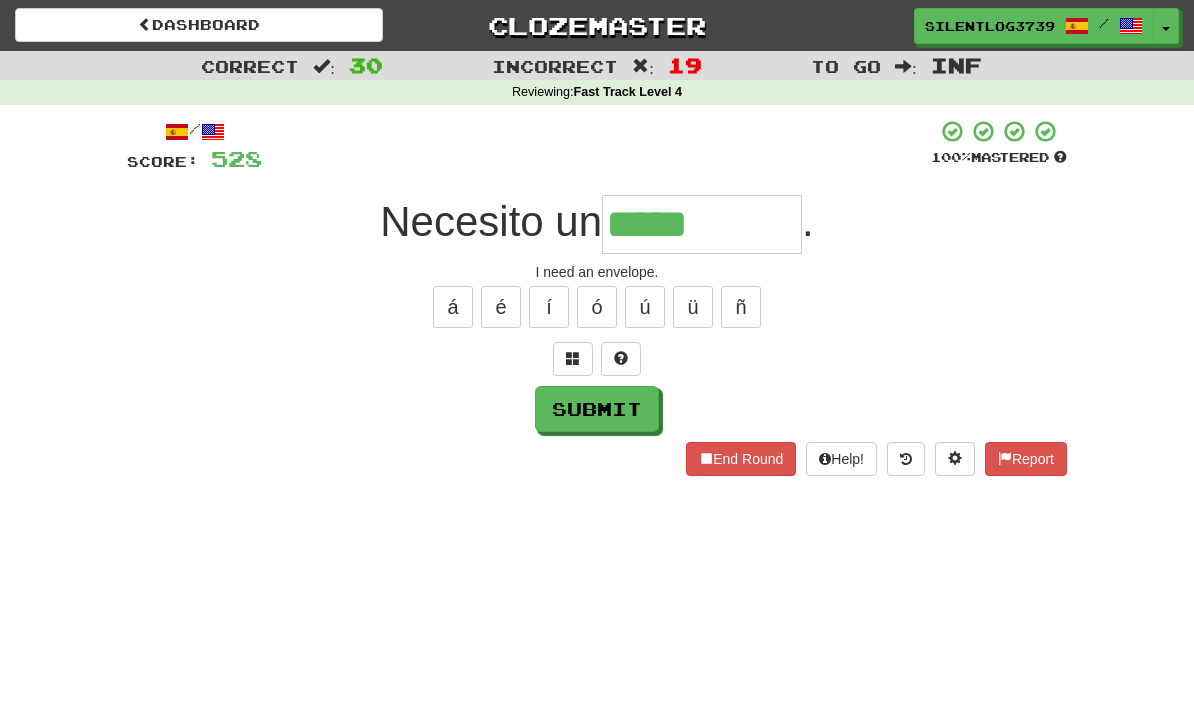 type on "*****" 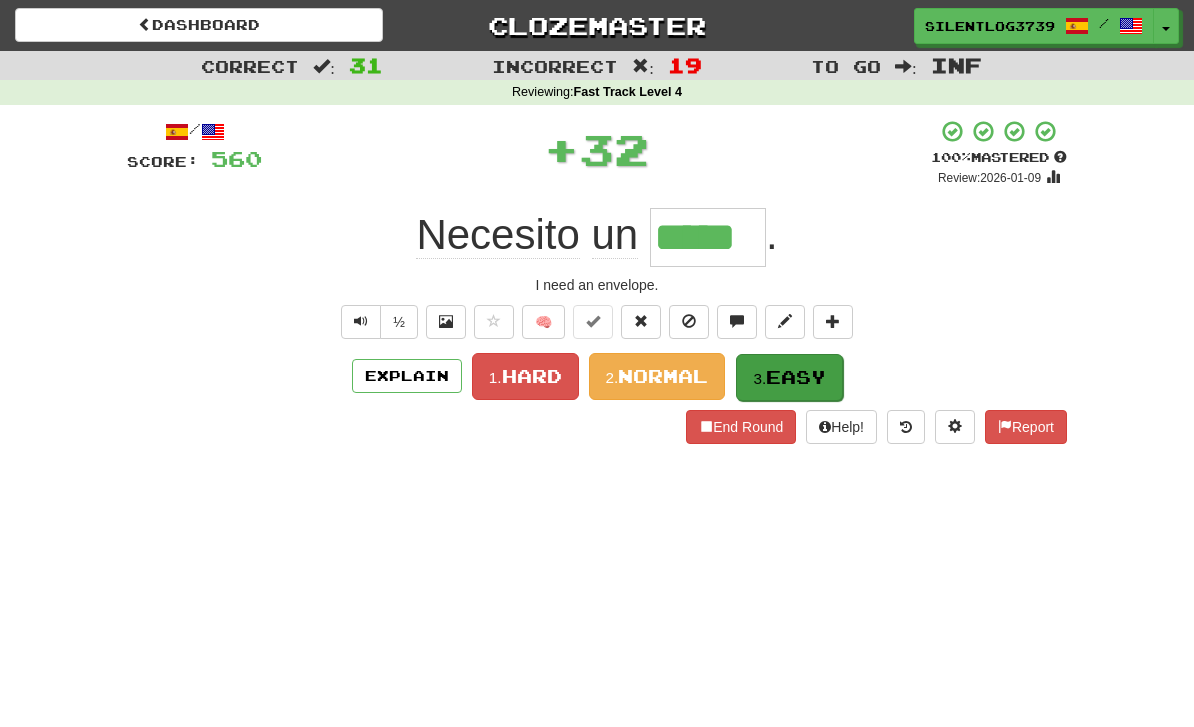 click on "Easy" at bounding box center (796, 377) 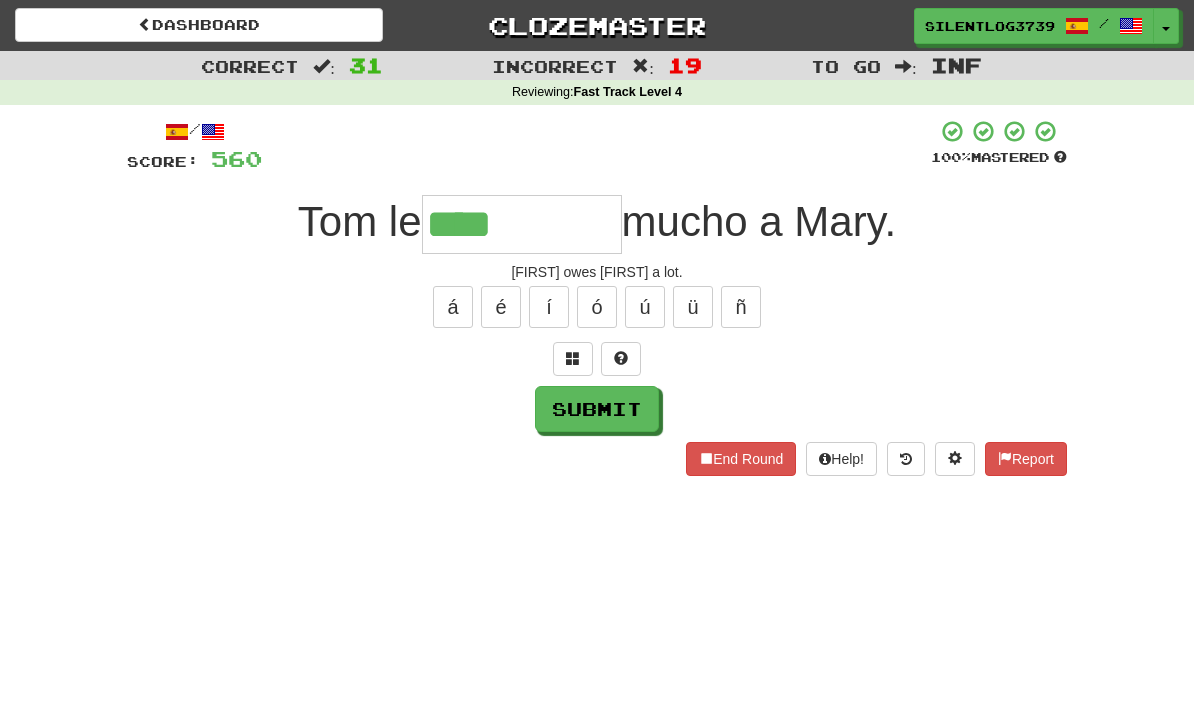 type on "****" 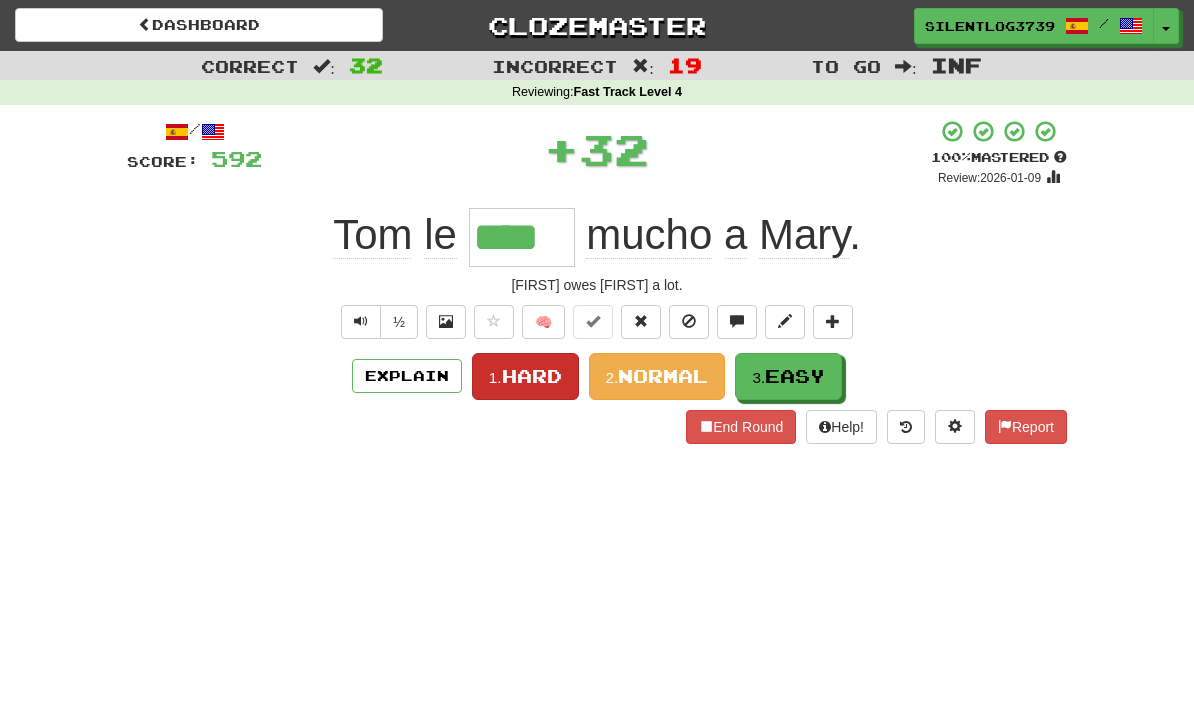 click on "Hard" at bounding box center (532, 376) 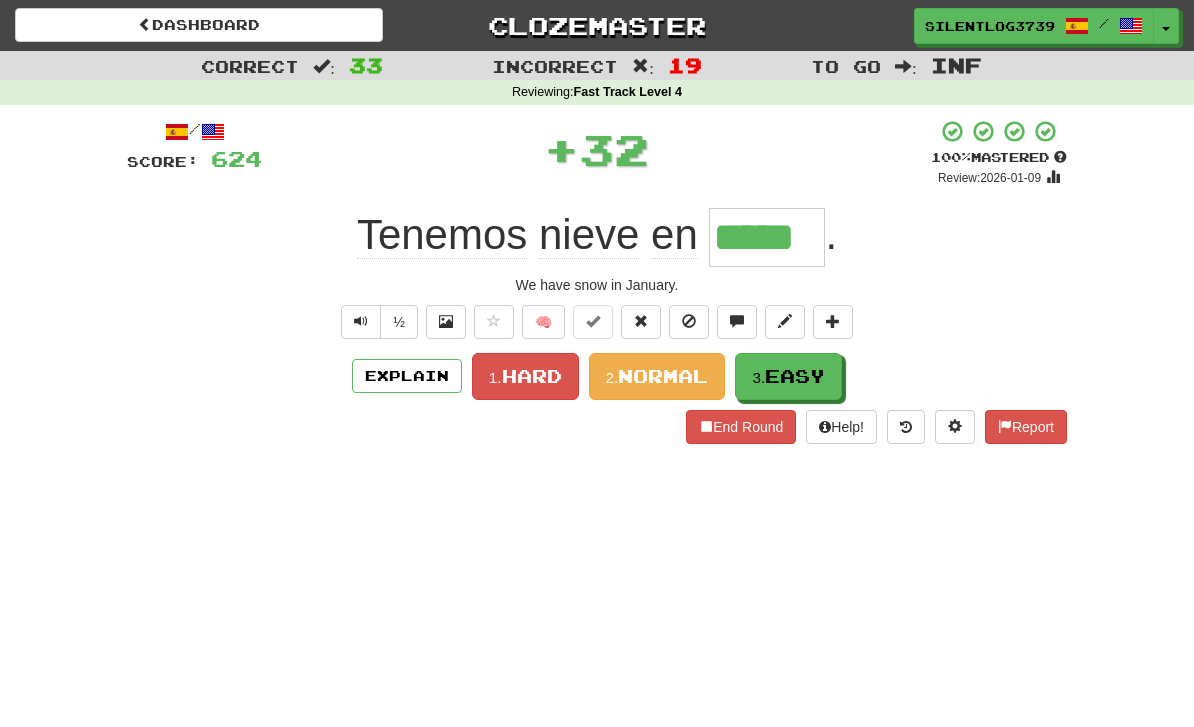 type on "*****" 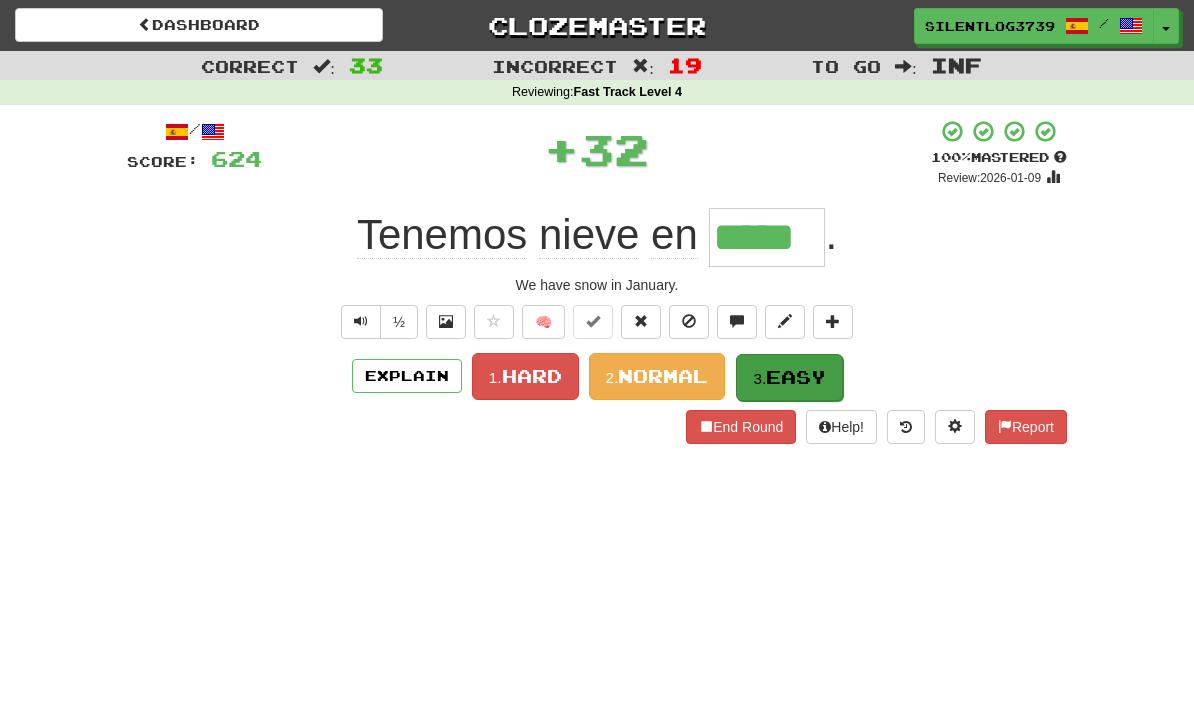click on "Easy" at bounding box center (796, 377) 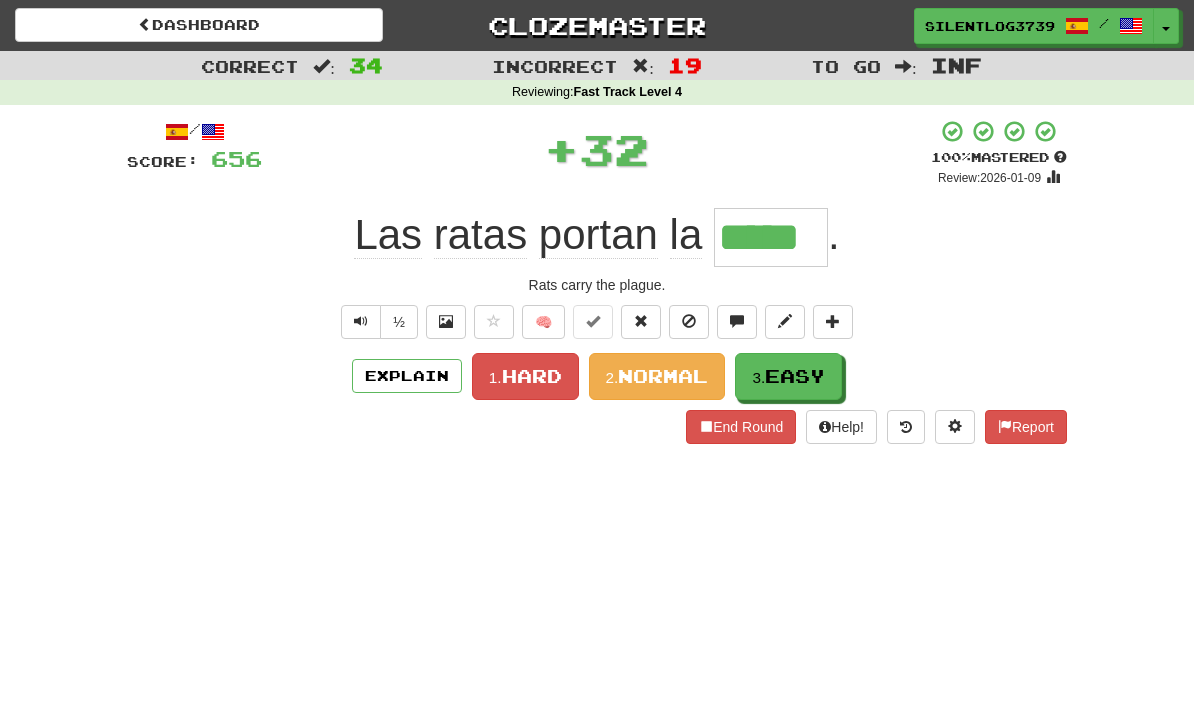 type on "*****" 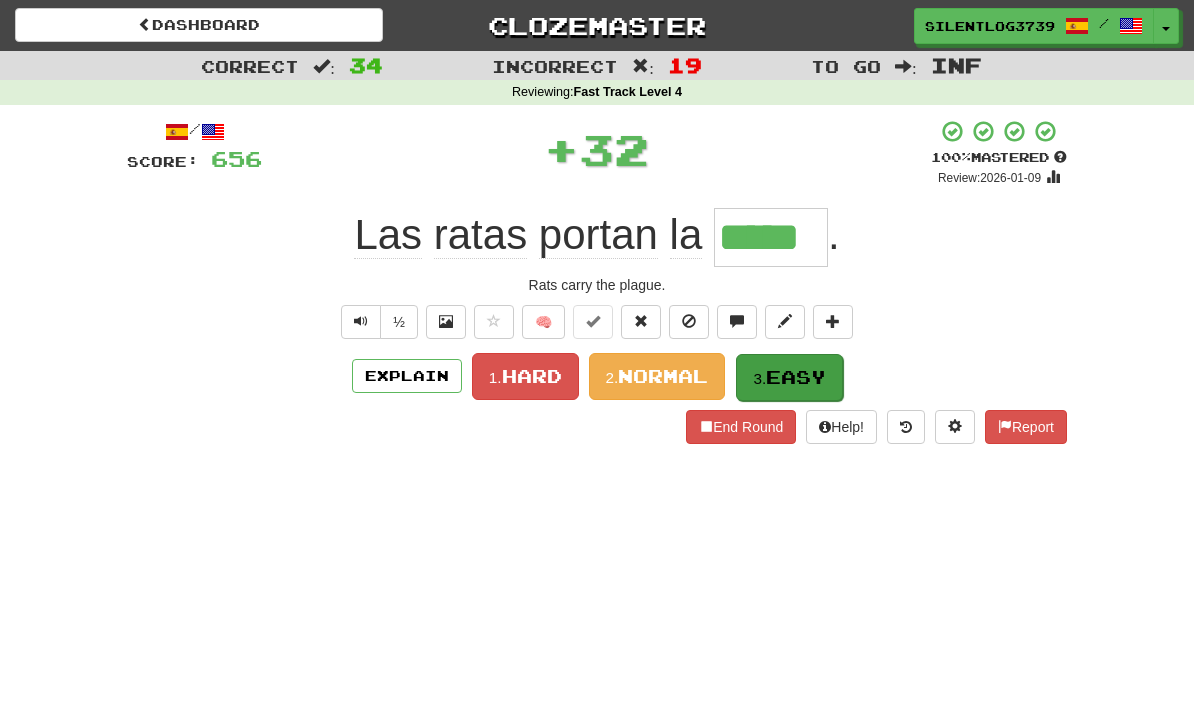 click on "3.  Easy" at bounding box center [789, 377] 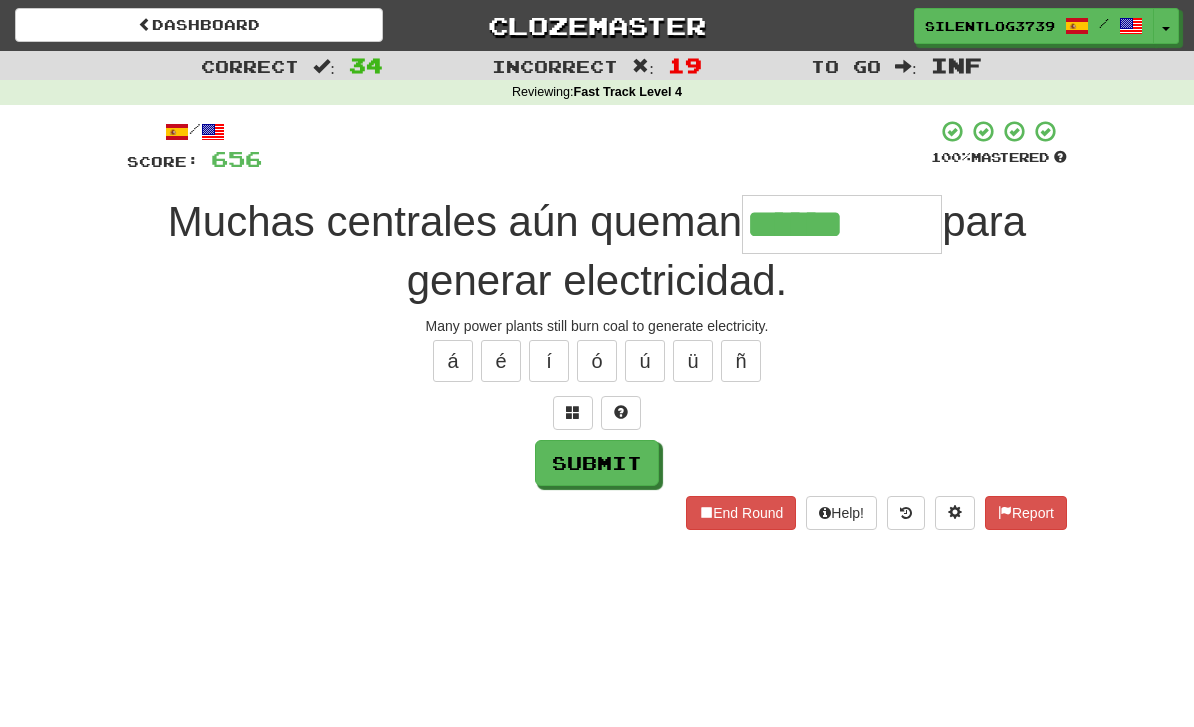 type on "******" 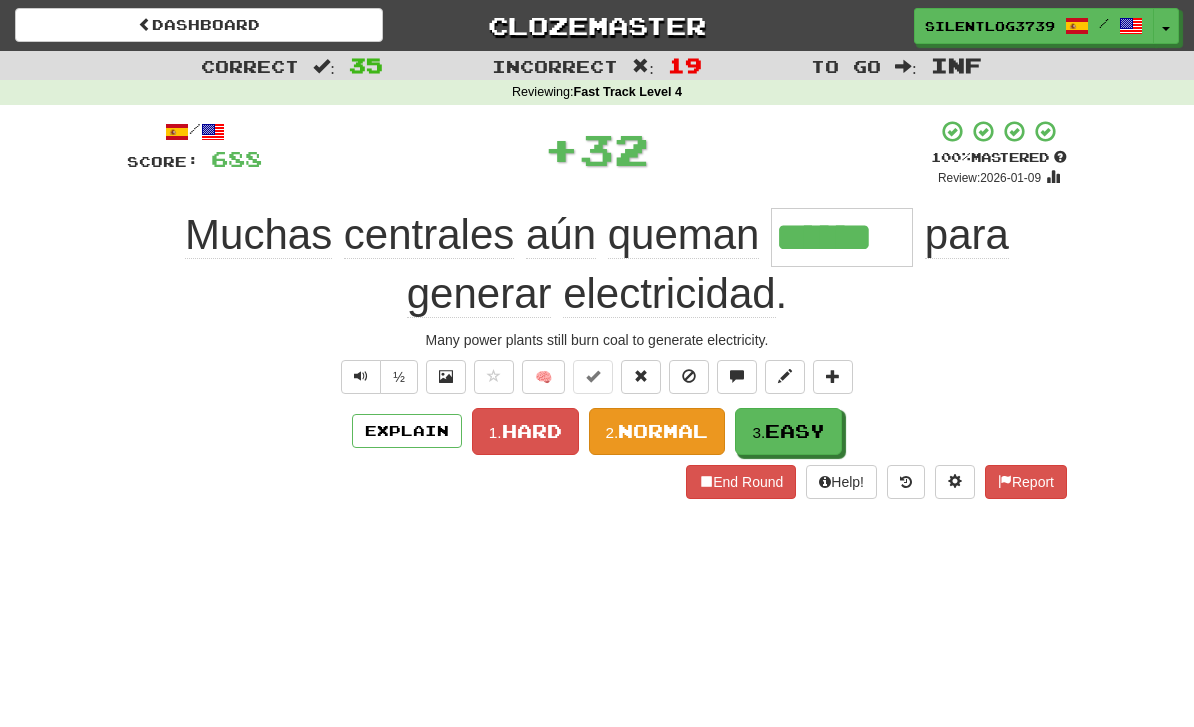 click on "Normal" at bounding box center (663, 431) 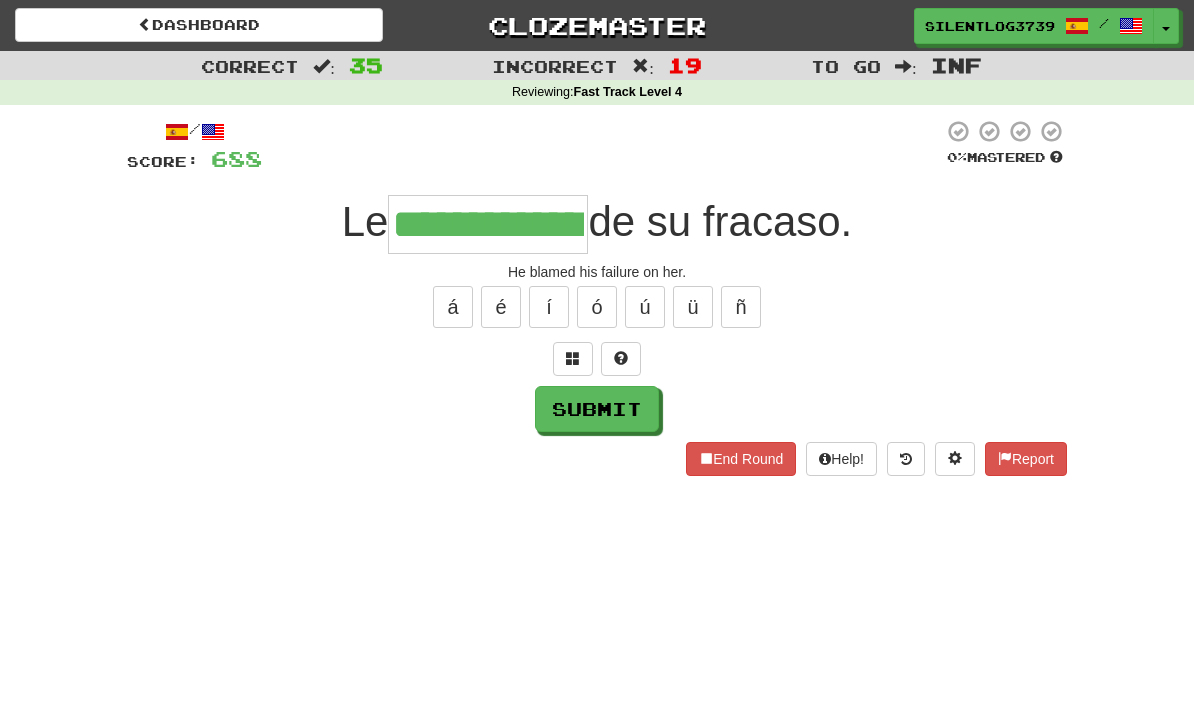 type on "**********" 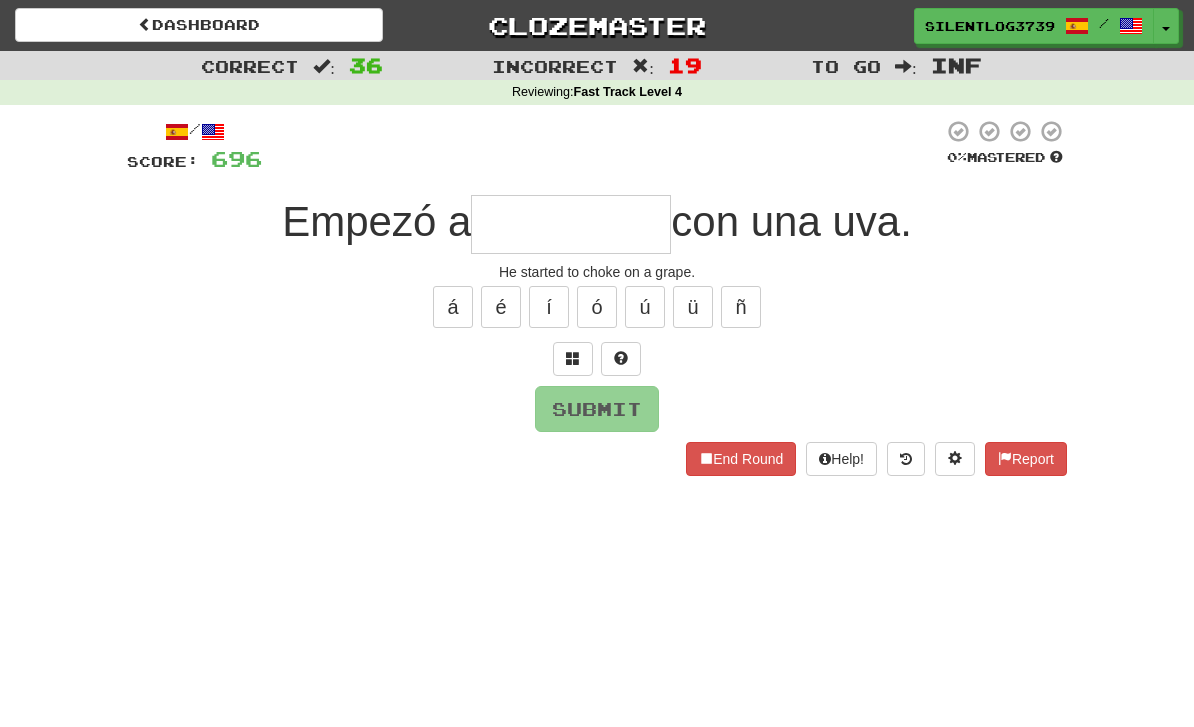 type on "*" 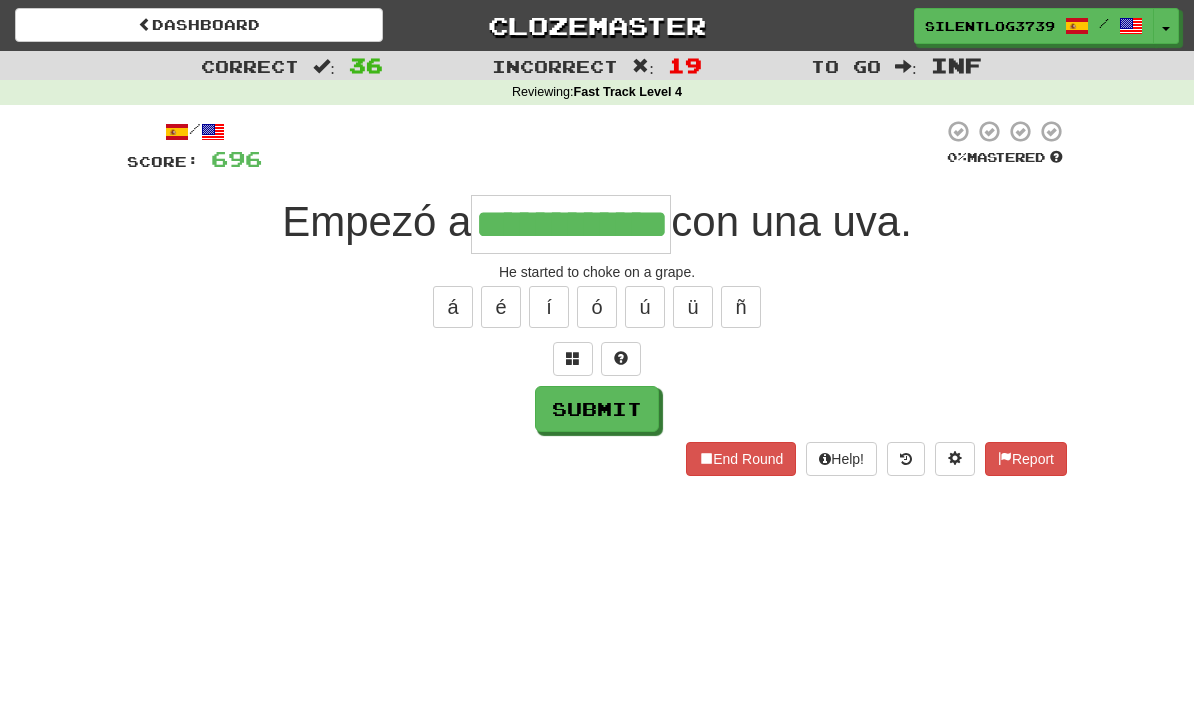 type on "**********" 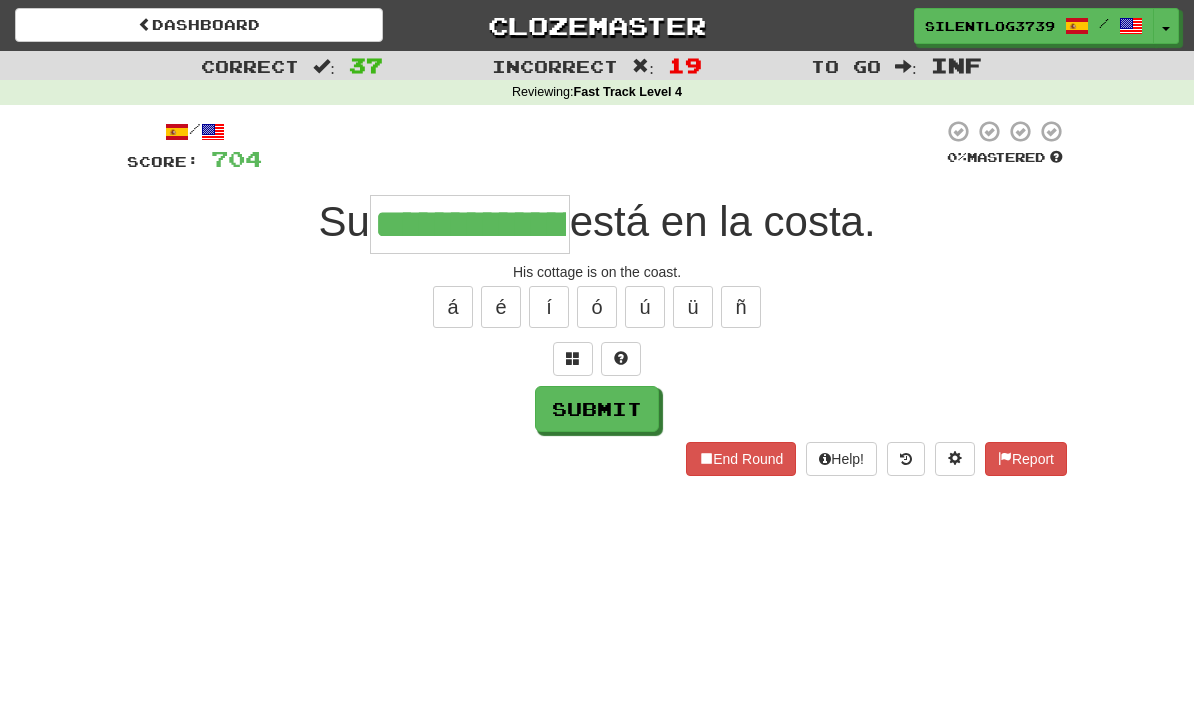 type on "**********" 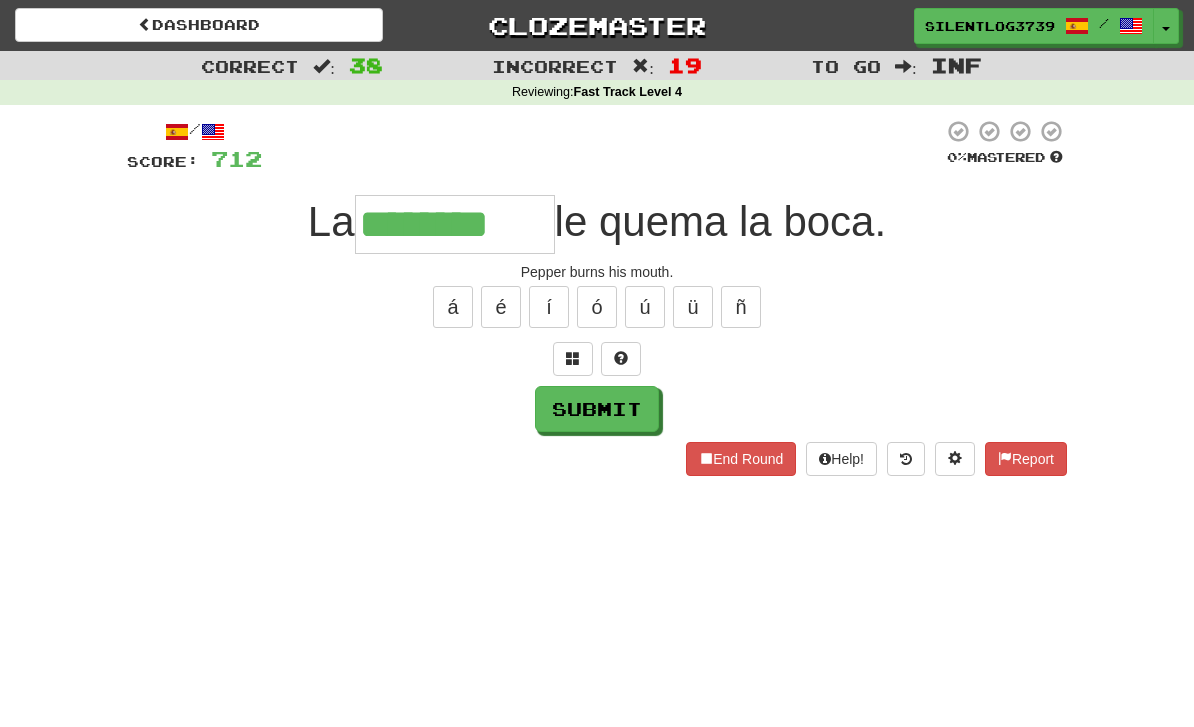 type on "********" 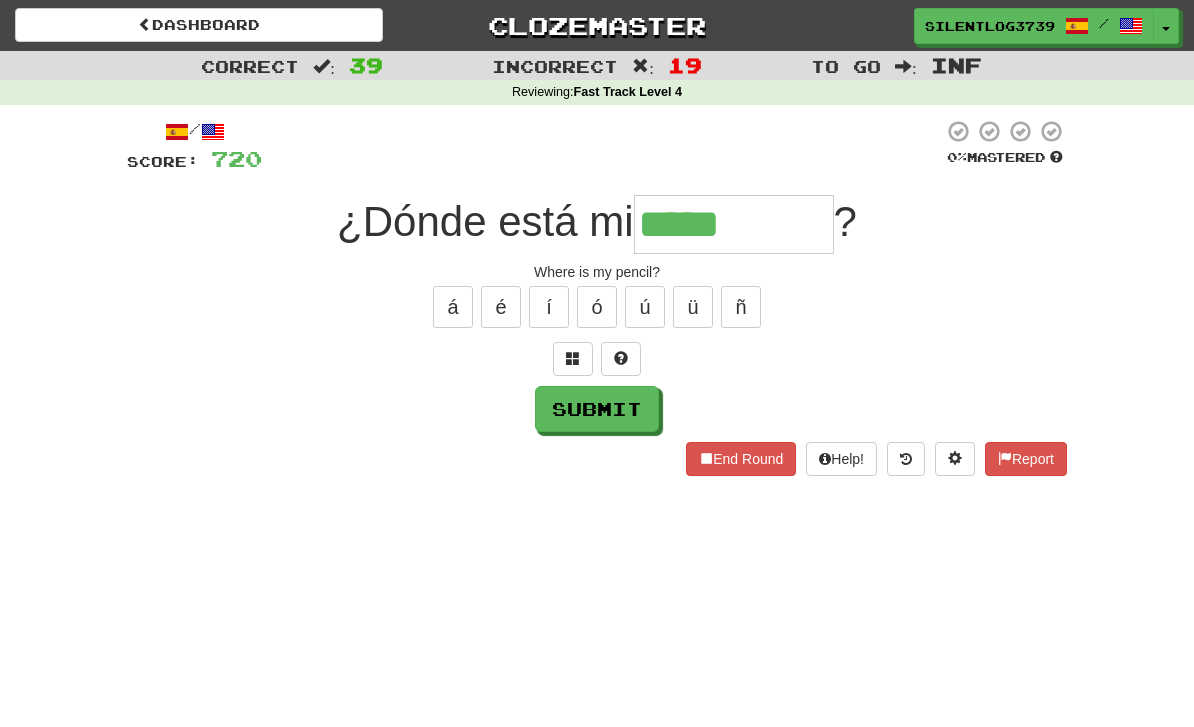 type on "*****" 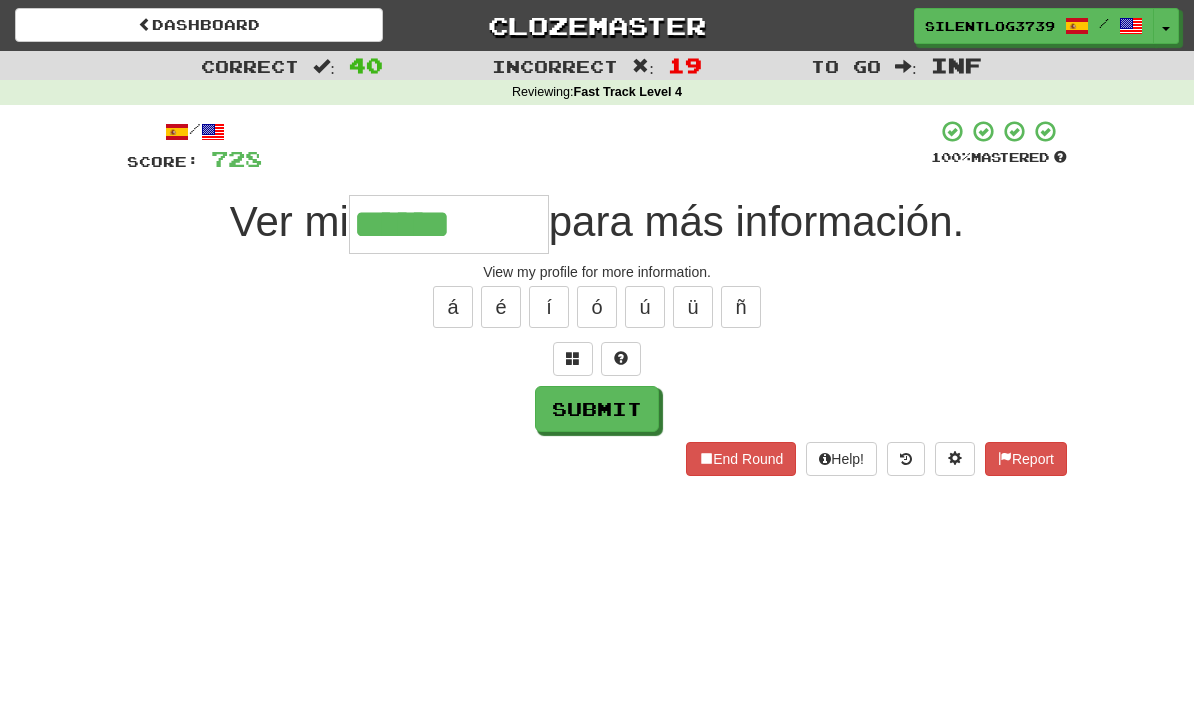 type on "******" 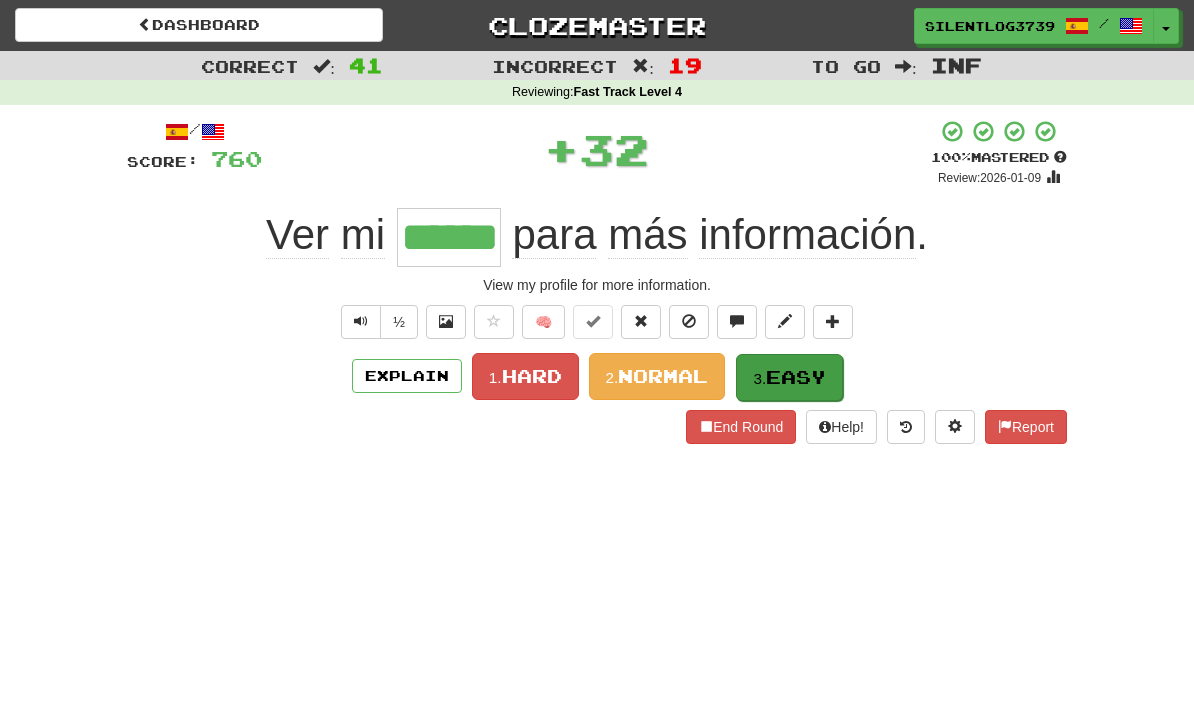 click on "Easy" at bounding box center (796, 377) 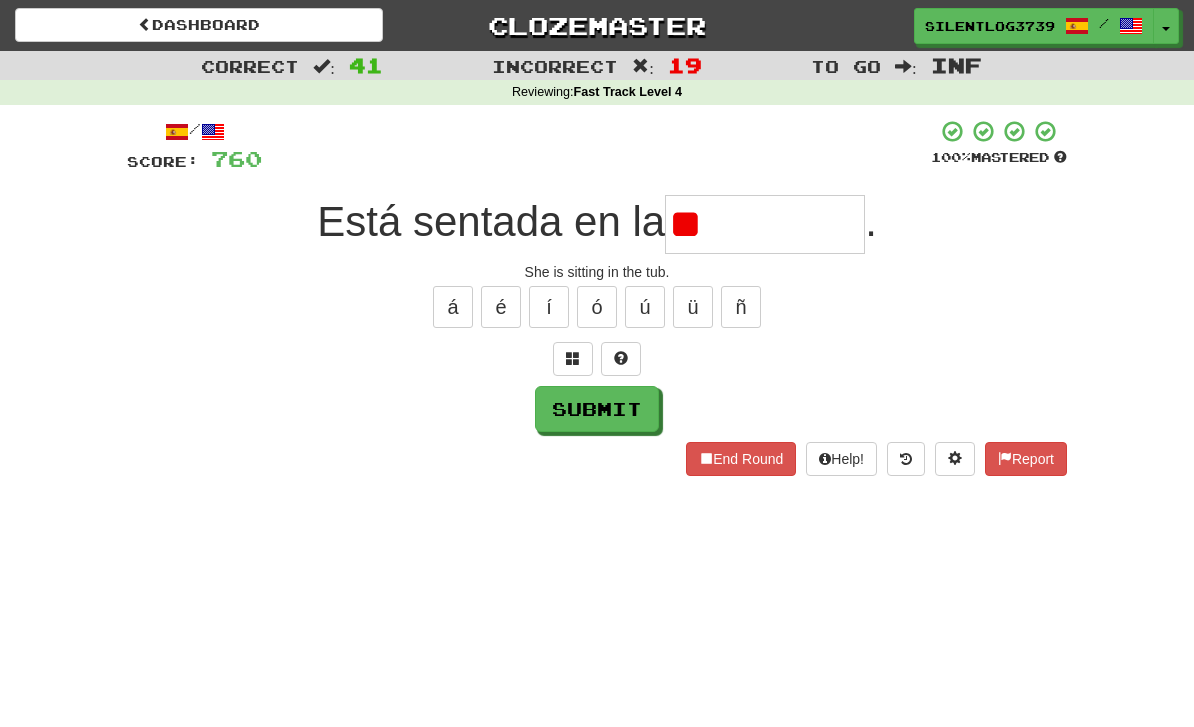type on "*" 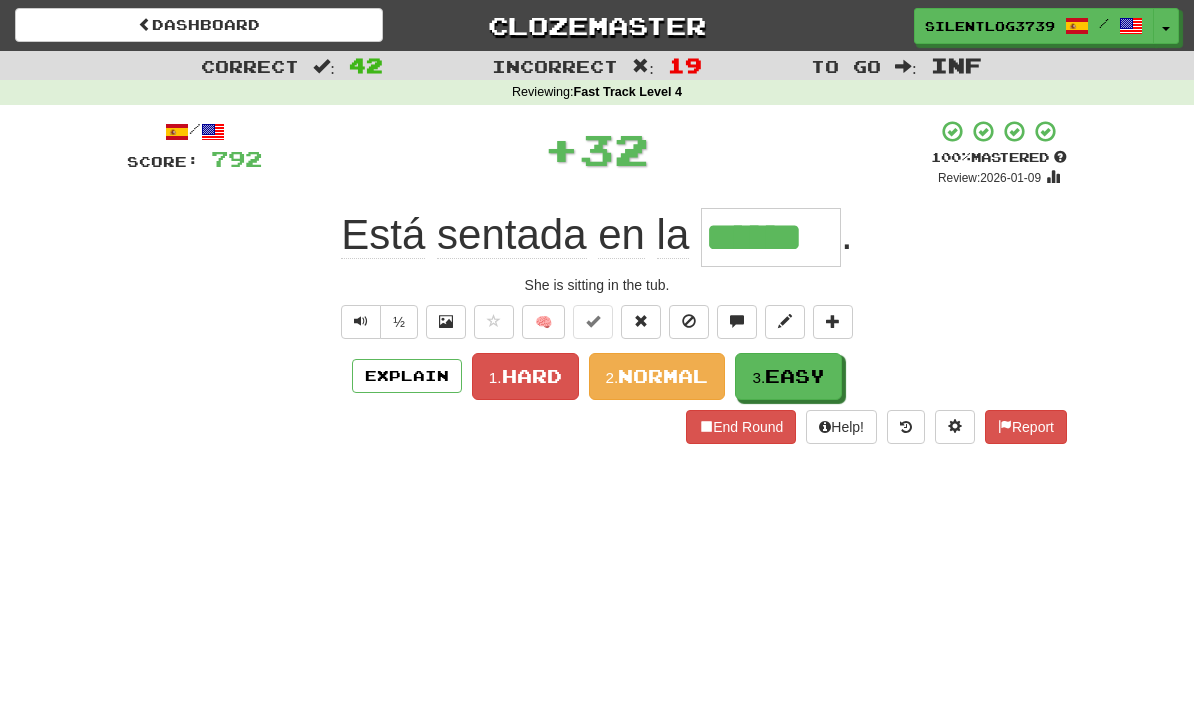 type on "******" 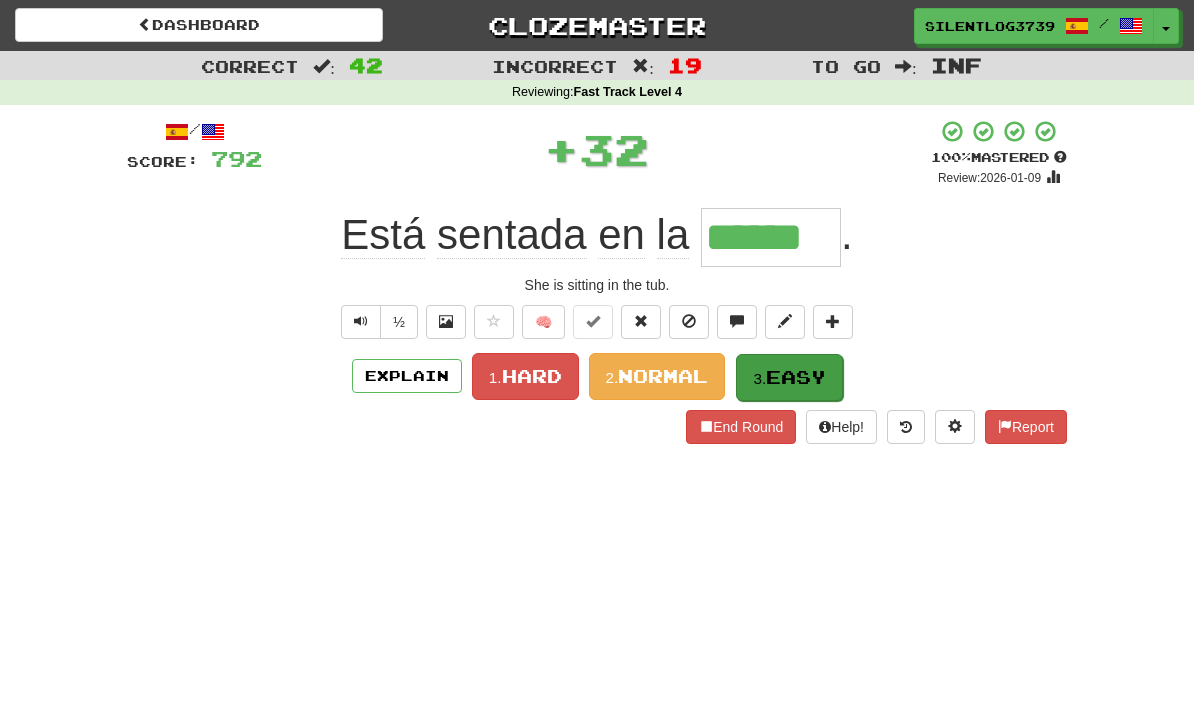 click on "Easy" at bounding box center (796, 377) 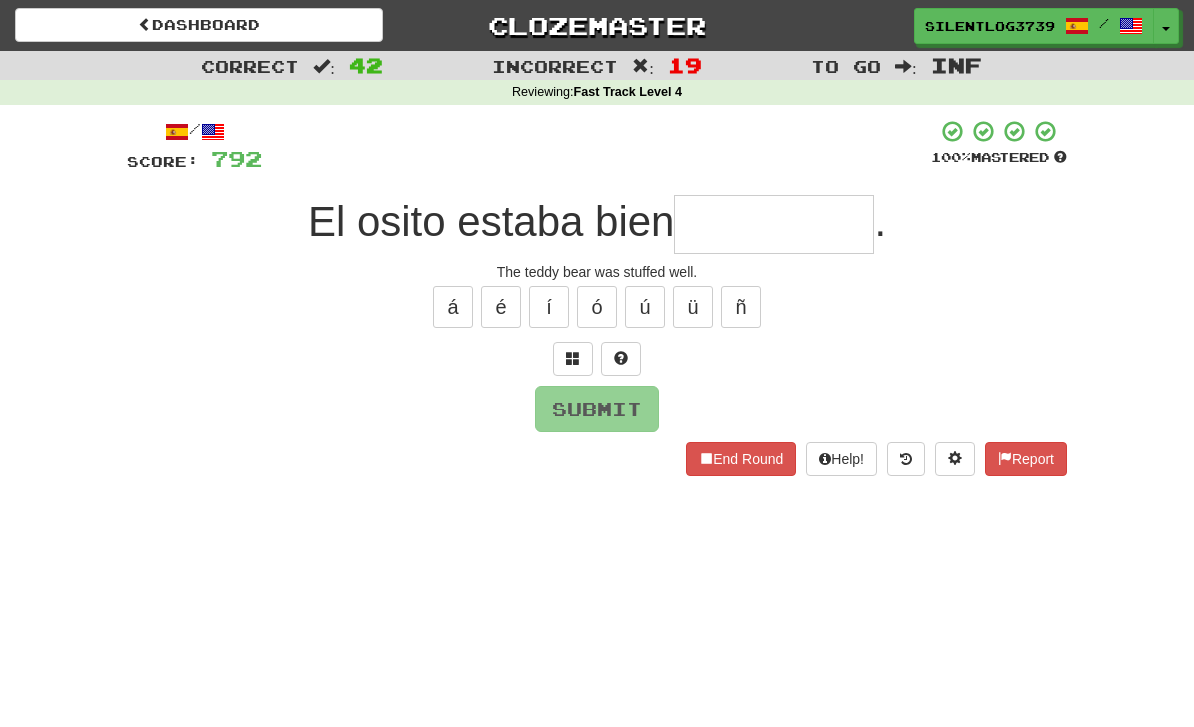 type on "*" 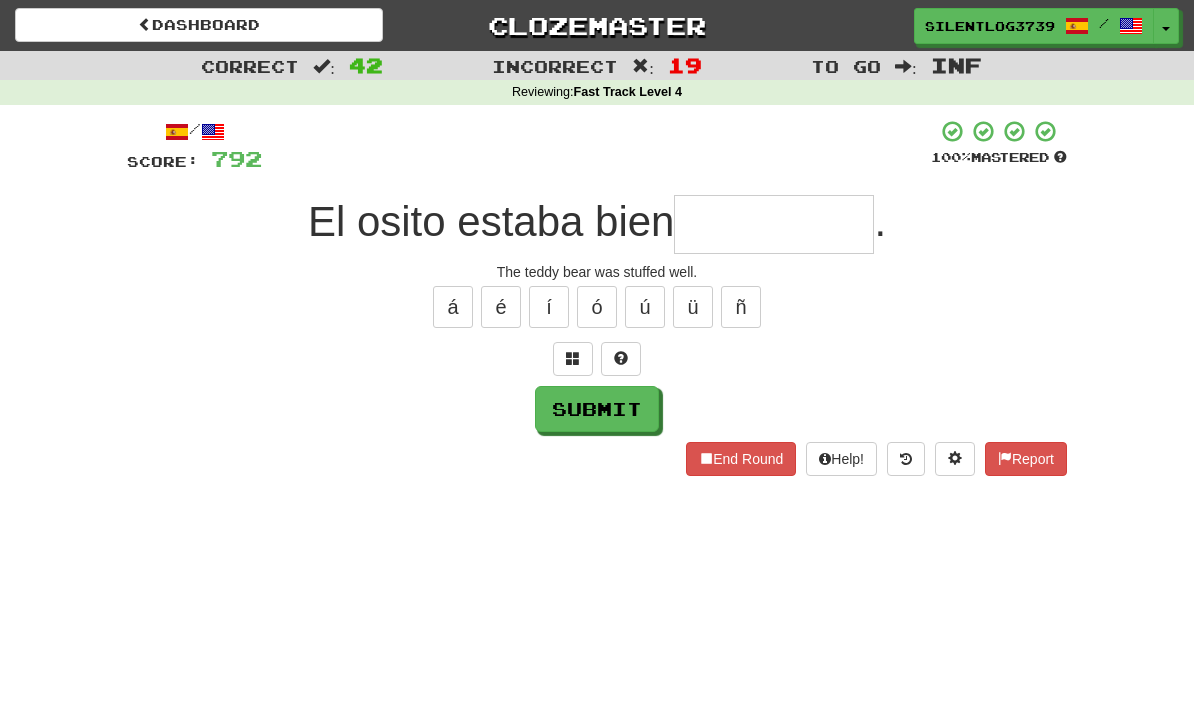 type on "*" 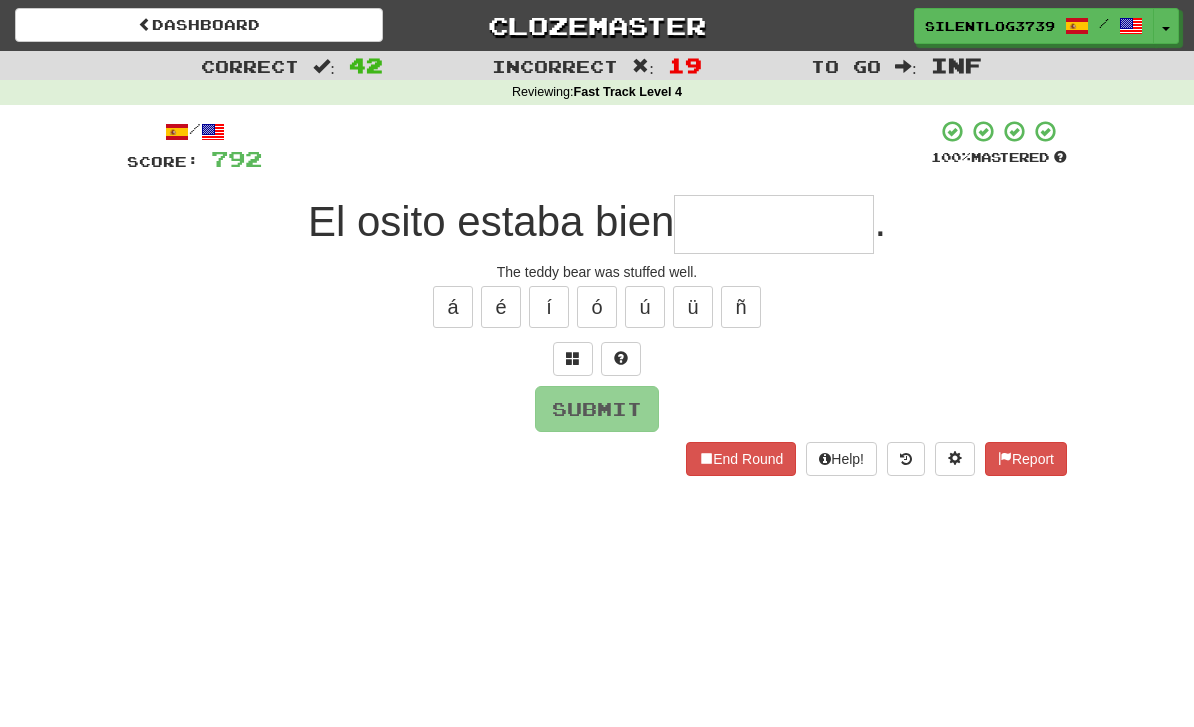type on "*" 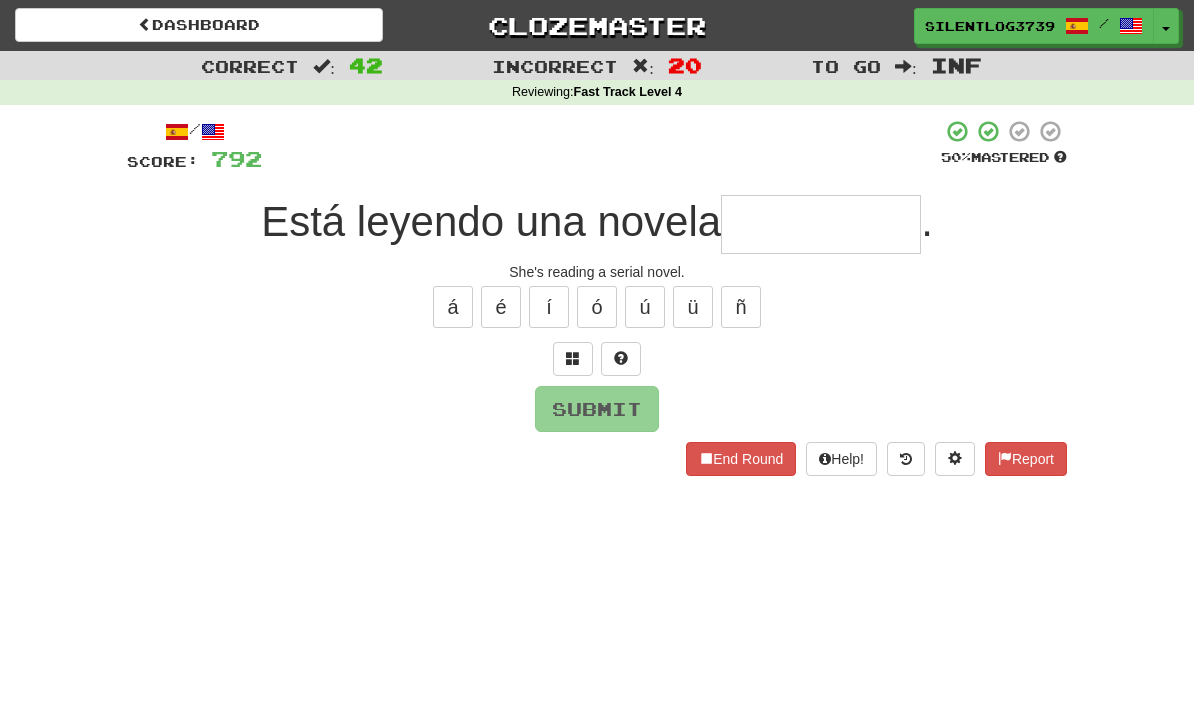 type on "*" 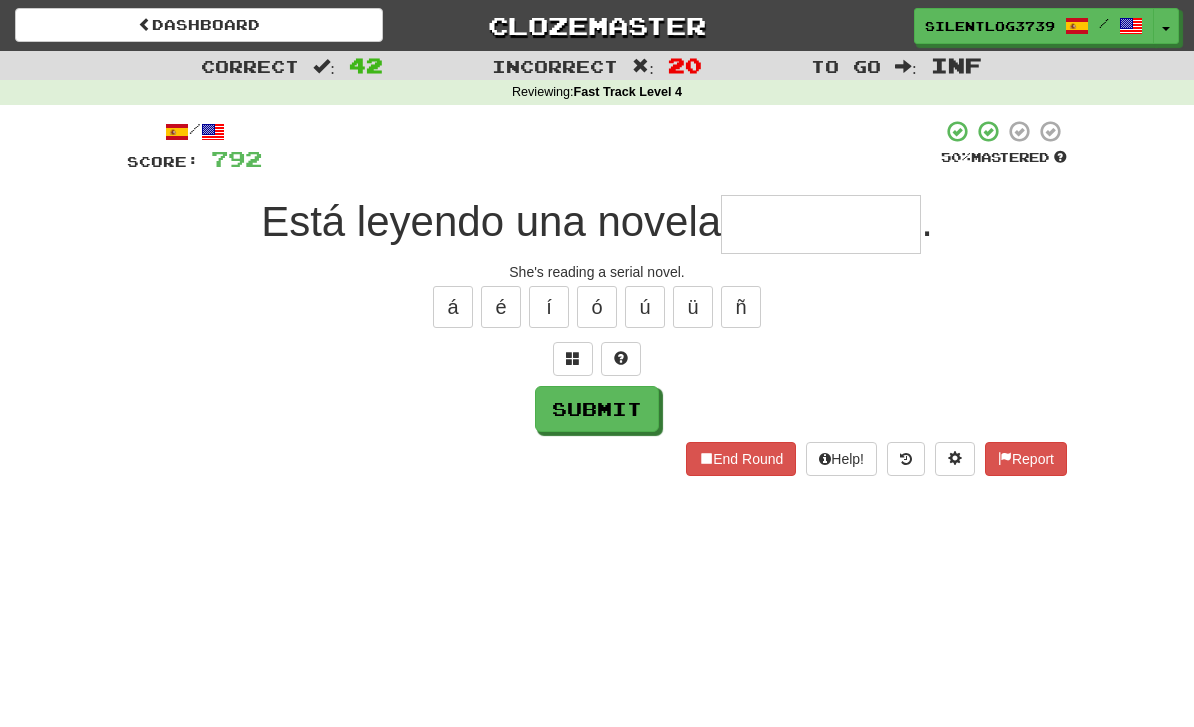 type on "*" 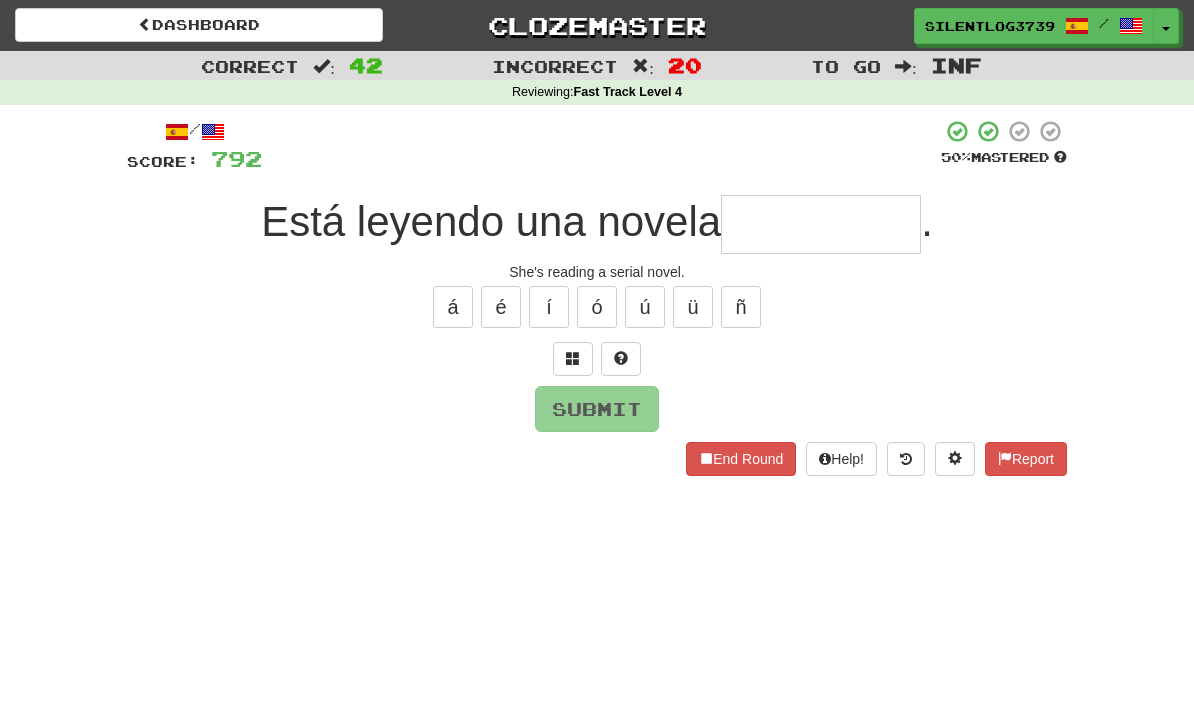 type on "*" 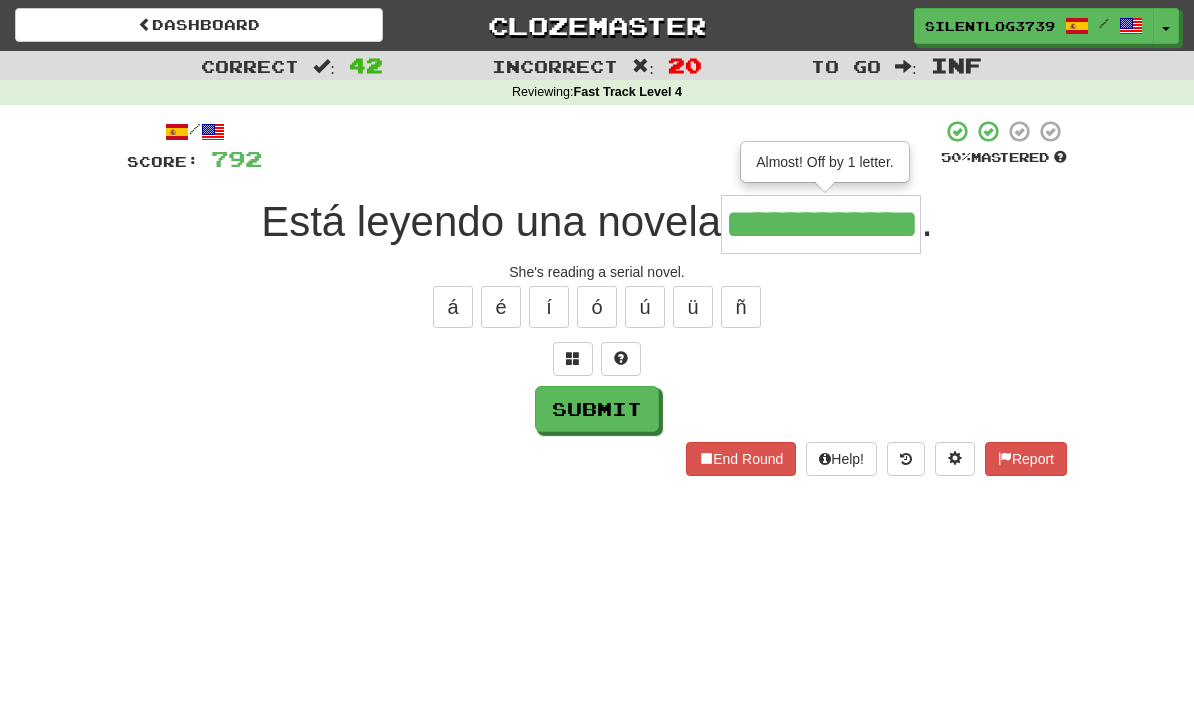 type on "**********" 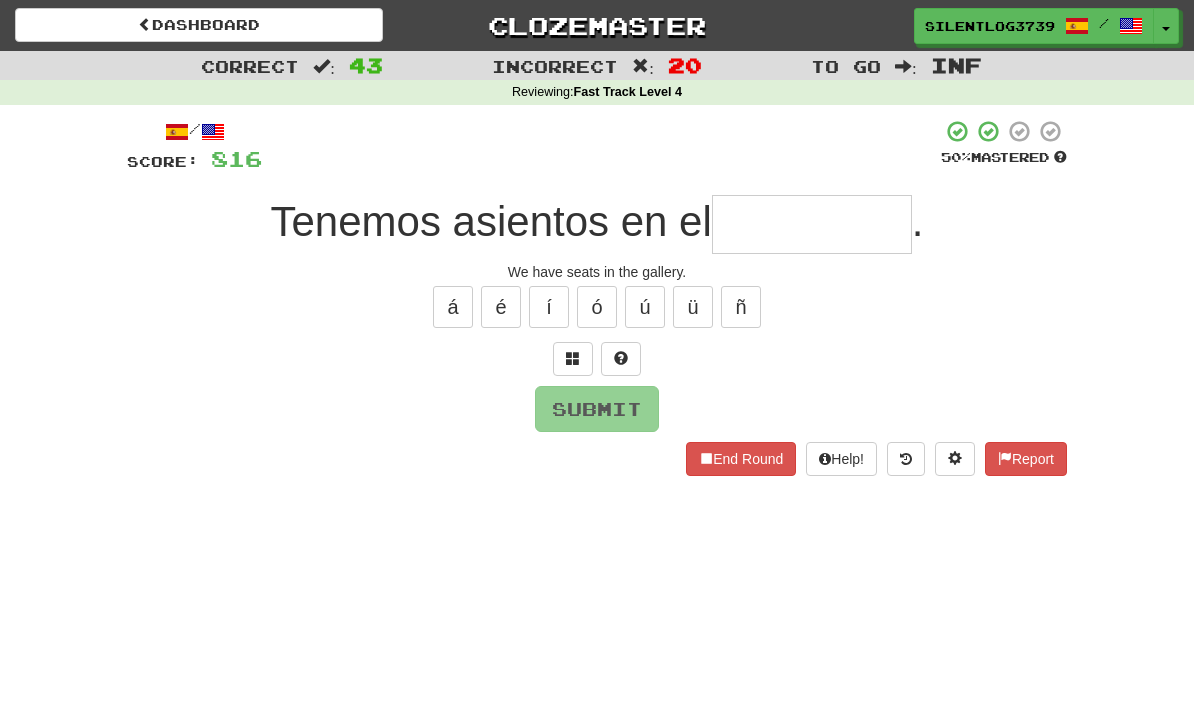 type on "*" 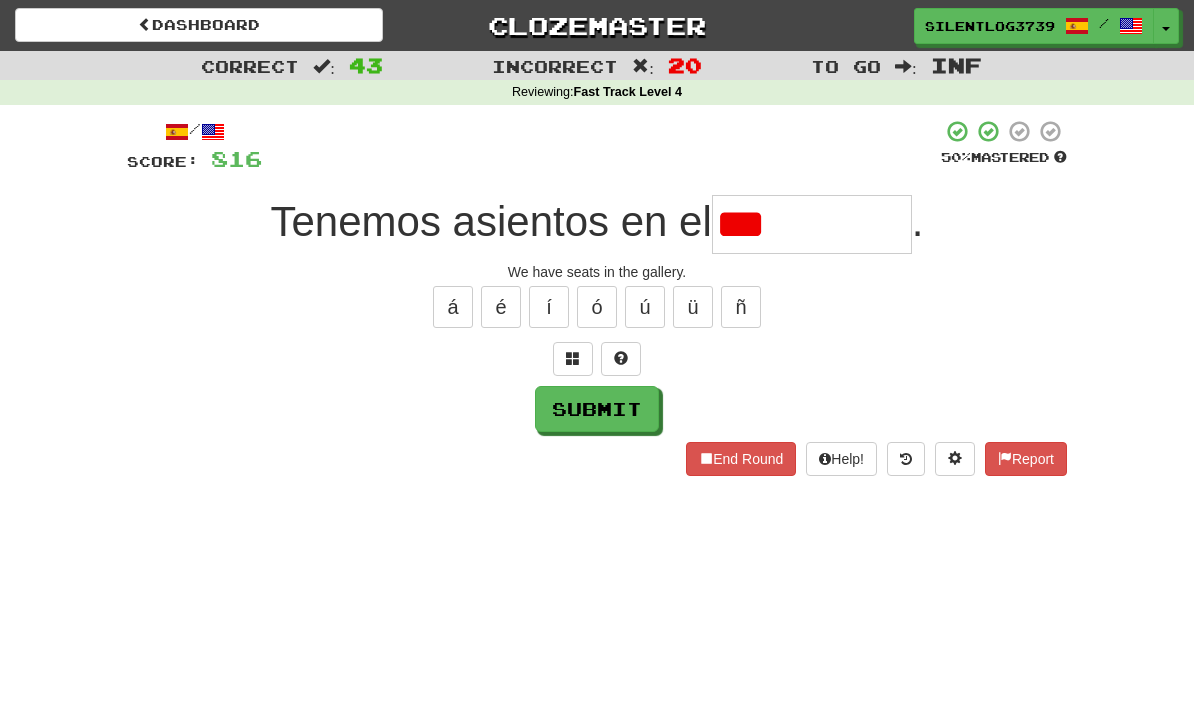 type on "*****" 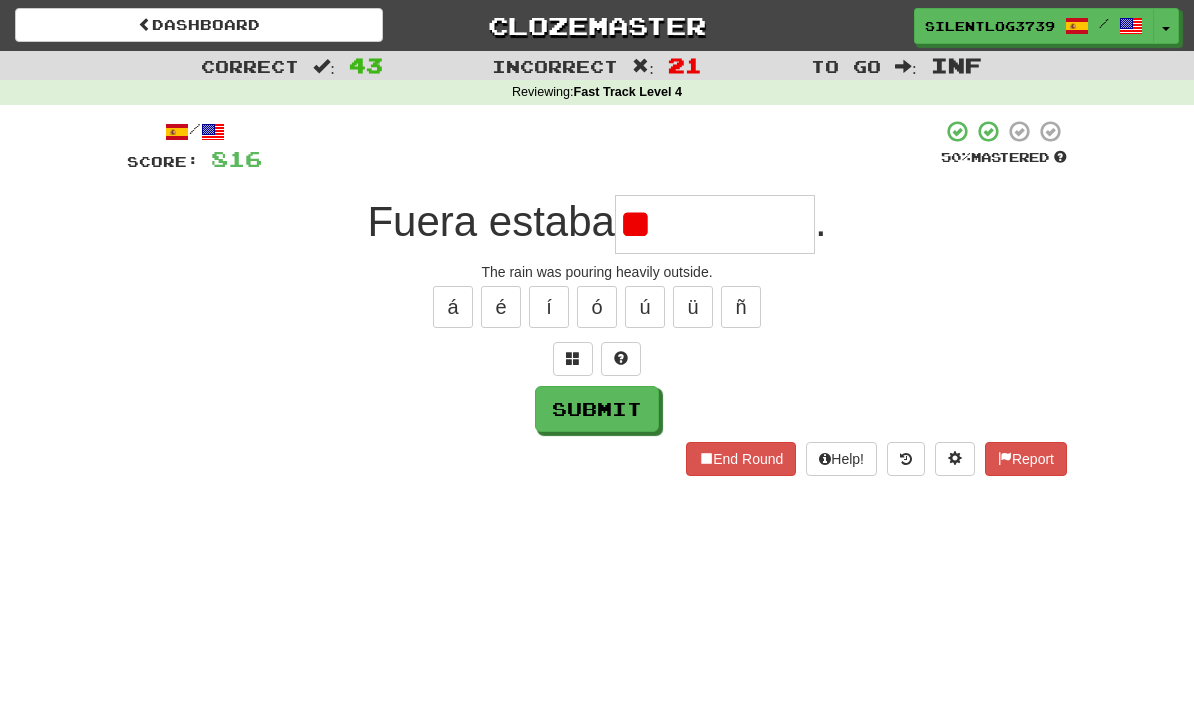 type on "*" 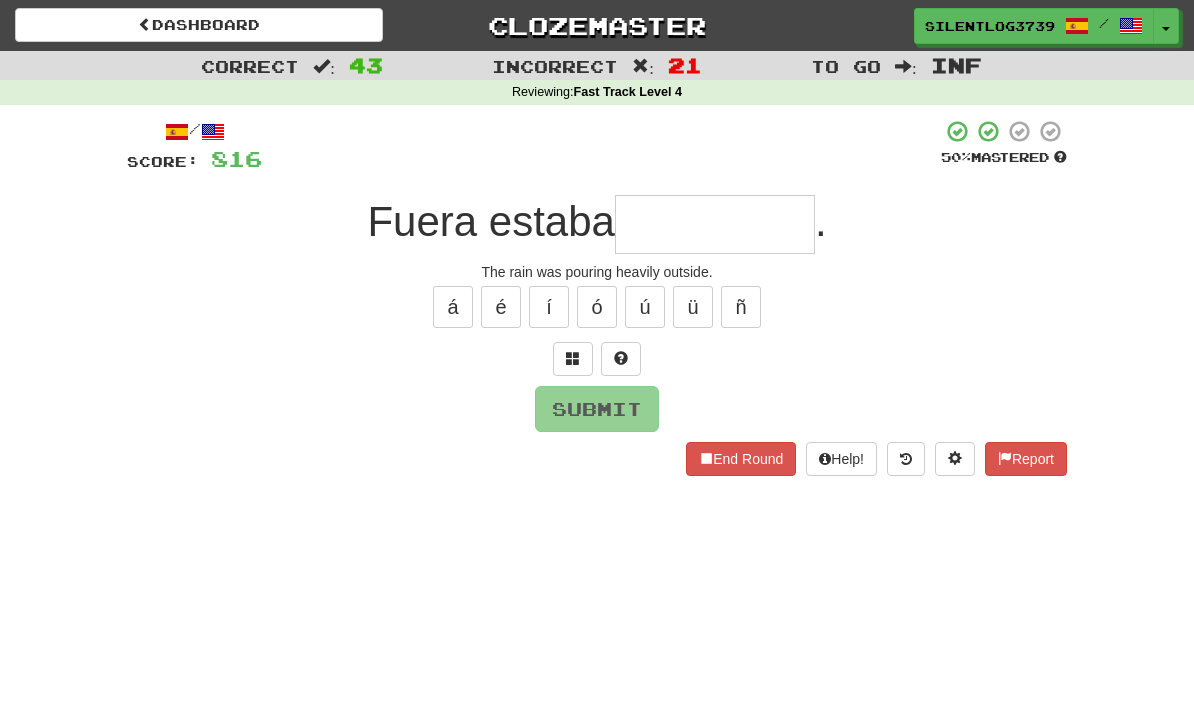 type on "*" 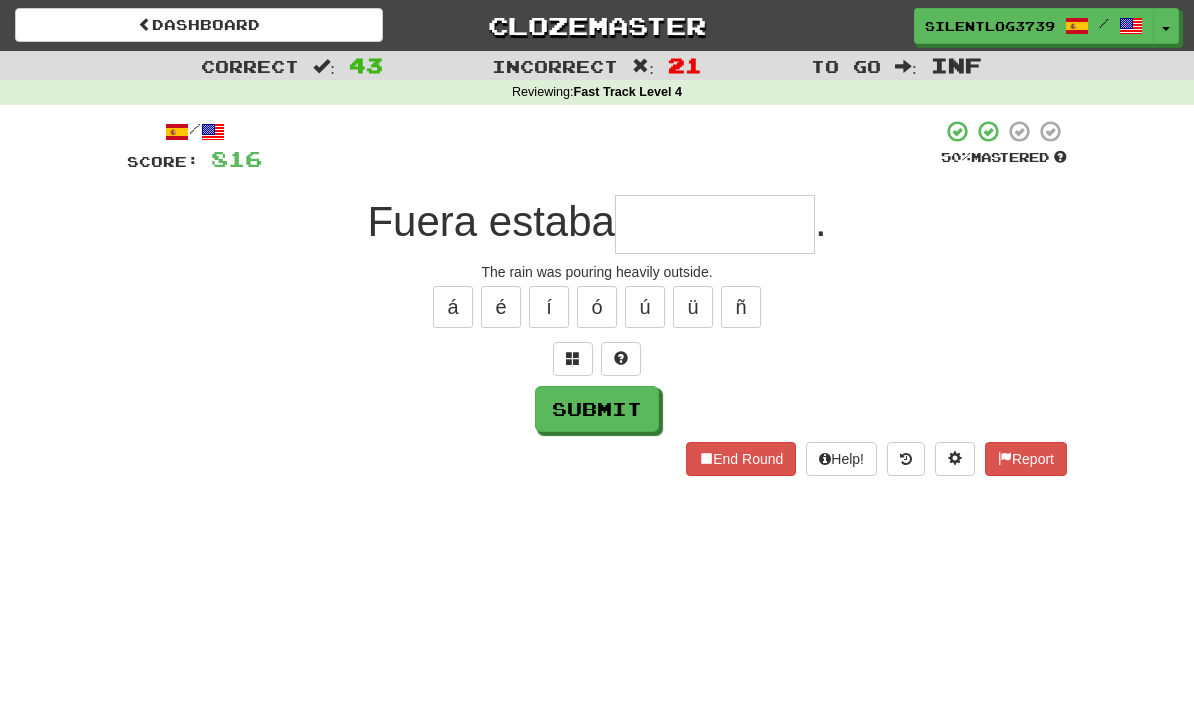 type on "*" 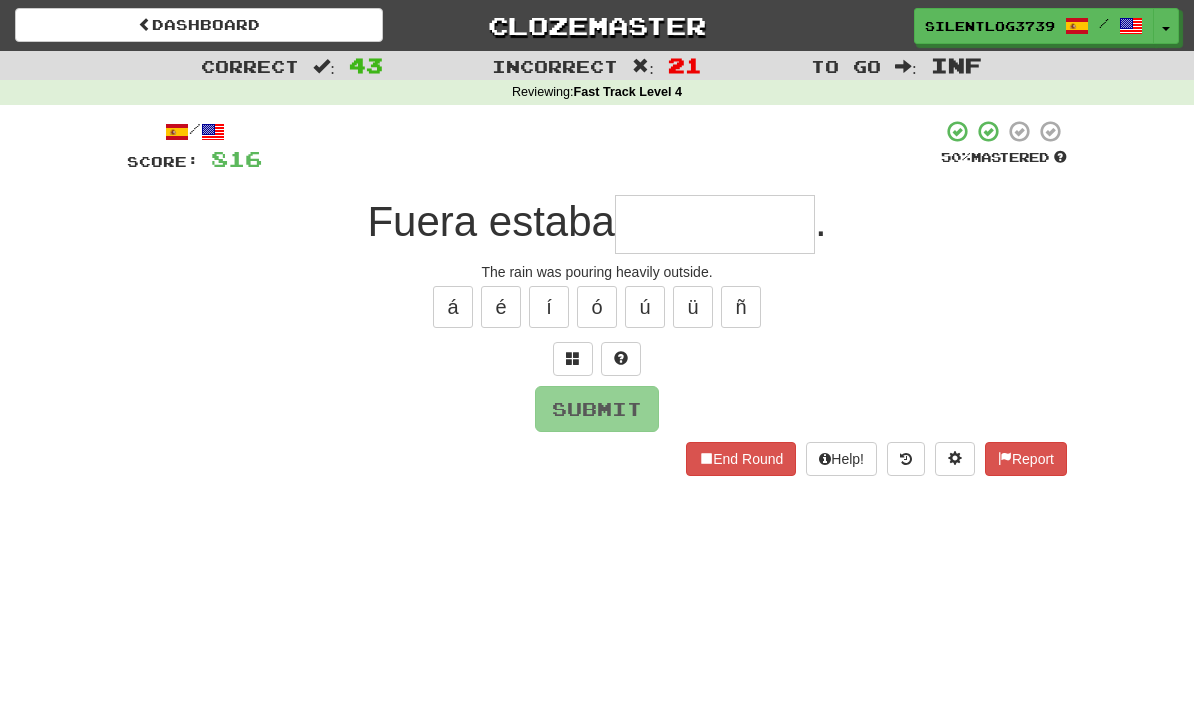 type on "**********" 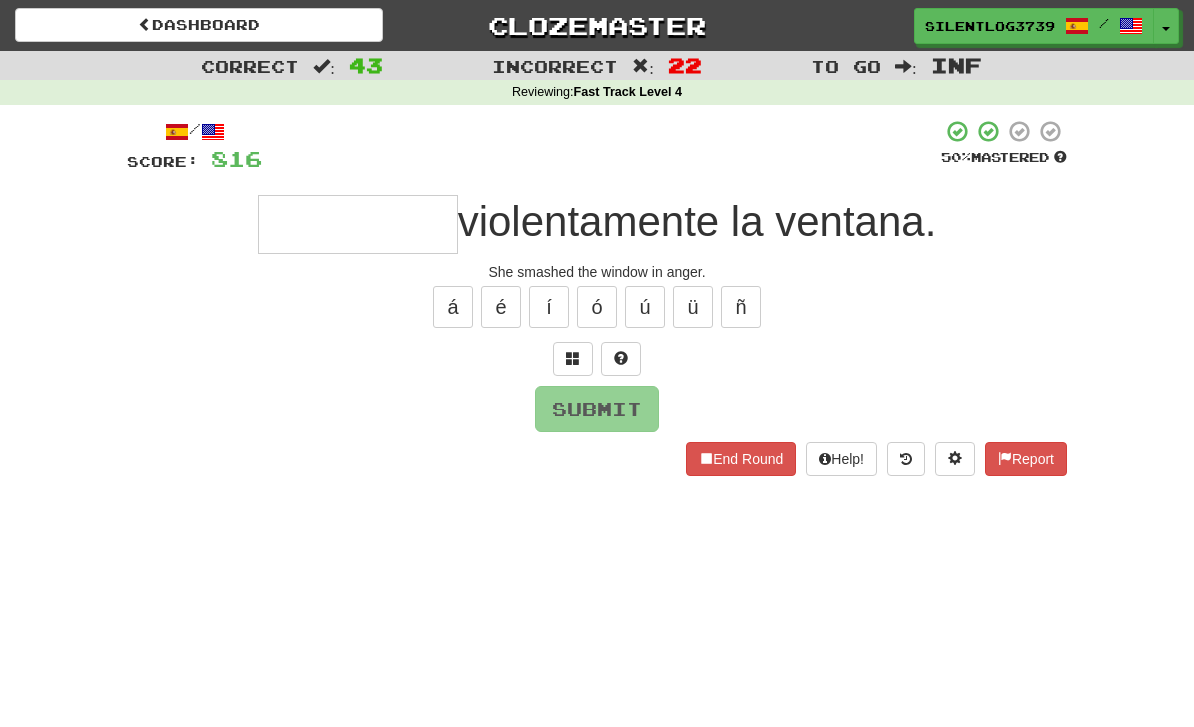 type on "*" 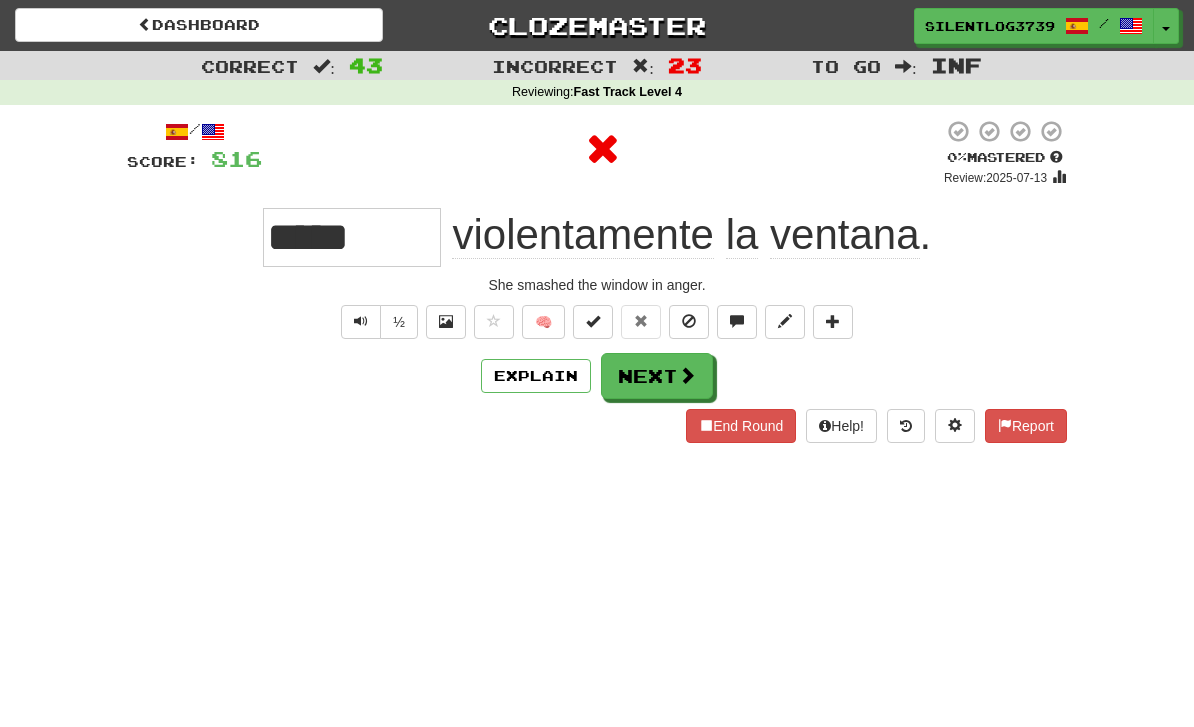 type on "********" 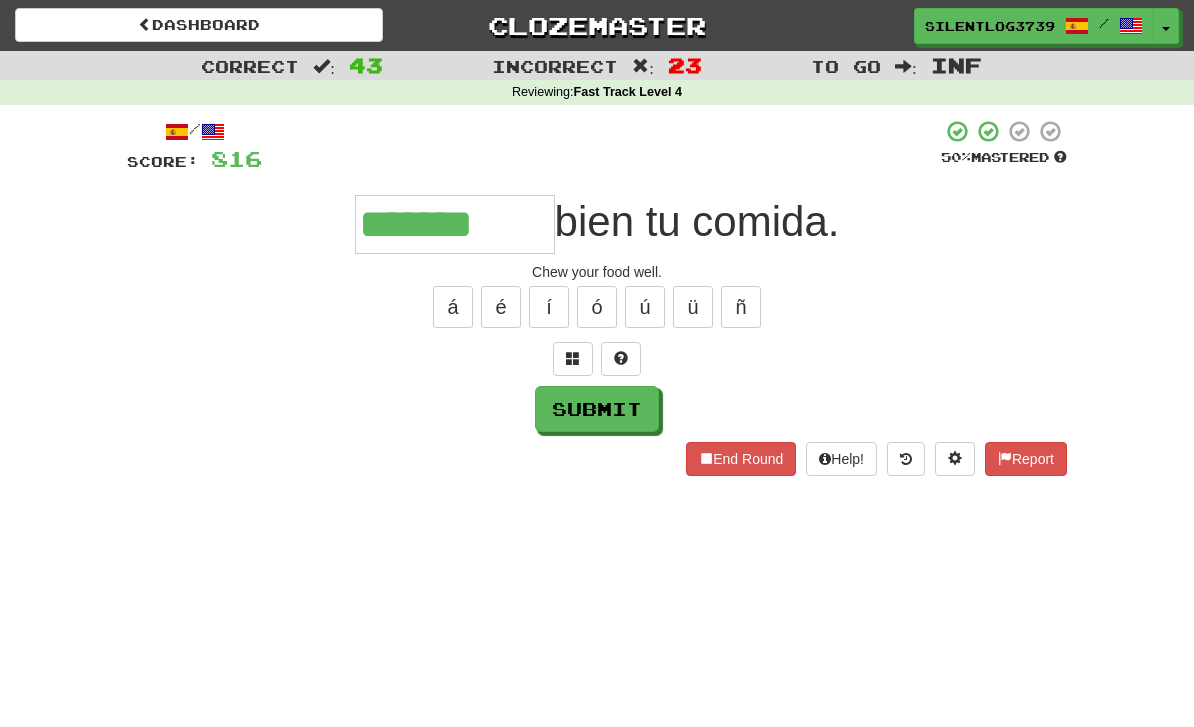 type on "*******" 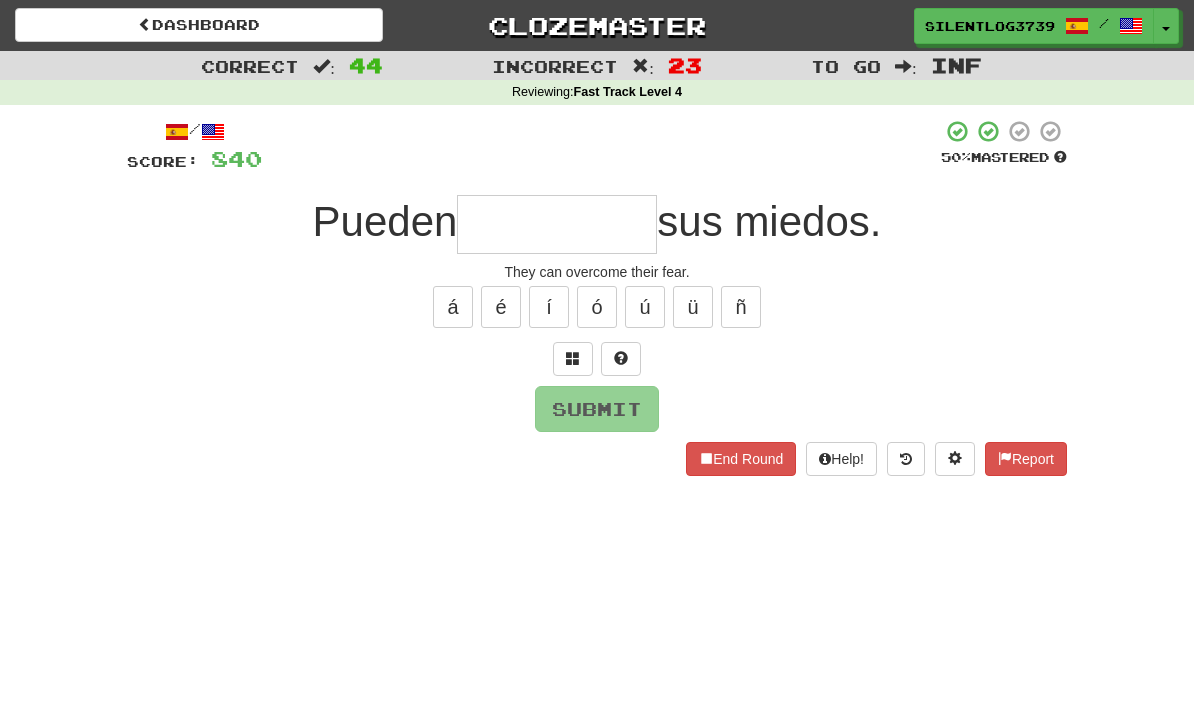 type on "*" 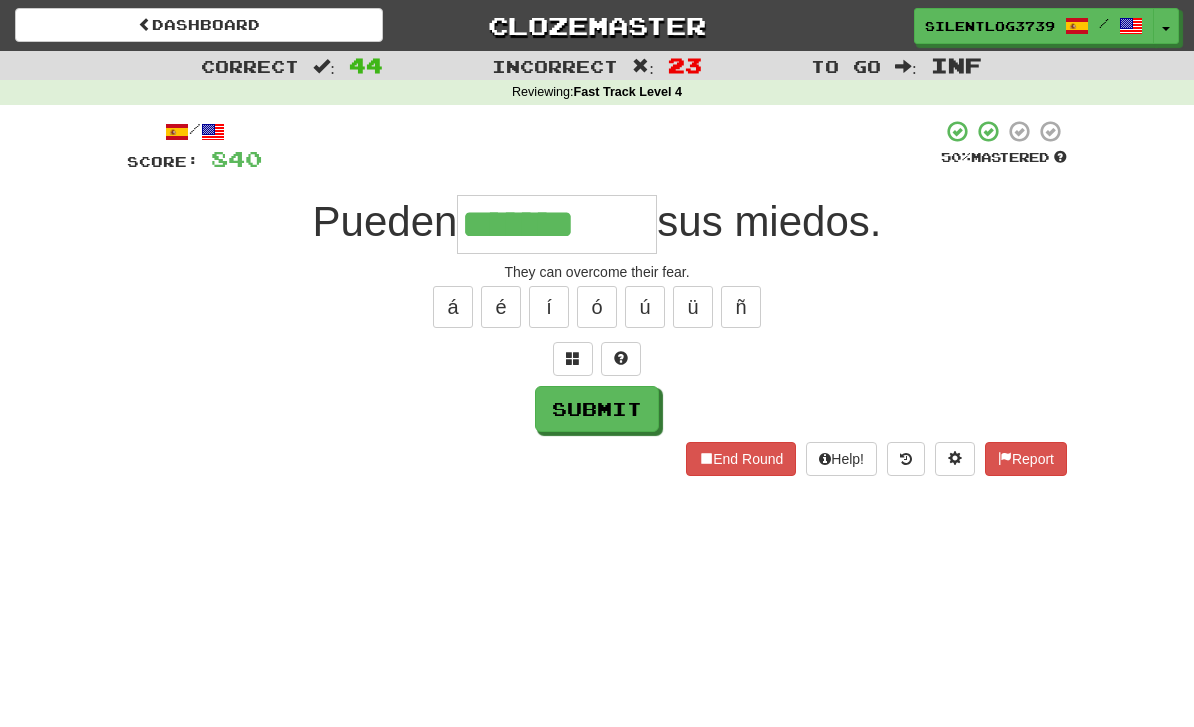 type on "*******" 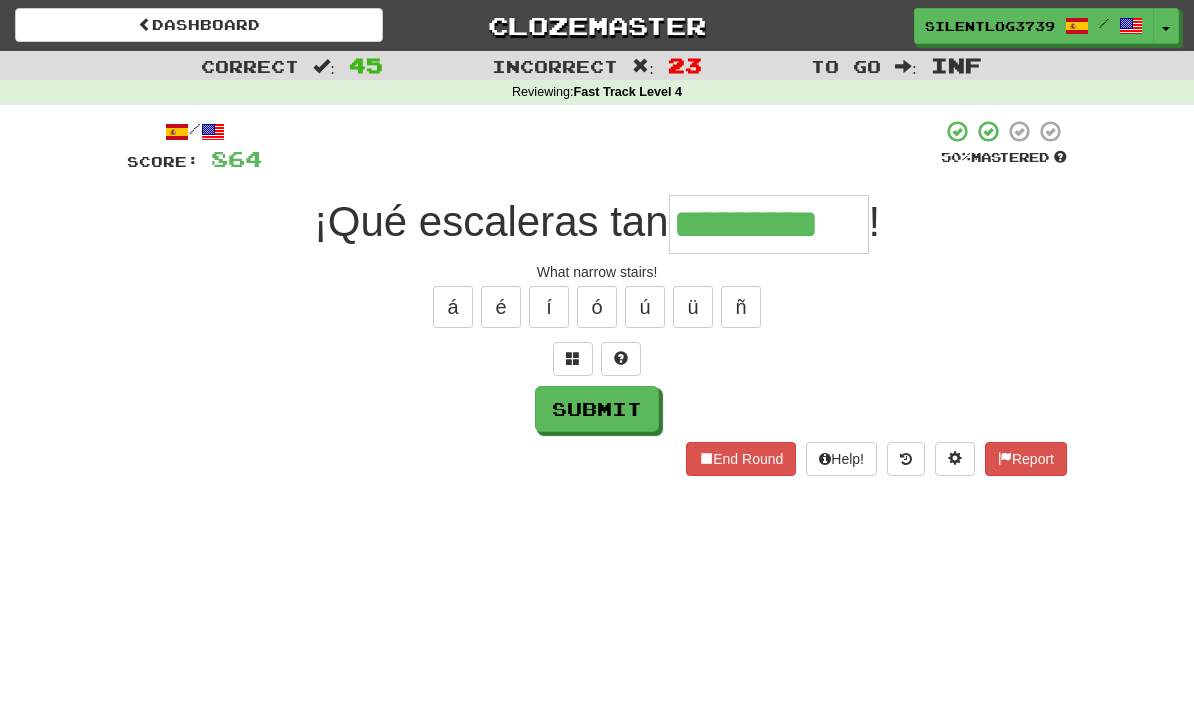 type on "*********" 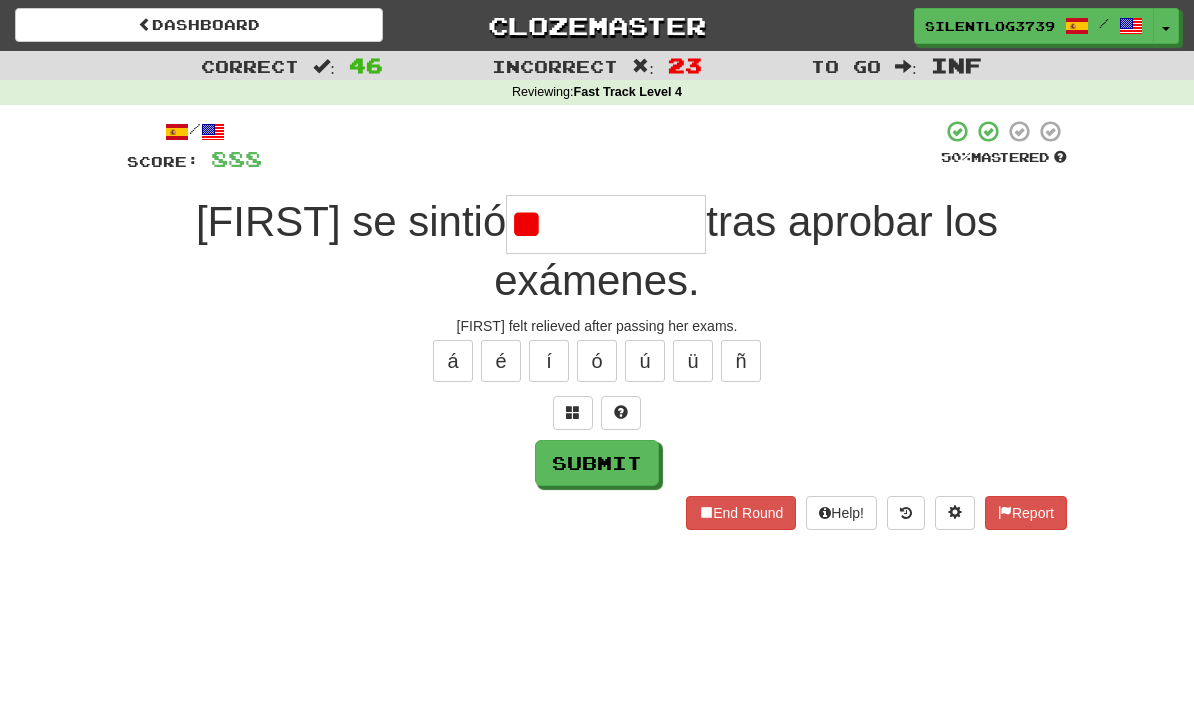 type on "*" 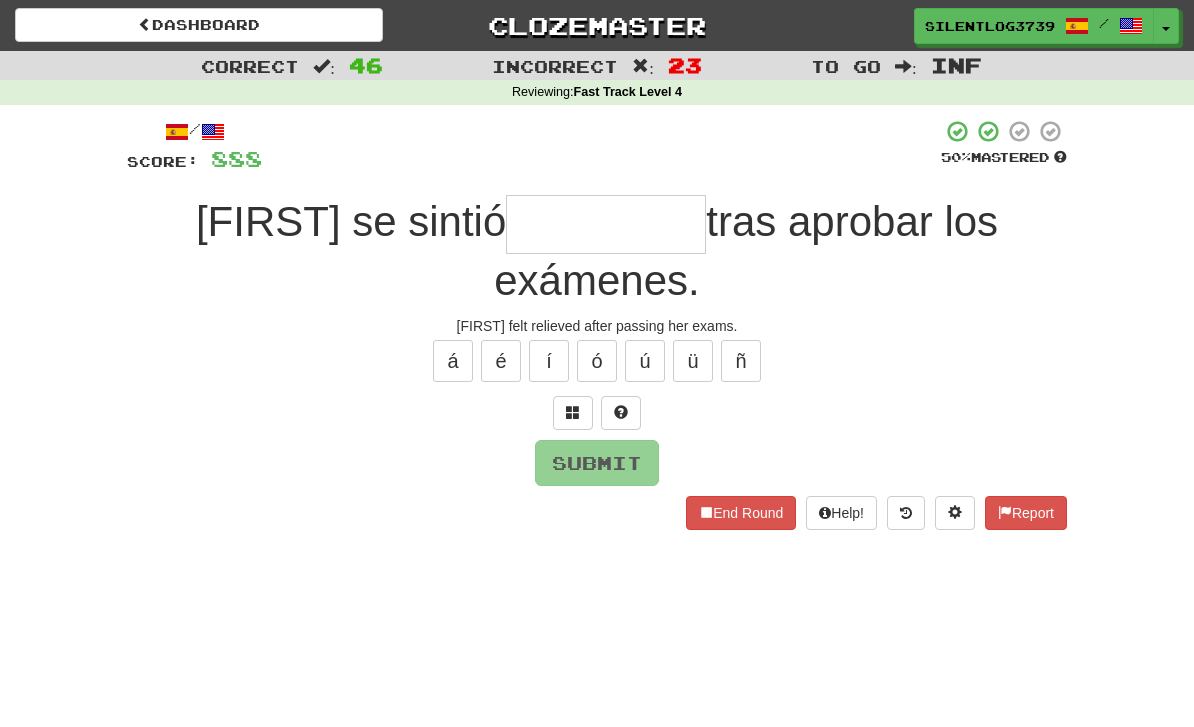 type on "*" 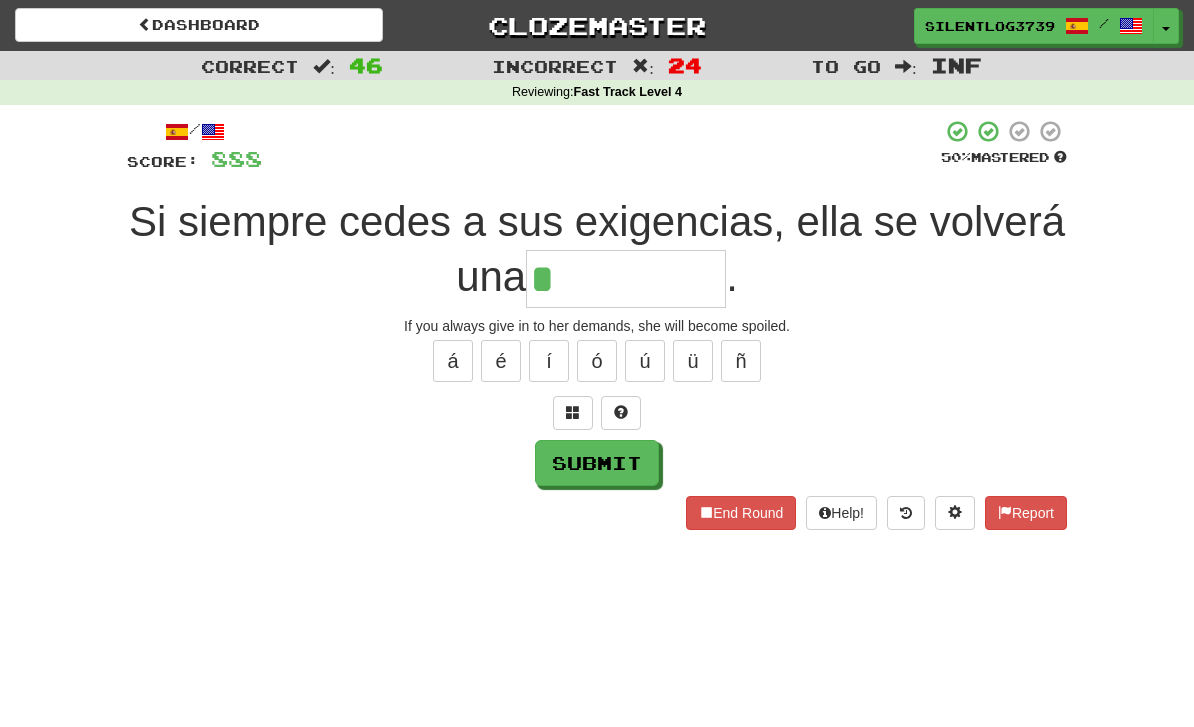 type on "******" 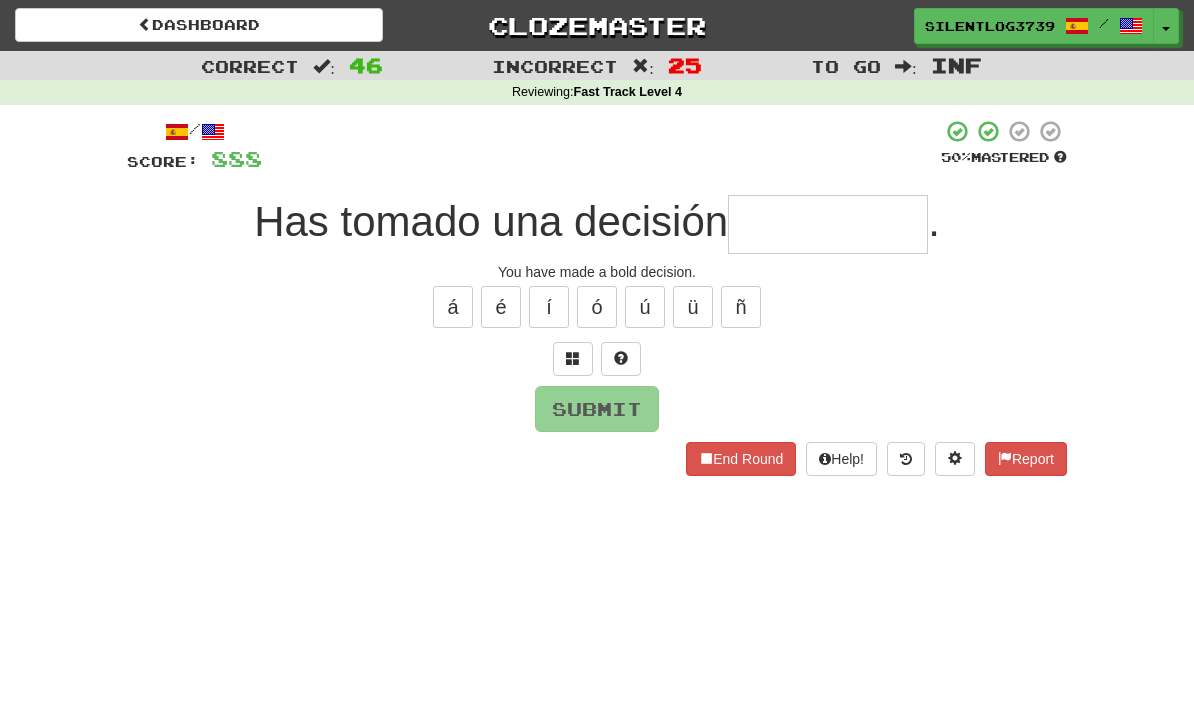 type on "*" 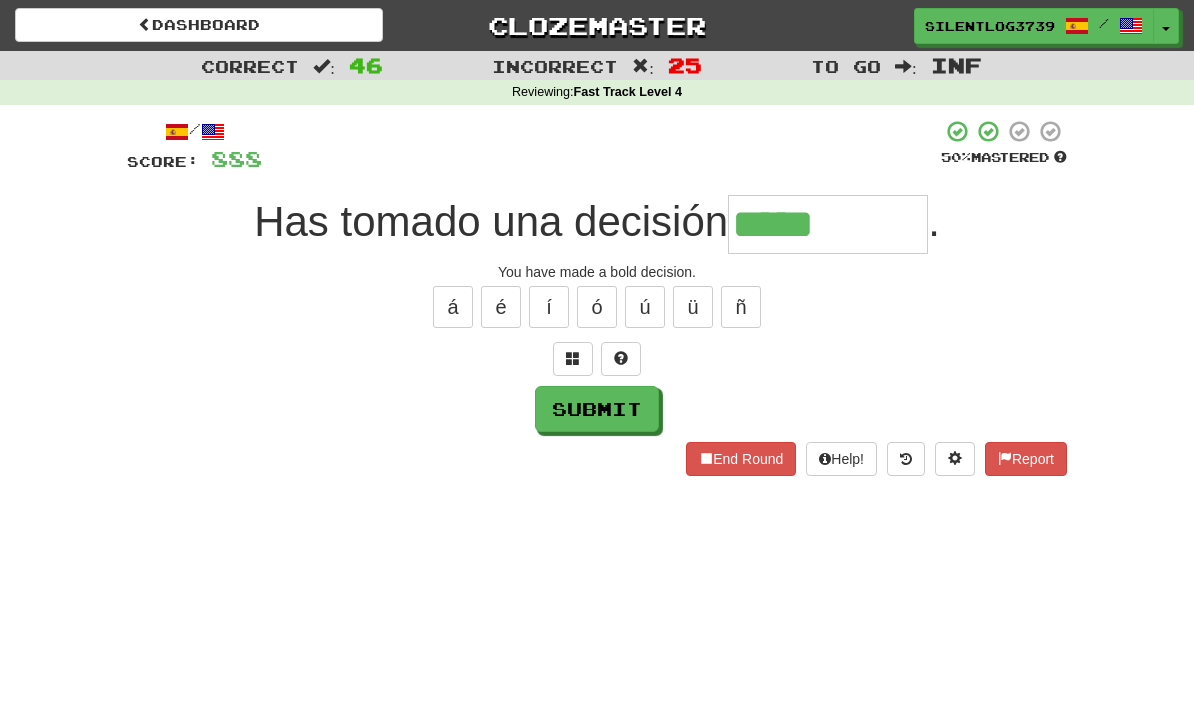 type on "*****" 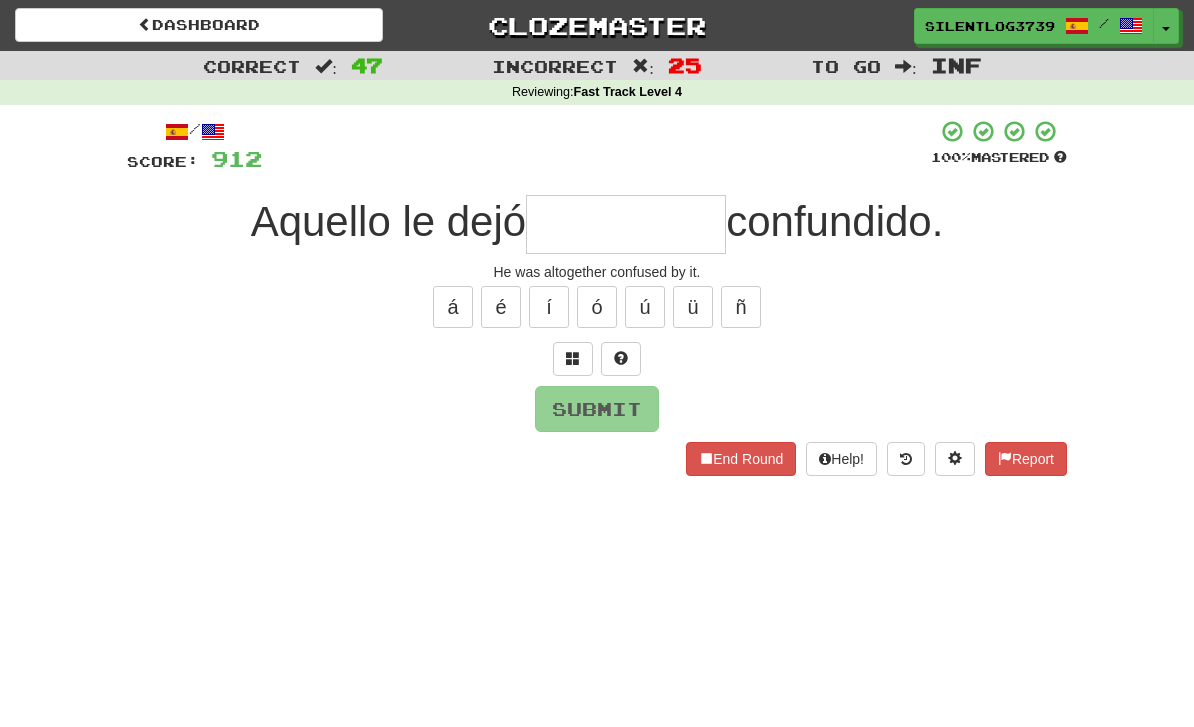 type on "*" 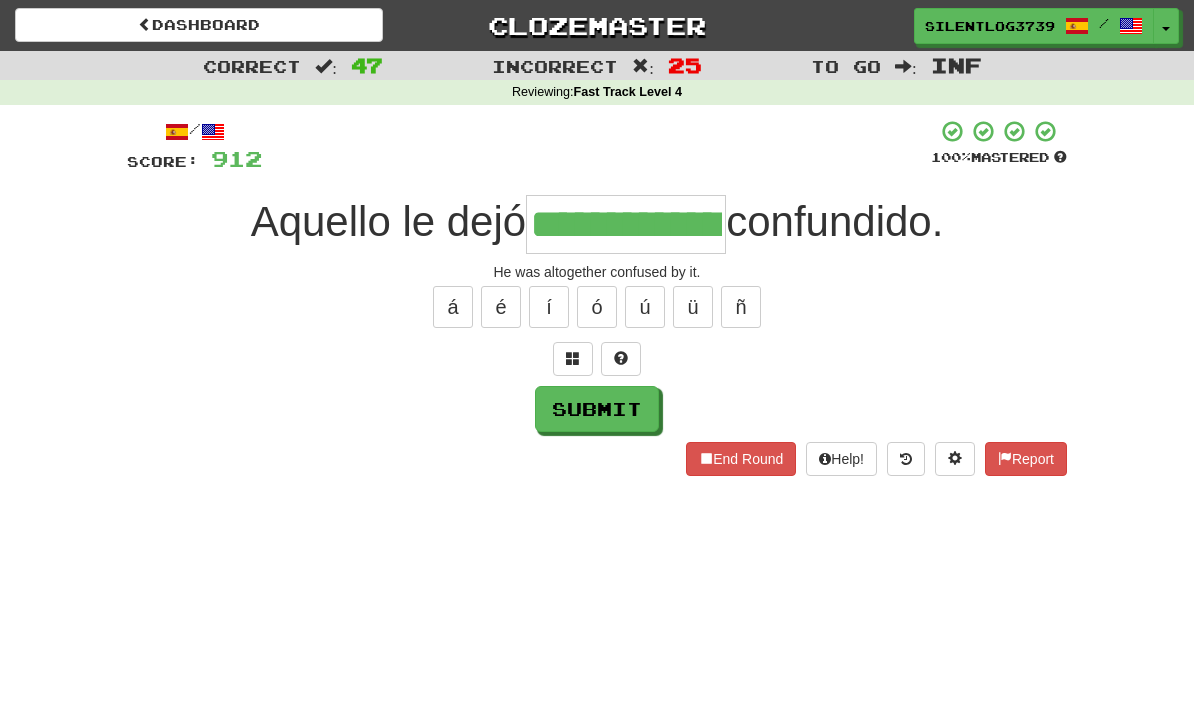 type on "**********" 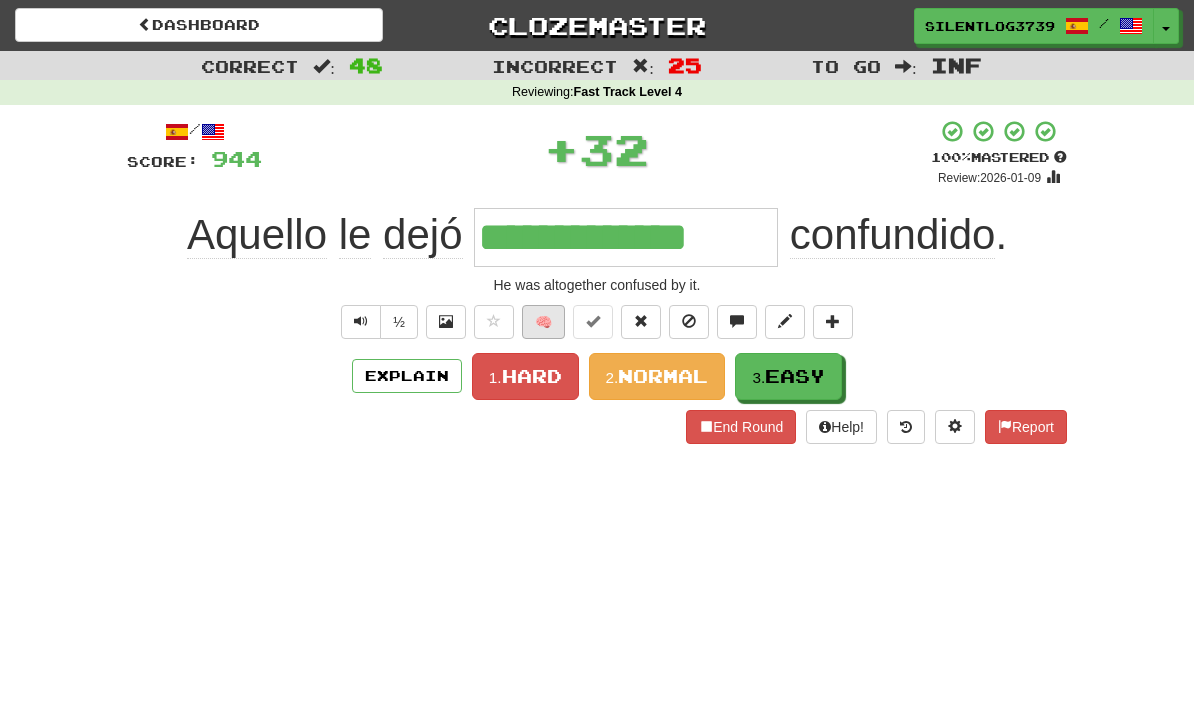 click on "🧠" at bounding box center [543, 322] 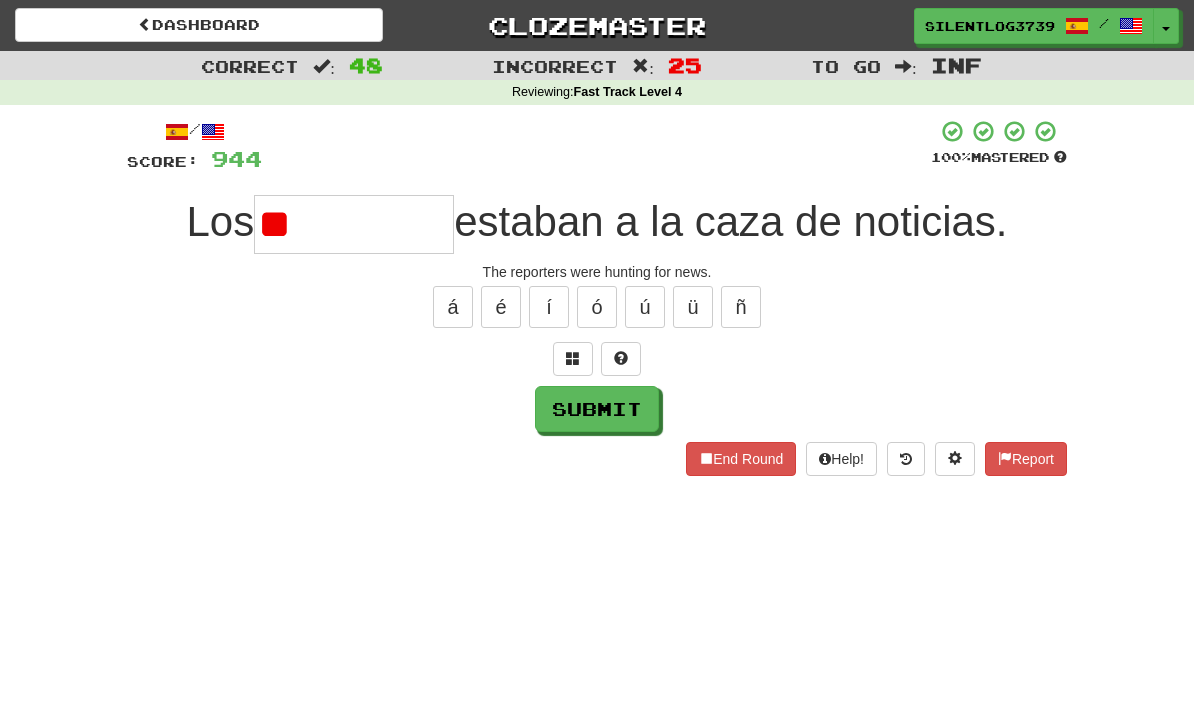 type on "*" 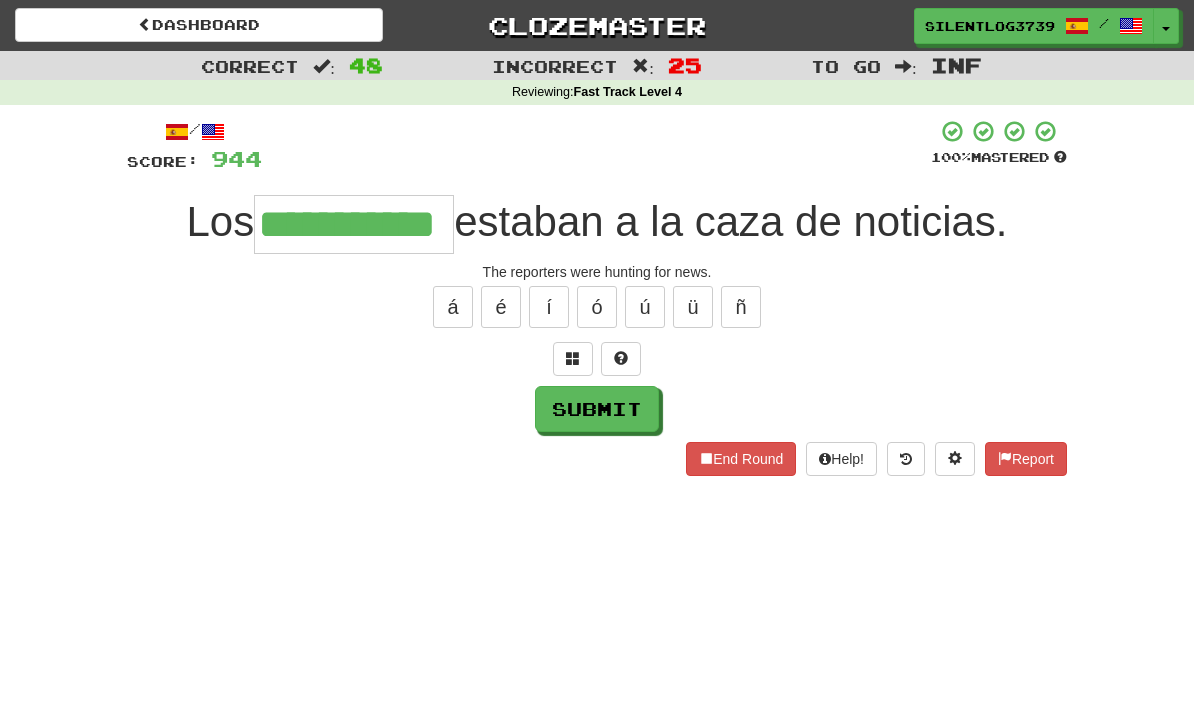 type on "**********" 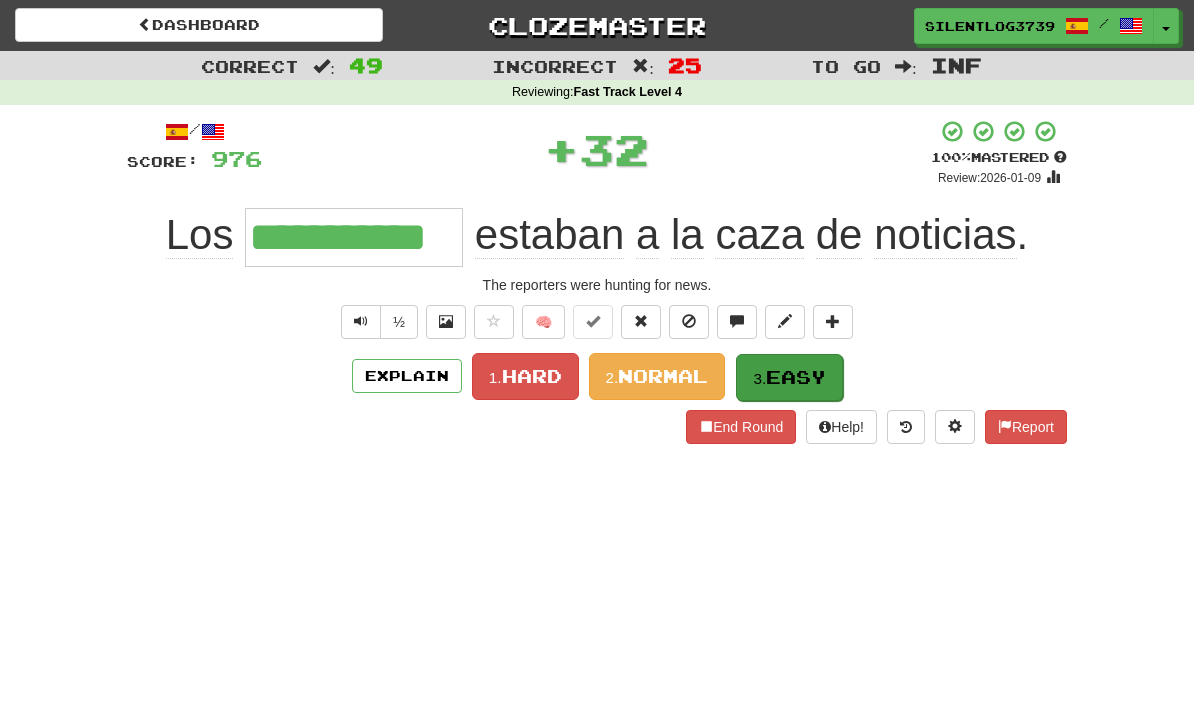 click on "Easy" at bounding box center (796, 377) 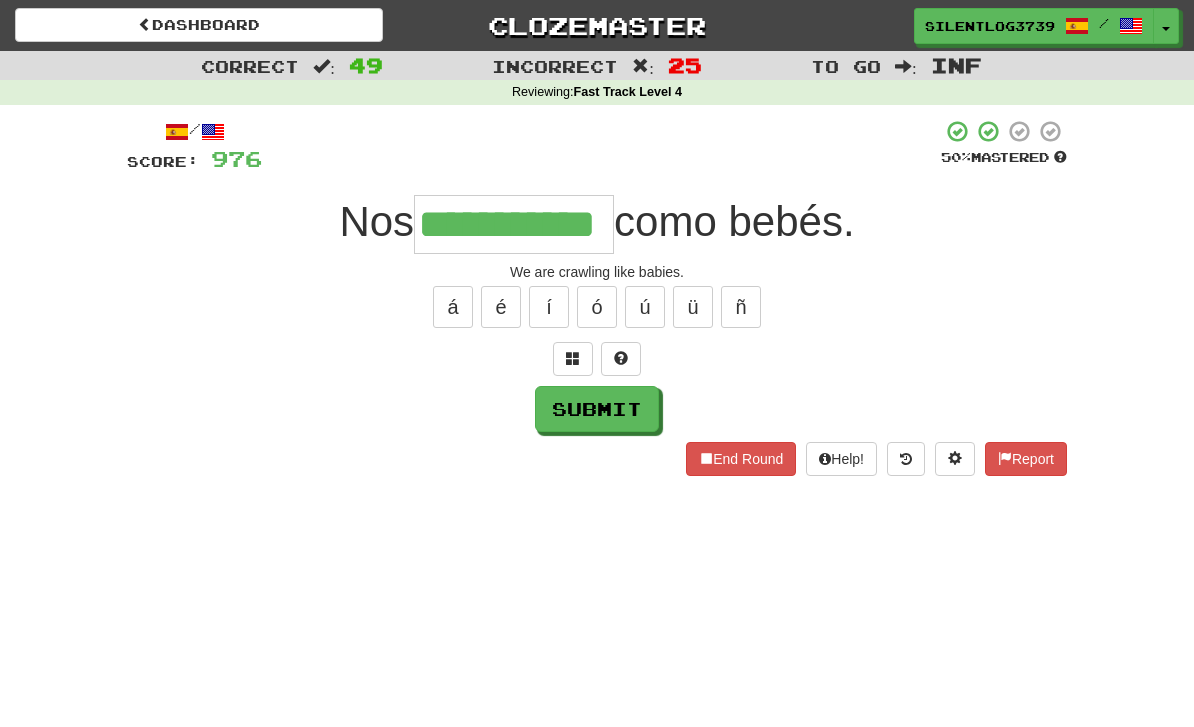 type on "**********" 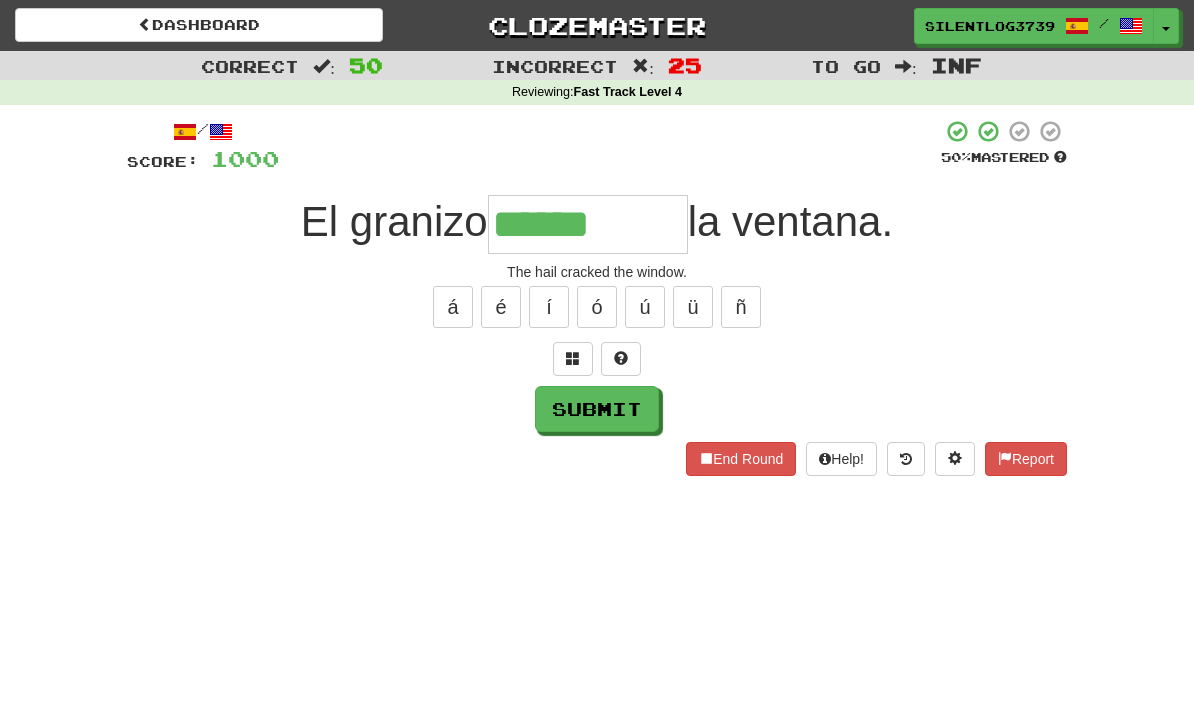 type on "******" 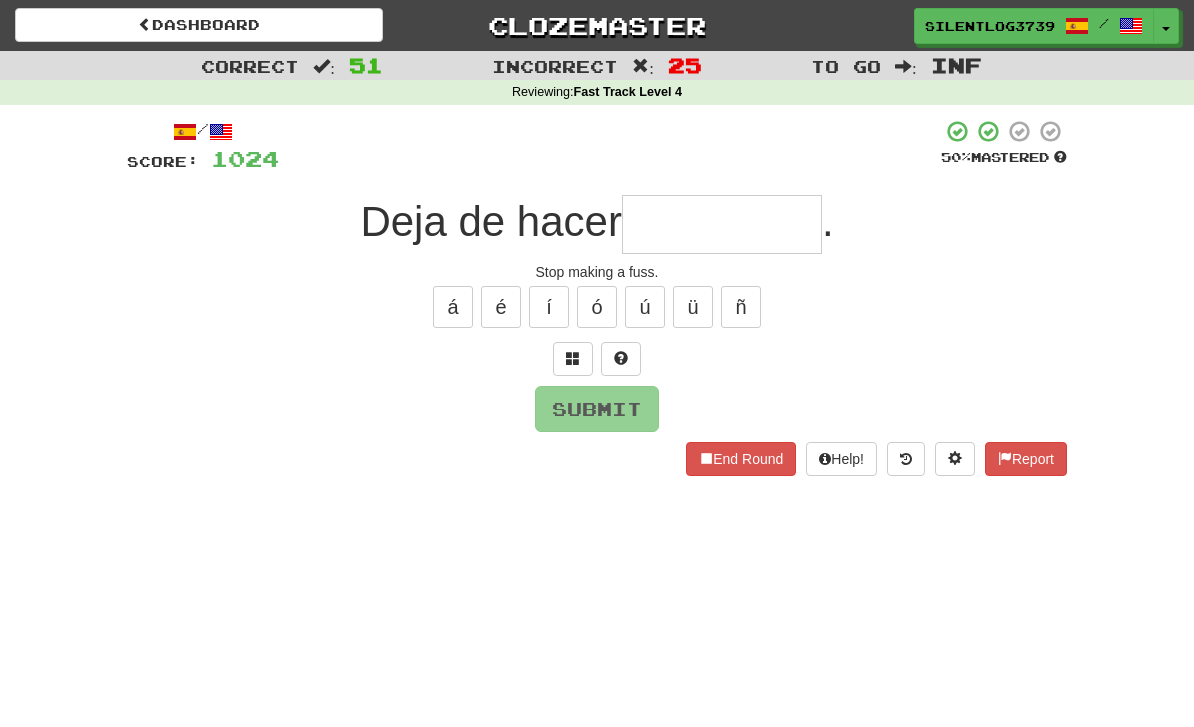 type on "*" 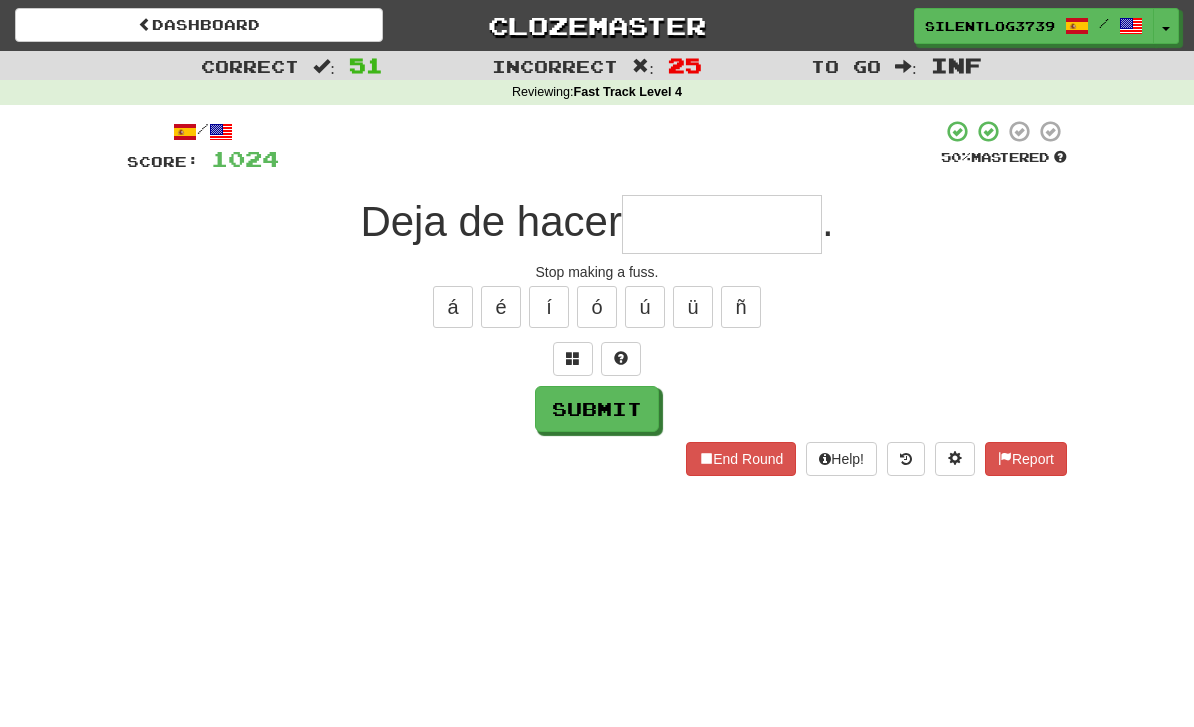 type on "*" 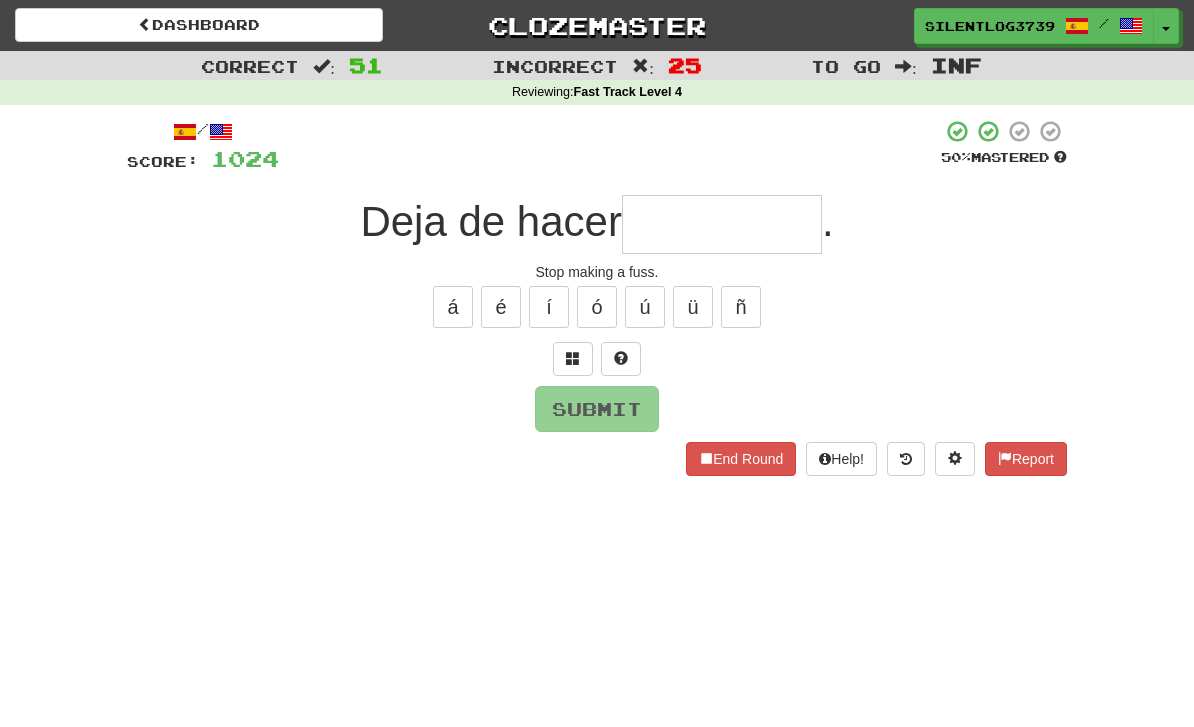 type on "********" 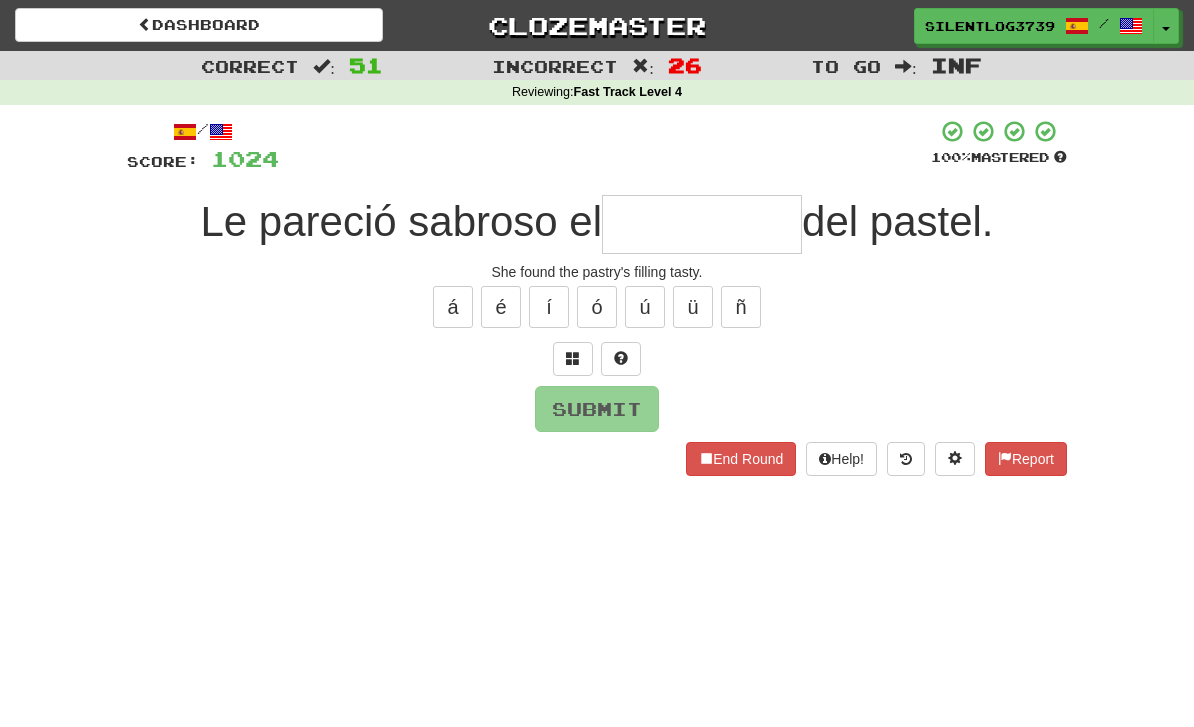 type on "*" 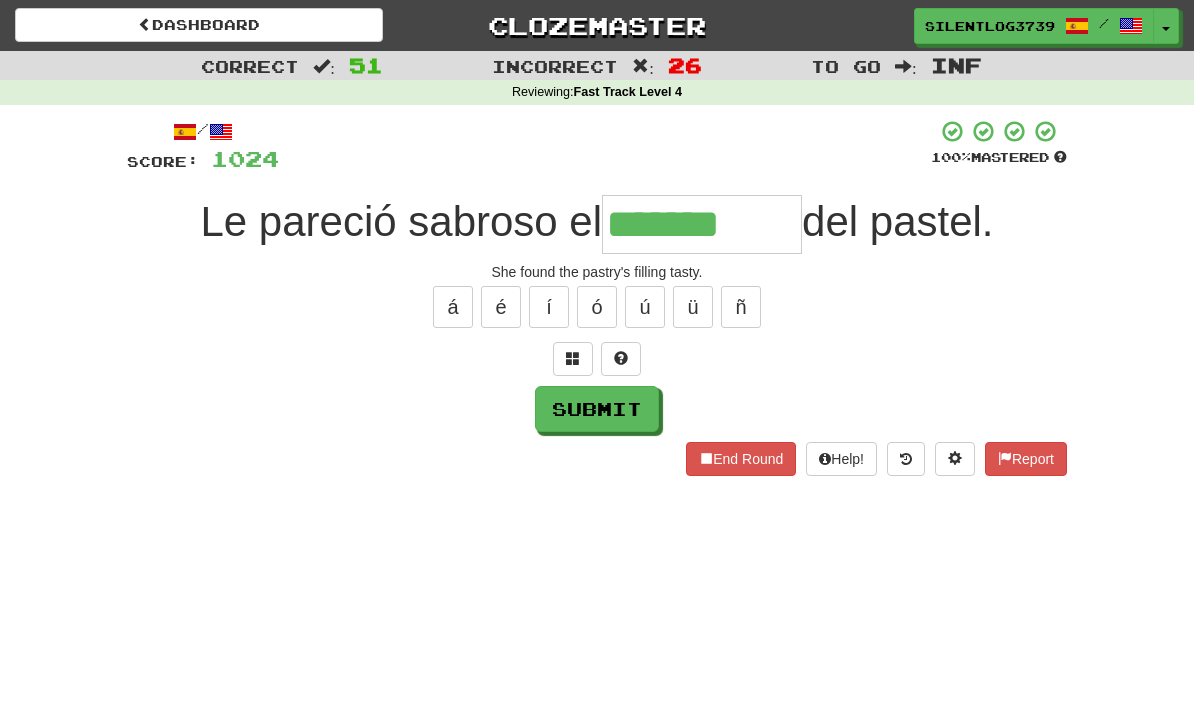 type on "*******" 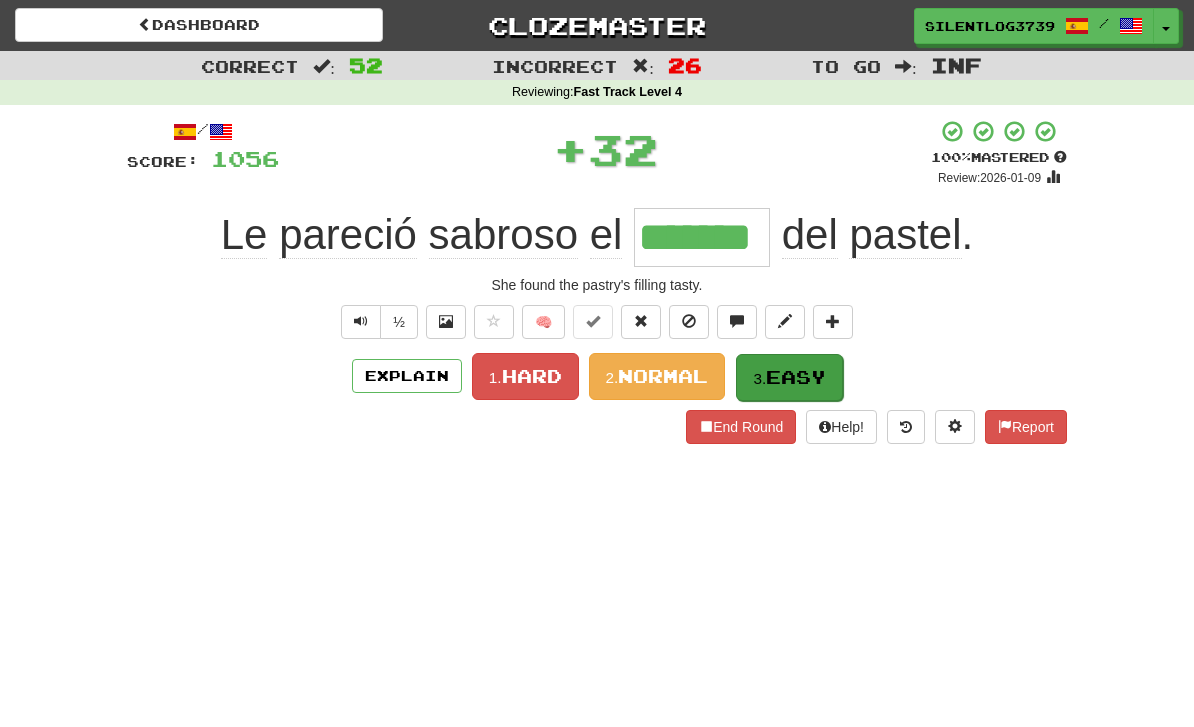 click on "Easy" at bounding box center [796, 377] 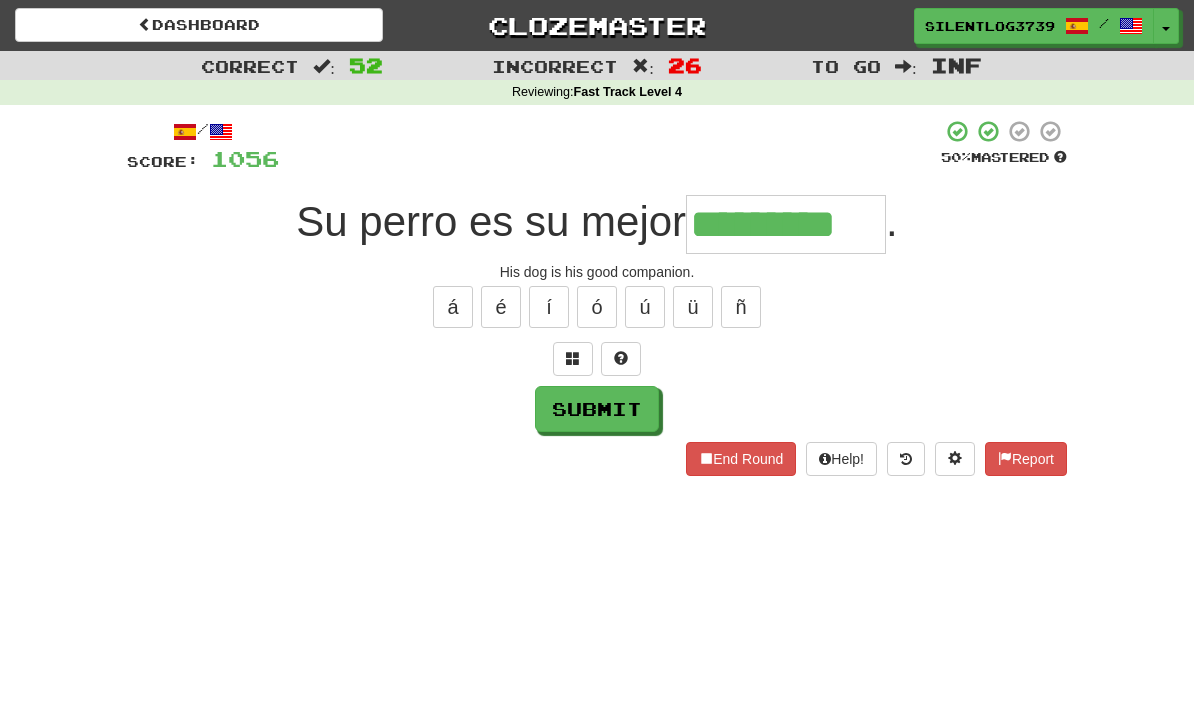 type on "*********" 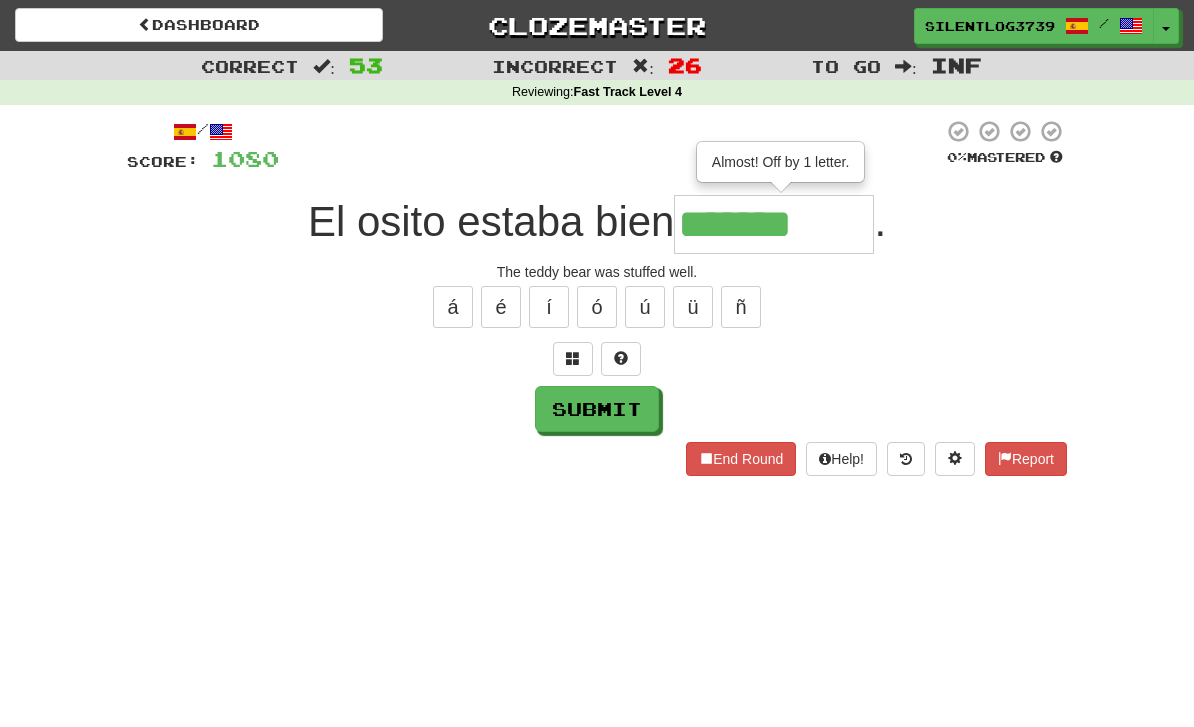 type on "*******" 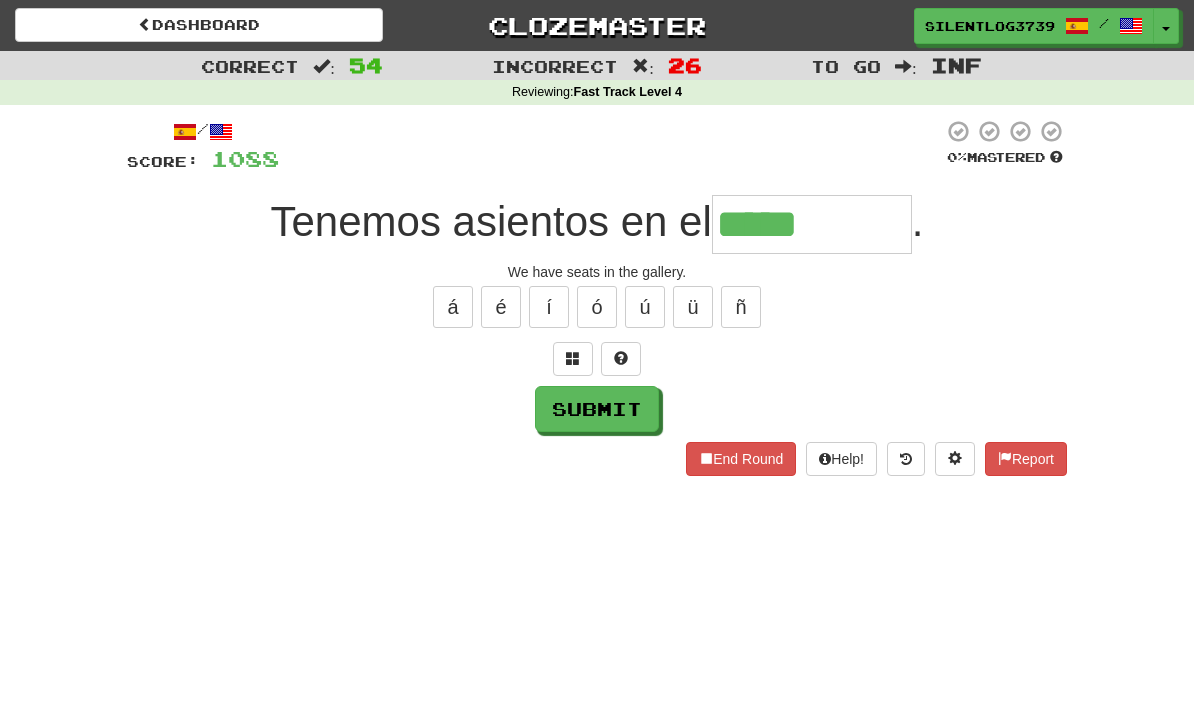 type on "*****" 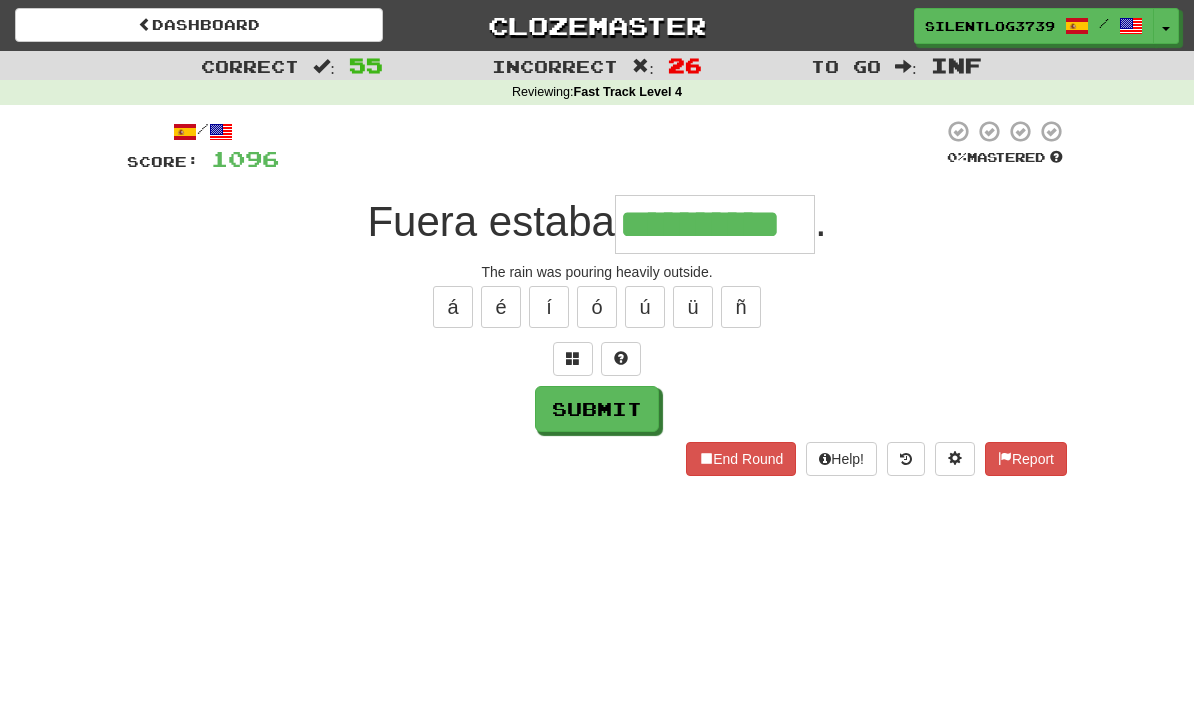 type on "**********" 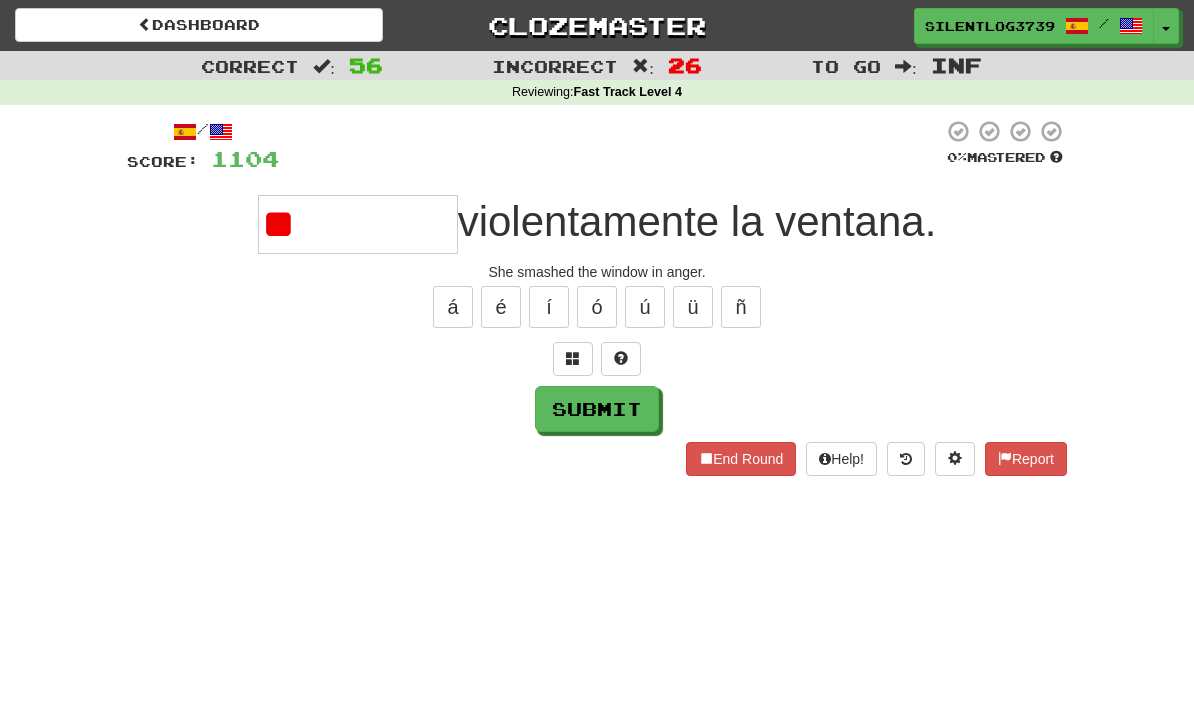 type on "*" 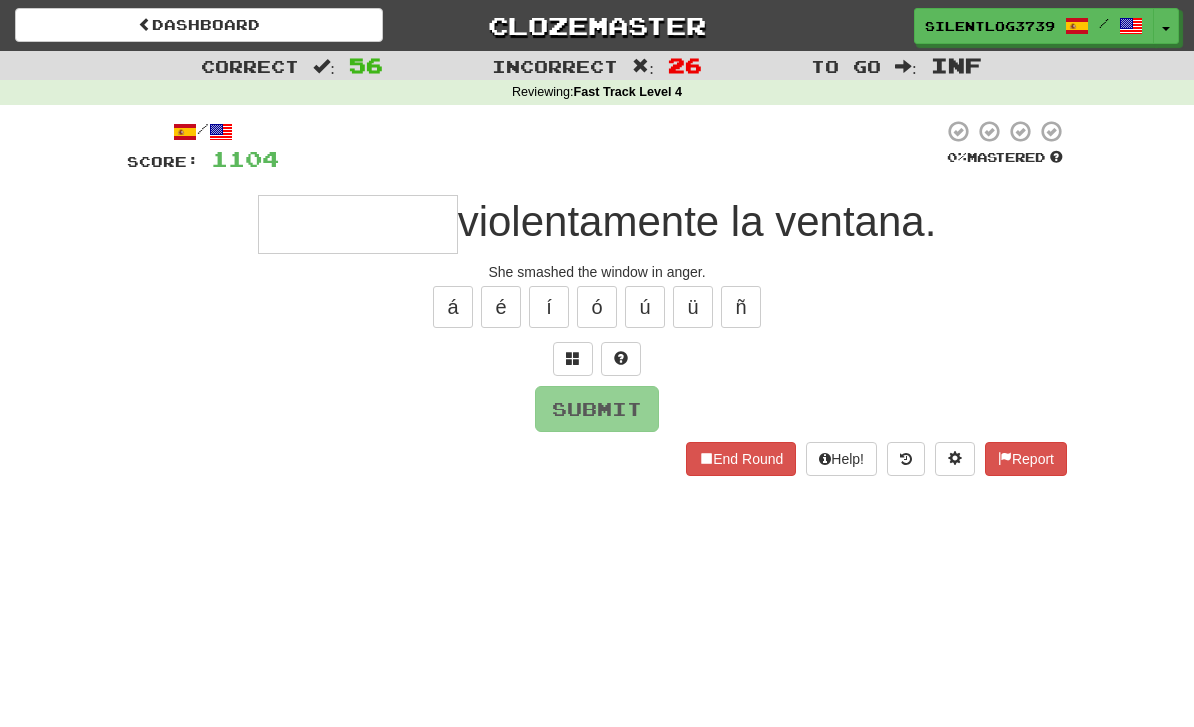 type on "********" 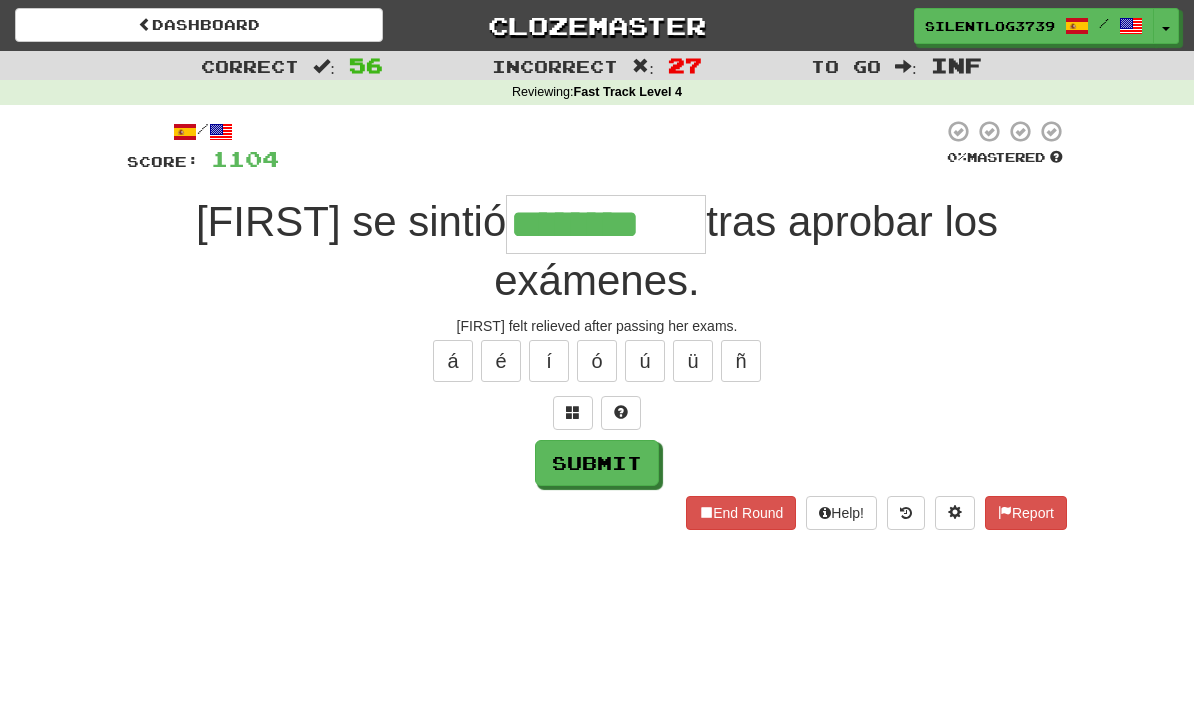 type on "********" 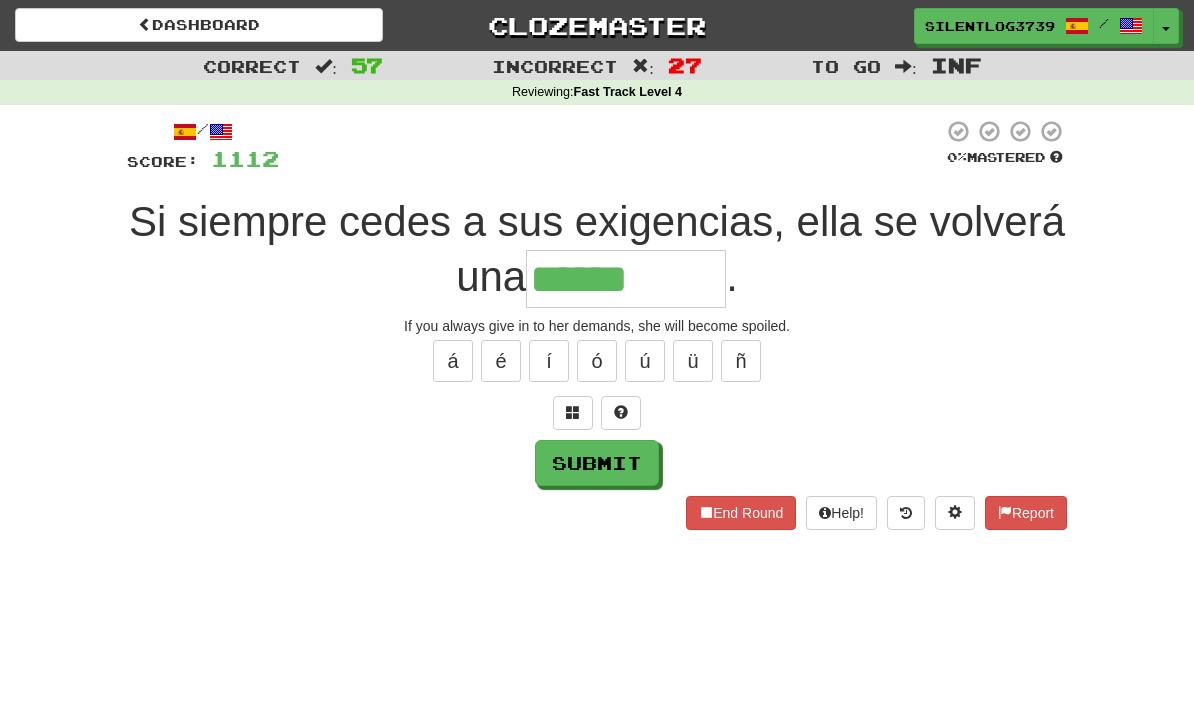 type on "******" 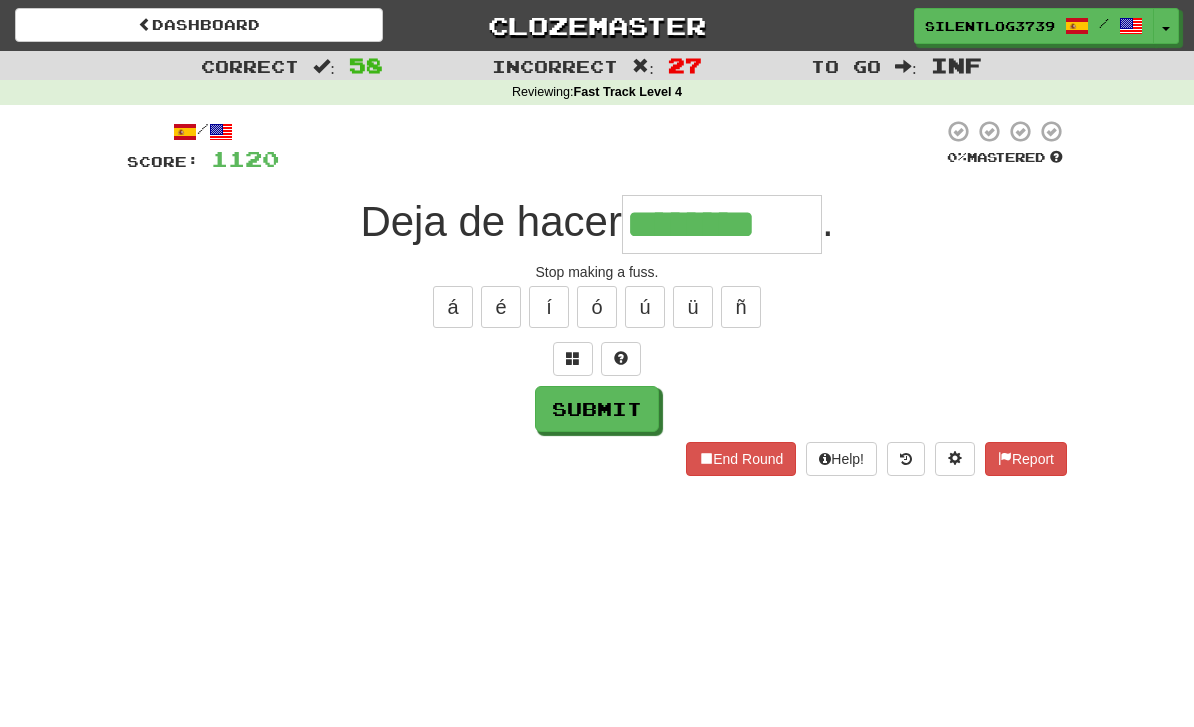 type on "********" 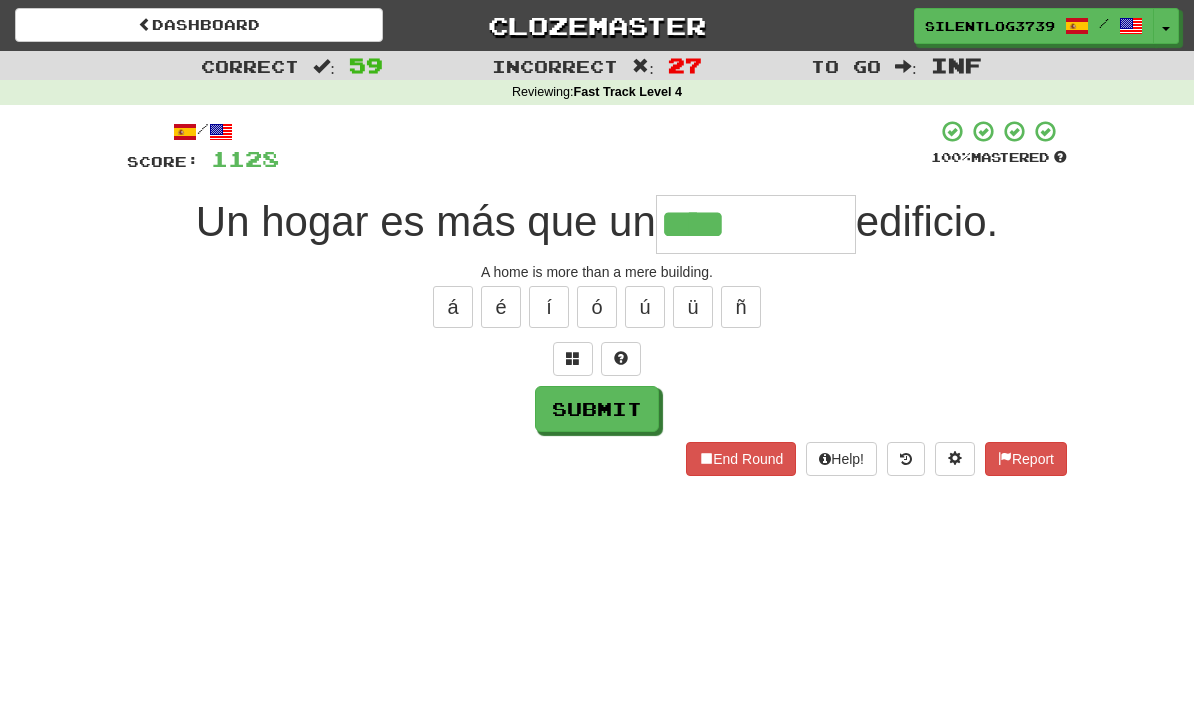 type on "****" 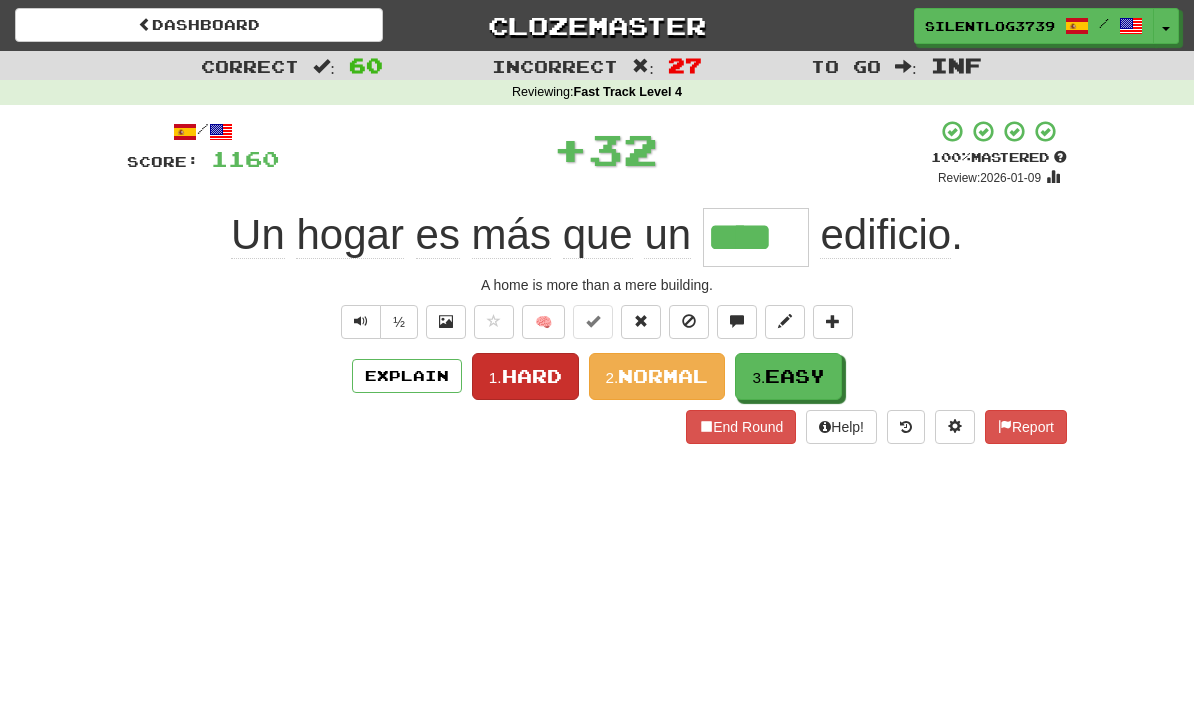 click on "Hard" at bounding box center (532, 376) 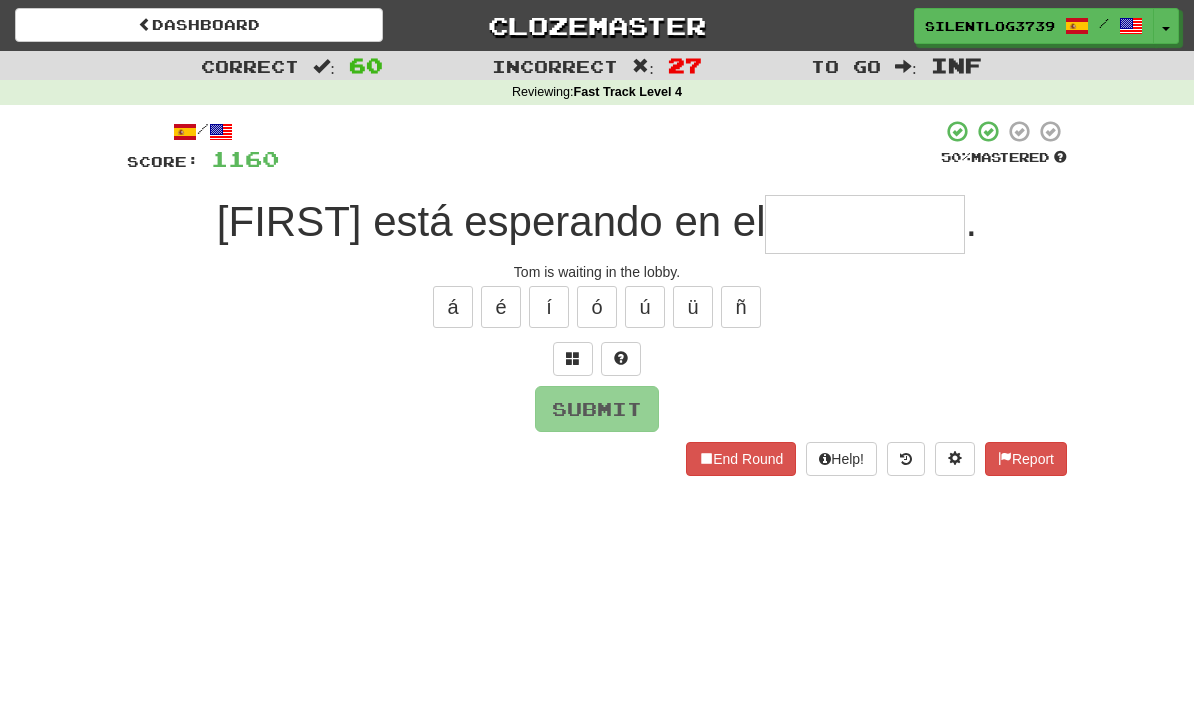 type on "*" 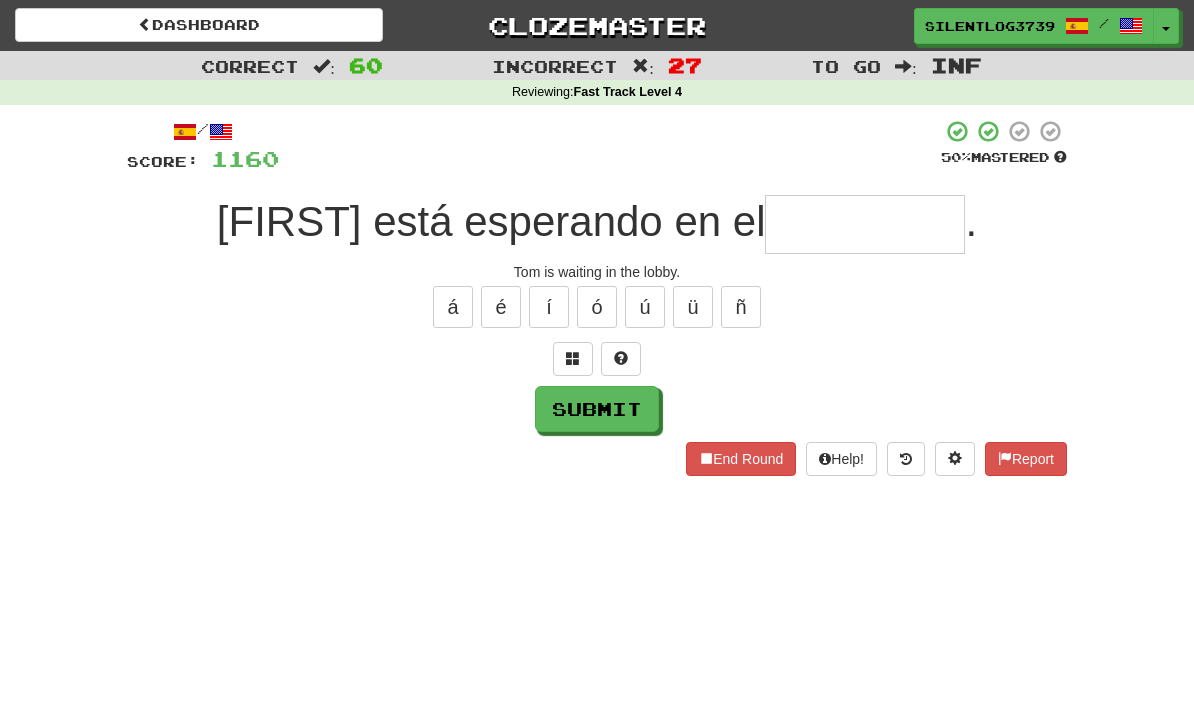 type on "*" 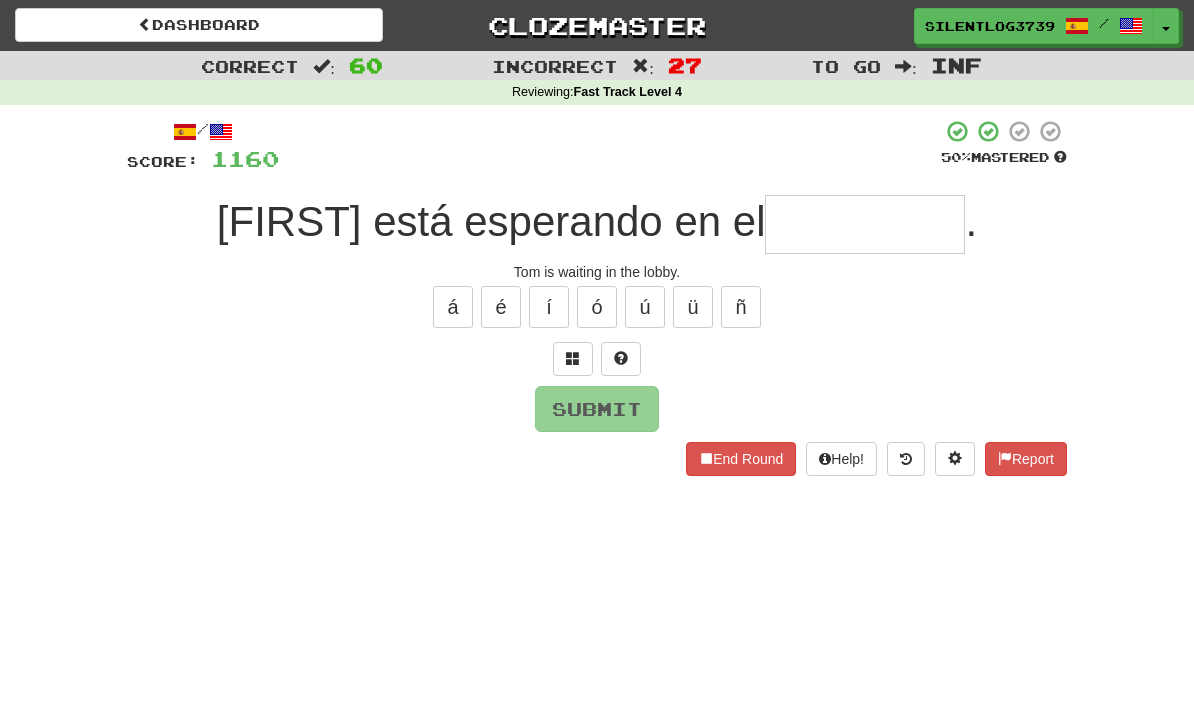 type on "*********" 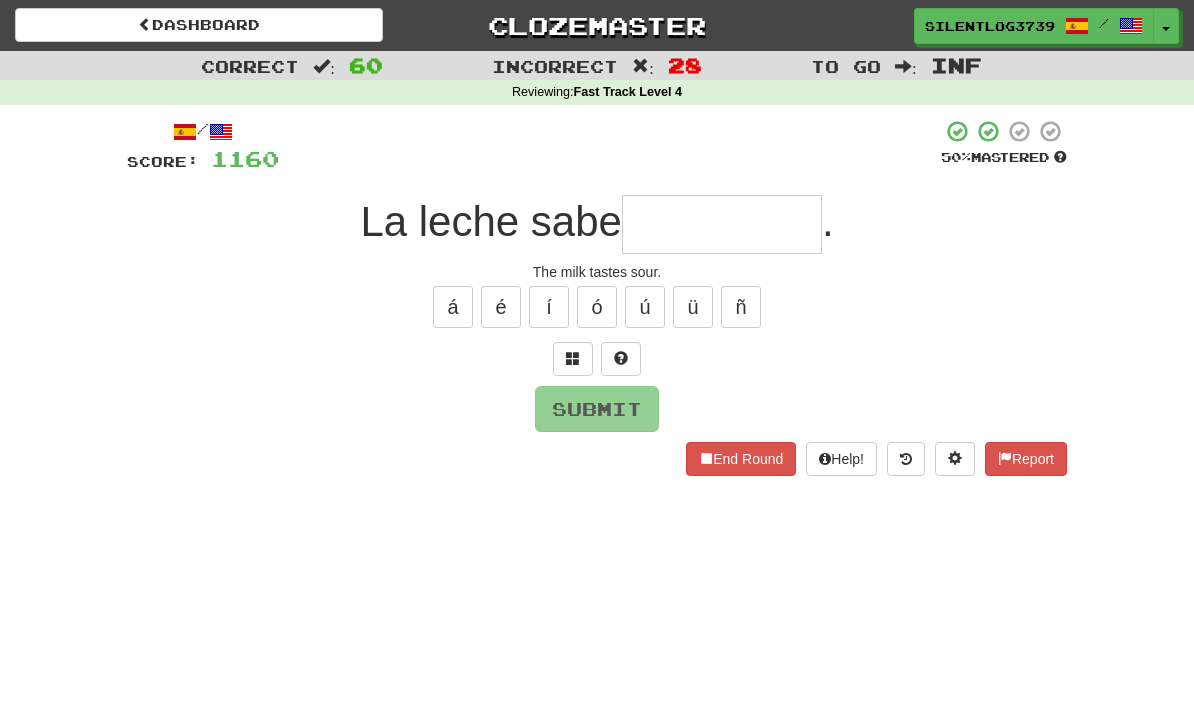 type on "*" 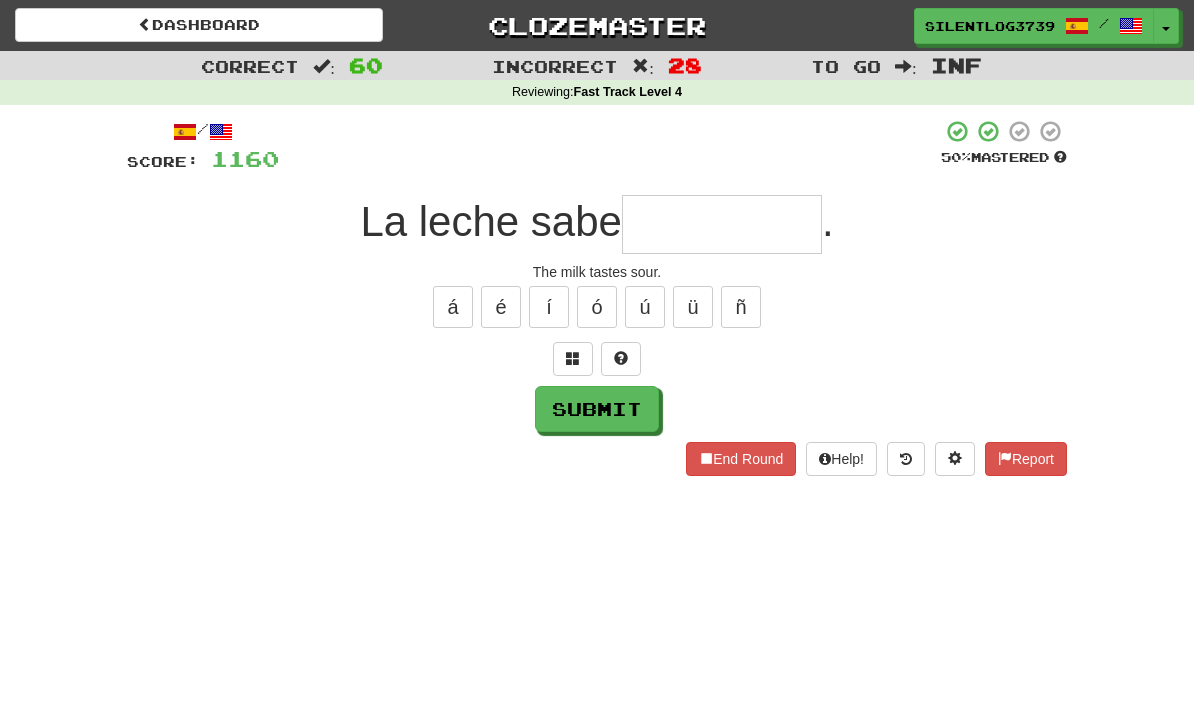 type on "*" 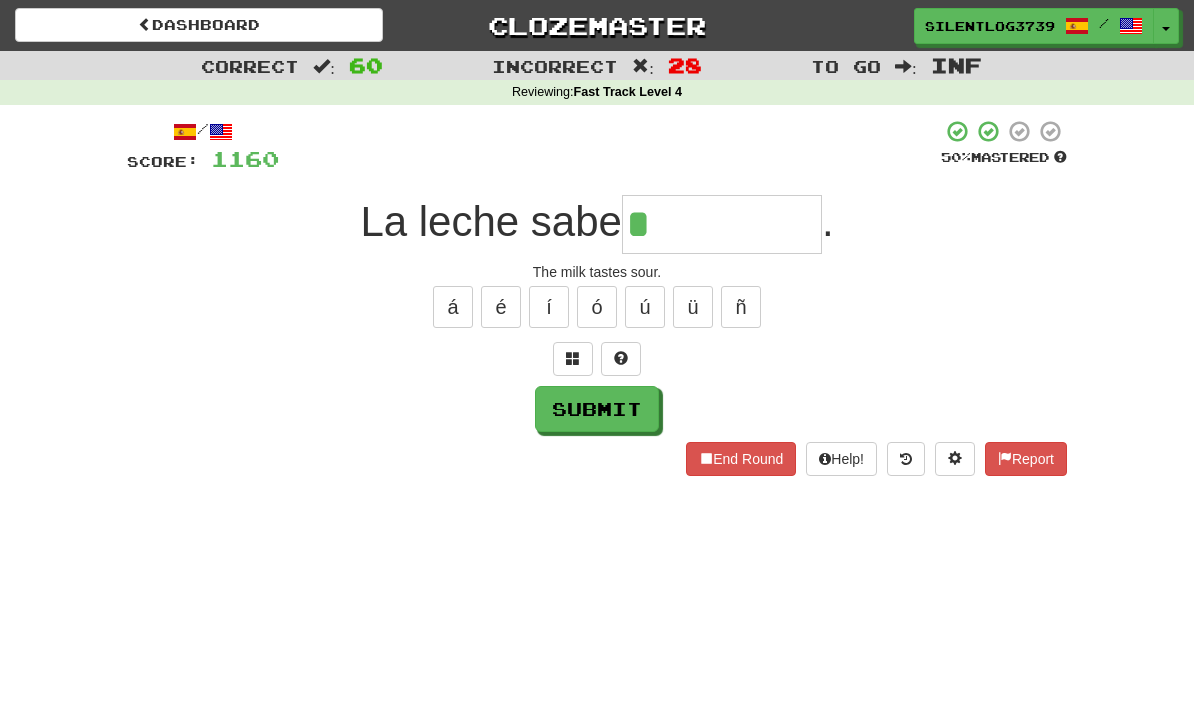 type on "*****" 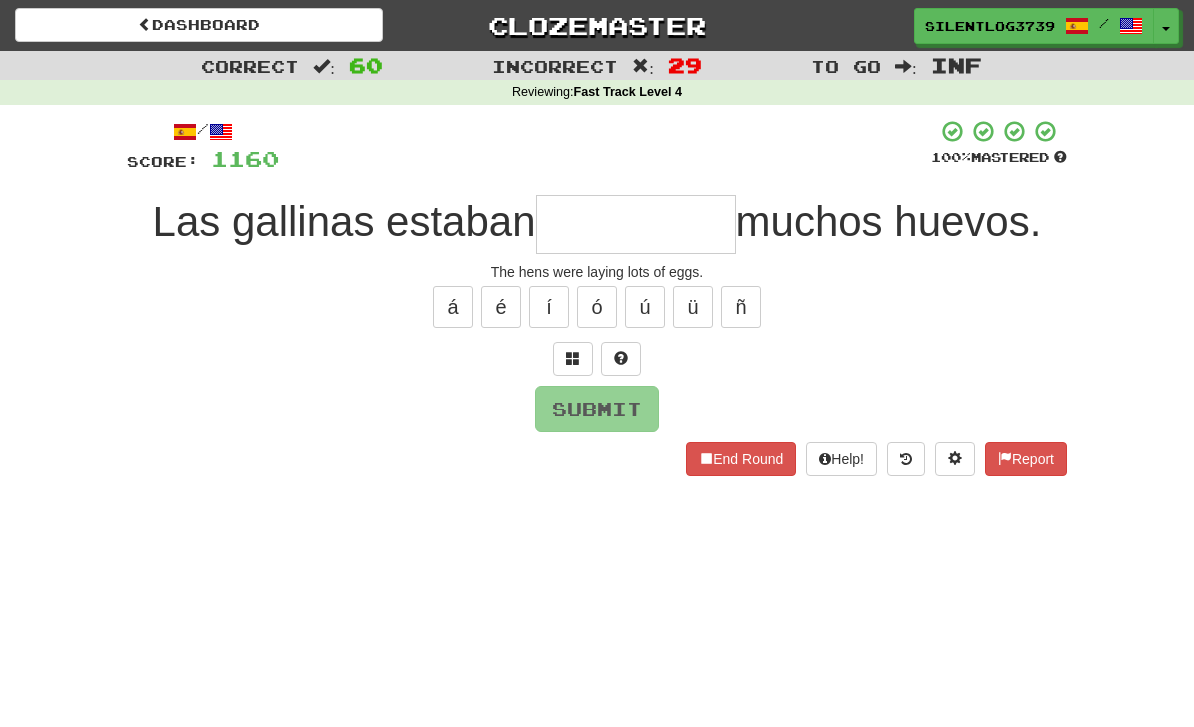 type on "*" 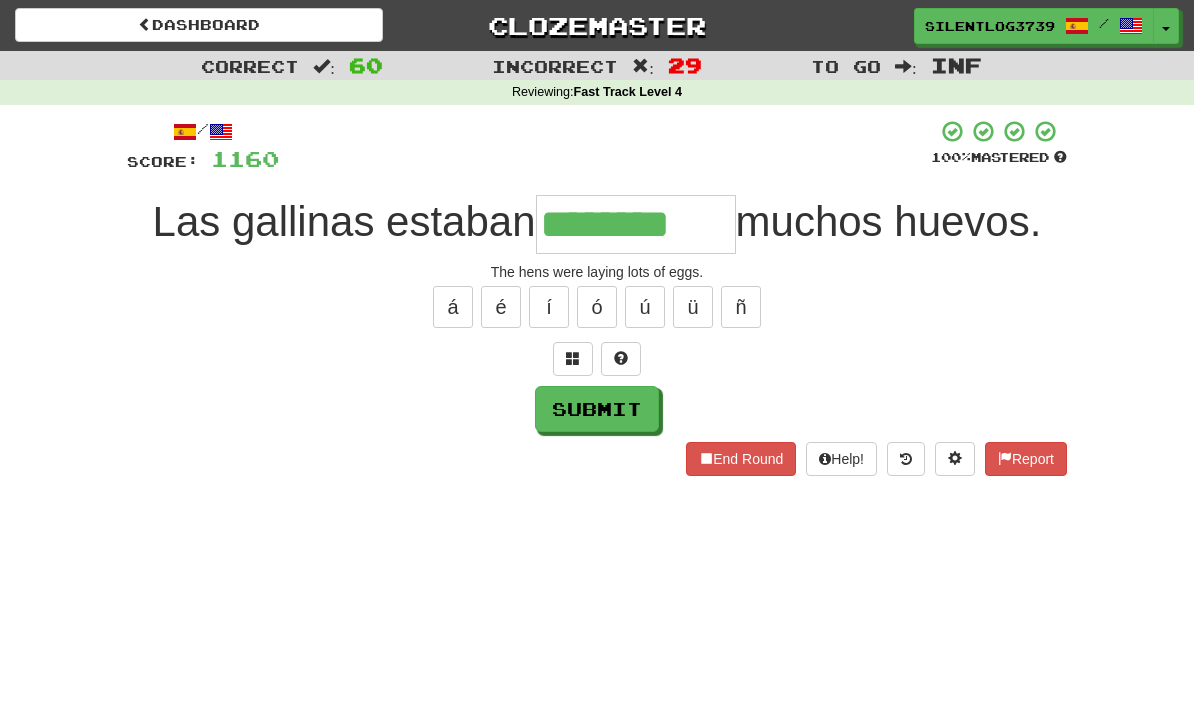 type on "********" 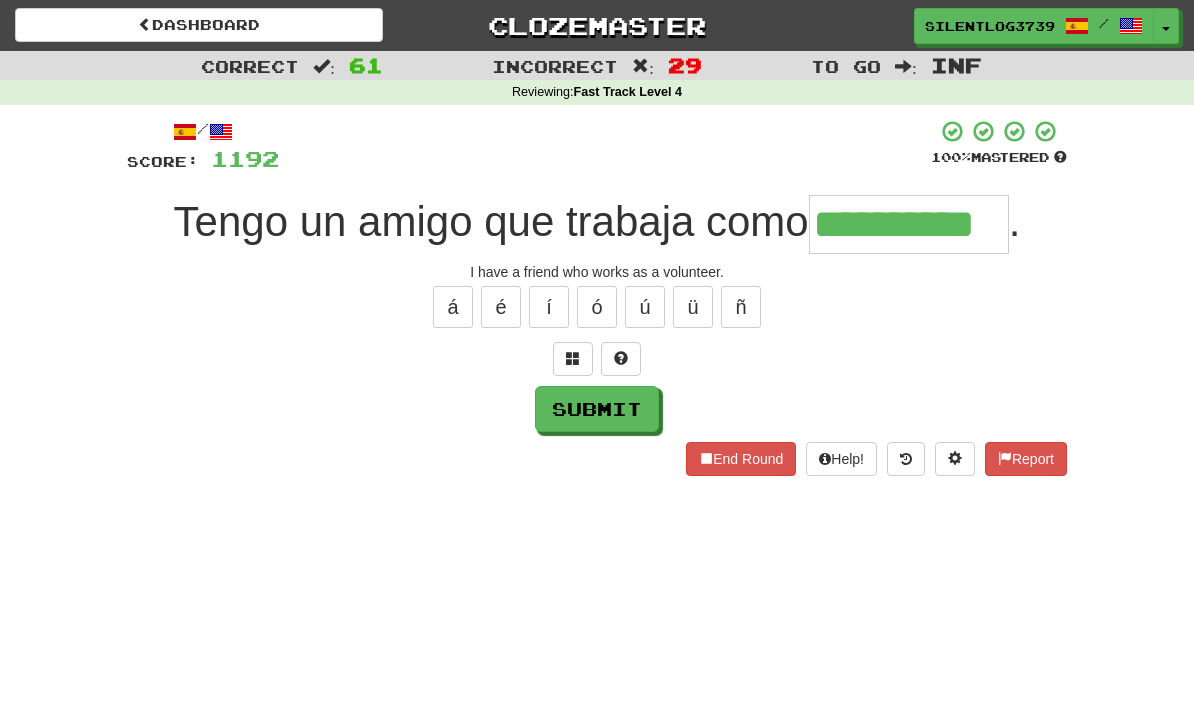 type on "**********" 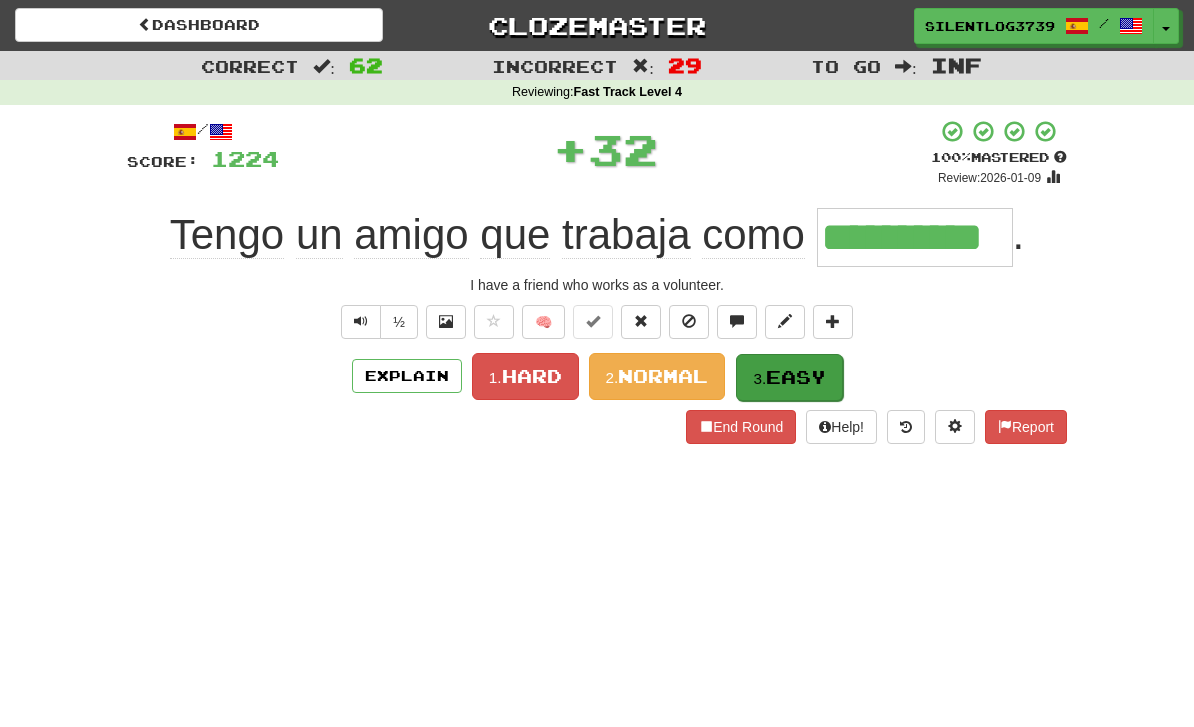 click on "3.  Easy" at bounding box center [789, 377] 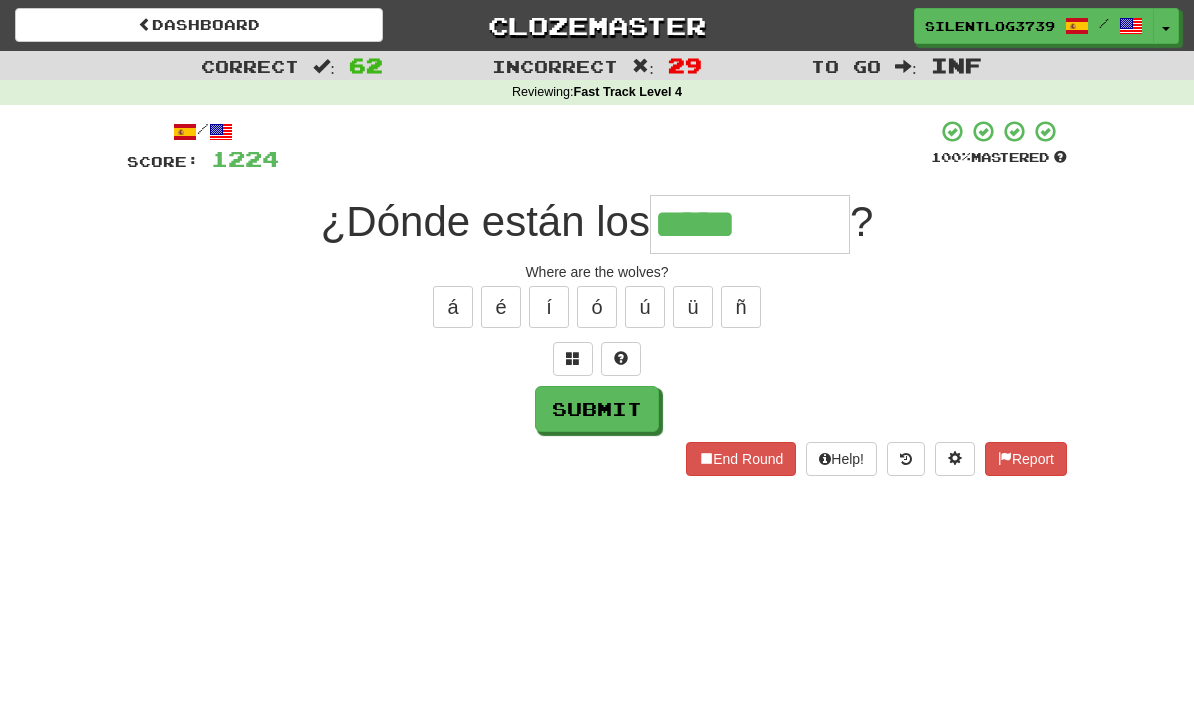 type on "*****" 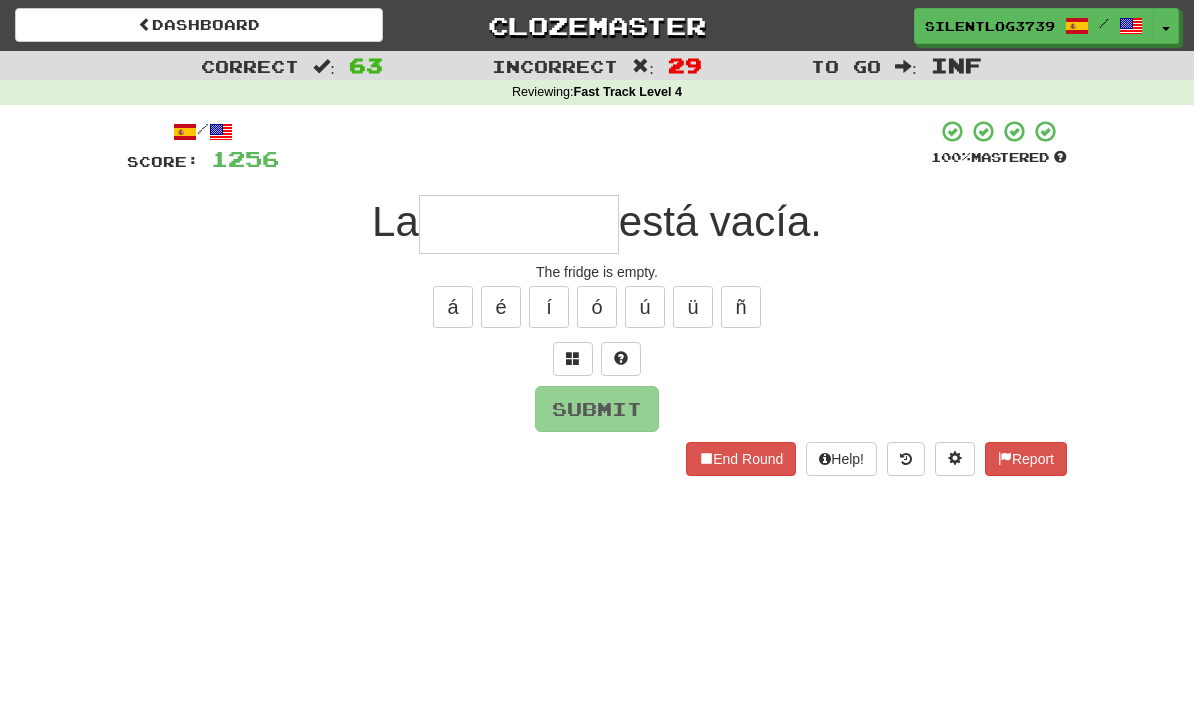 type on "*" 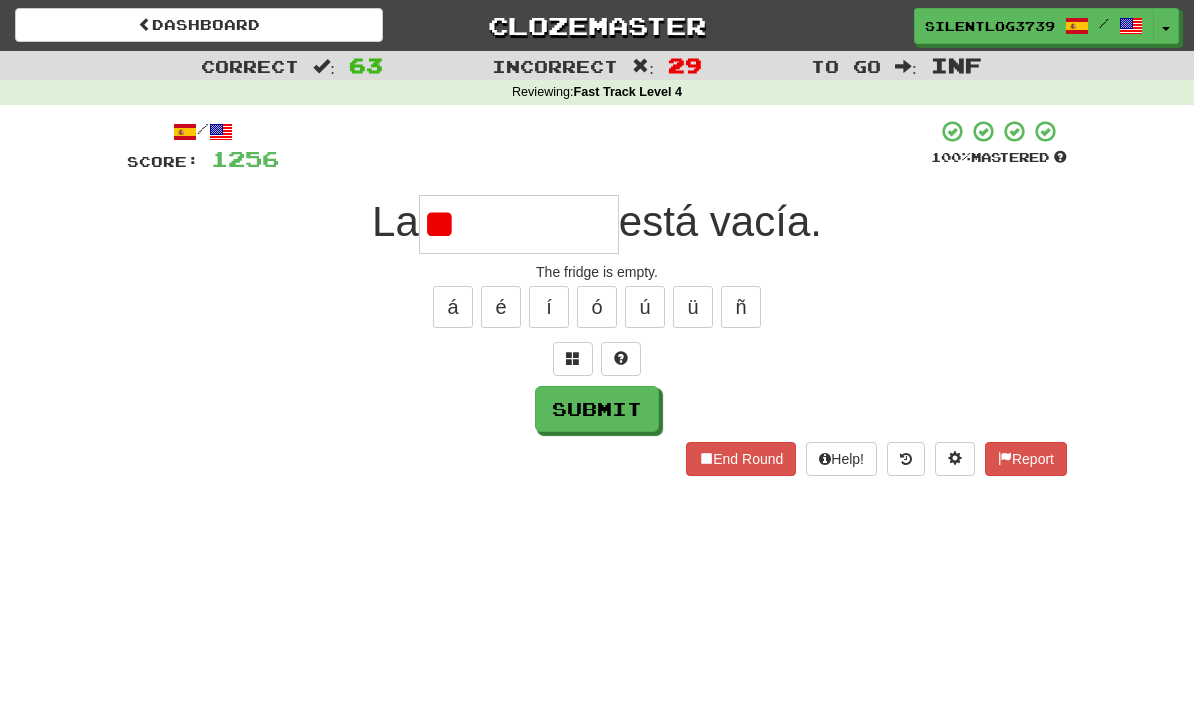 type on "*" 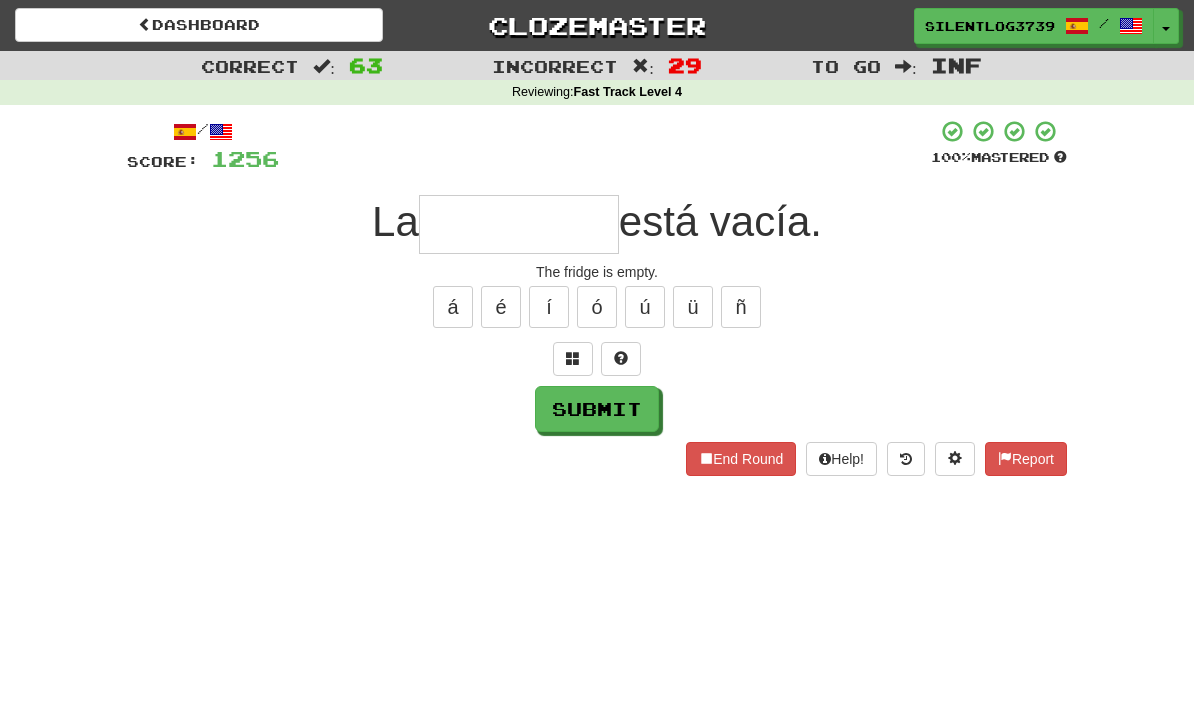 type on "*" 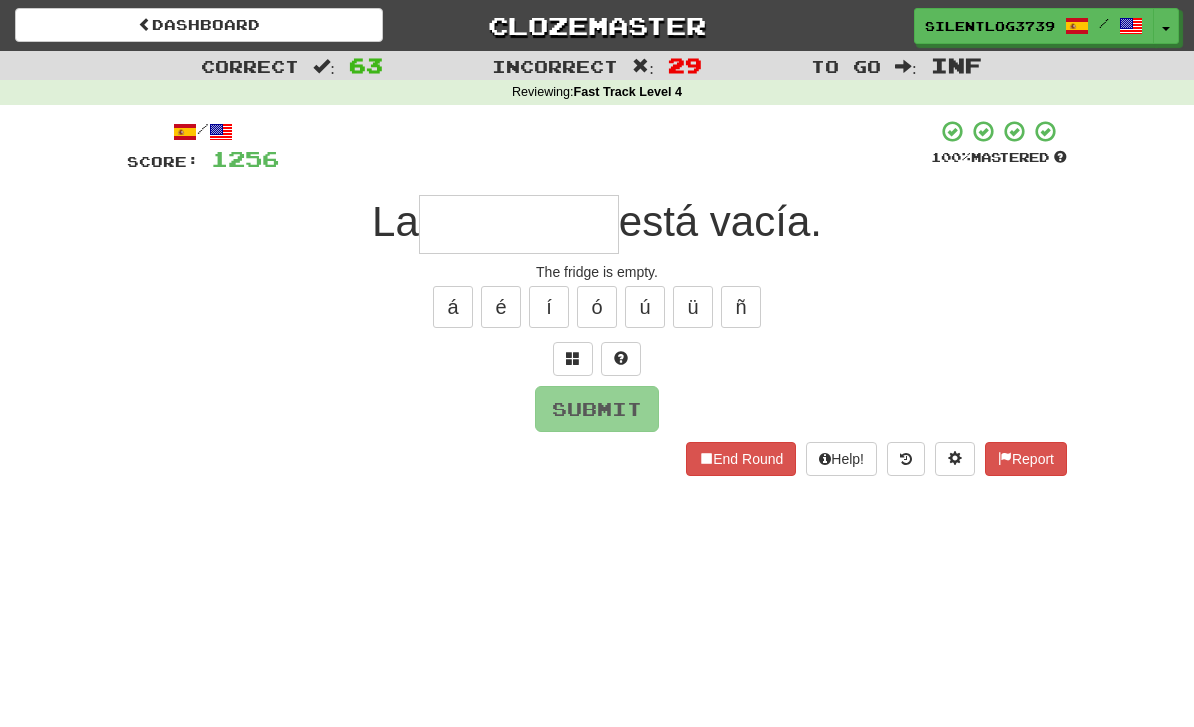 type on "*" 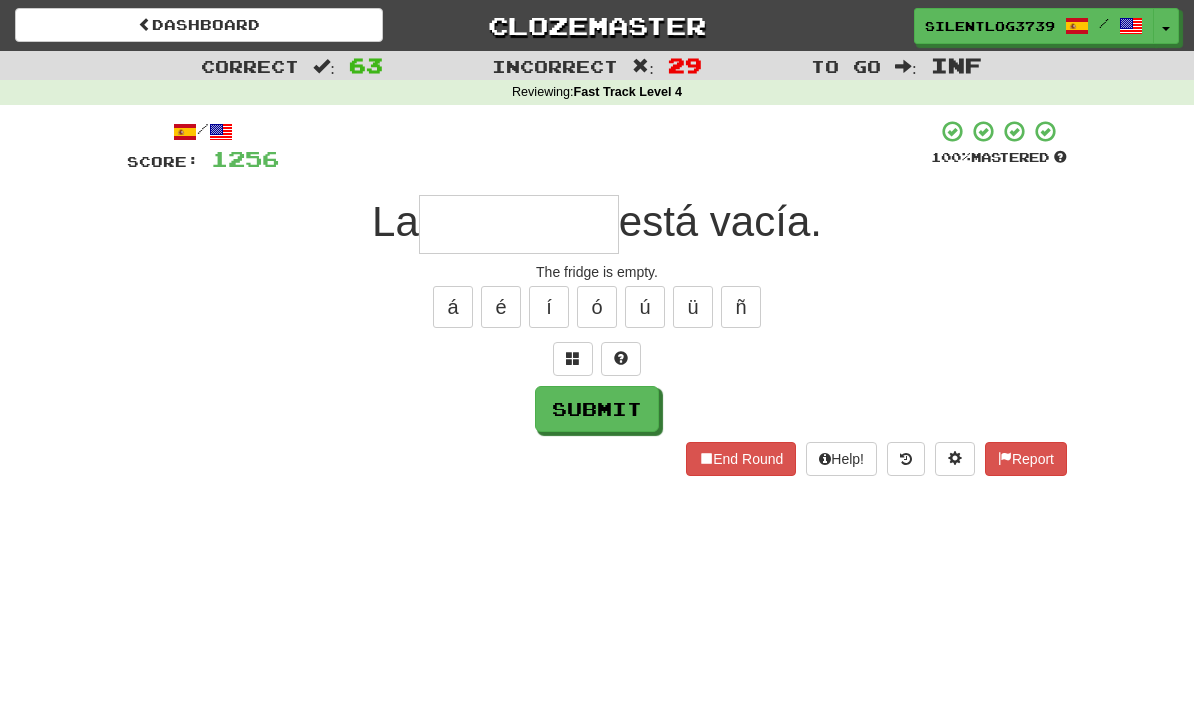 type on "*" 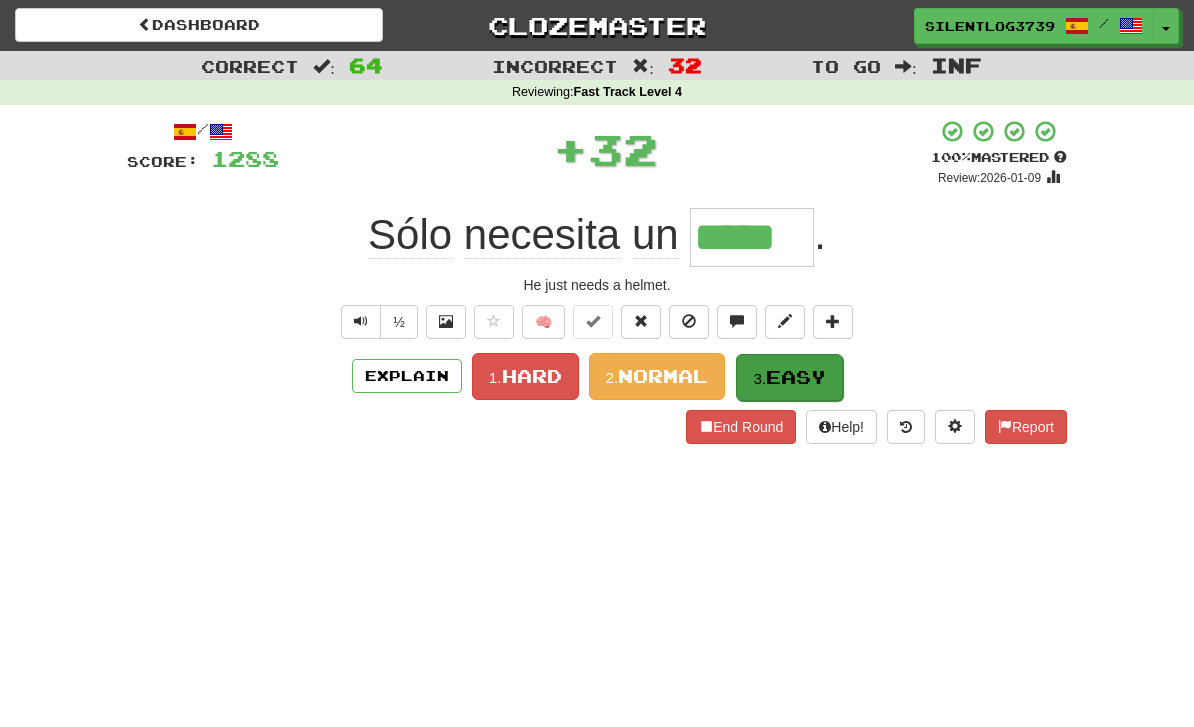 click on "3.  Easy" at bounding box center [789, 377] 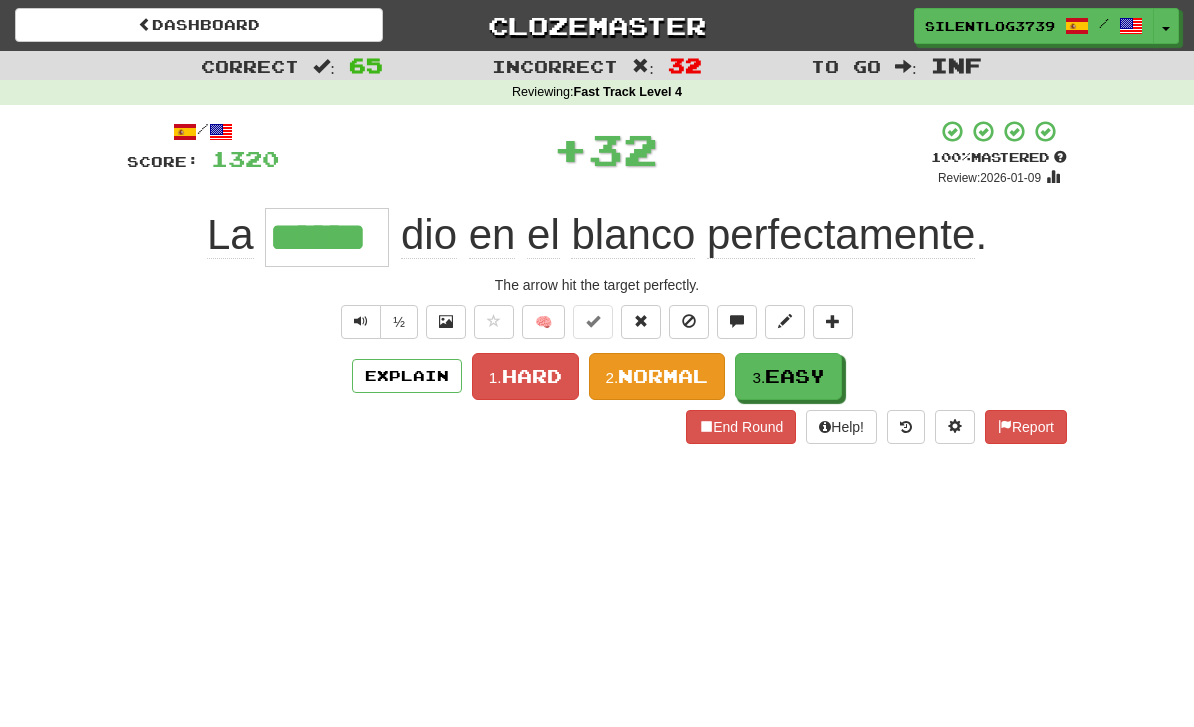 click on "Normal" at bounding box center (663, 376) 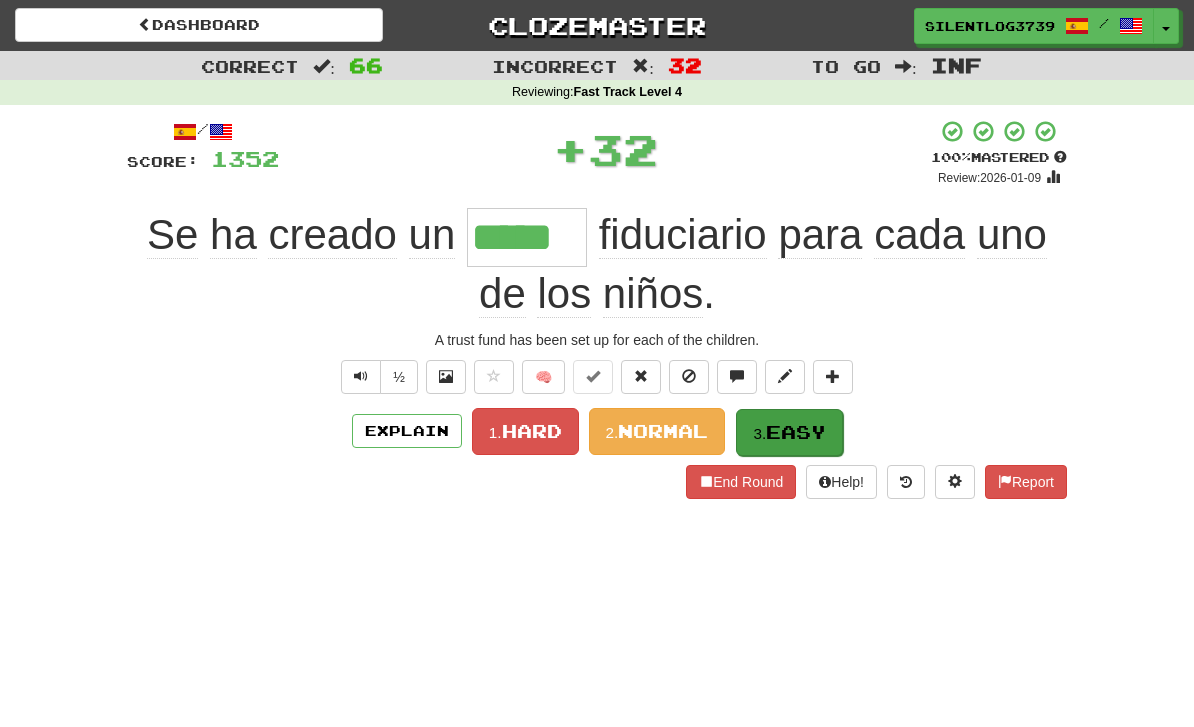 click on "Easy" at bounding box center (796, 432) 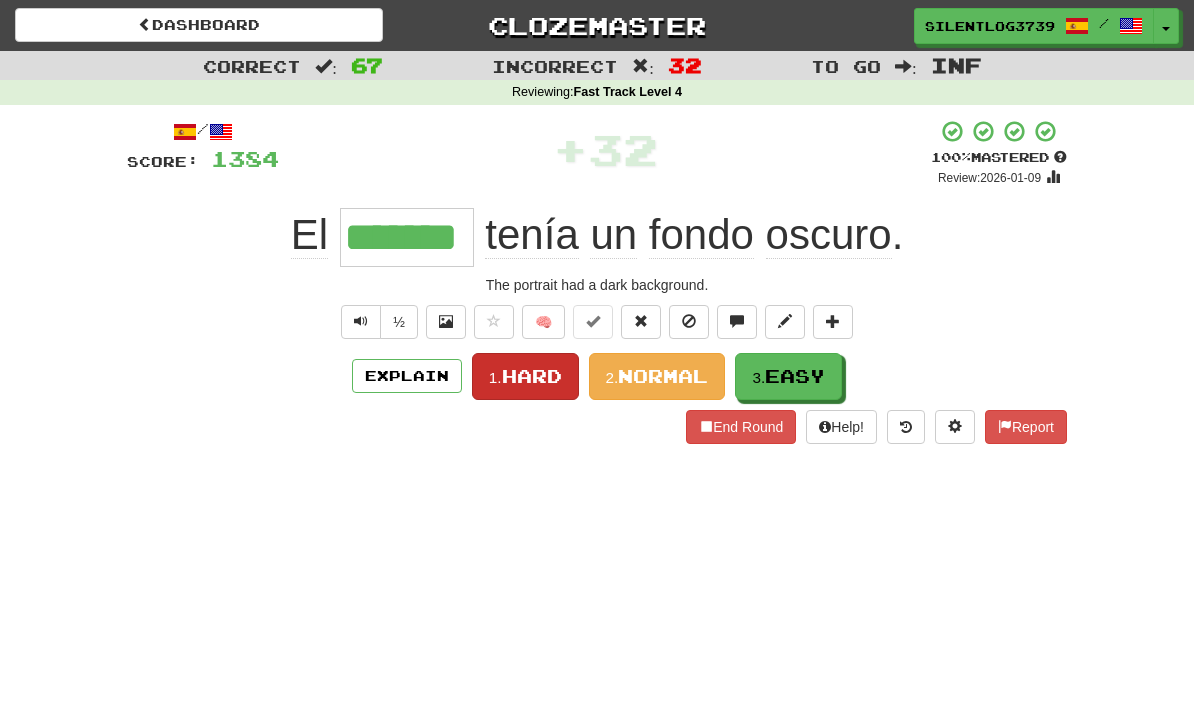 click on "Hard" at bounding box center (532, 376) 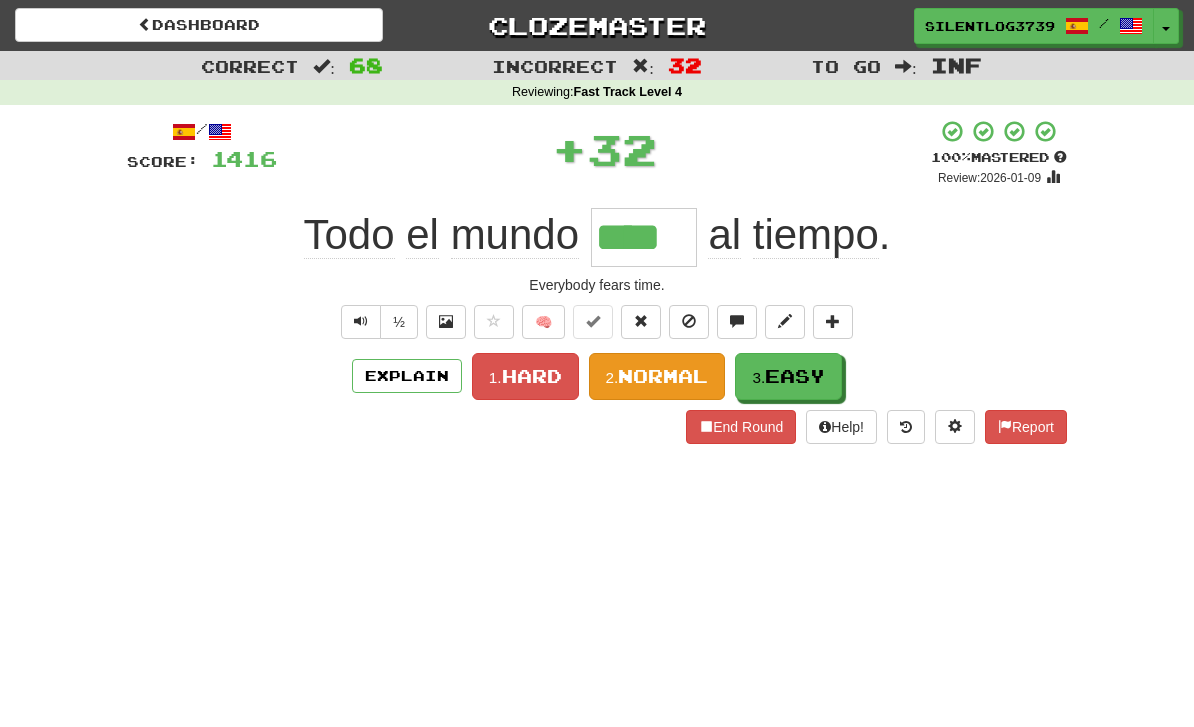click on "Normal" at bounding box center [663, 376] 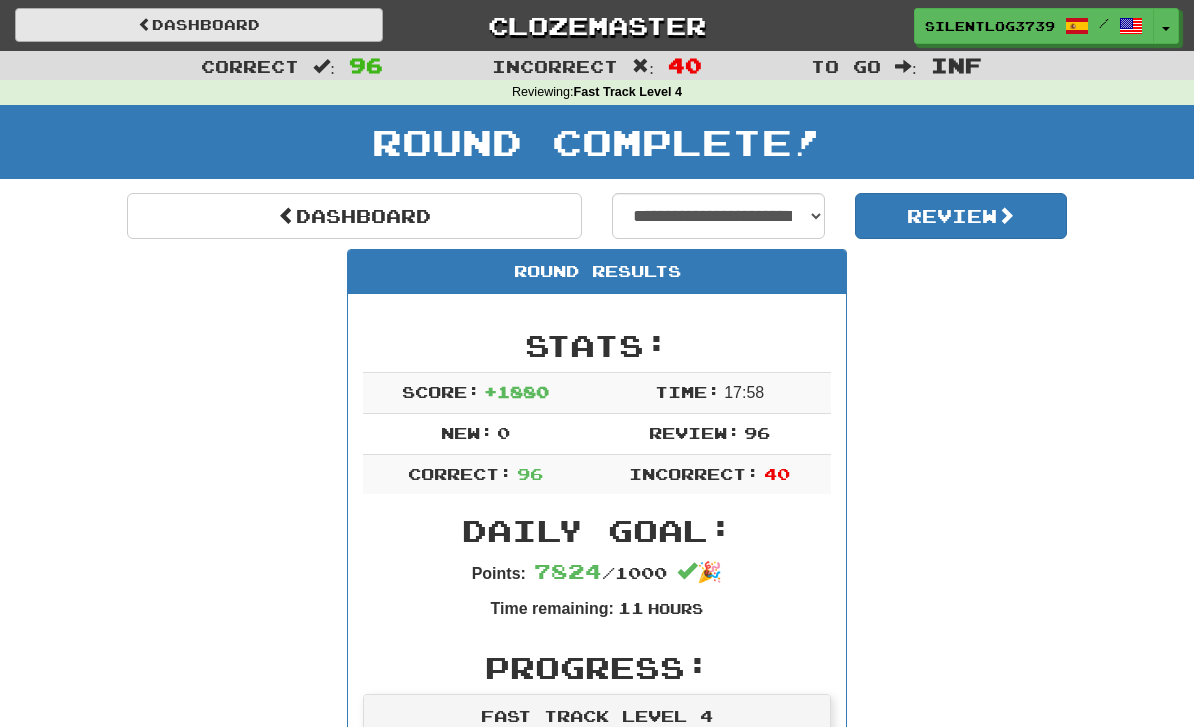 click on "Dashboard" at bounding box center [199, 25] 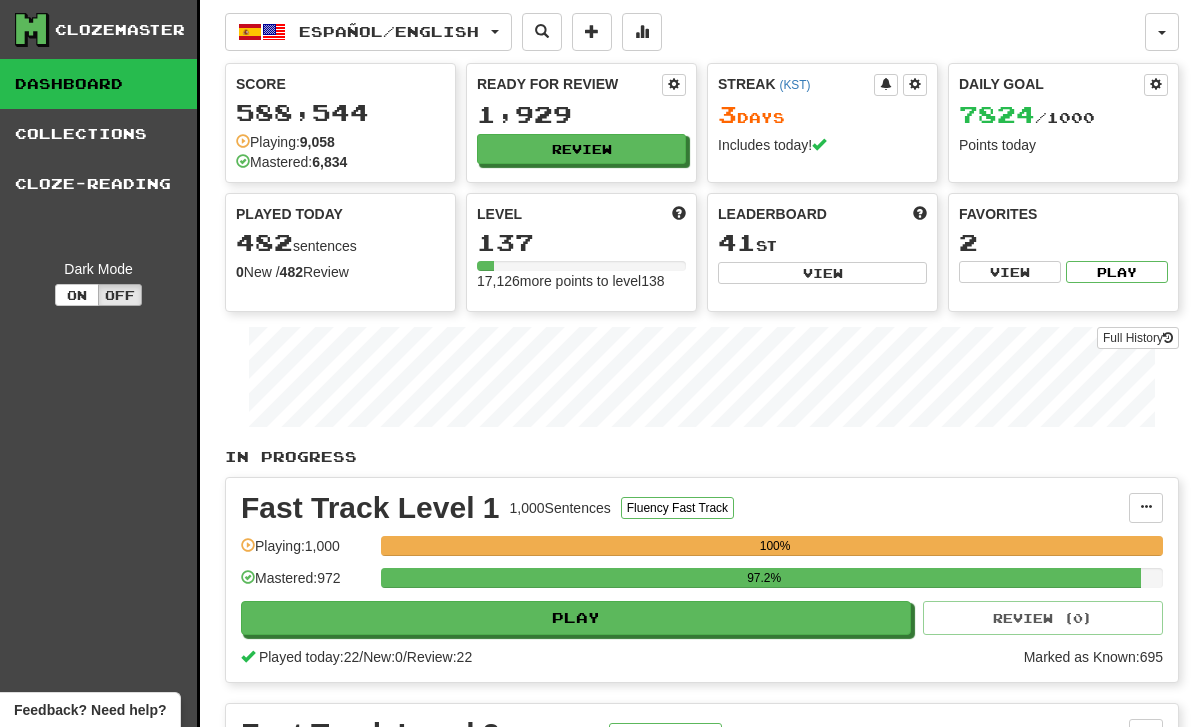scroll, scrollTop: 0, scrollLeft: 0, axis: both 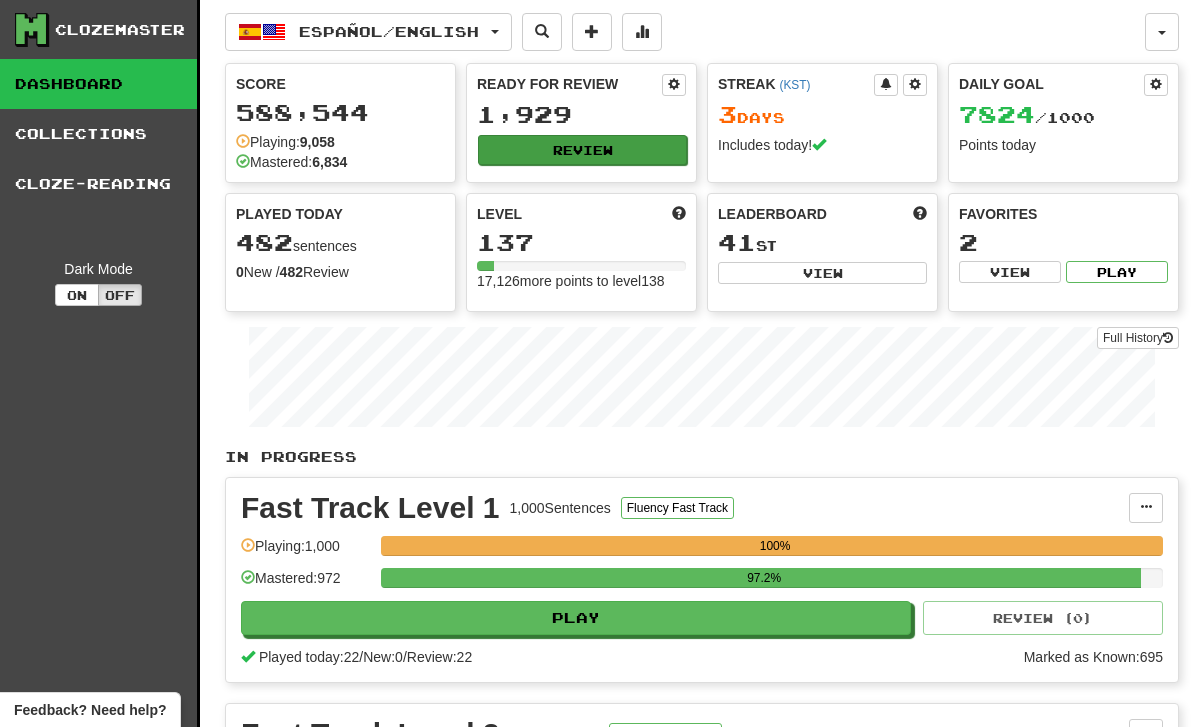 click on "Review" 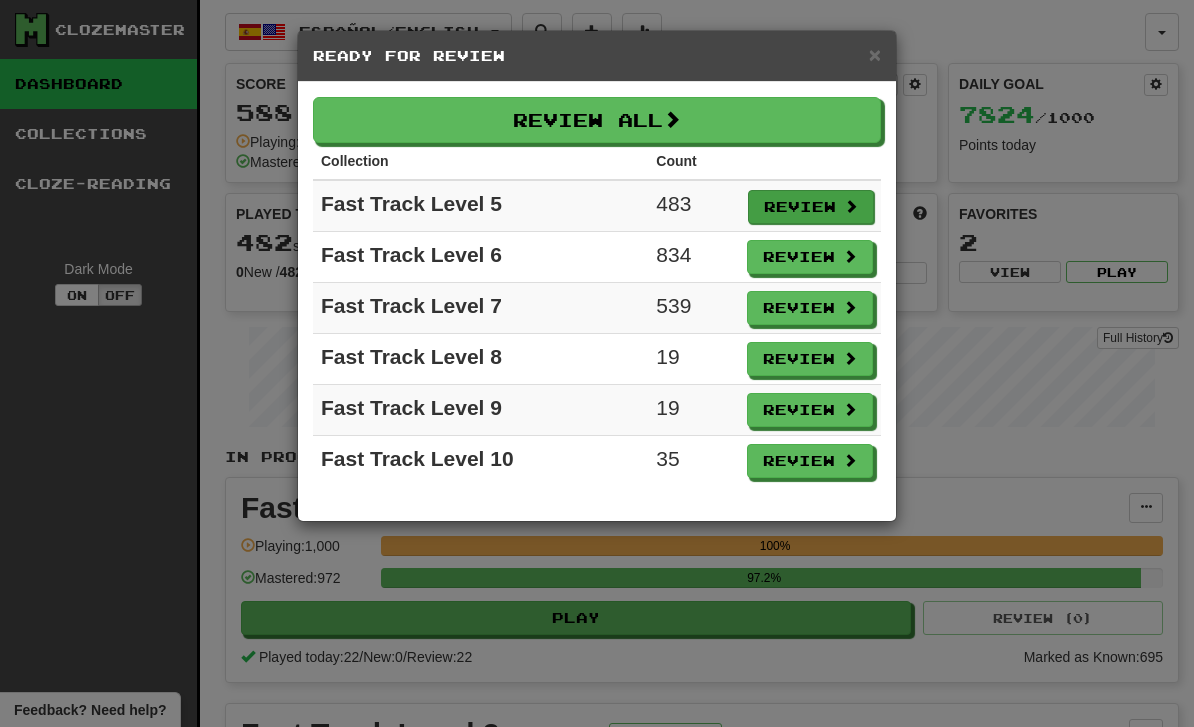 click on "Review" at bounding box center [811, 207] 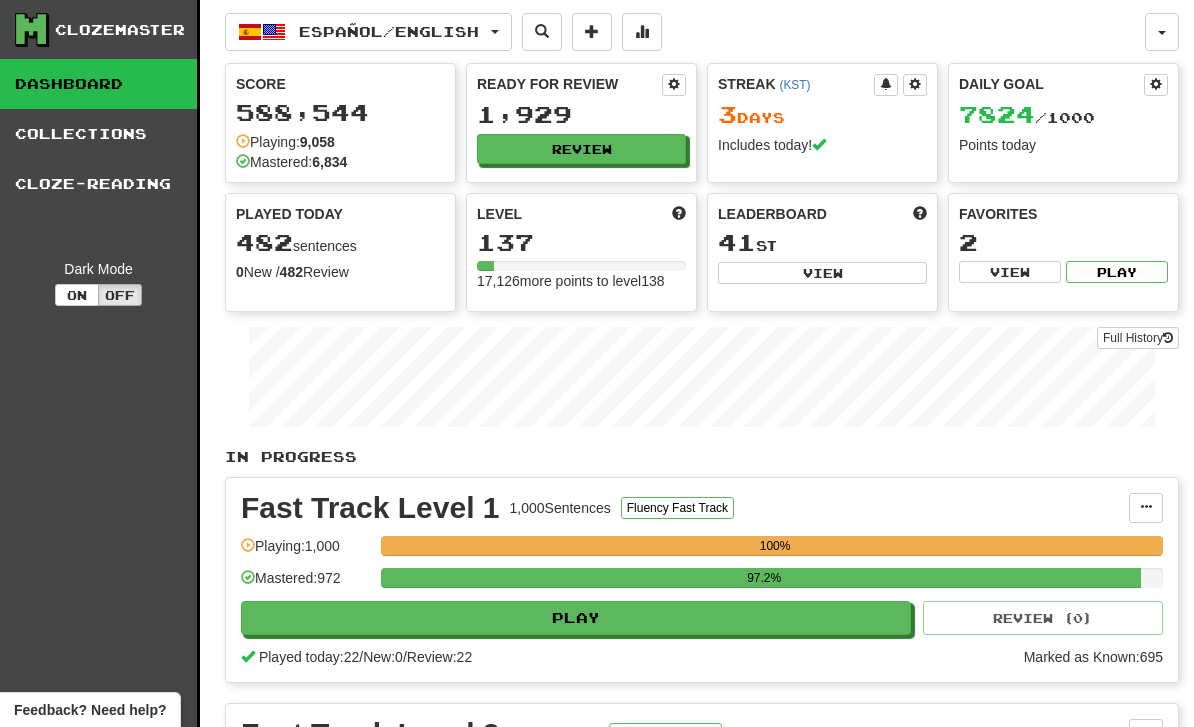 select on "********" 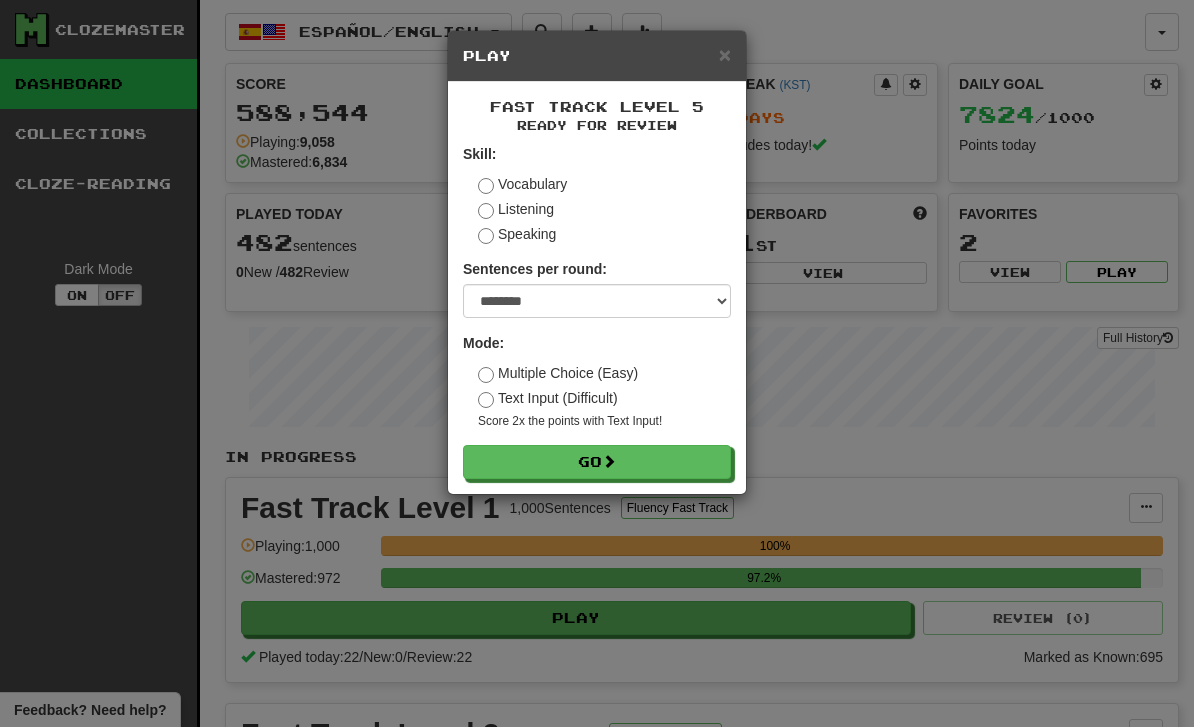 click on "× Play Fast Track Level 5 Ready for Review Skill: Vocabulary Listening Speaking Sentences per round: * ** ** ** ** ** *** ******** Mode: Multiple Choice (Easy) Text Input (Difficult) Score 2x the points with Text Input ! Go" at bounding box center (597, 363) 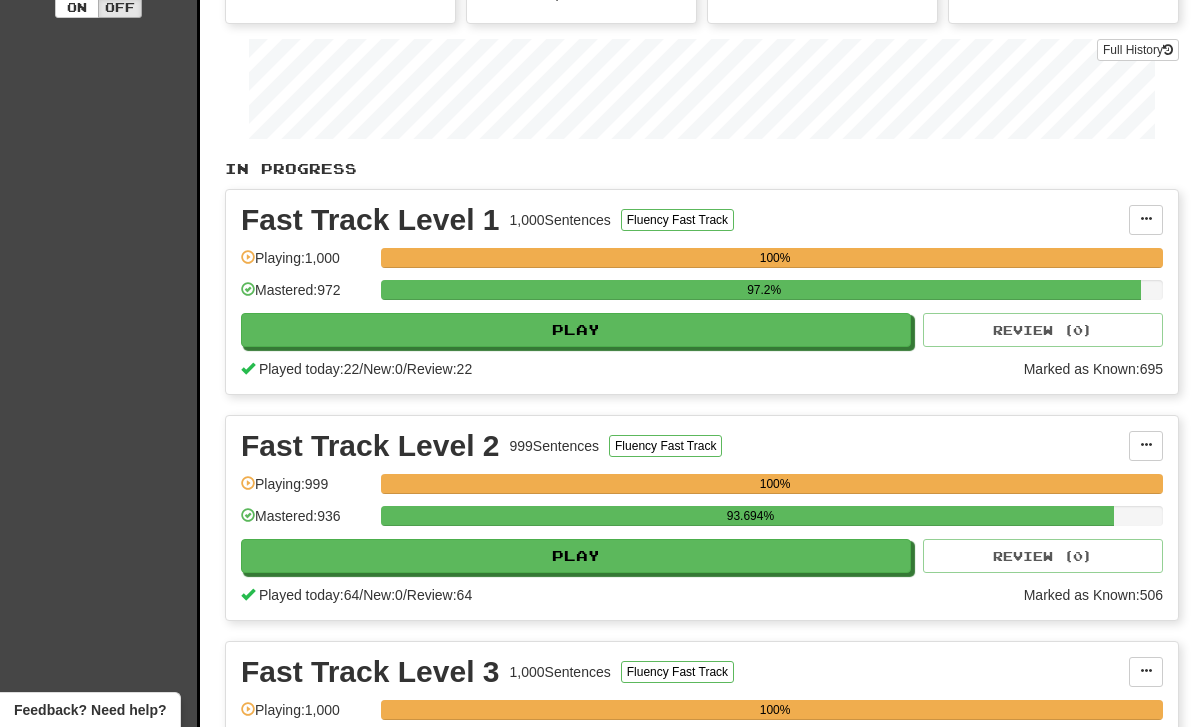 scroll, scrollTop: 0, scrollLeft: 0, axis: both 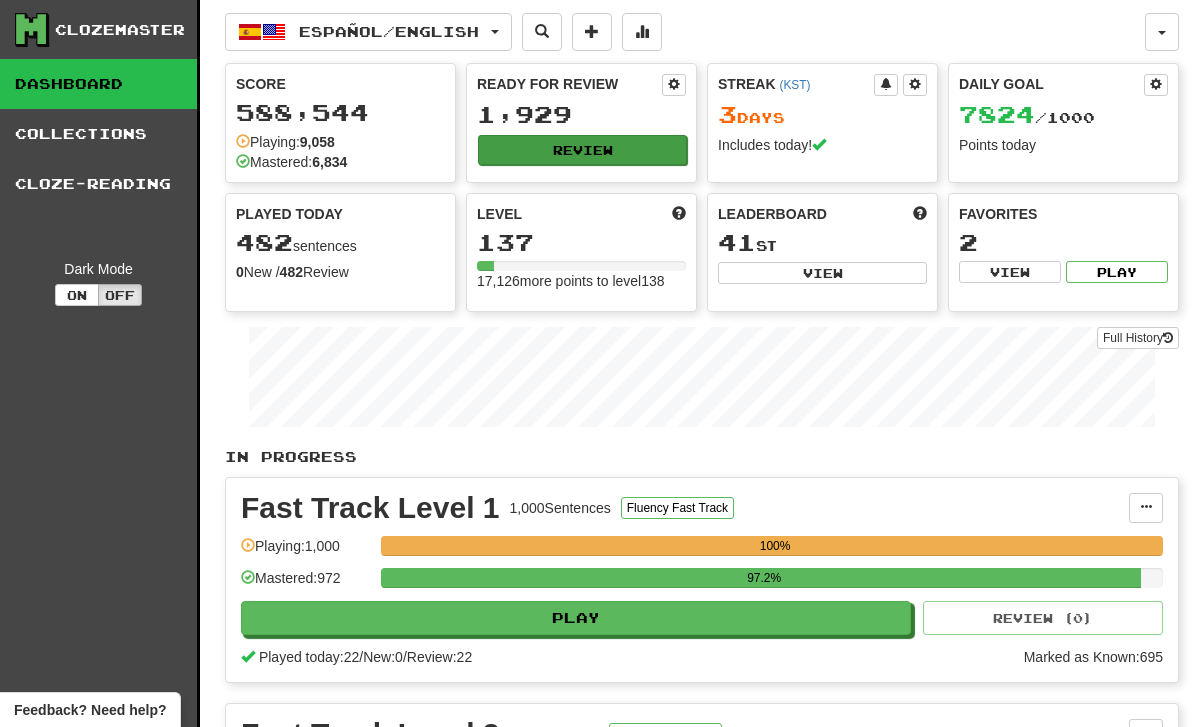 click on "Review" 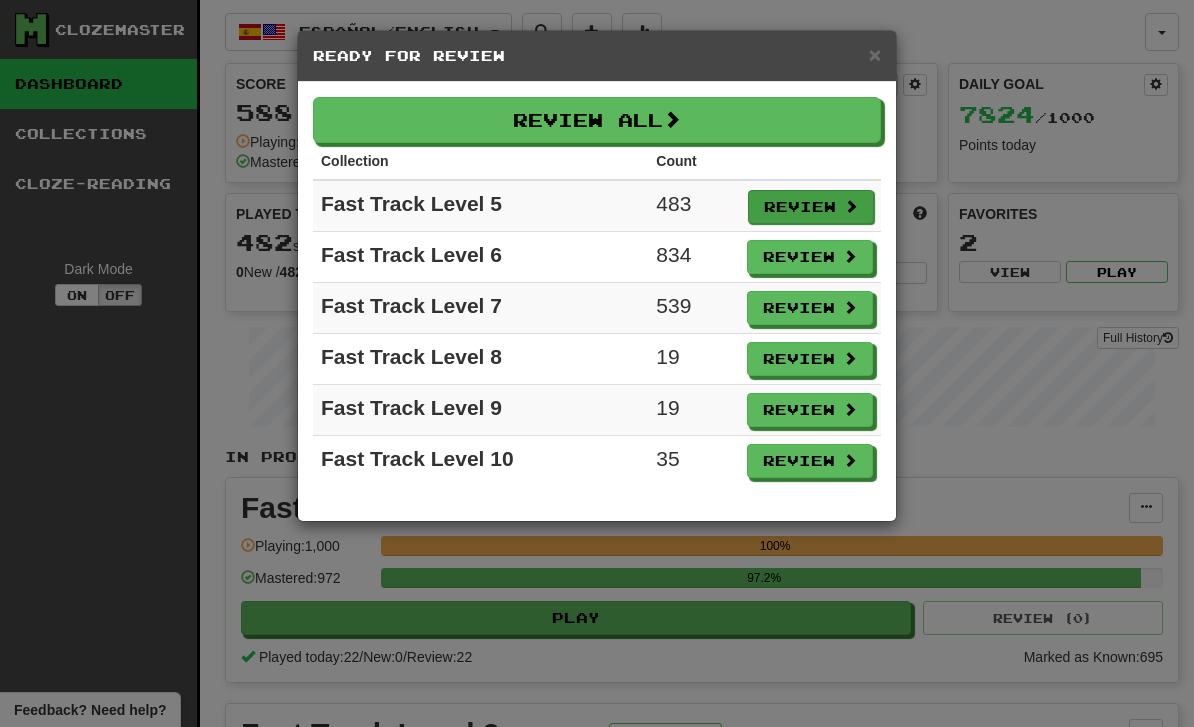click on "Review" at bounding box center [811, 207] 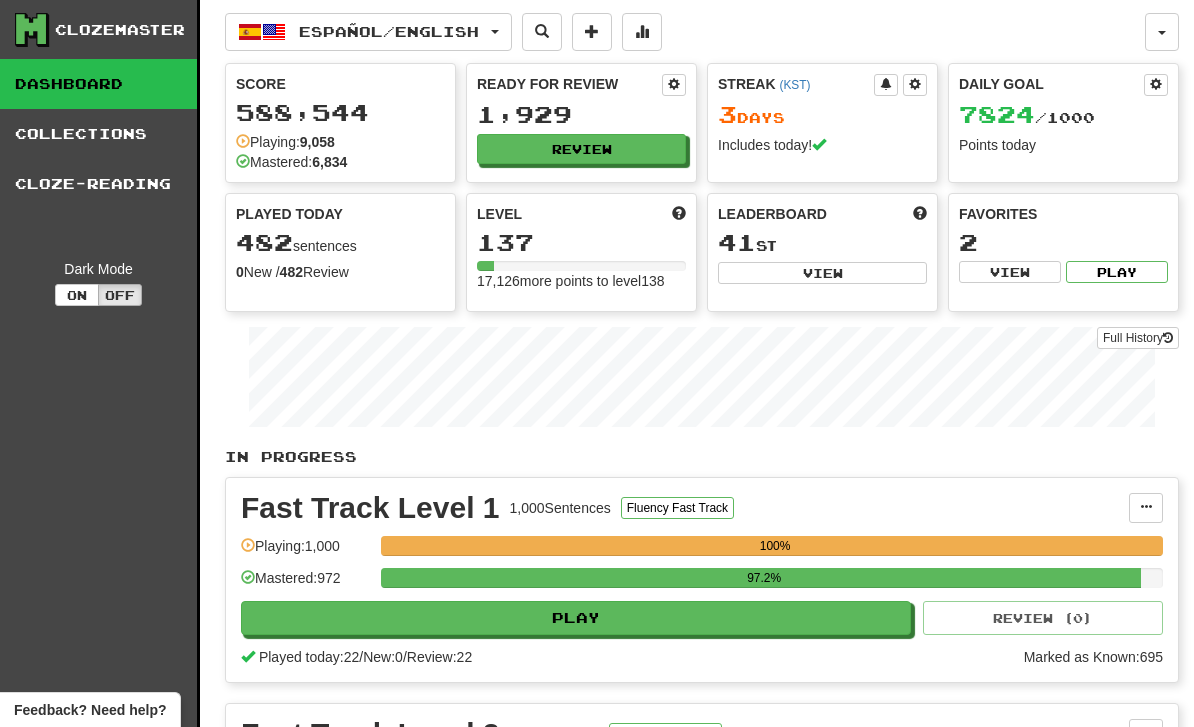 select on "********" 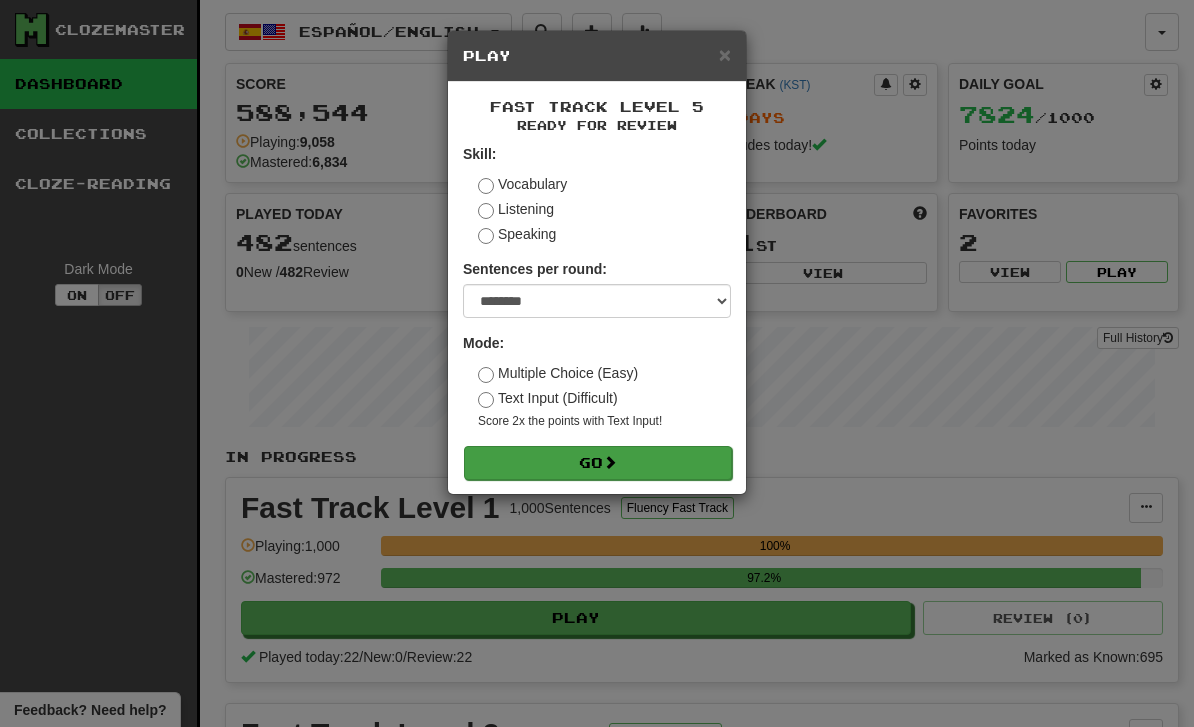 click on "Go" at bounding box center [598, 463] 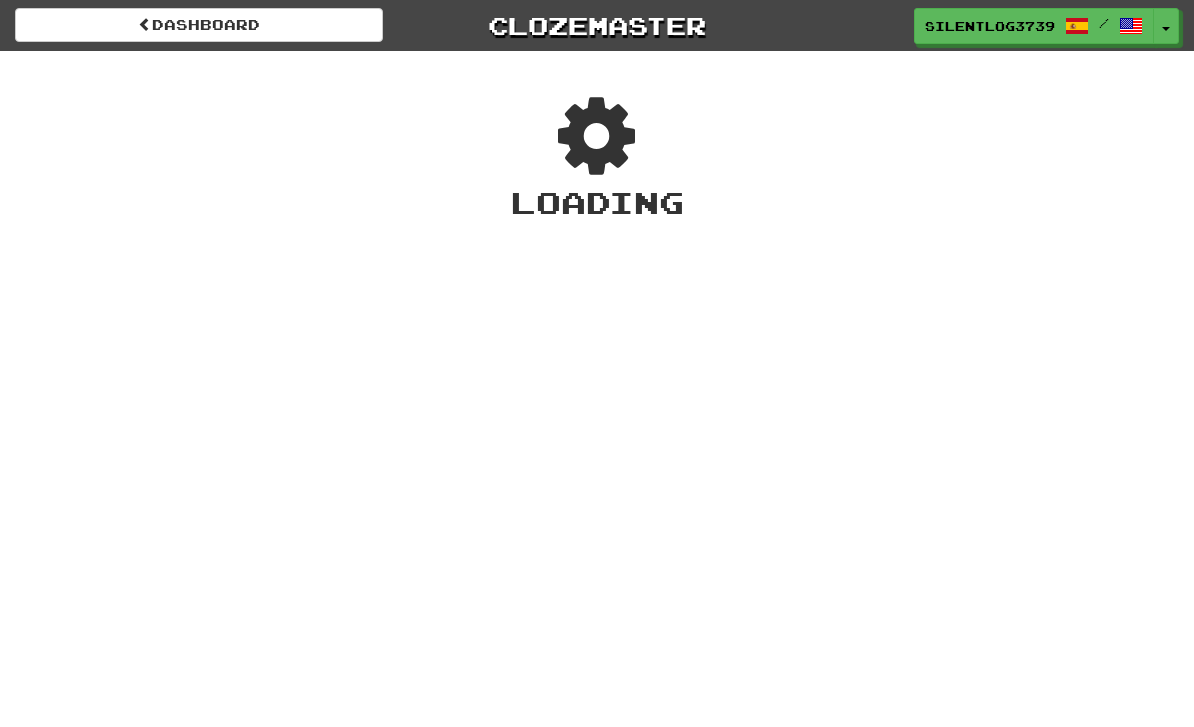 scroll, scrollTop: 0, scrollLeft: 0, axis: both 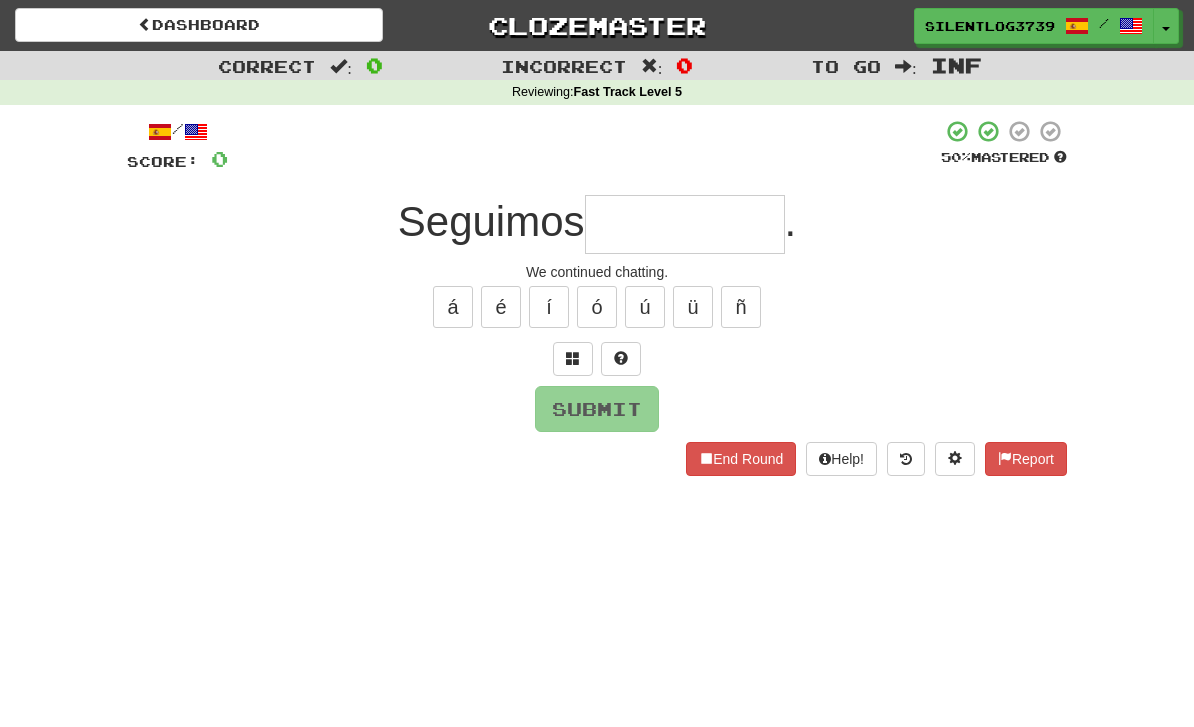 type on "*" 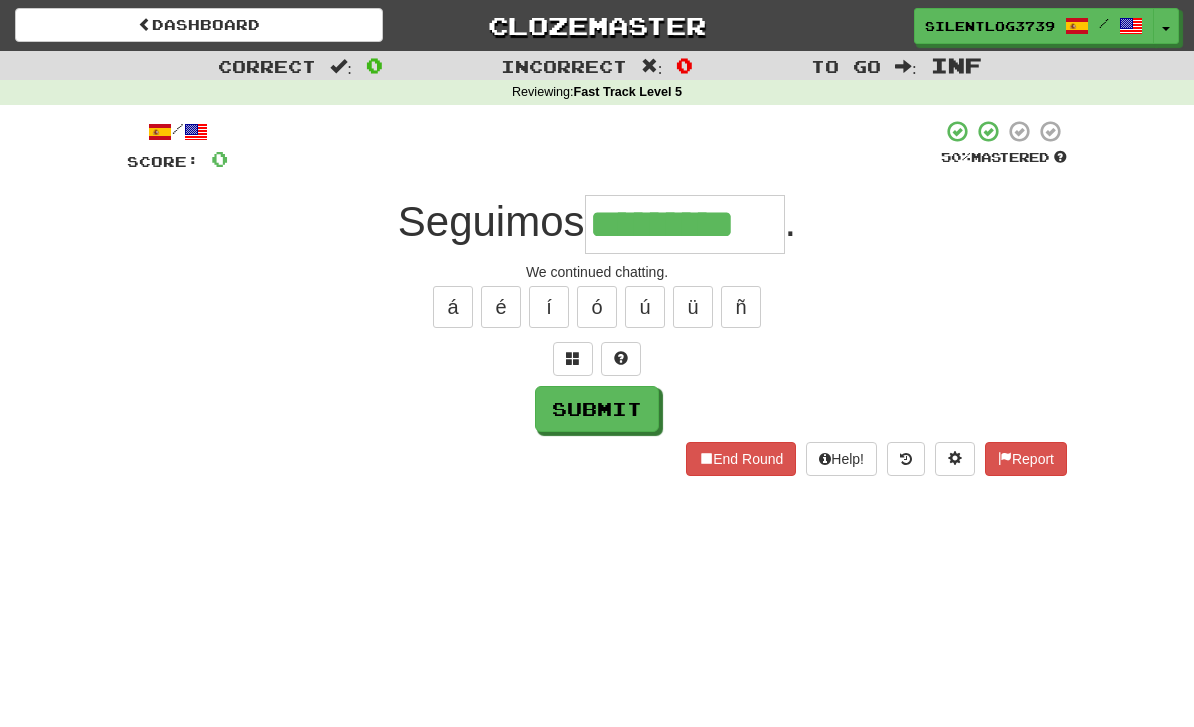 type on "*********" 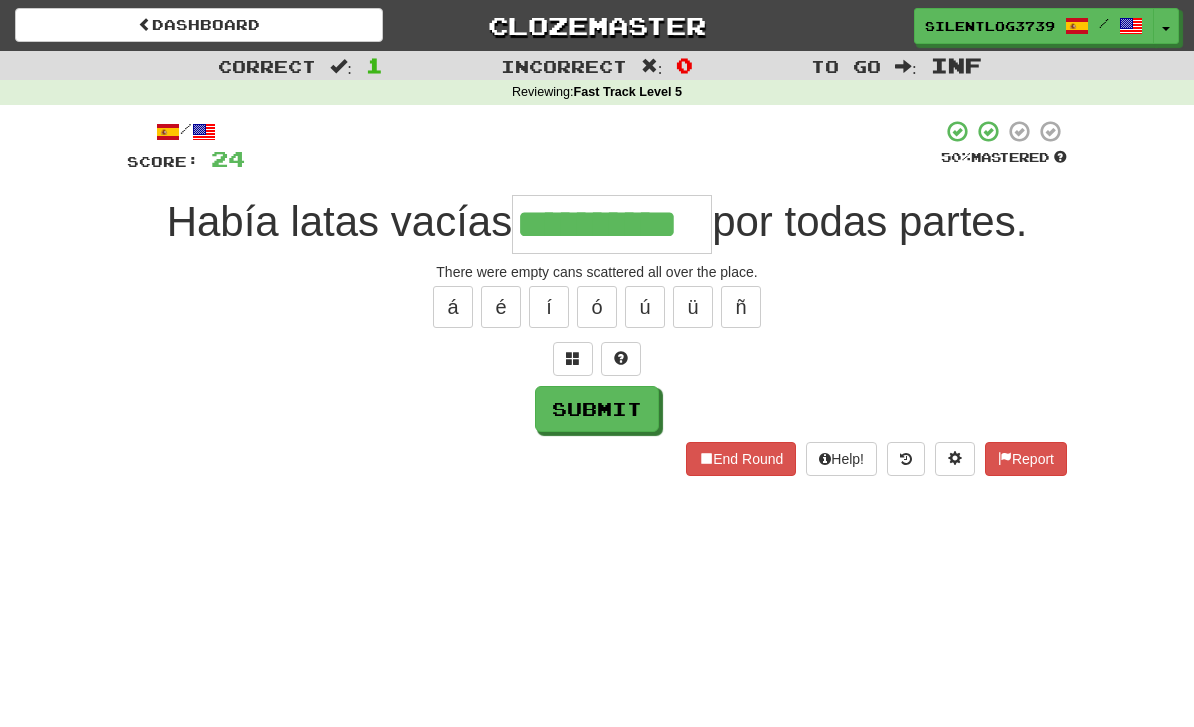 type on "**********" 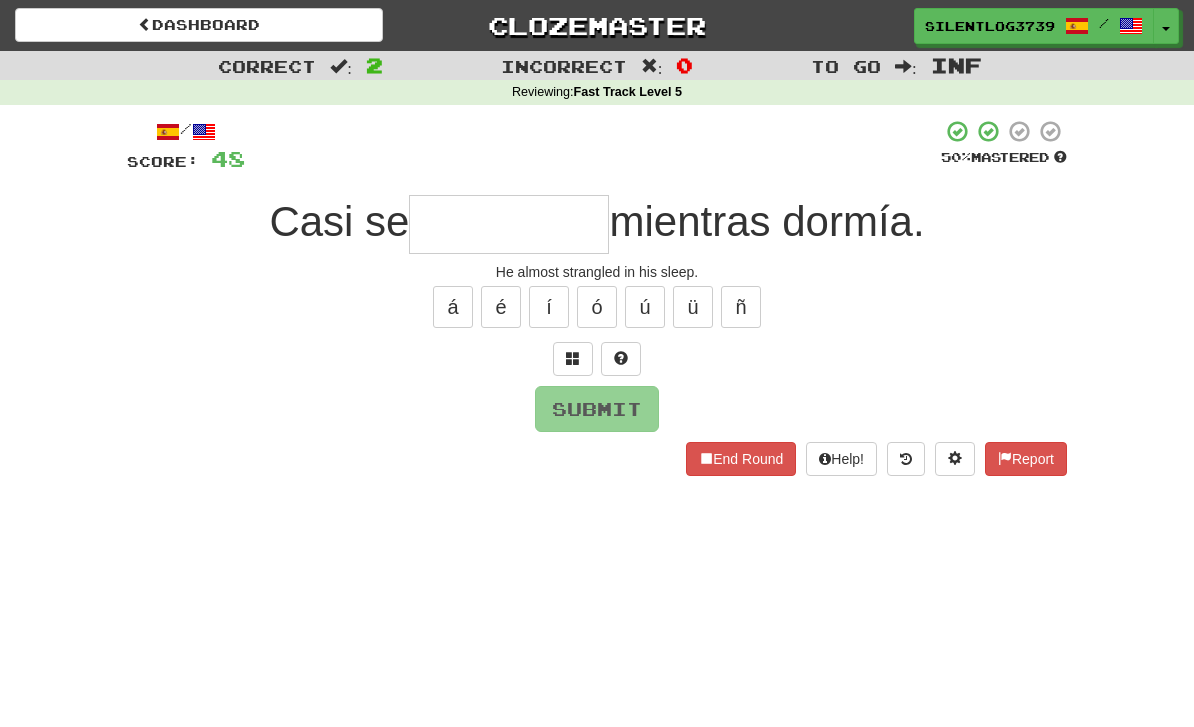 type on "*" 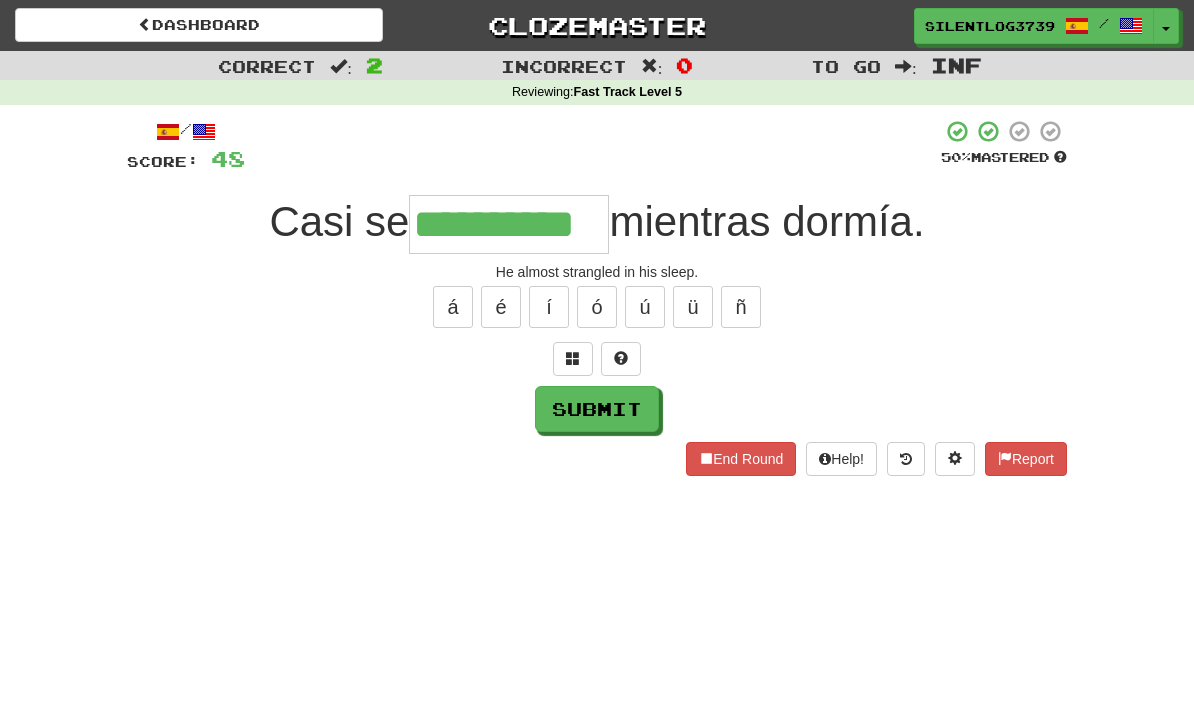 type on "**********" 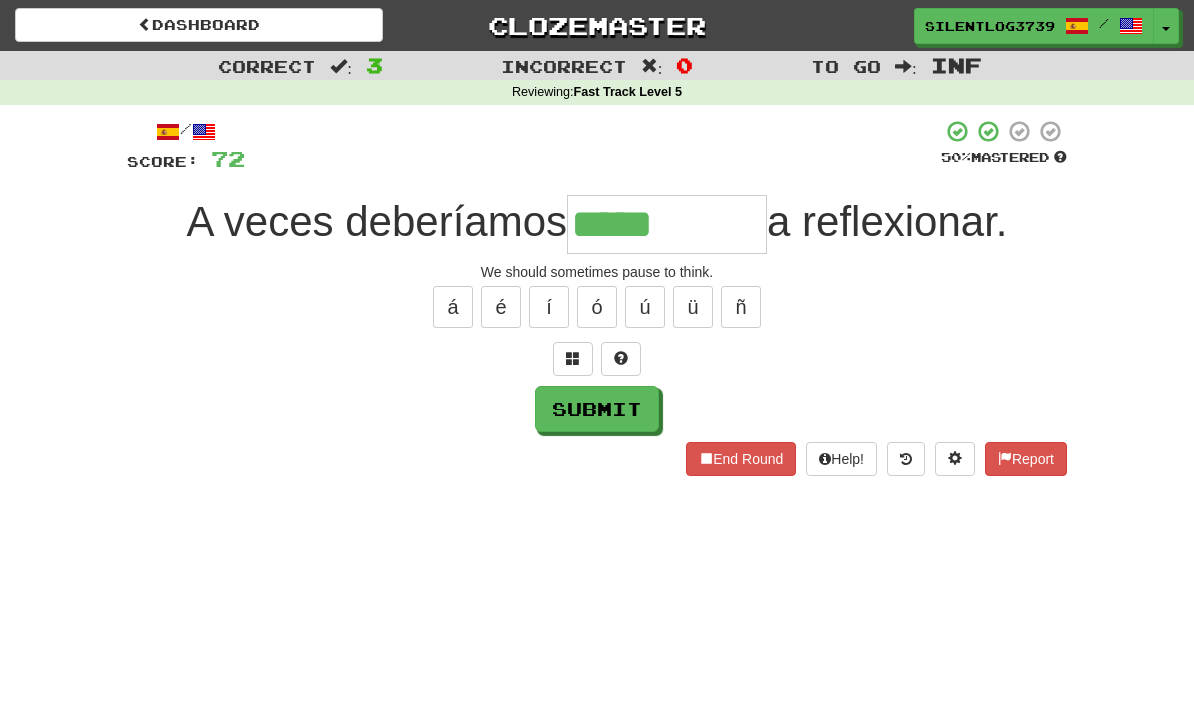type on "********" 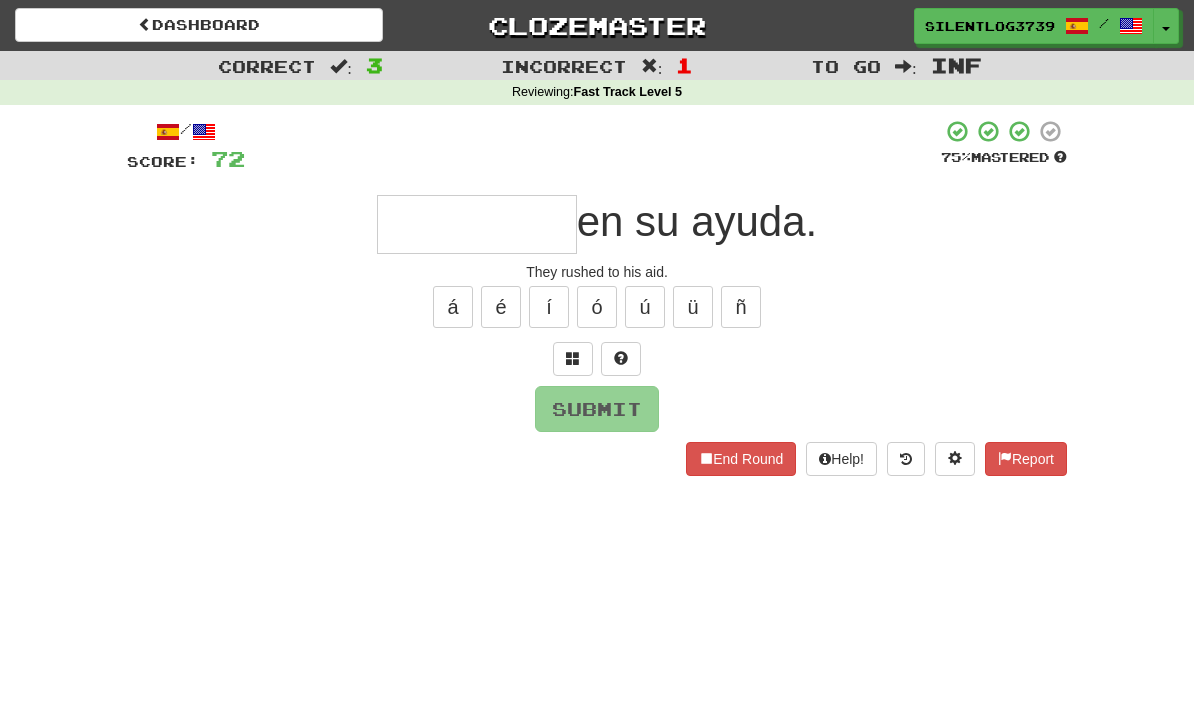 type on "*" 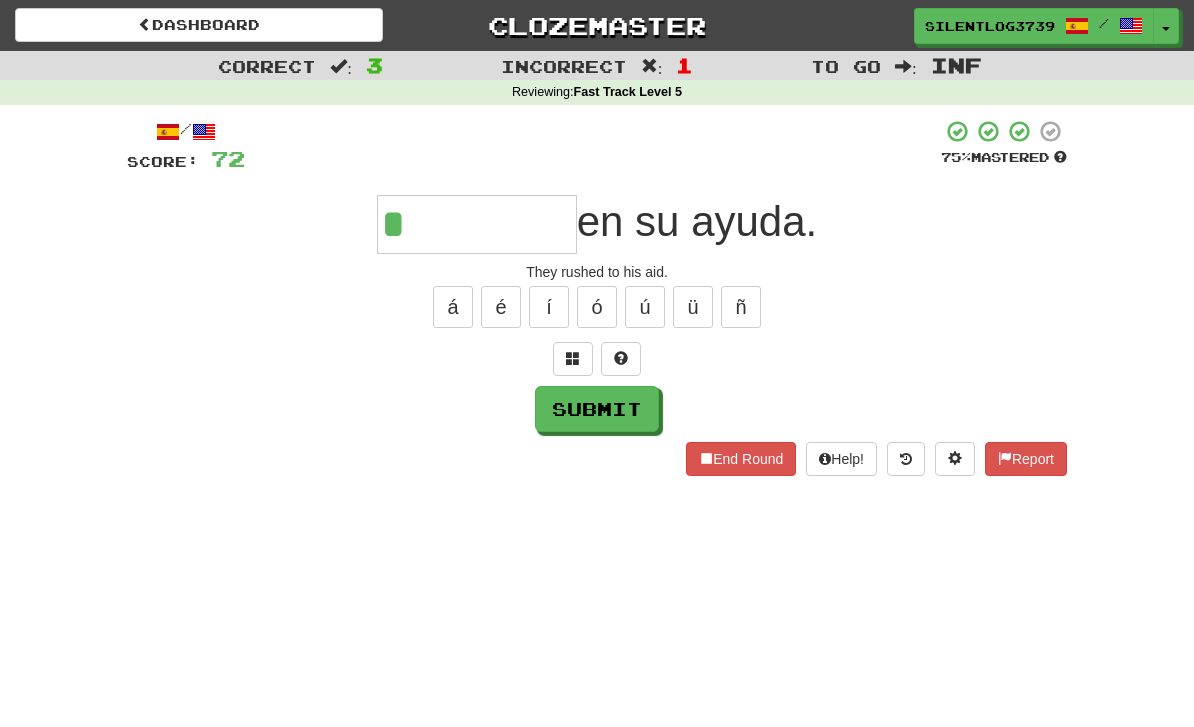 type on "*********" 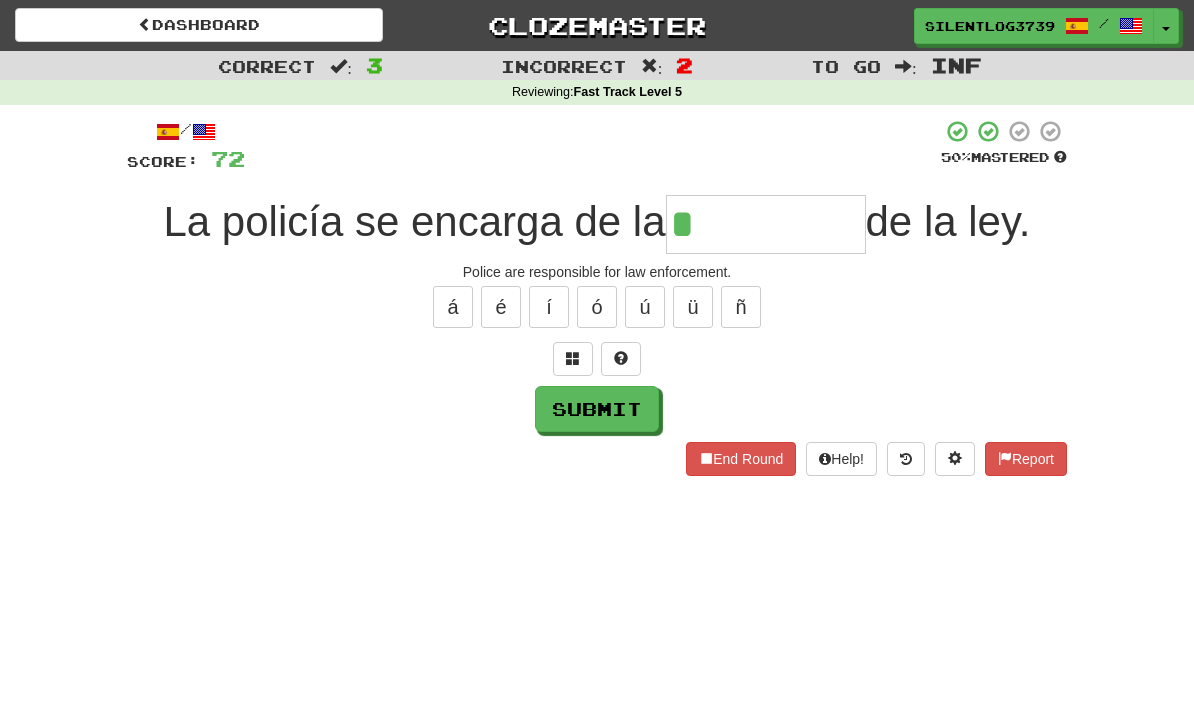 type on "*********" 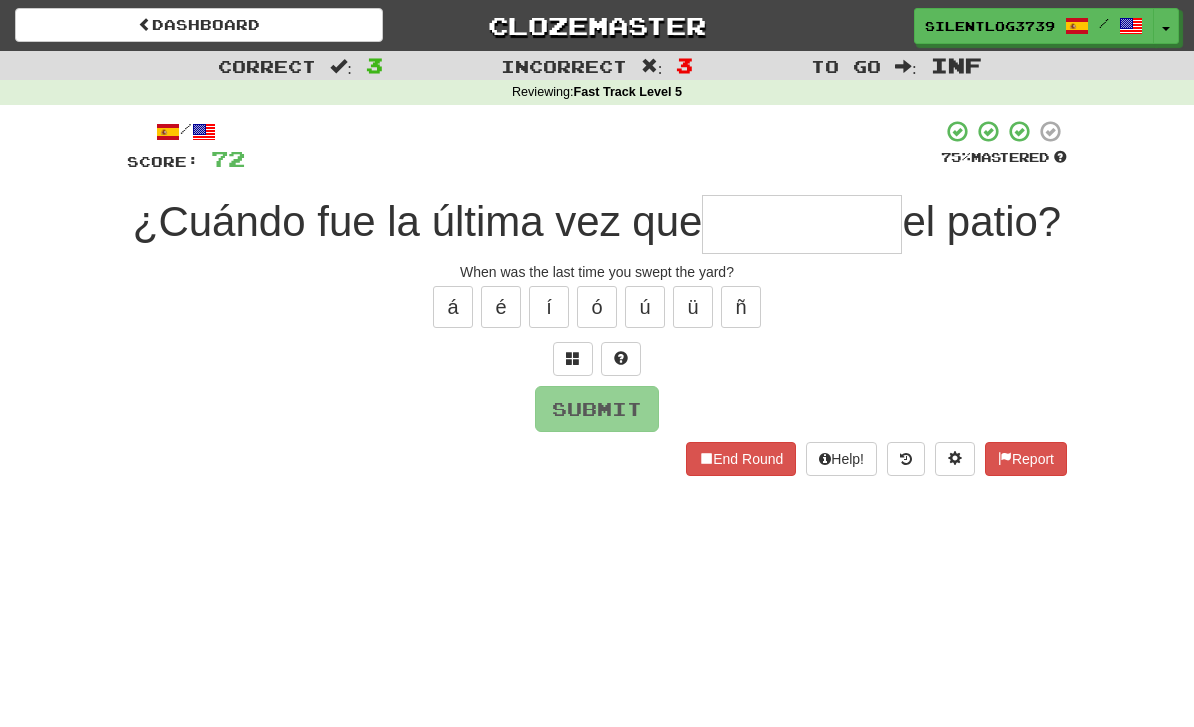 type on "*" 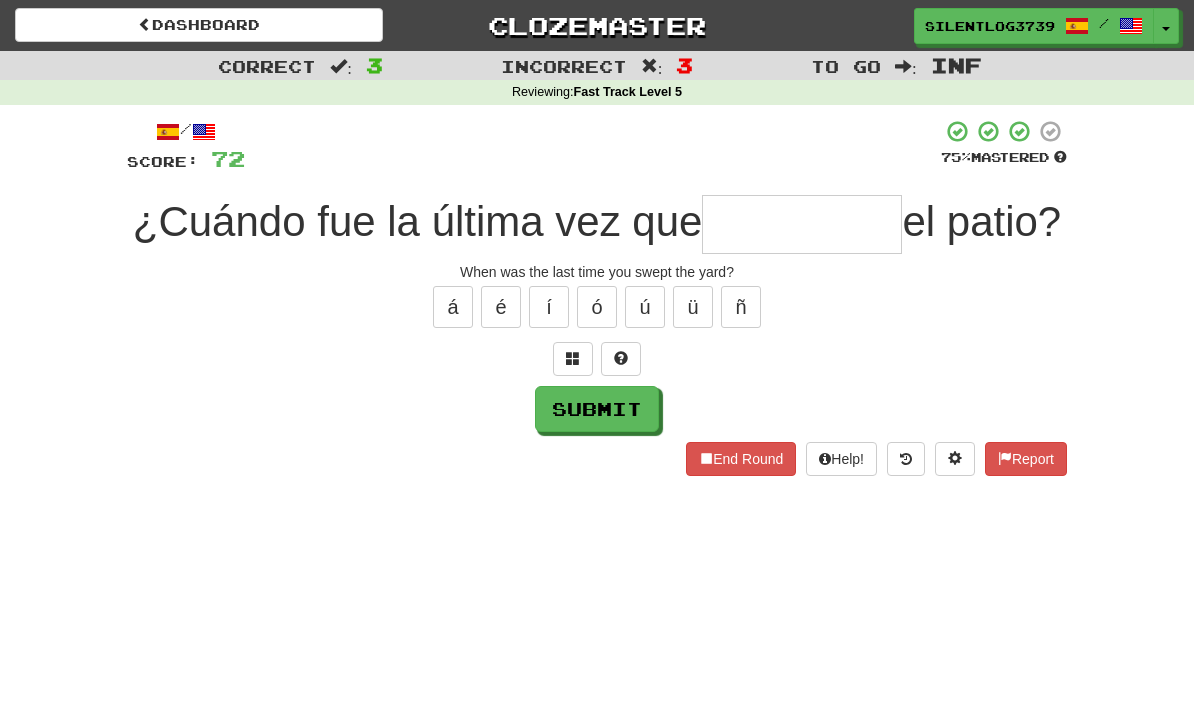 type on "*" 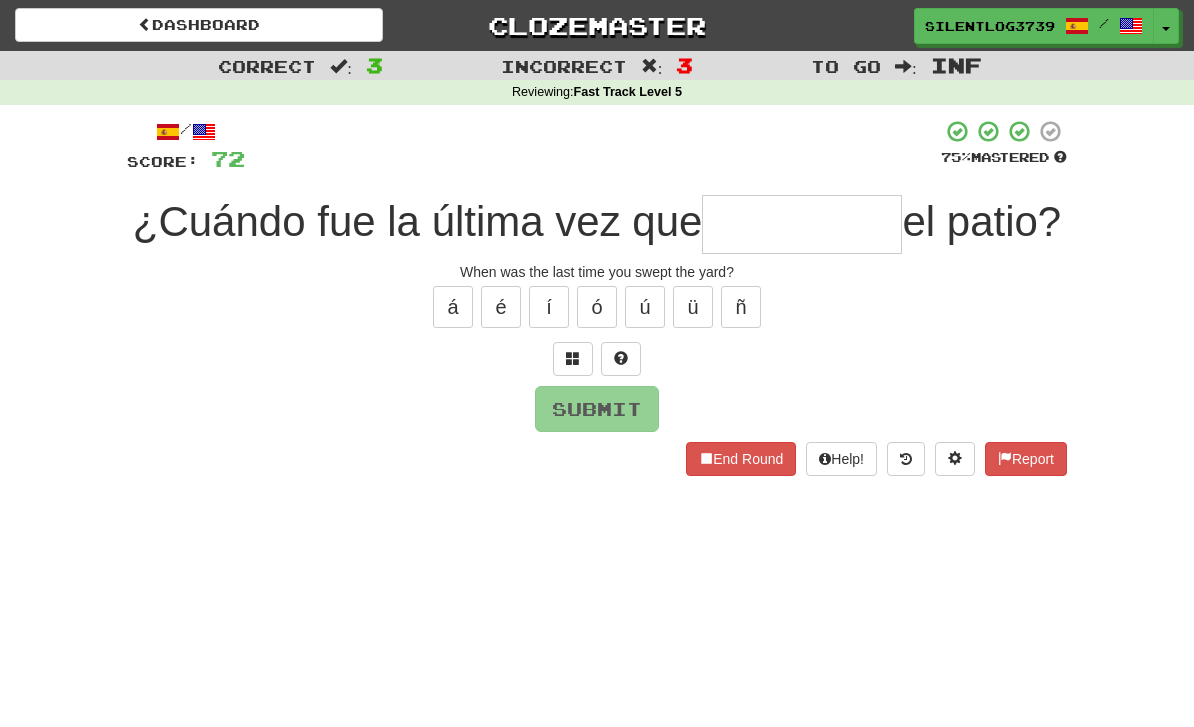 type on "*" 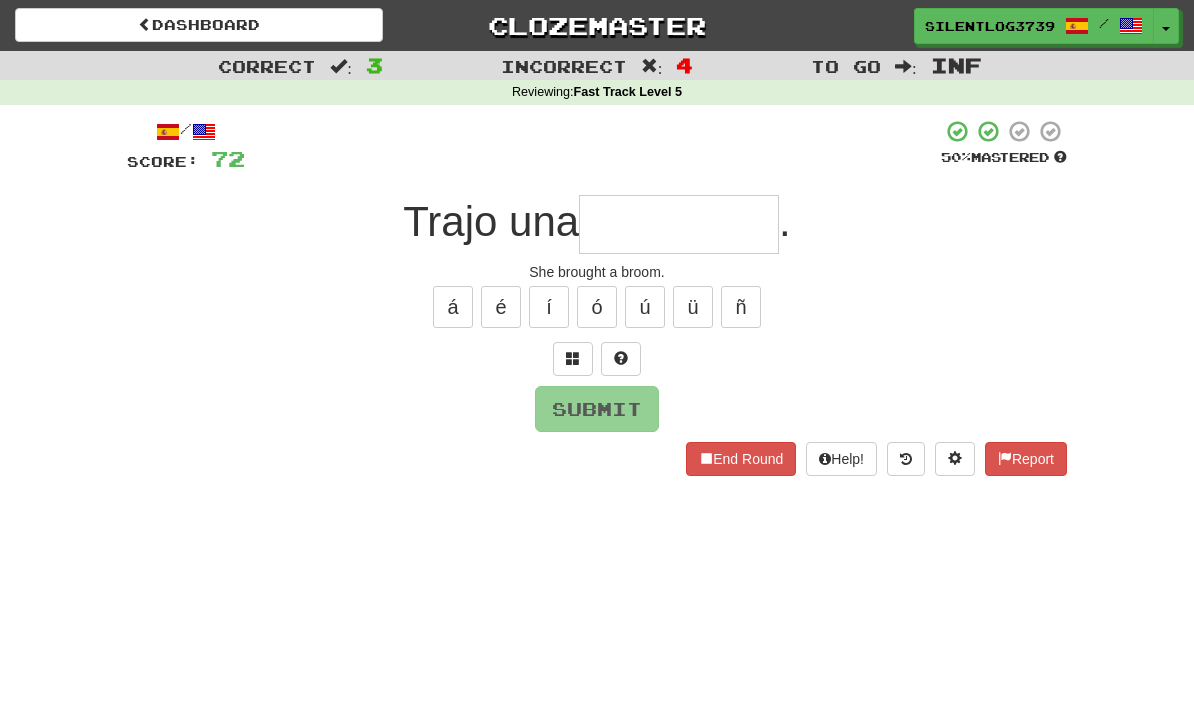 type on "******" 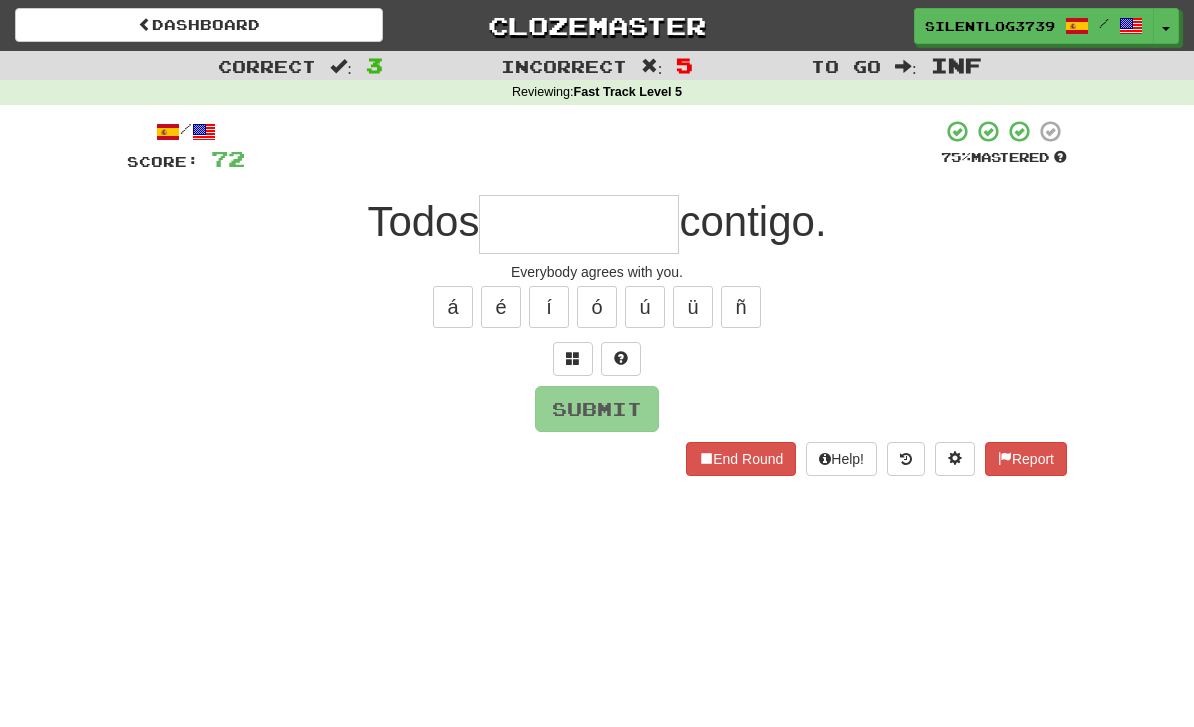 type on "*" 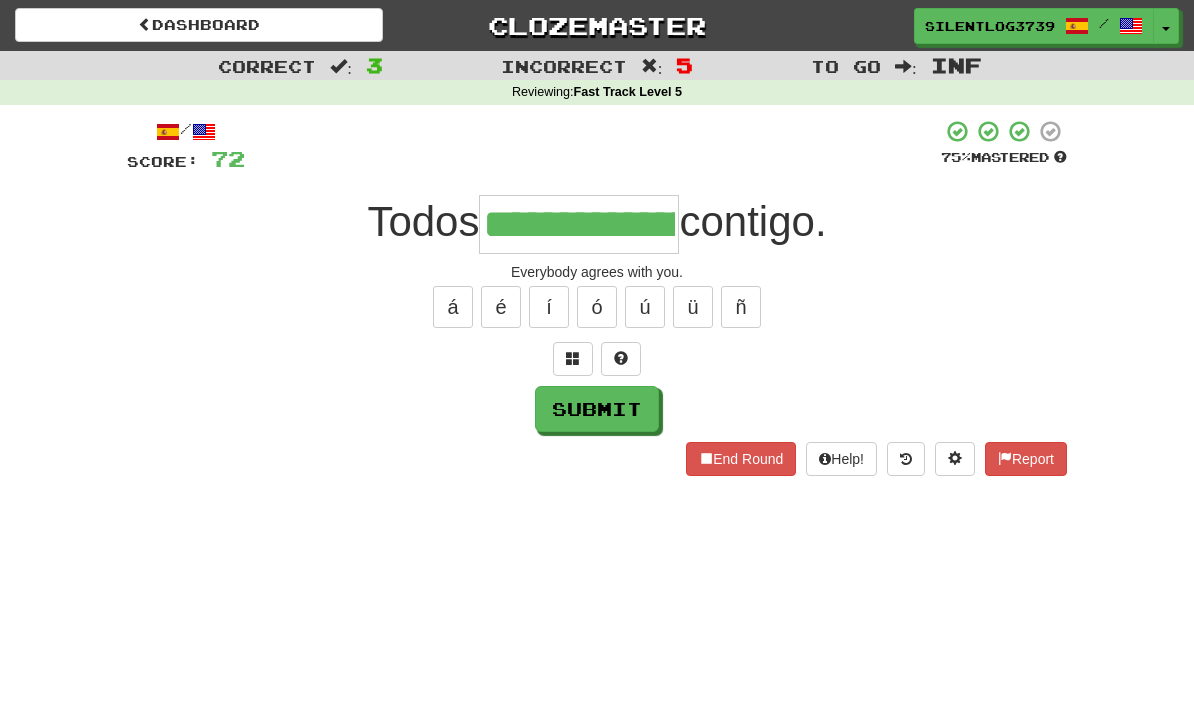type on "**********" 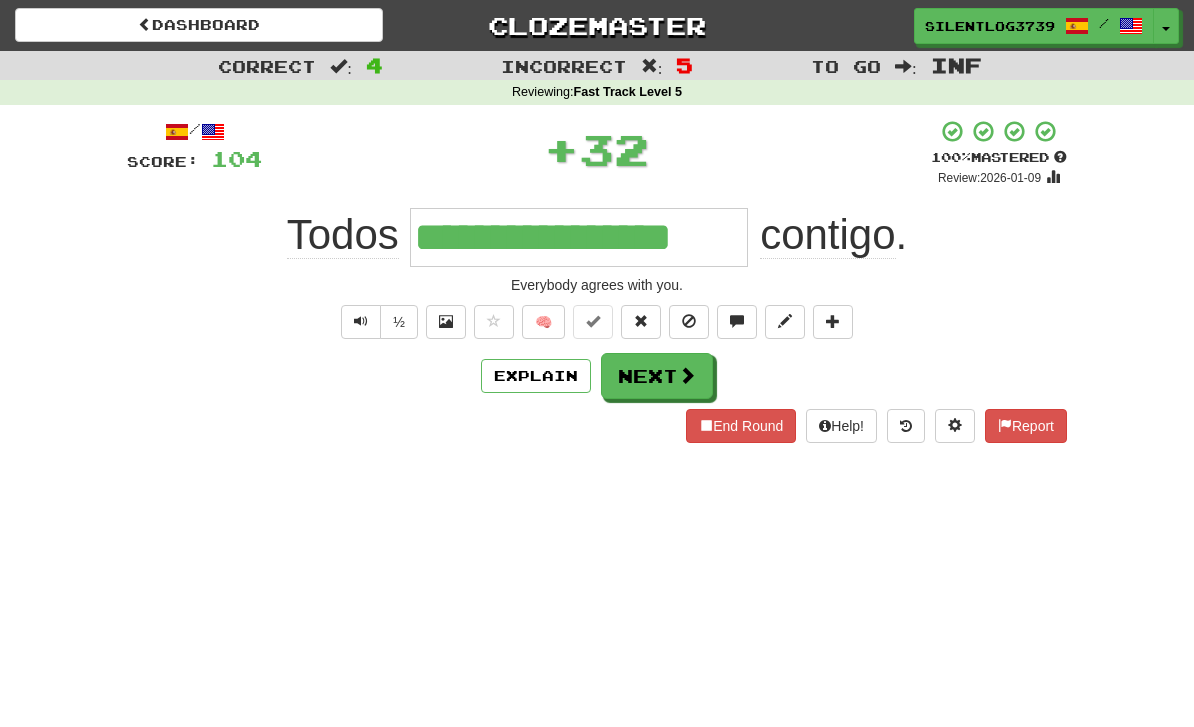 type 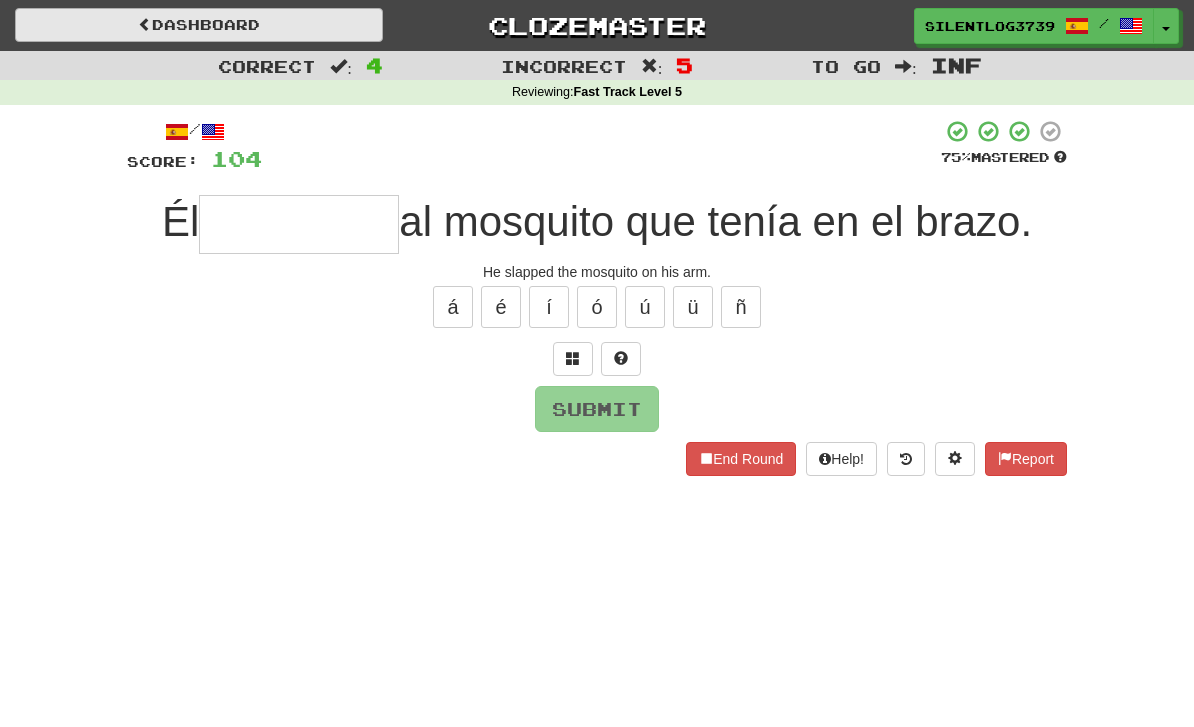 click at bounding box center (145, 24) 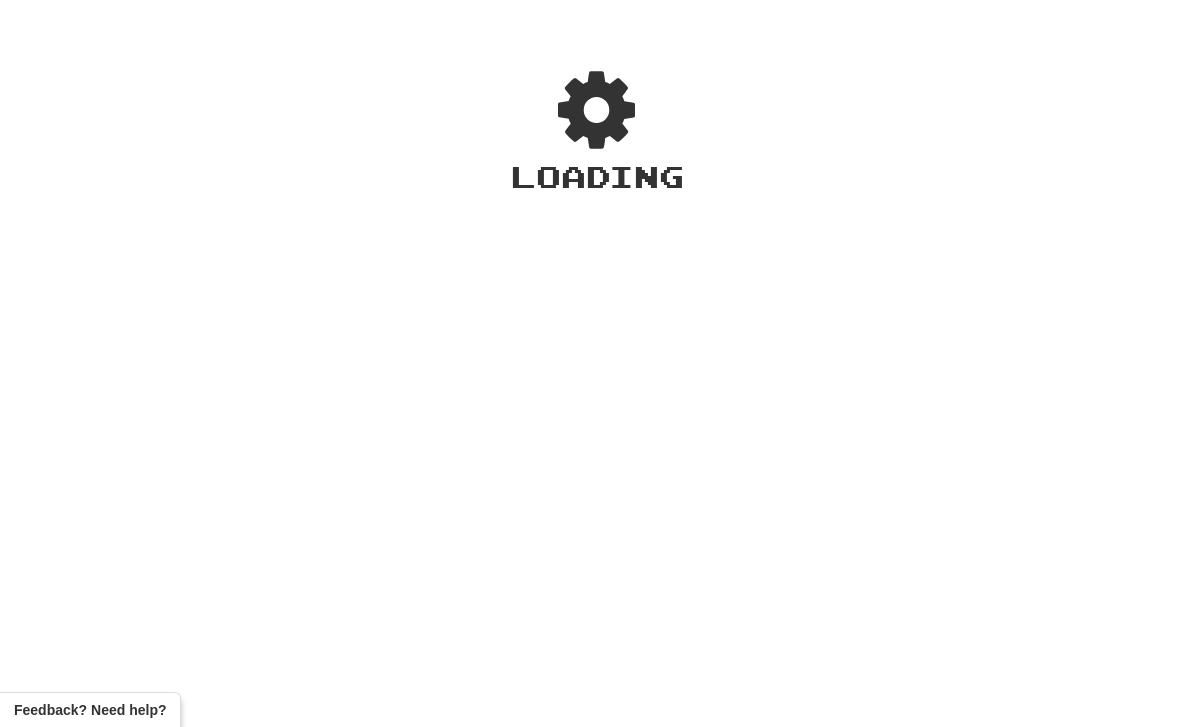 scroll, scrollTop: 0, scrollLeft: 0, axis: both 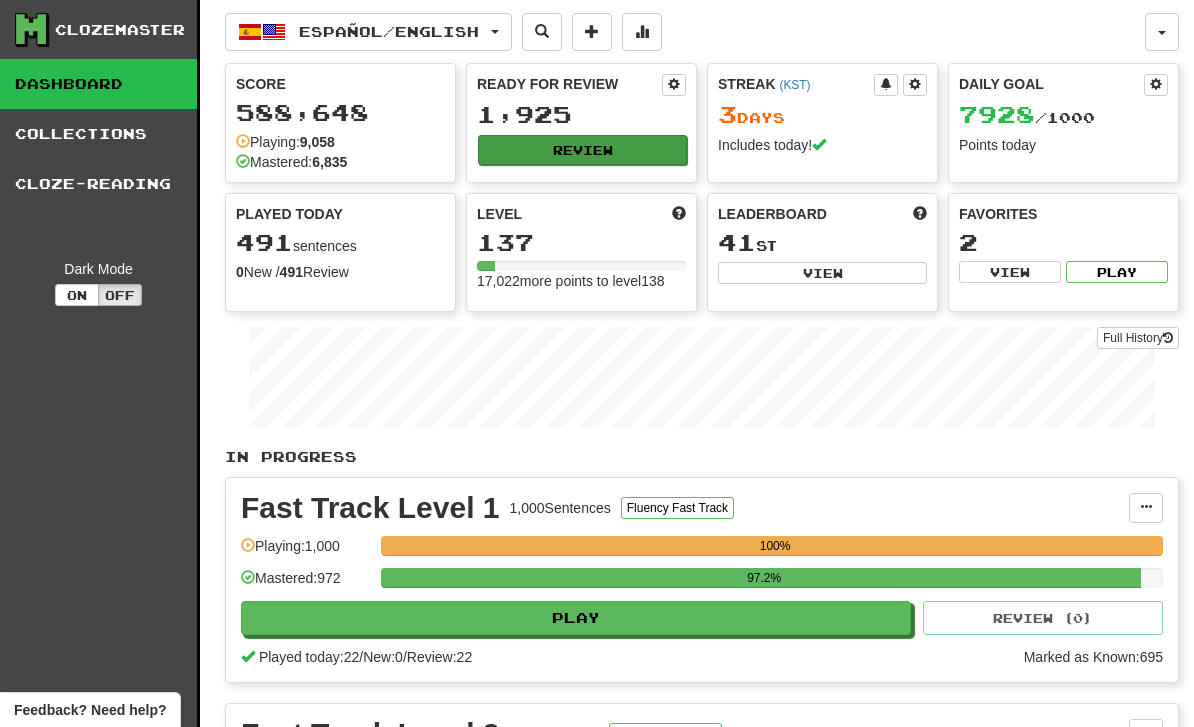 click on "Review" 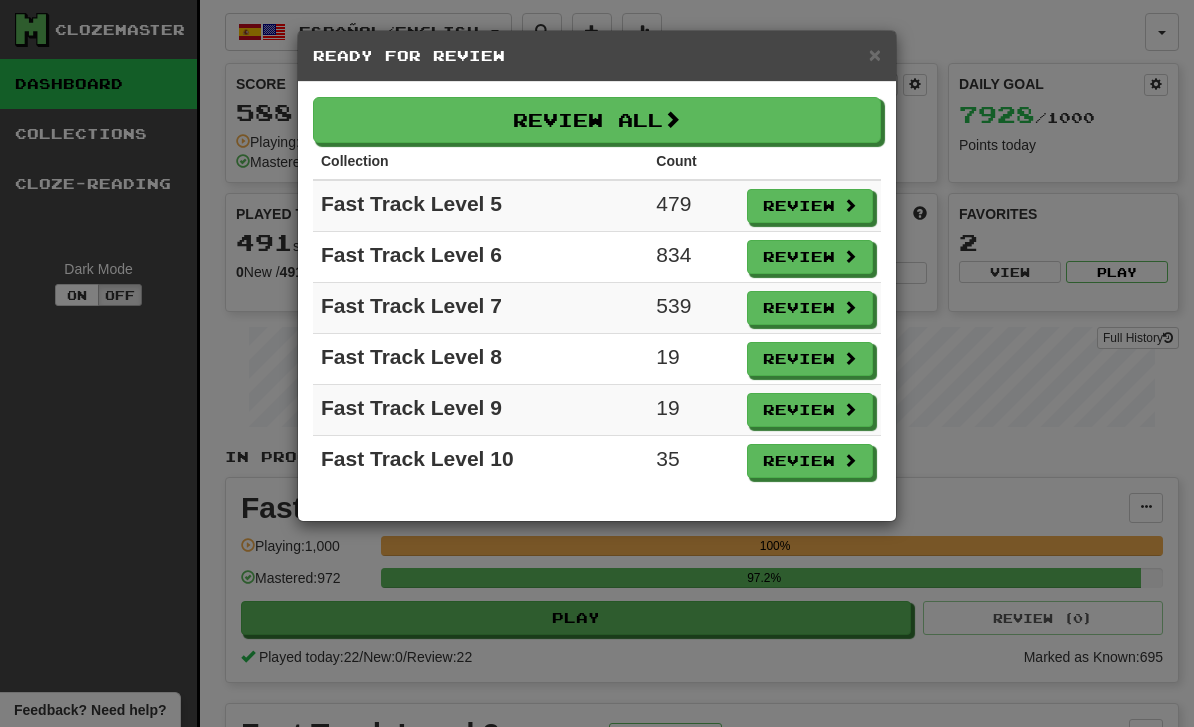click on "× Ready for Review Review All  Collection Count Fast Track Level 5 479 Review Fast Track Level 6 834 Review Fast Track Level 7 539 Review Fast Track Level 8 19 Review Fast Track Level 9 19 Review Fast Track Level 10 35 Review" at bounding box center (597, 363) 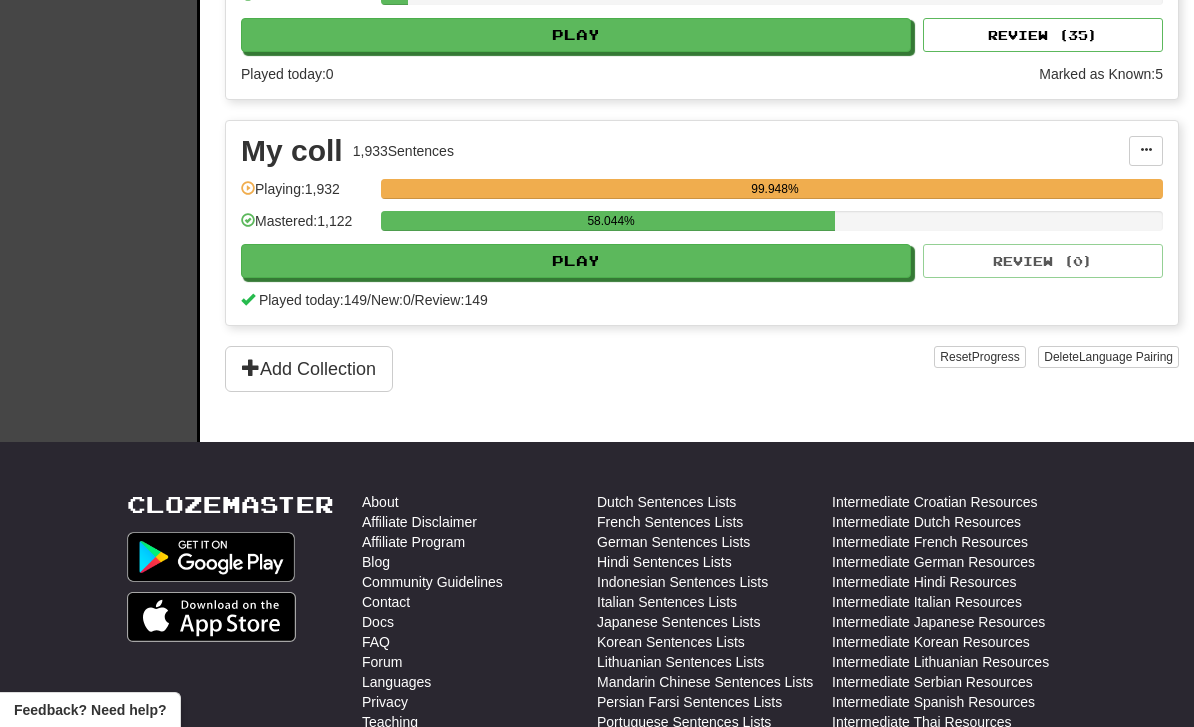 scroll, scrollTop: 2621, scrollLeft: 0, axis: vertical 